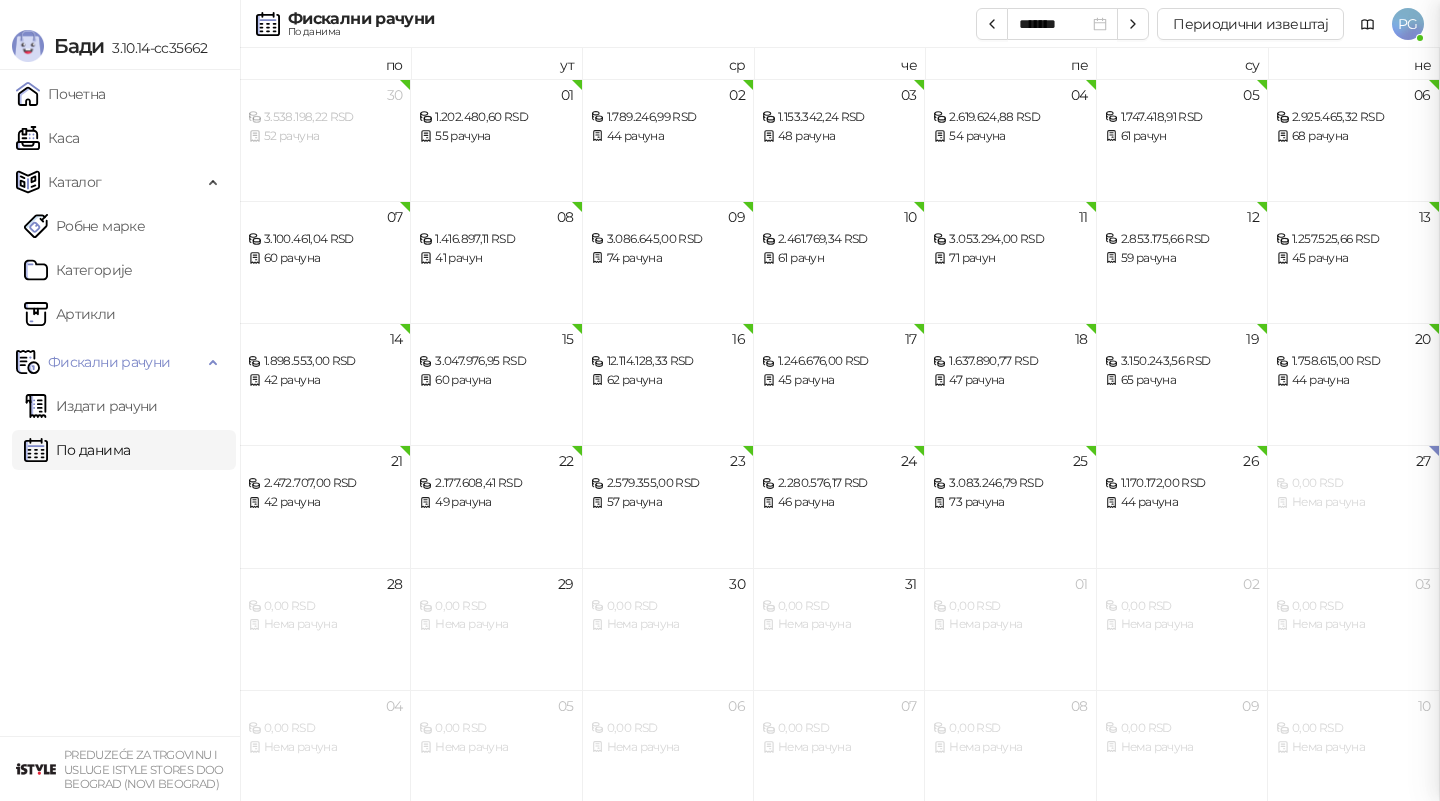 scroll, scrollTop: 0, scrollLeft: 0, axis: both 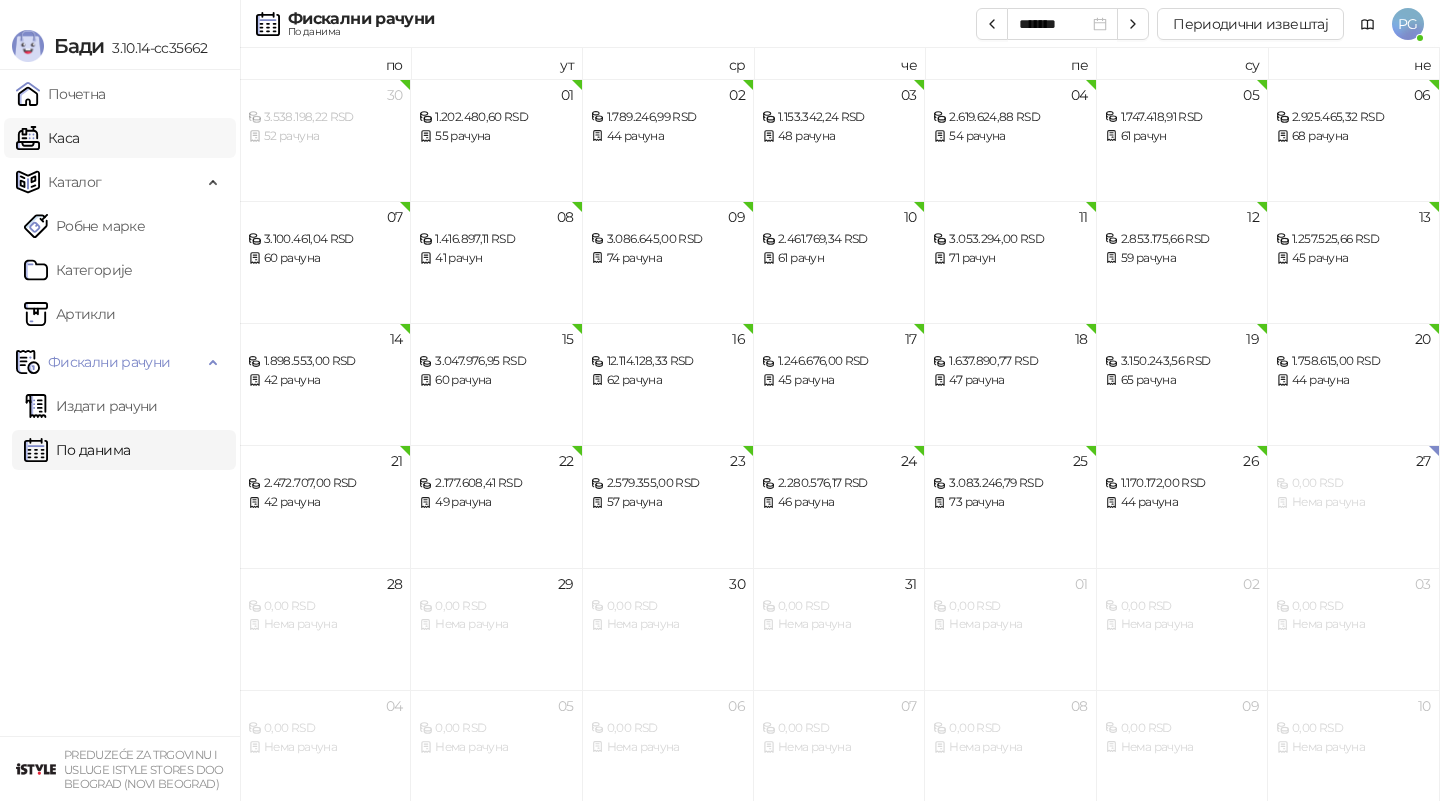 click on "Каса" at bounding box center (47, 138) 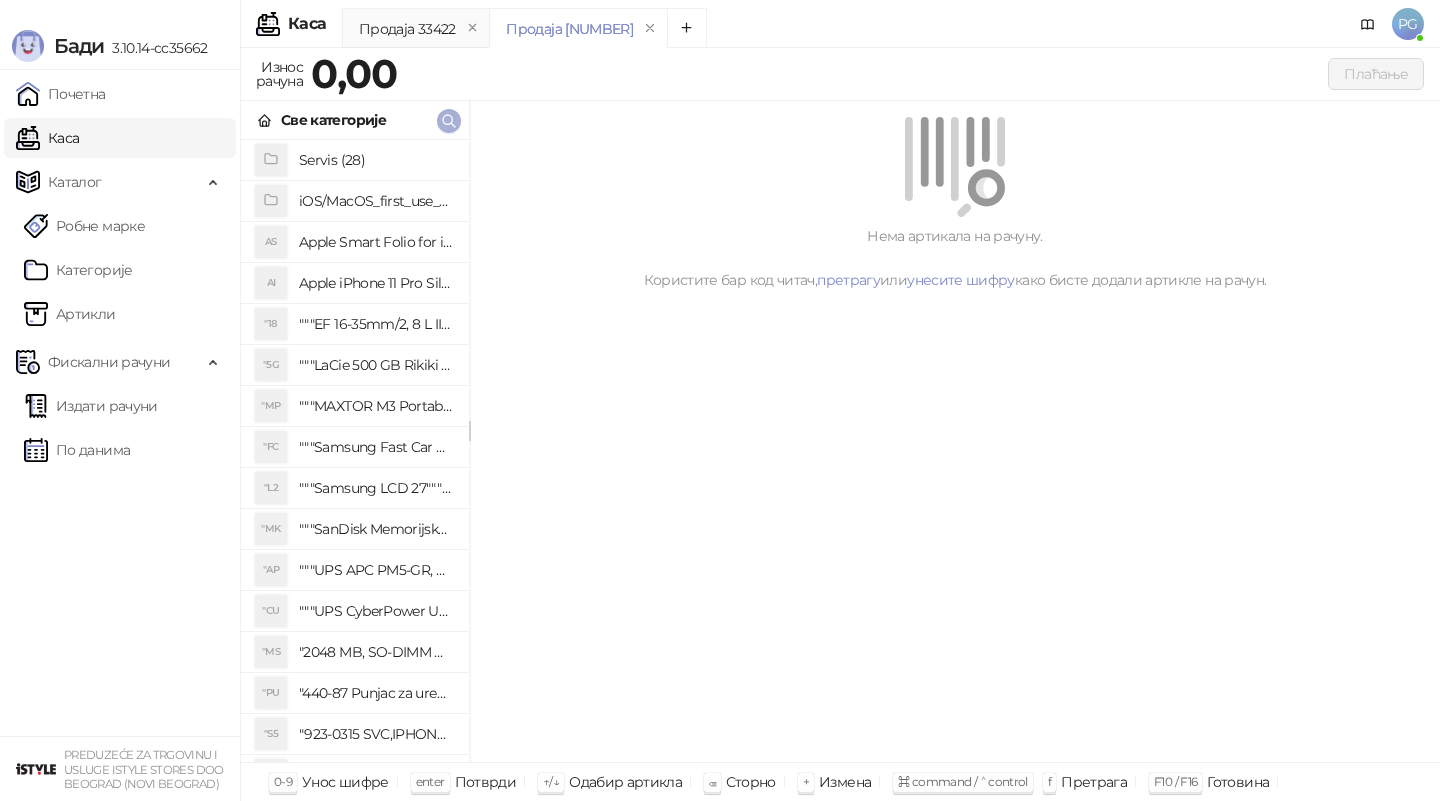 click 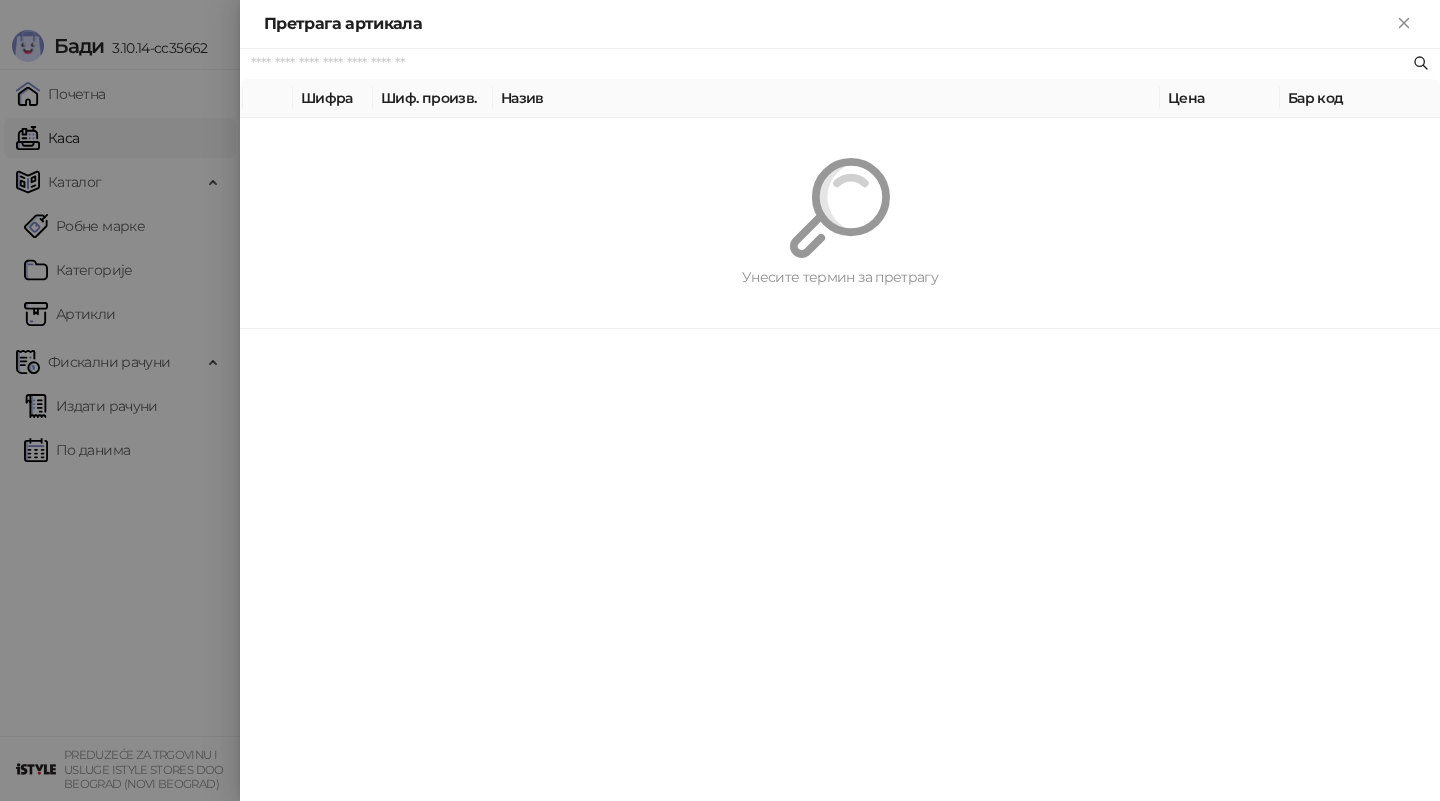 paste on "*********" 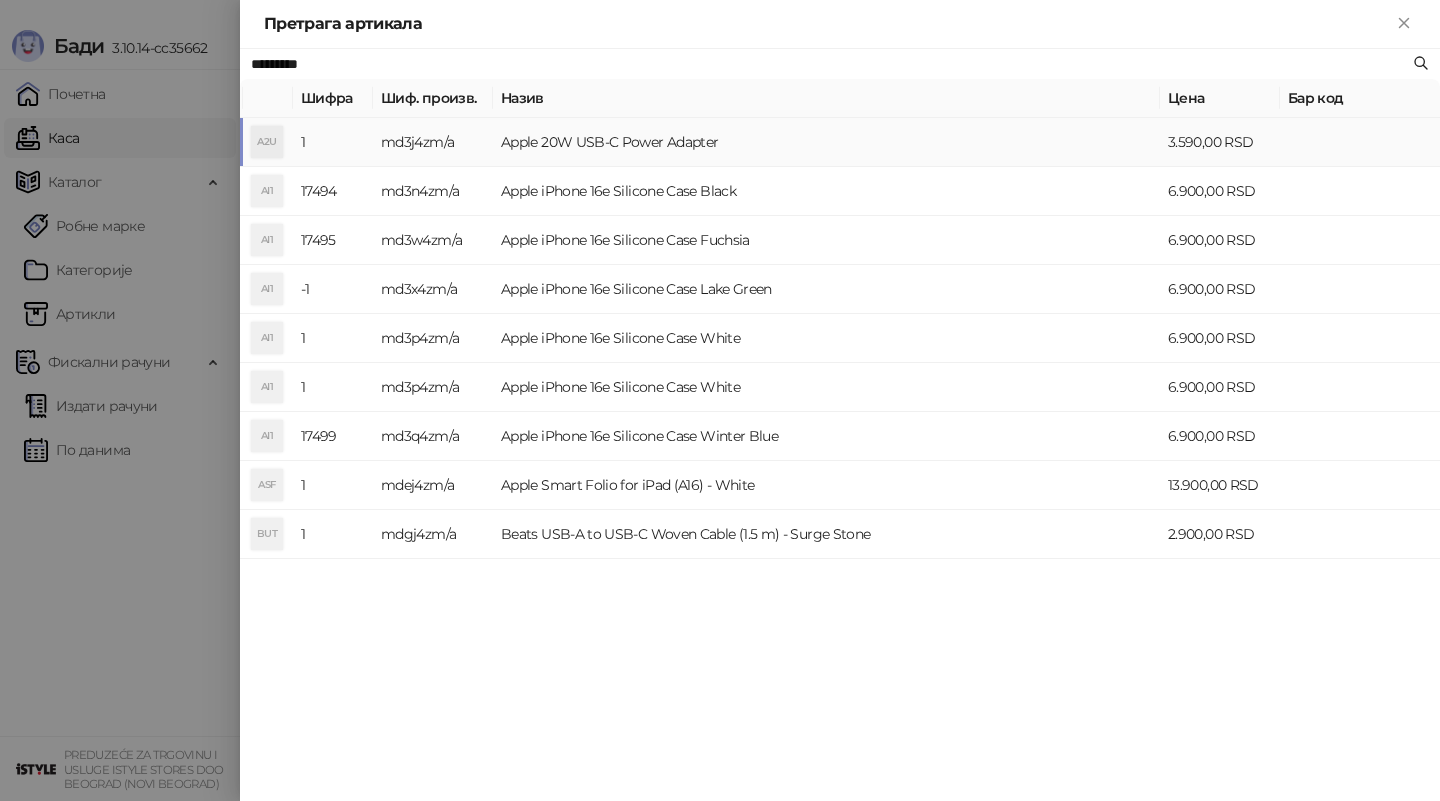 click on "md3j4zm/a" at bounding box center [433, 142] 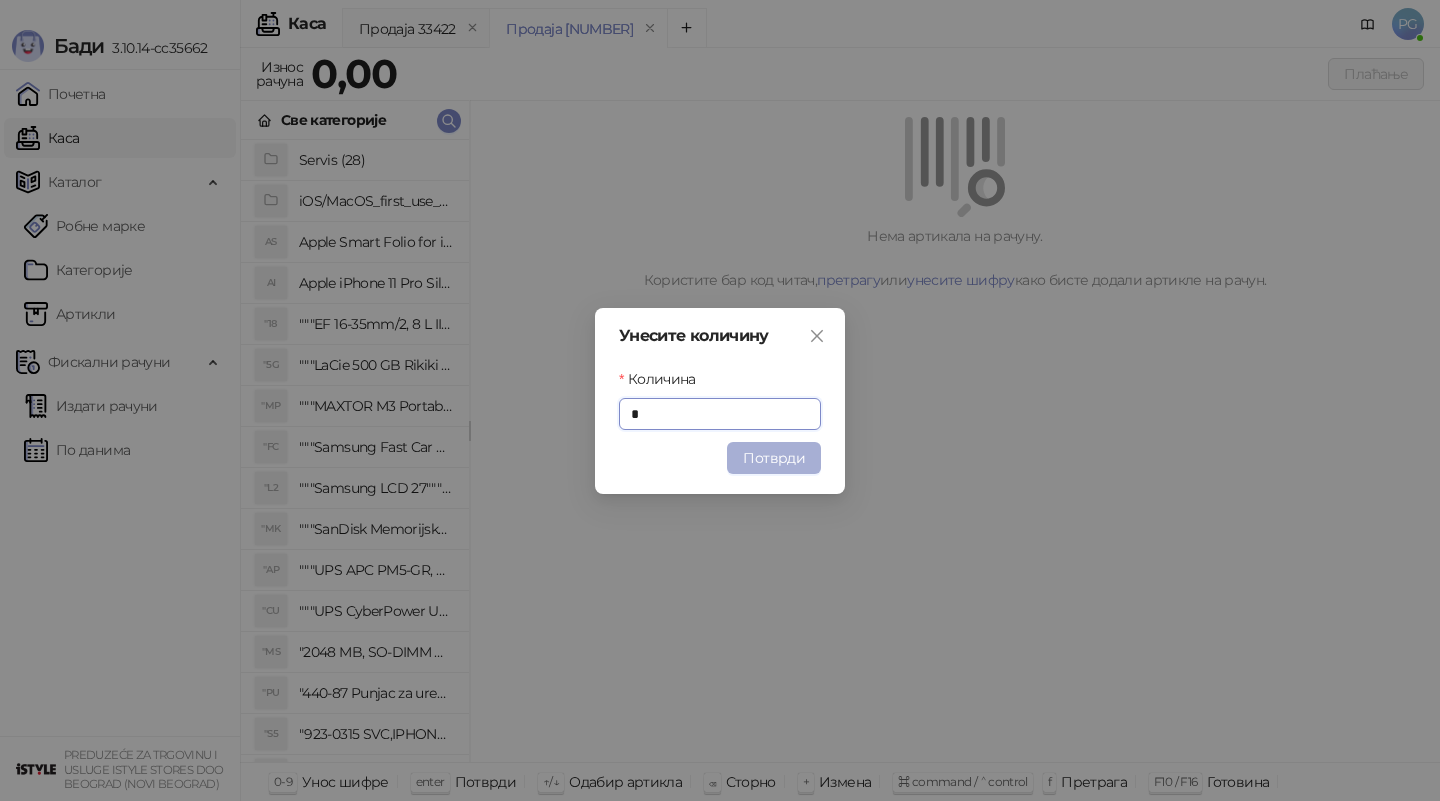click on "Потврди" at bounding box center (774, 458) 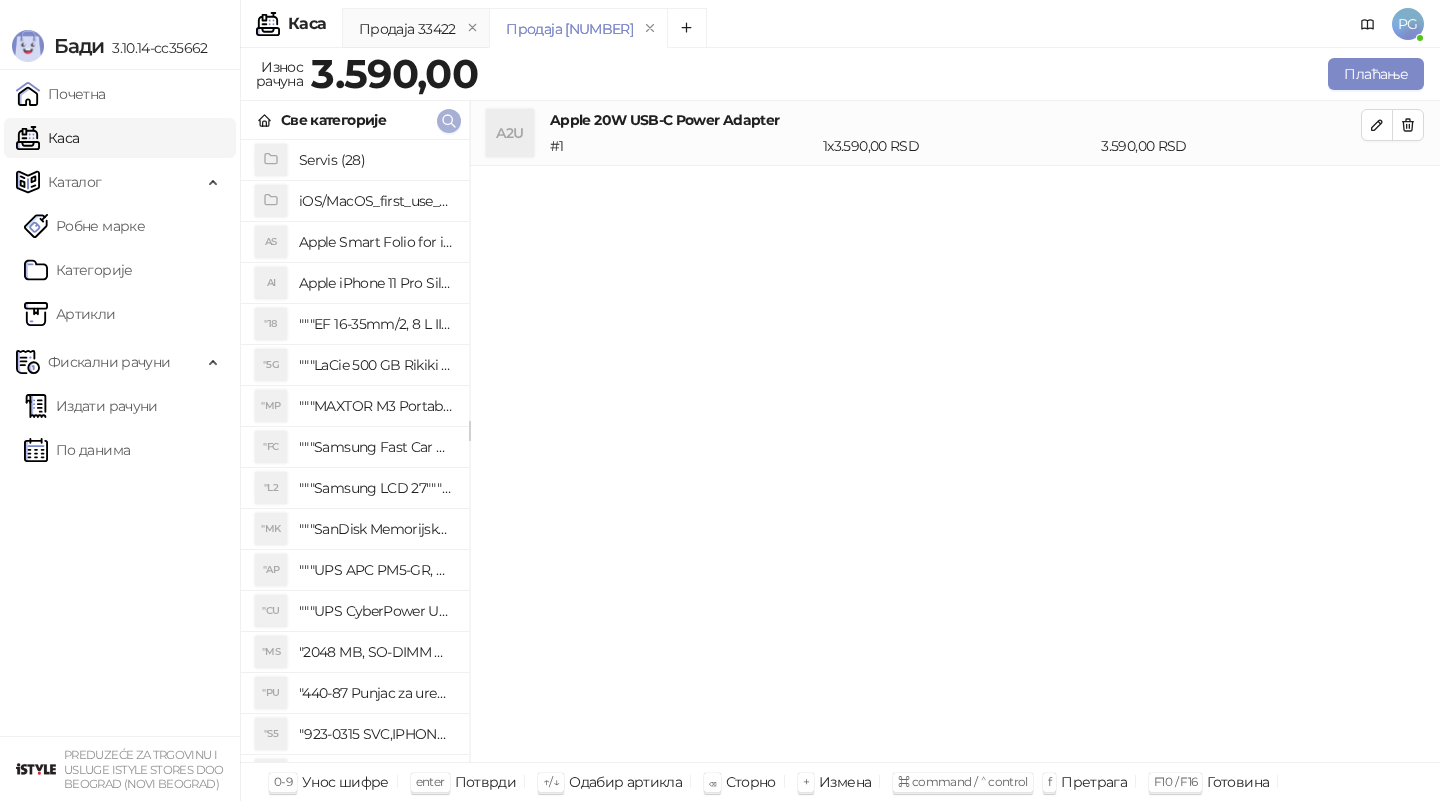 click 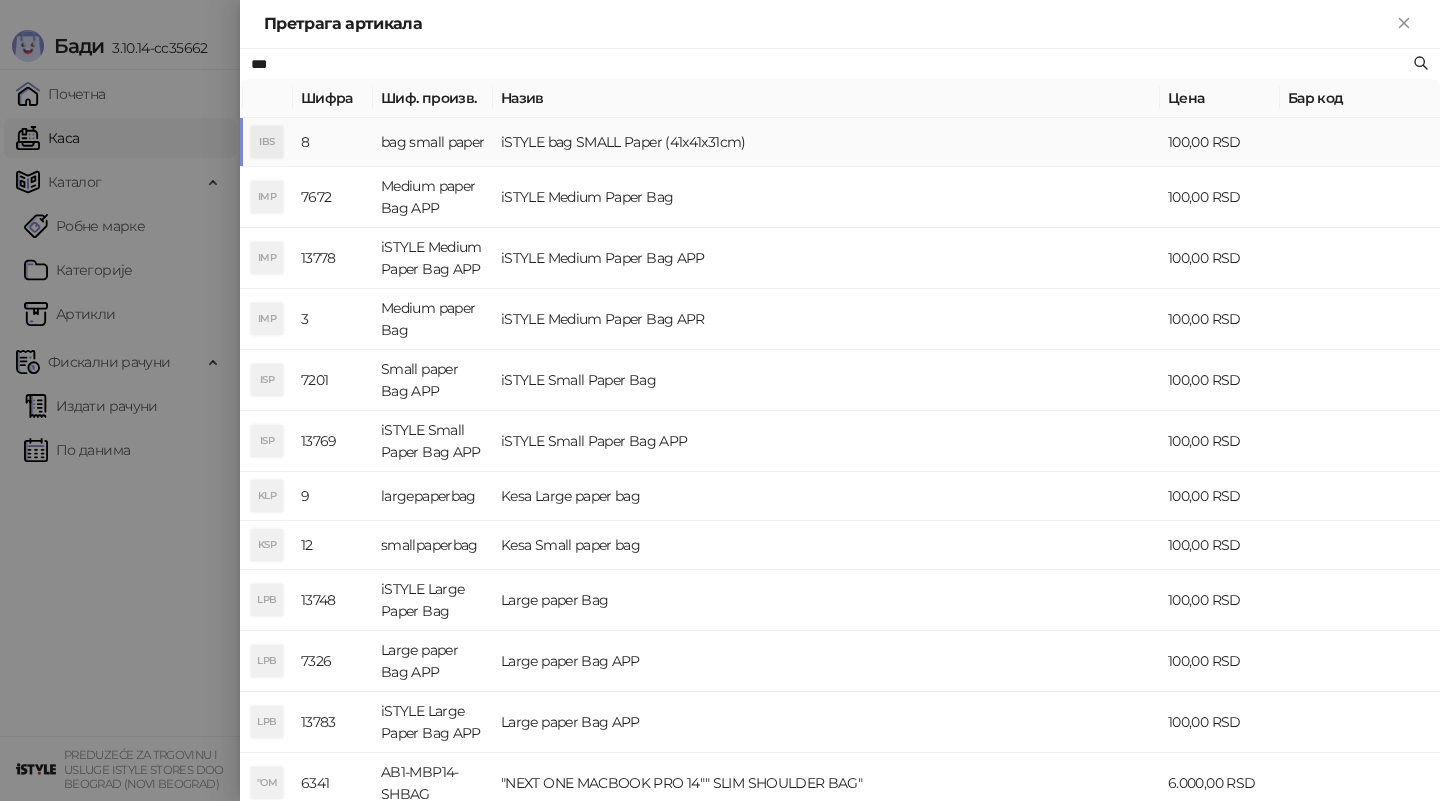 type on "***" 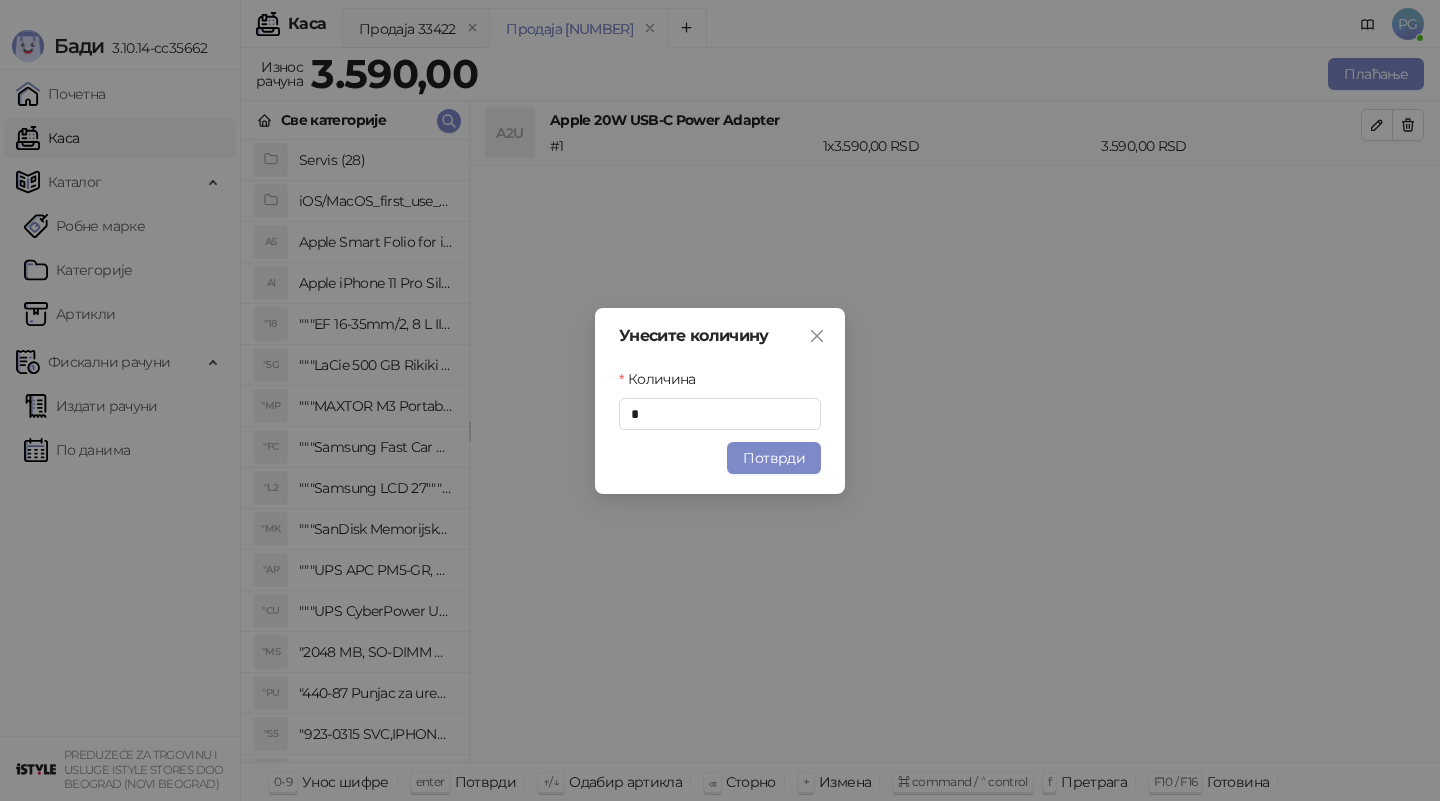 click on "Потврди" at bounding box center (774, 458) 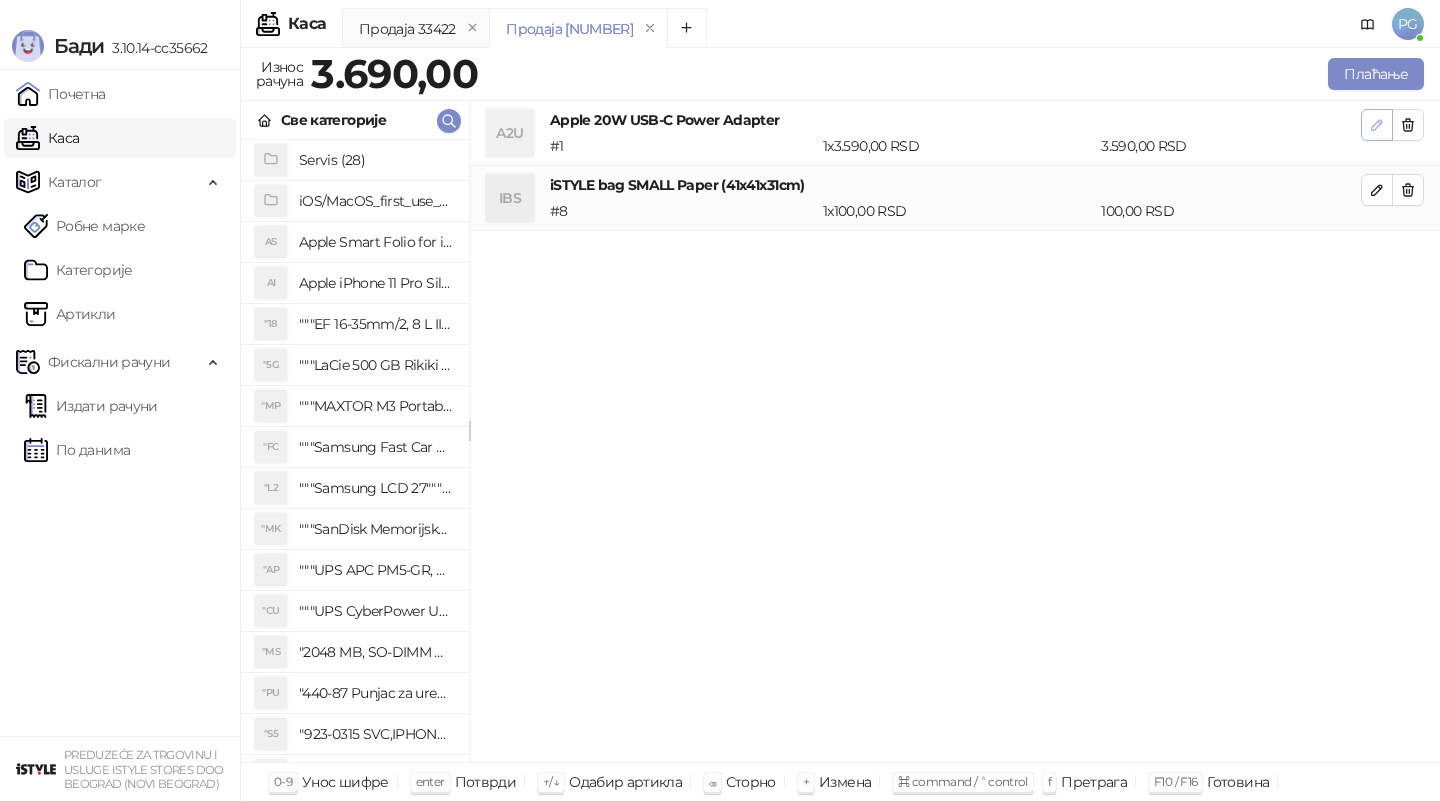 click at bounding box center (1377, 125) 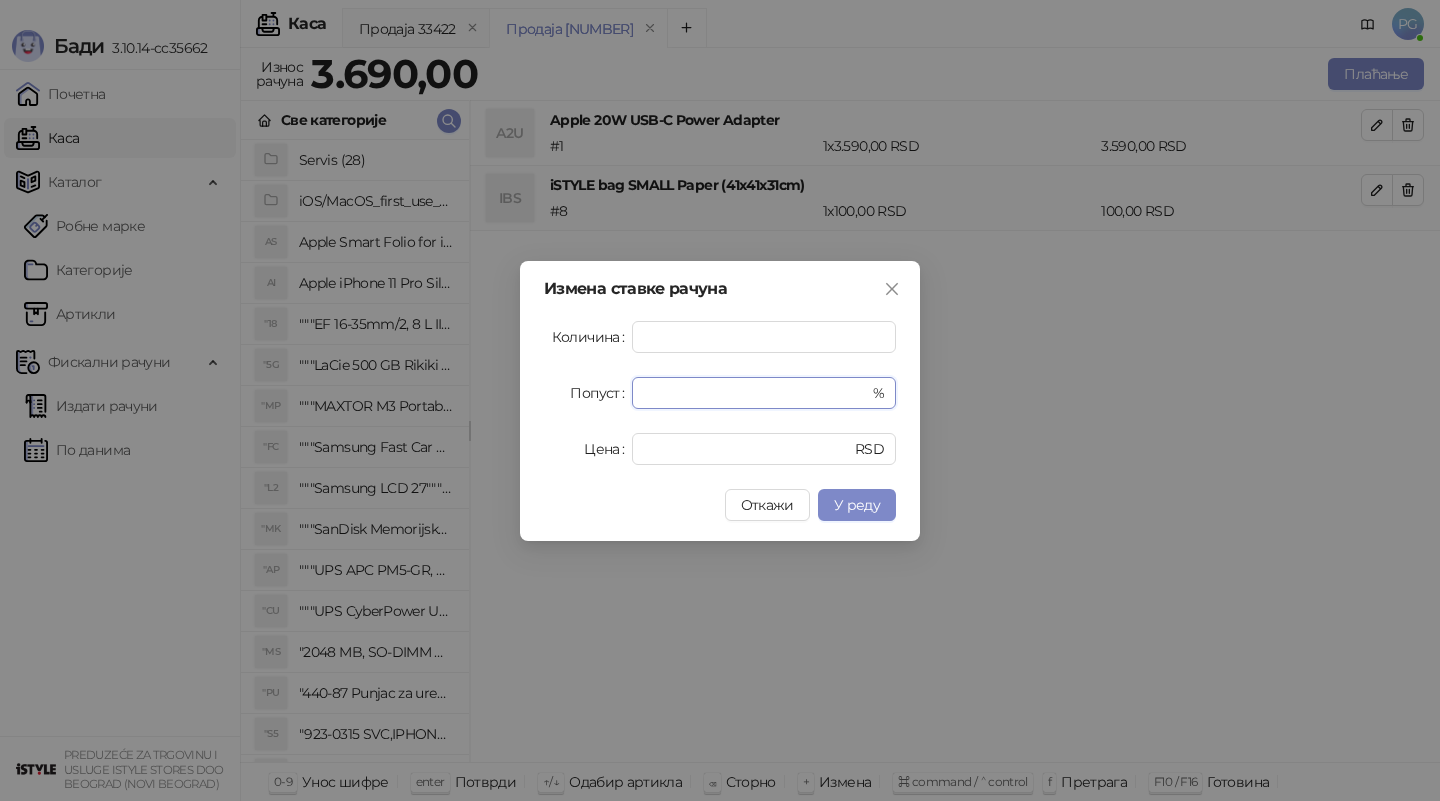 drag, startPoint x: 690, startPoint y: 393, endPoint x: 446, endPoint y: 365, distance: 245.6013 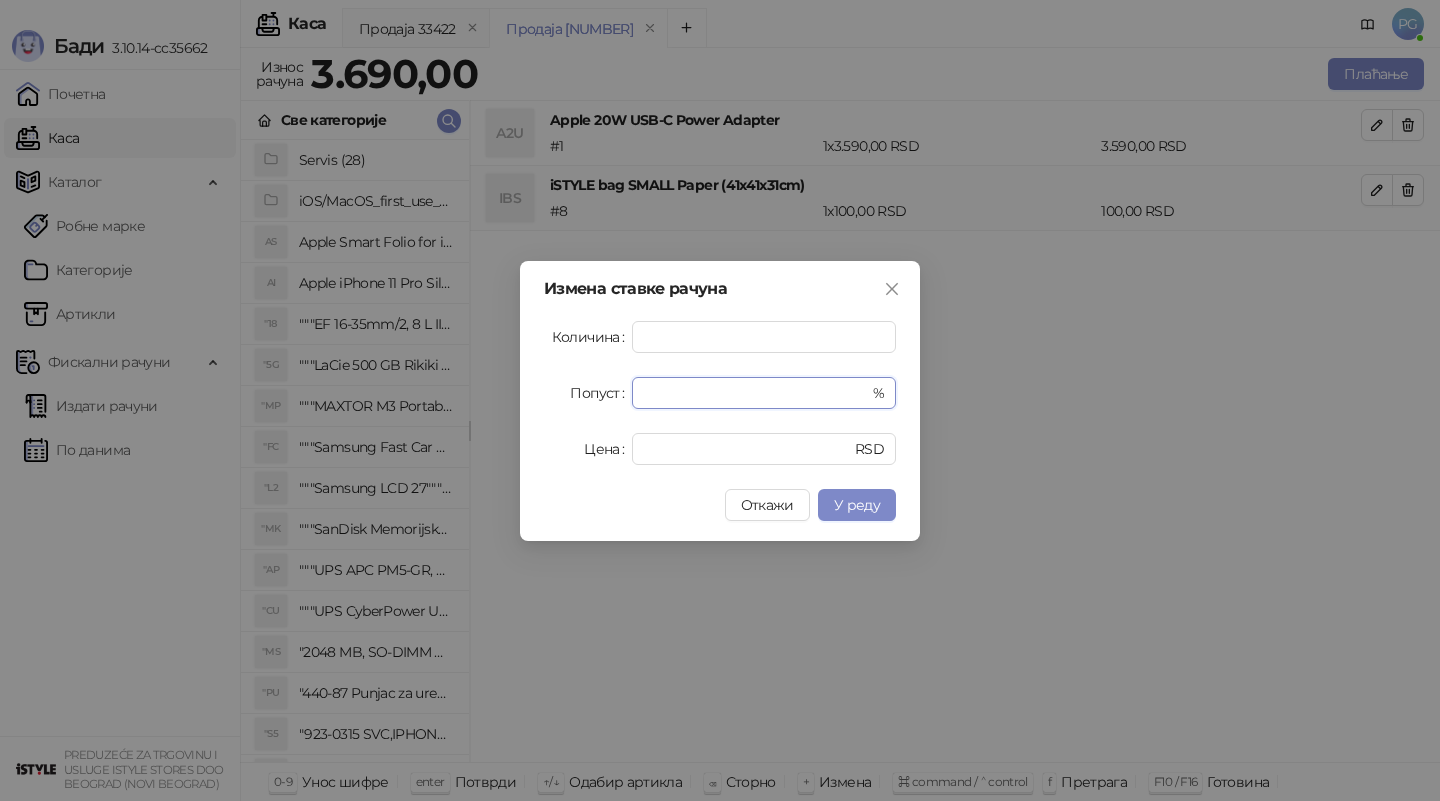 type on "******" 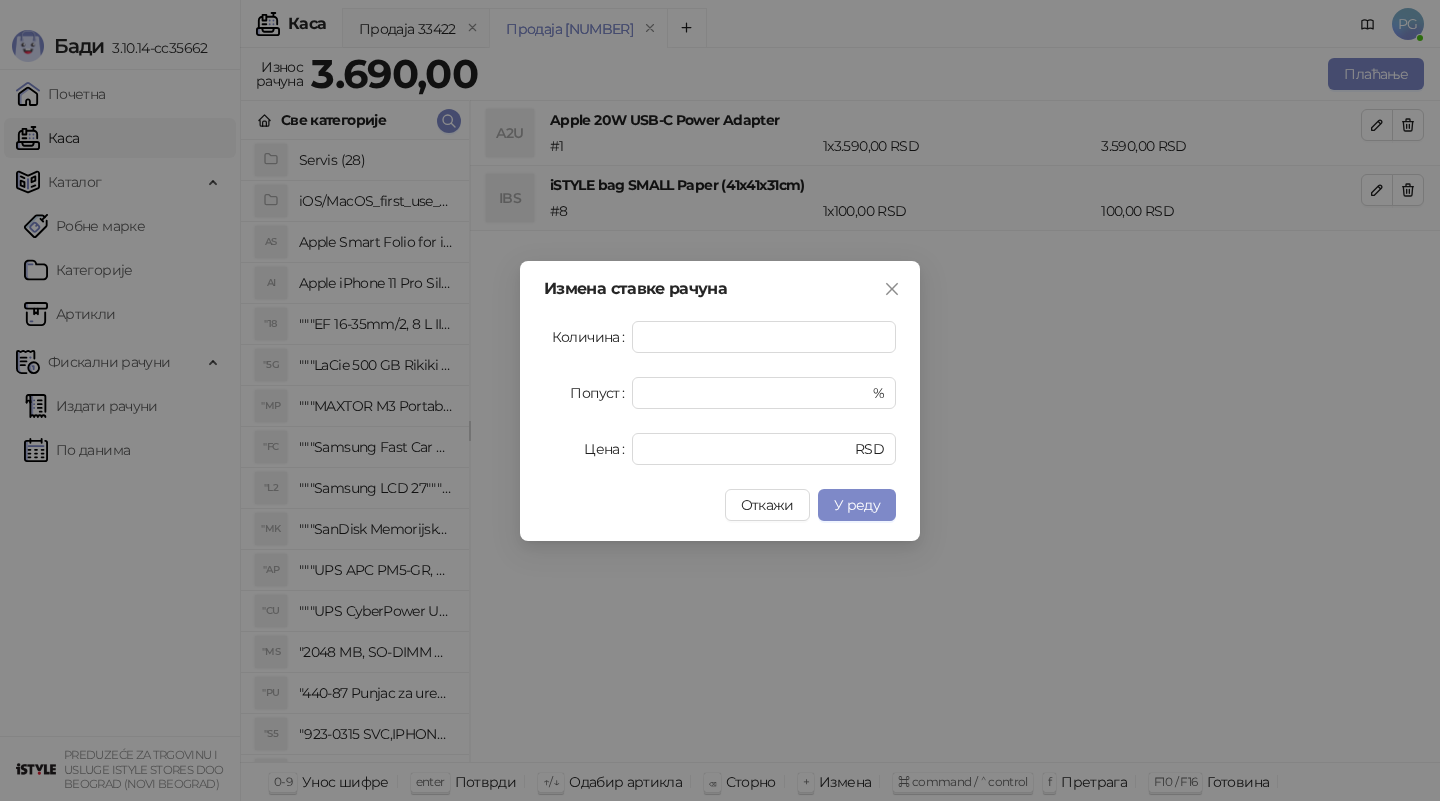 click on "Измена ставке рачуна Количина * Попуст ****** % Цена **** RSD Откажи У реду" at bounding box center [720, 401] 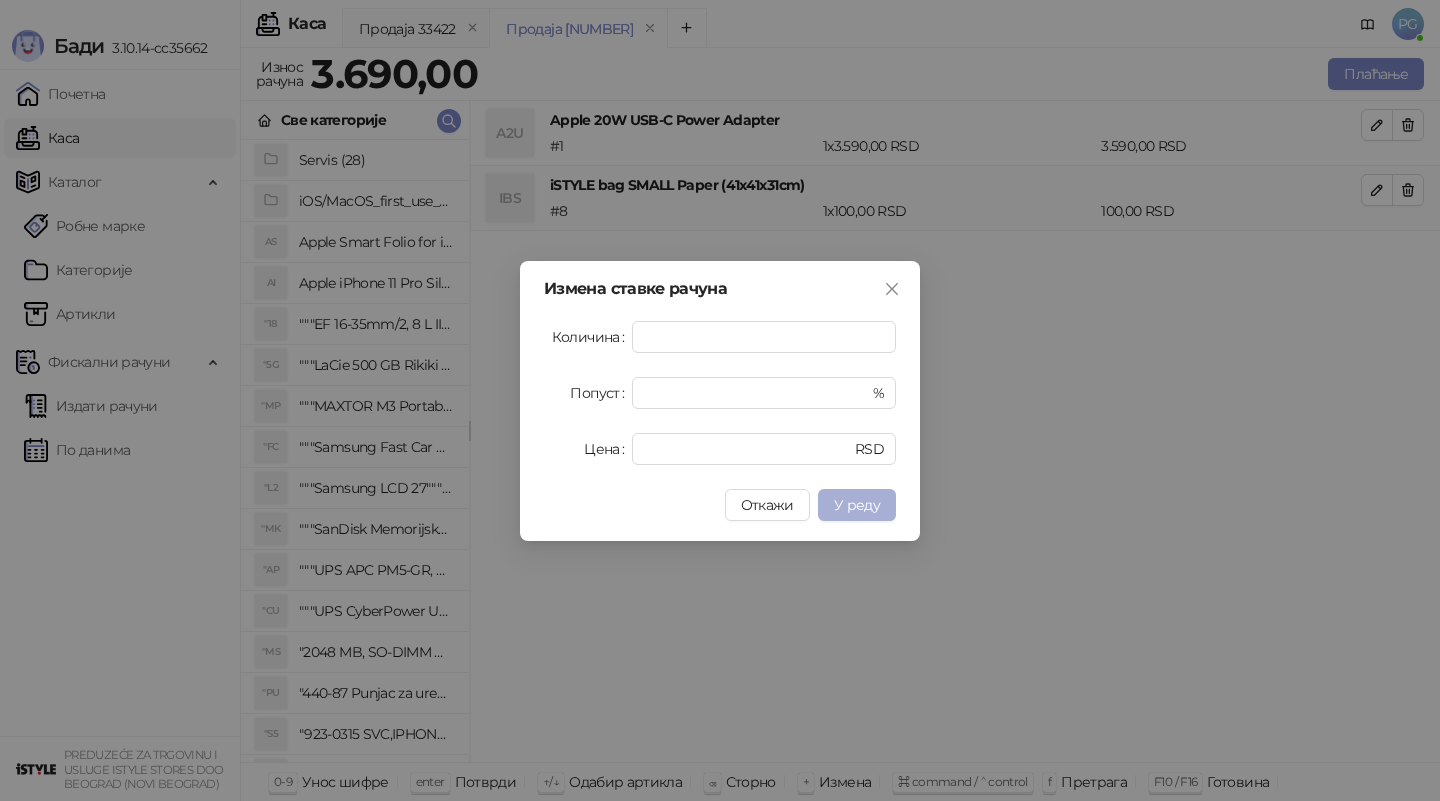 click on "У реду" at bounding box center (857, 505) 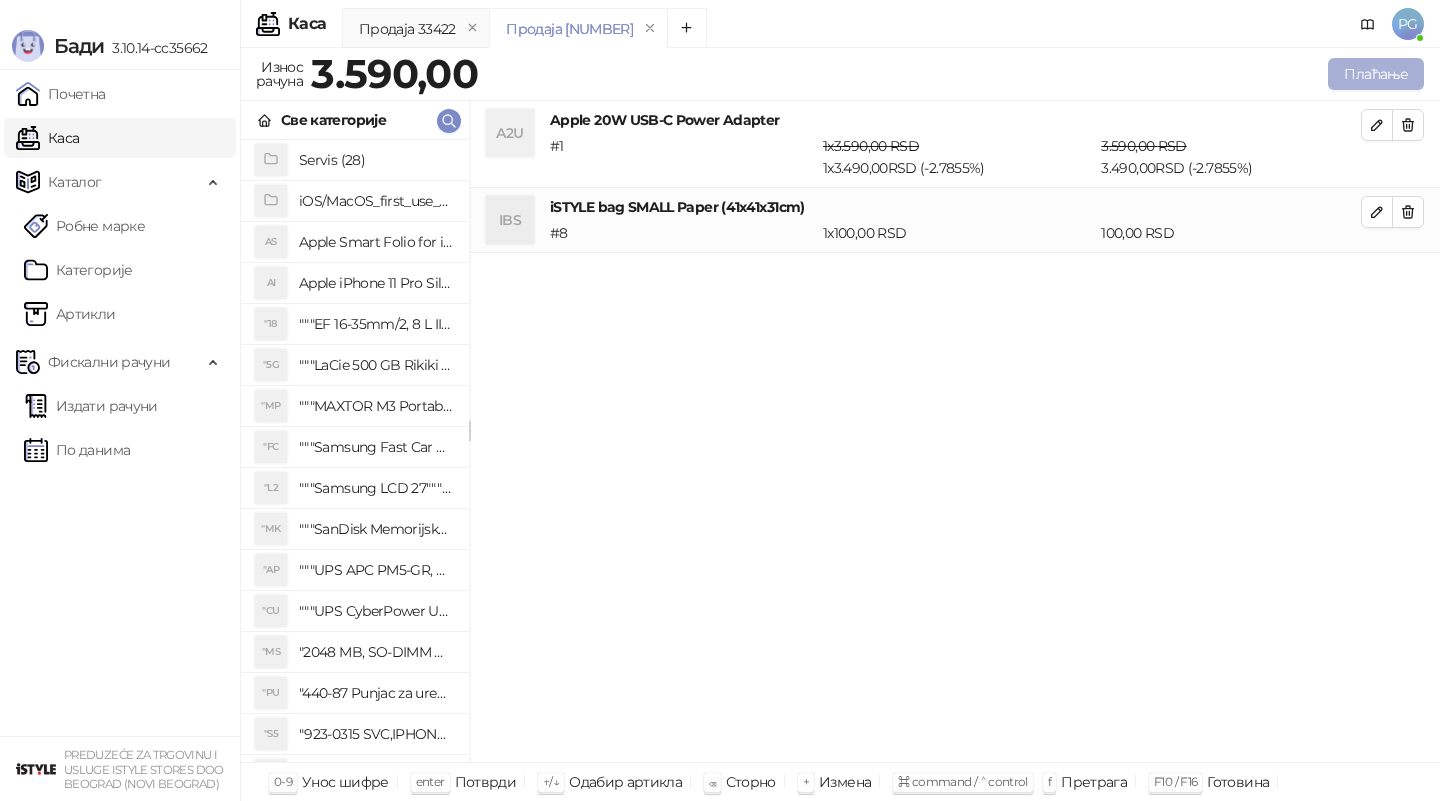 click on "Плаћање" at bounding box center (1376, 74) 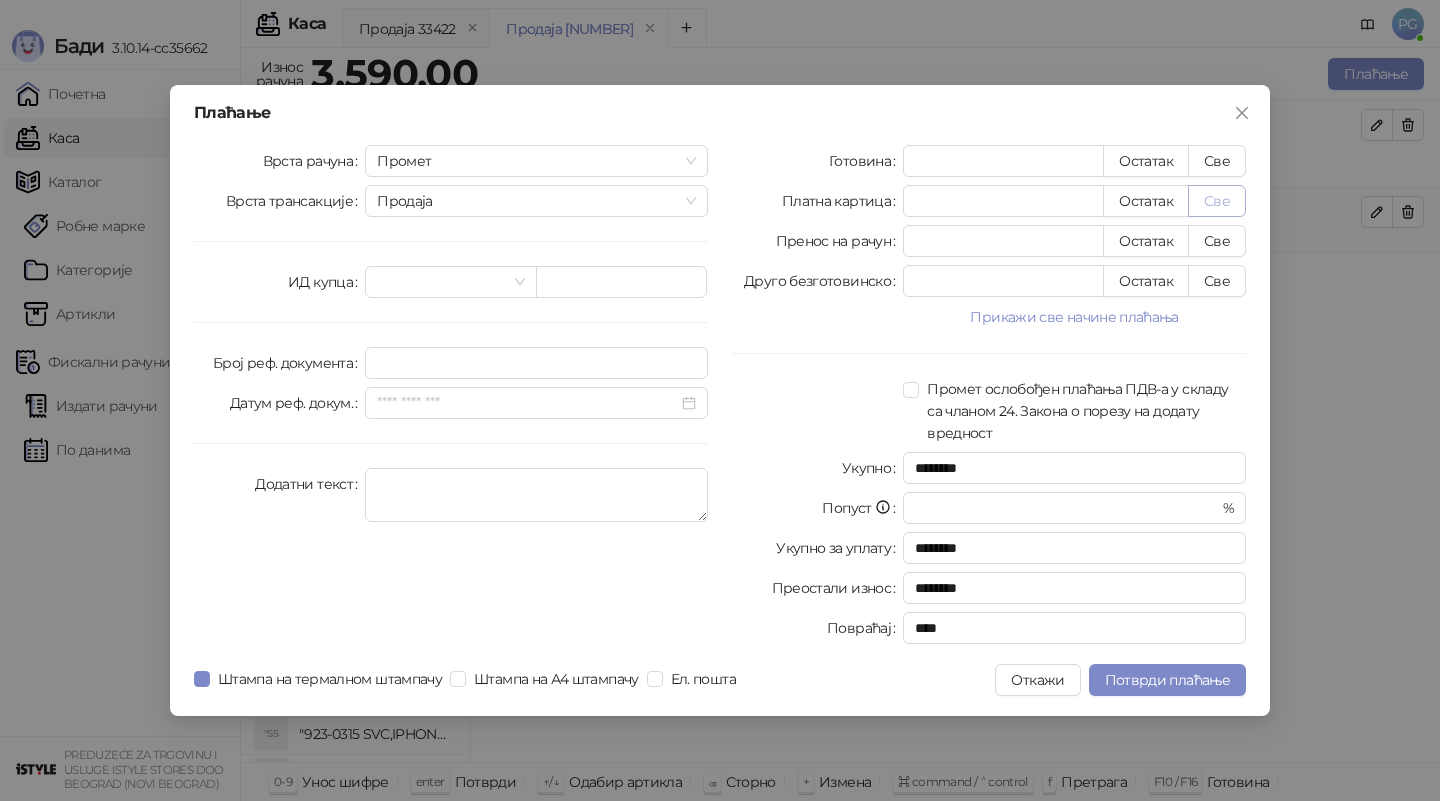 click on "Све" at bounding box center [1217, 201] 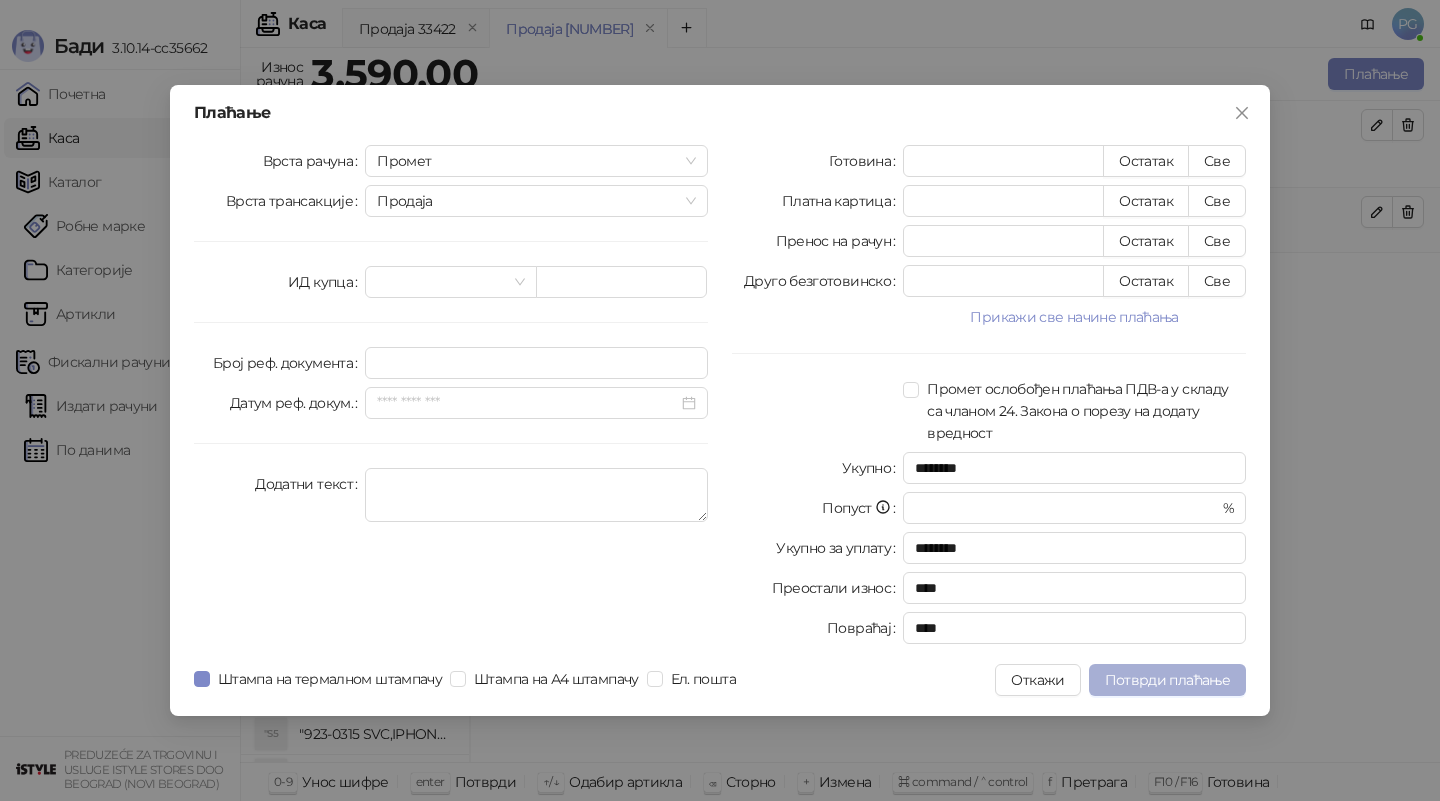 click on "Потврди плаћање" at bounding box center (1167, 680) 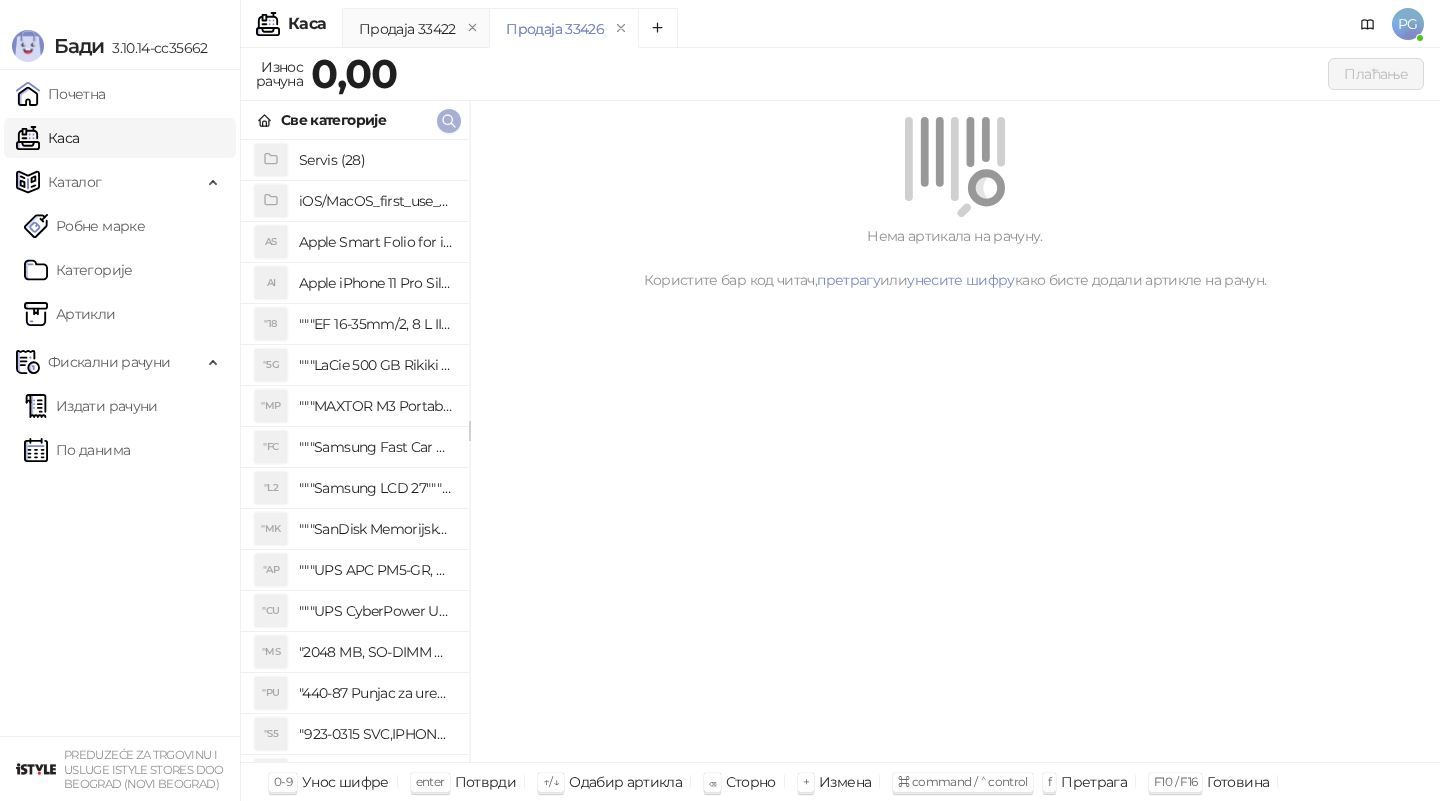 click 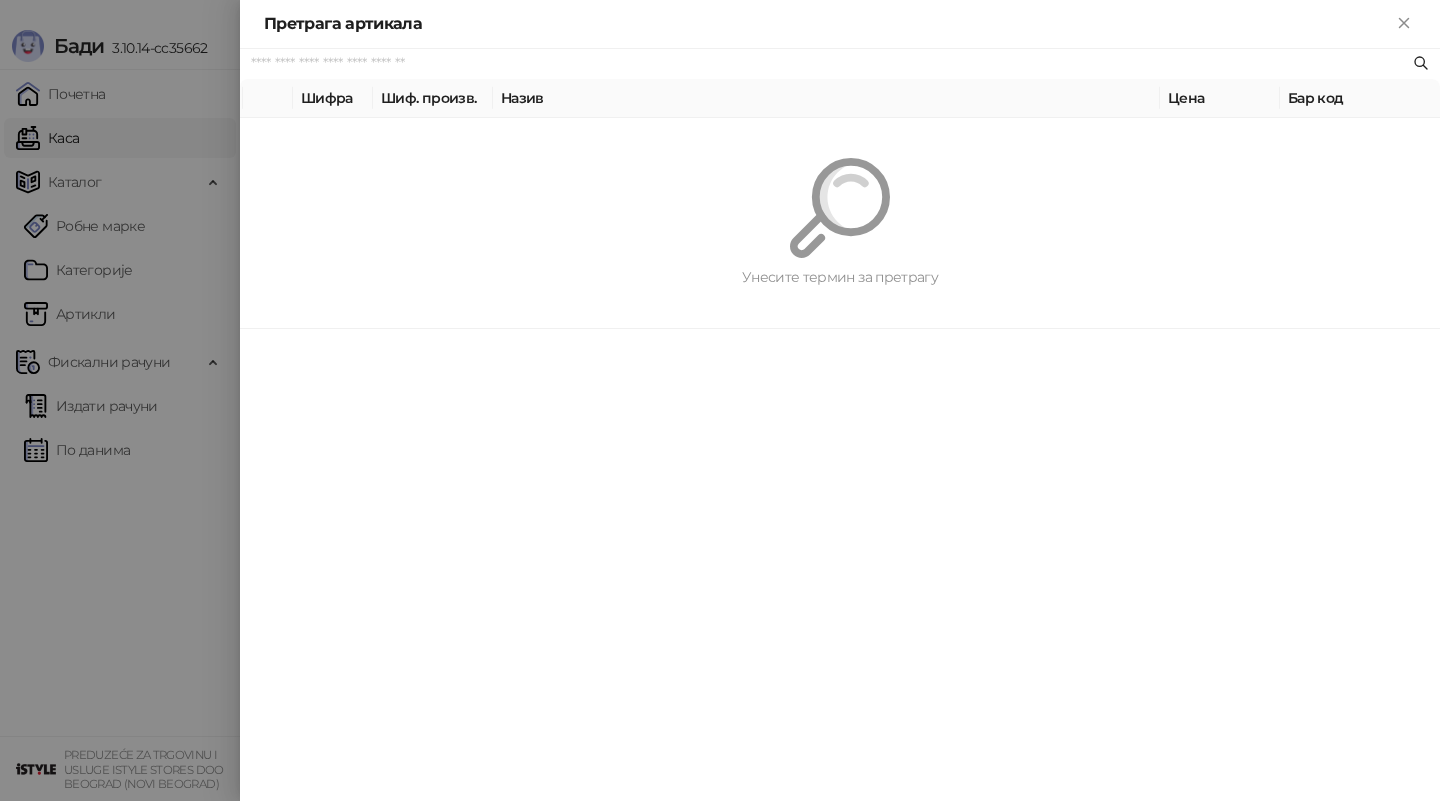 paste on "*******" 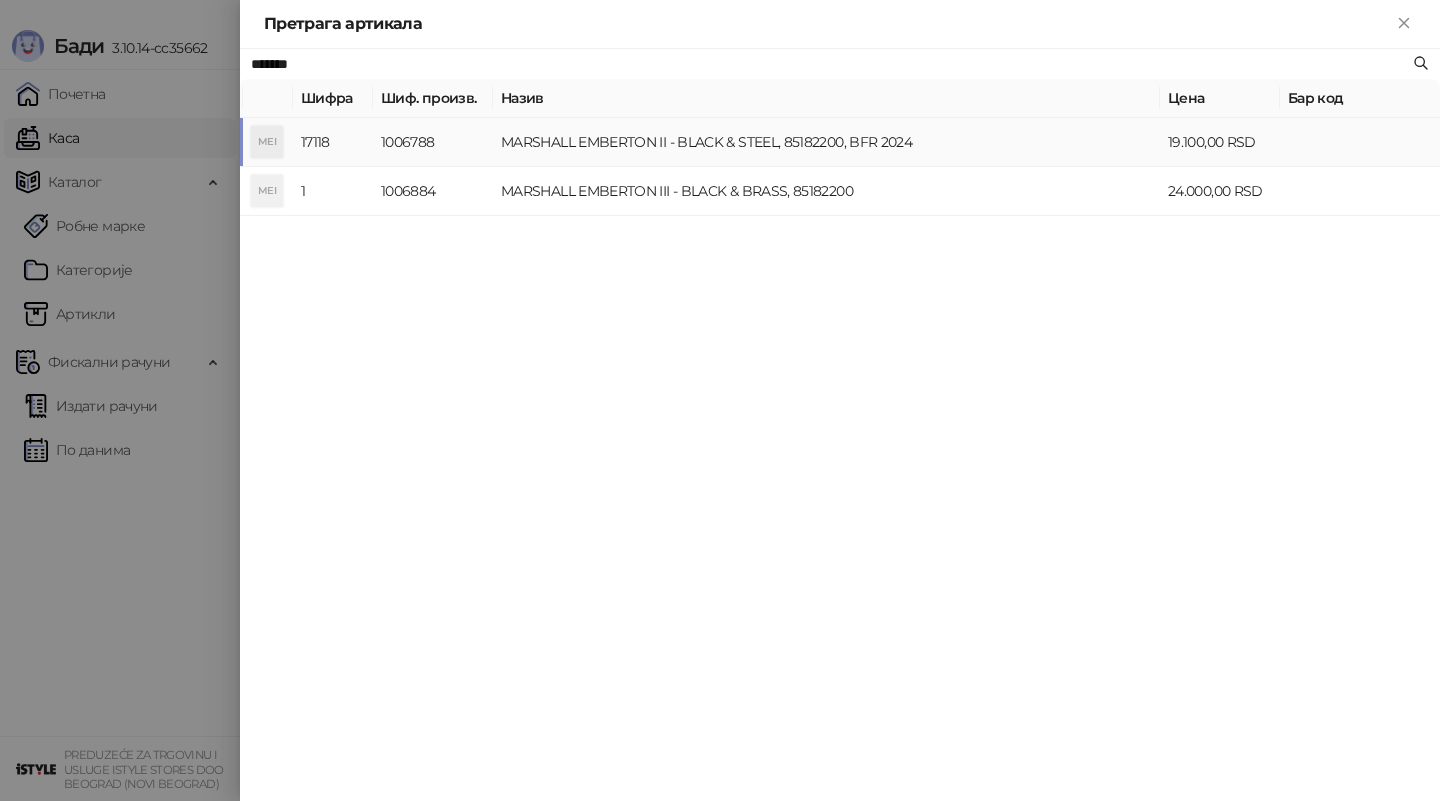 click on "1006788" at bounding box center (433, 142) 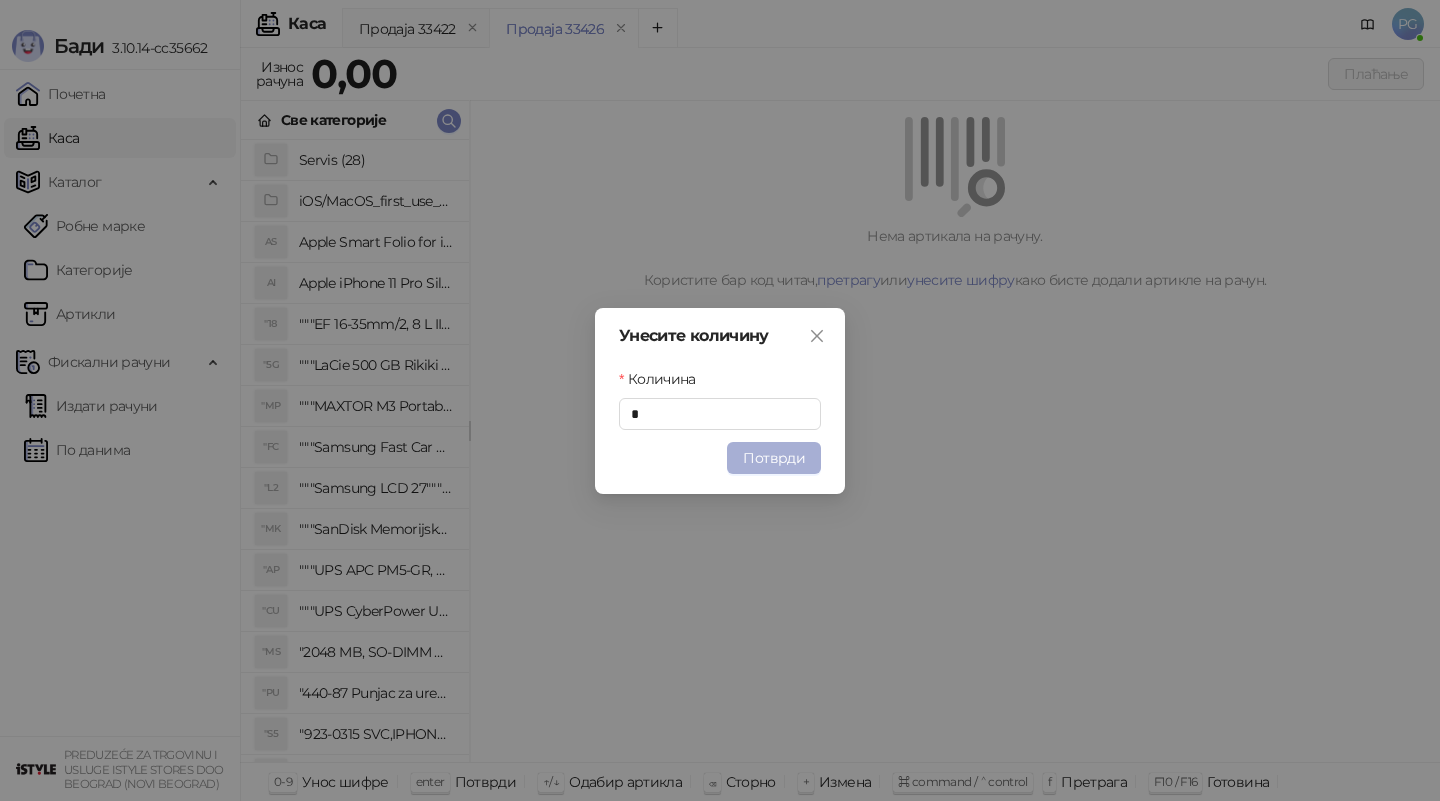 click on "Потврди" at bounding box center (774, 458) 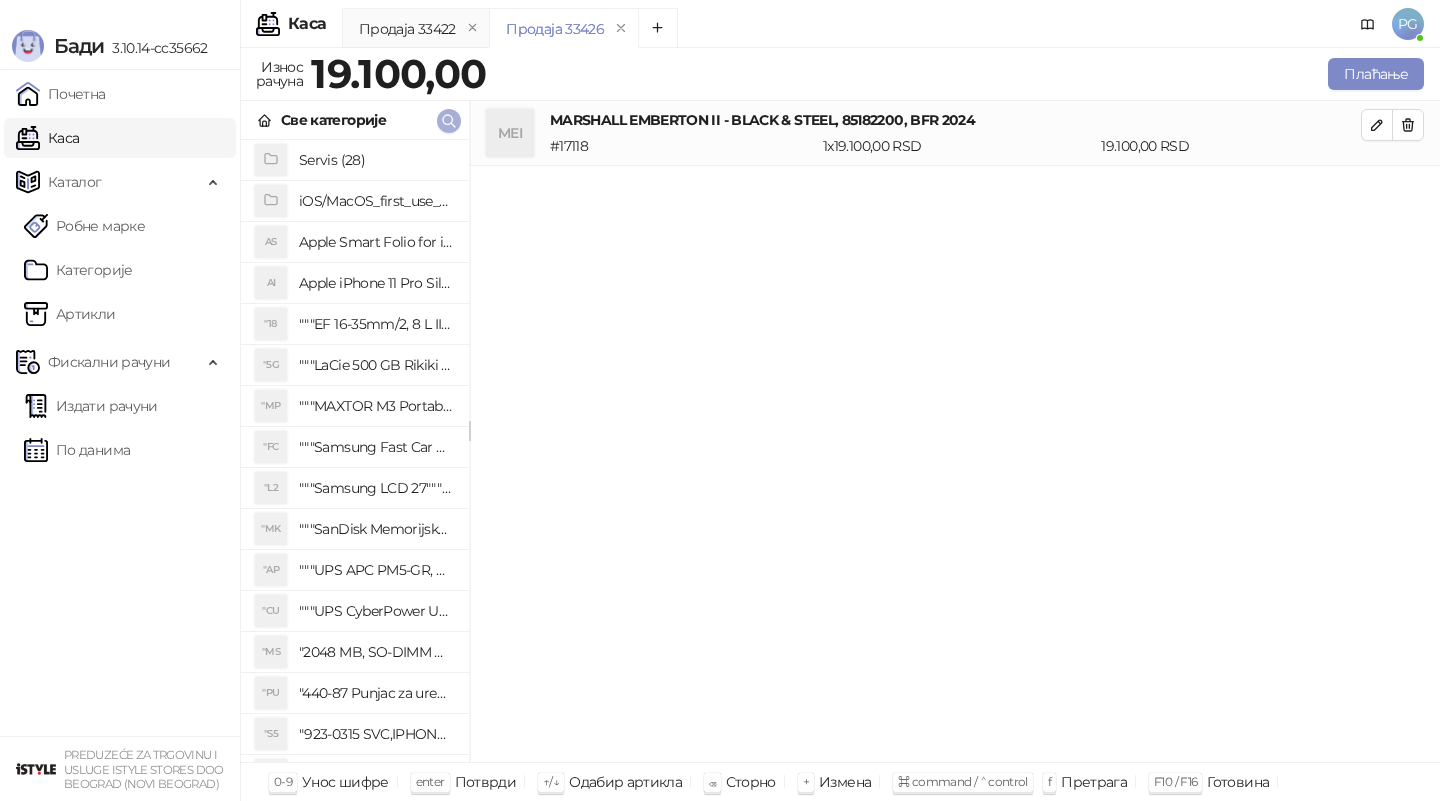click at bounding box center [449, 121] 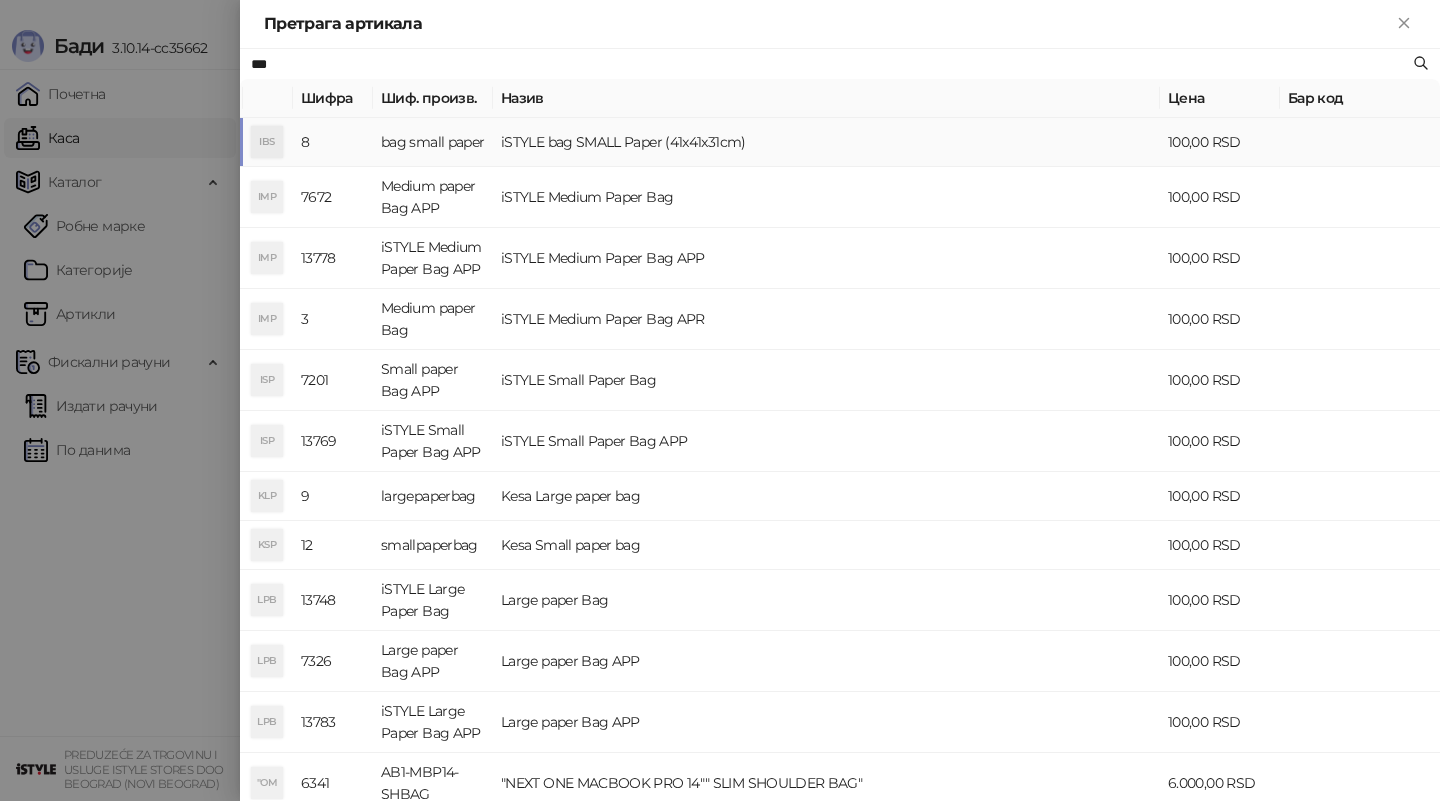 type on "***" 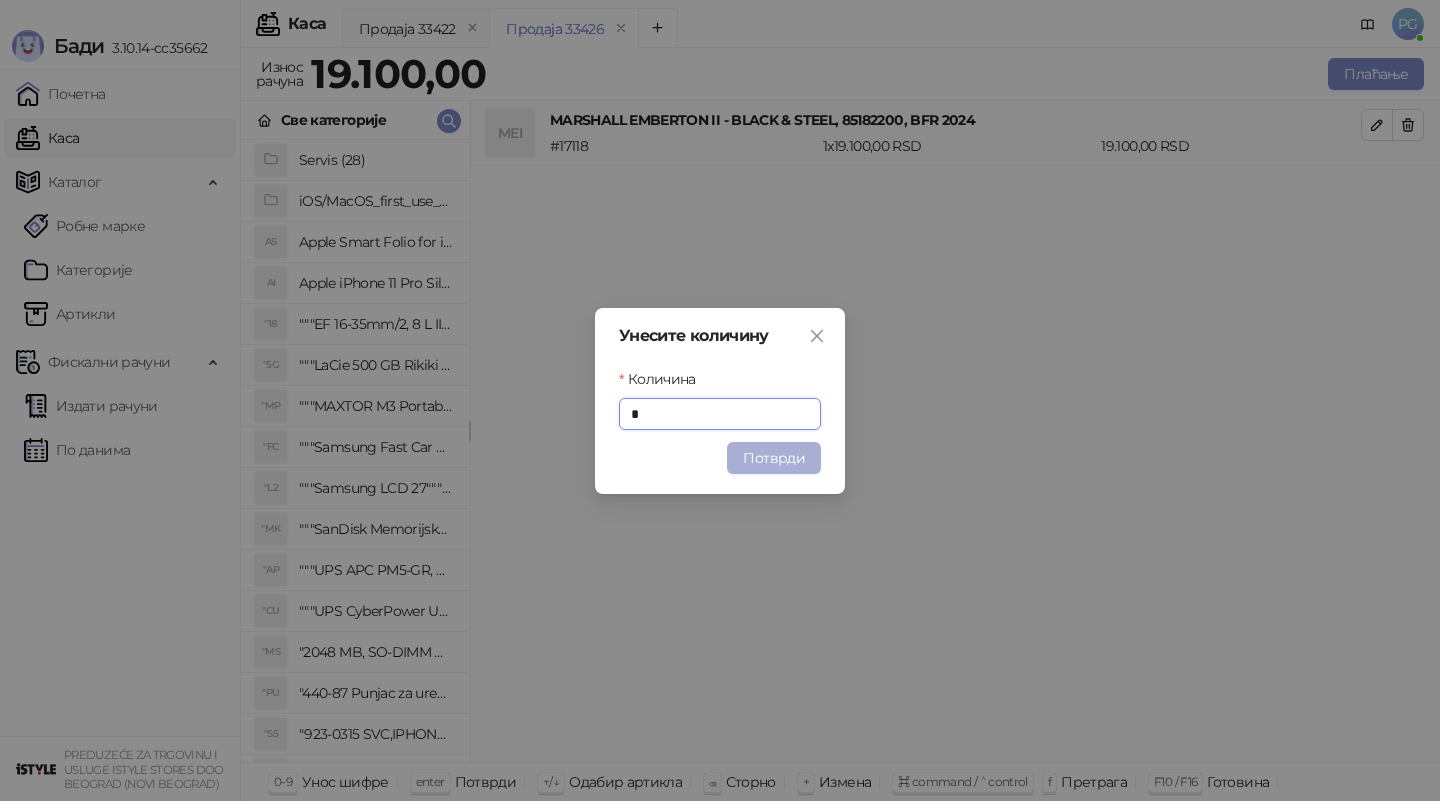 click on "Потврди" at bounding box center [774, 458] 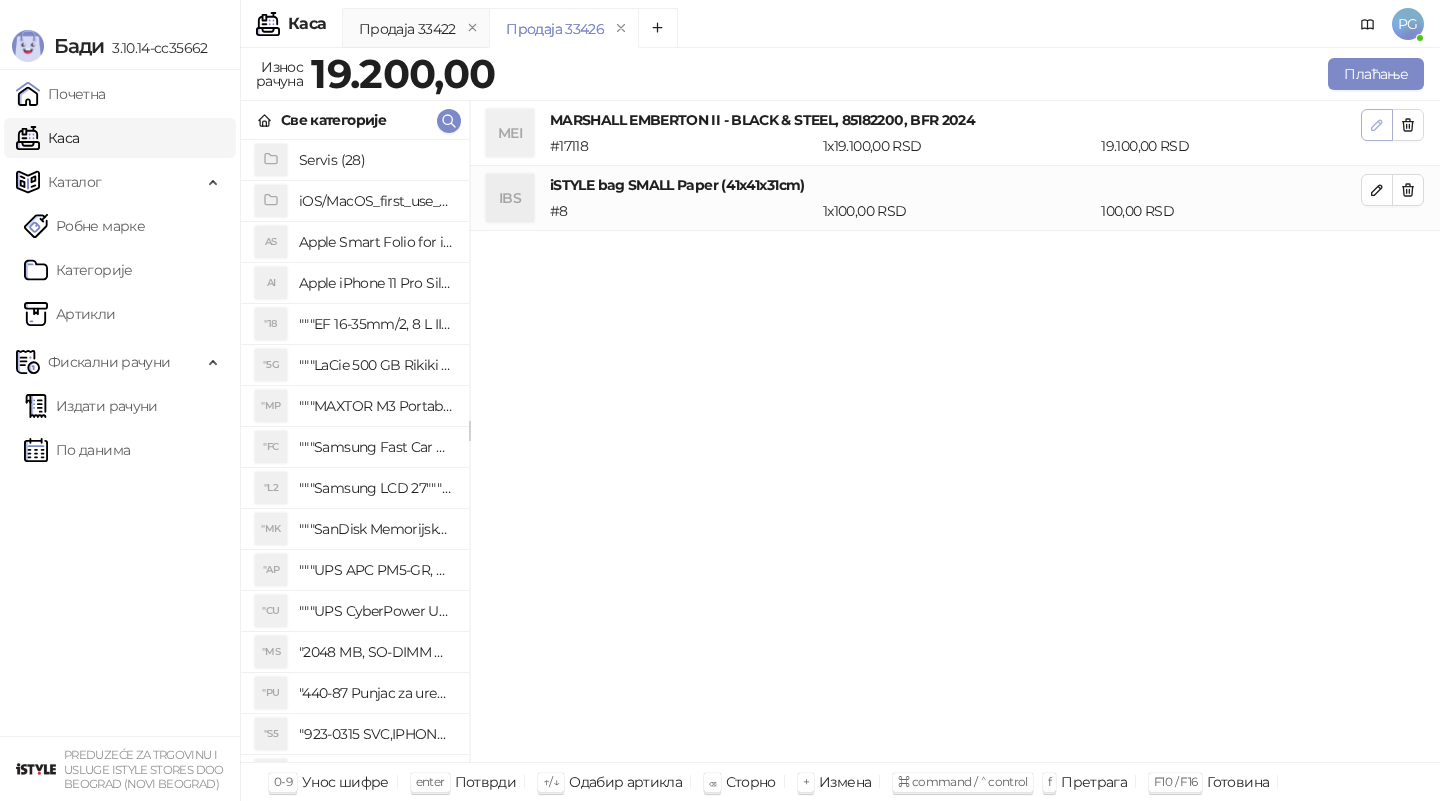 click at bounding box center [1377, 125] 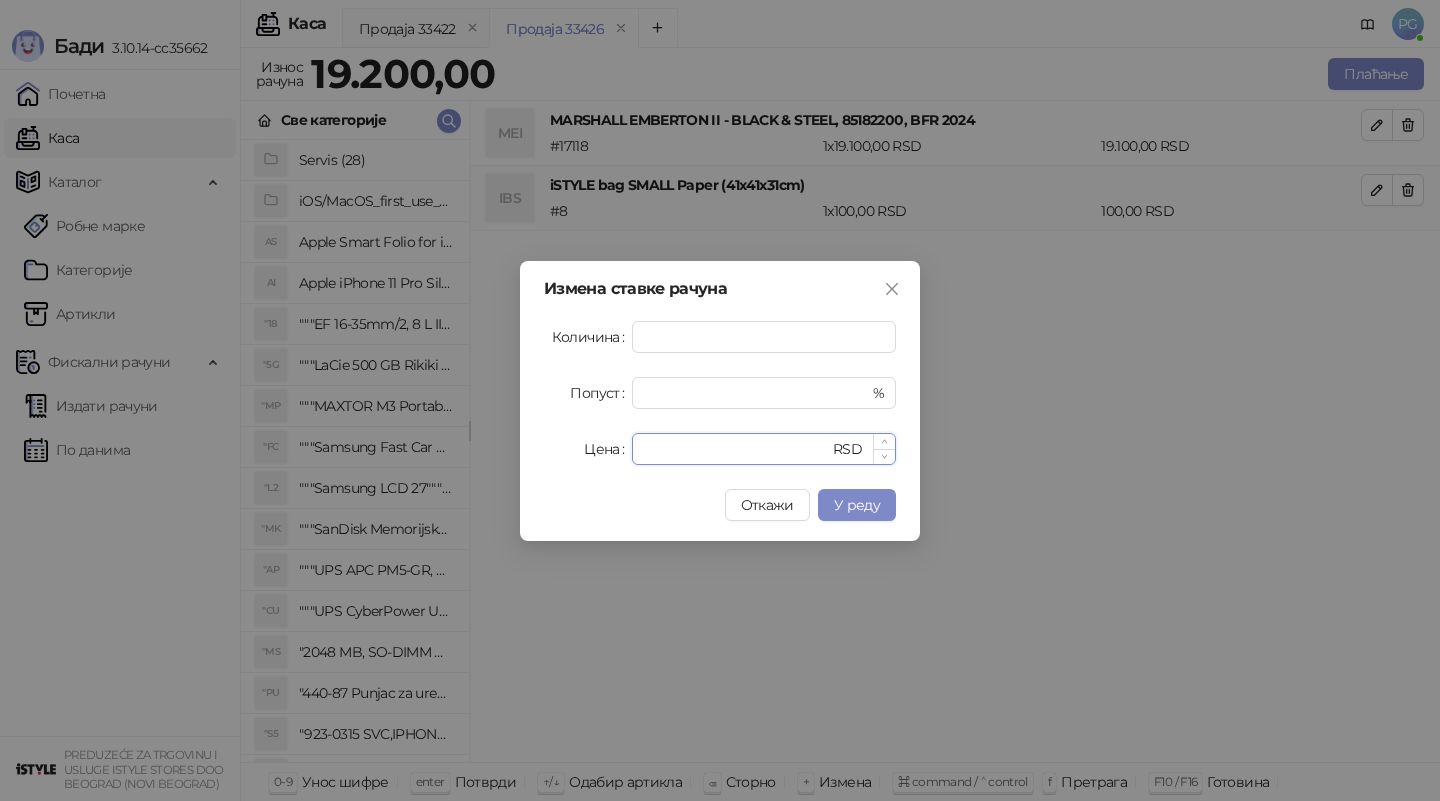 click on "*****" at bounding box center [736, 449] 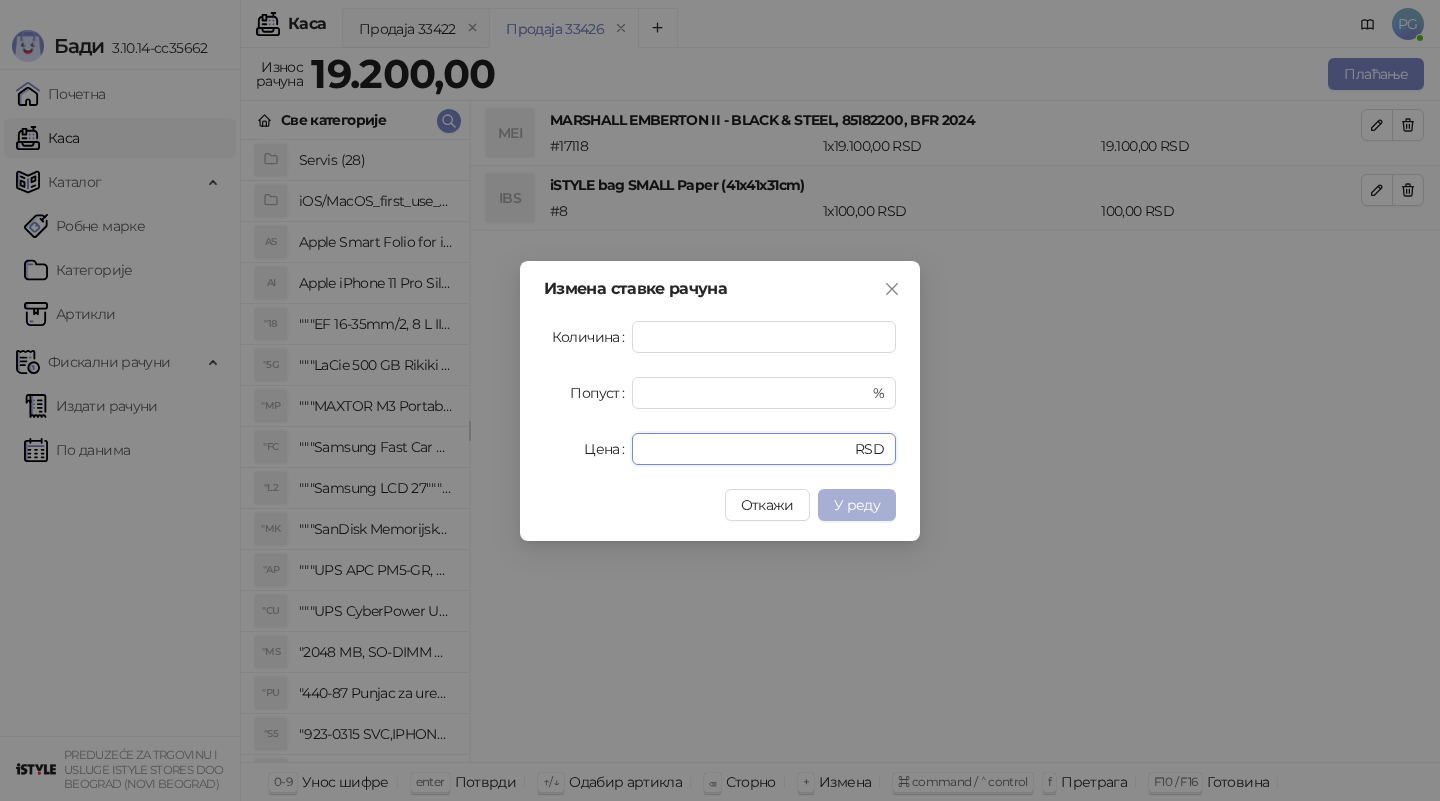 type on "*****" 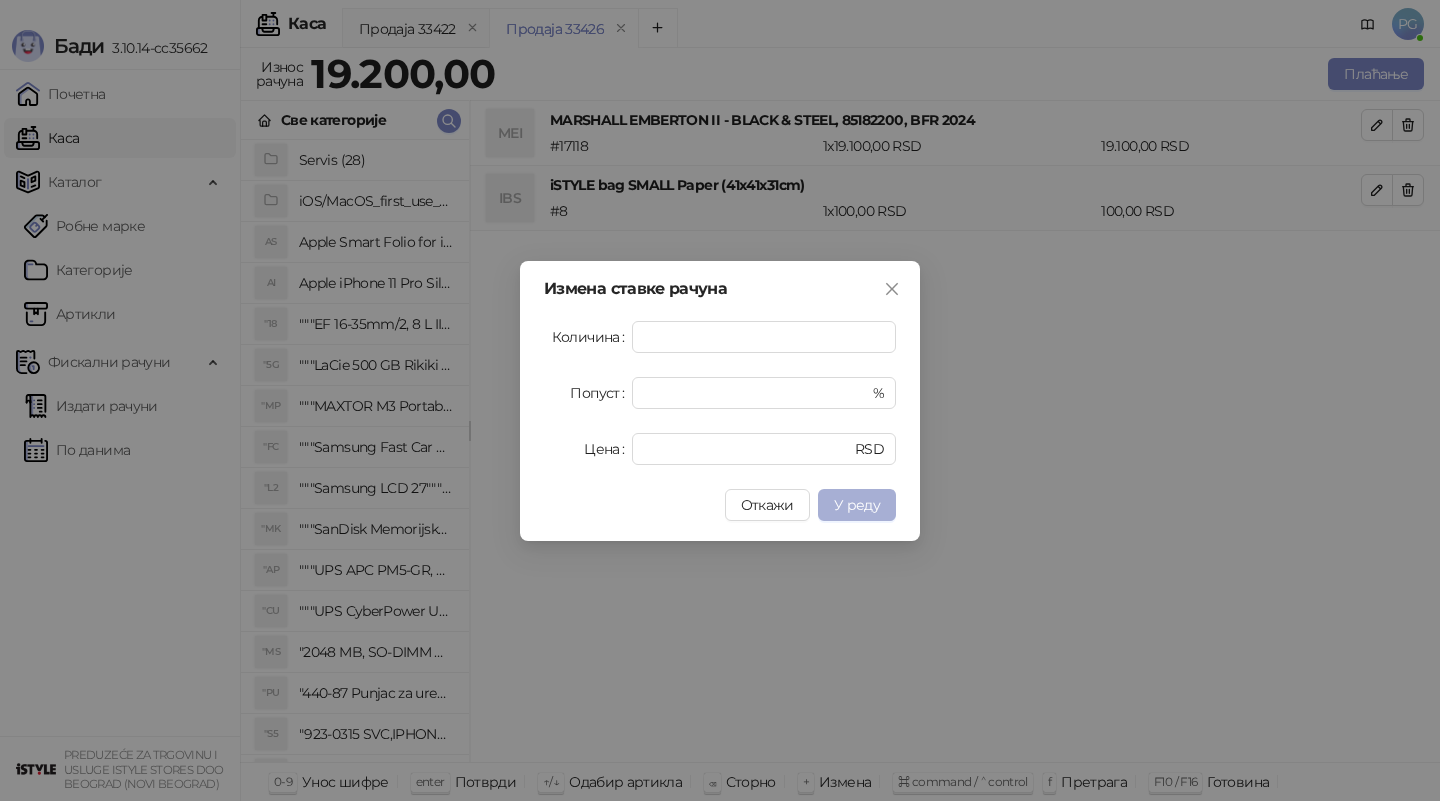 click on "У реду" at bounding box center [857, 505] 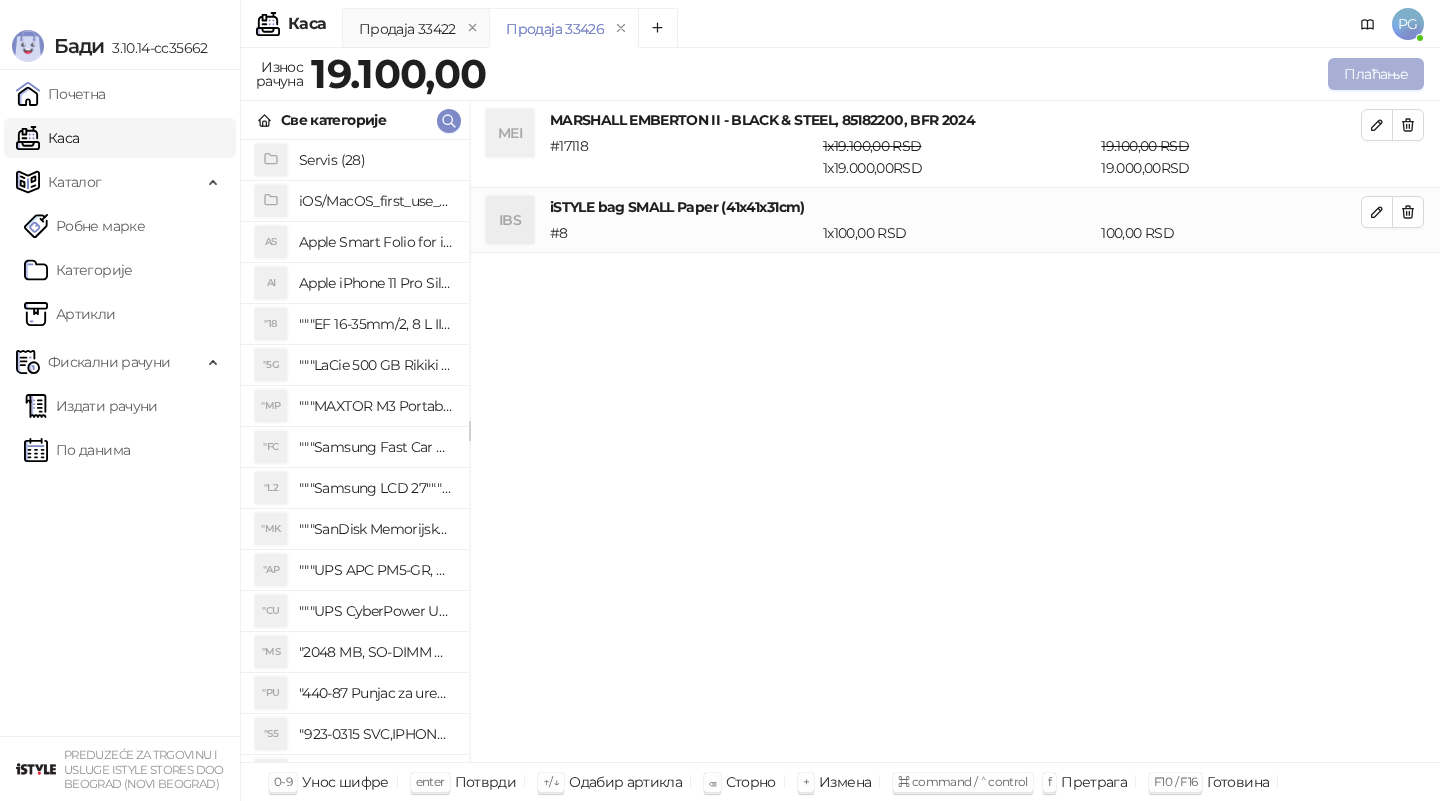 click on "Плаћање" at bounding box center (1376, 74) 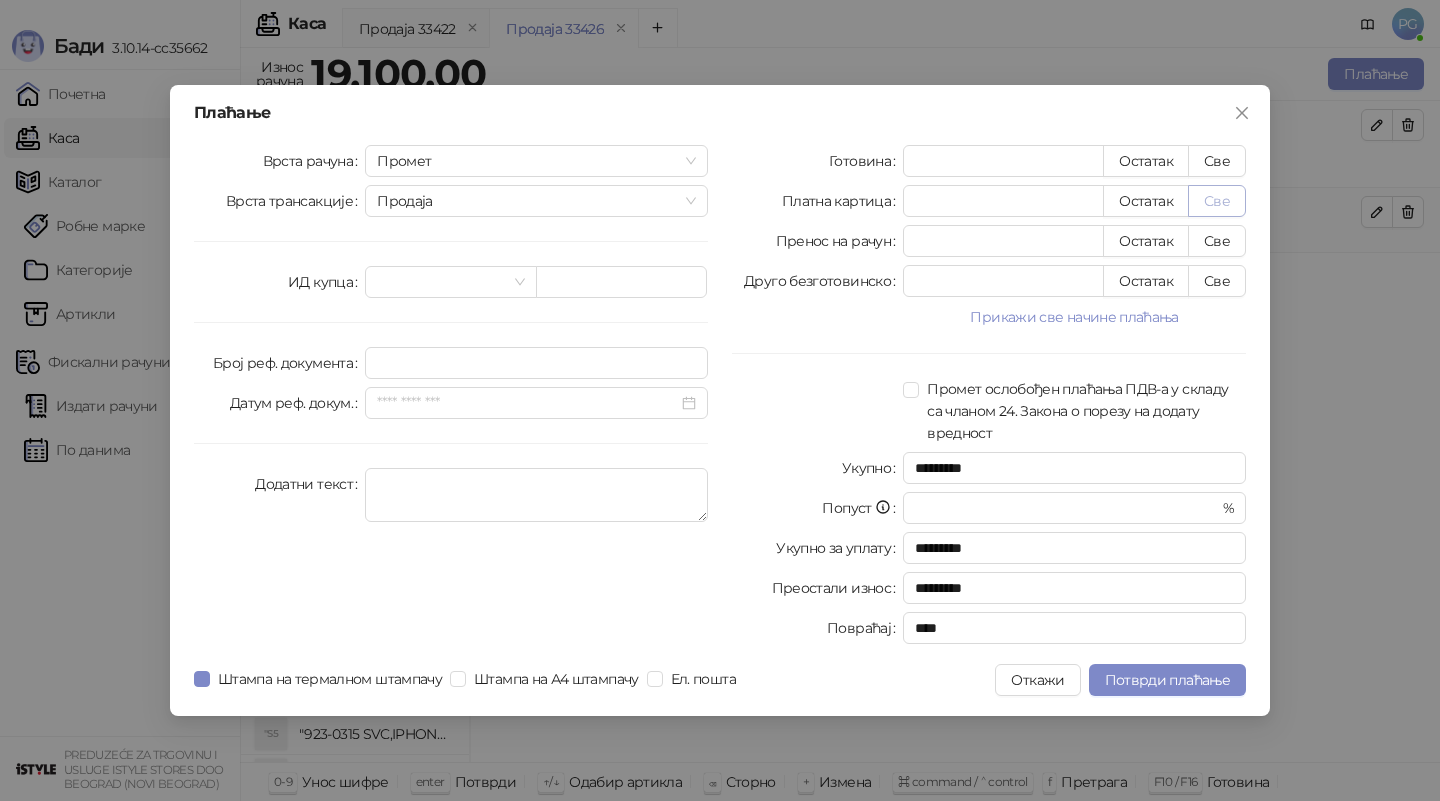 click on "Све" at bounding box center [1217, 201] 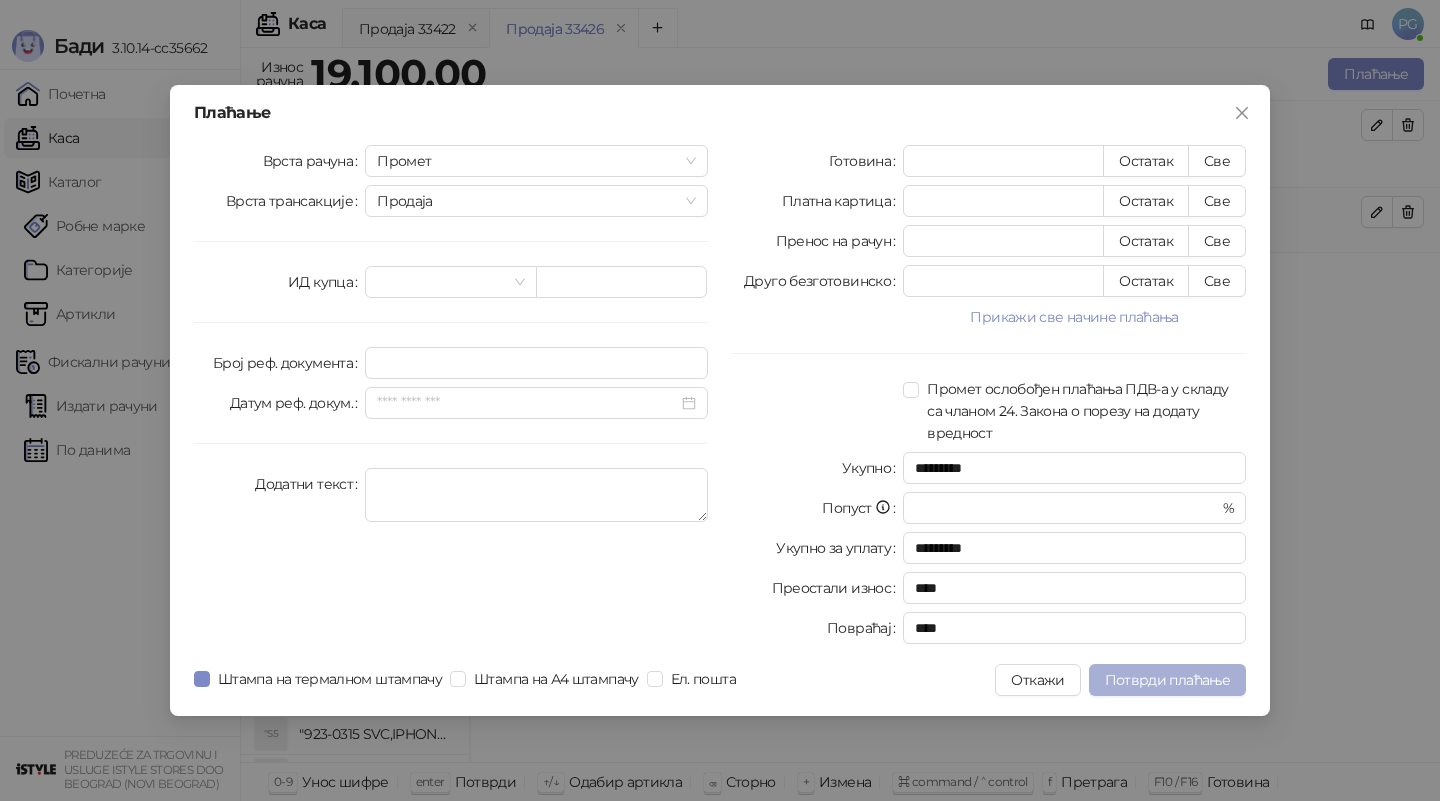 click on "Потврди плаћање" at bounding box center (1167, 680) 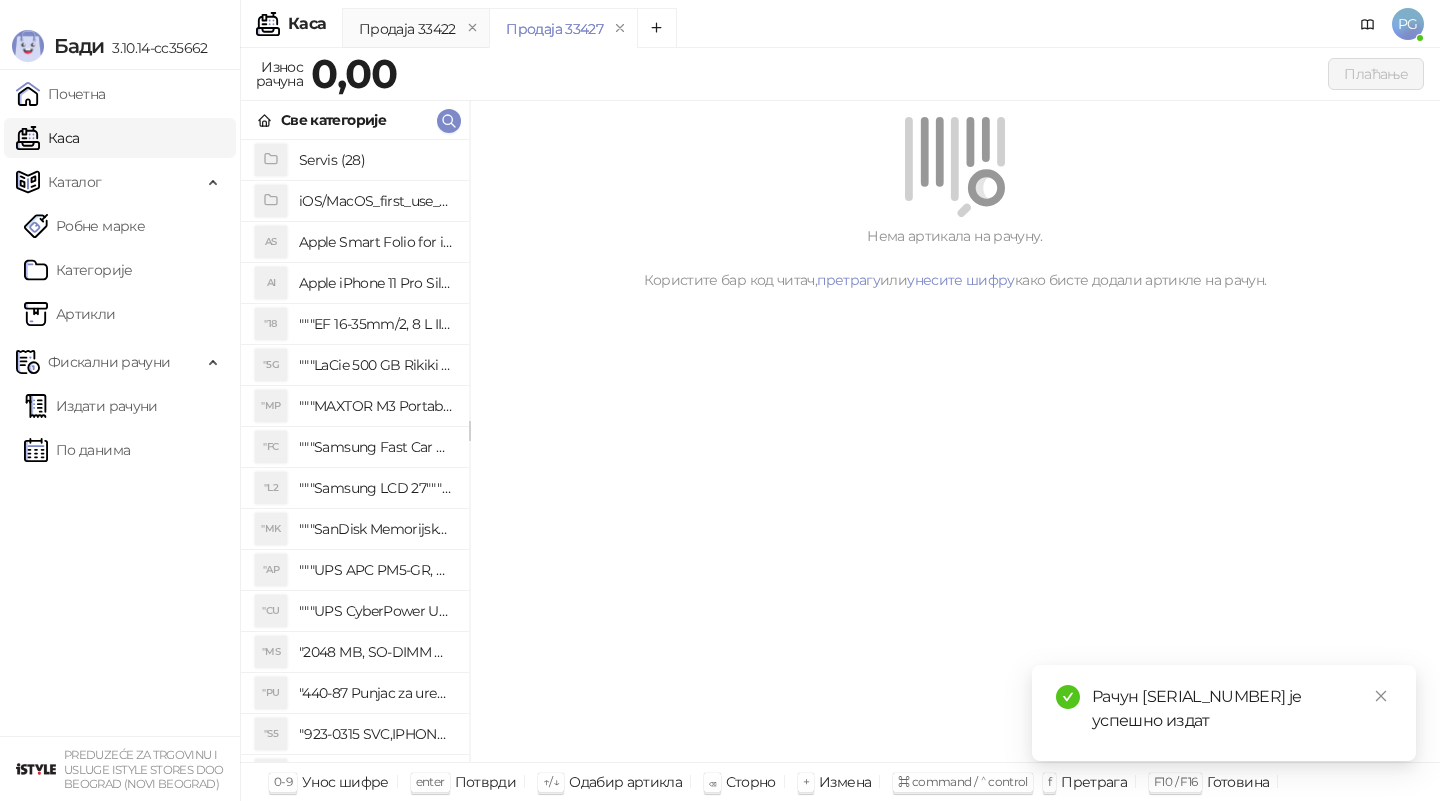 drag, startPoint x: 1221, startPoint y: 670, endPoint x: 854, endPoint y: 793, distance: 387.0633 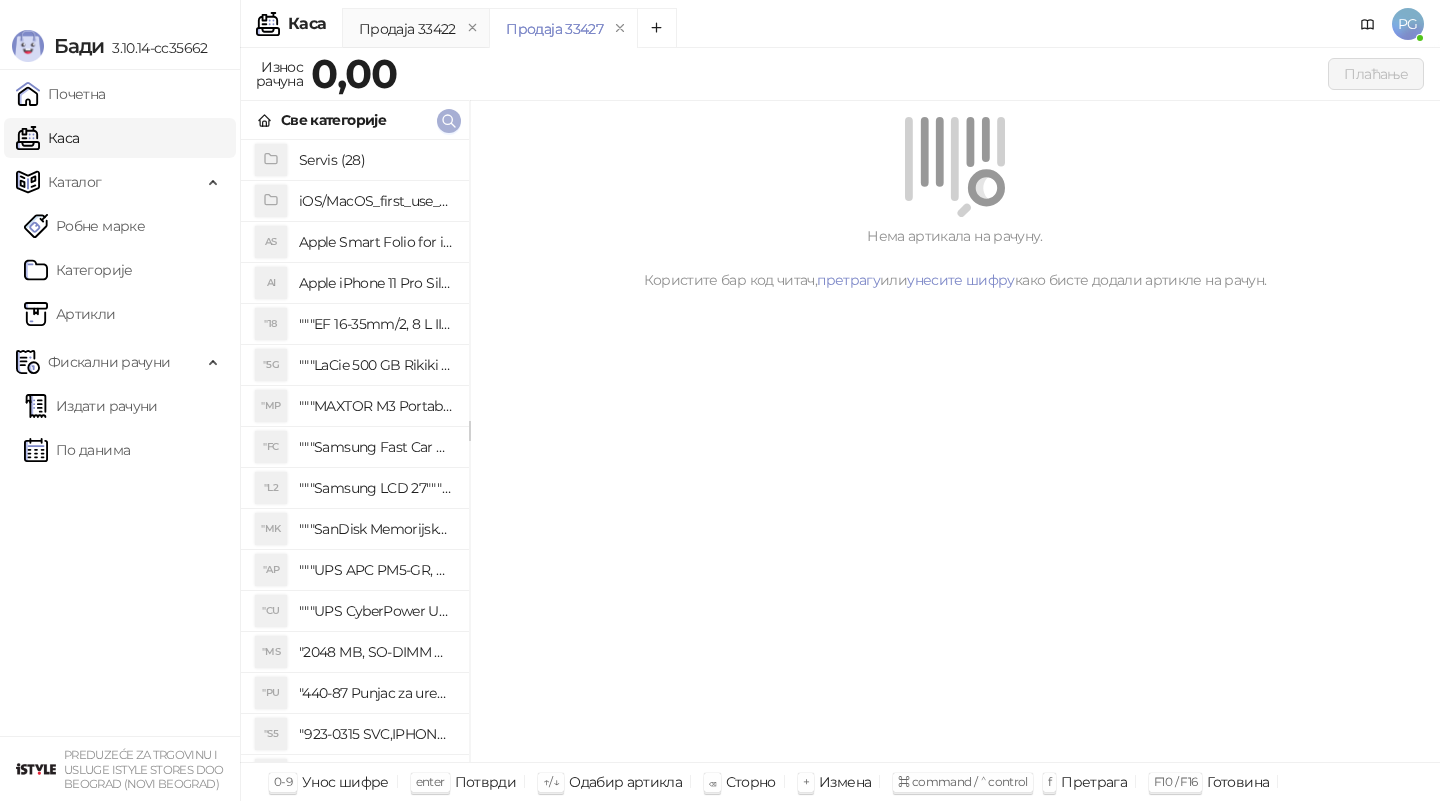 click 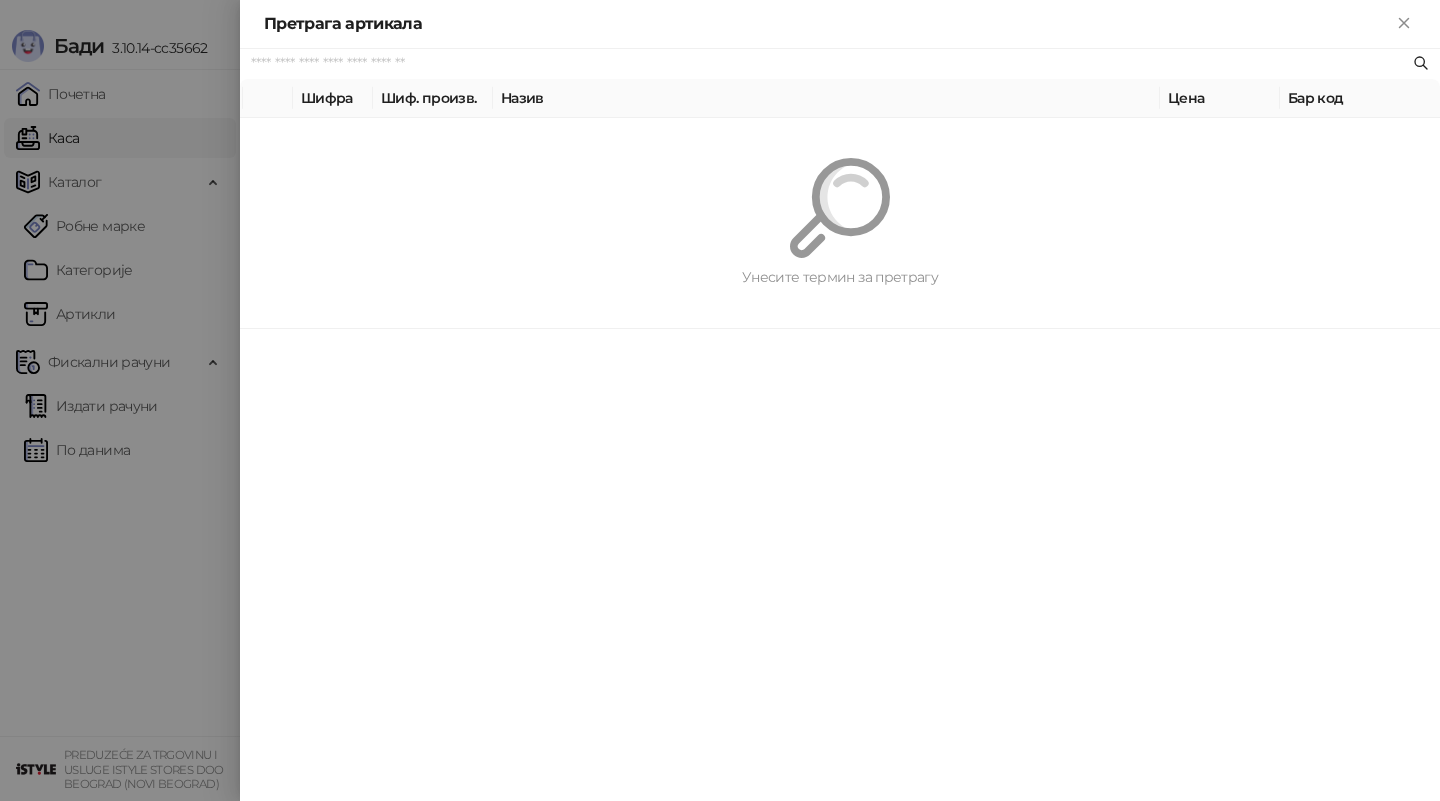 paste on "*********" 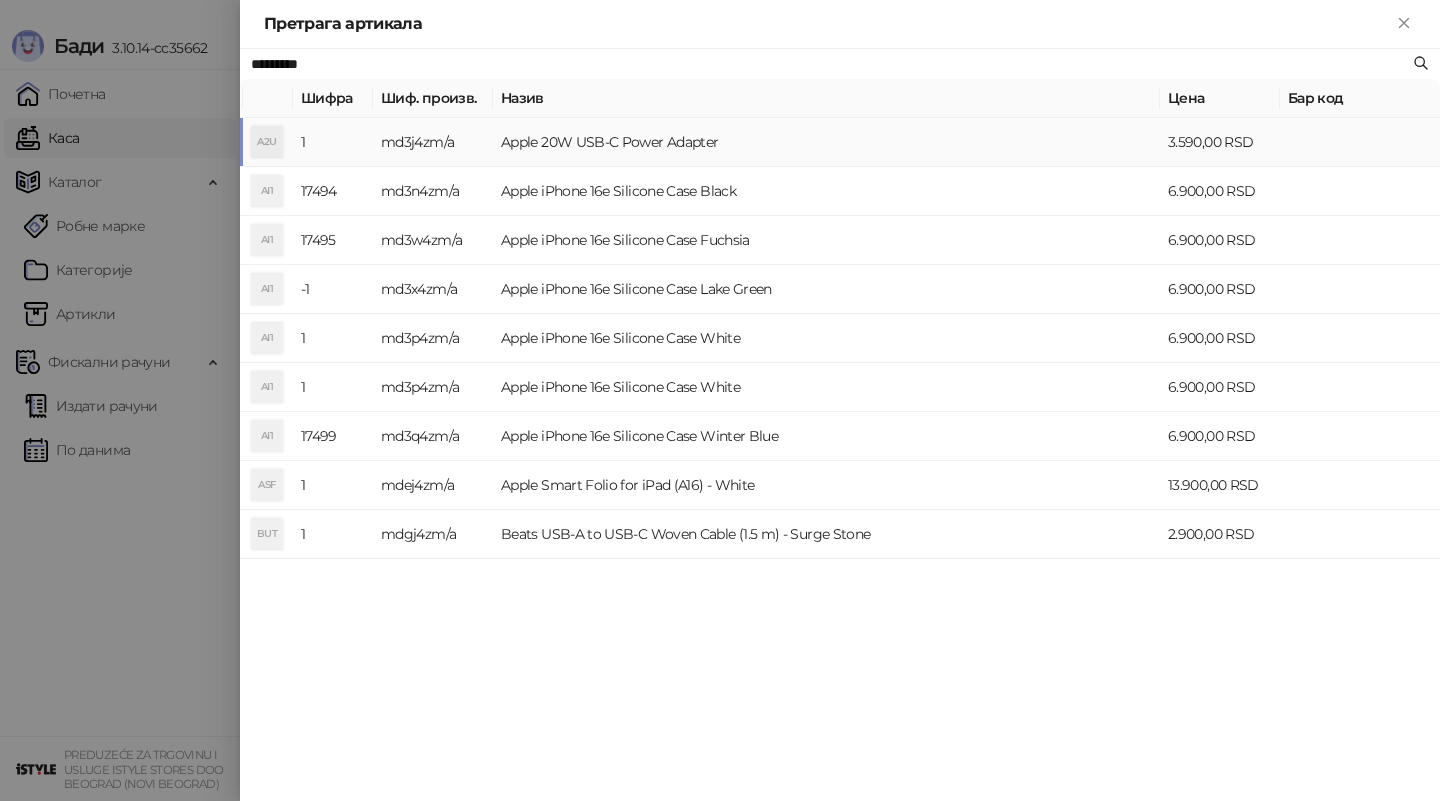 click on "md3j4zm/a" at bounding box center (433, 142) 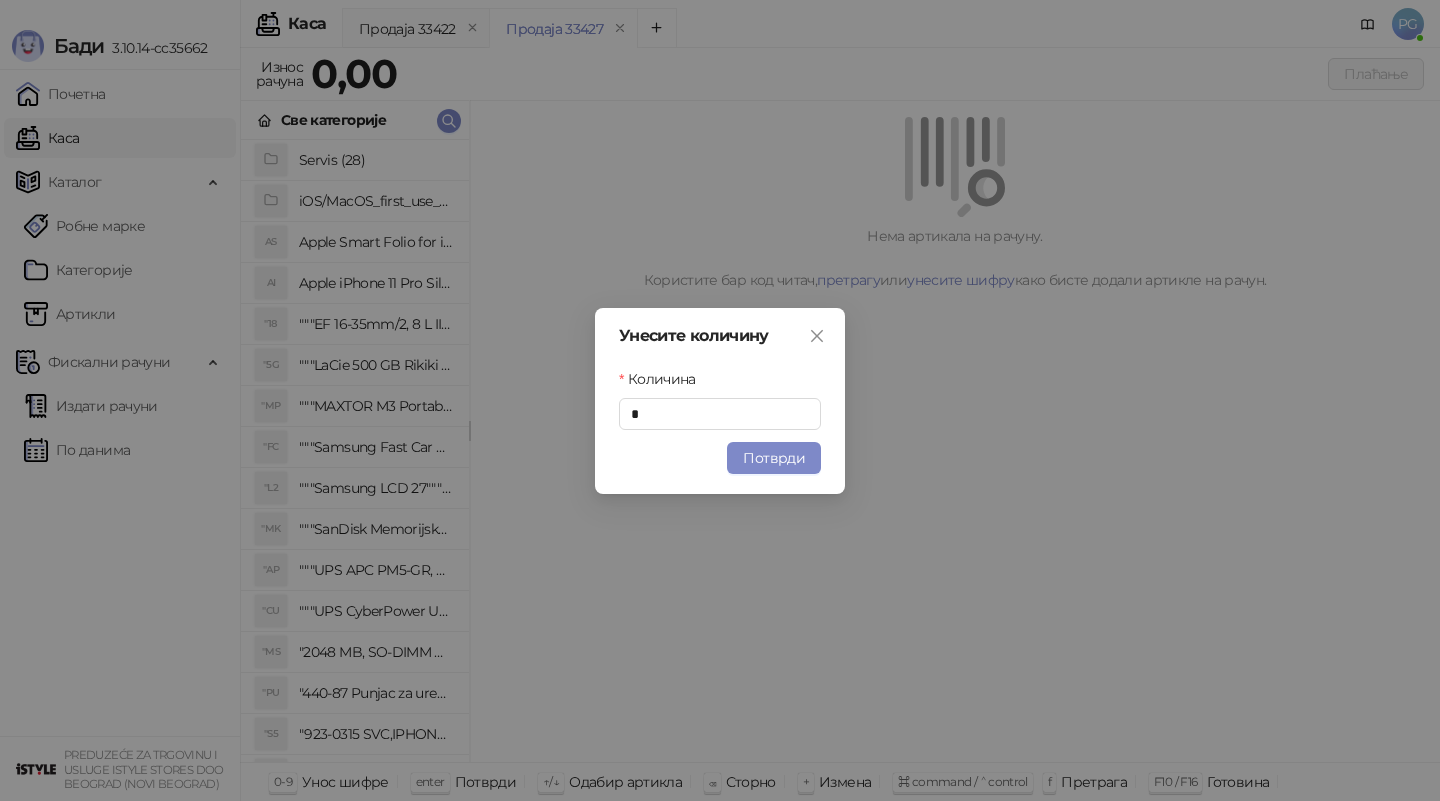 click on "Потврди" at bounding box center [774, 458] 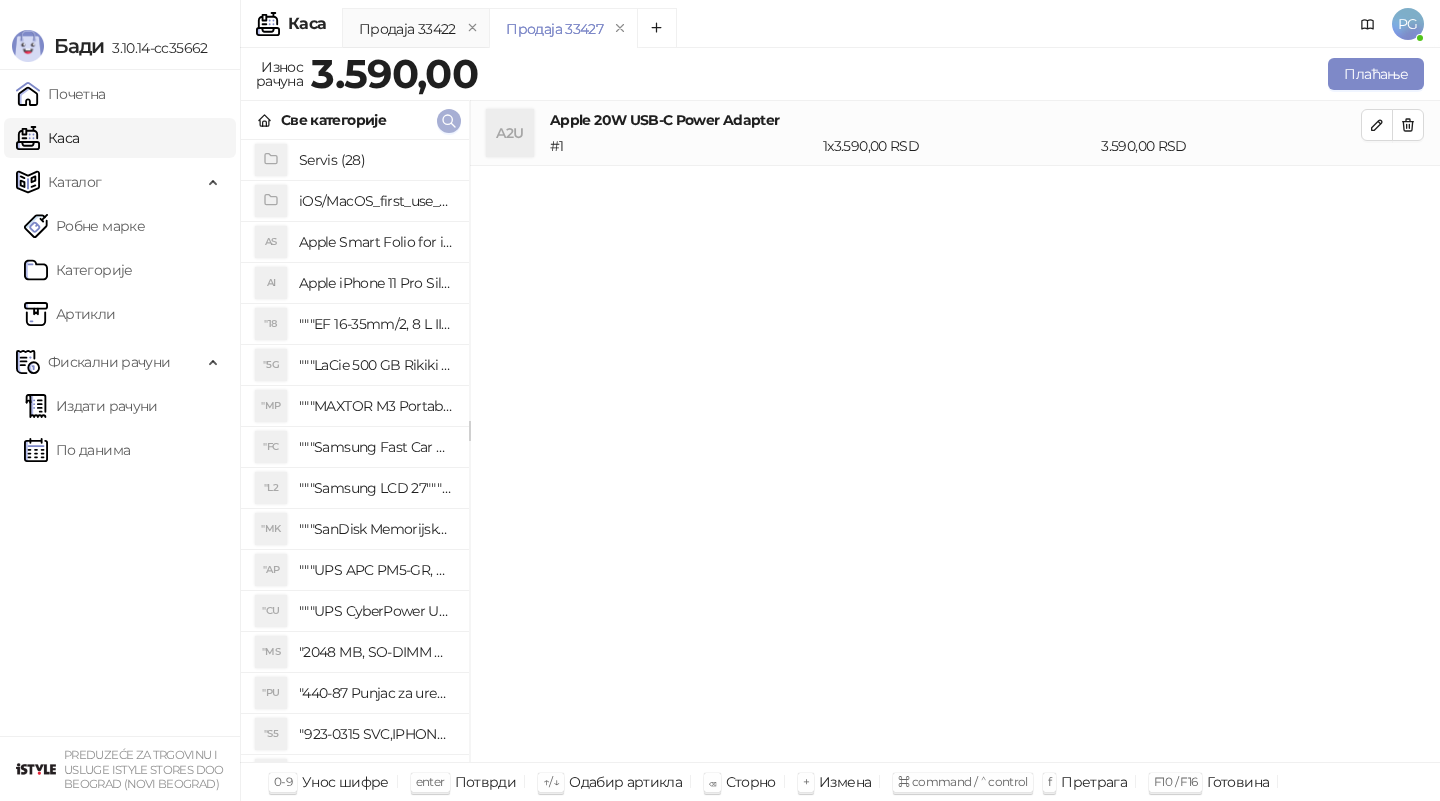 click 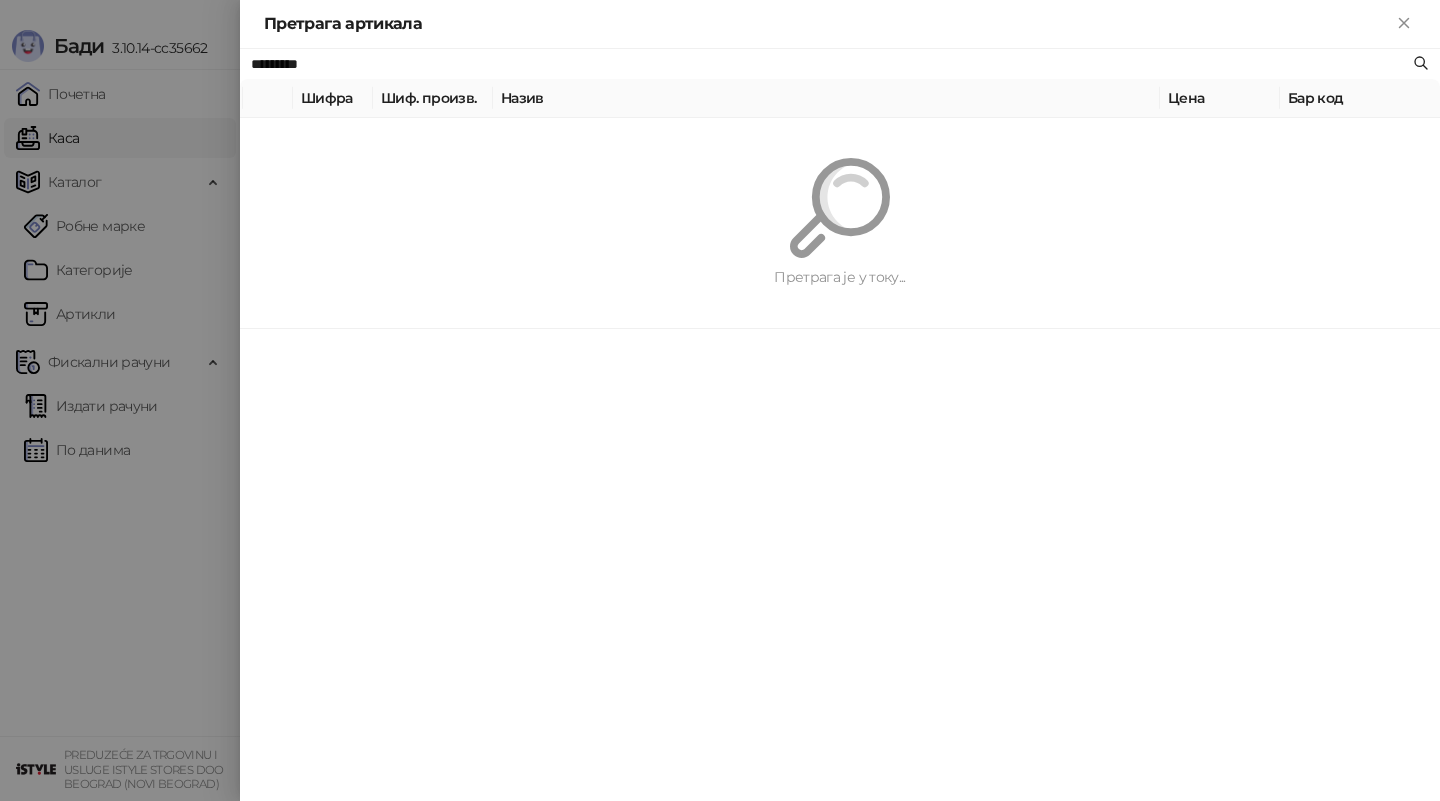 paste 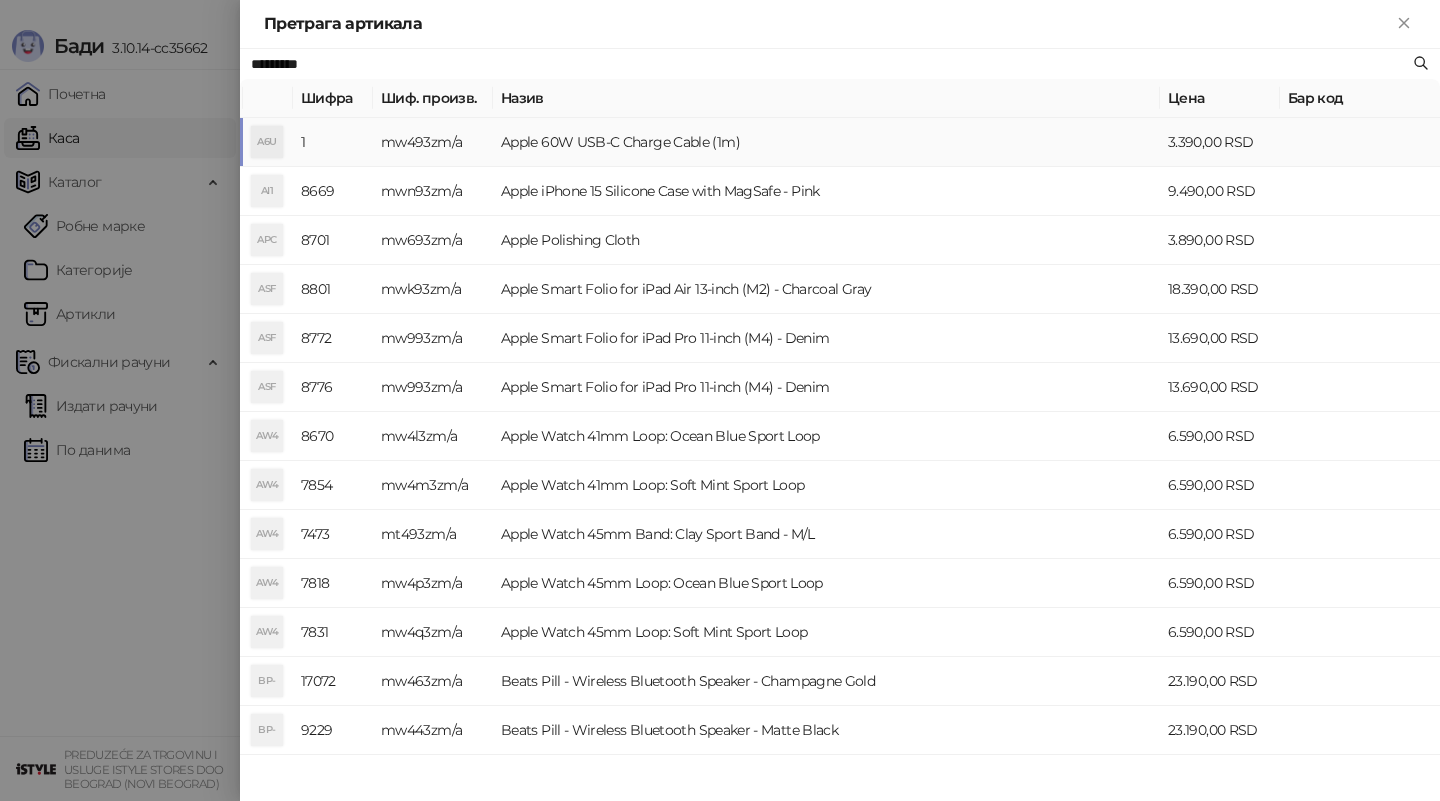 type on "*********" 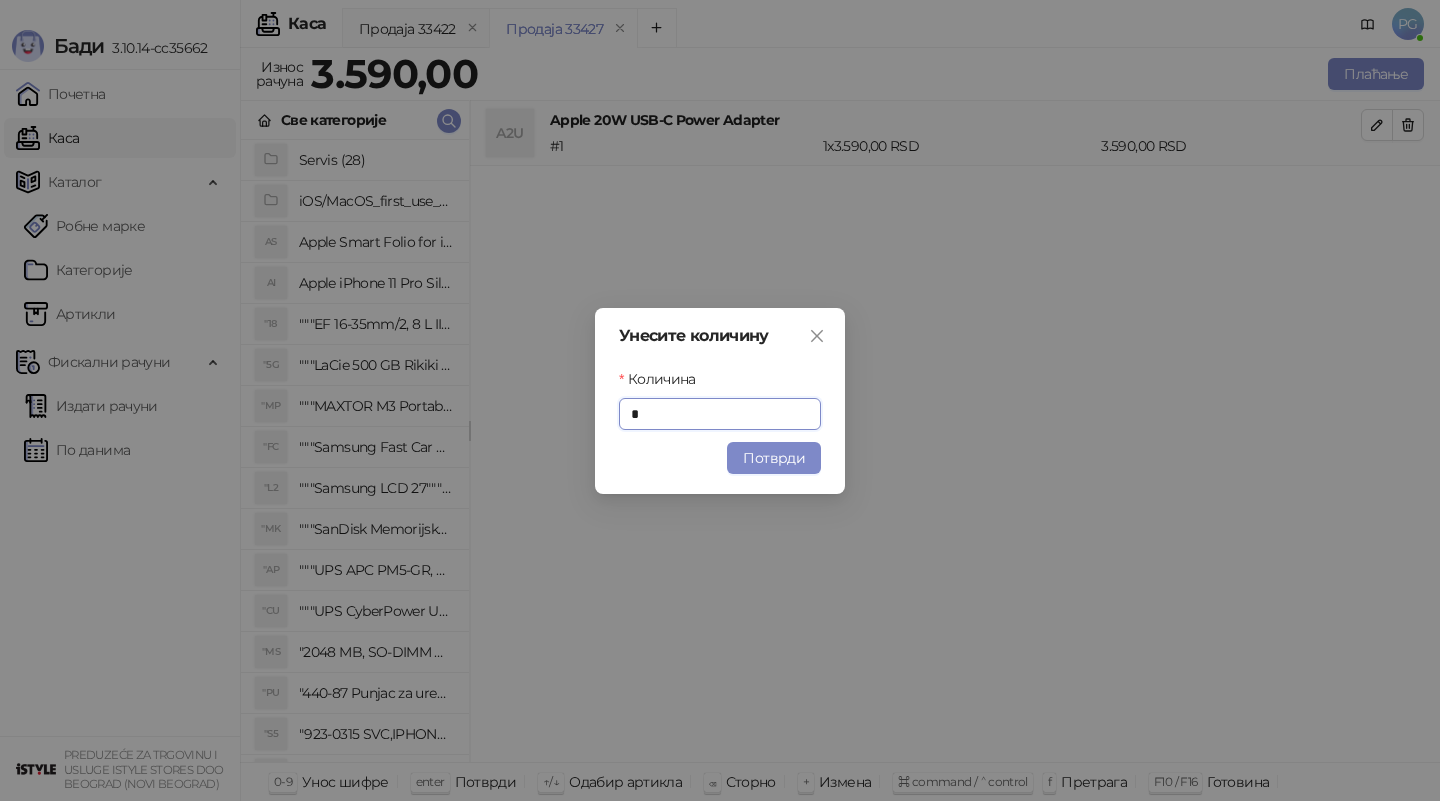 click on "Потврди" at bounding box center (774, 458) 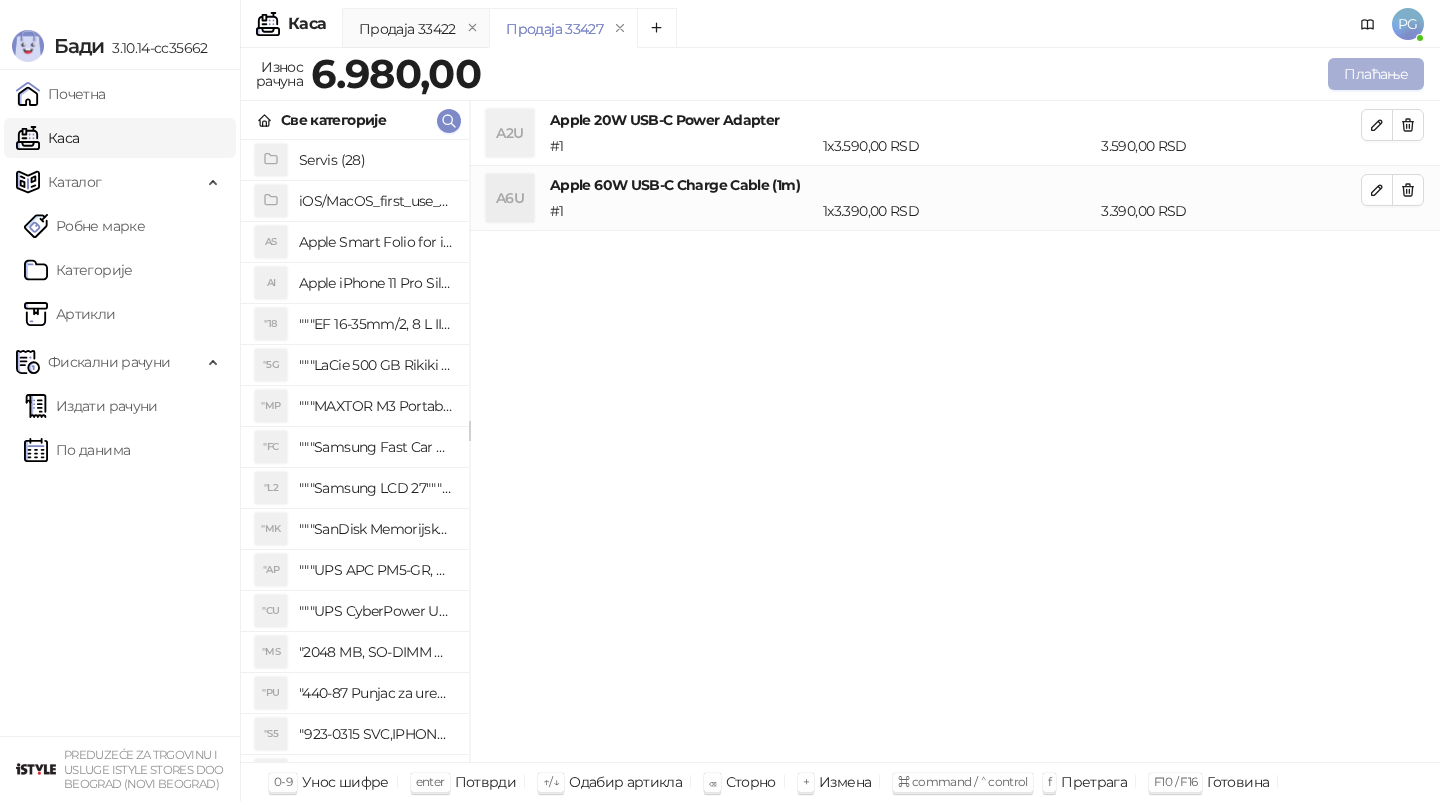 click on "Плаћање" at bounding box center [1376, 74] 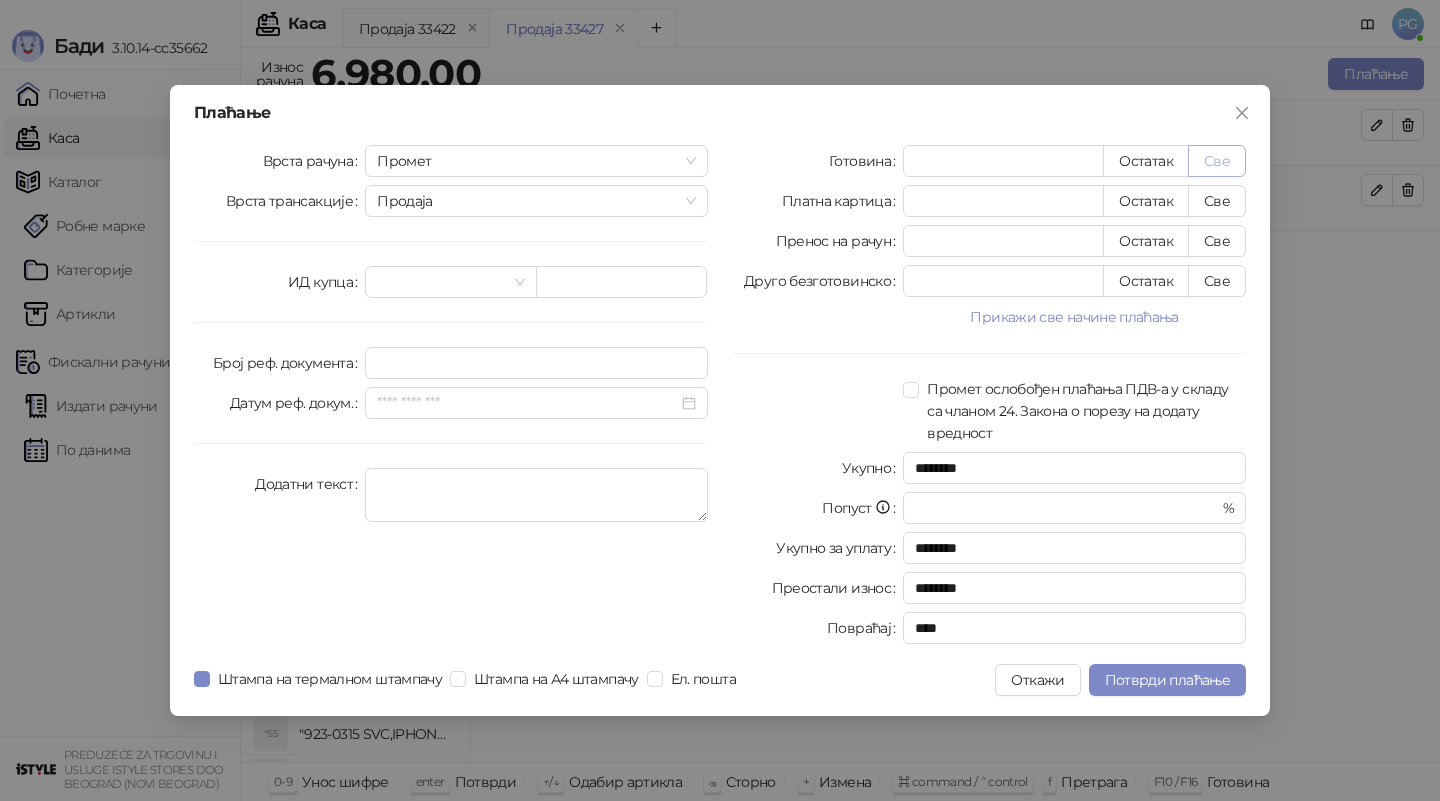 click on "Све" at bounding box center (1217, 161) 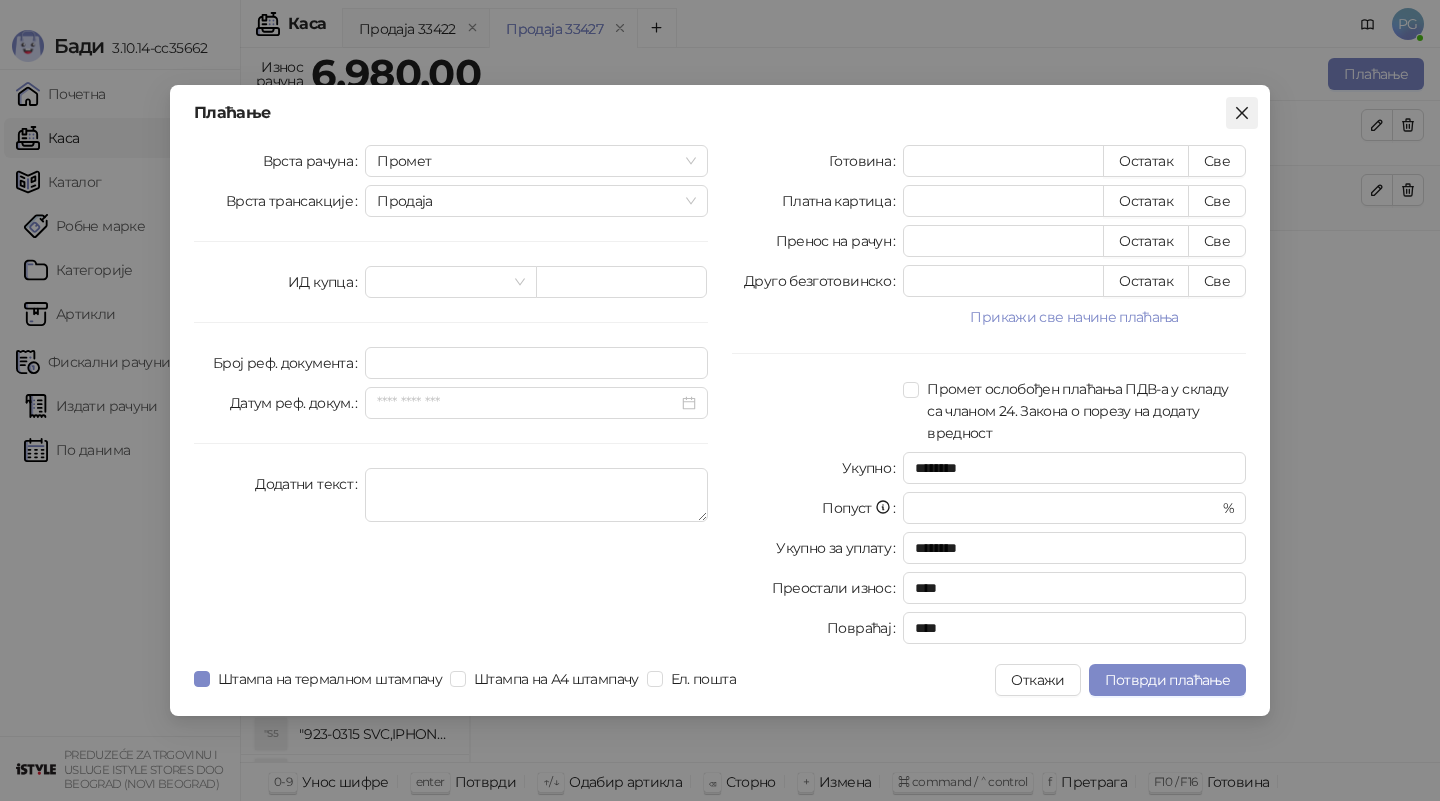click 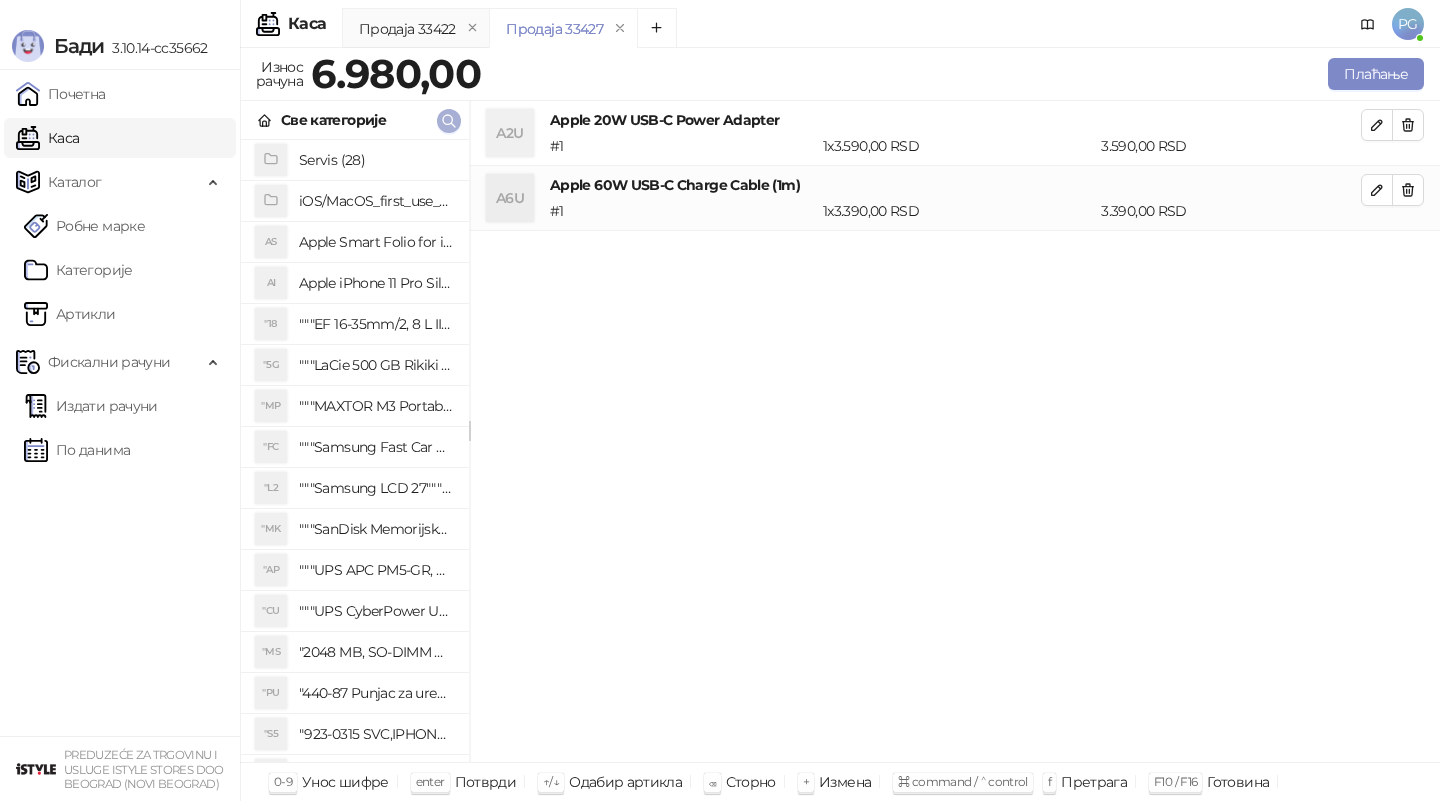 click 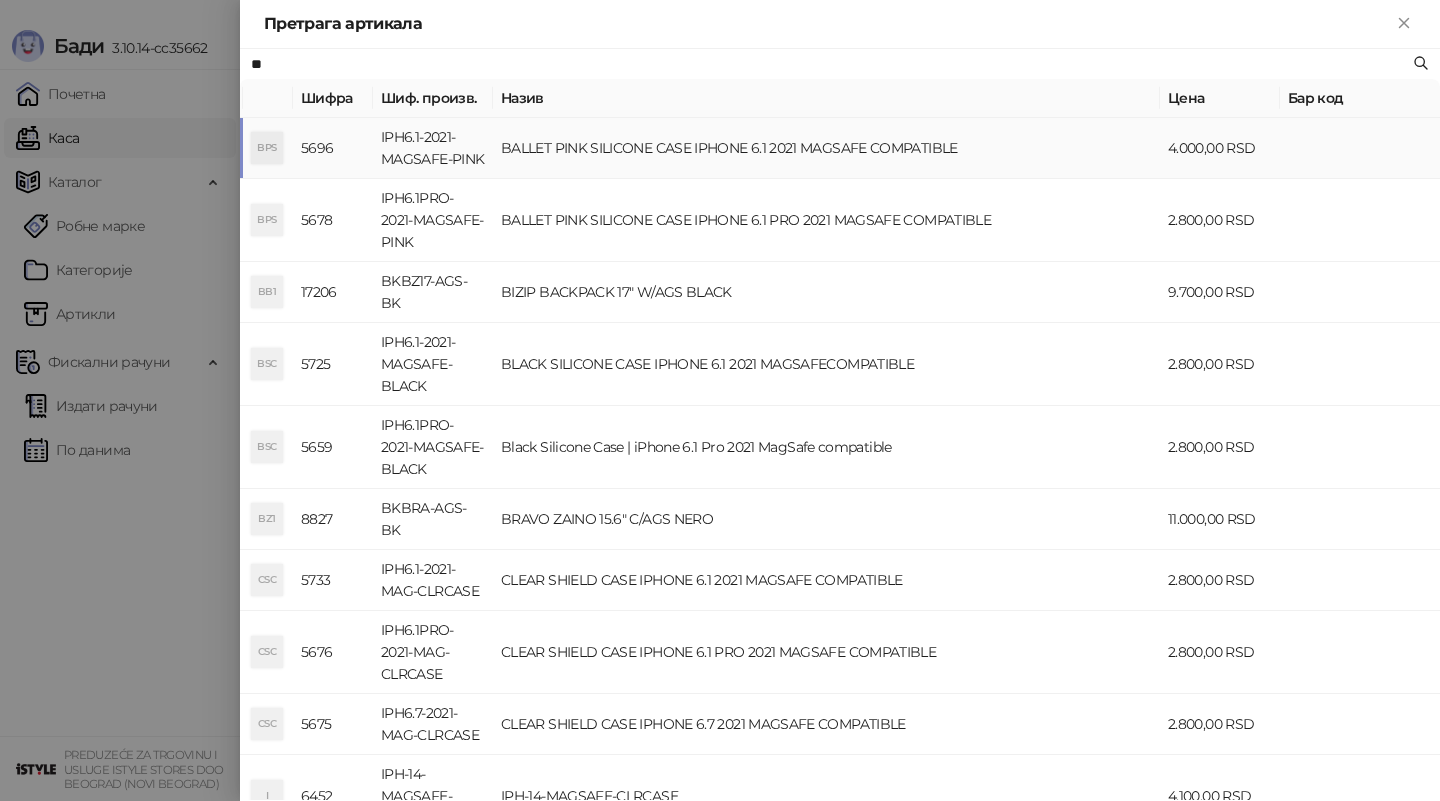 type on "*" 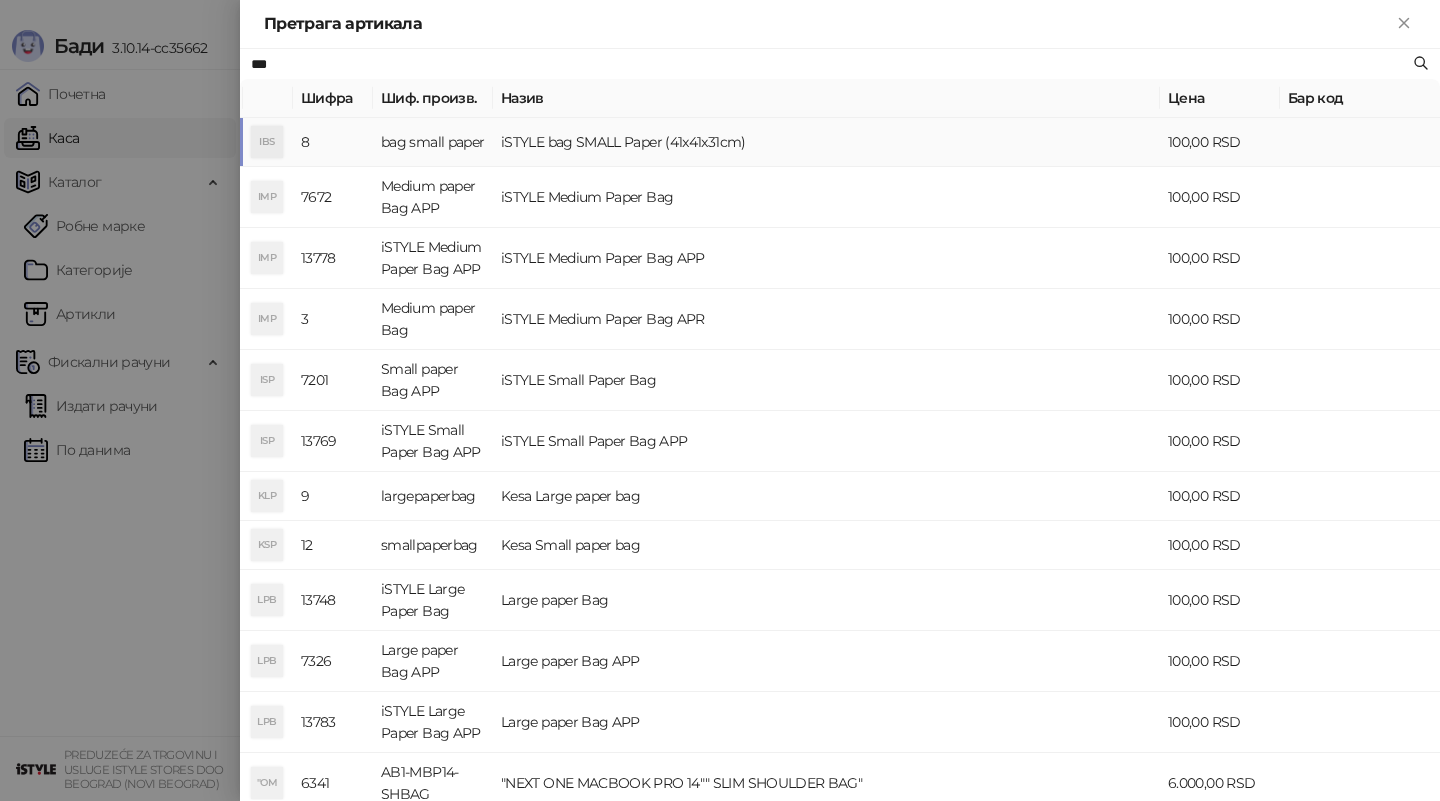type on "***" 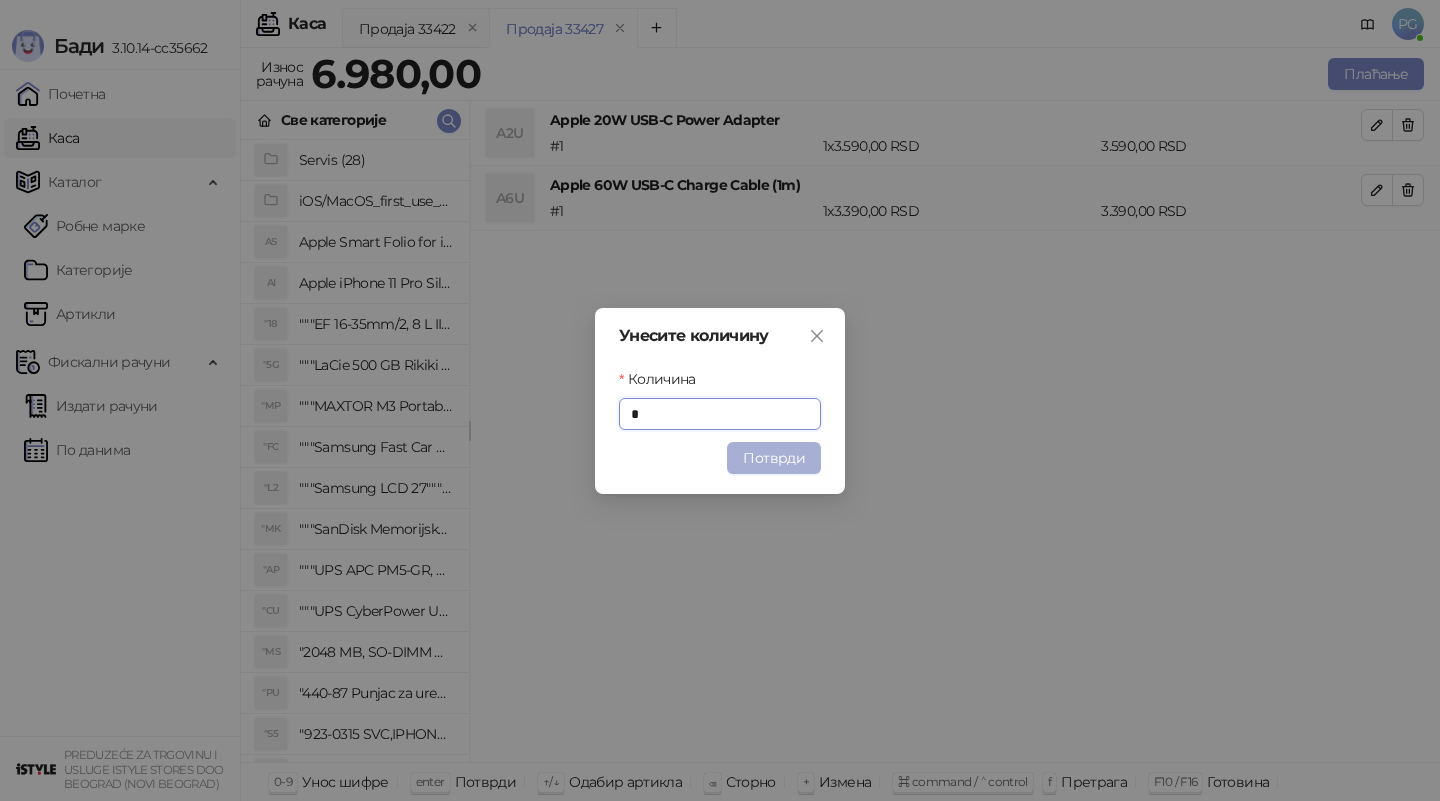 click on "Потврди" at bounding box center (774, 458) 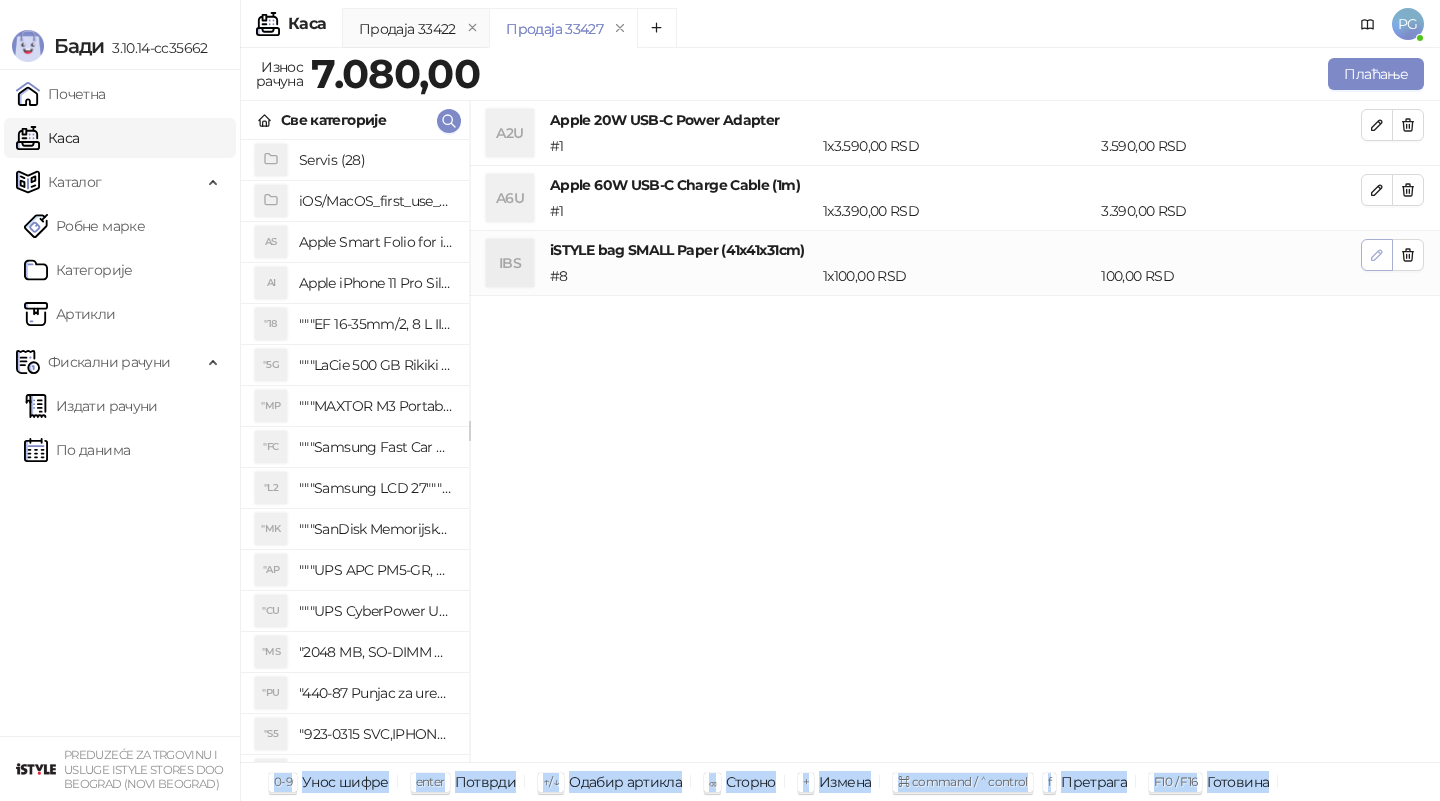 drag, startPoint x: 780, startPoint y: 441, endPoint x: 1362, endPoint y: 246, distance: 613.7988 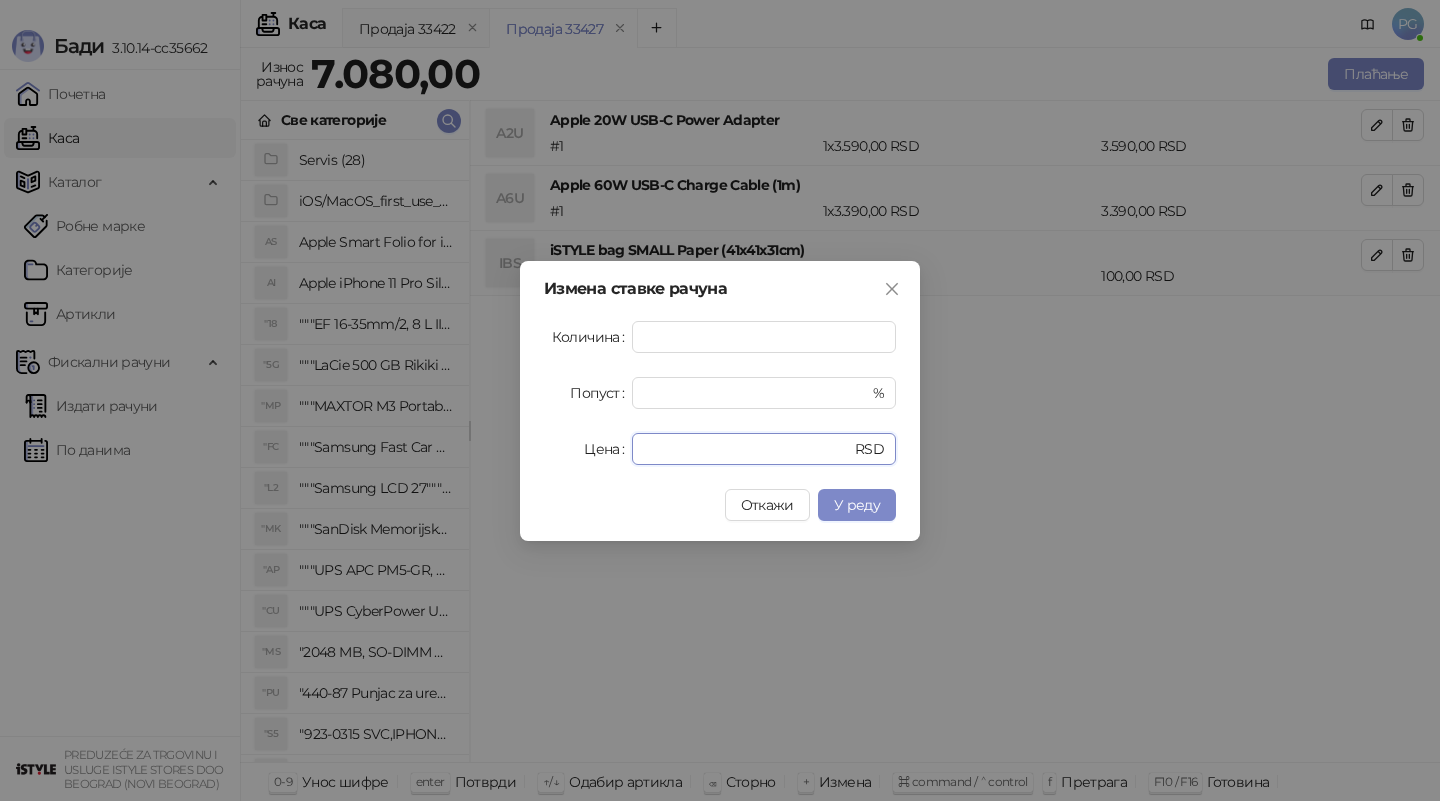 drag, startPoint x: 717, startPoint y: 447, endPoint x: 520, endPoint y: 447, distance: 197 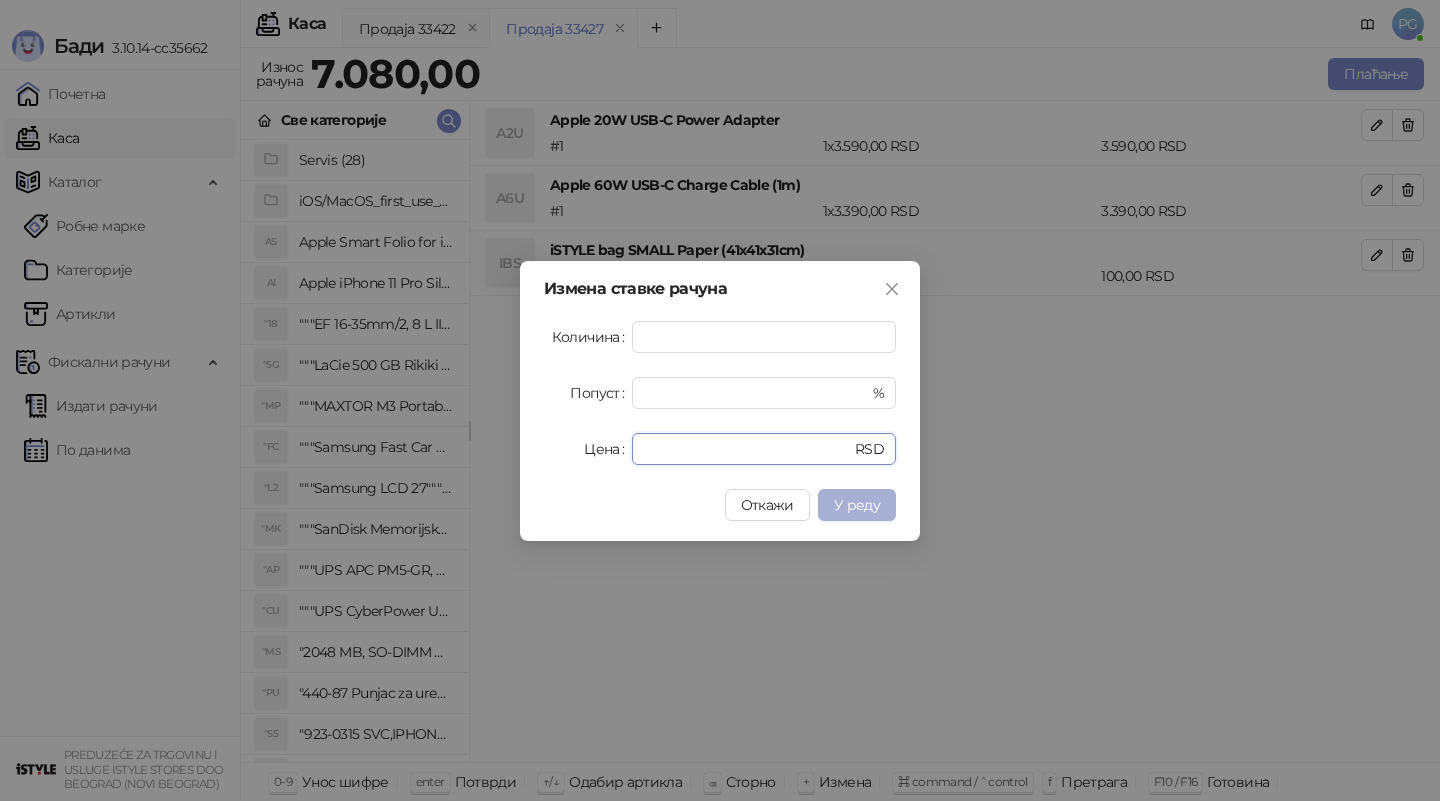 type on "**" 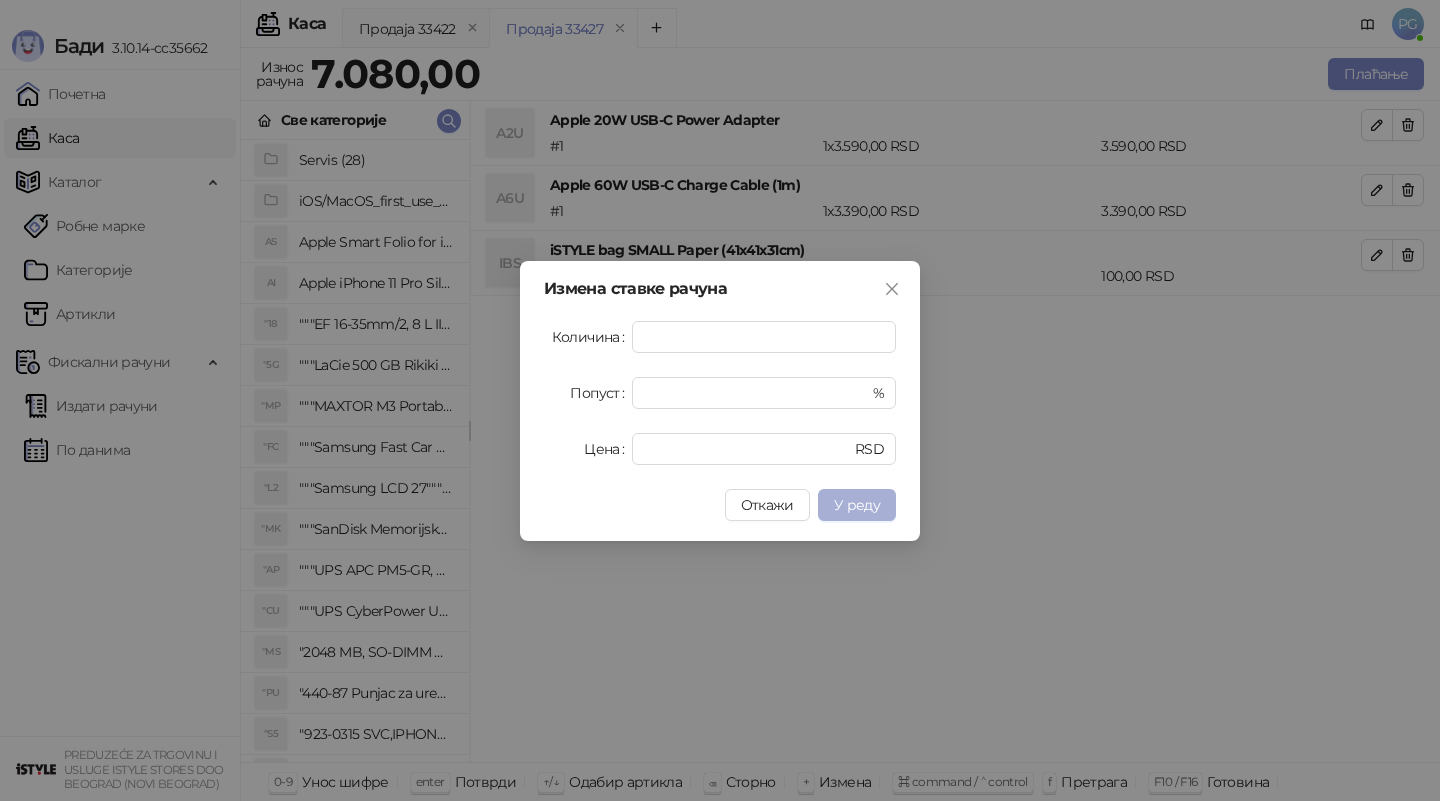 click on "У реду" at bounding box center (857, 505) 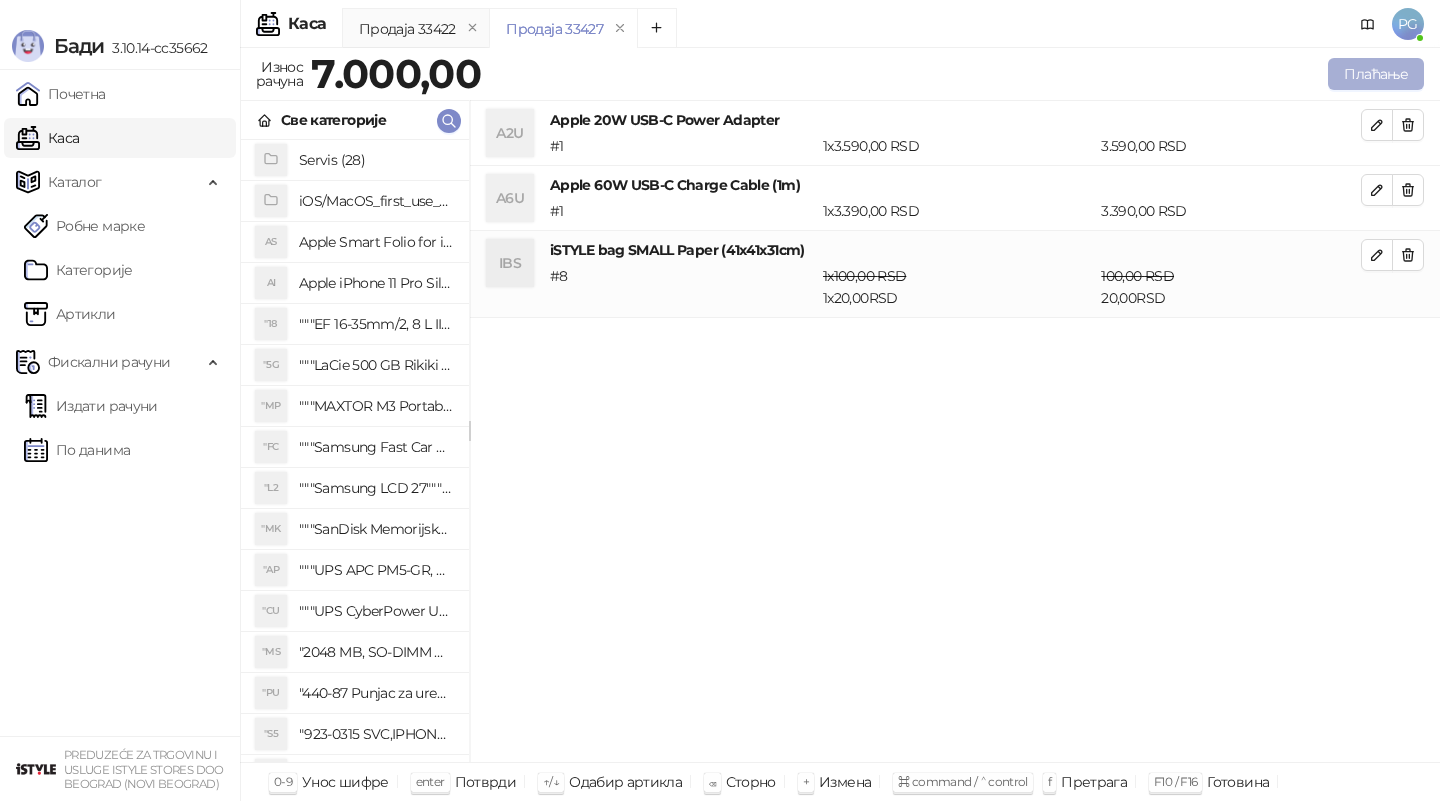 click on "Плаћање" at bounding box center [1376, 74] 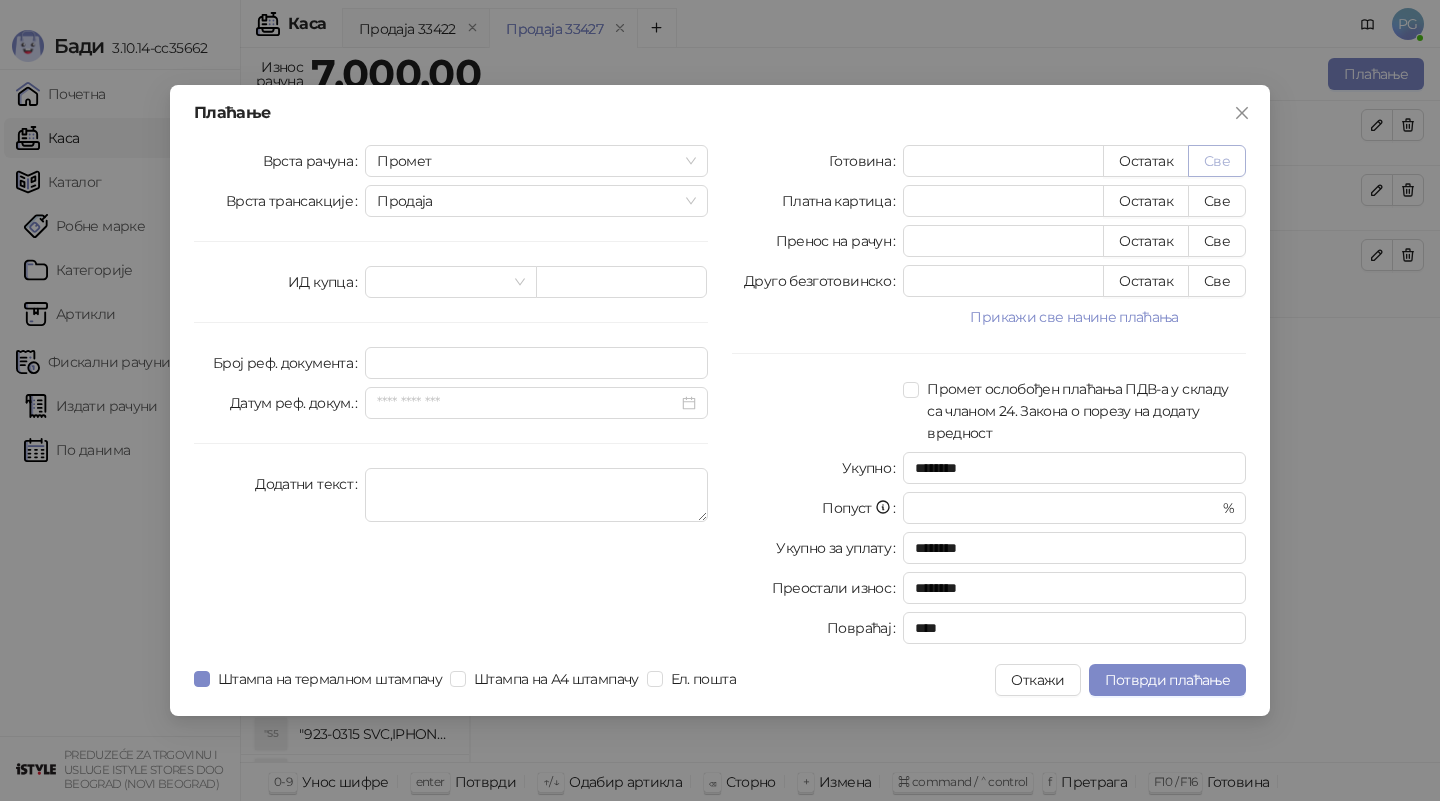 click on "Све" at bounding box center (1217, 161) 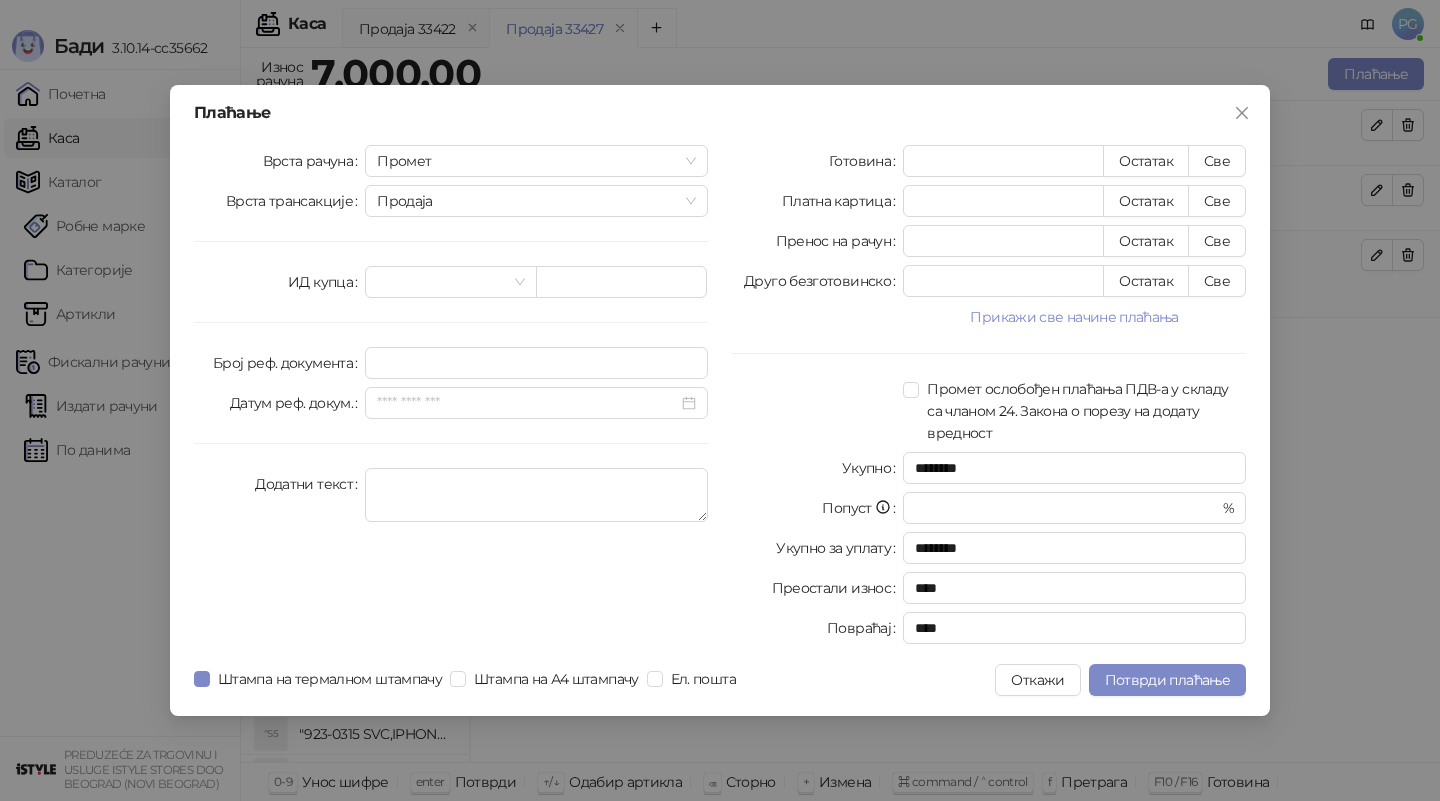 type on "****" 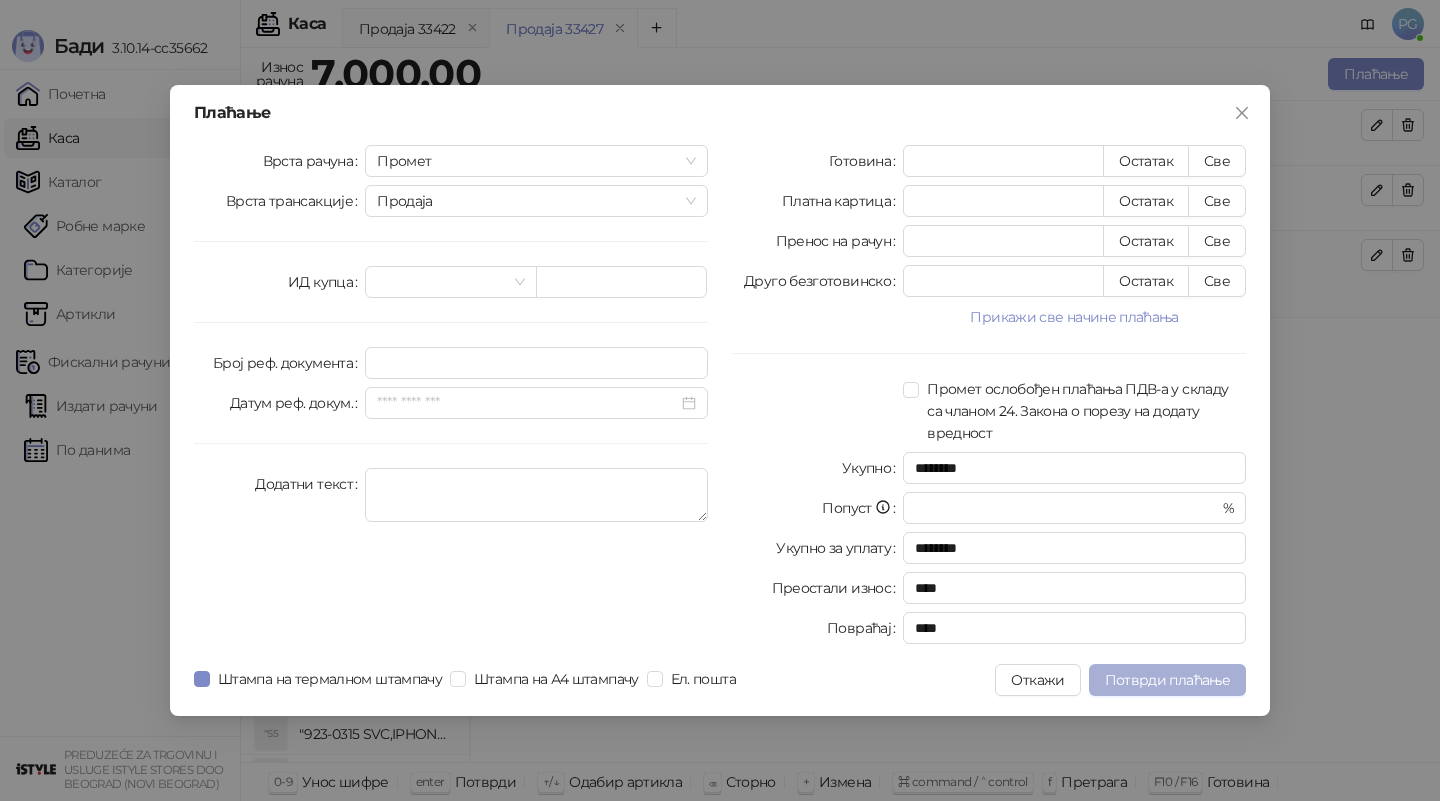 click on "Потврди плаћање" at bounding box center (1167, 680) 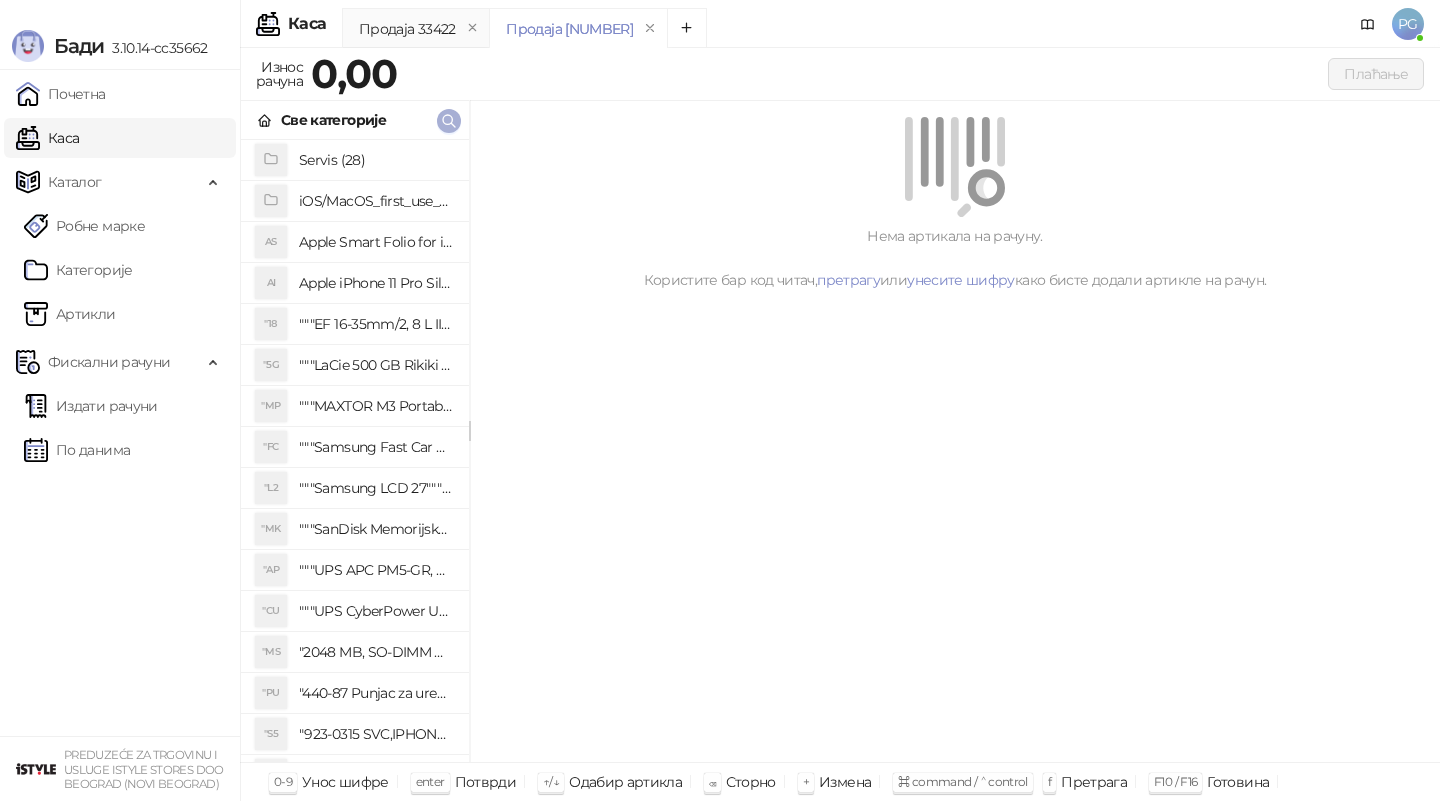 click at bounding box center (449, 120) 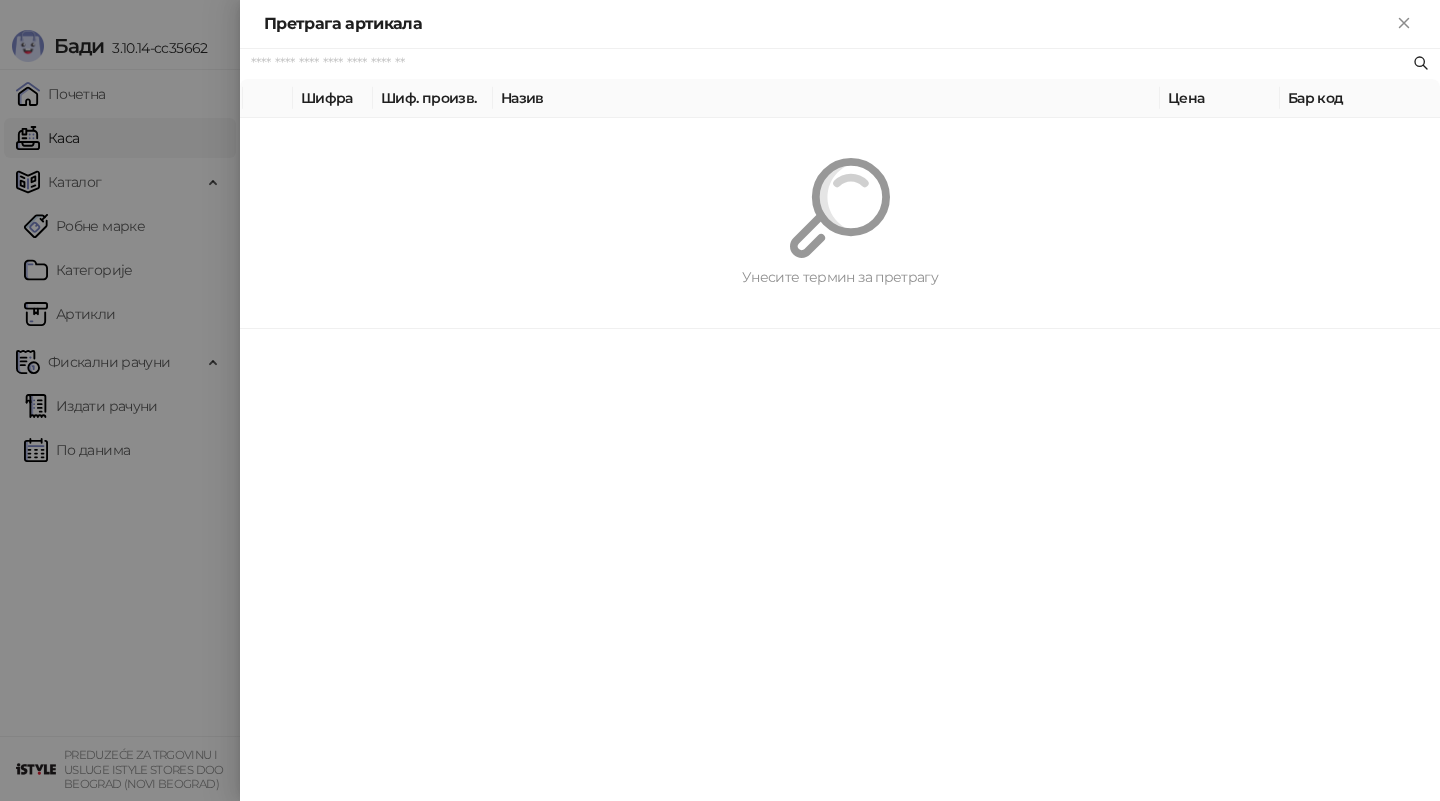 paste on "*********" 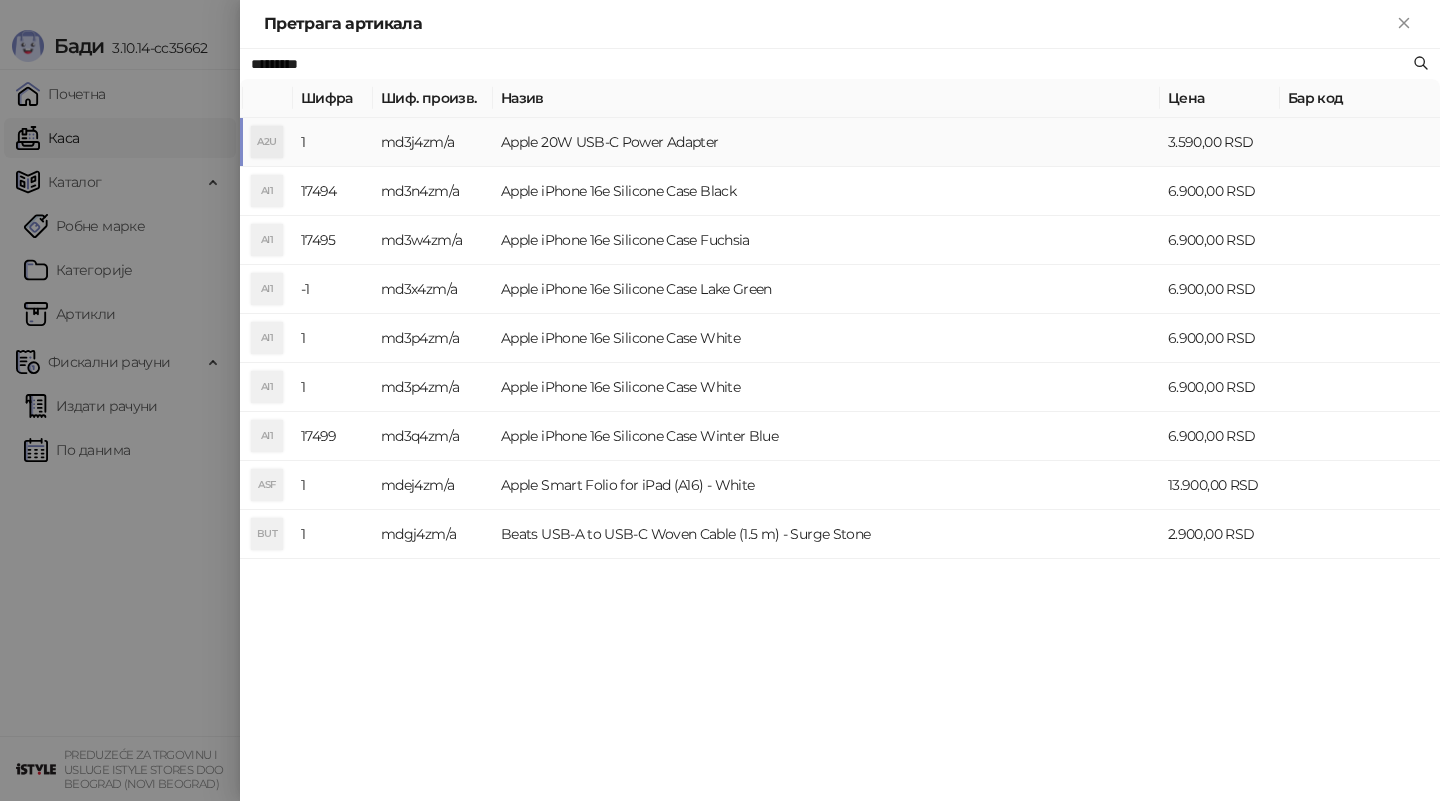 click on "md3j4zm/a" at bounding box center [433, 142] 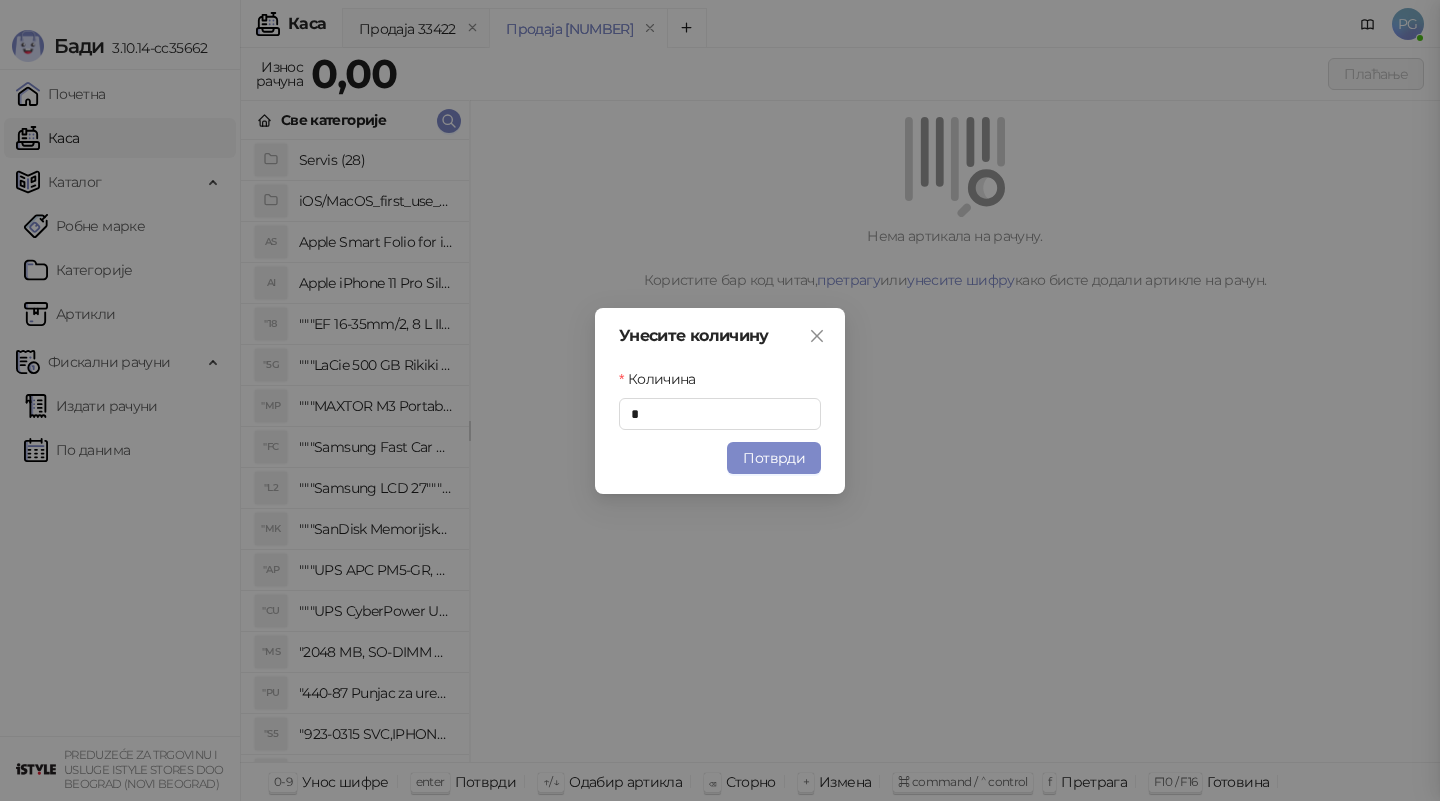 click on "Потврди" at bounding box center (774, 458) 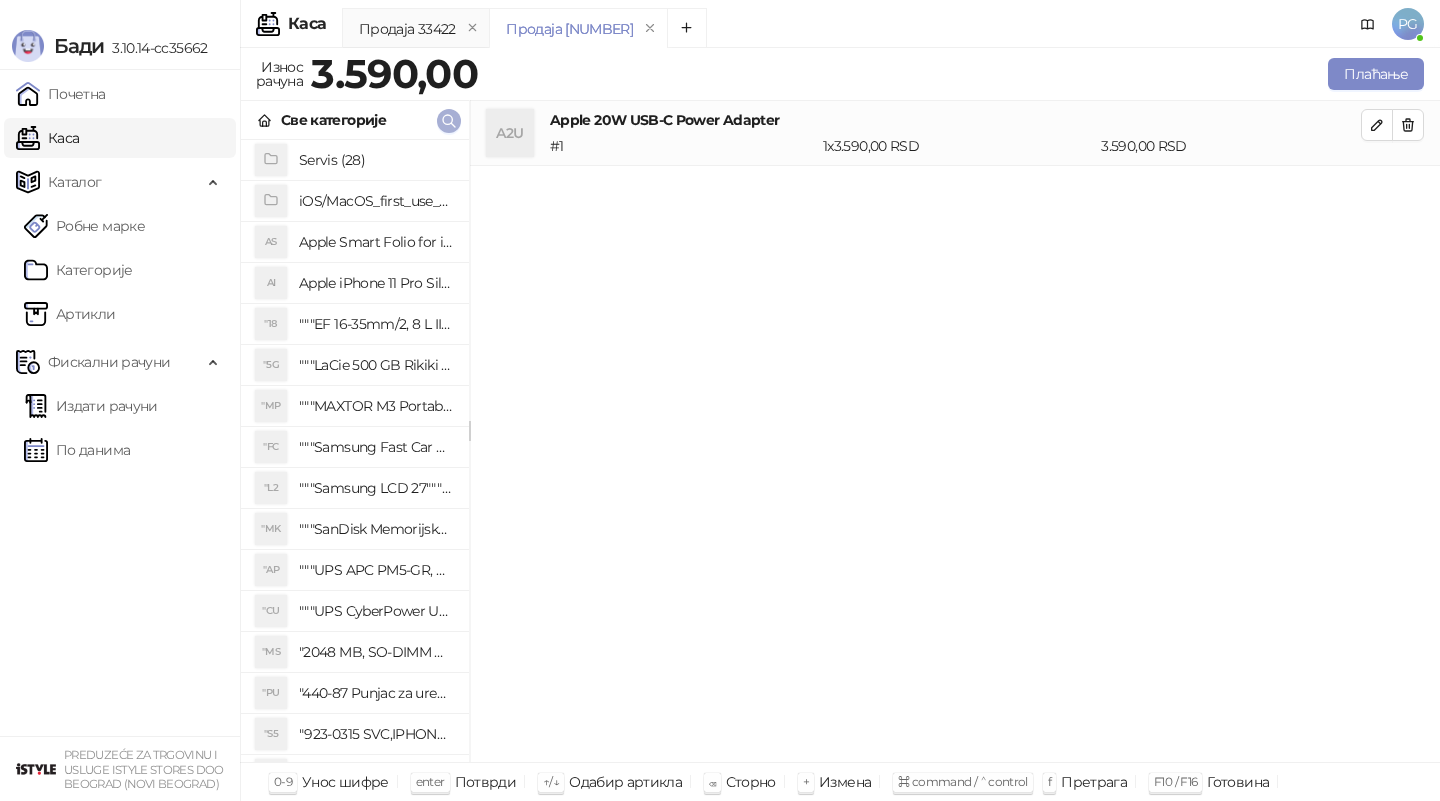 click 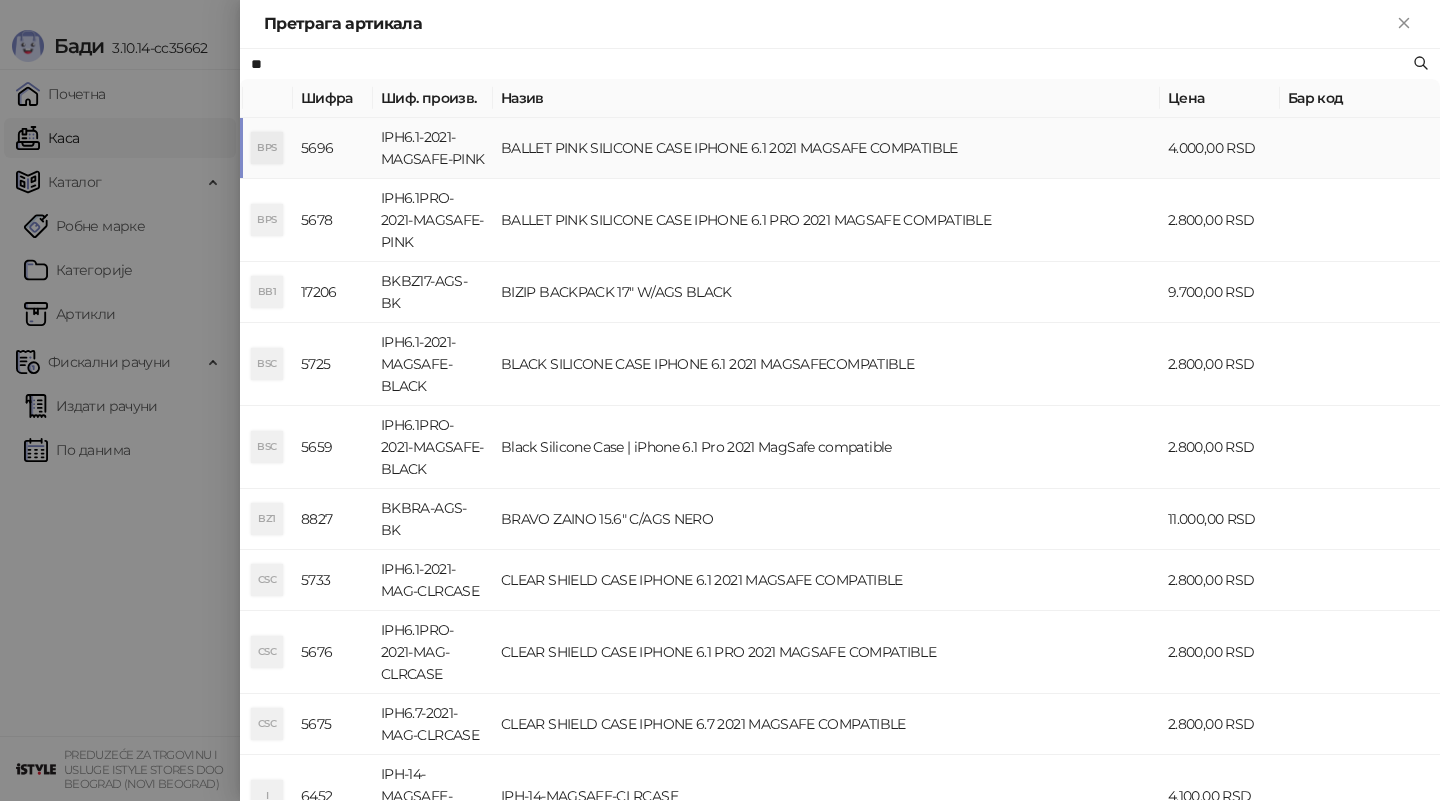 type on "*" 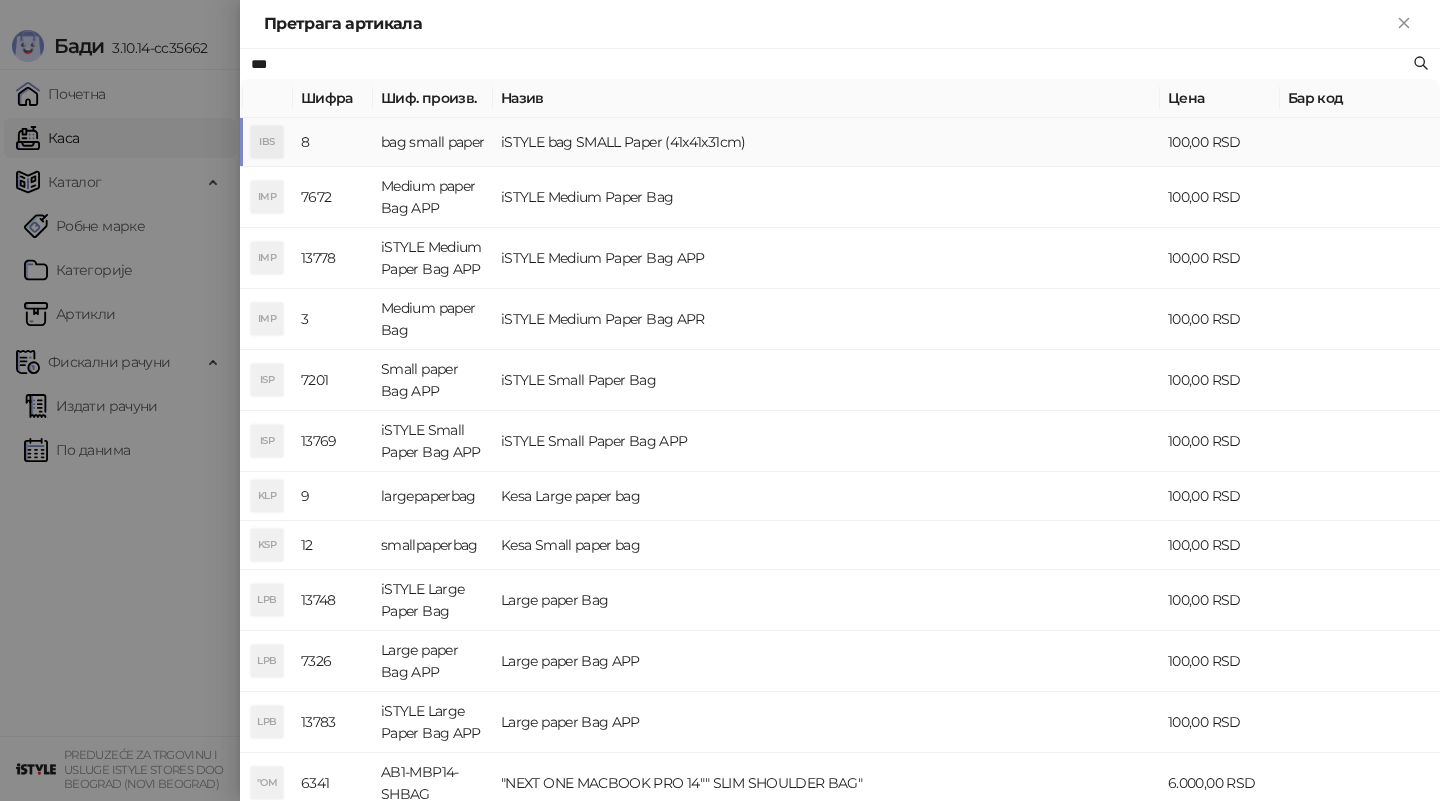 type on "***" 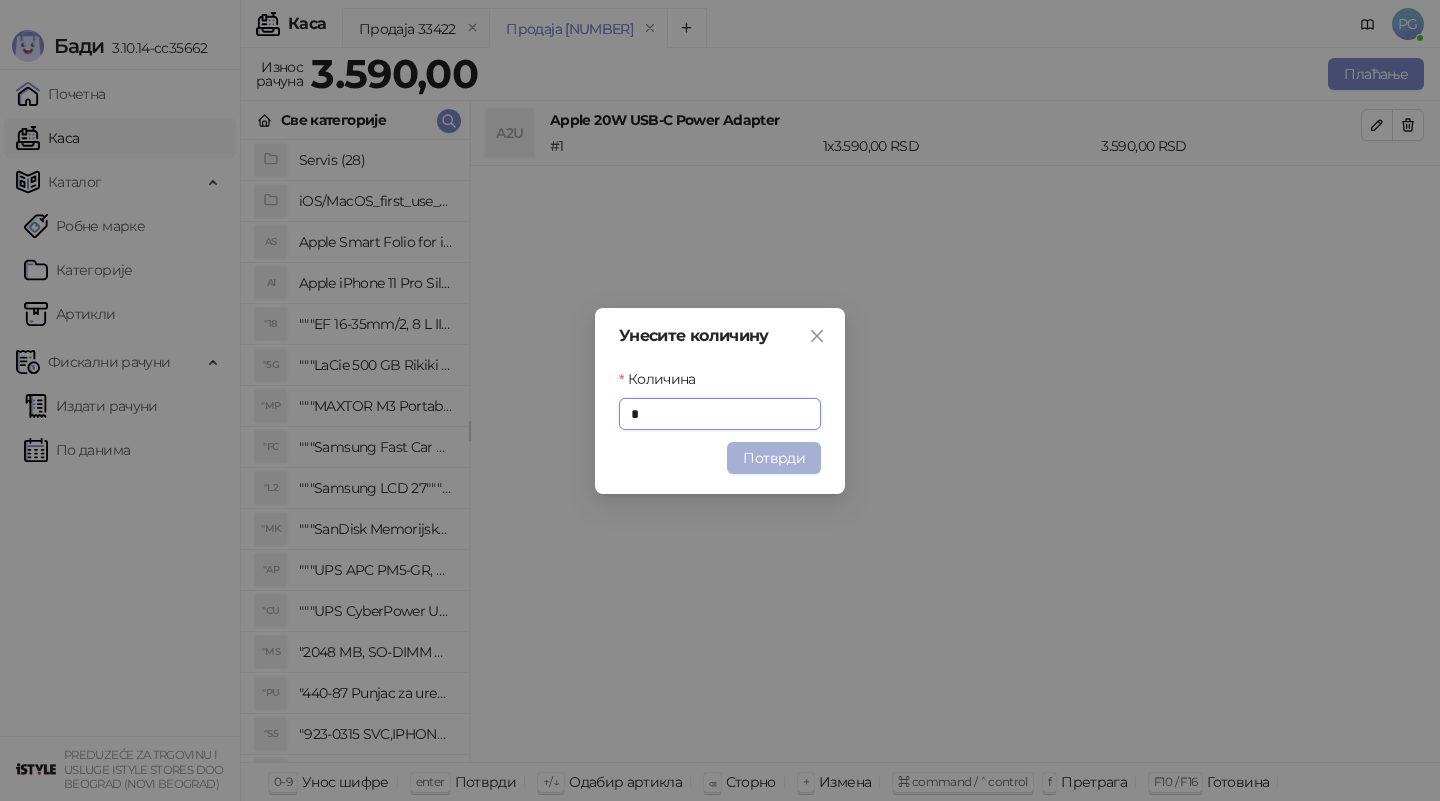 click on "Потврди" at bounding box center (774, 458) 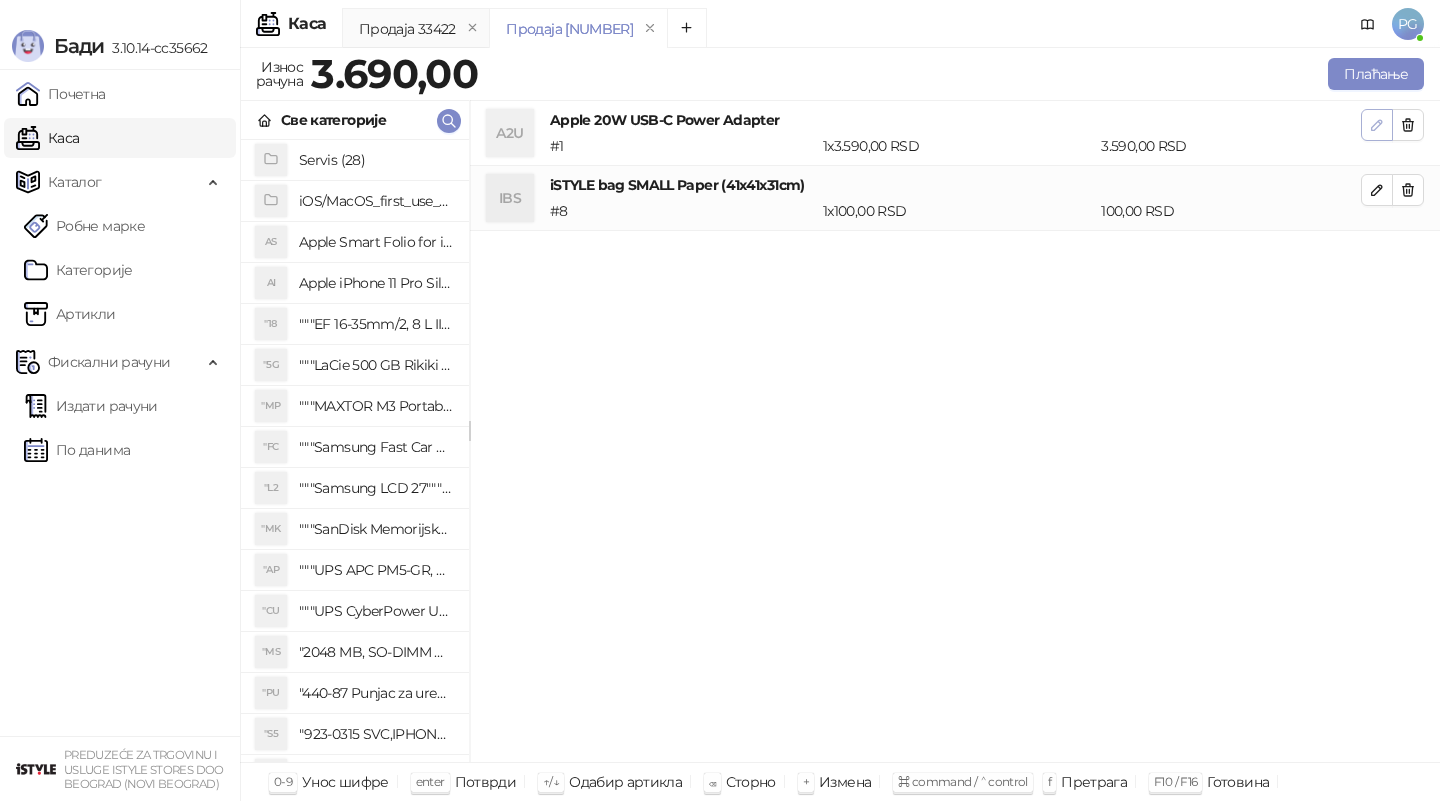 click 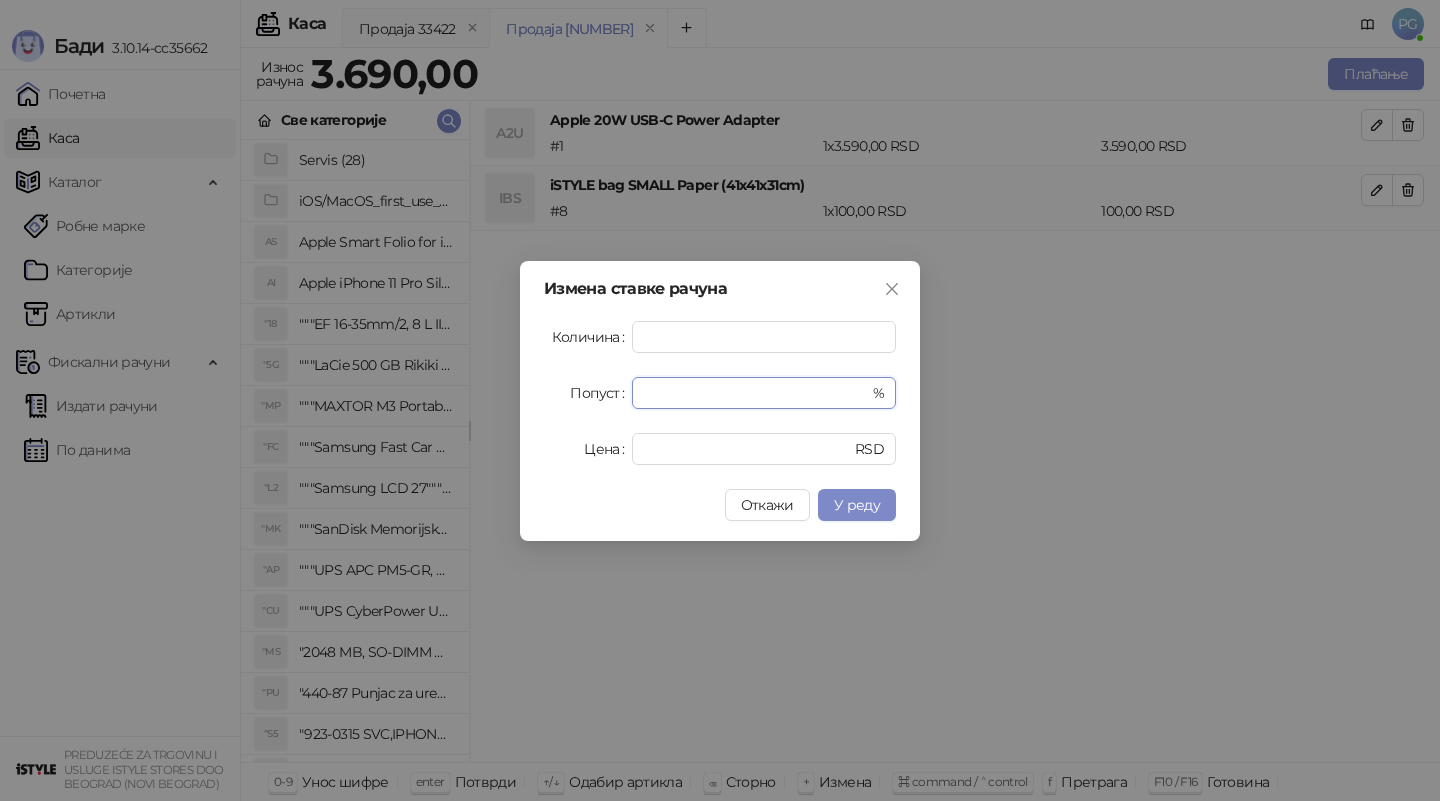 drag, startPoint x: 670, startPoint y: 394, endPoint x: 606, endPoint y: 393, distance: 64.00781 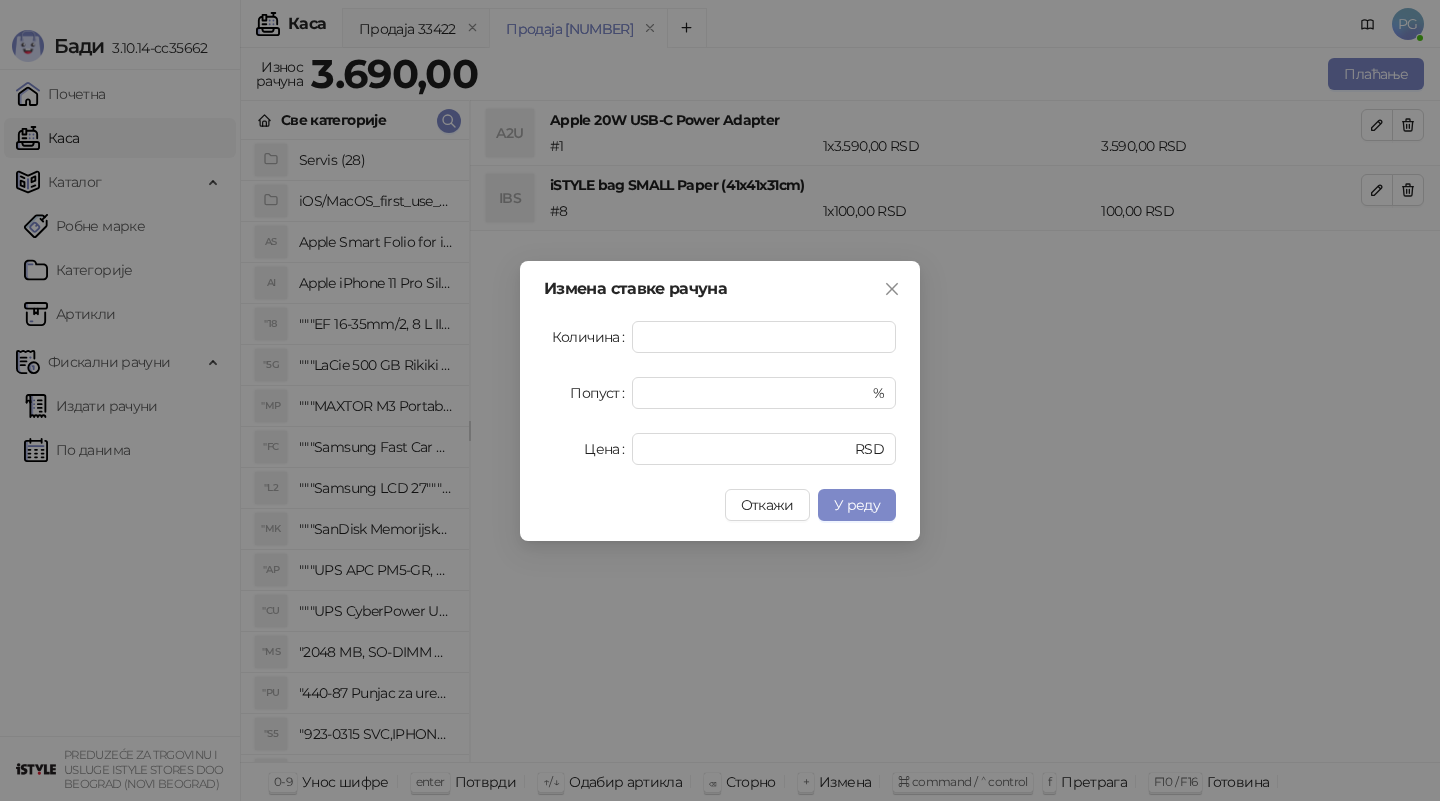 click on "Измена ставке рачуна Количина * Попуст ****** % Цена **** RSD Откажи У реду" at bounding box center [720, 401] 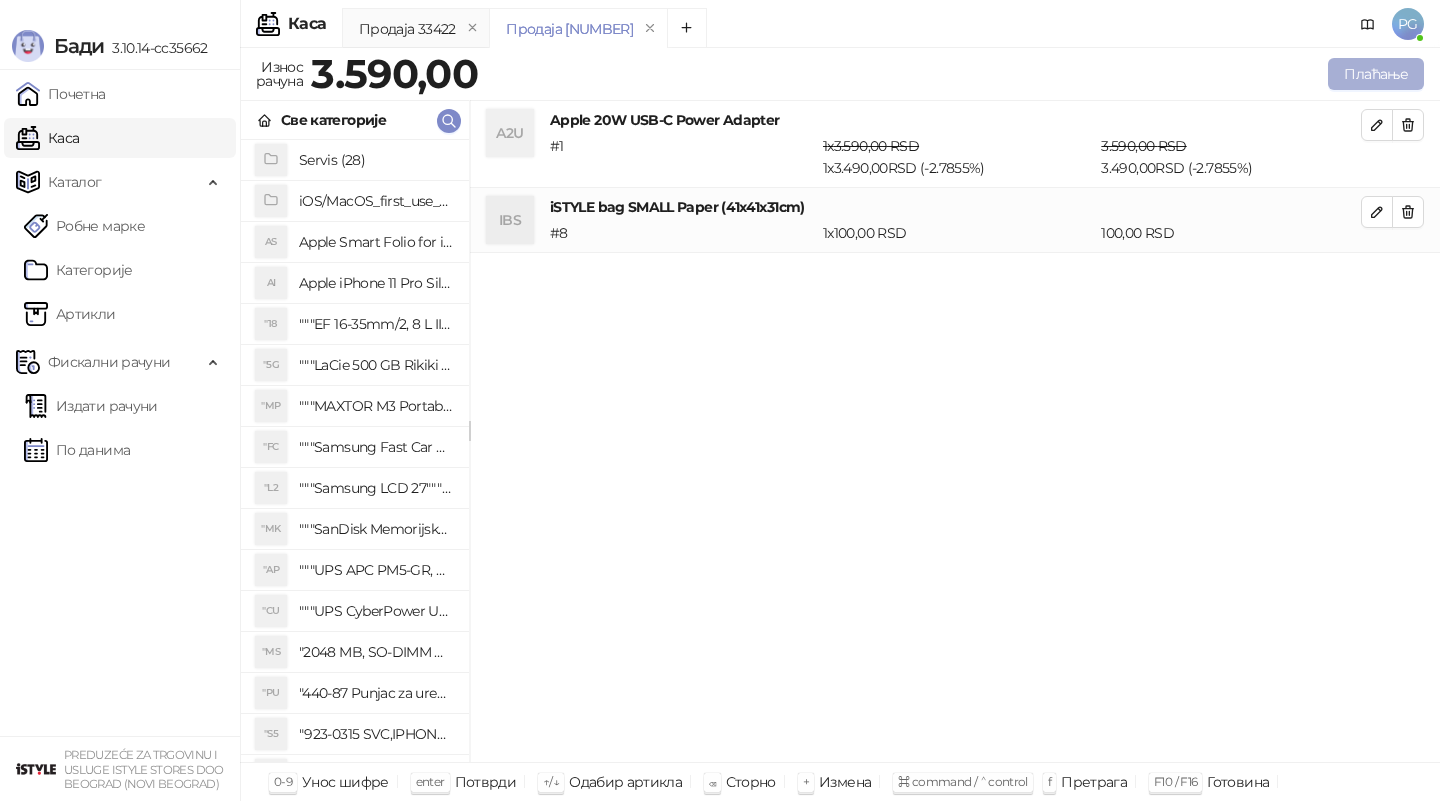 click on "Плаћање" at bounding box center (1376, 74) 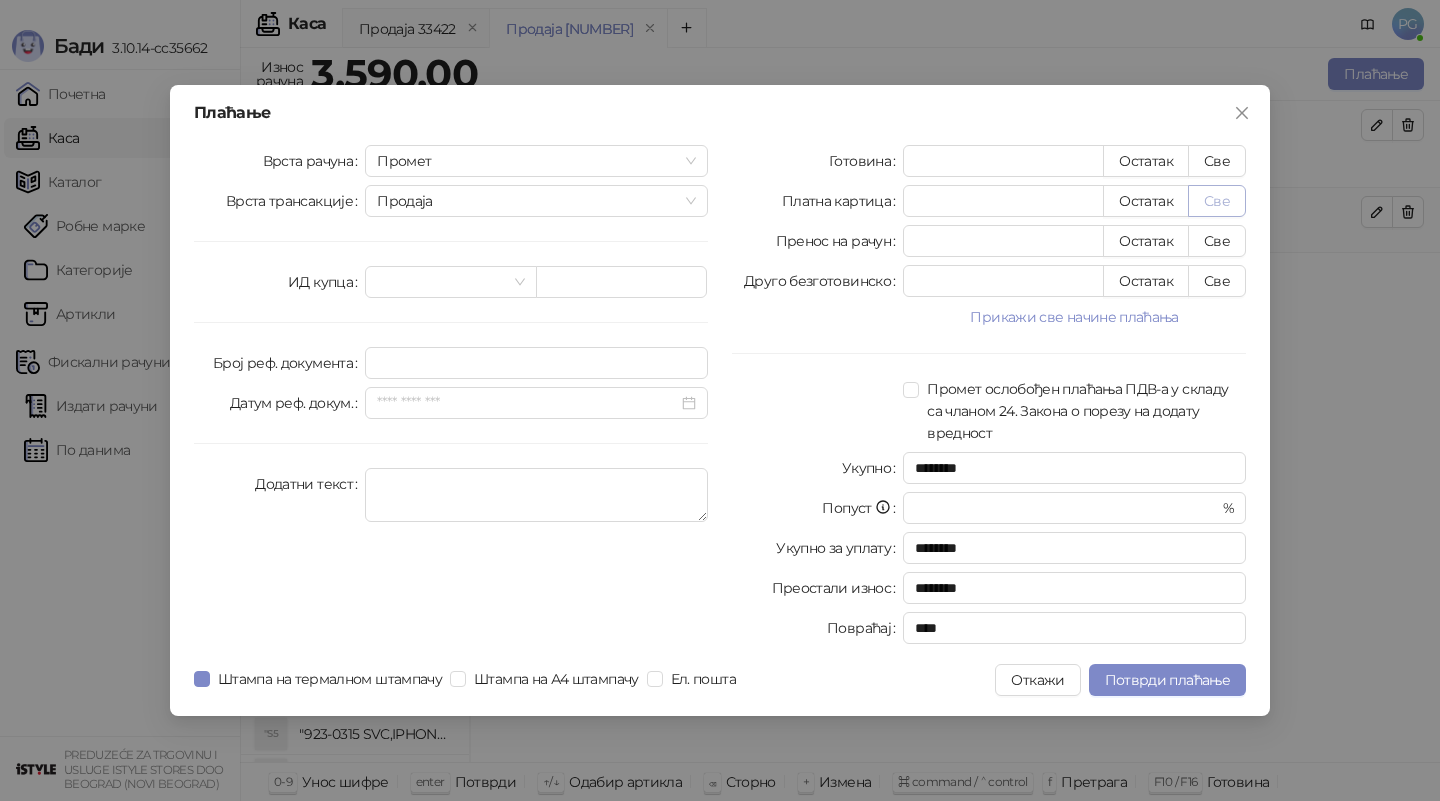click on "Све" at bounding box center [1217, 201] 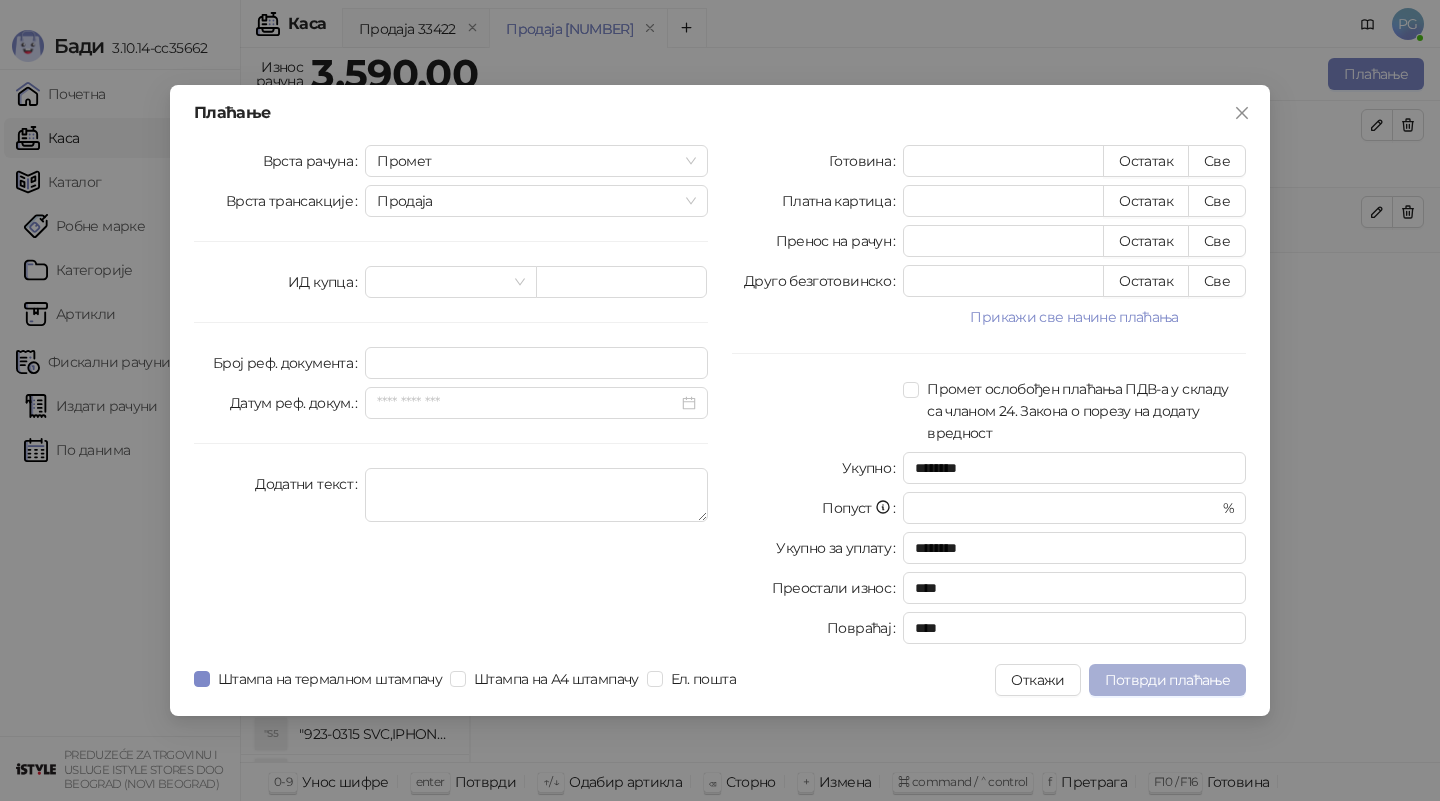 click on "Потврди плаћање" at bounding box center [1167, 680] 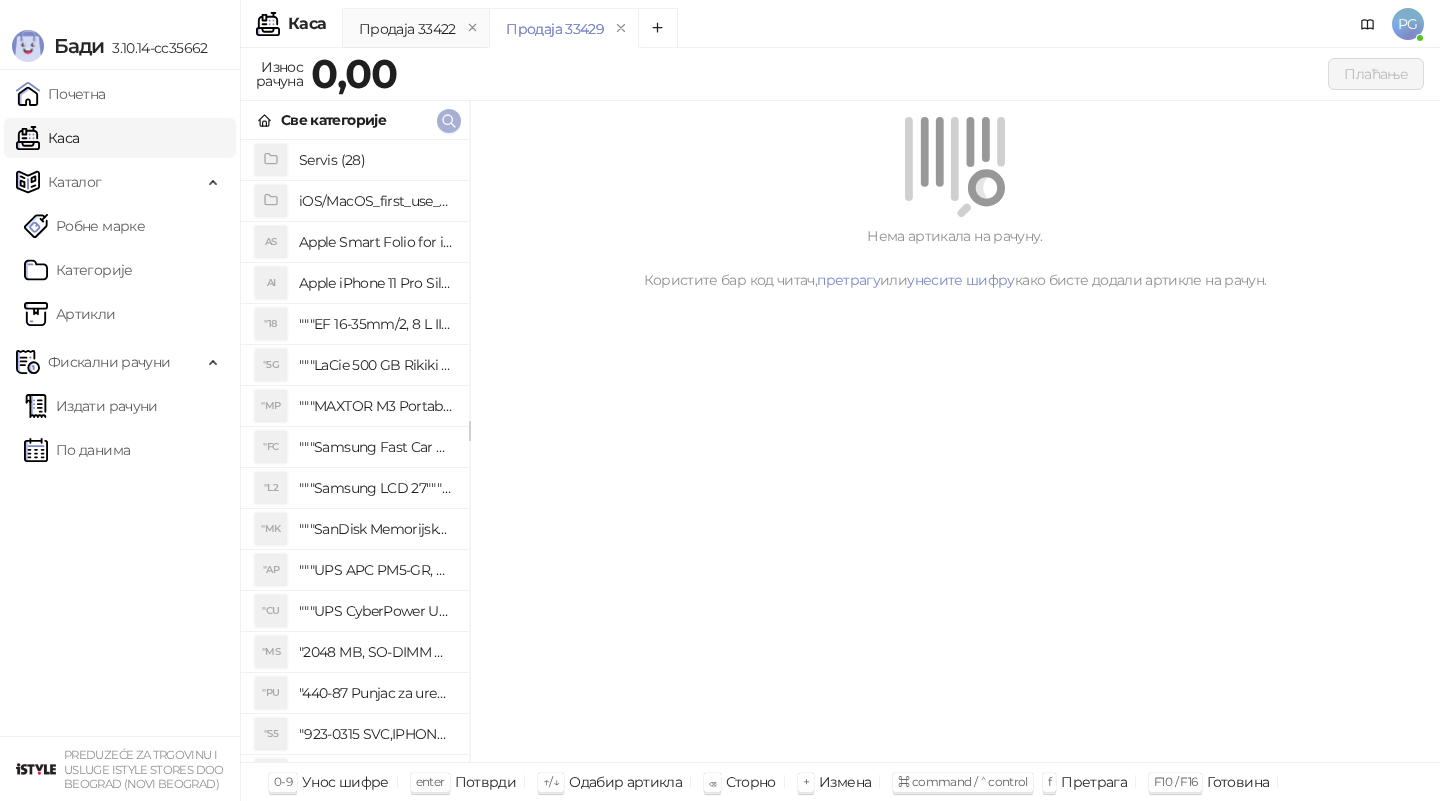 click 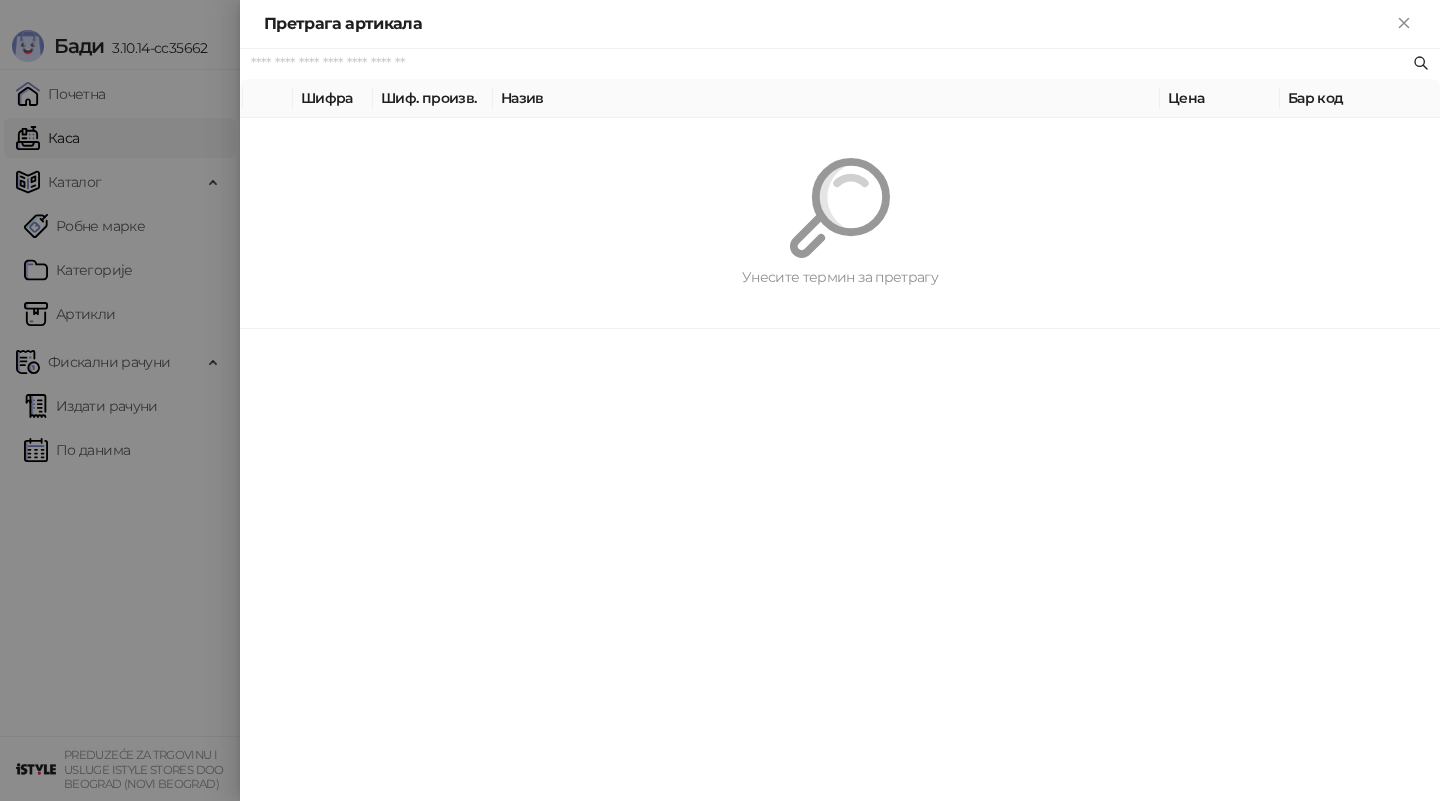 paste on "*********" 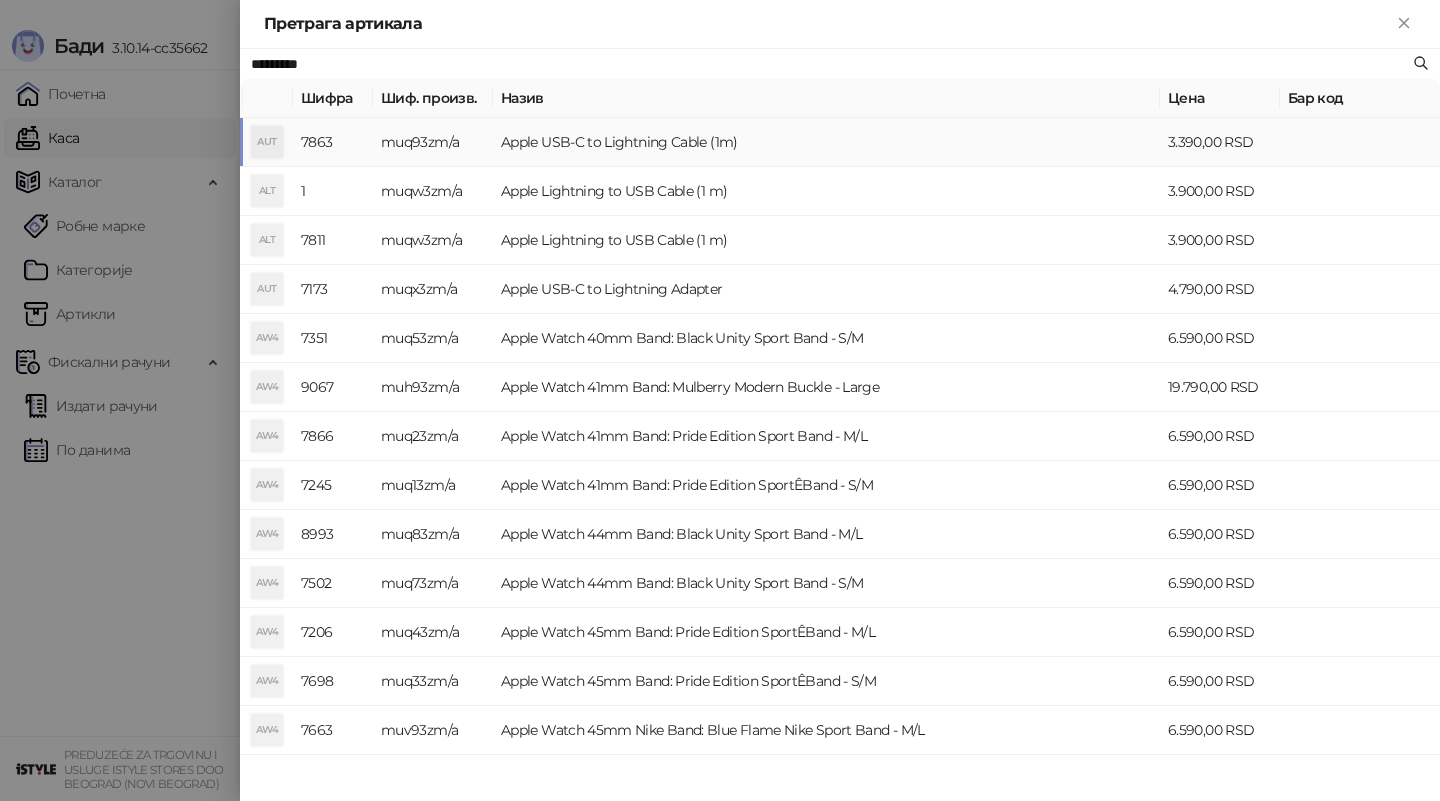 click on "muq93zm/a" at bounding box center (433, 142) 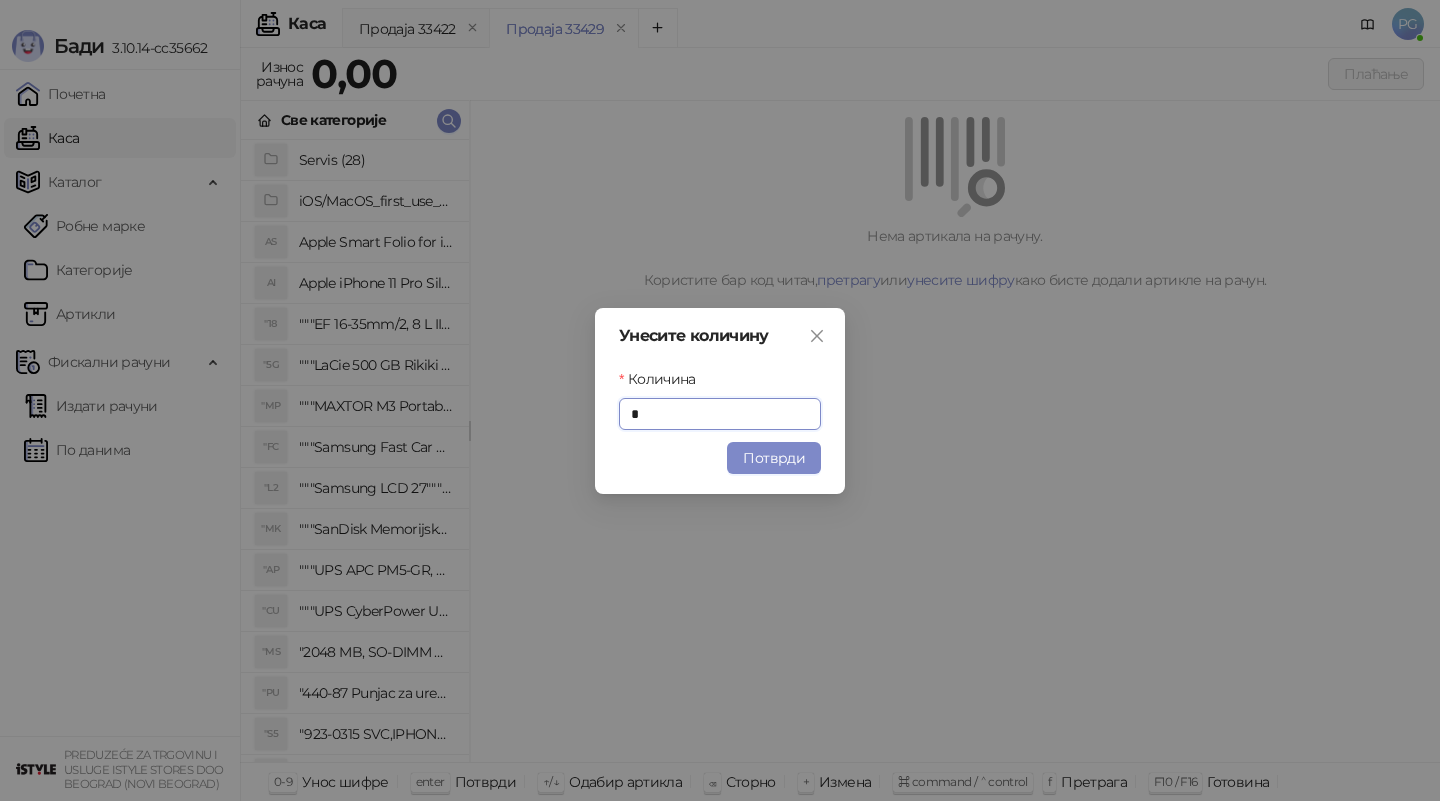 click on "Унесите количину Количина * Потврди" at bounding box center [720, 401] 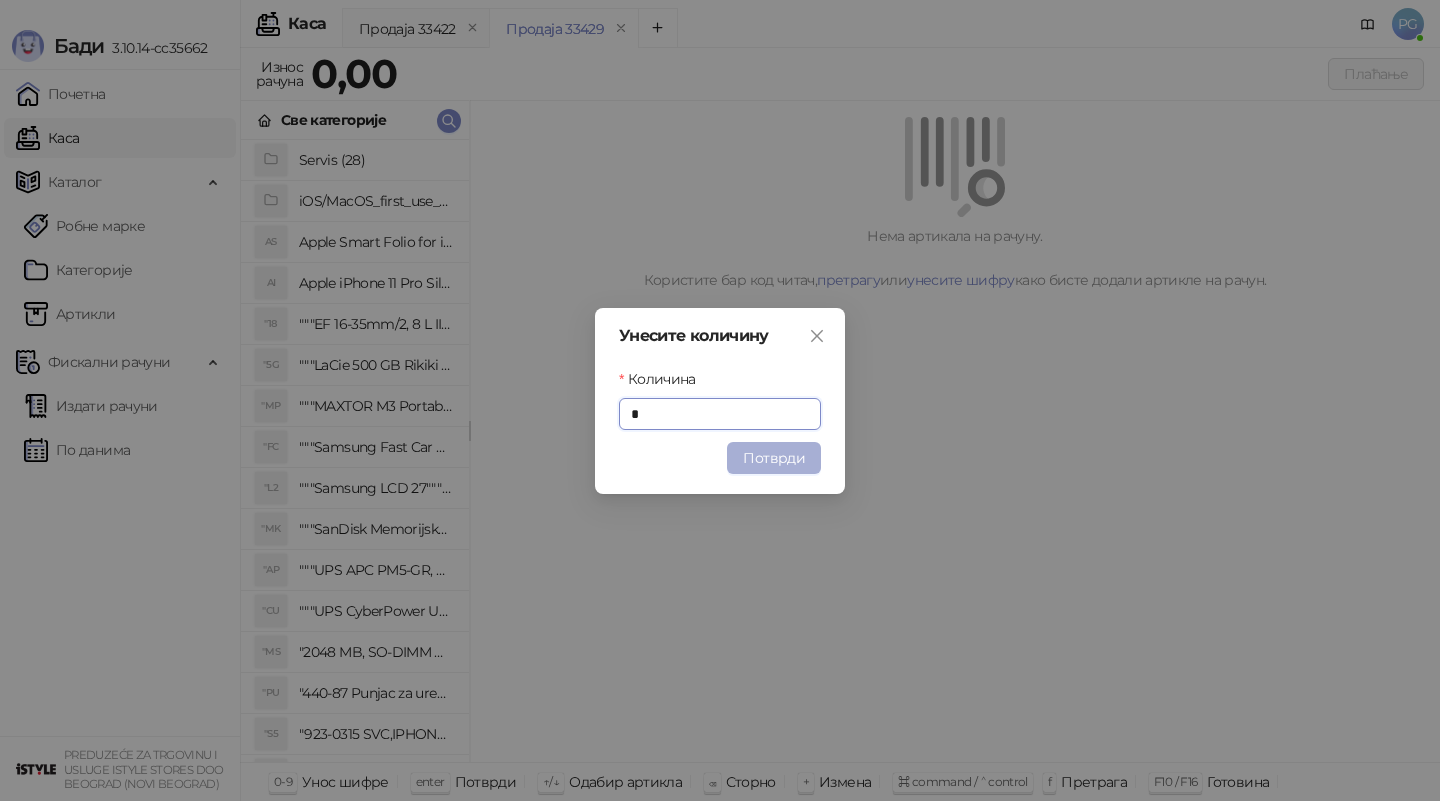 click on "Потврди" at bounding box center [774, 458] 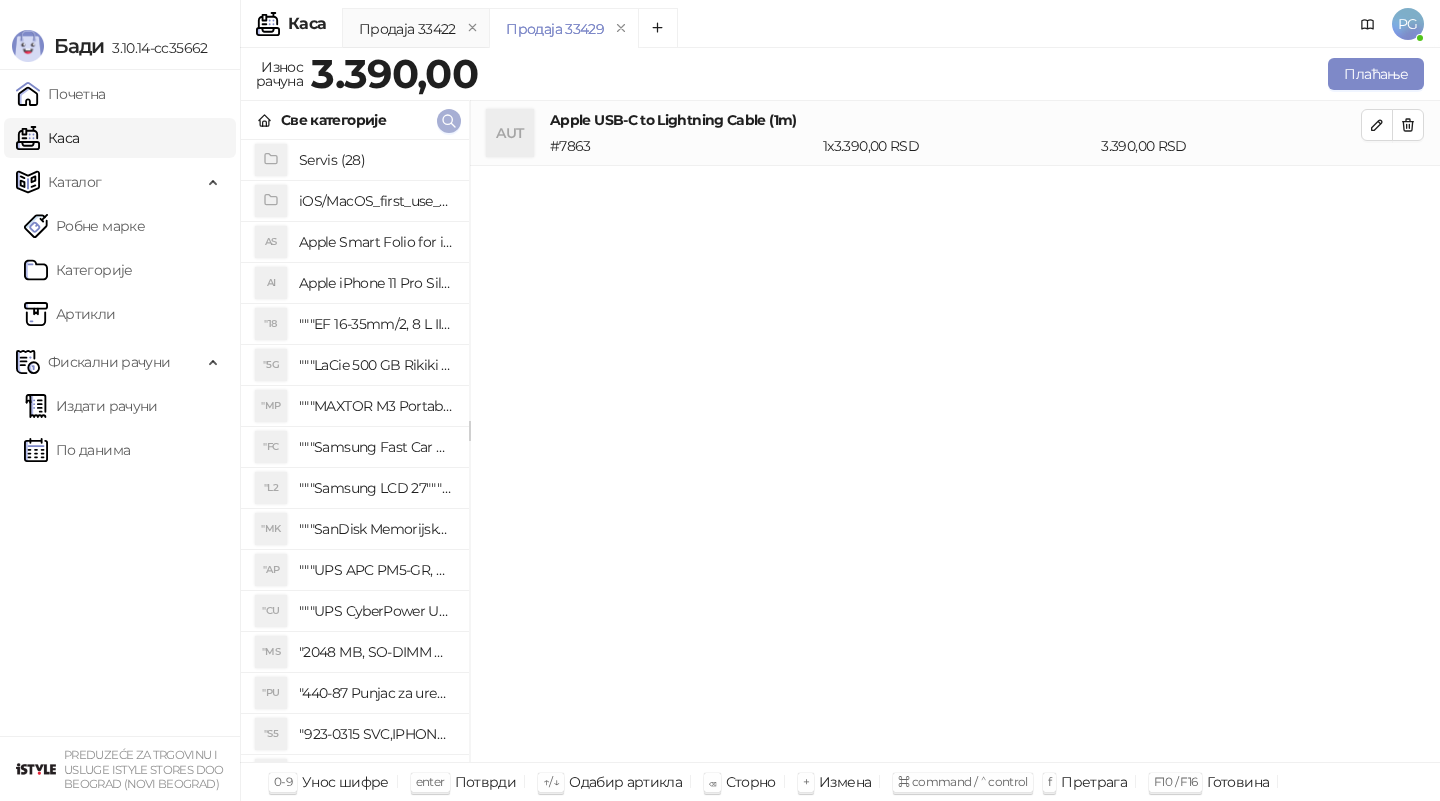 click 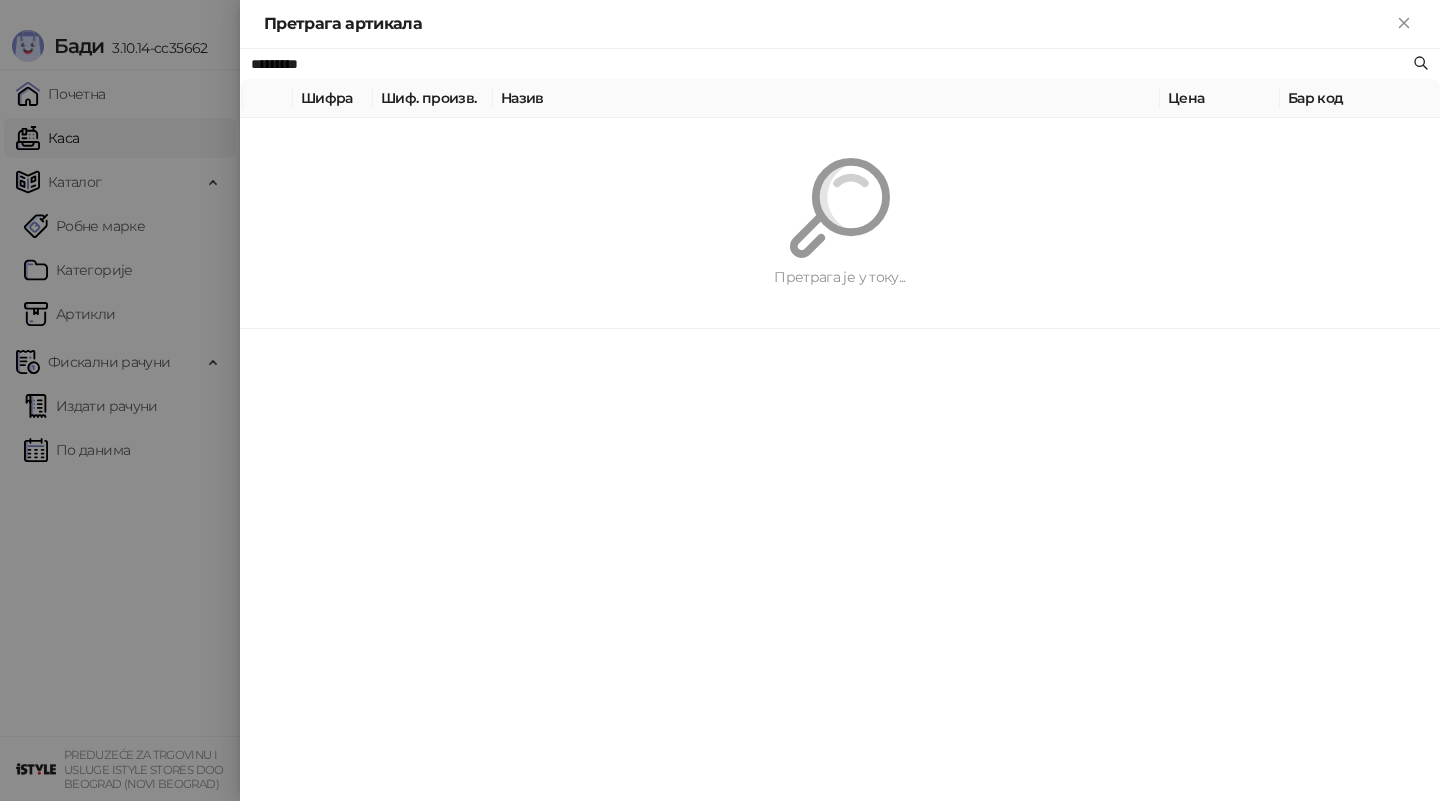 paste 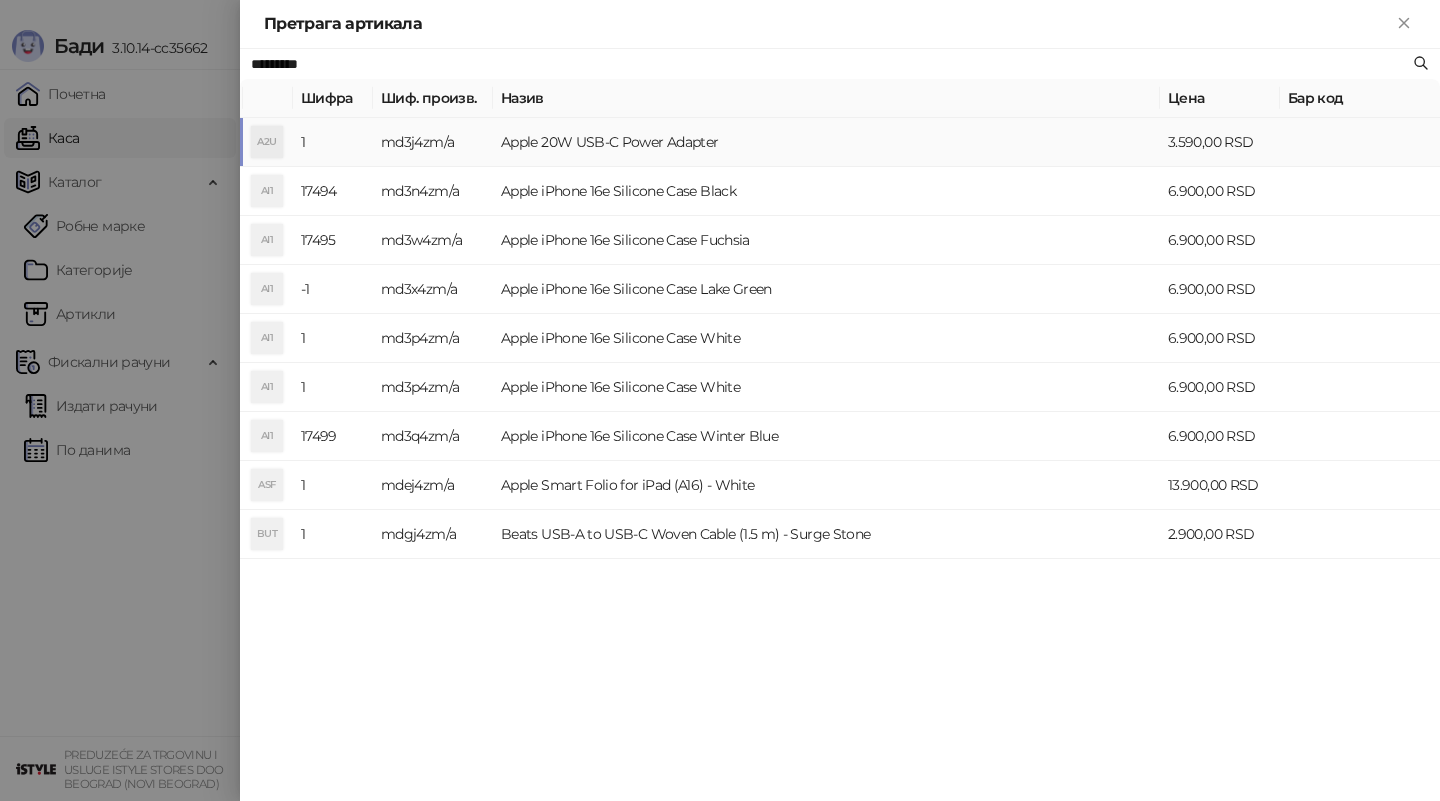 click on "md3j4zm/a" at bounding box center [433, 142] 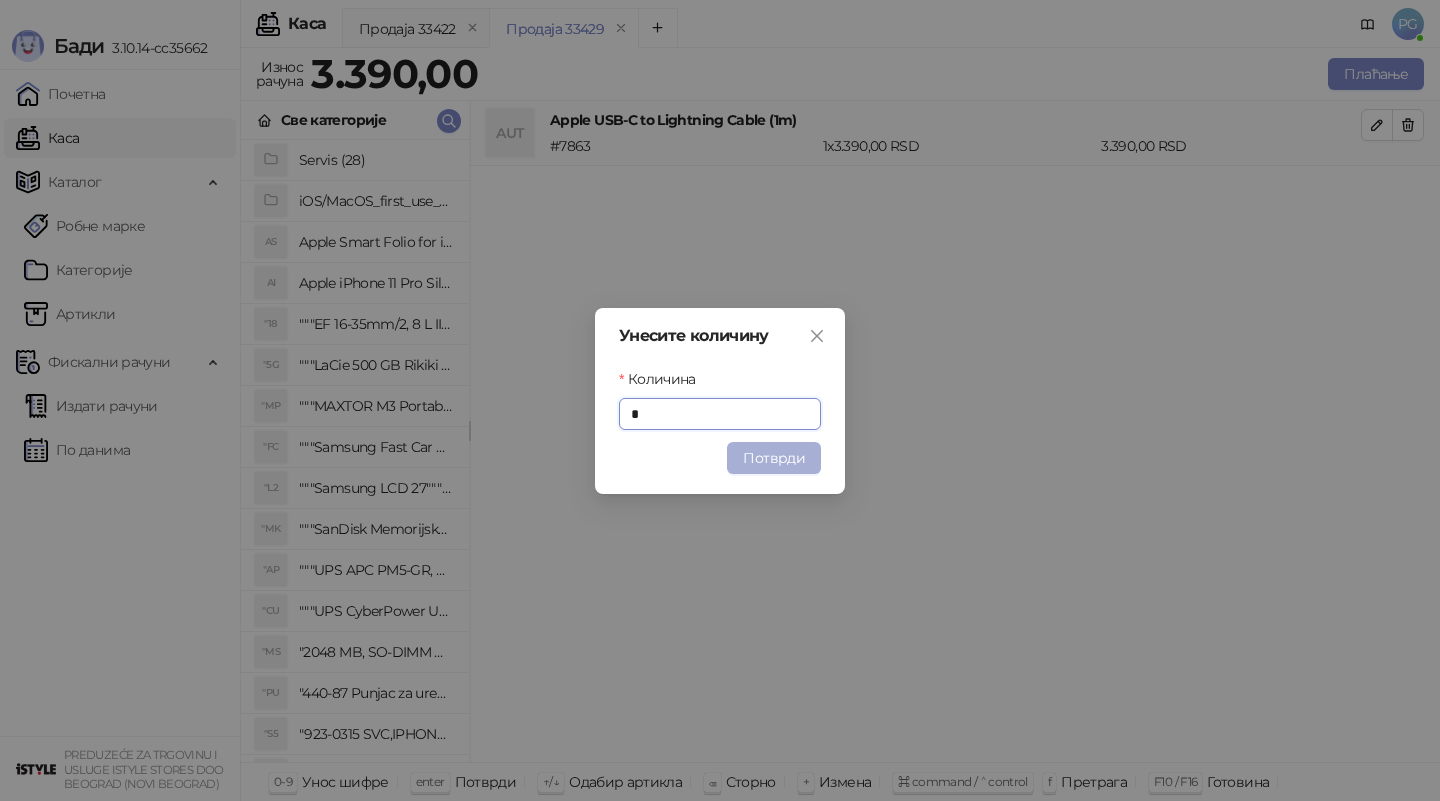 click on "Потврди" at bounding box center (774, 458) 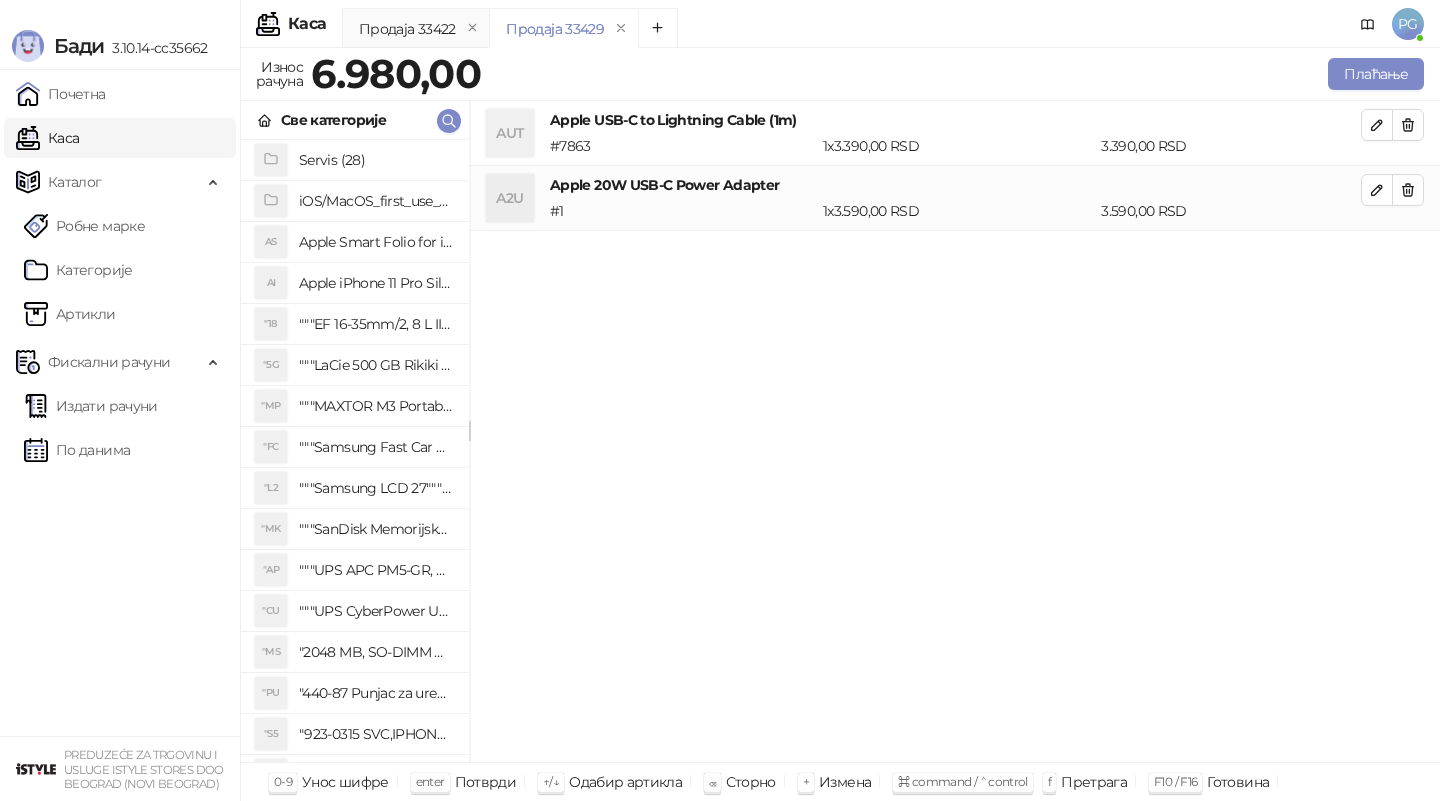 click on "Све категорије" at bounding box center (355, 120) 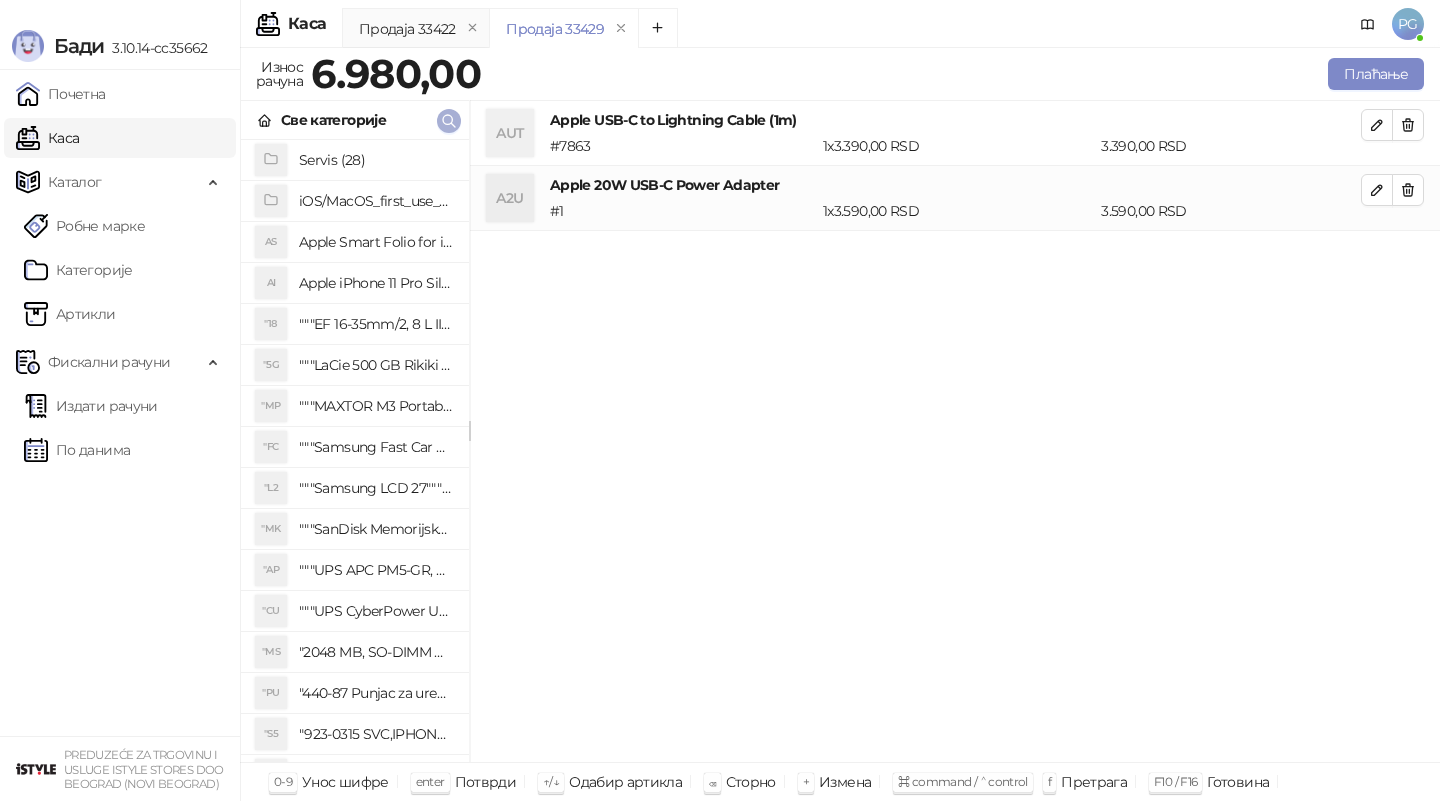 click at bounding box center [449, 121] 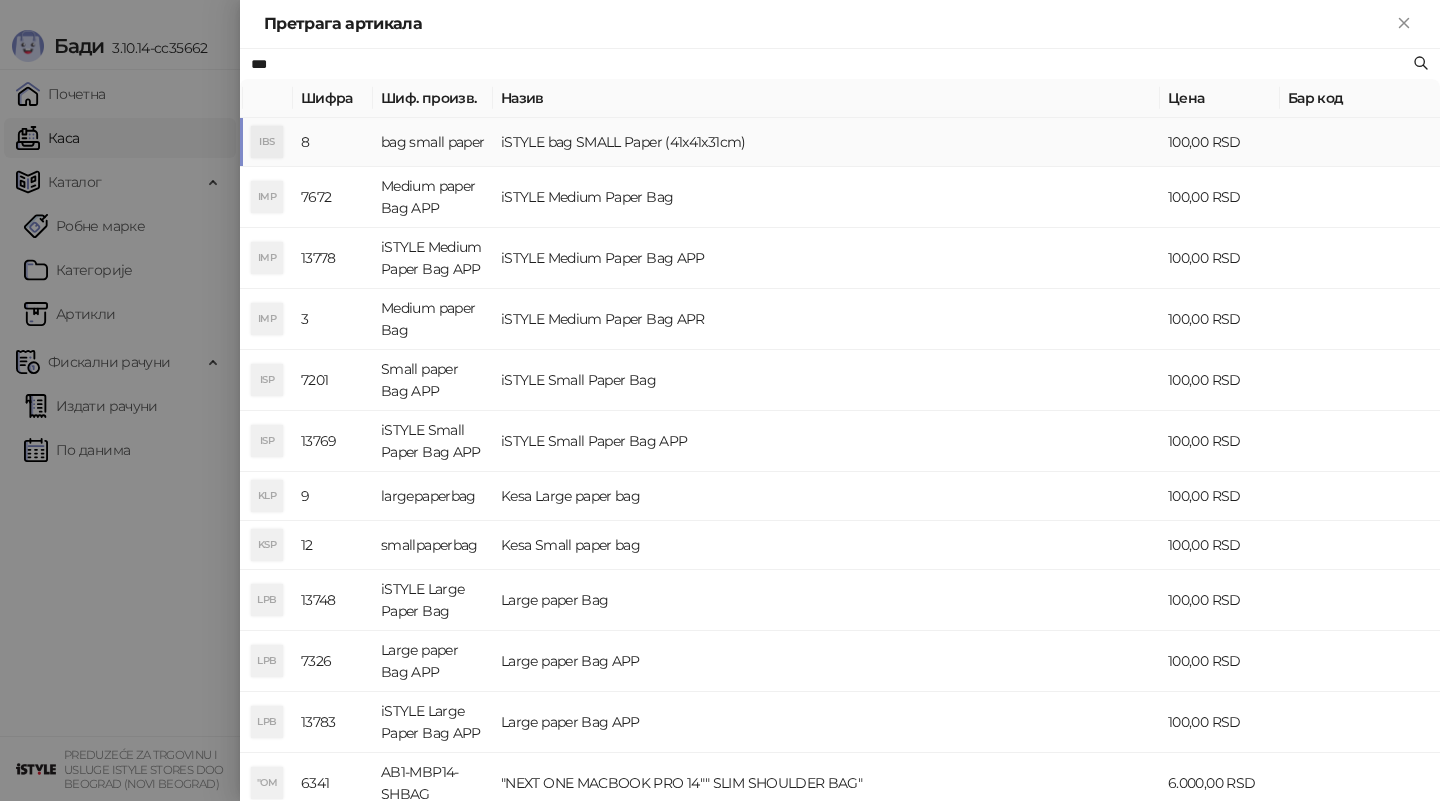type on "***" 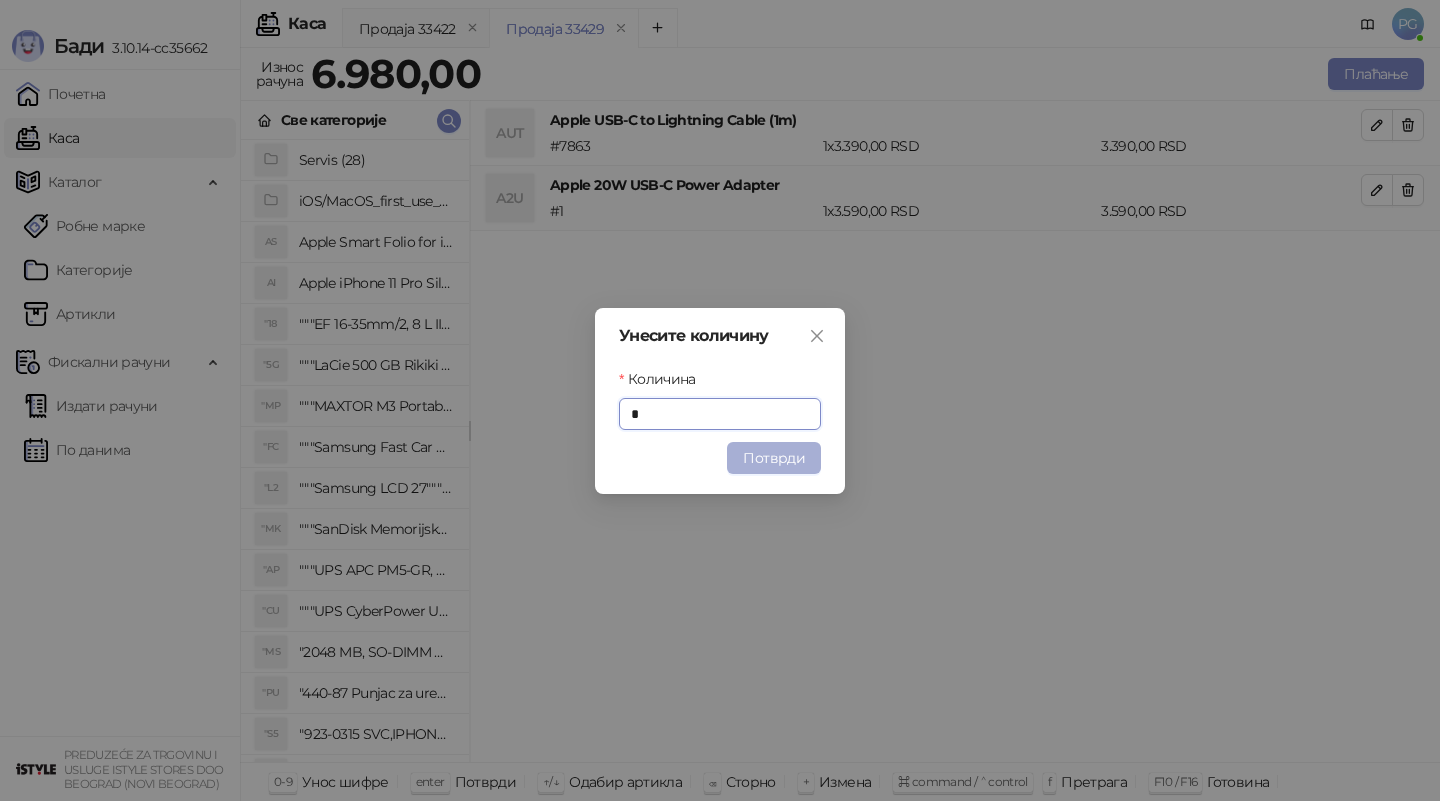 click on "Потврди" at bounding box center (774, 458) 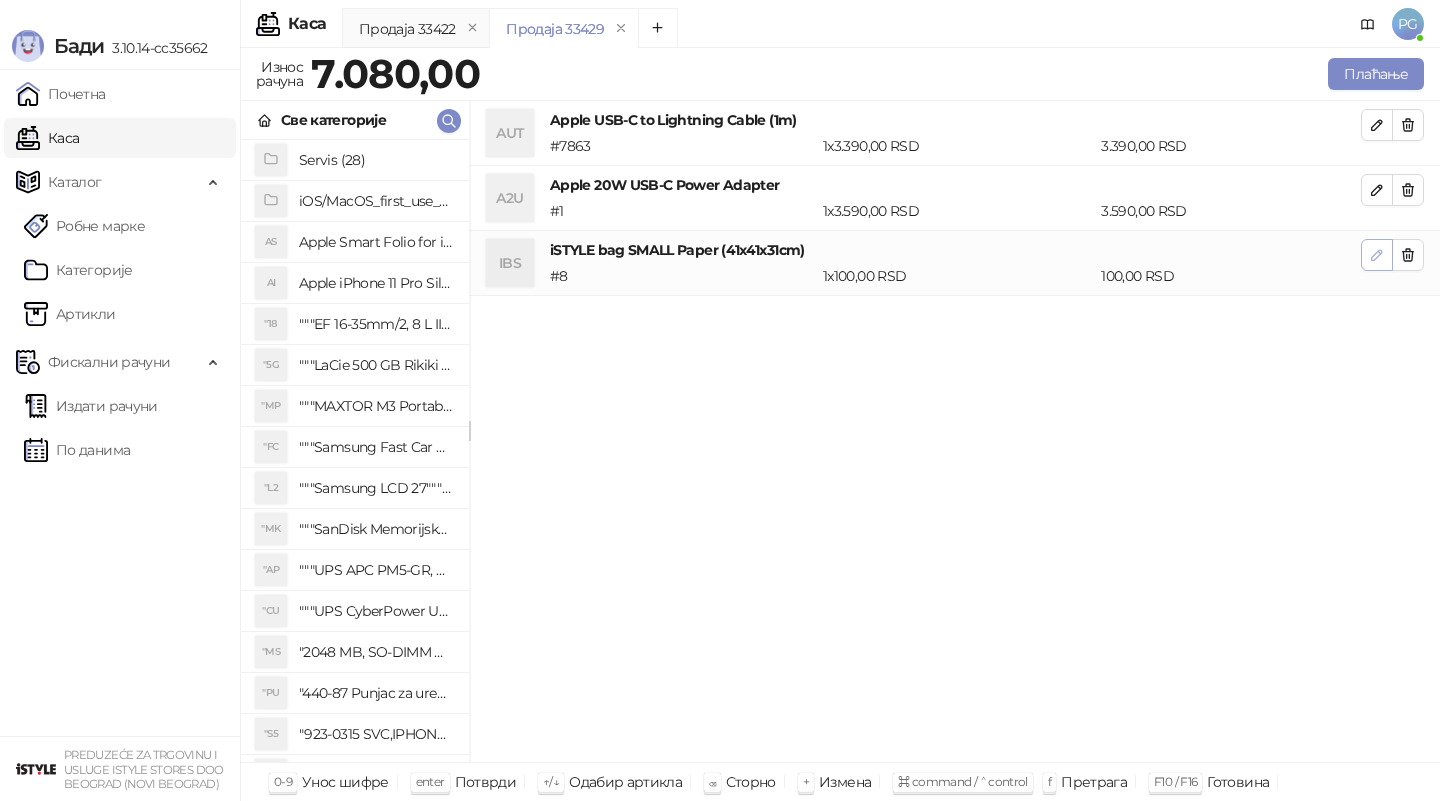 click at bounding box center [1377, 255] 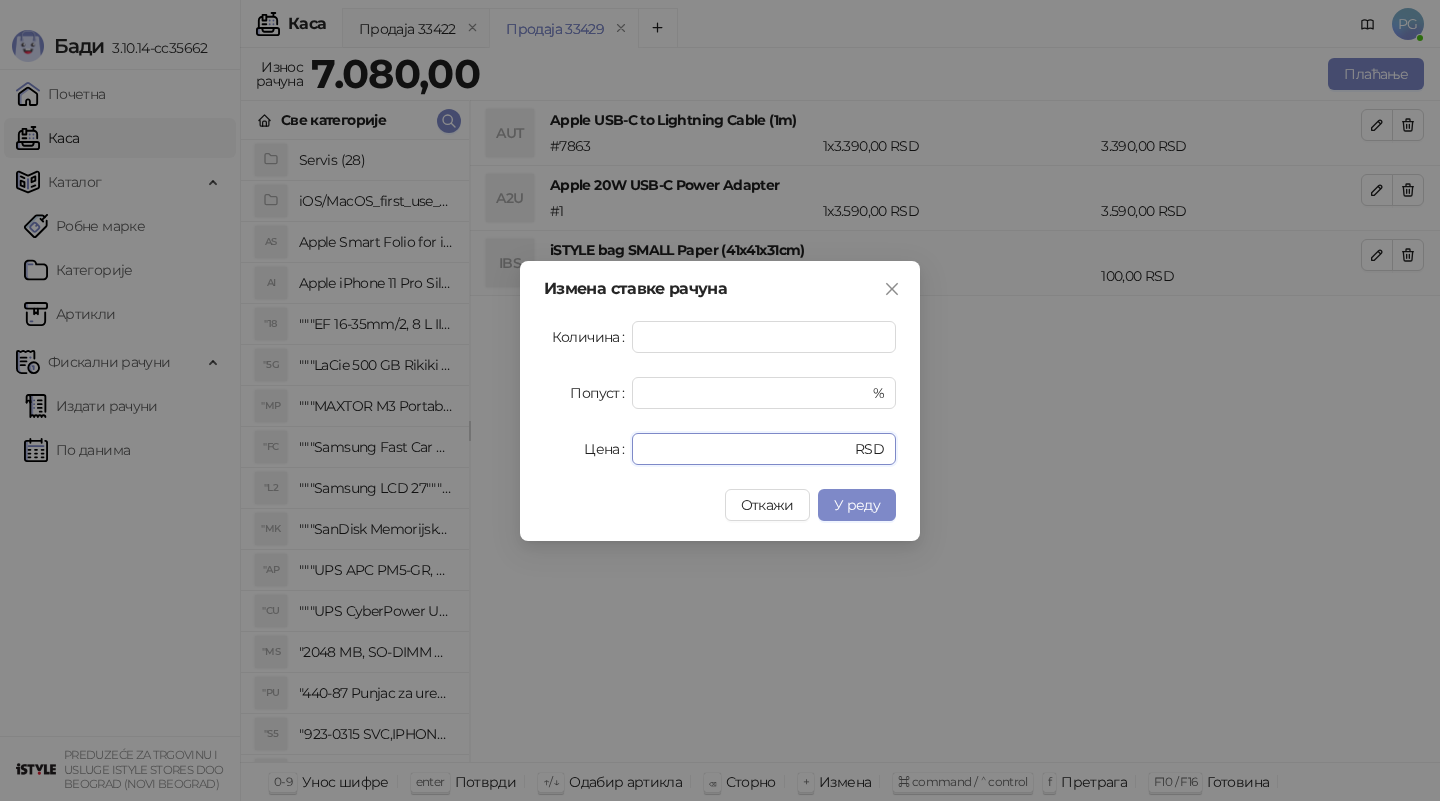 drag, startPoint x: 691, startPoint y: 449, endPoint x: 511, endPoint y: 447, distance: 180.01111 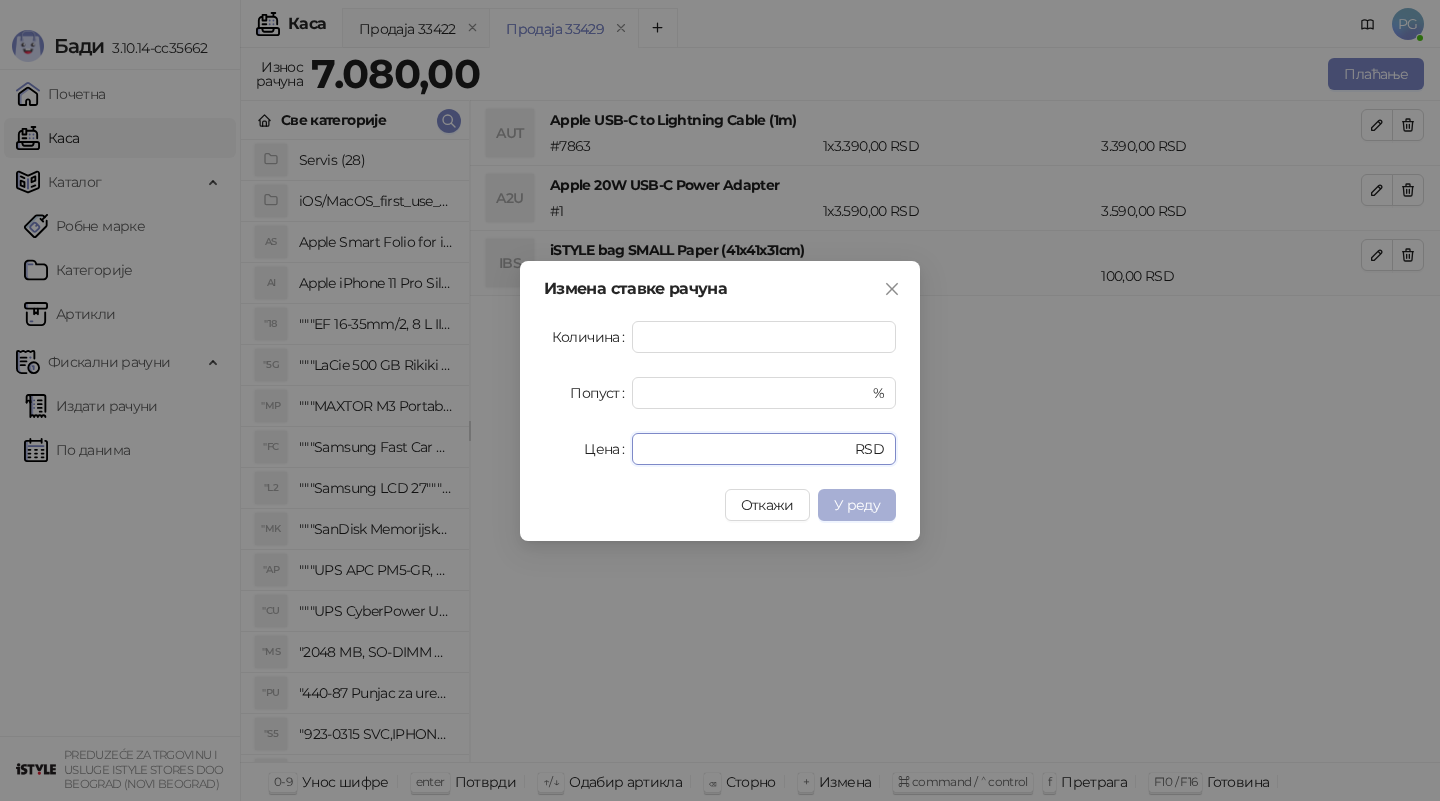 type on "**" 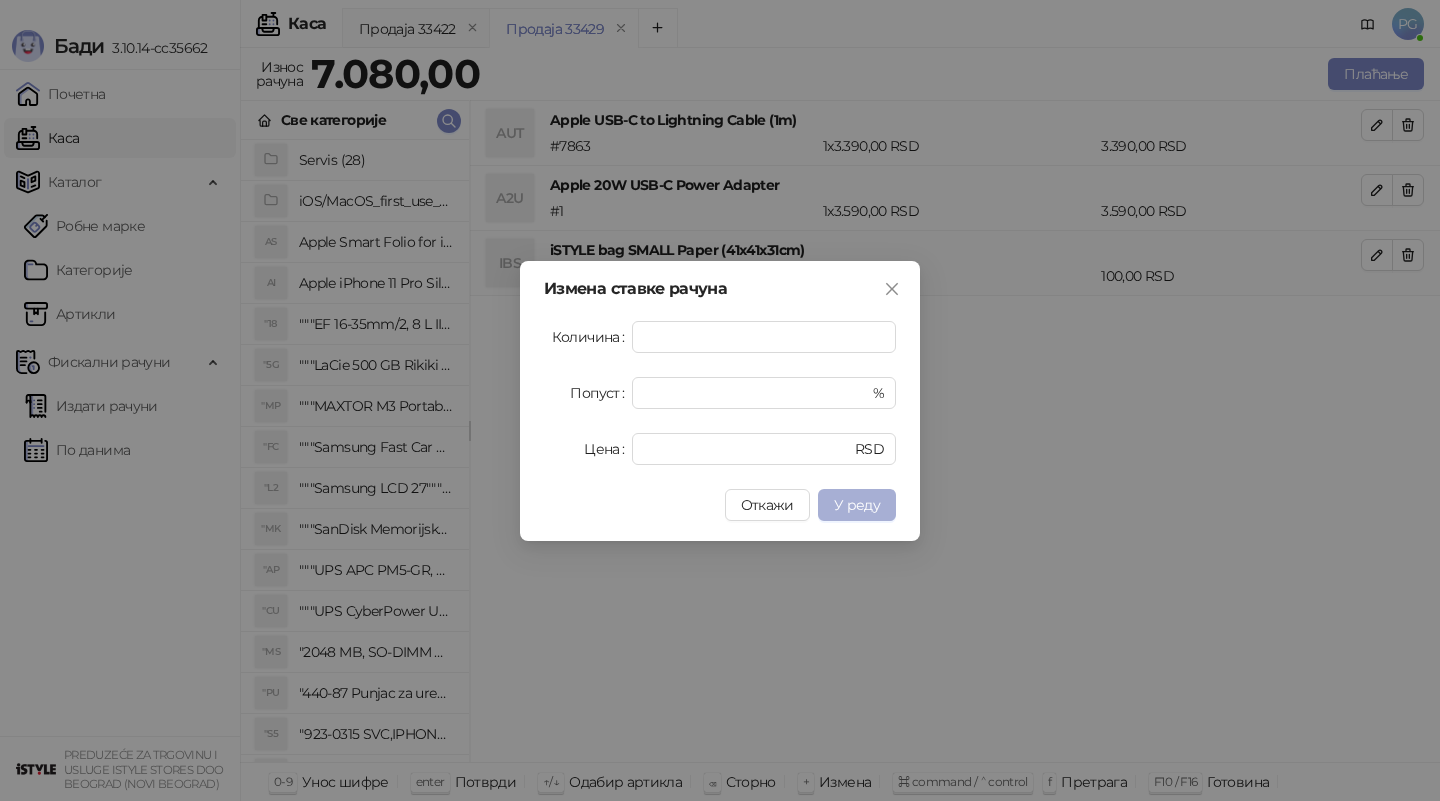 click on "У реду" at bounding box center [857, 505] 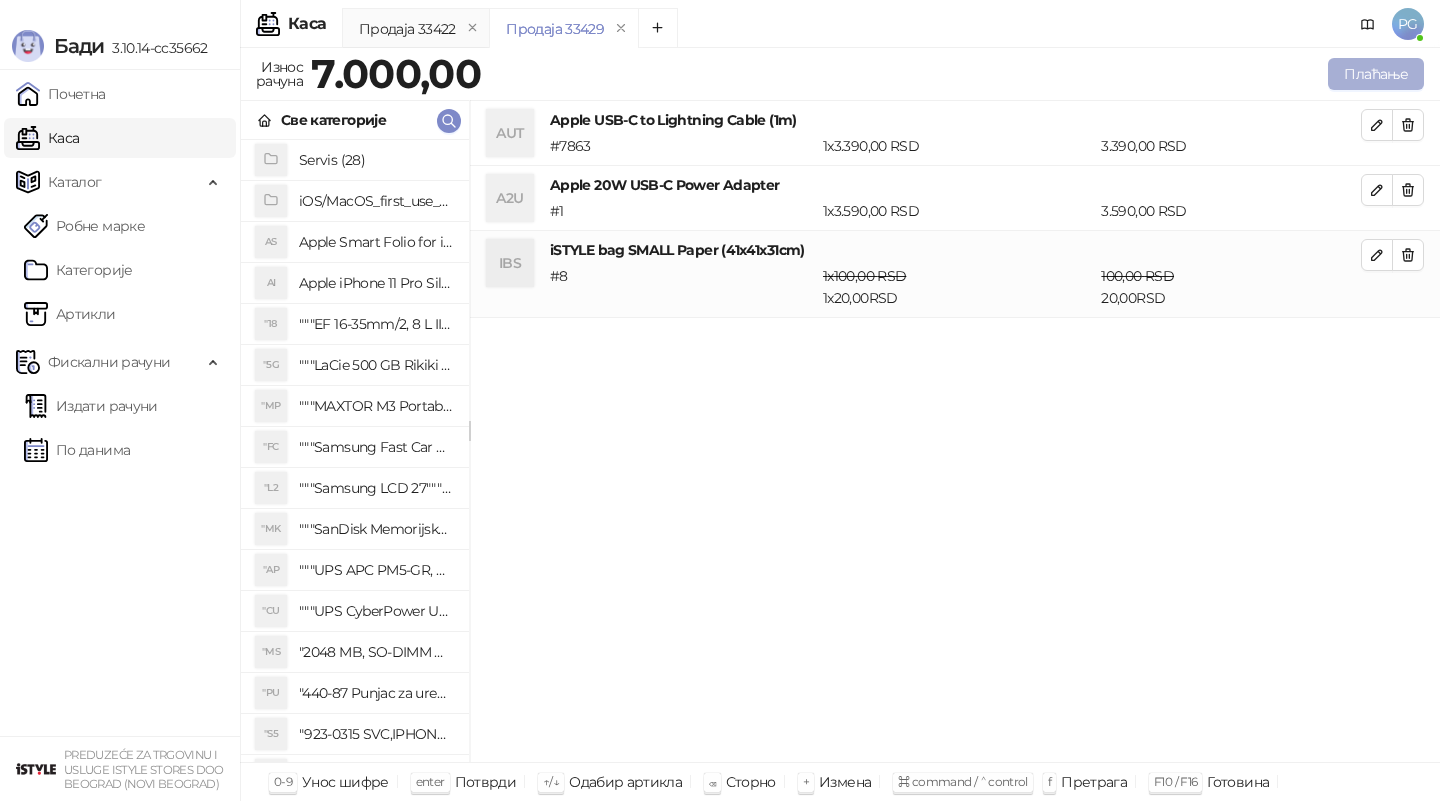 click on "Плаћање" at bounding box center (1376, 74) 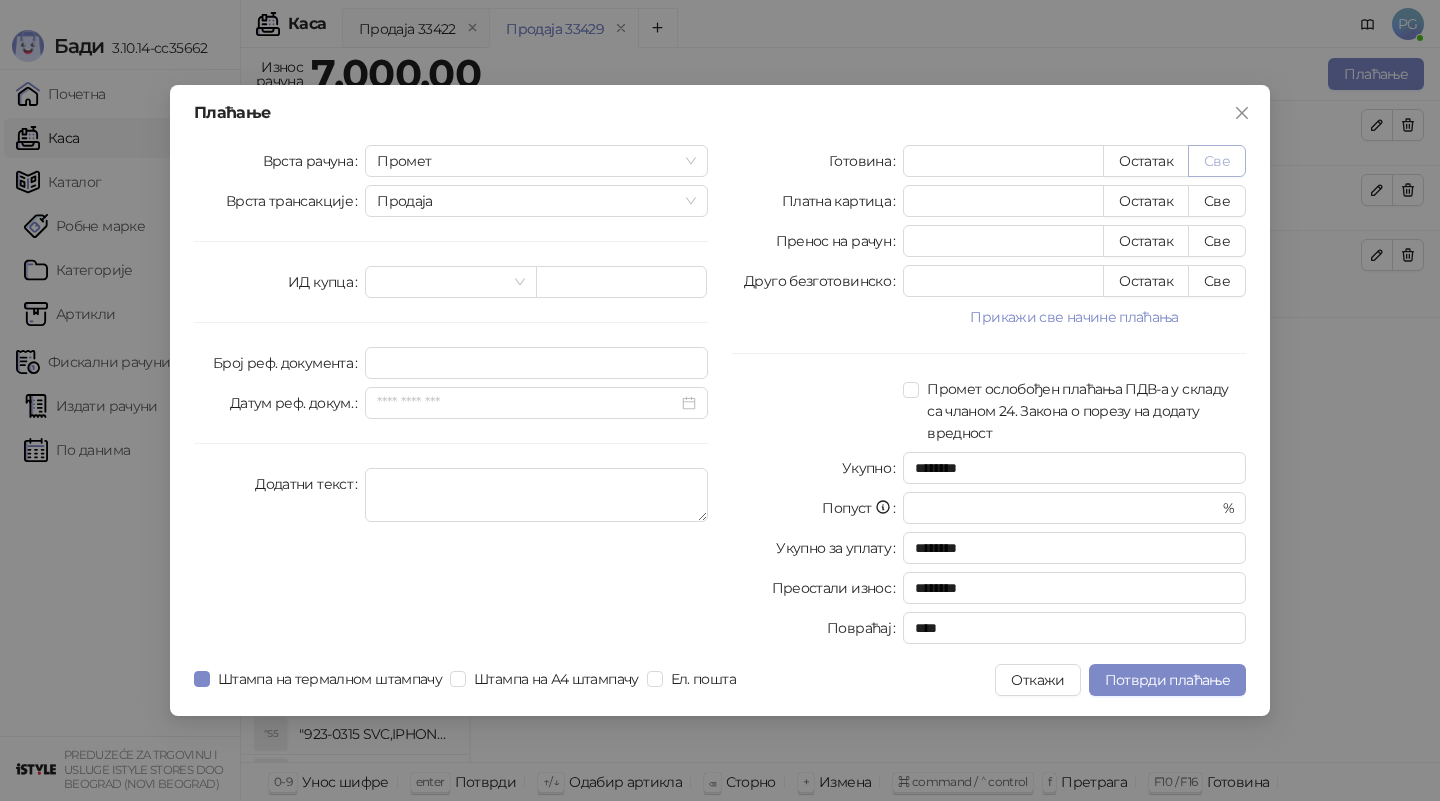 click on "Све" at bounding box center [1217, 161] 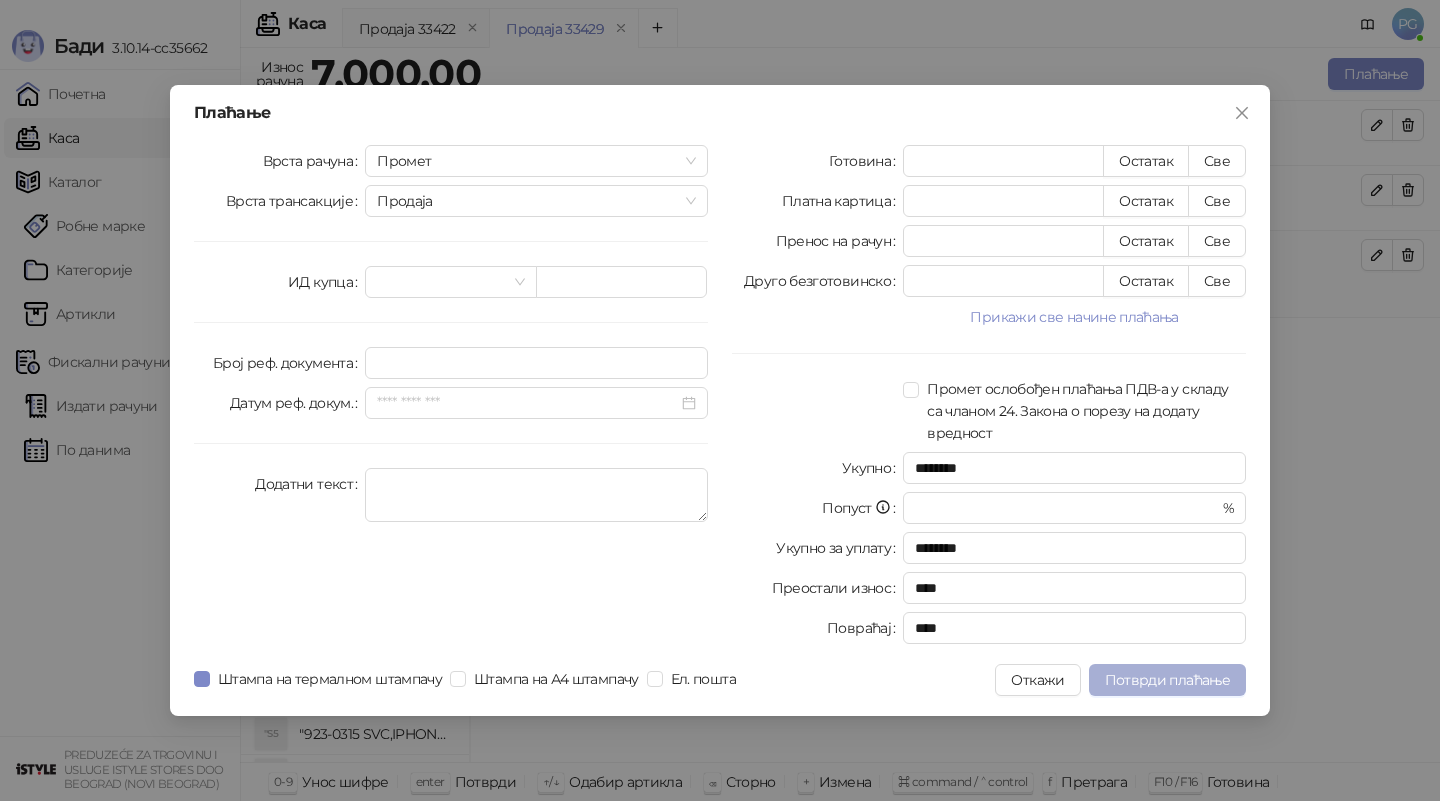 click on "Потврди плаћање" at bounding box center (1167, 680) 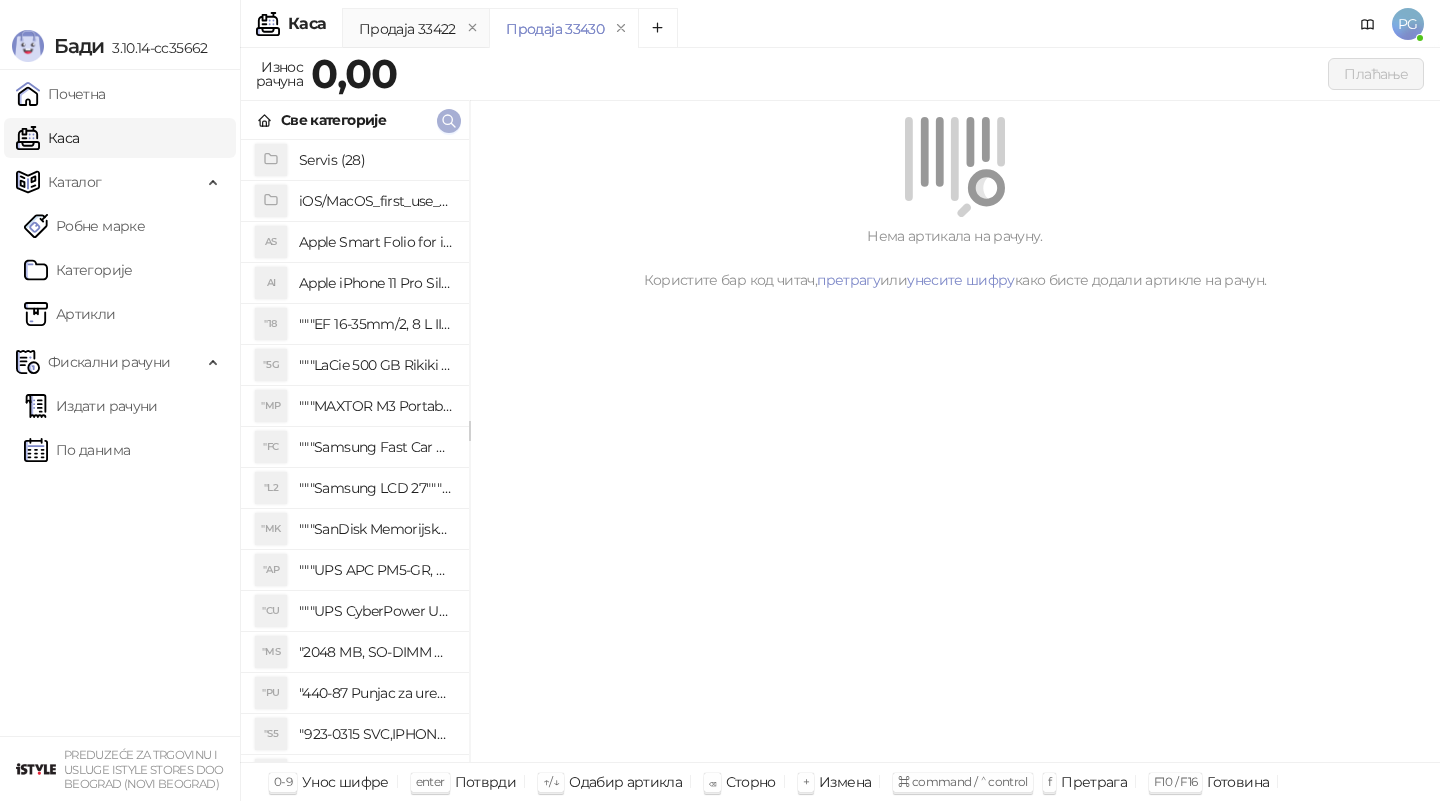 click at bounding box center [449, 121] 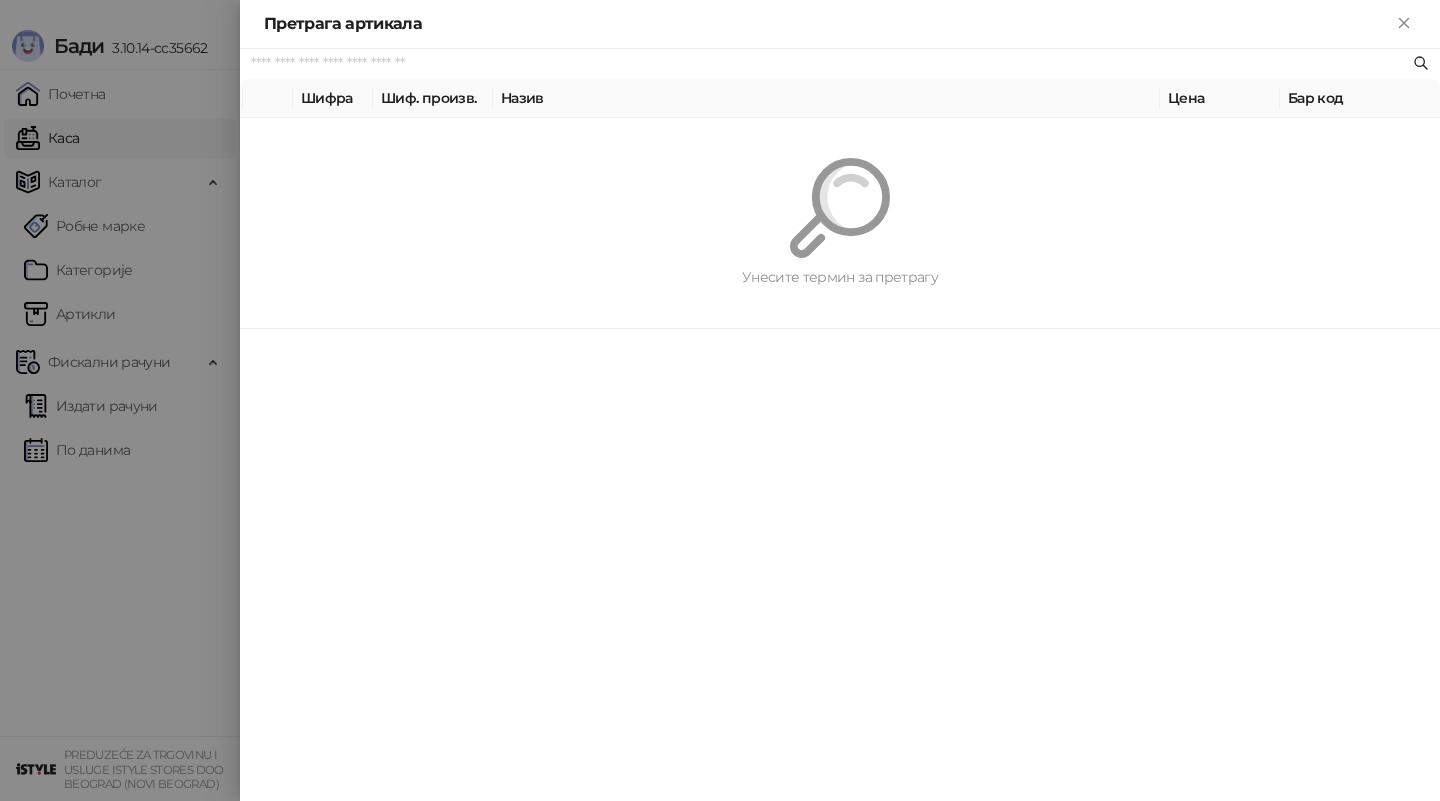 paste on "*********" 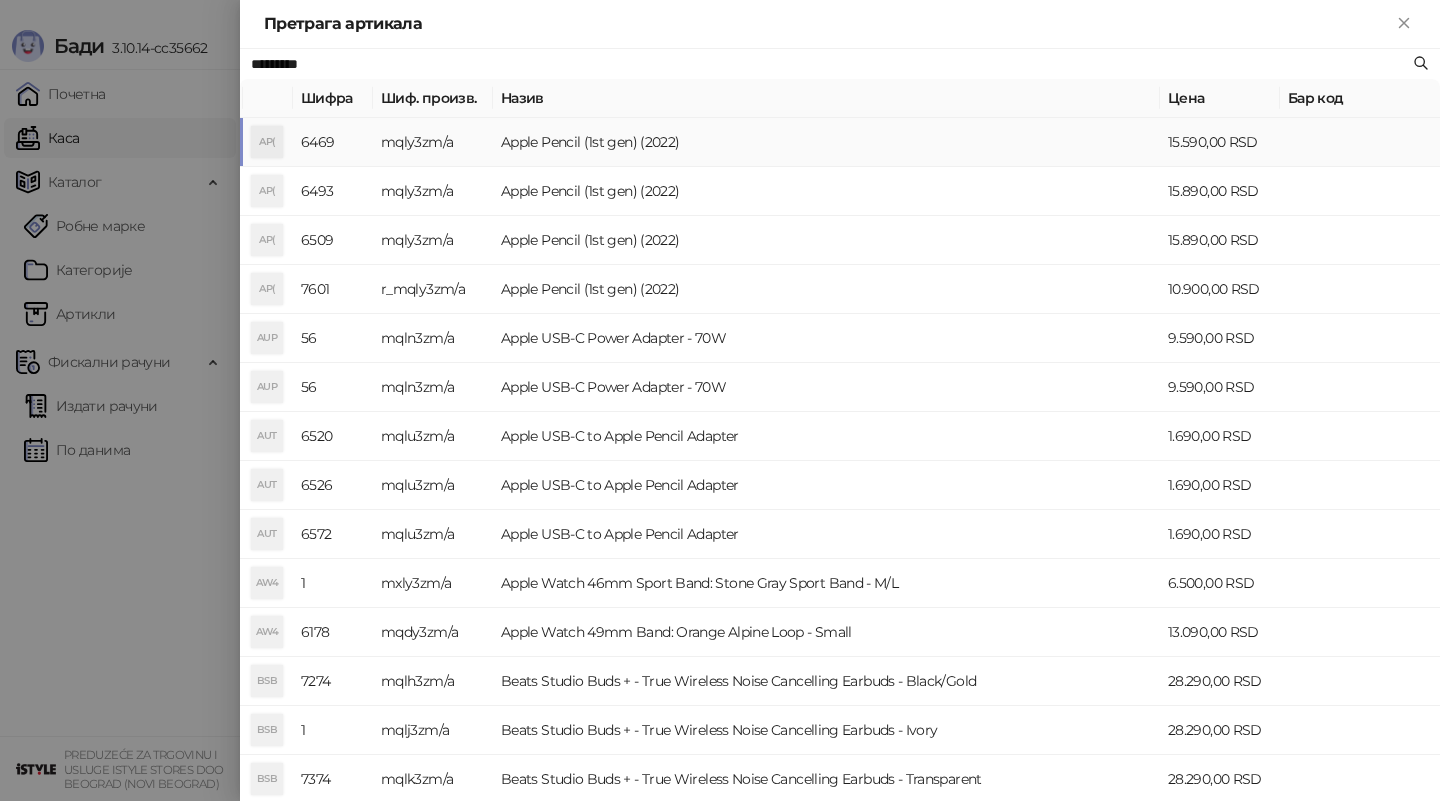 click on "mqly3zm/a" at bounding box center (433, 142) 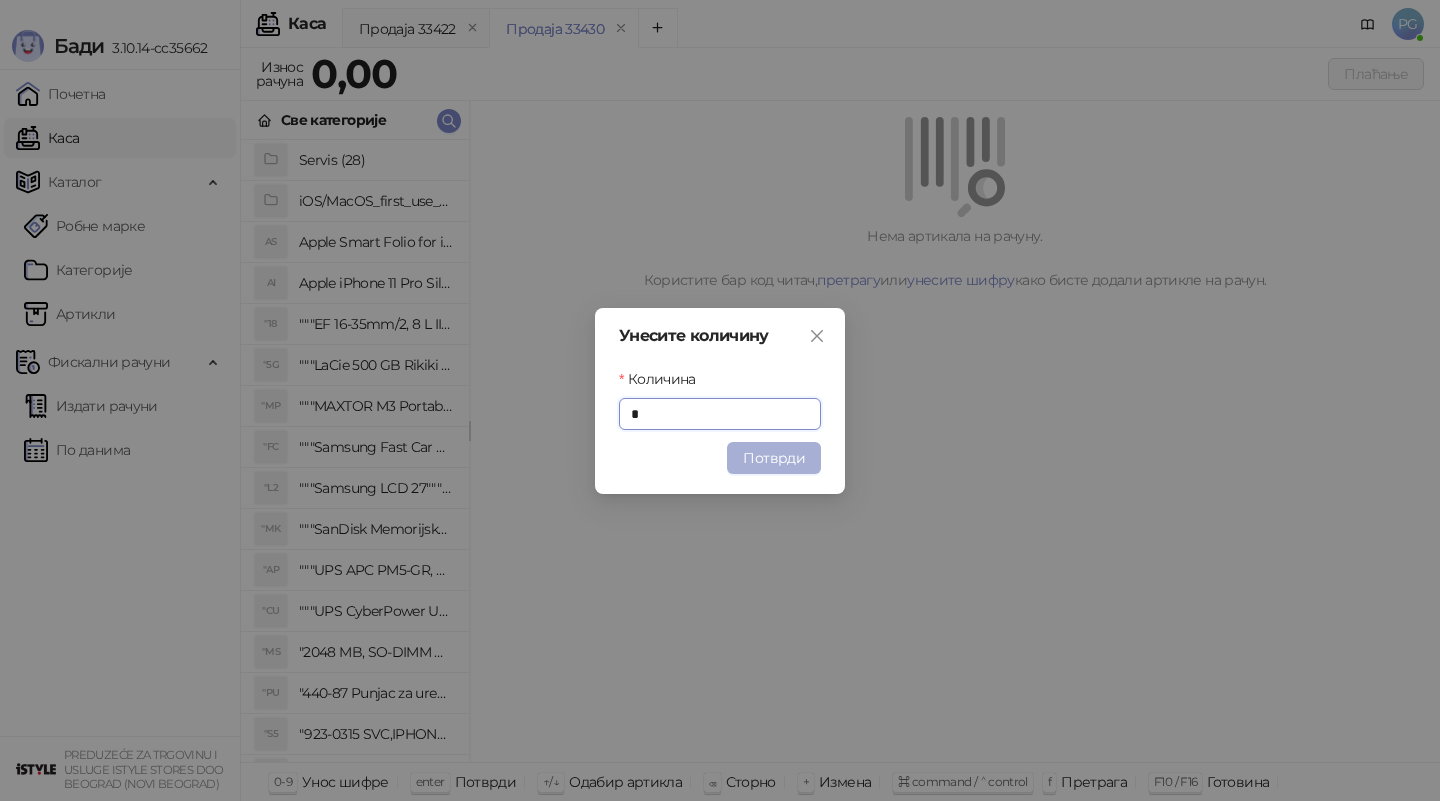 click on "Потврди" at bounding box center [774, 458] 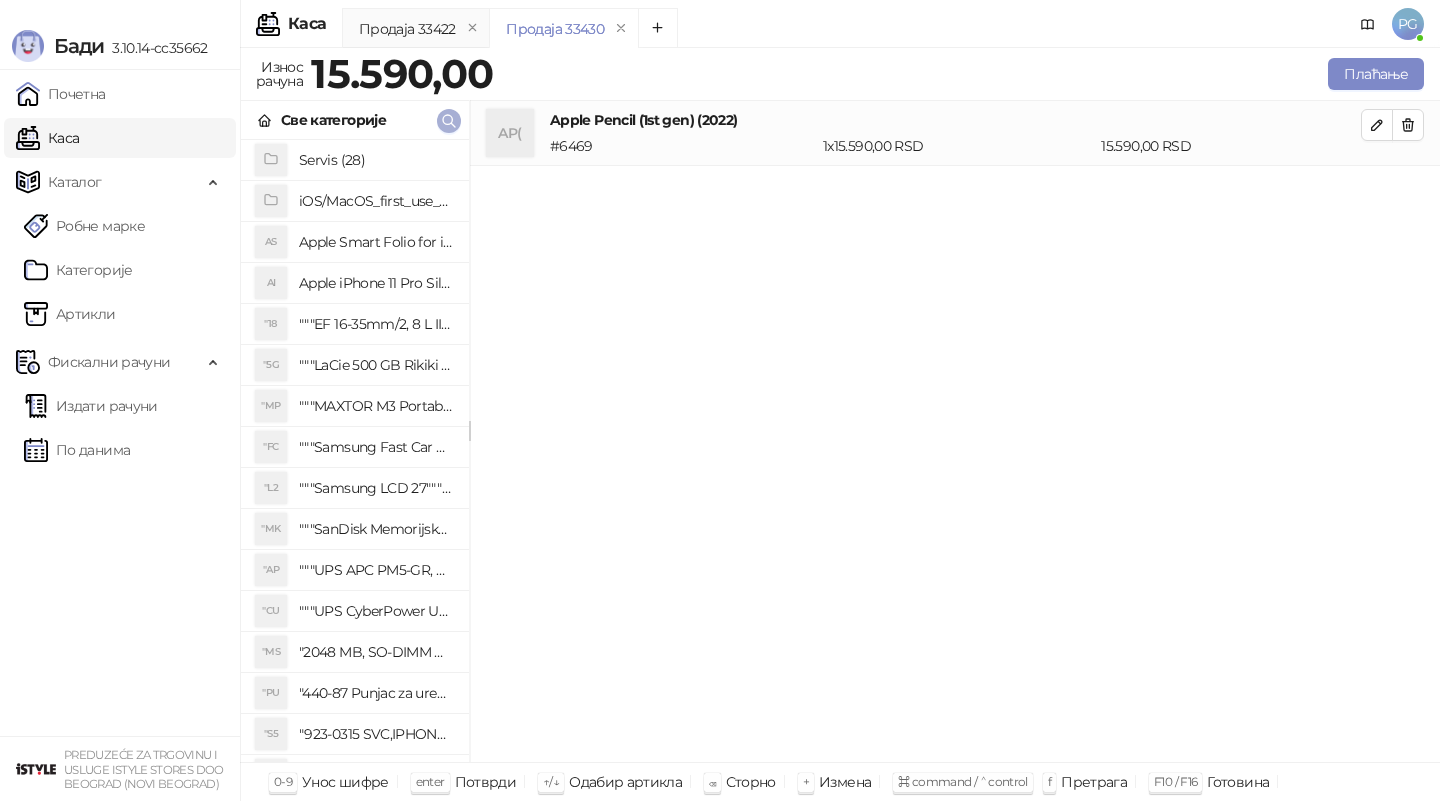 click 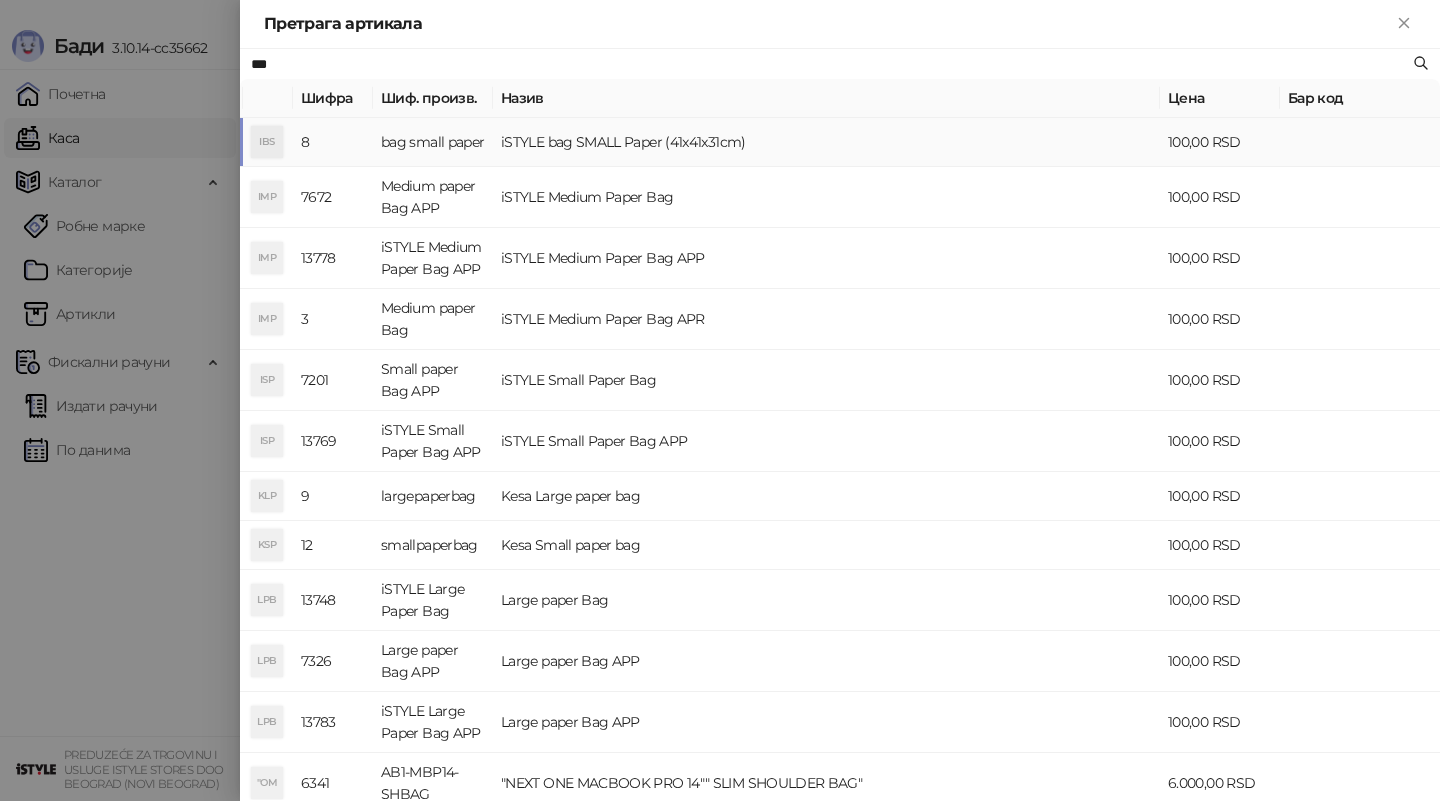 type on "***" 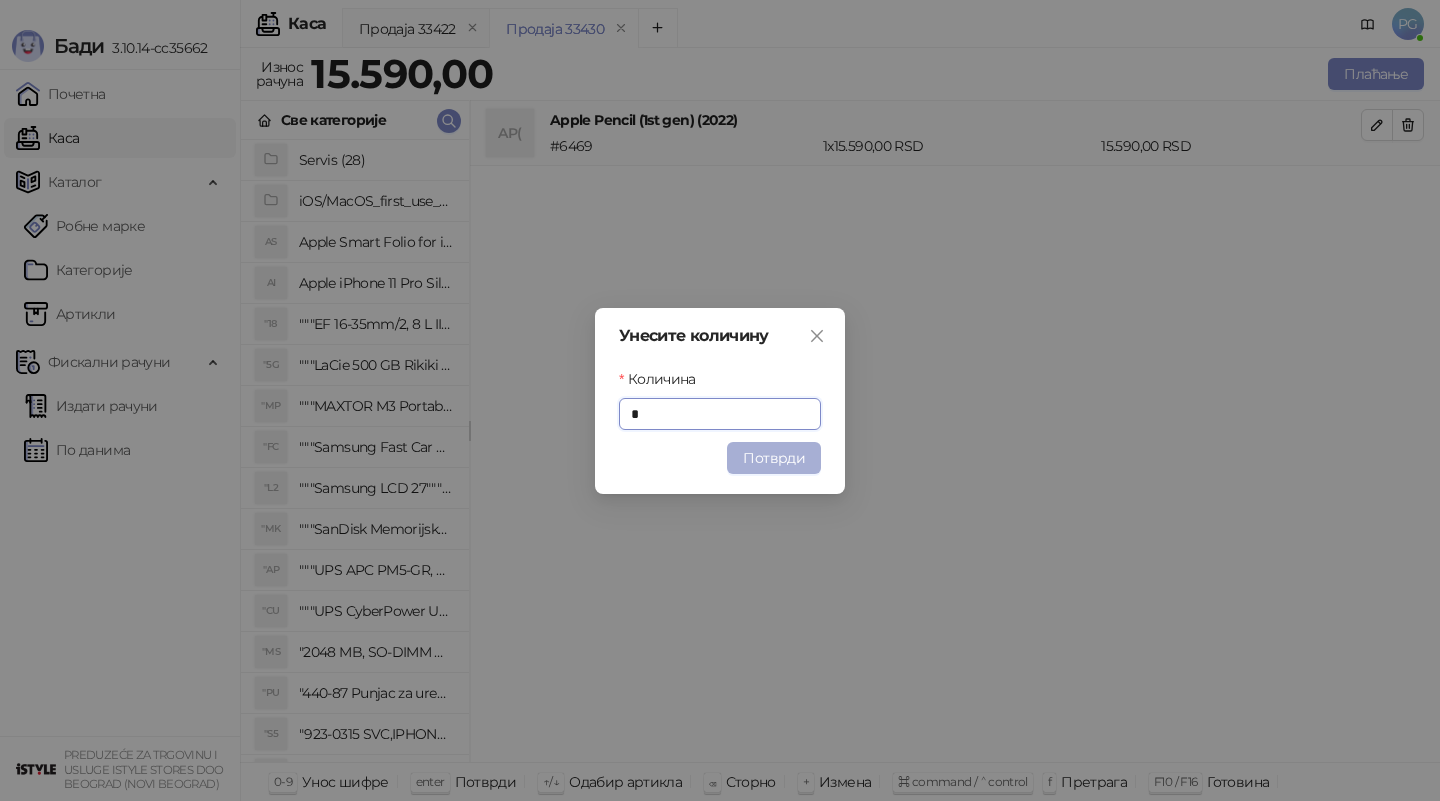 click on "Потврди" at bounding box center (774, 458) 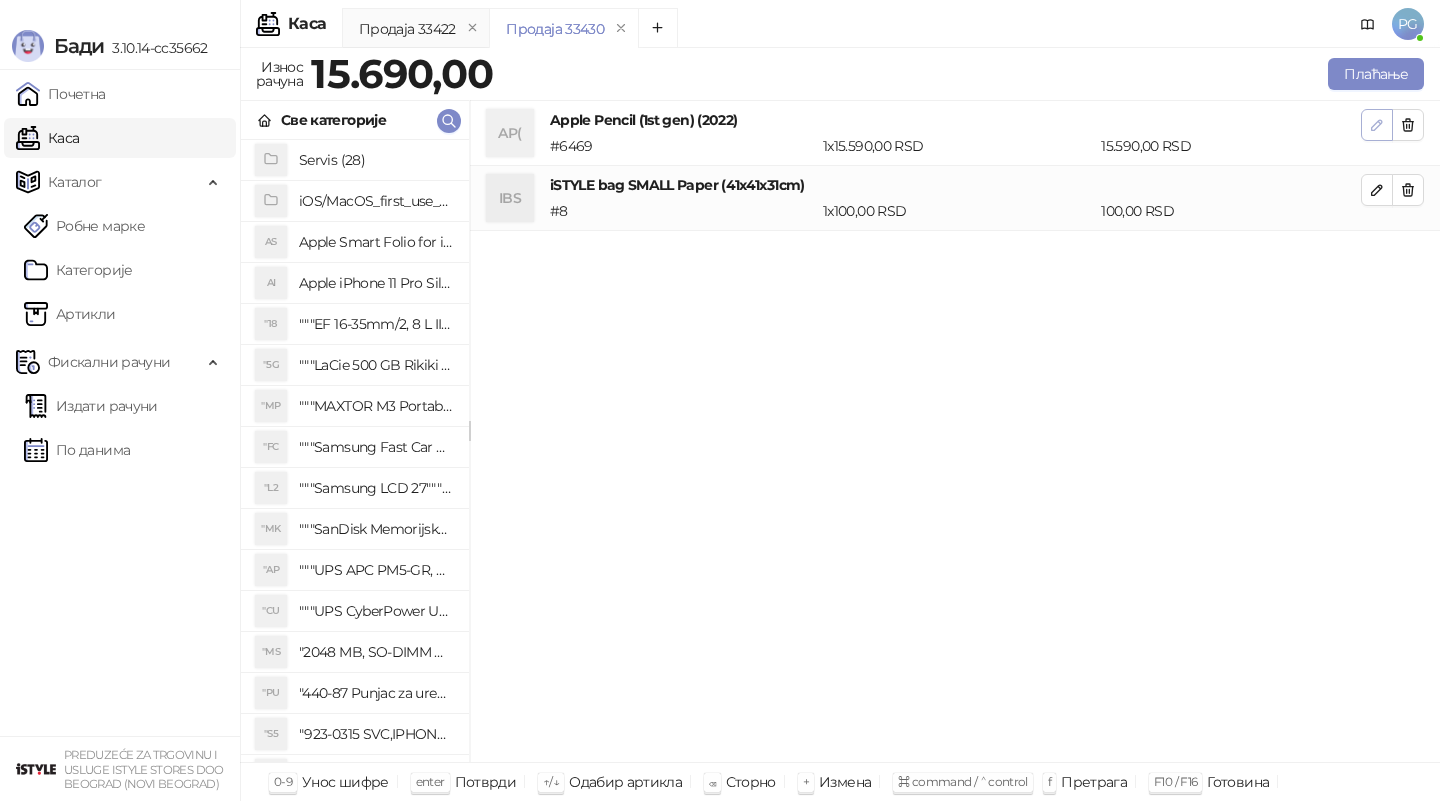 click 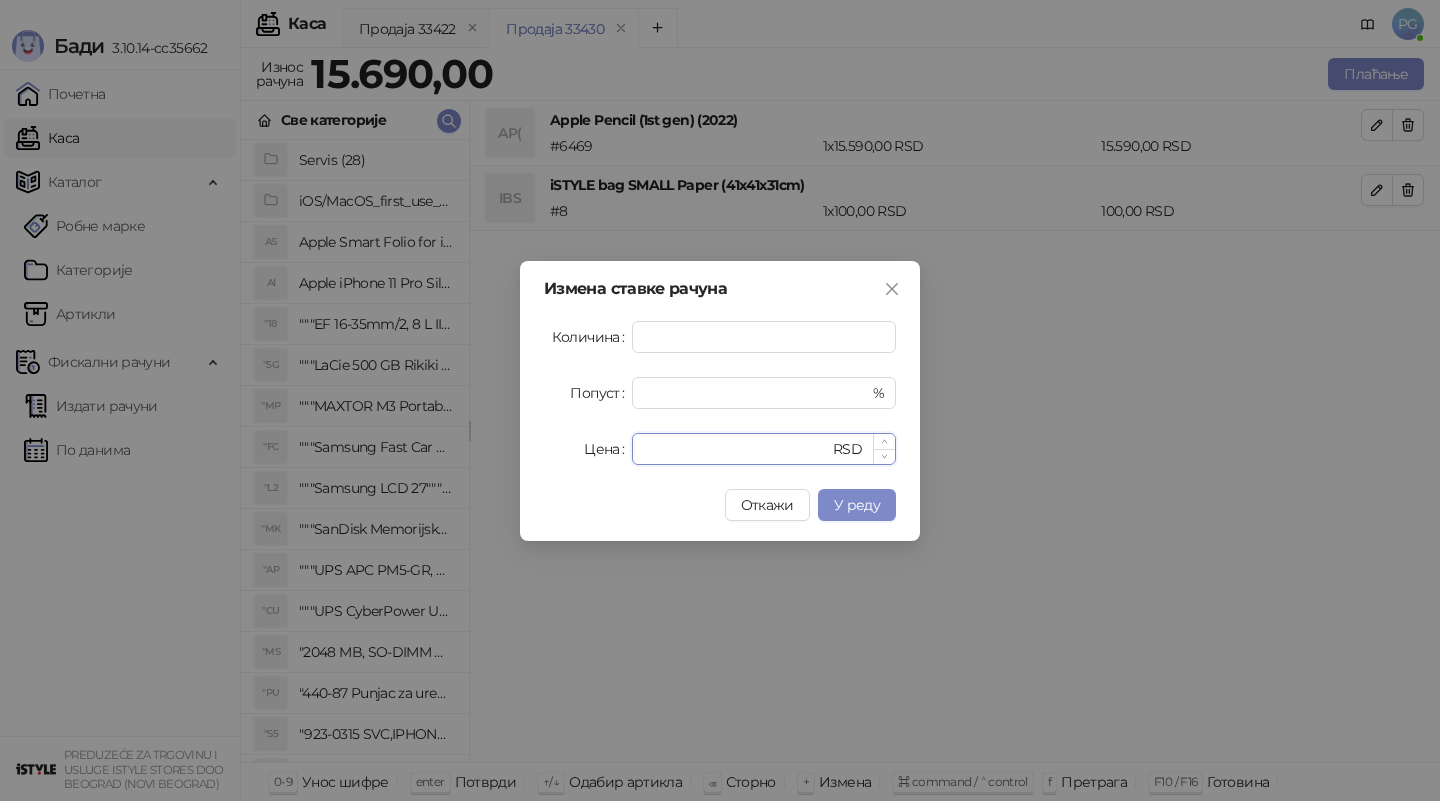 click on "*****" at bounding box center [736, 449] 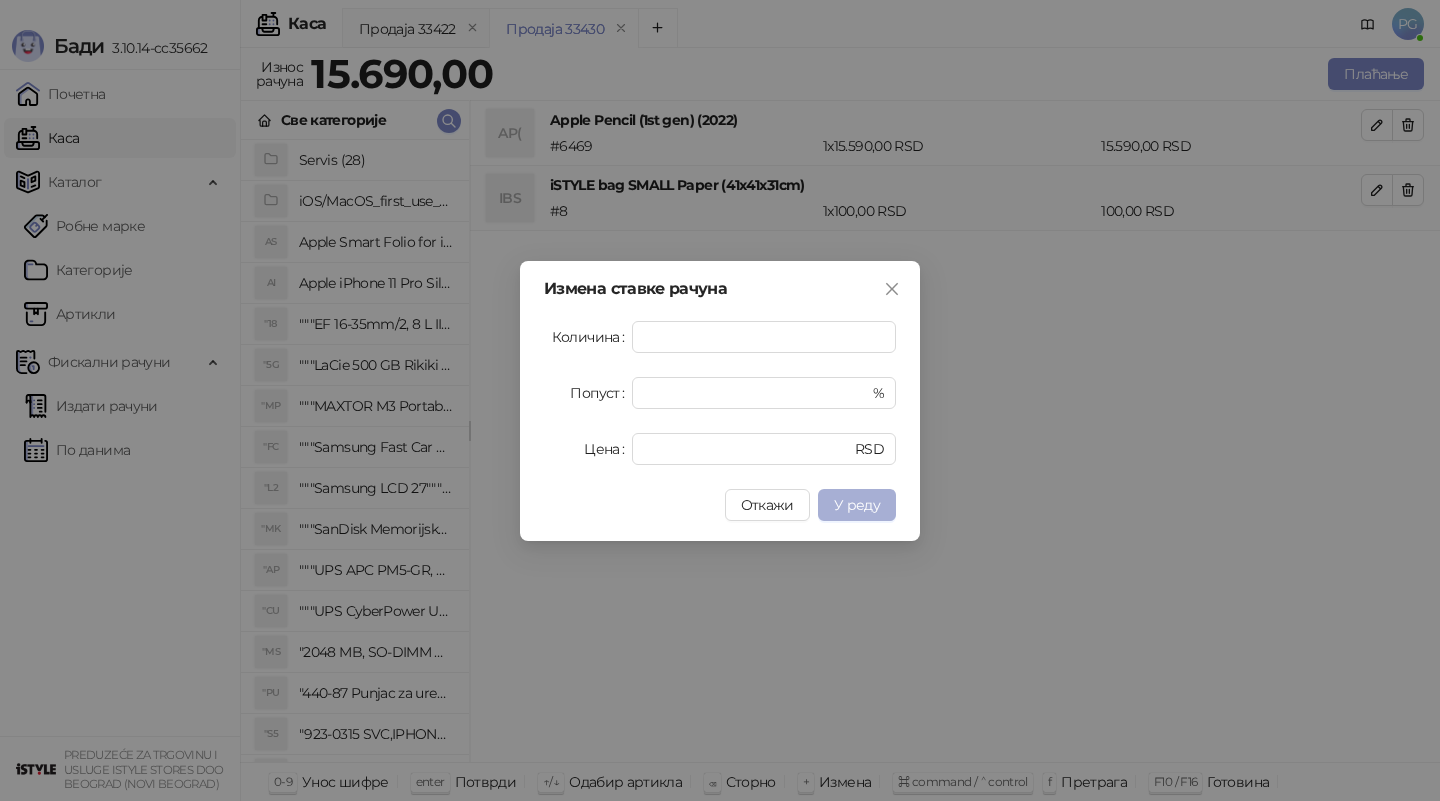 click on "У реду" at bounding box center [857, 505] 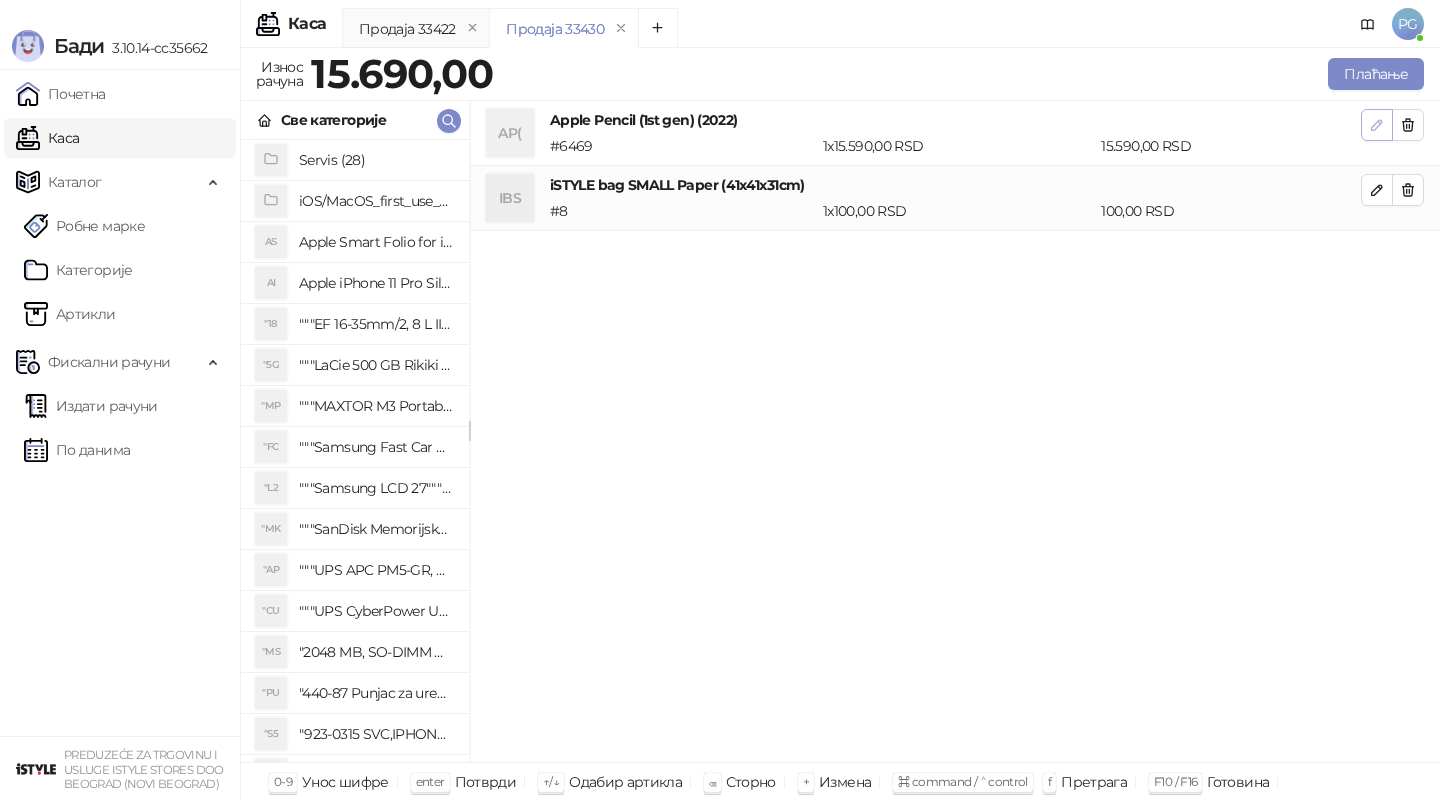 click 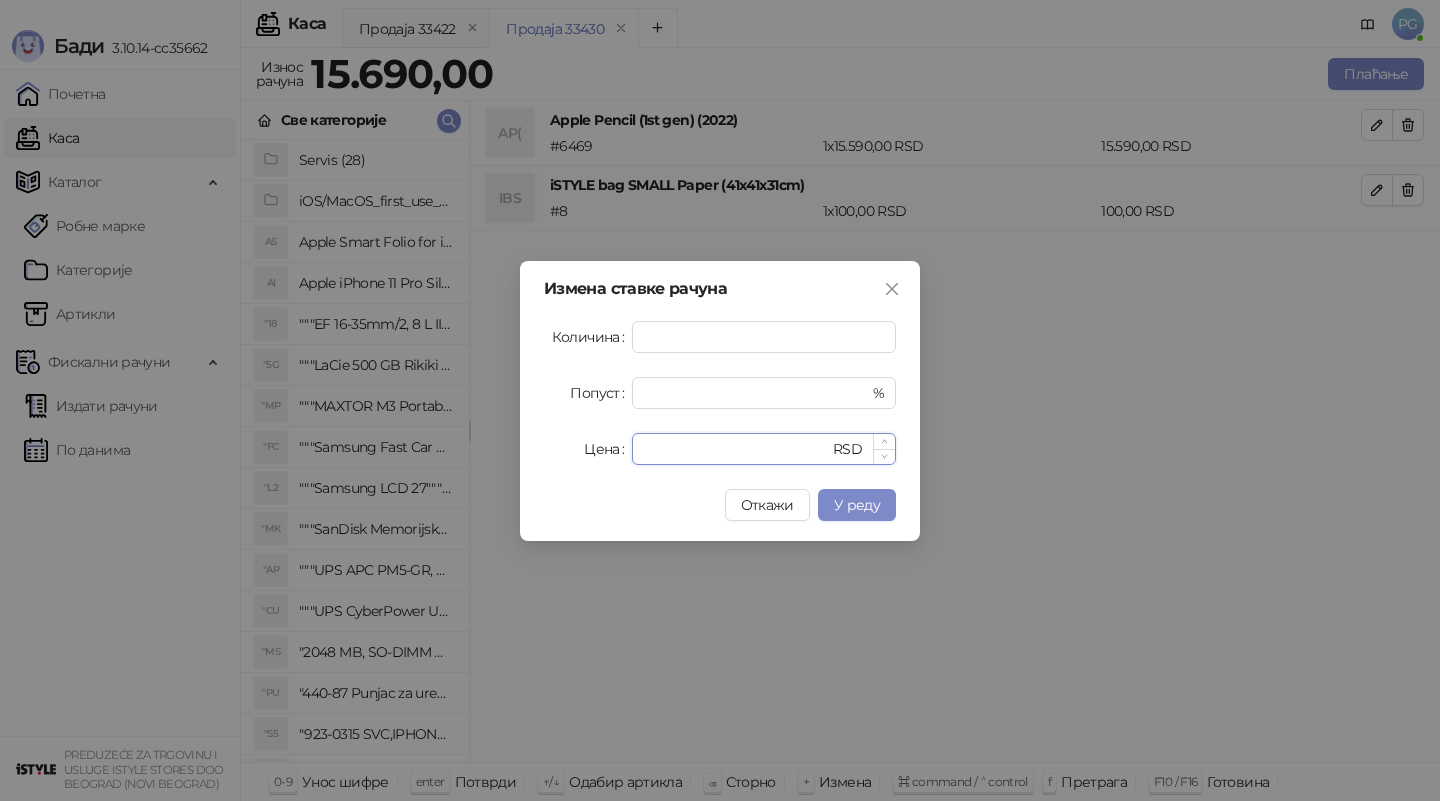 click on "*****" at bounding box center [736, 449] 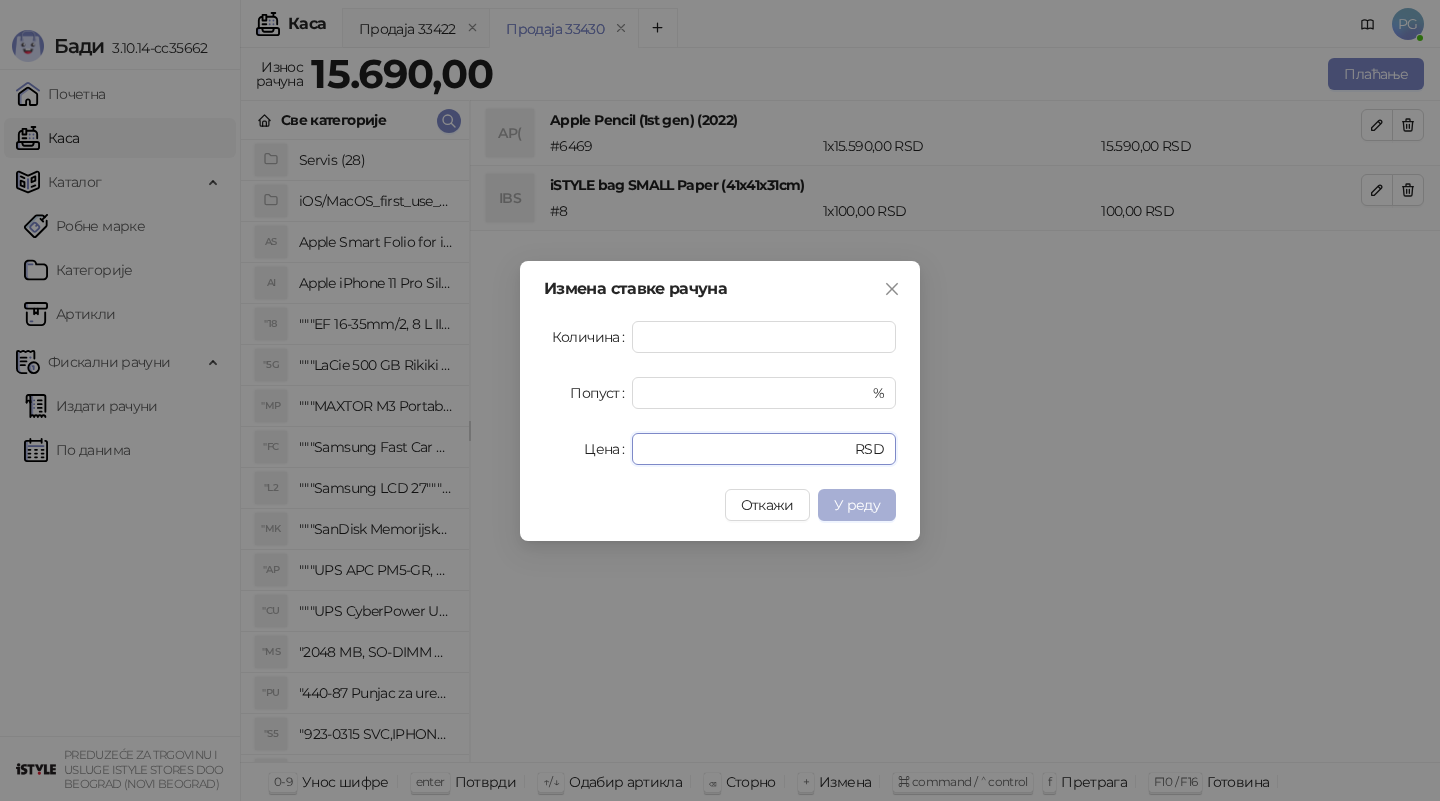 type on "*****" 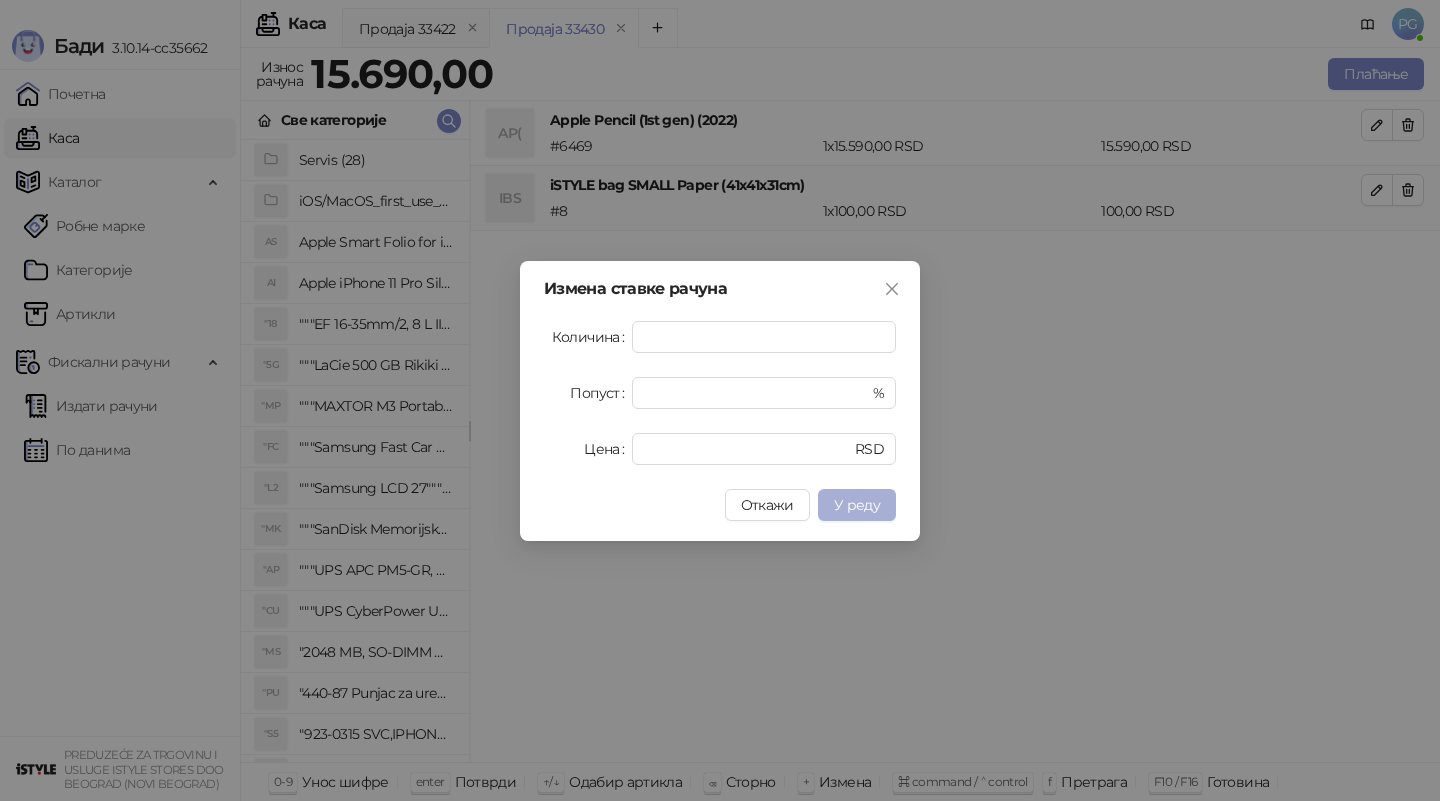 click on "У реду" at bounding box center [857, 505] 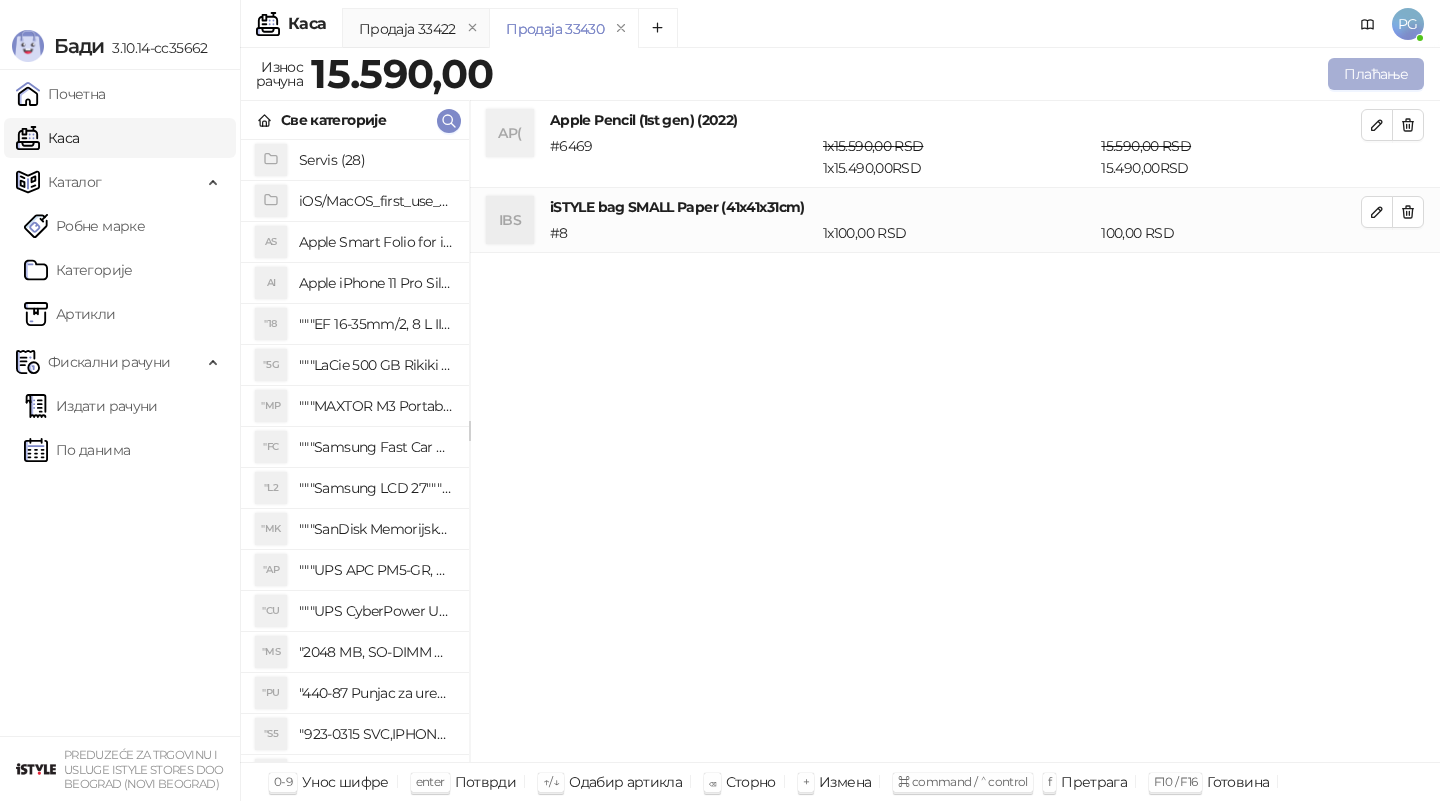 click on "Плаћање" at bounding box center (1376, 74) 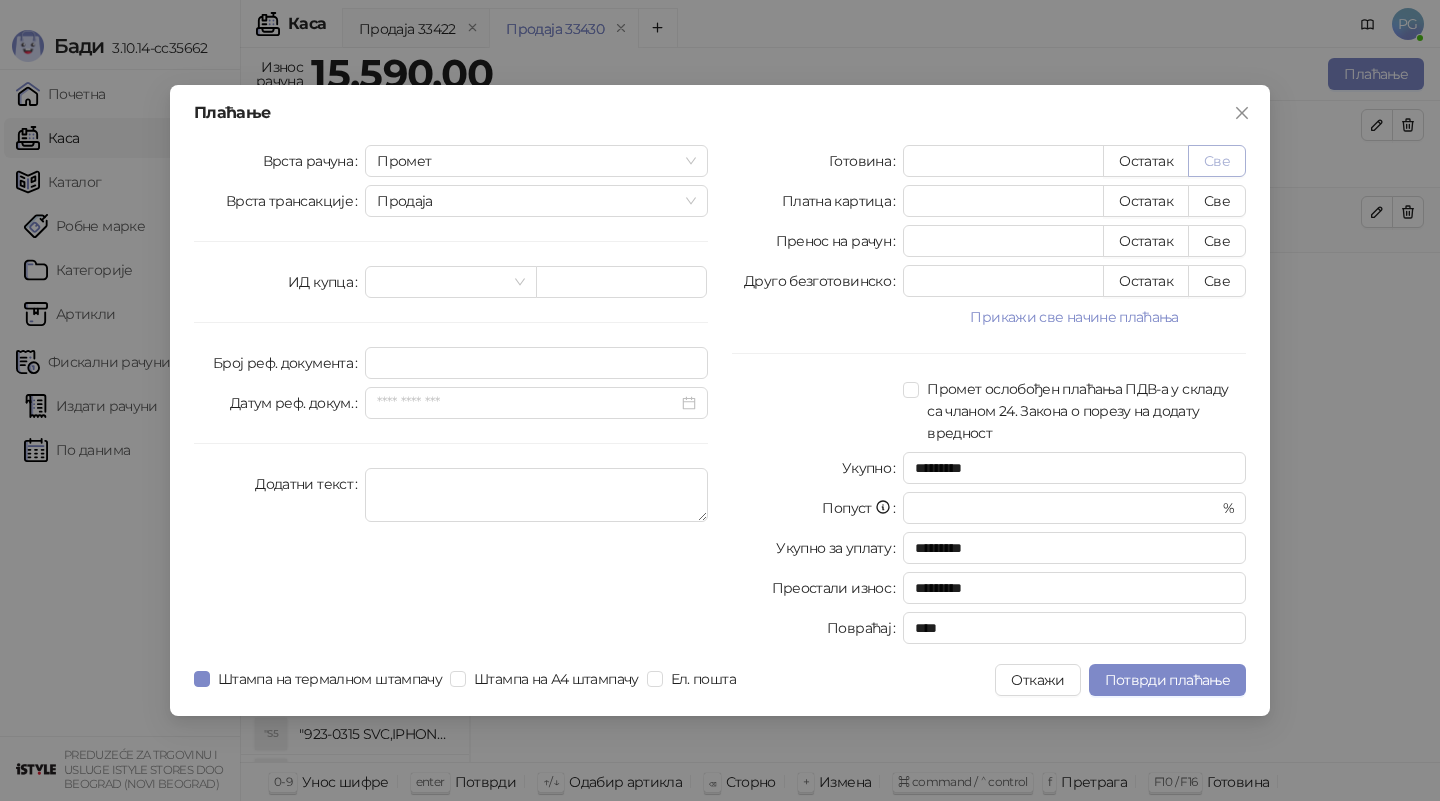 click on "Све" at bounding box center [1217, 161] 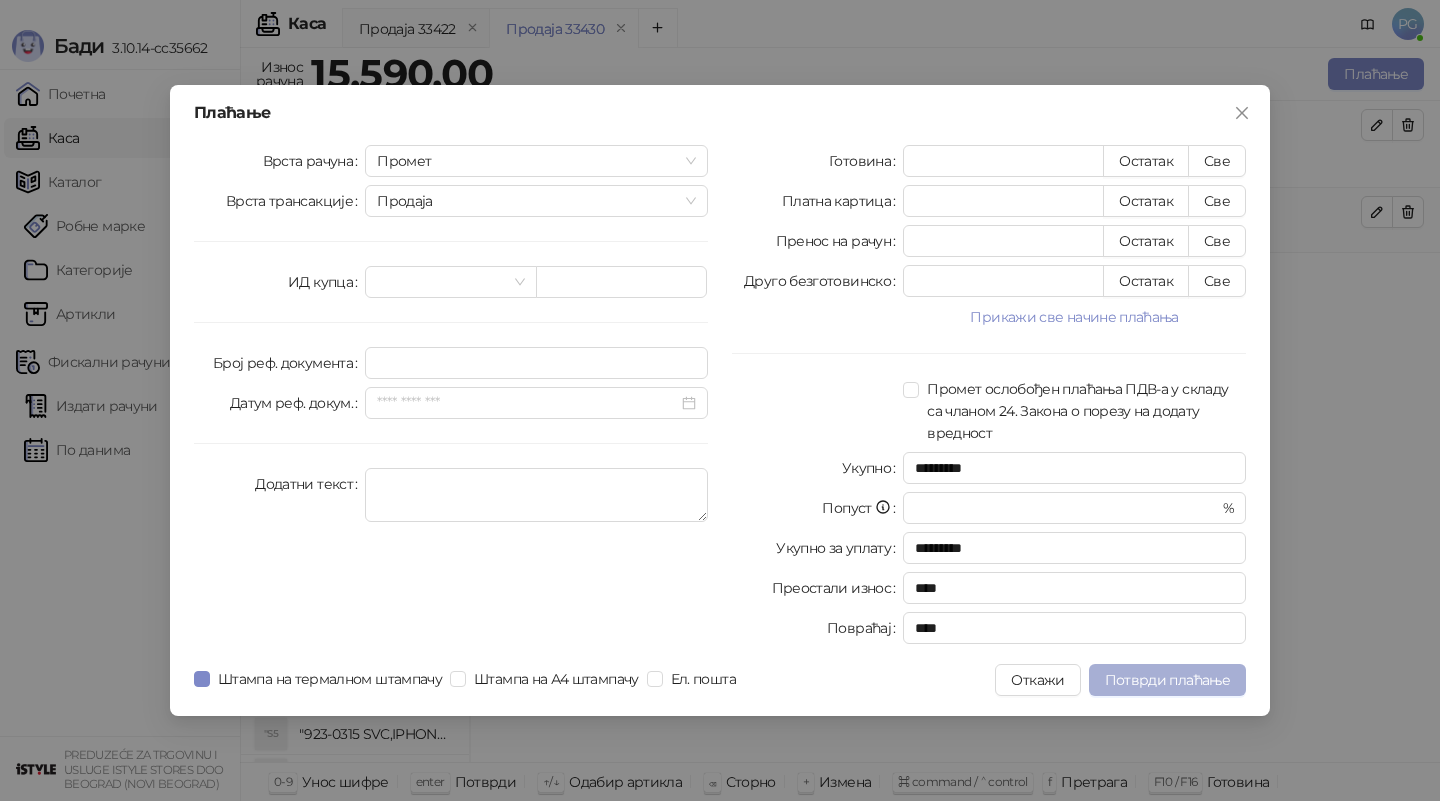click on "Потврди плаћање" at bounding box center [1167, 680] 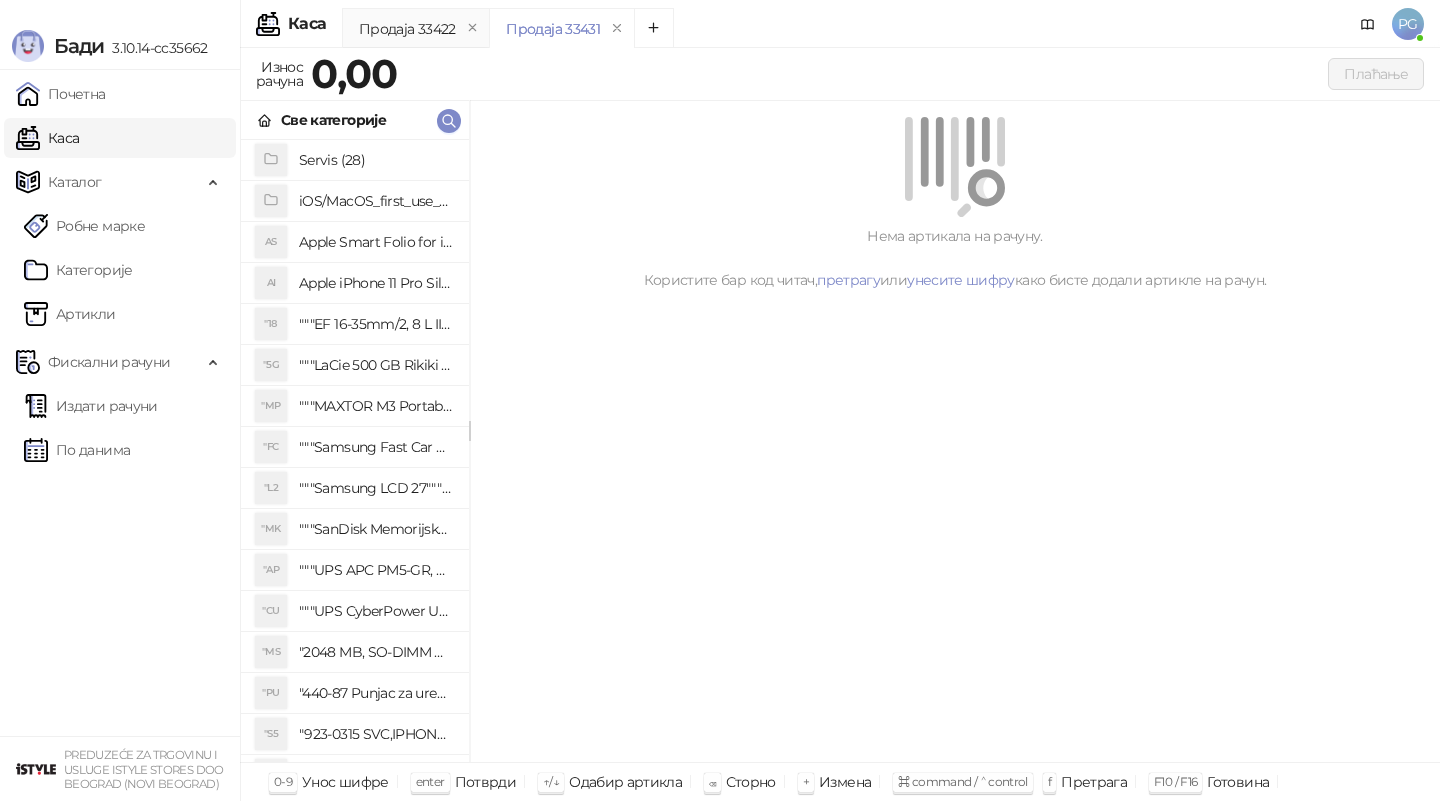 click on "Све категорије" at bounding box center (355, 120) 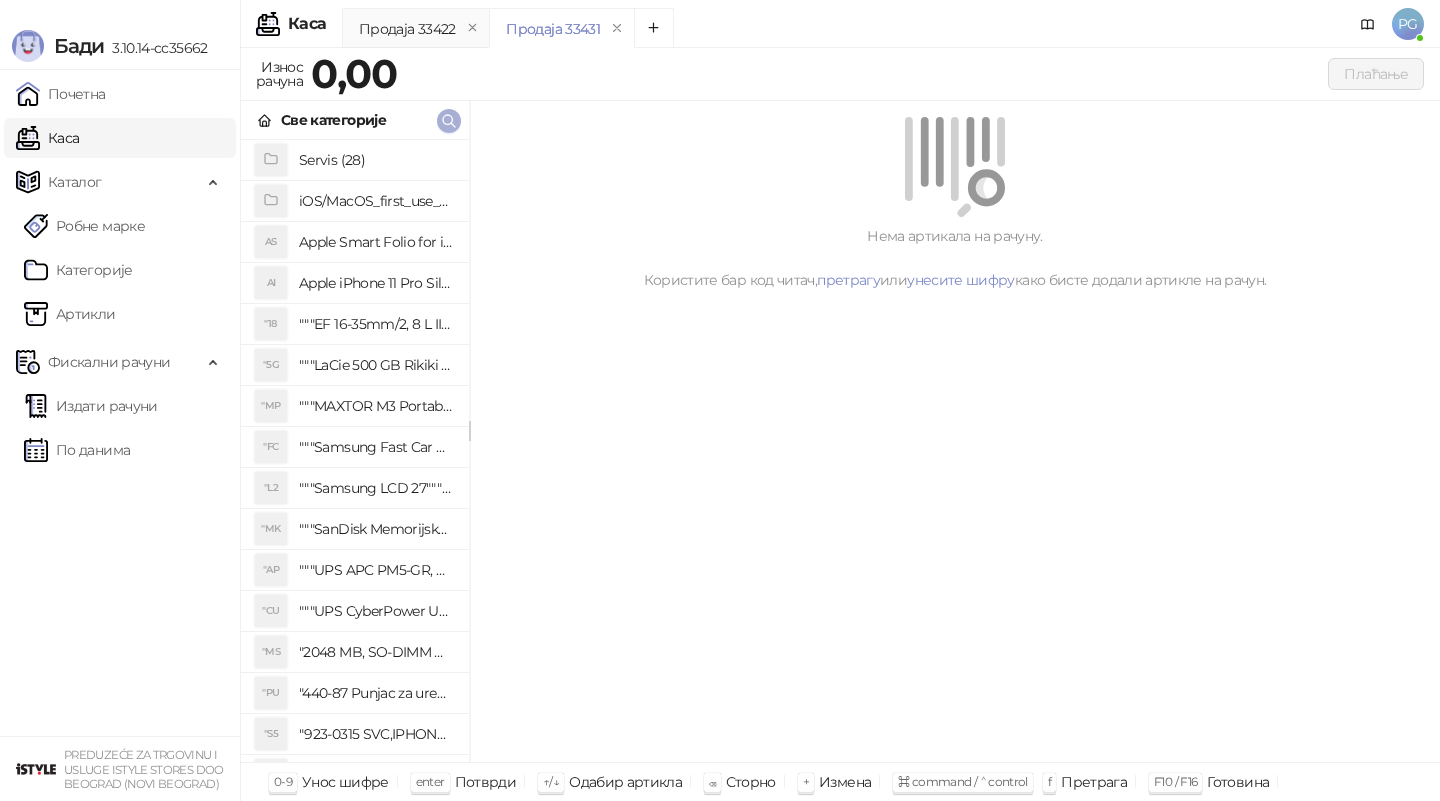 click 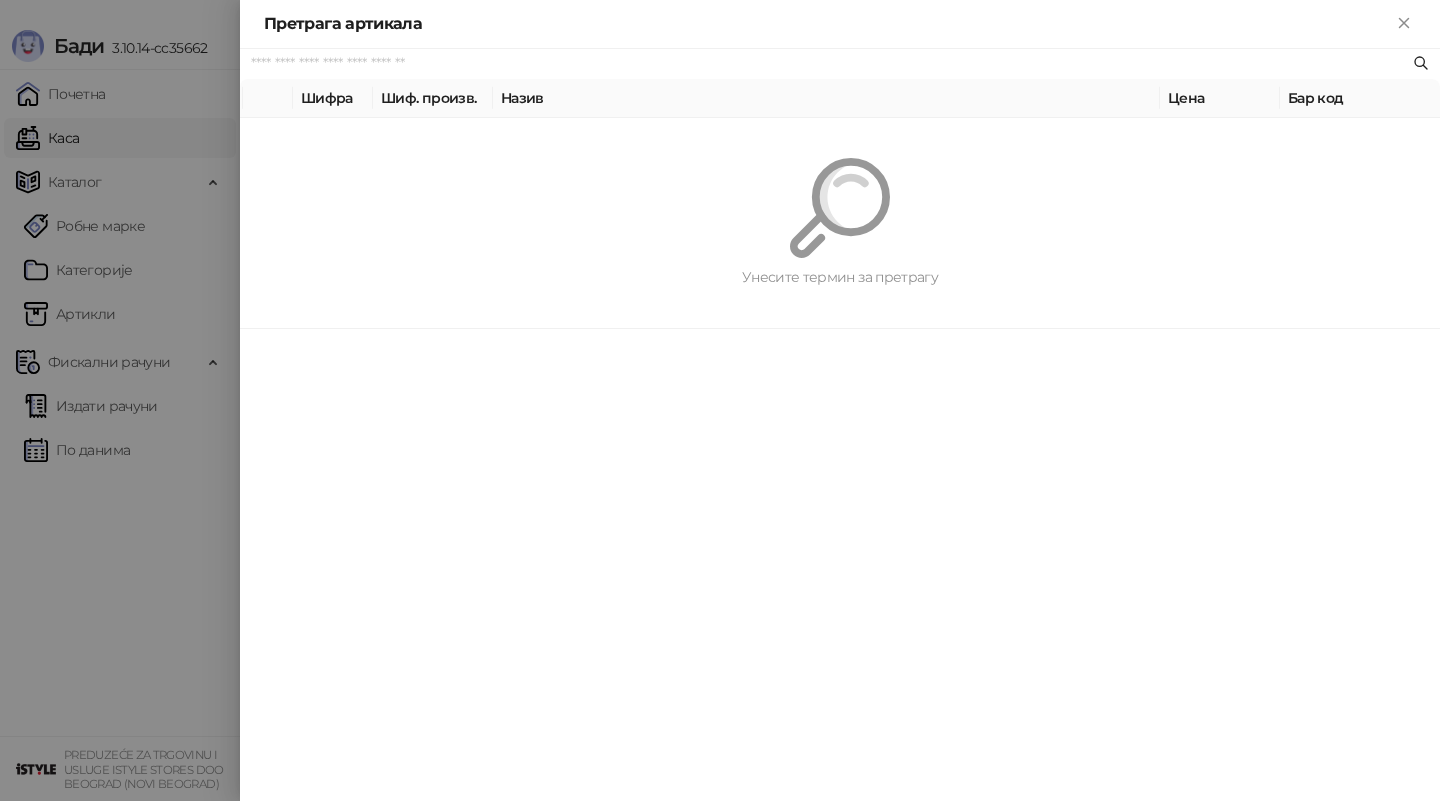 paste on "*********" 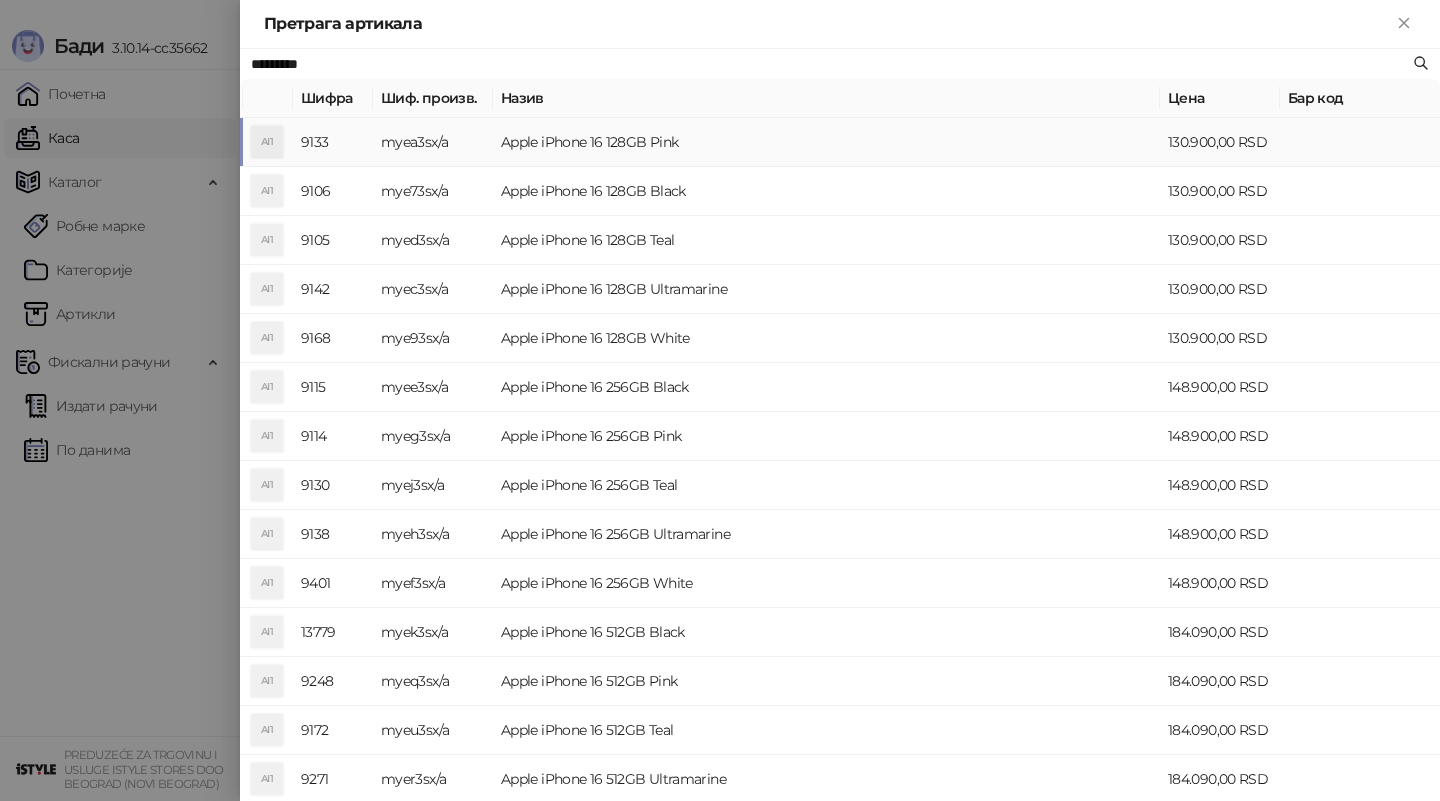 type on "*********" 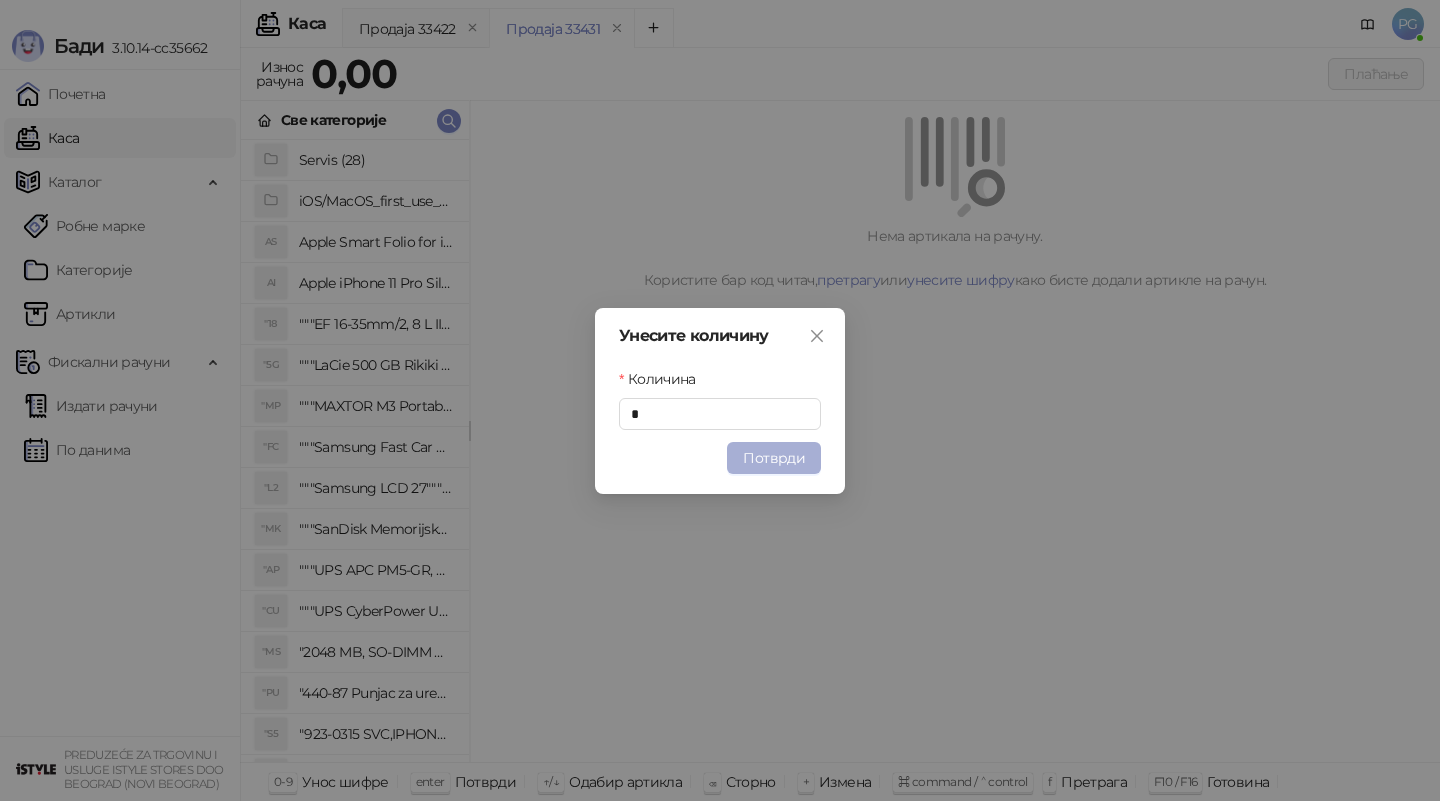 click on "Потврди" at bounding box center [774, 458] 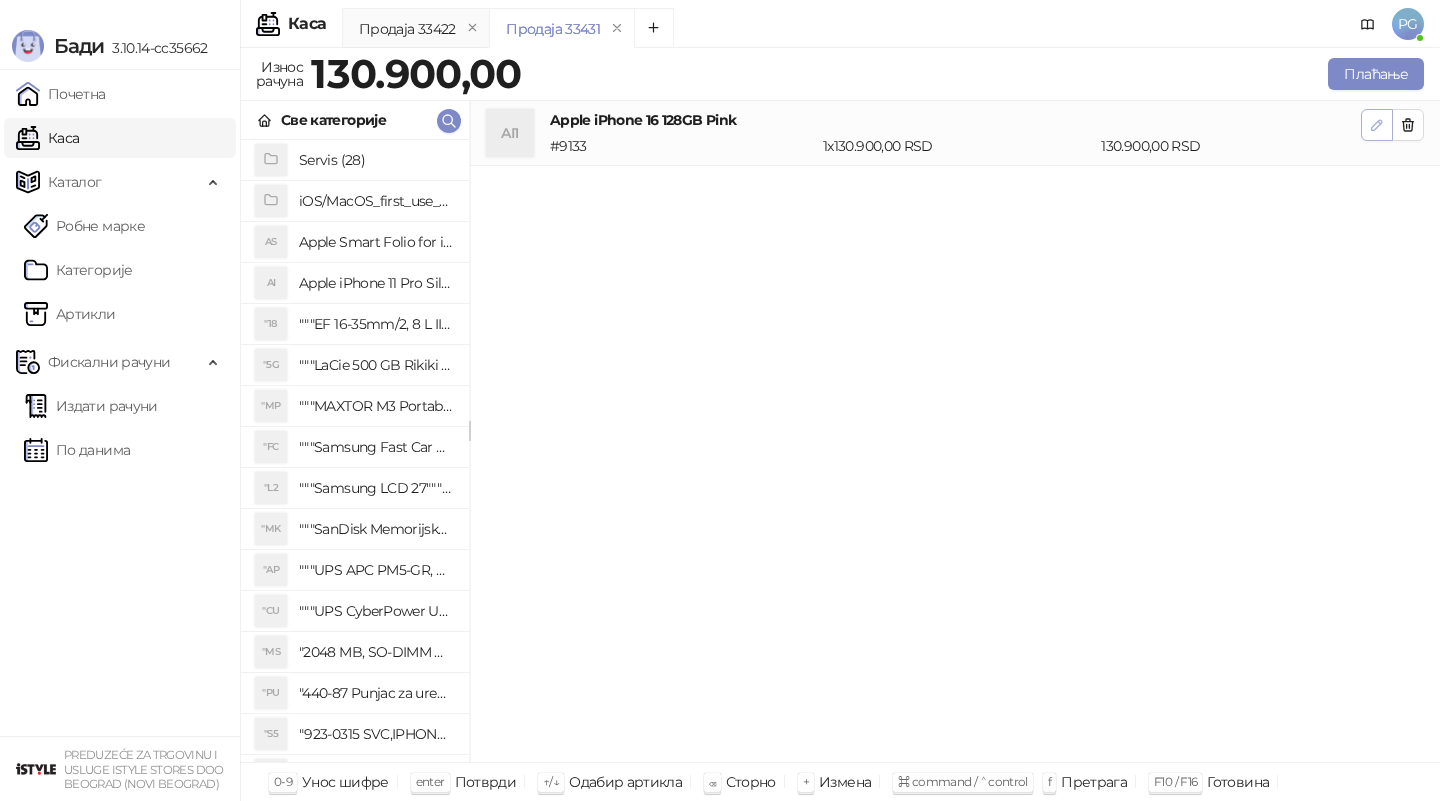 click 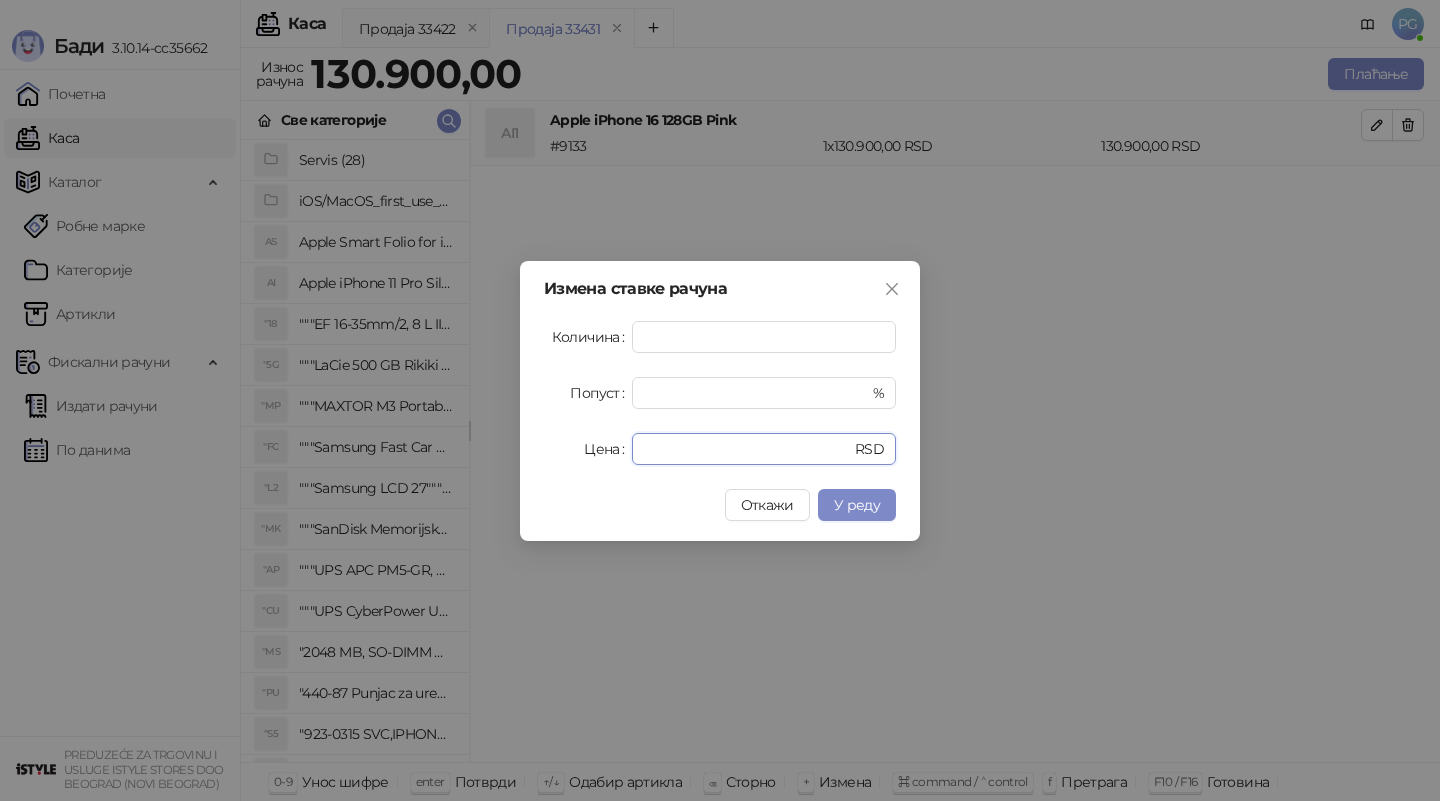 drag, startPoint x: 663, startPoint y: 450, endPoint x: 596, endPoint y: 447, distance: 67.06713 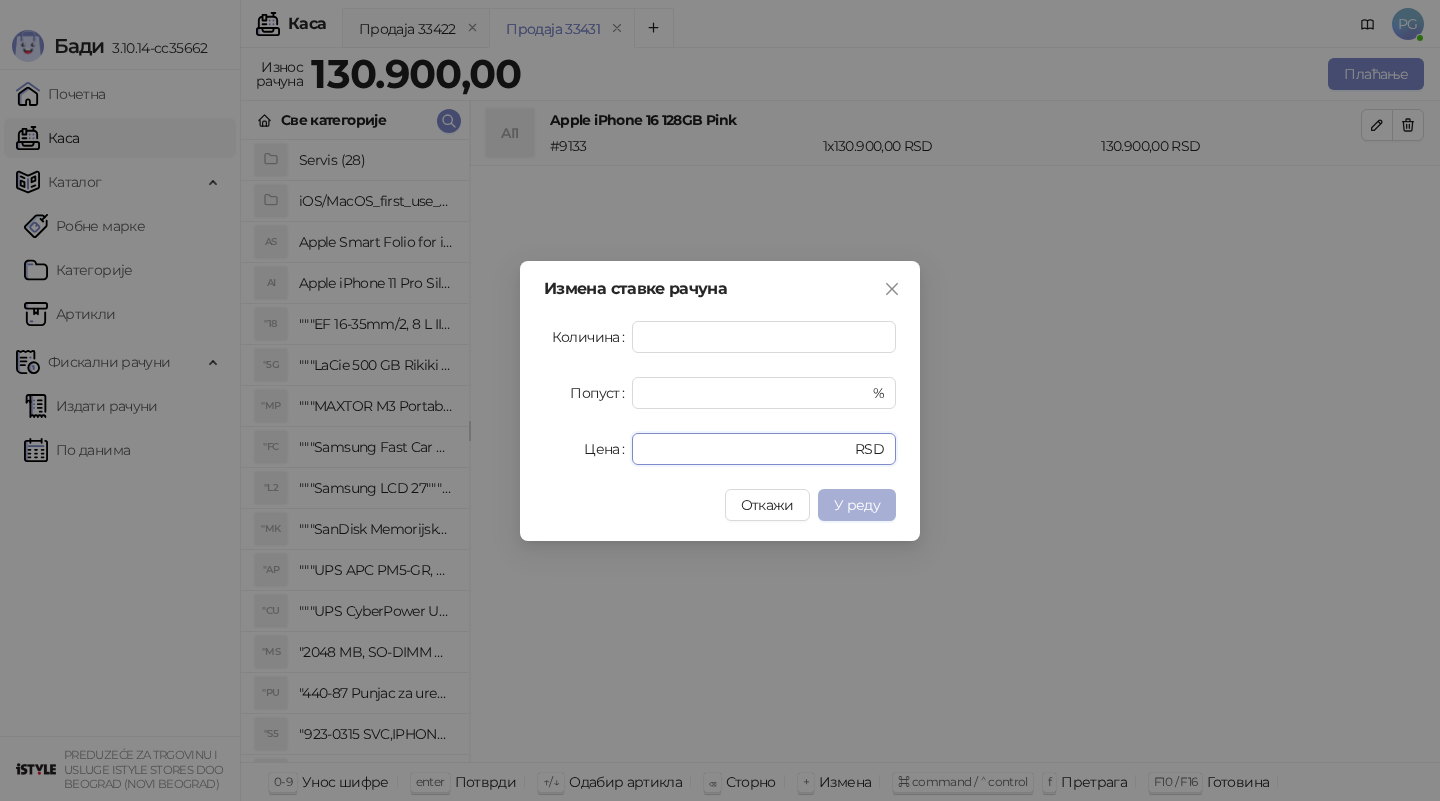type on "******" 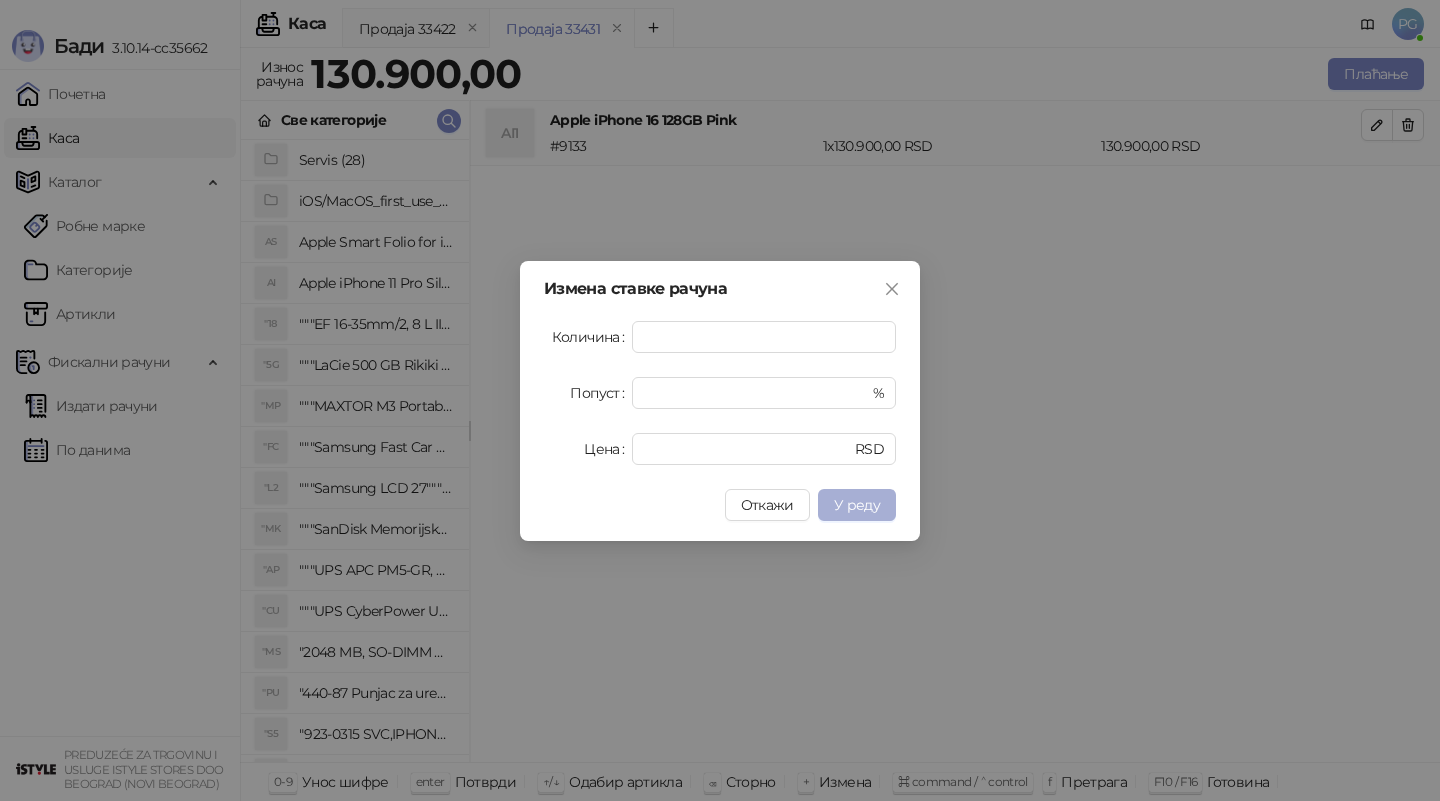 click on "У реду" at bounding box center [857, 505] 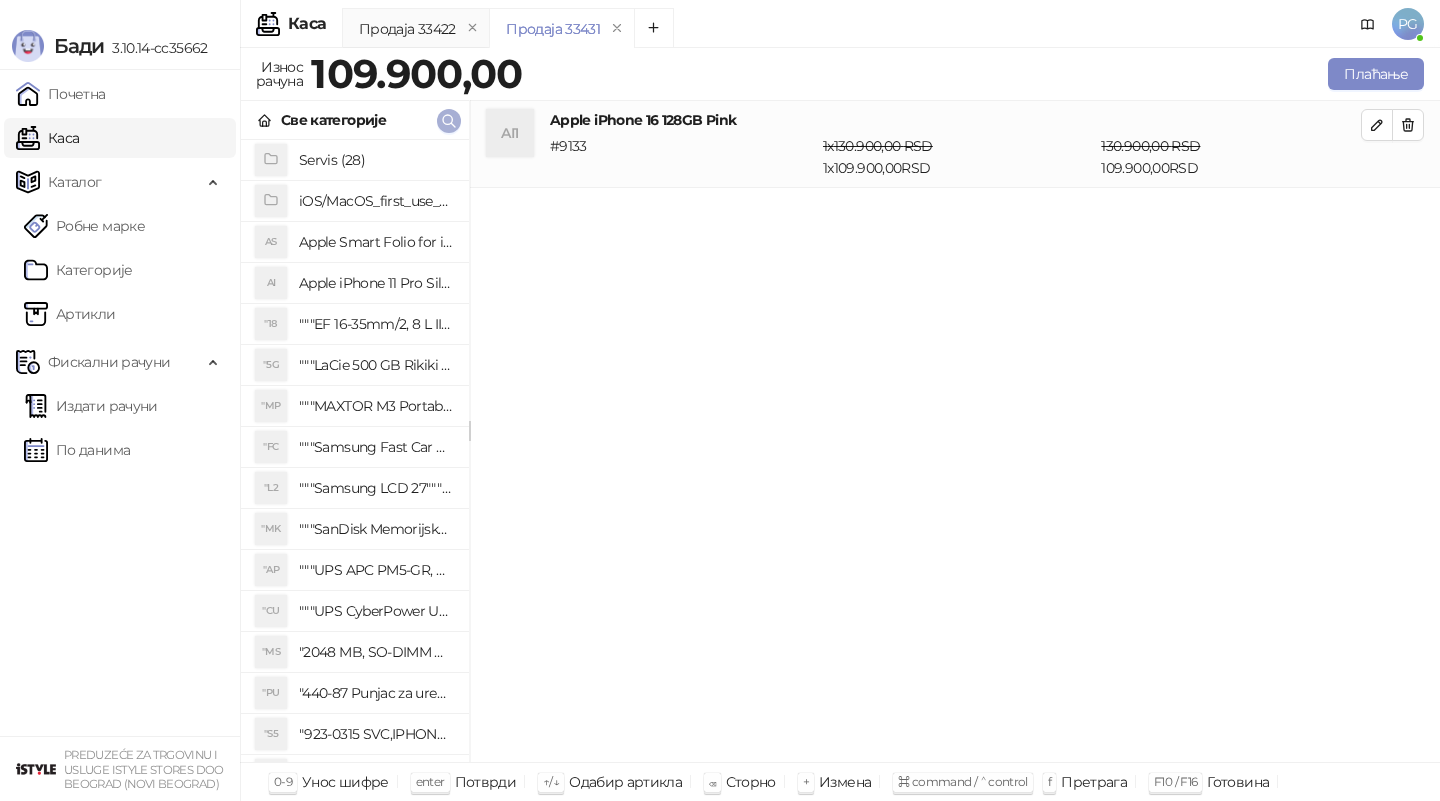 click 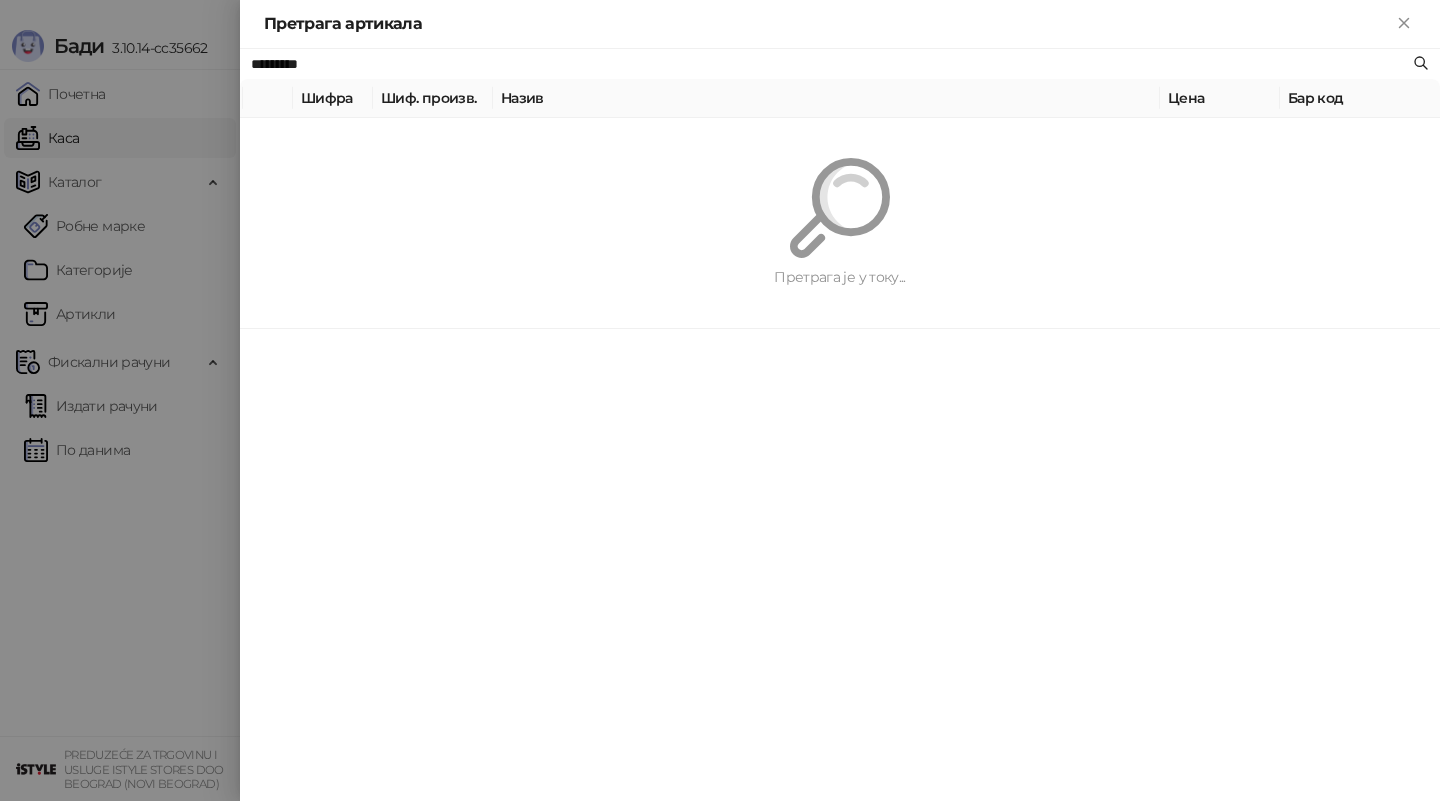 paste 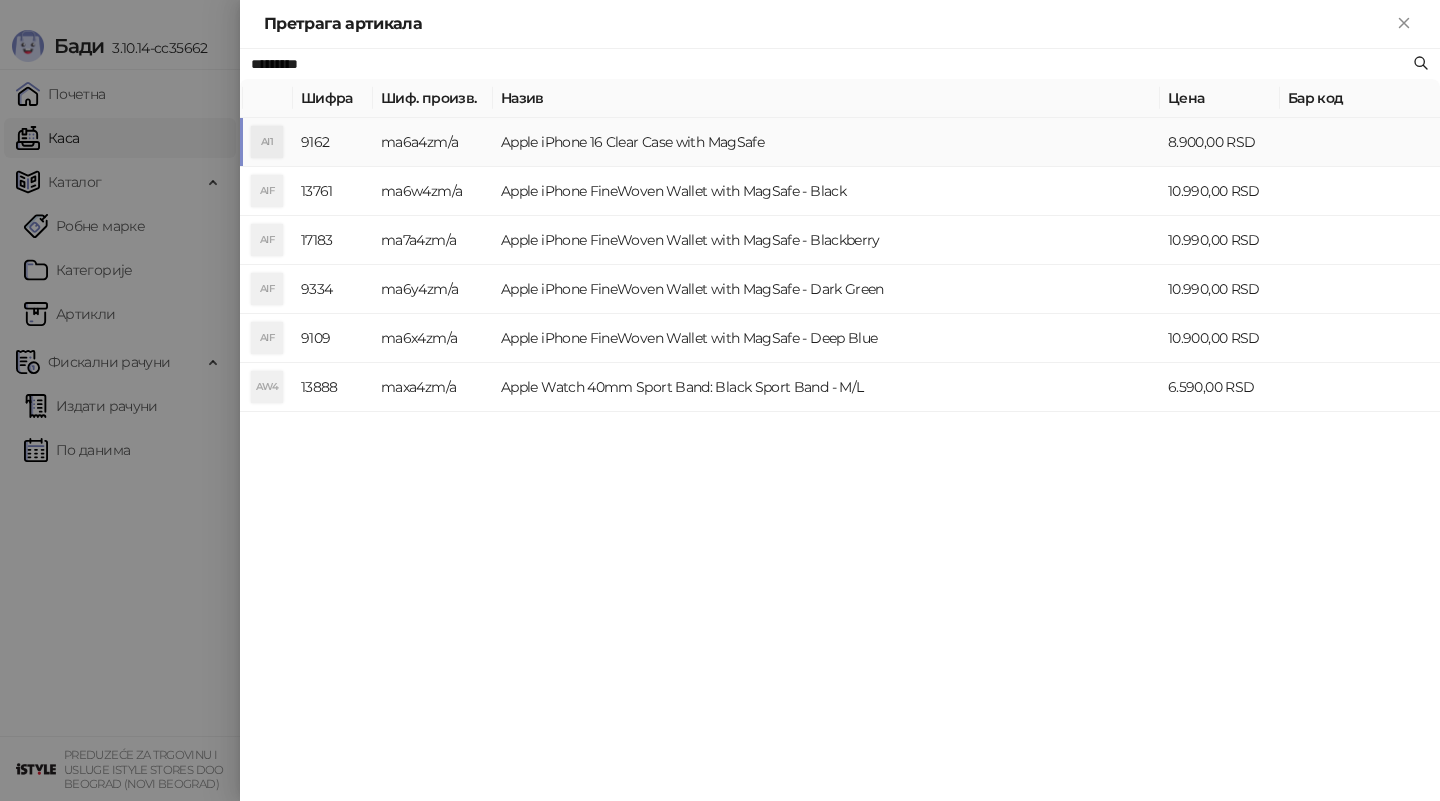 click on "ma6a4zm/a" at bounding box center (433, 142) 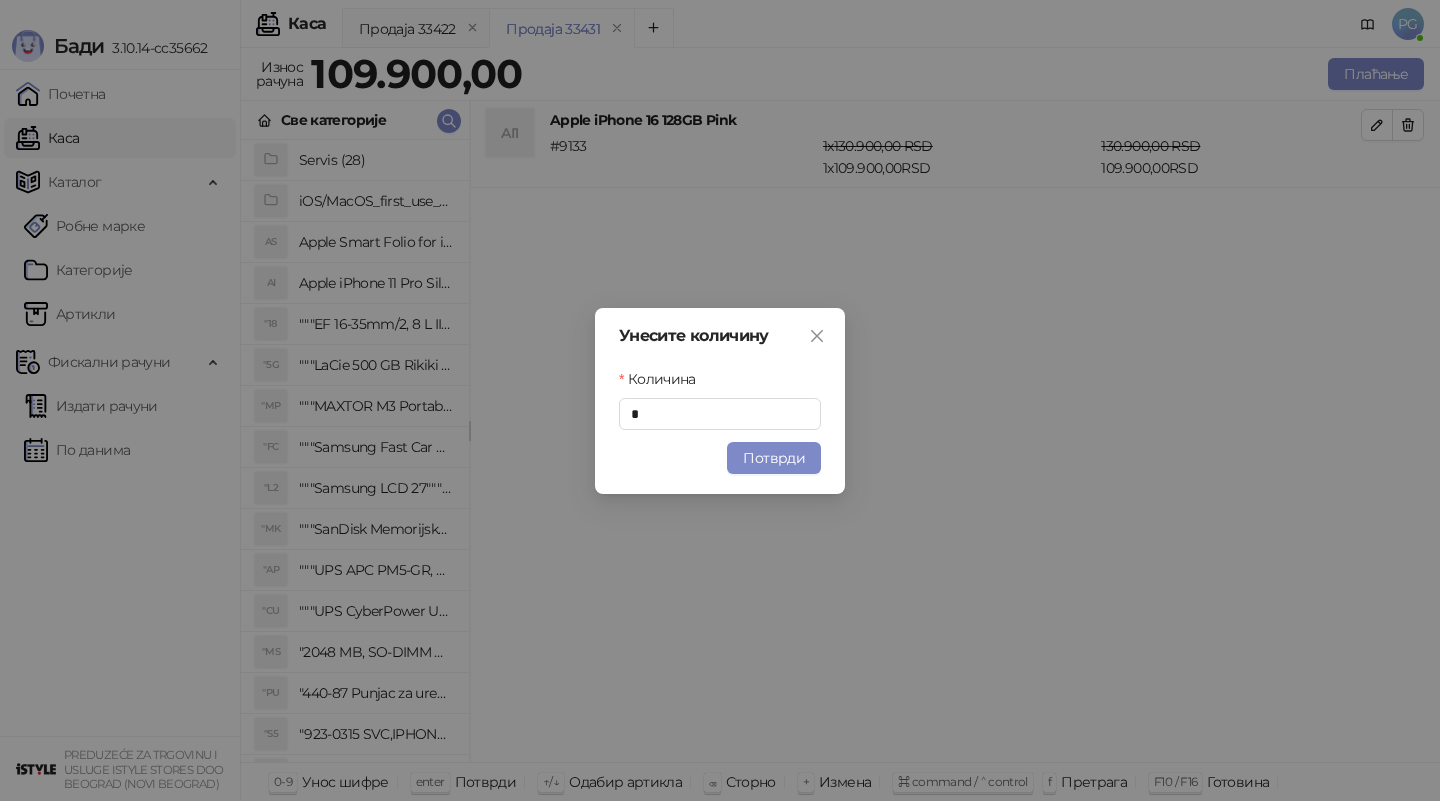 click on "Унесите количину Количина * Потврди" at bounding box center [720, 401] 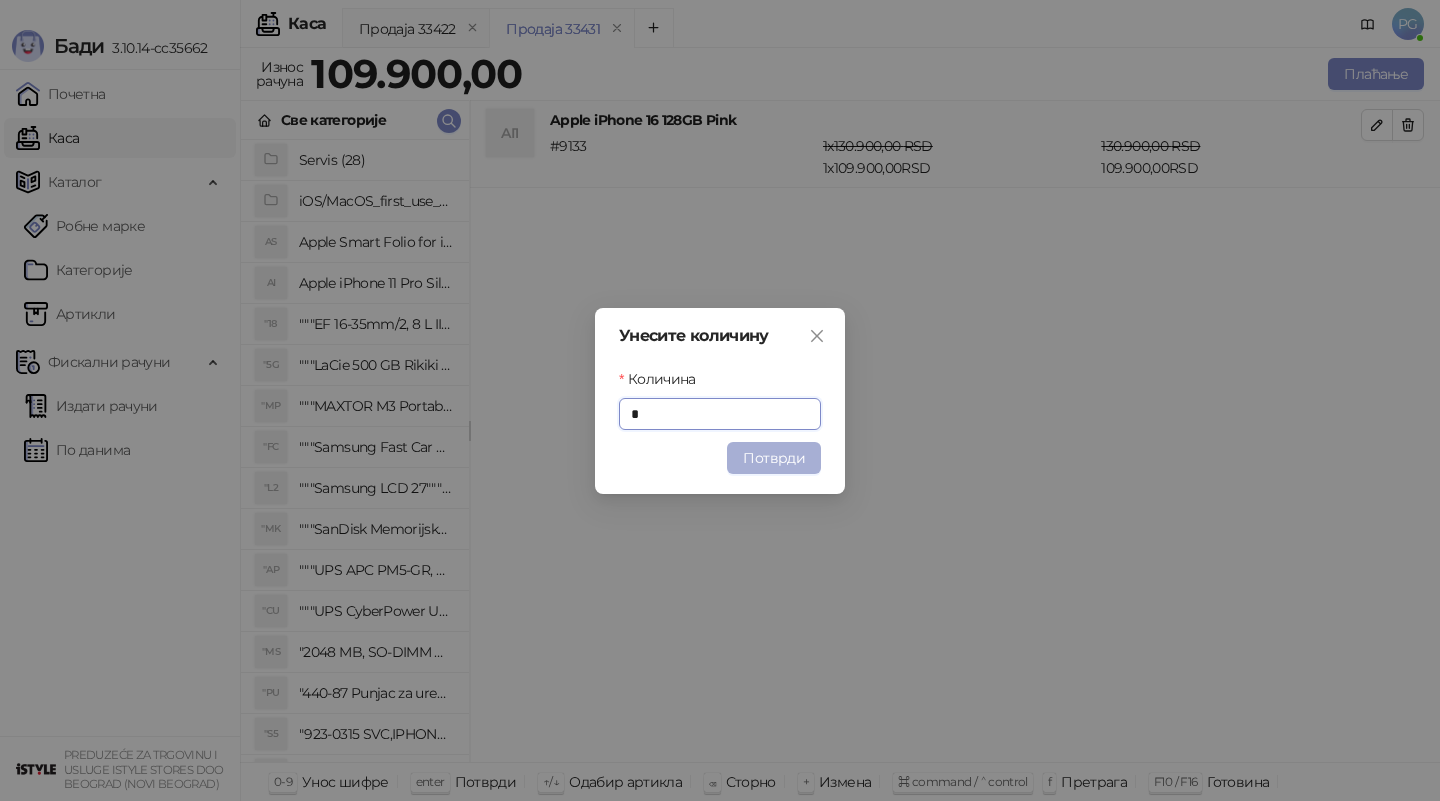 click on "Потврди" at bounding box center (774, 458) 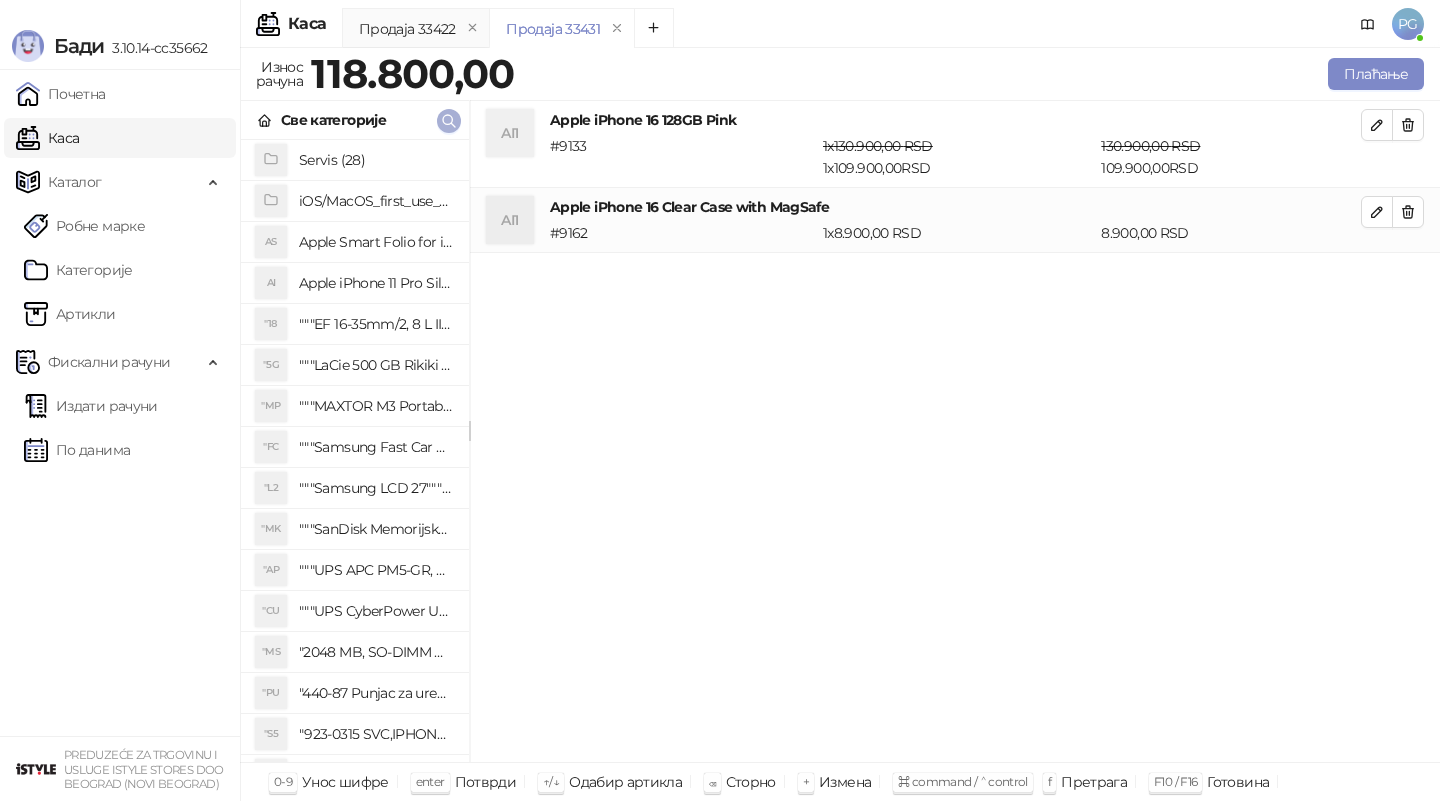 click 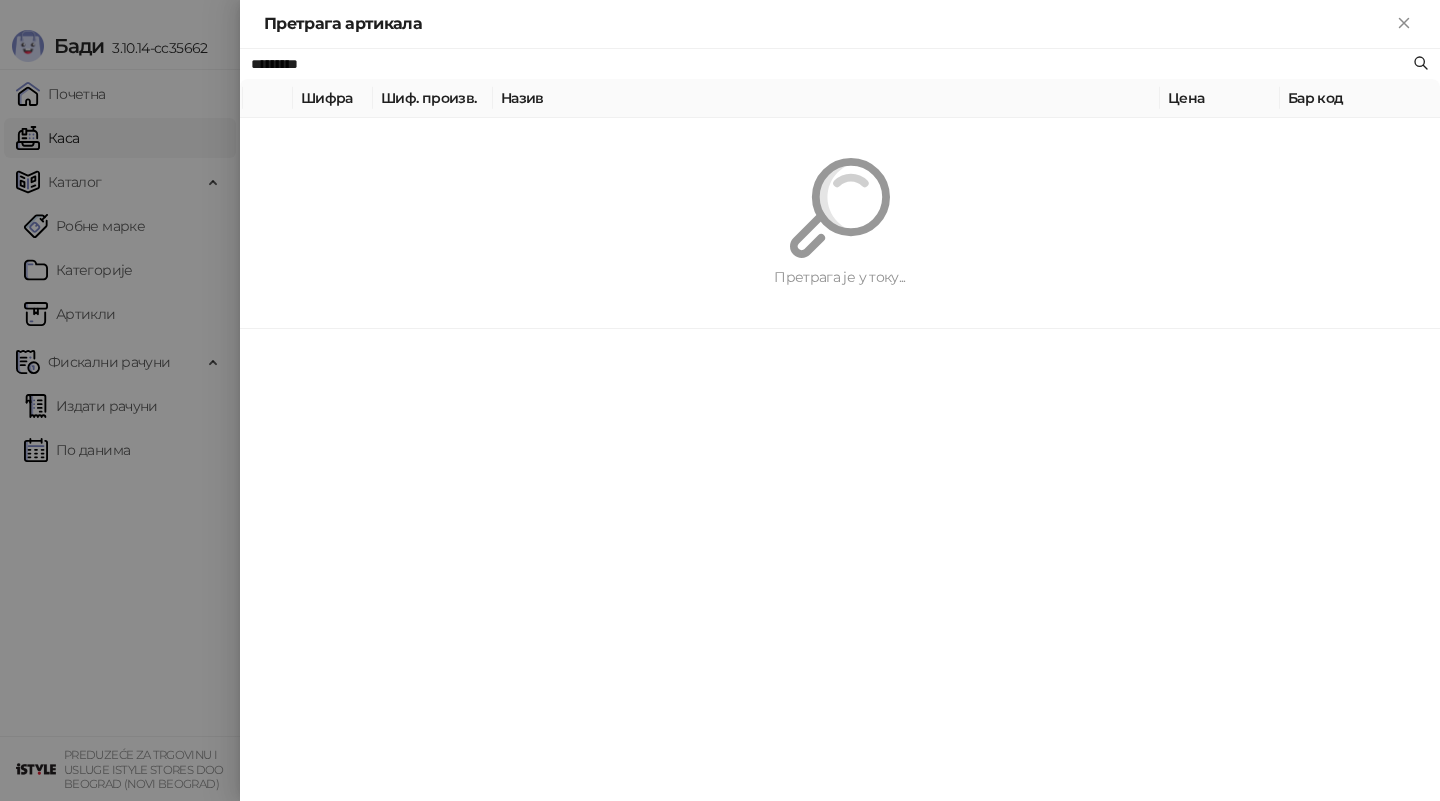 paste on "****" 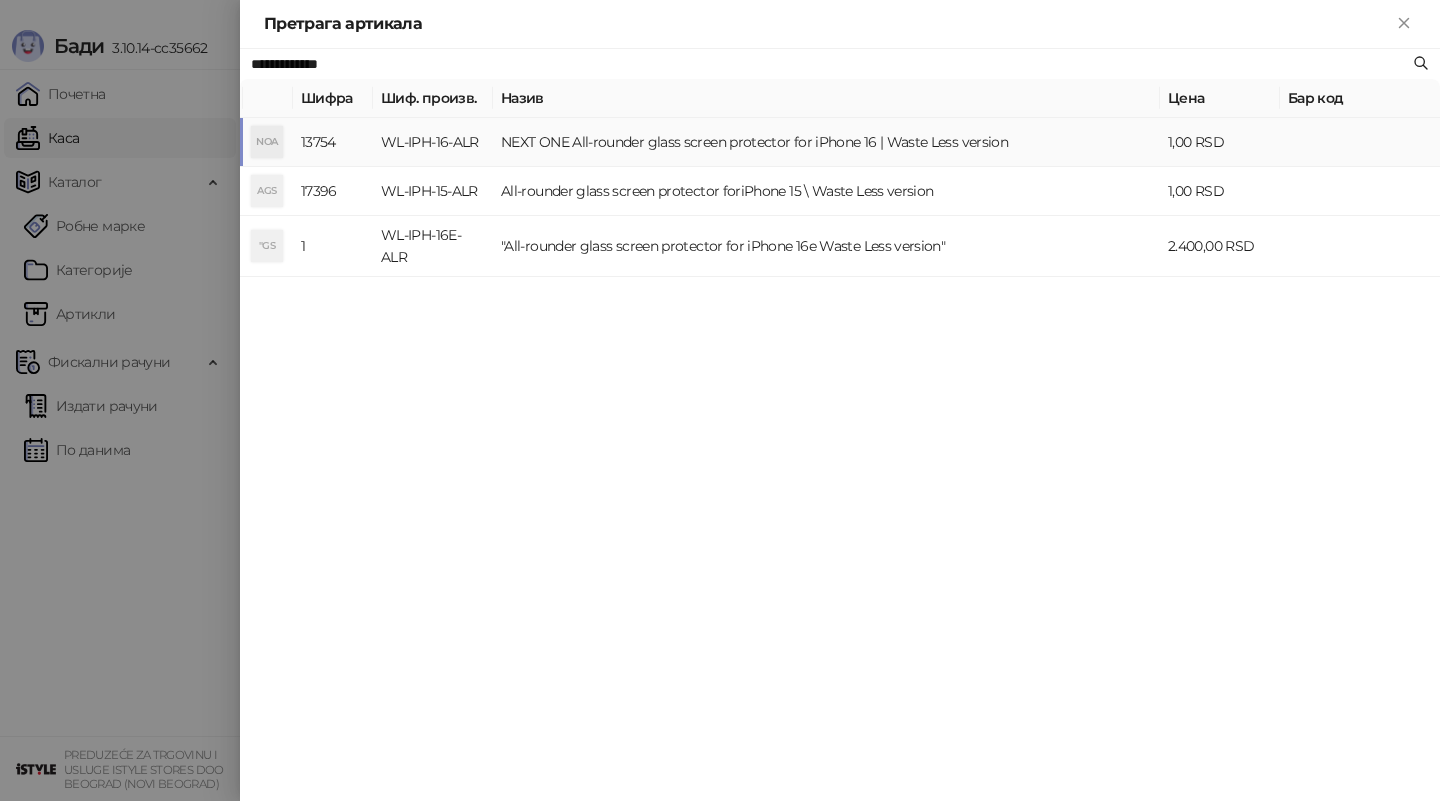 click on "WL-IPH-16-ALR" at bounding box center [433, 142] 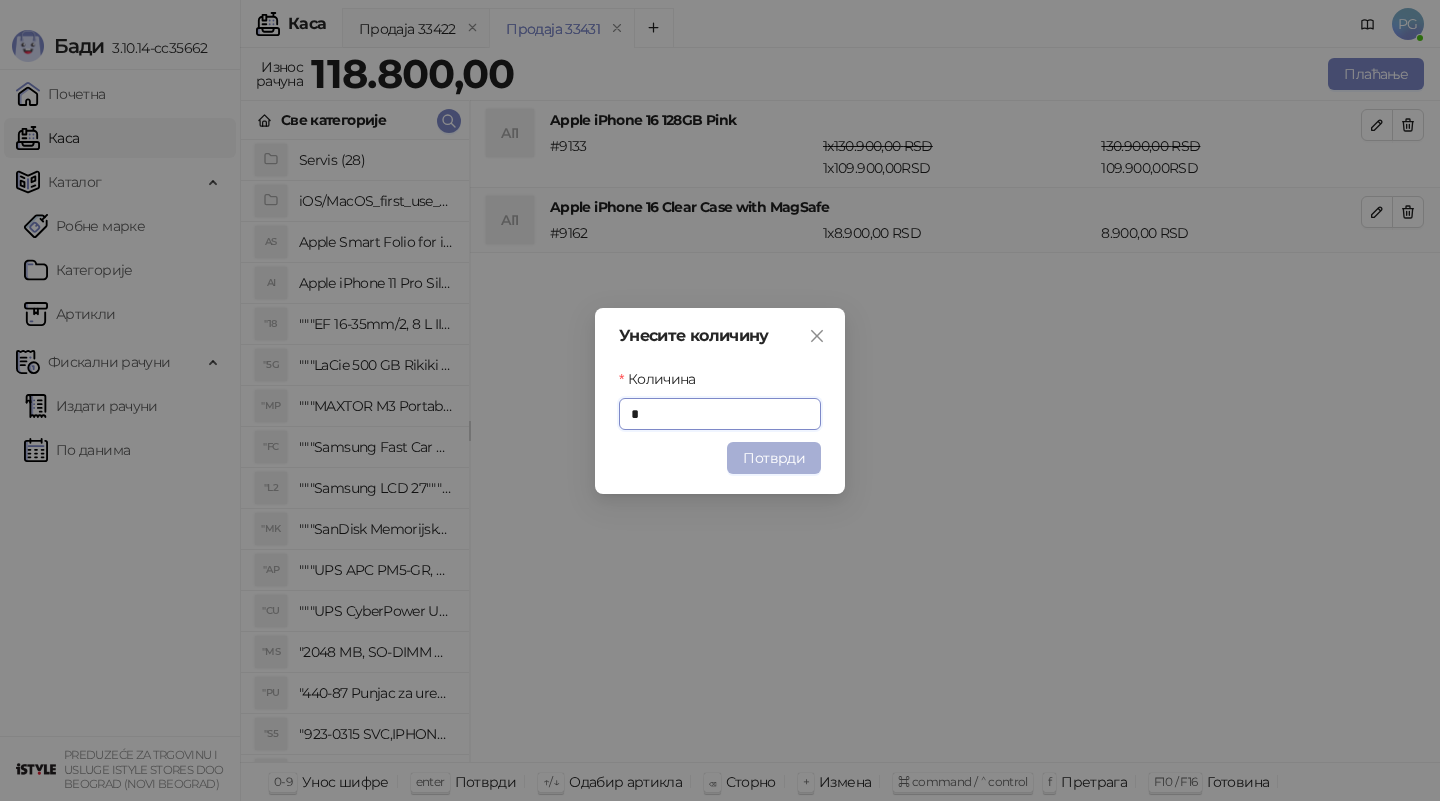 click on "Потврди" at bounding box center (774, 458) 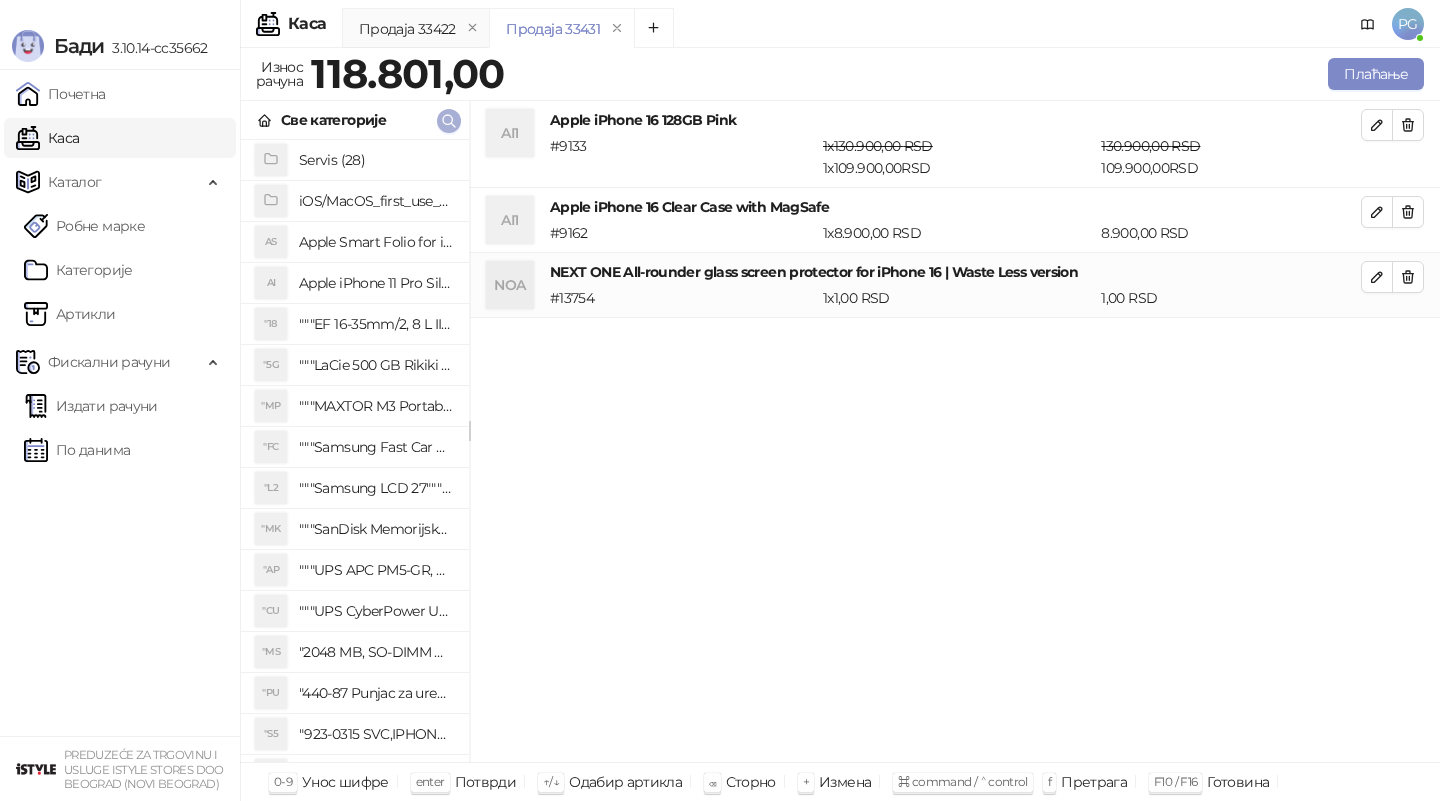 click 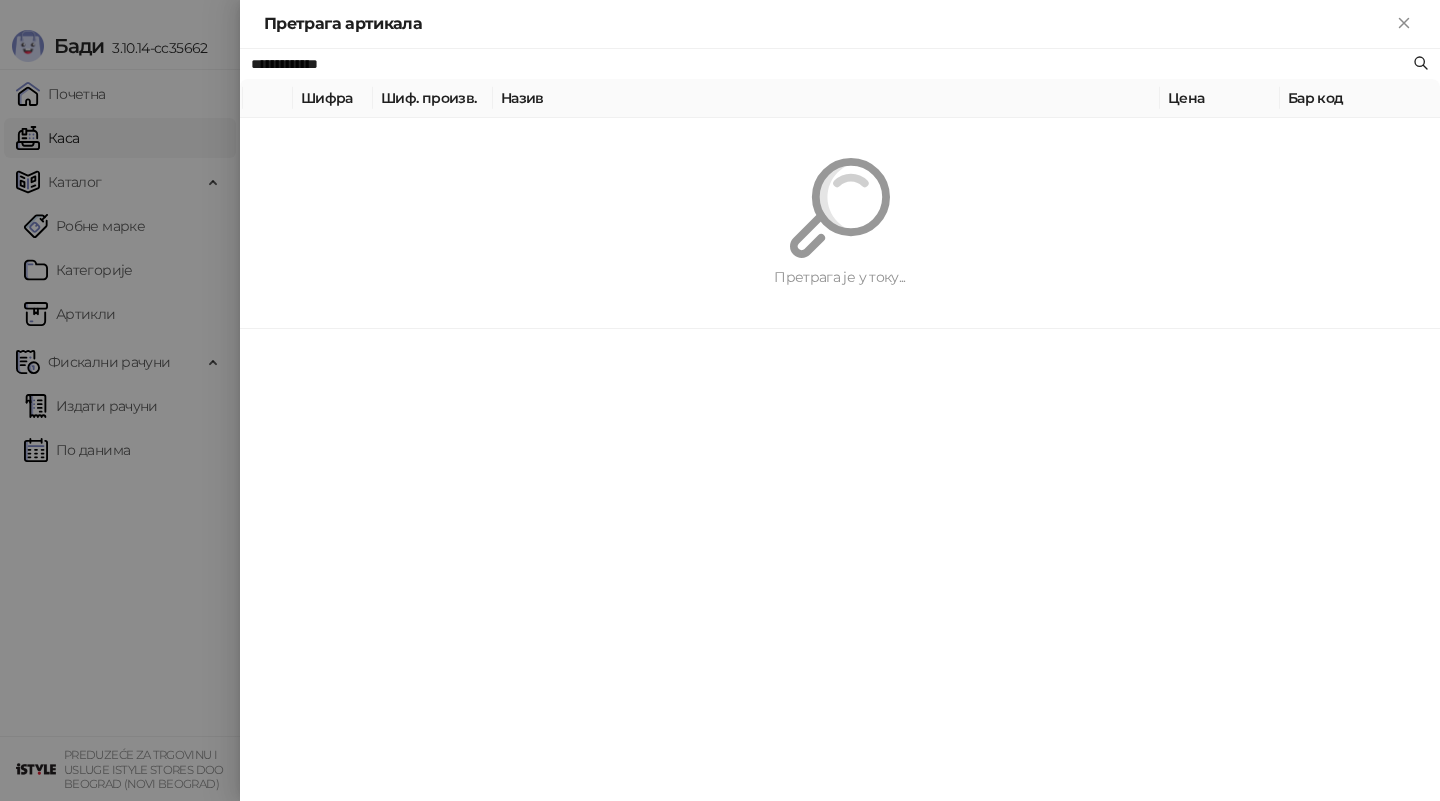paste on "**********" 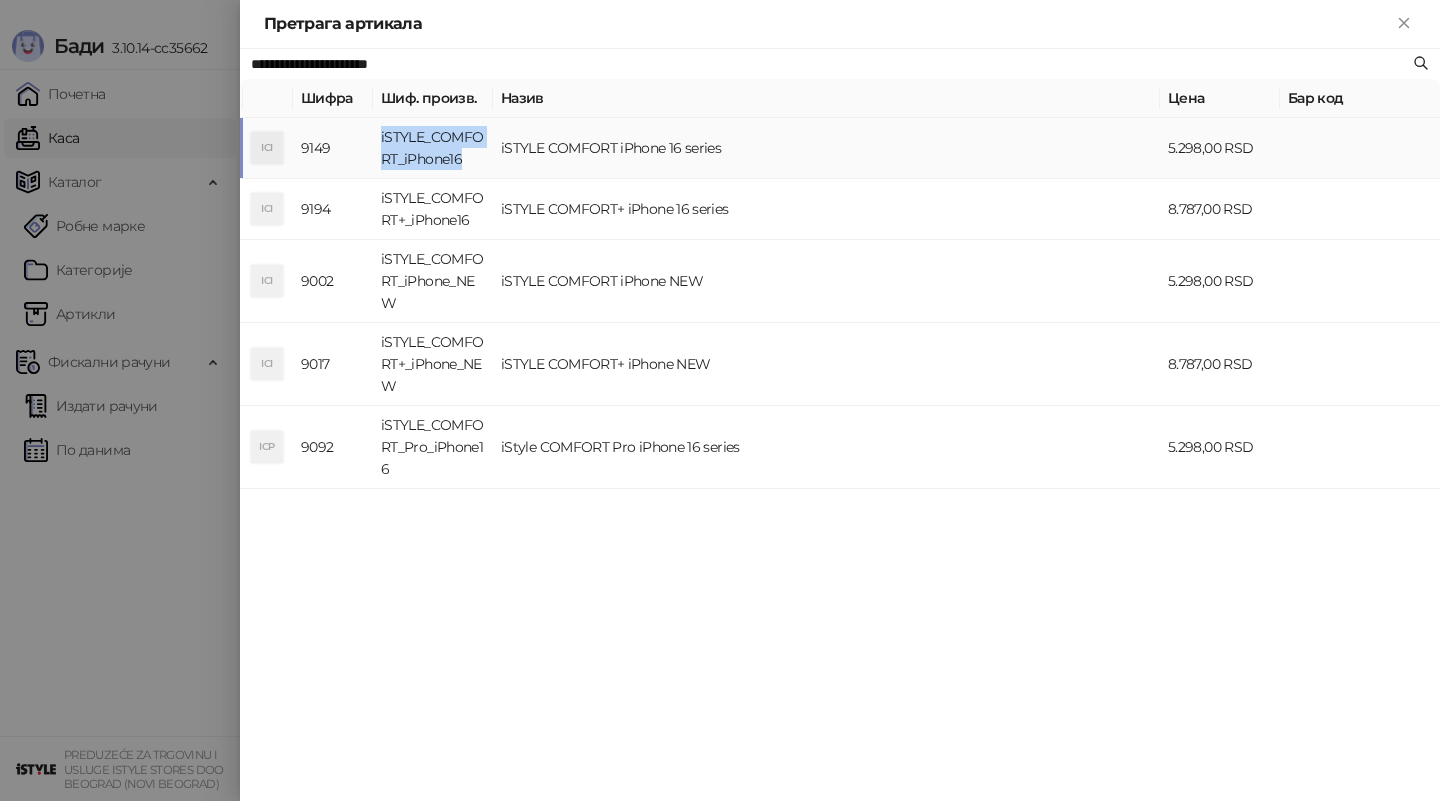 click on "iSTYLE_COMFORT_iPhone16" at bounding box center [433, 148] 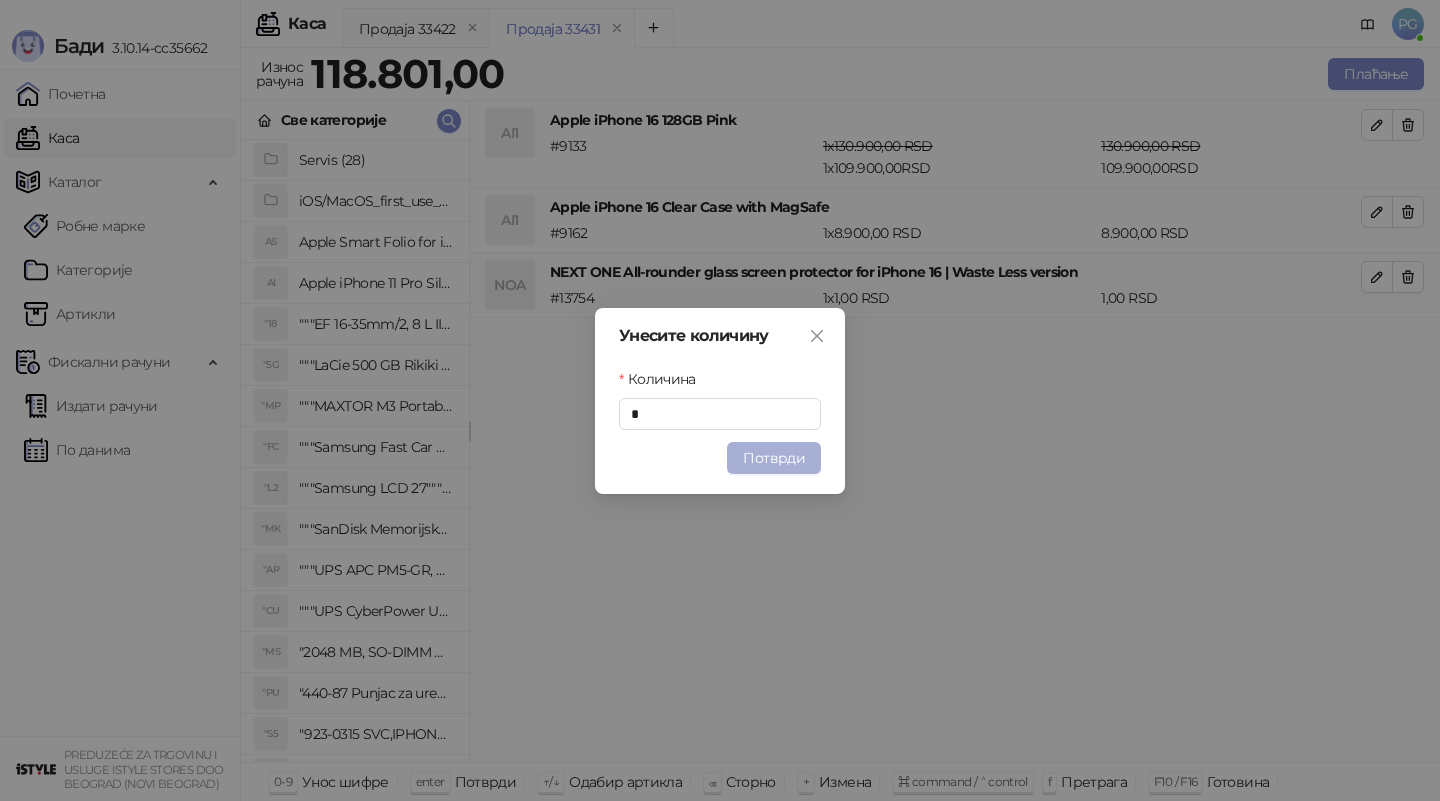 click on "Потврди" at bounding box center [774, 458] 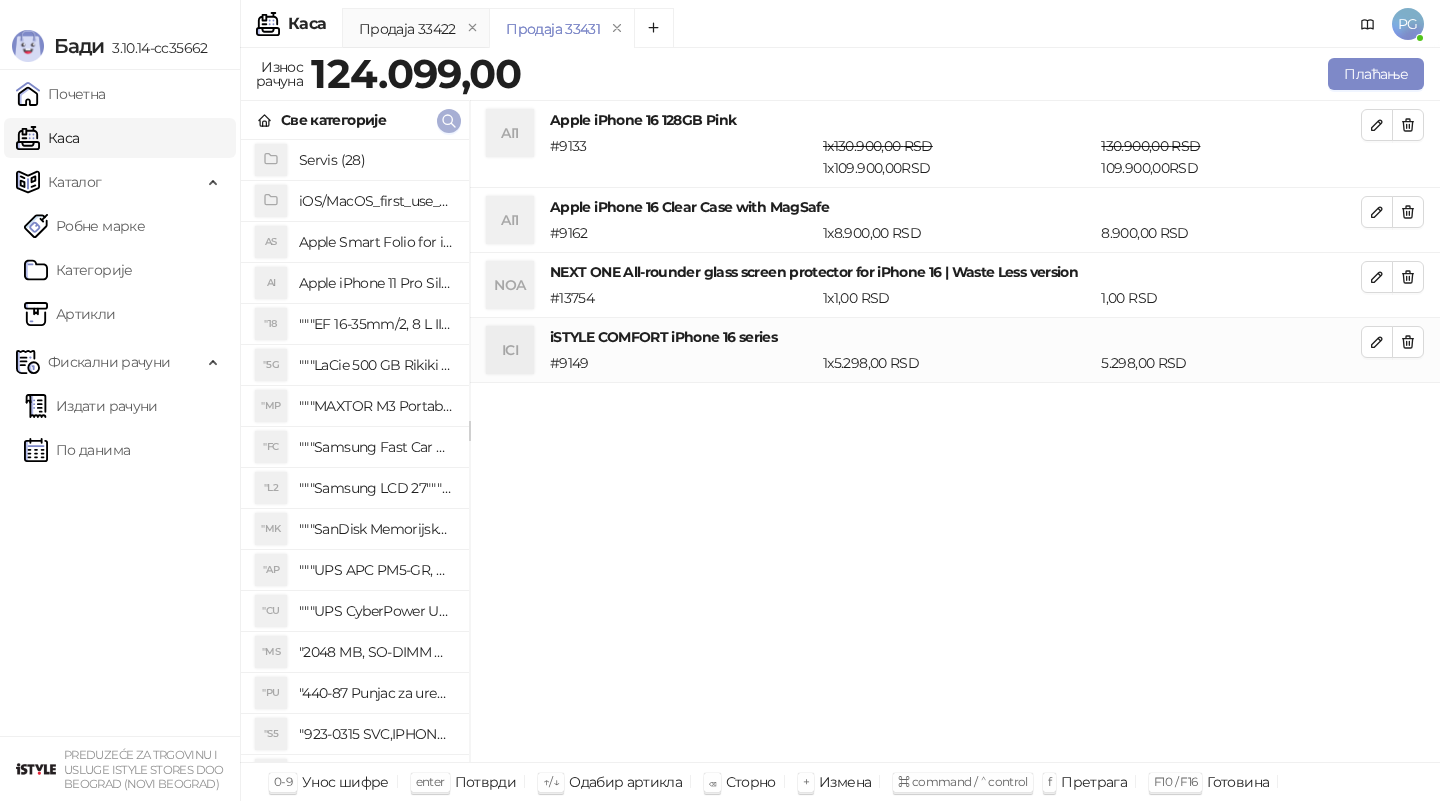 click at bounding box center (449, 120) 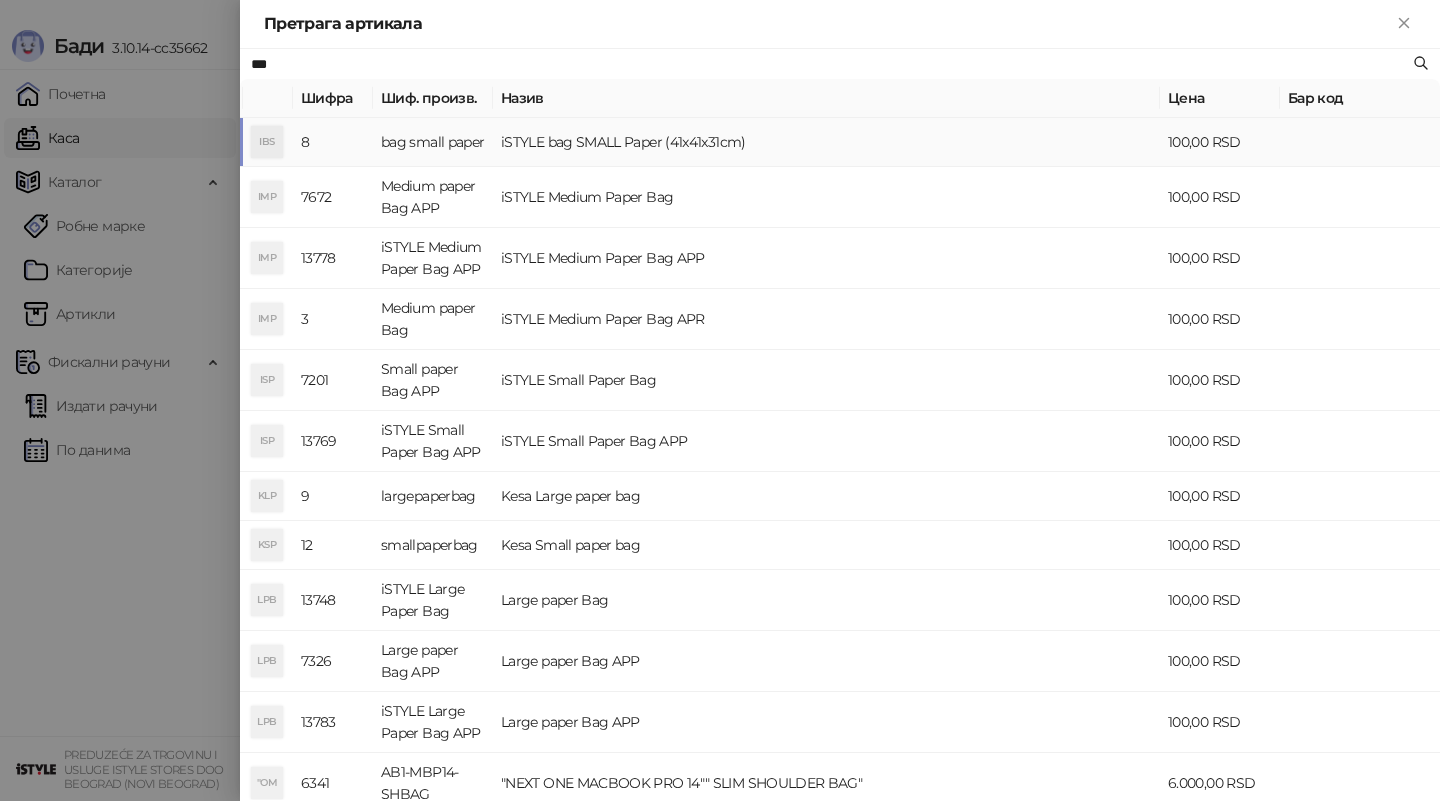 type on "***" 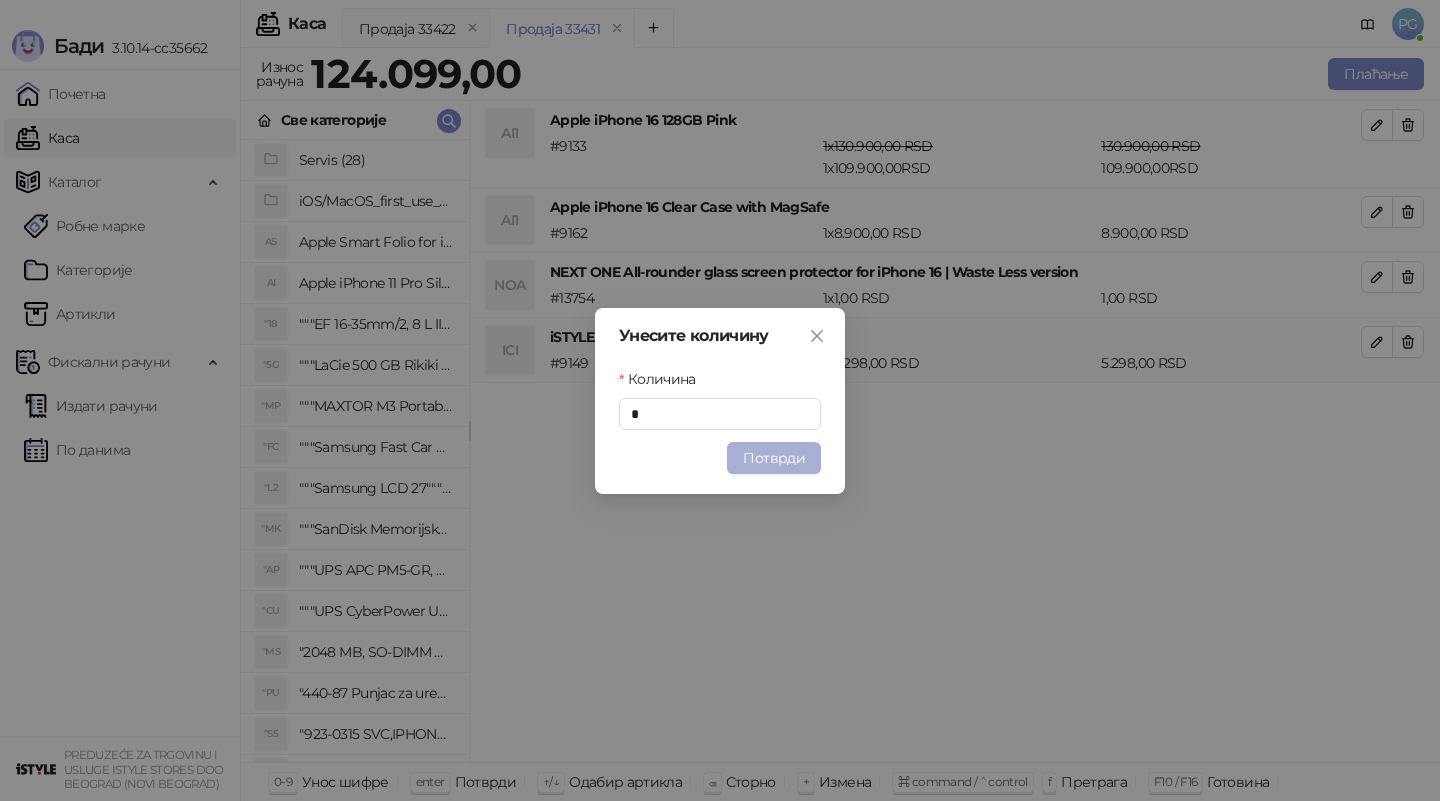 click on "Потврди" at bounding box center [774, 458] 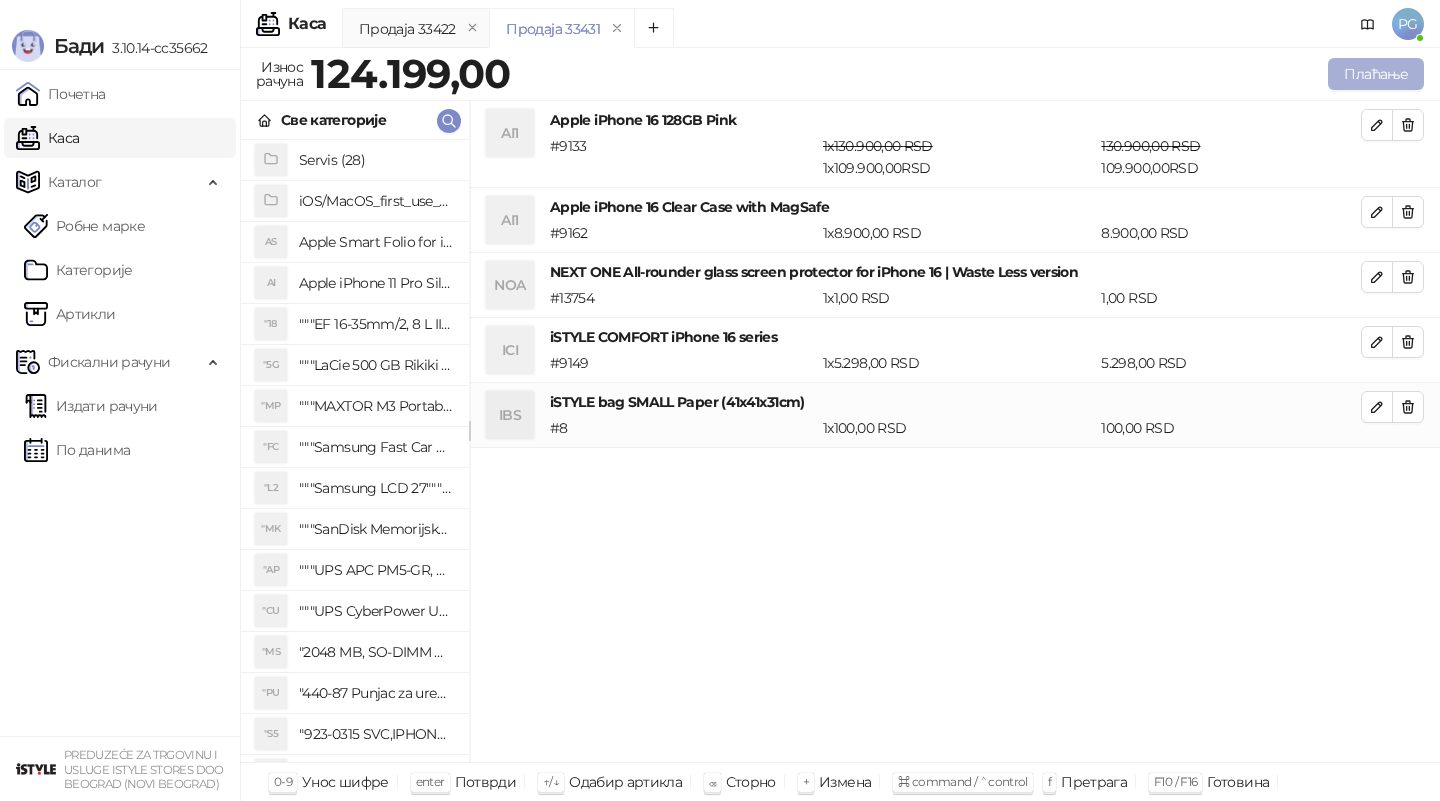 click on "Плаћање" at bounding box center (1376, 74) 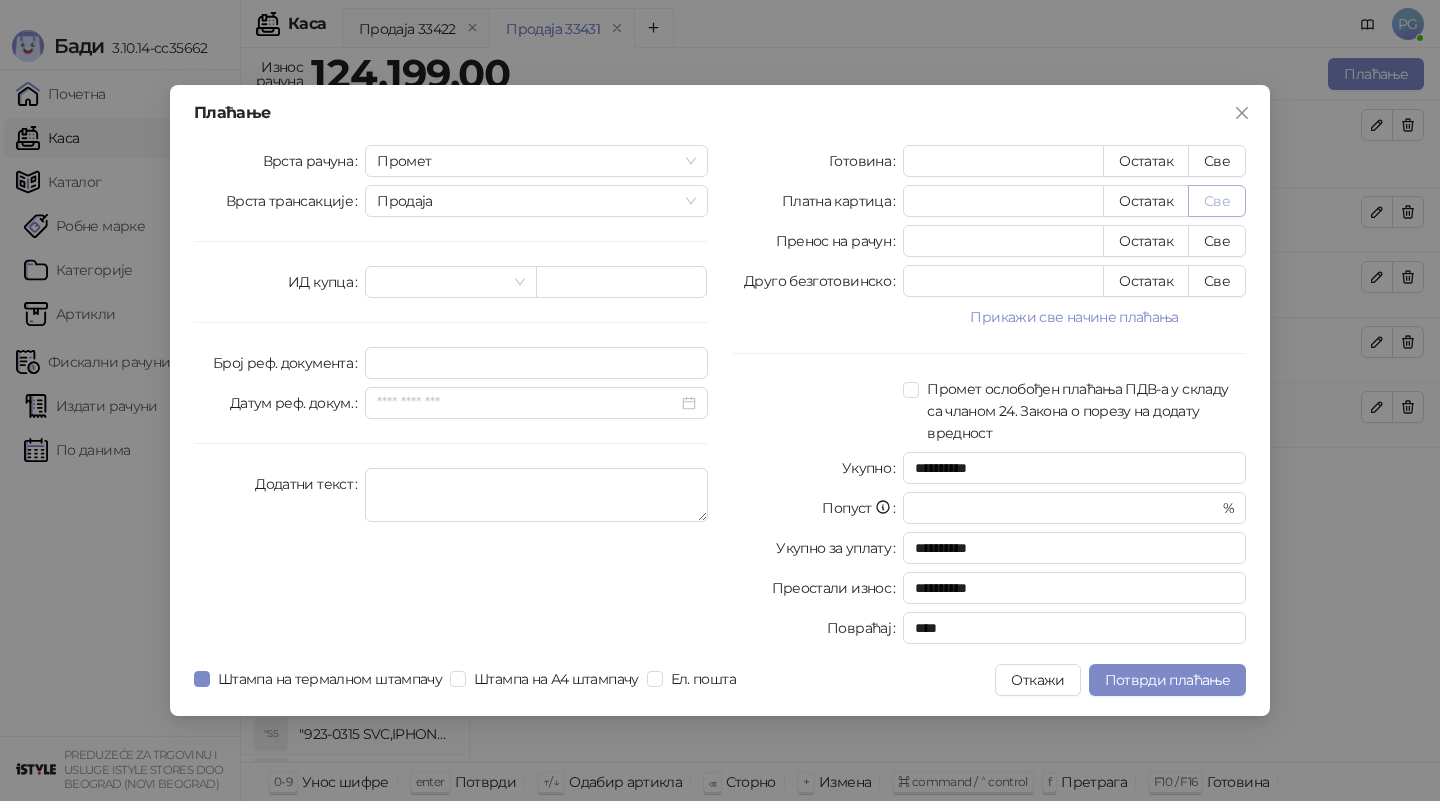 click on "Све" at bounding box center (1217, 201) 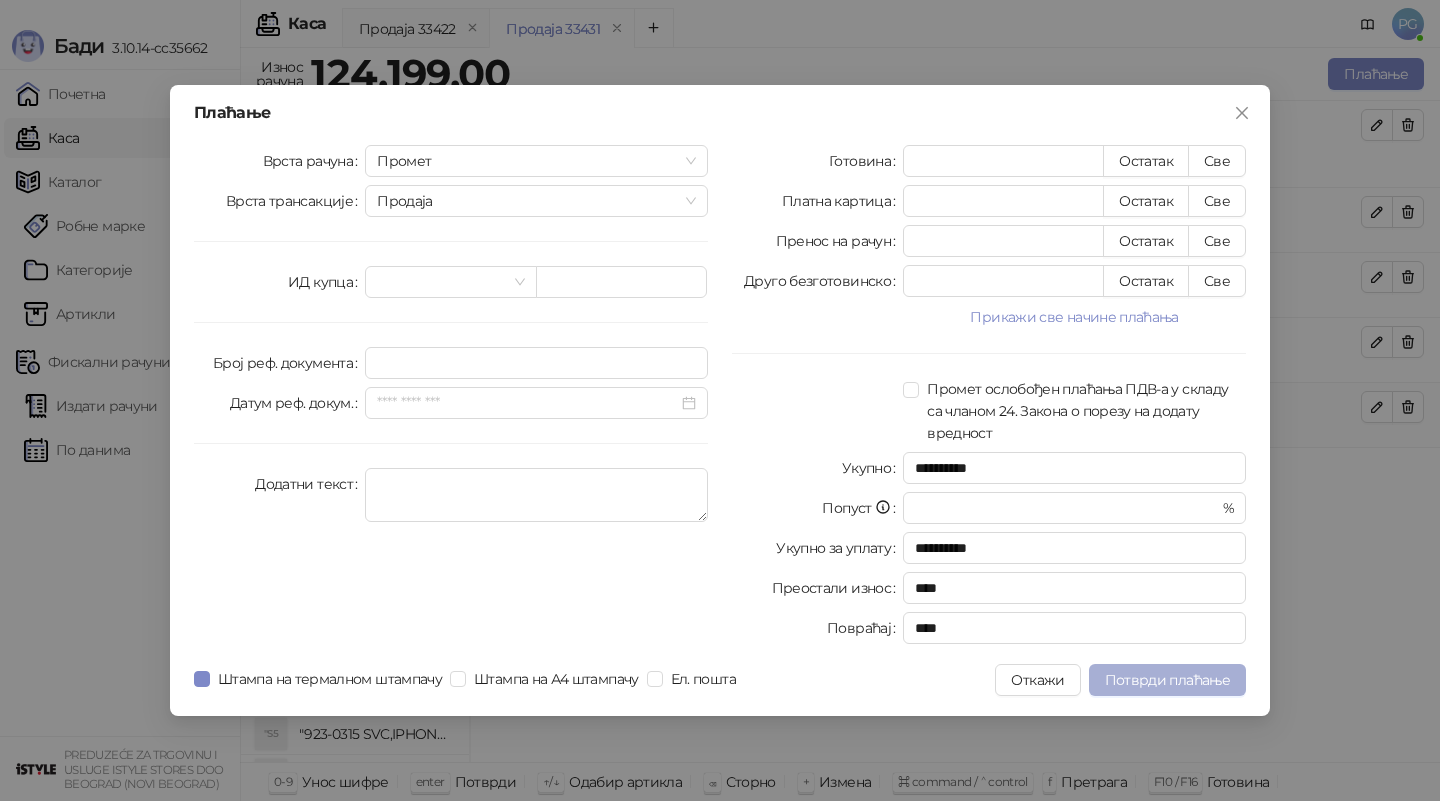 click on "Потврди плаћање" at bounding box center (1167, 680) 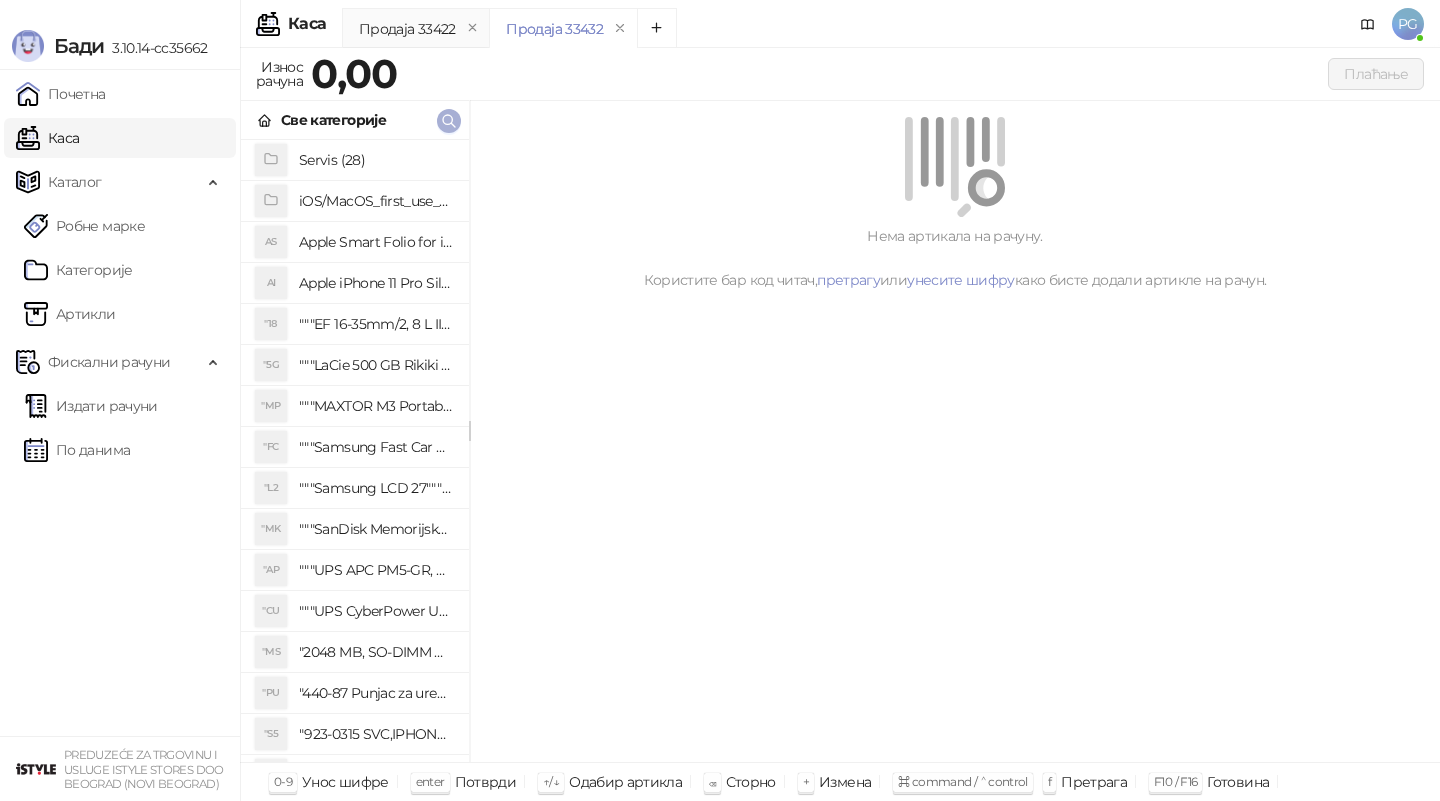 click 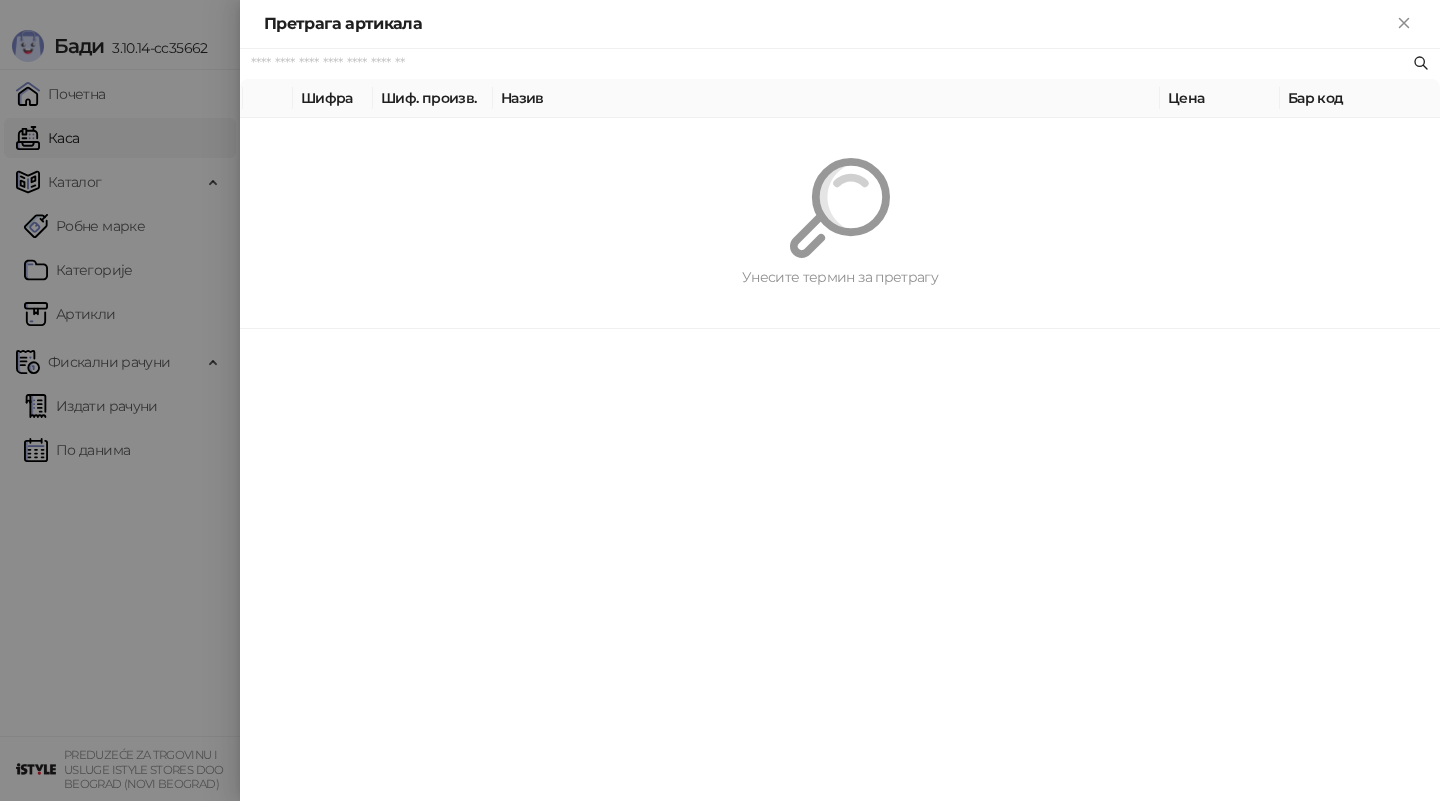 paste on "**********" 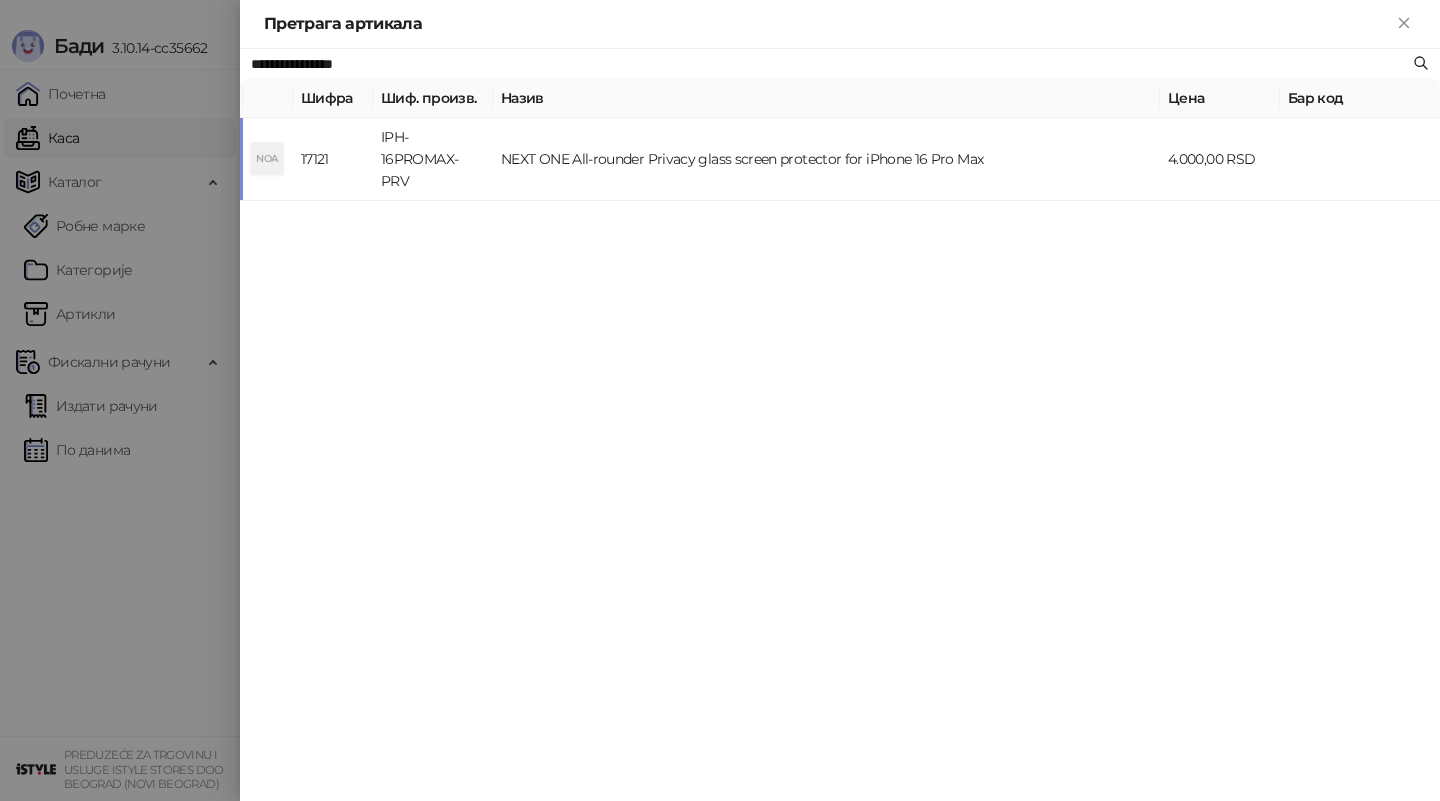 type on "**********" 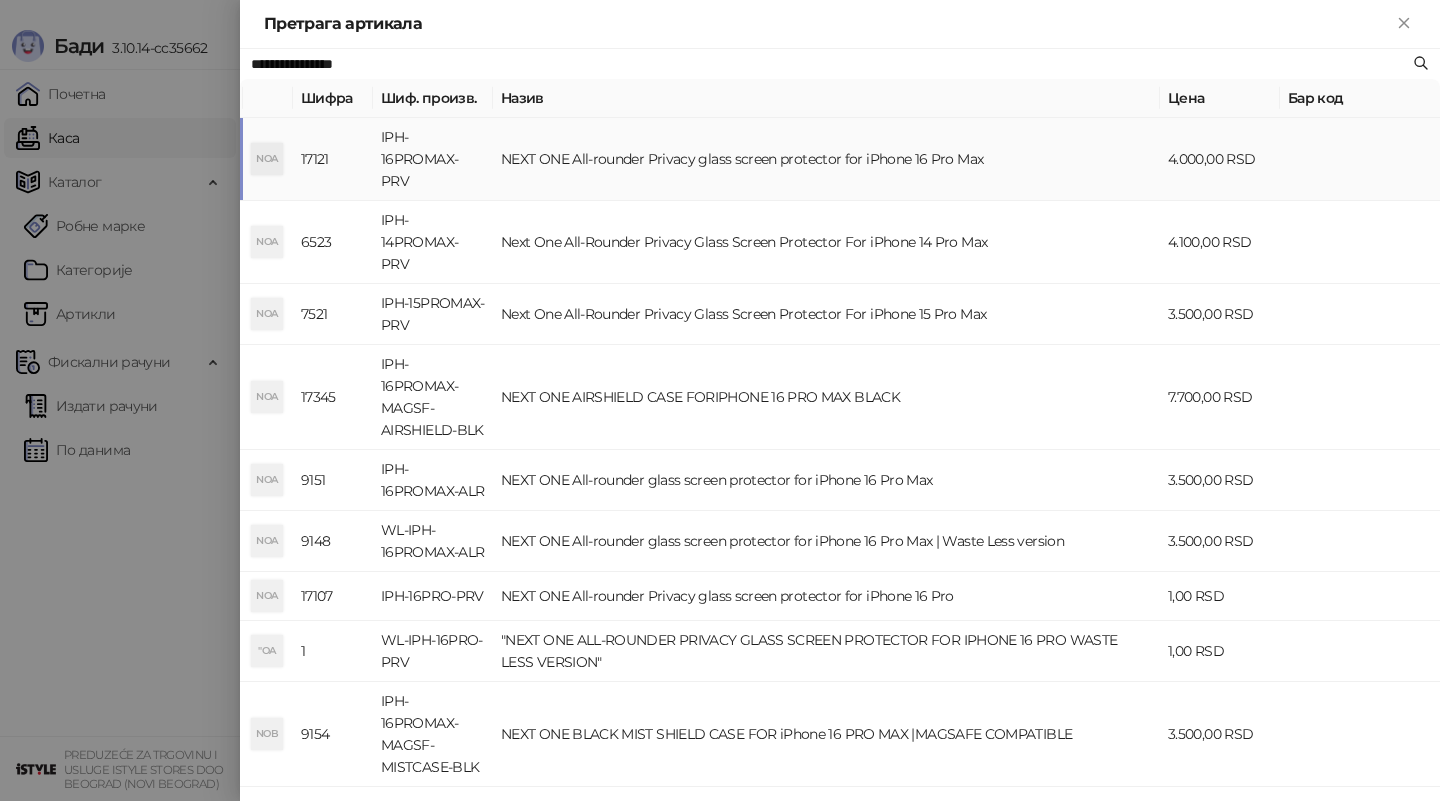 click on "IPH-16PROMAX-PRV" at bounding box center (433, 159) 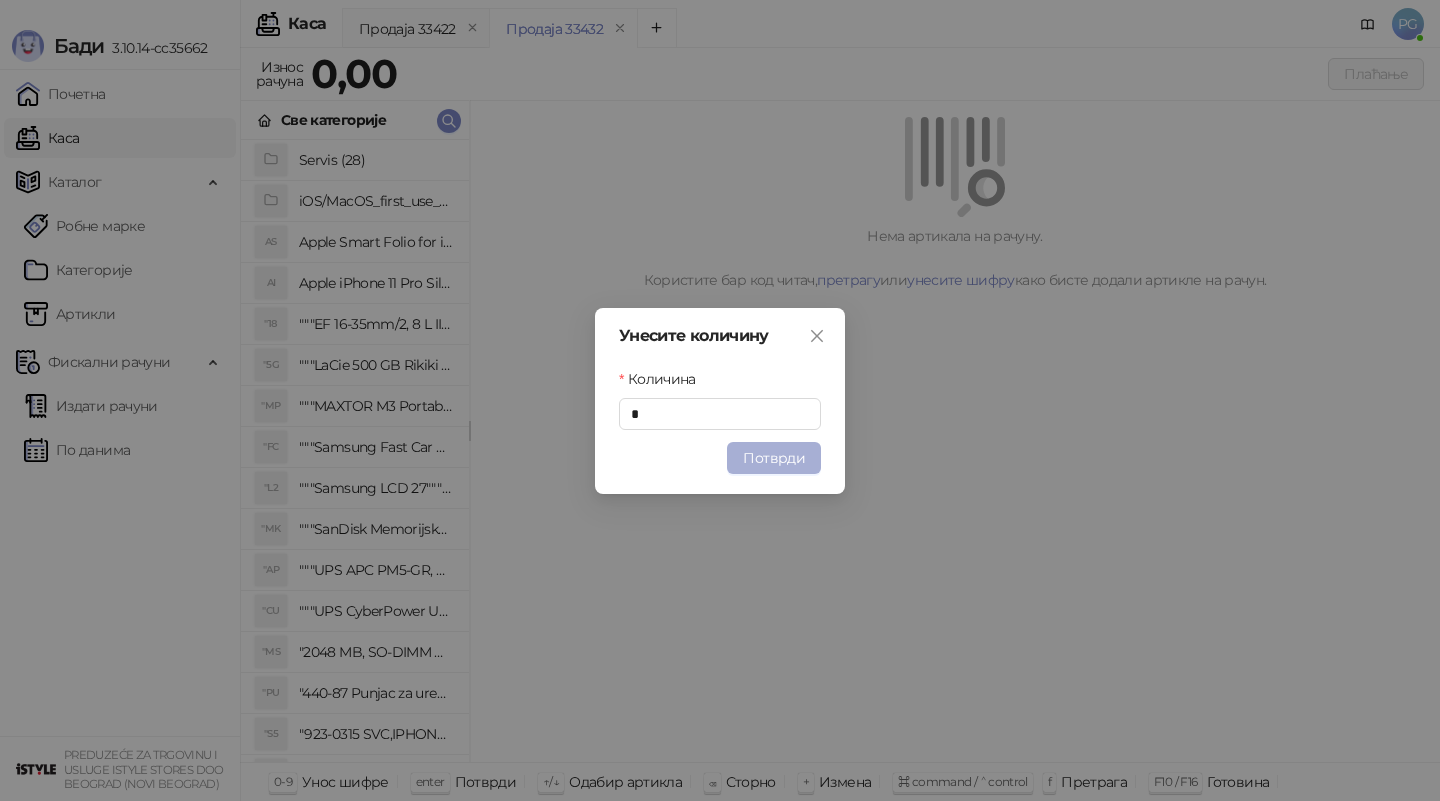 click on "Потврди" at bounding box center (774, 458) 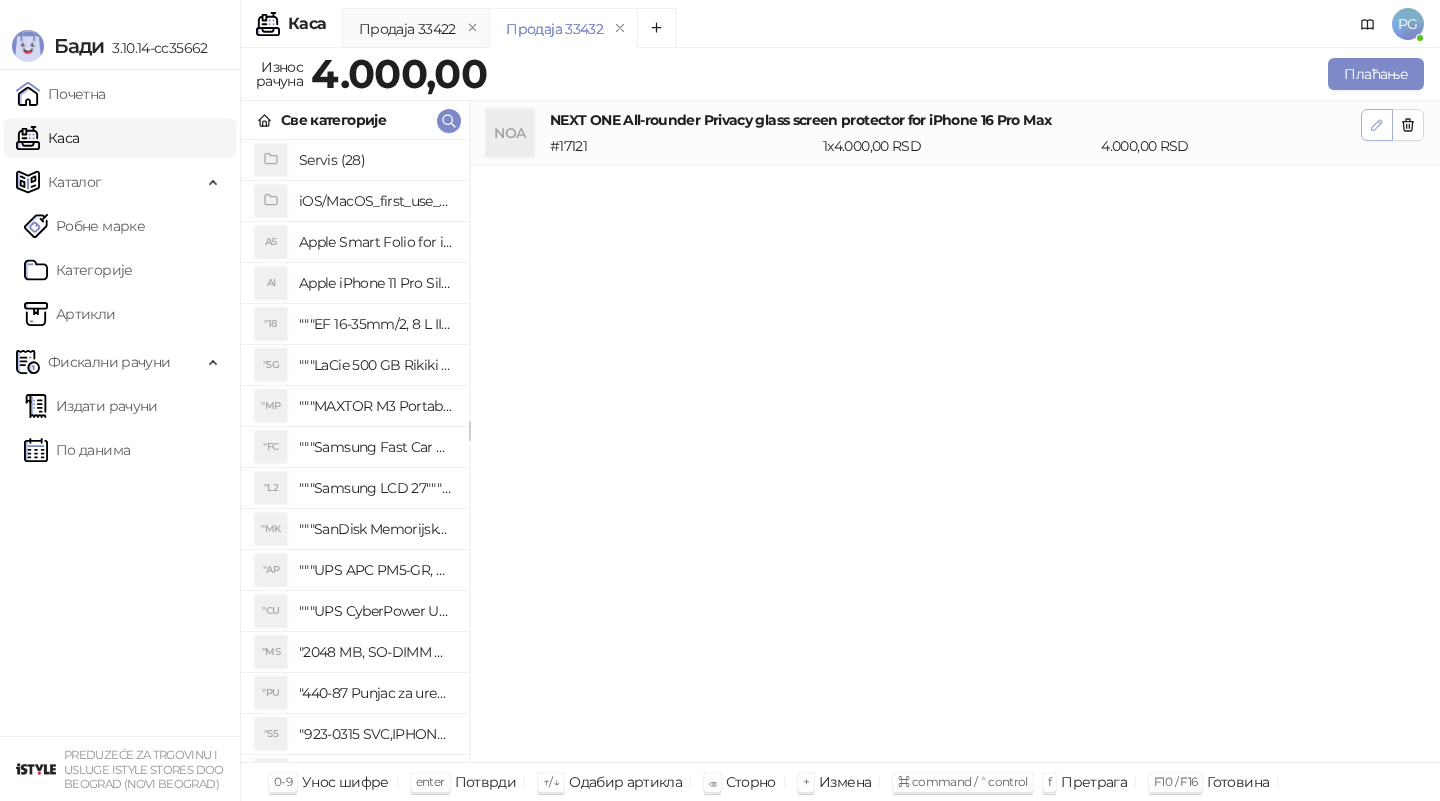 click at bounding box center (1377, 125) 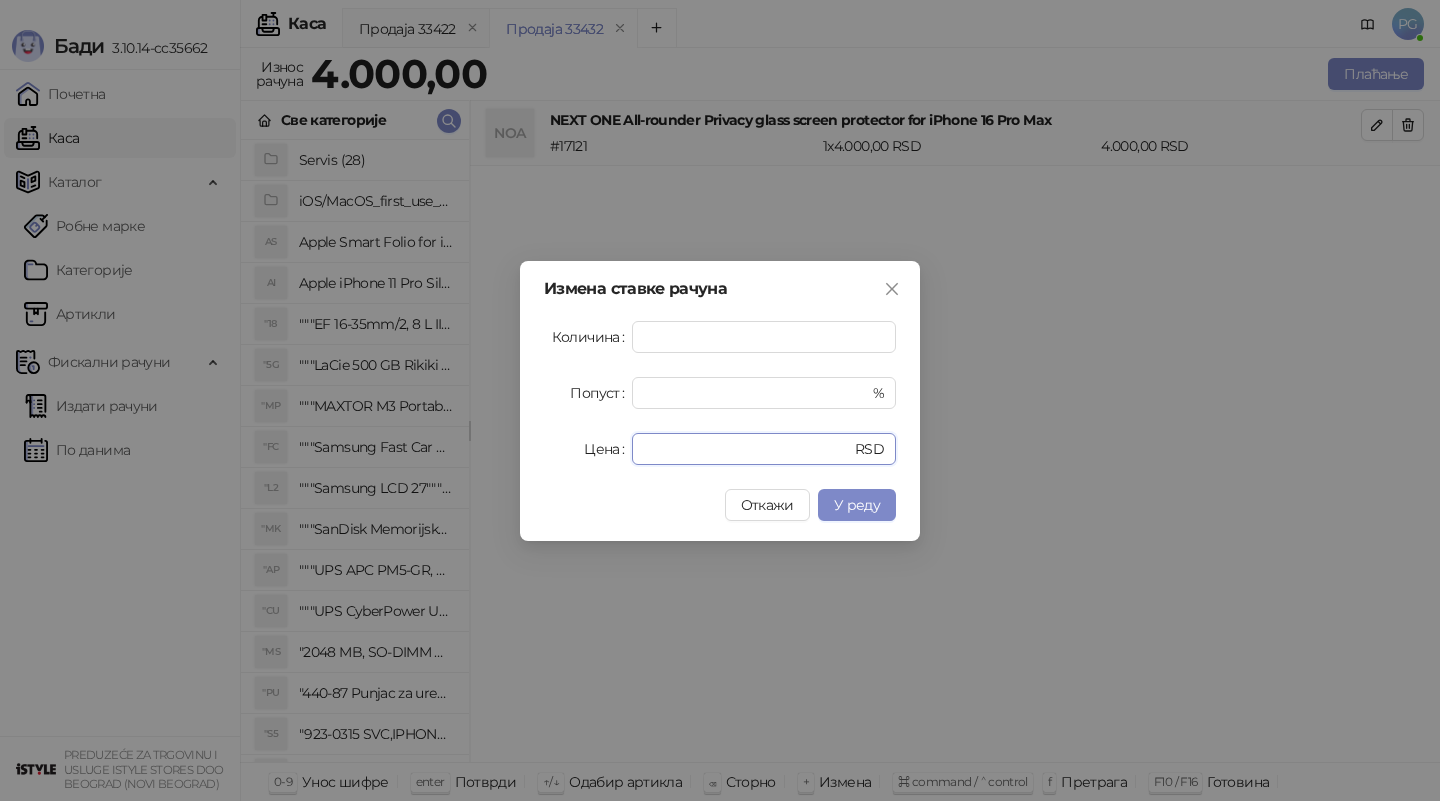 drag, startPoint x: 690, startPoint y: 448, endPoint x: 544, endPoint y: 447, distance: 146.00342 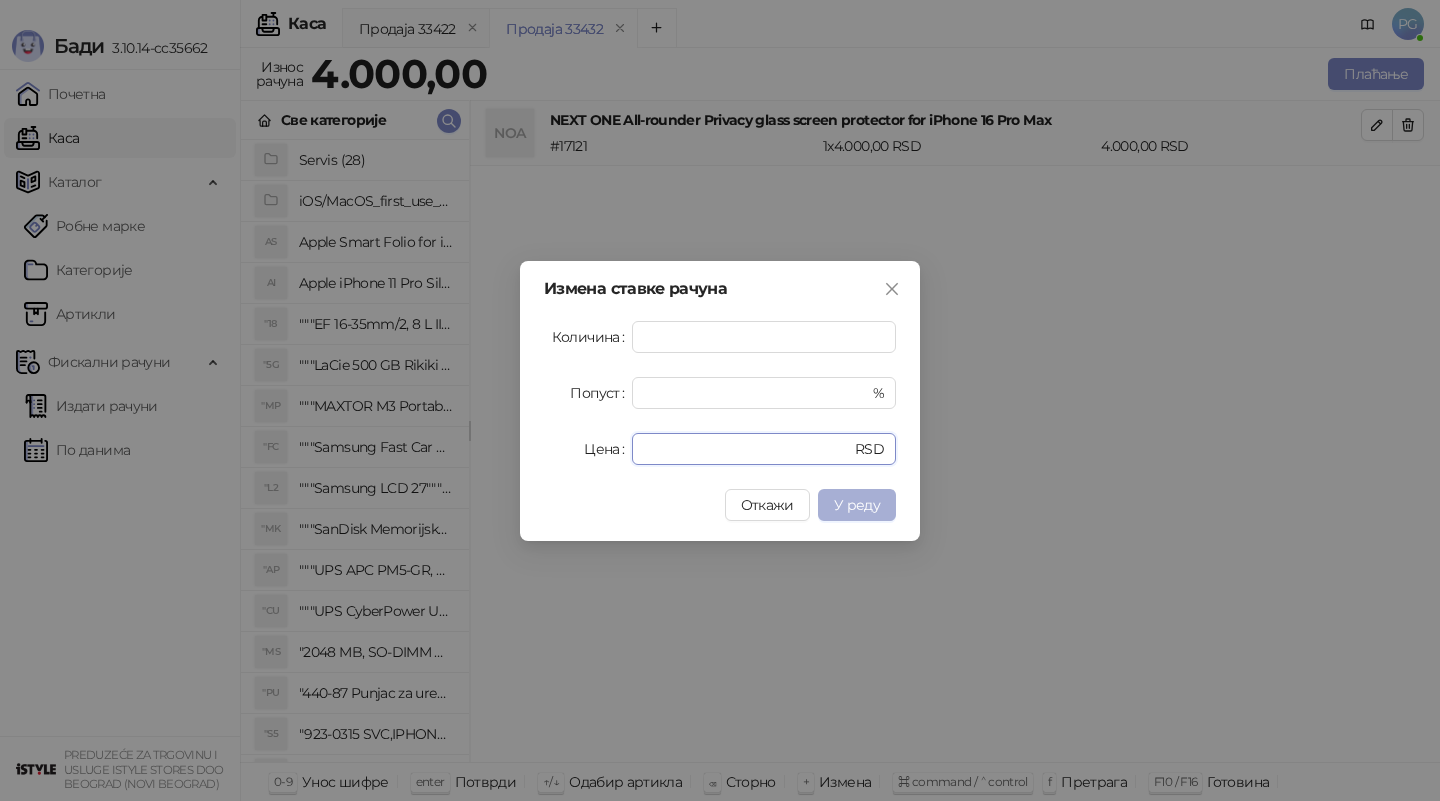 type on "*" 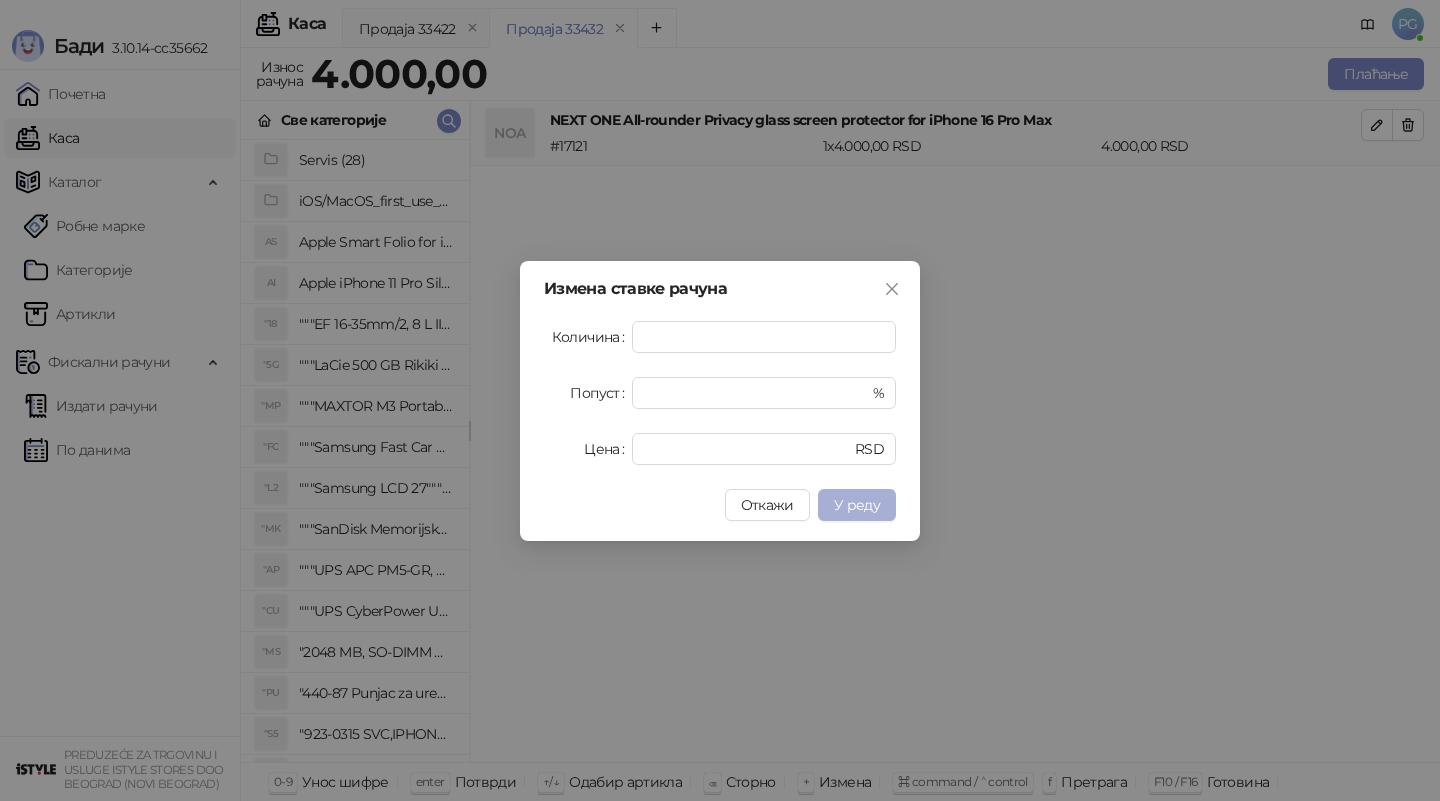 click on "У реду" at bounding box center (857, 505) 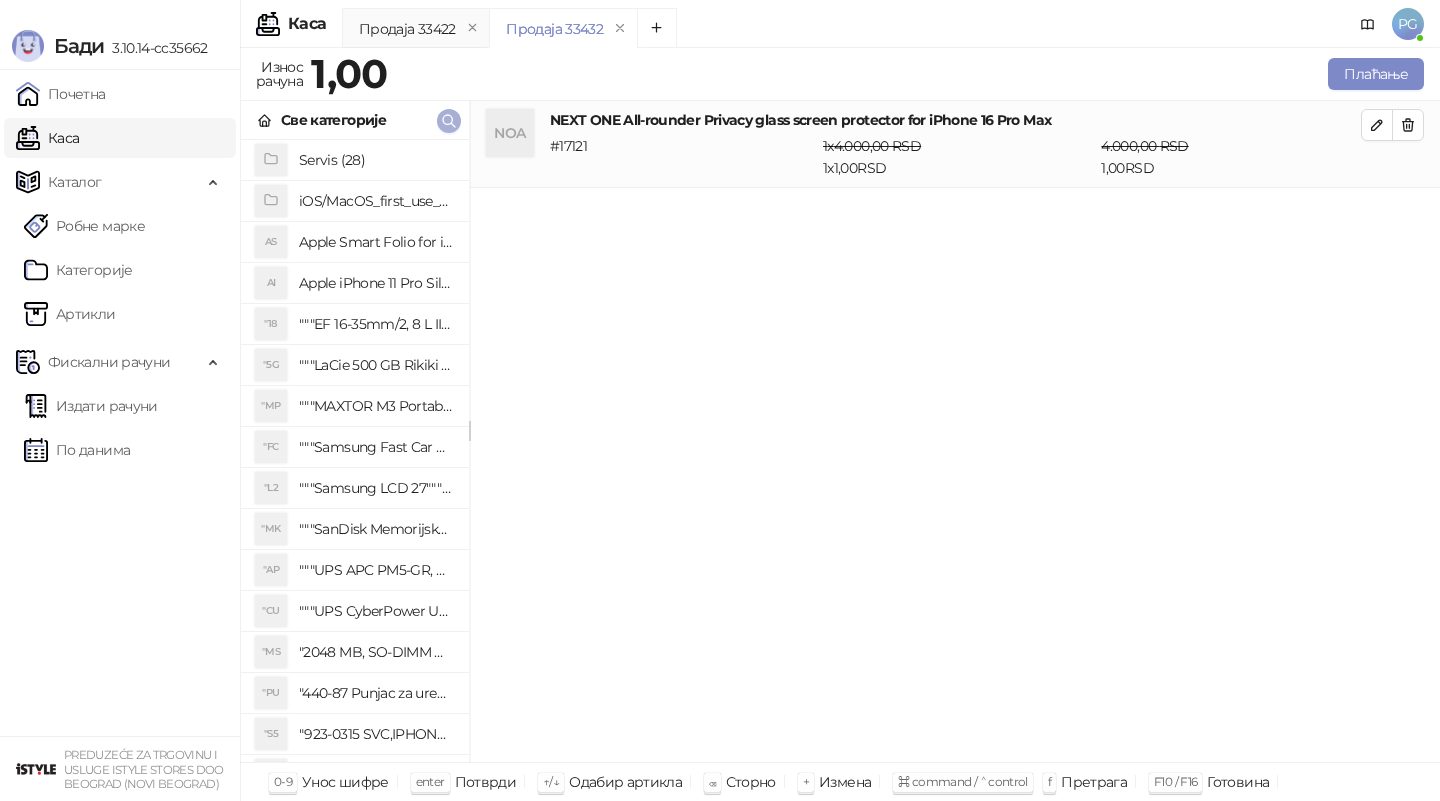 click 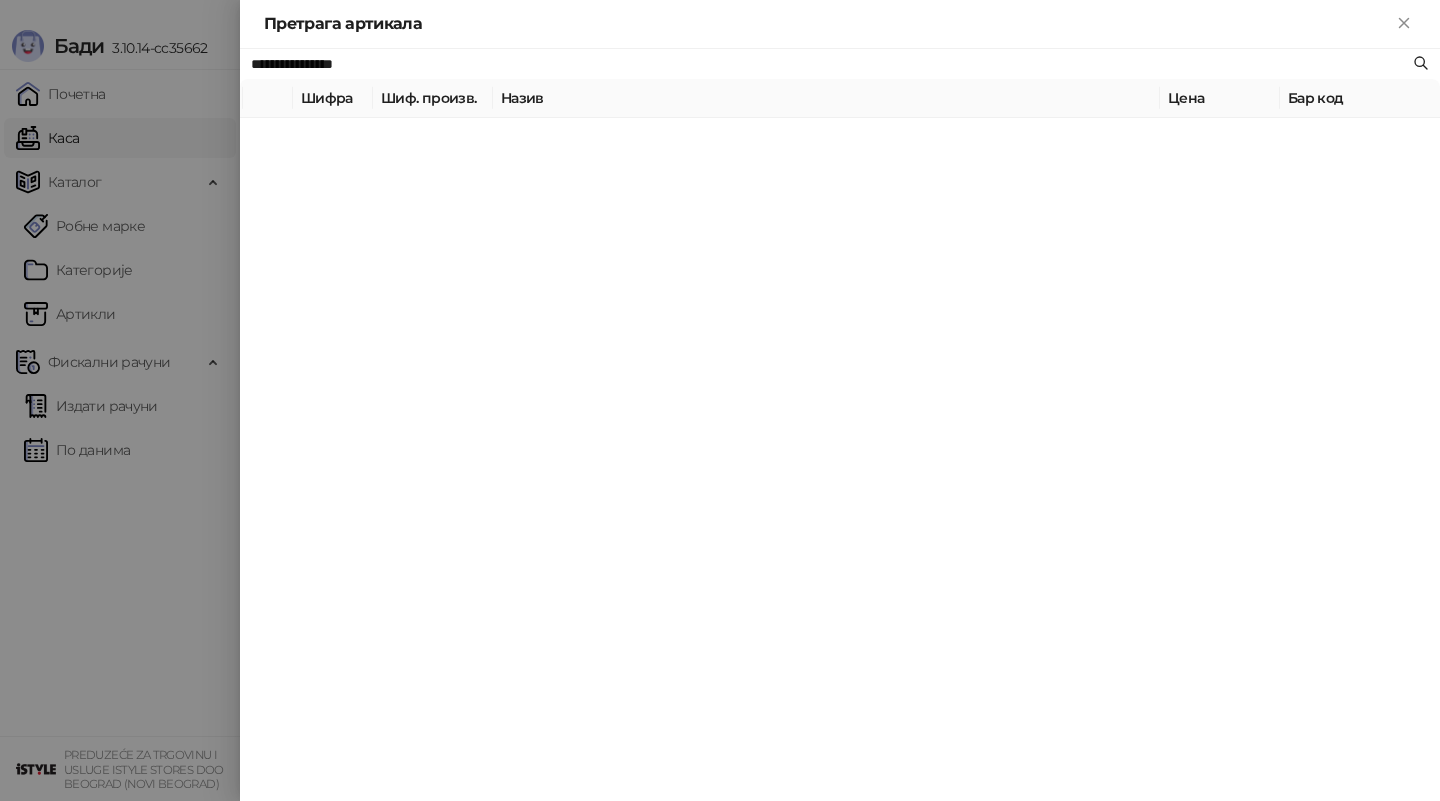 paste on "**********" 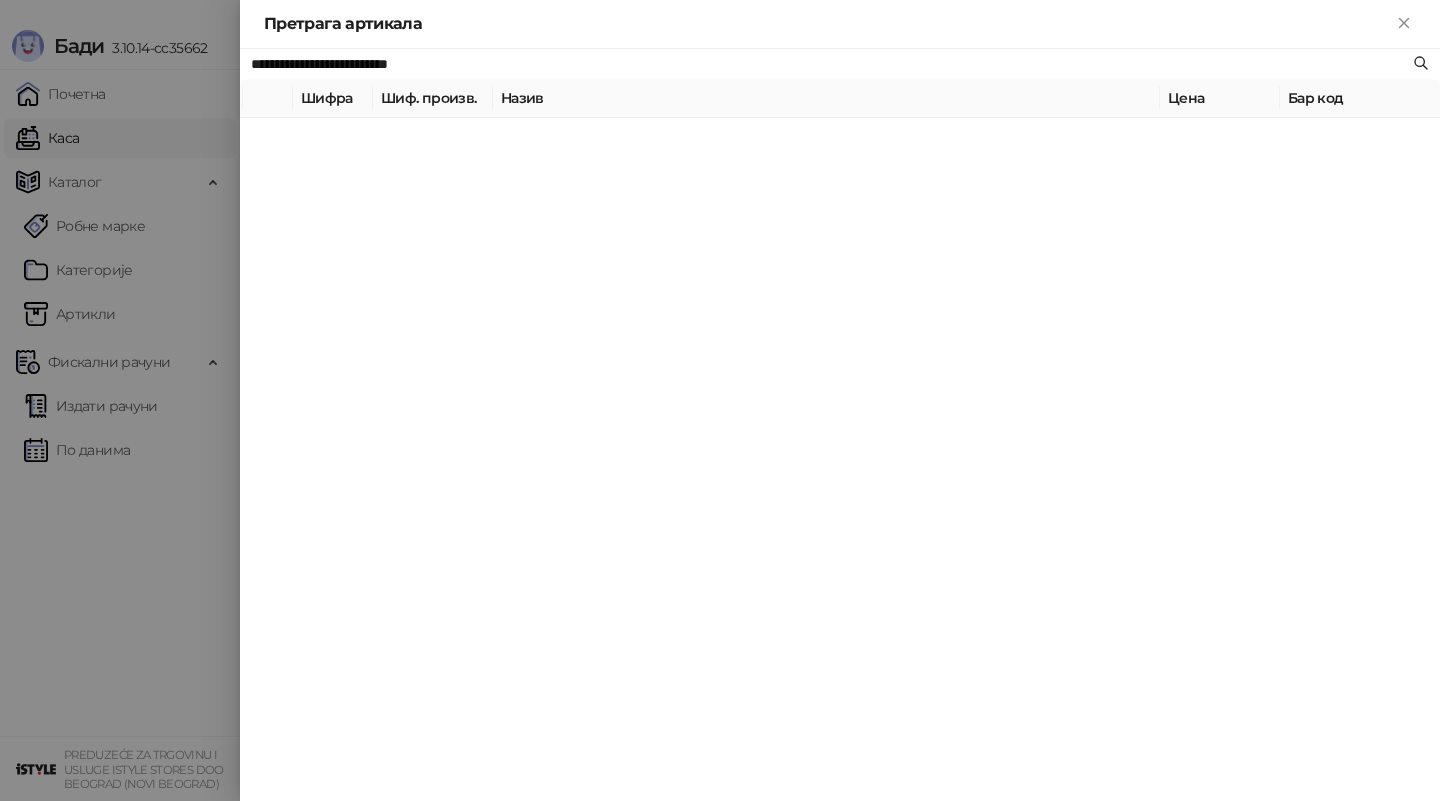 type on "**********" 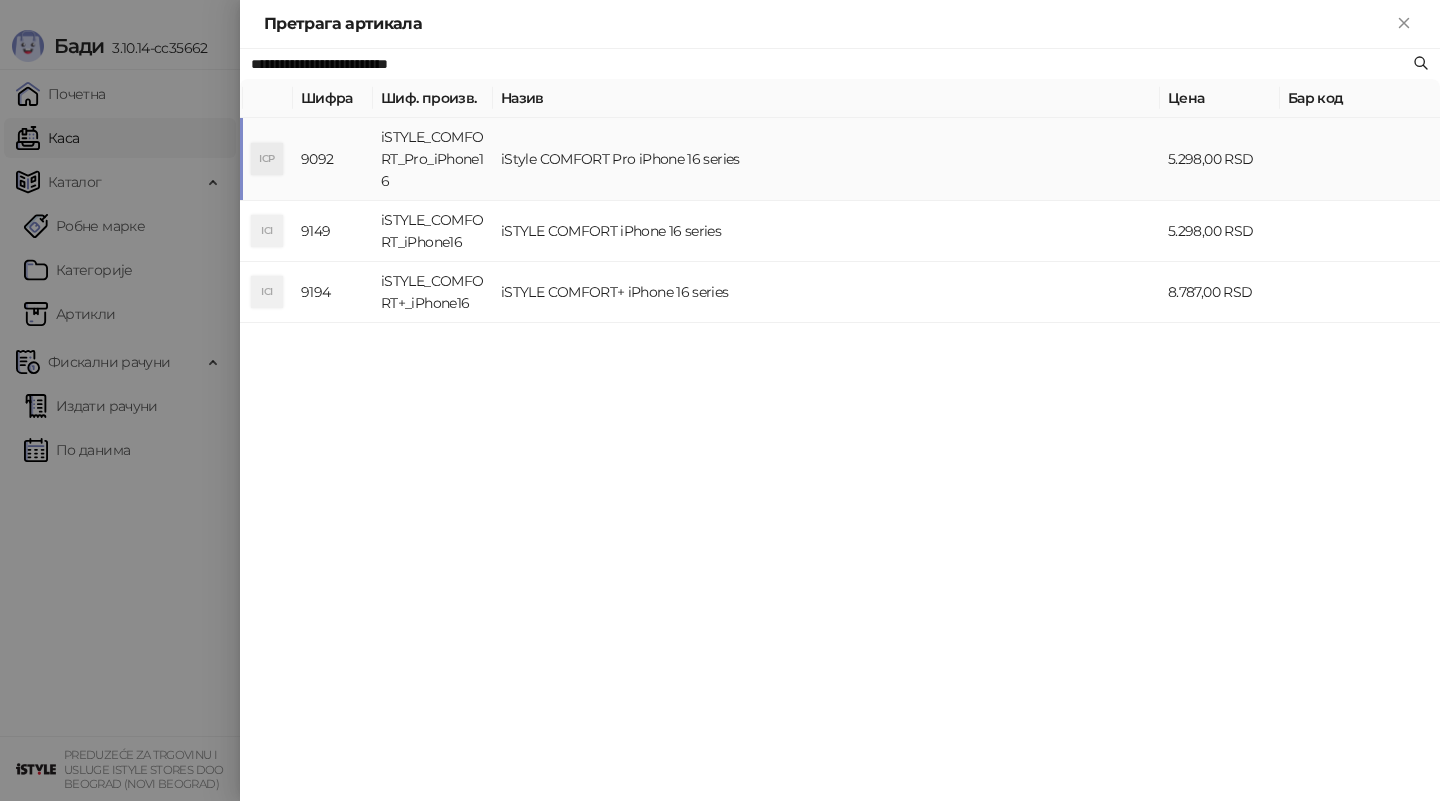 click on "iSTYLE_COMFORT_Pro_iPhone16" at bounding box center (433, 159) 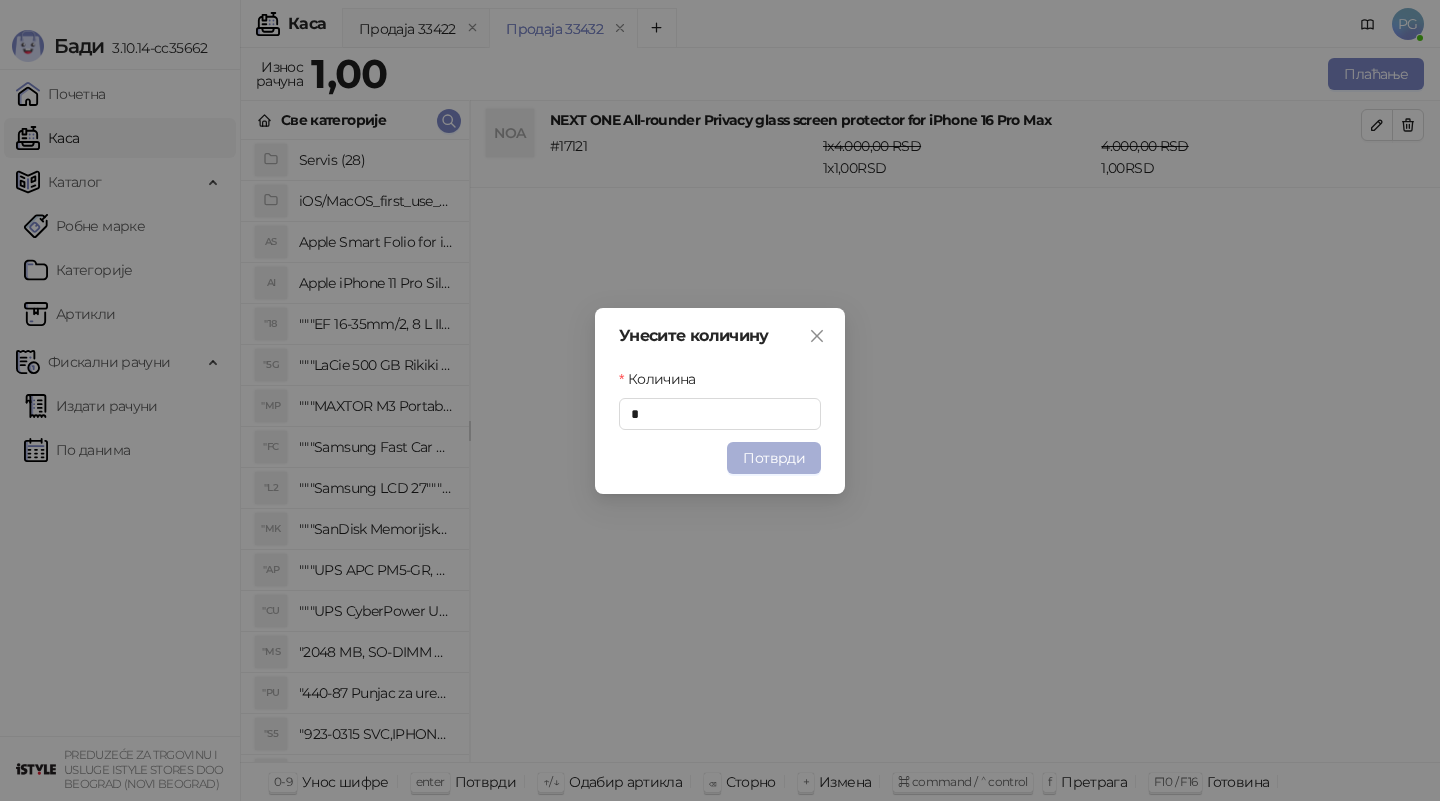 click on "Потврди" at bounding box center (774, 458) 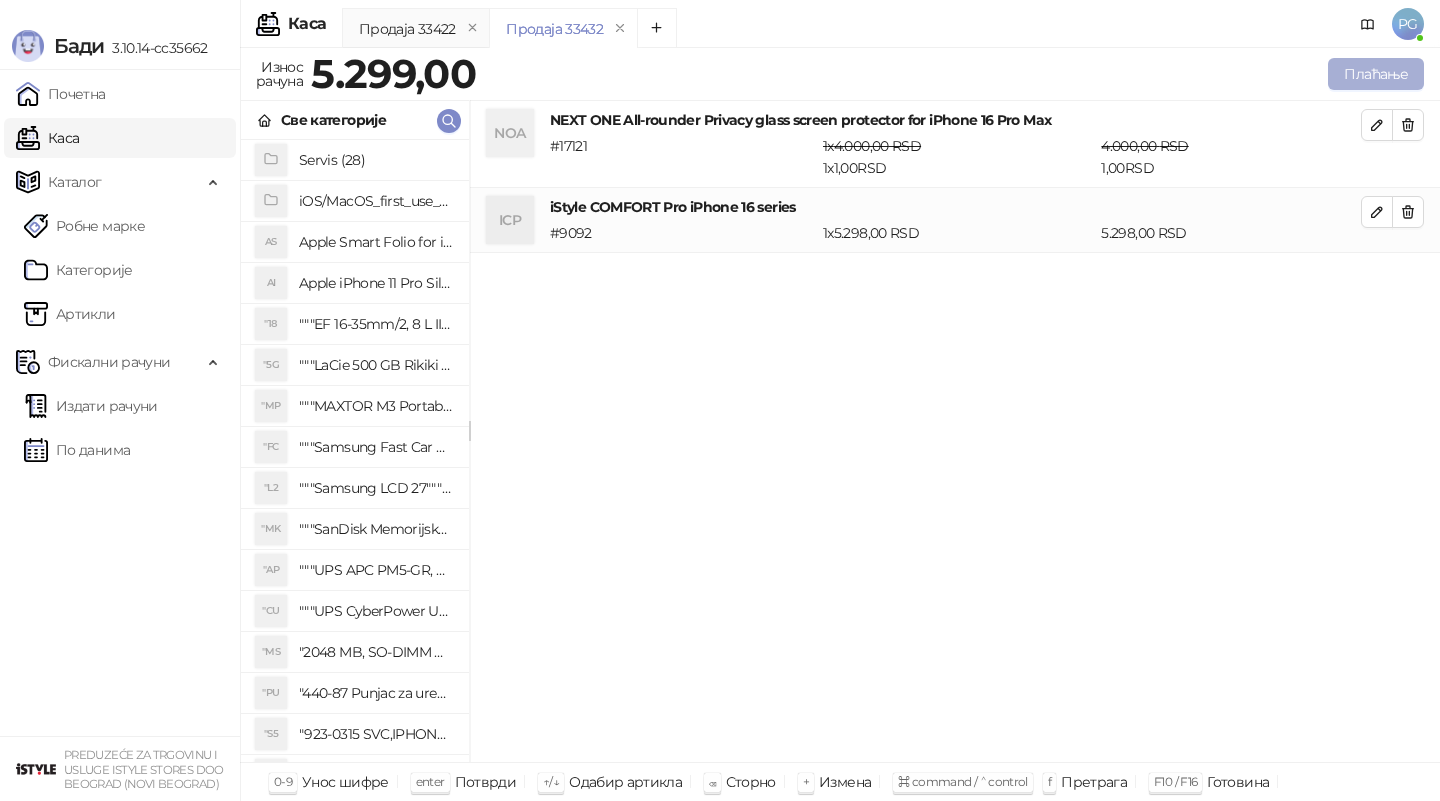 click on "Плаћање" at bounding box center [1376, 74] 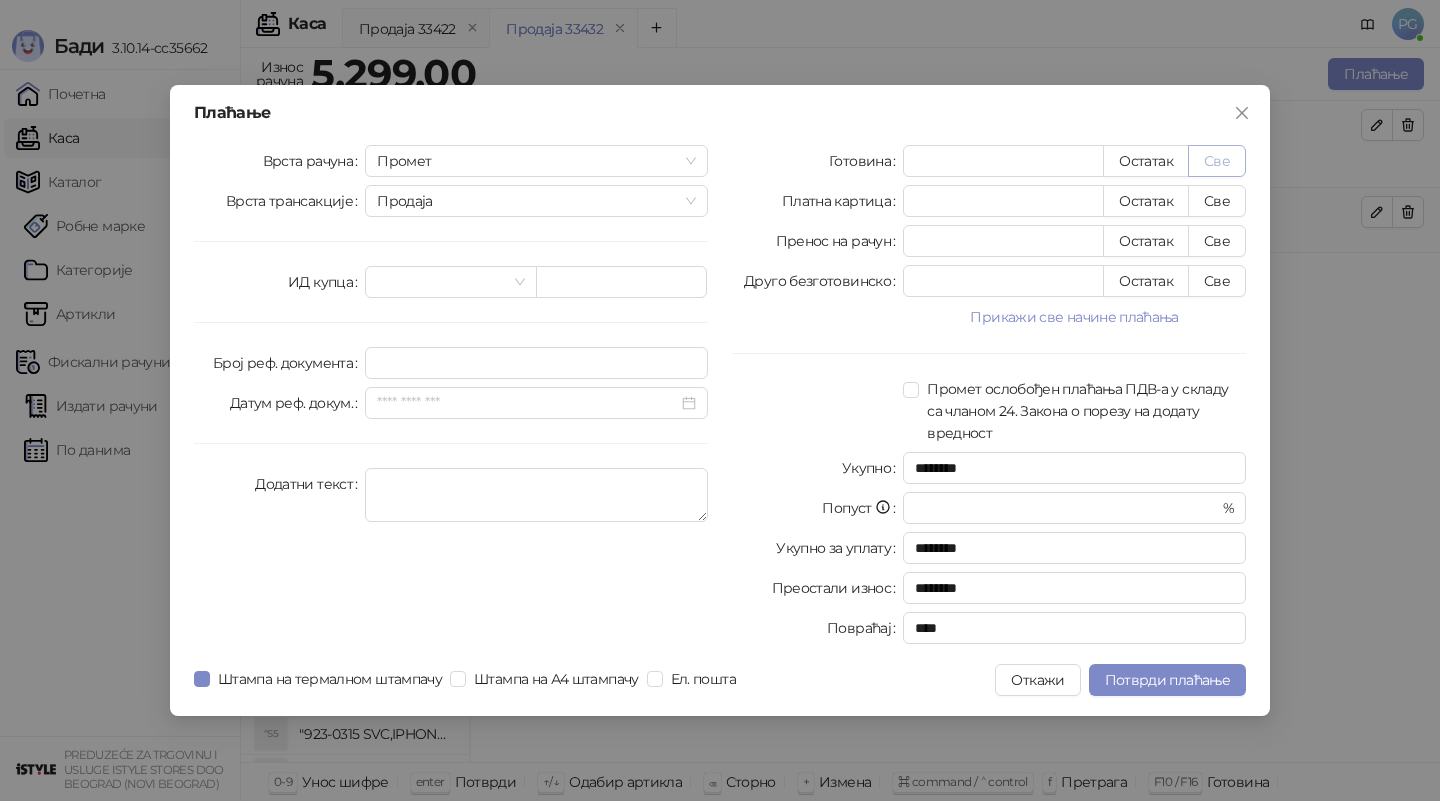 click on "Све" at bounding box center (1217, 161) 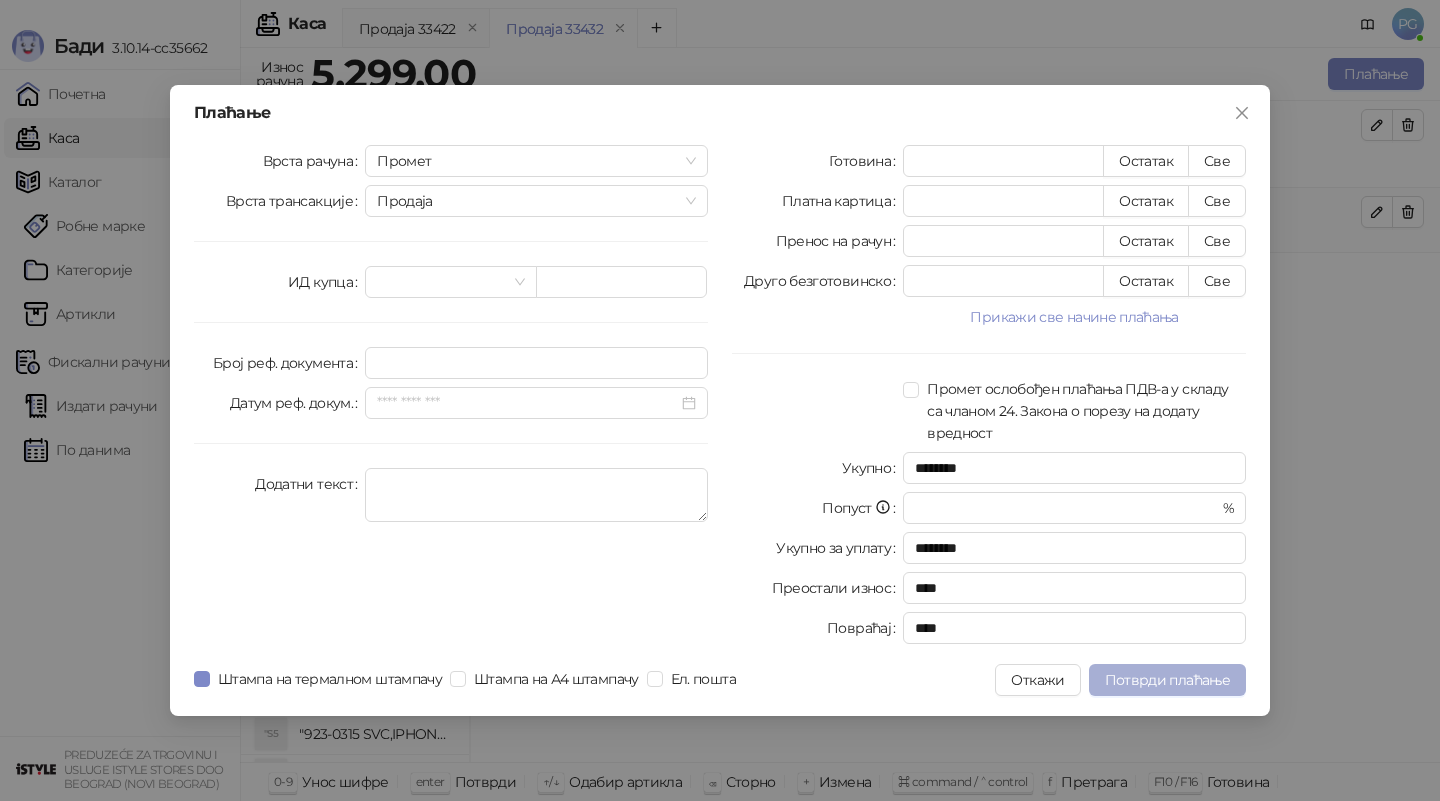 click on "Потврди плаћање" at bounding box center (1167, 680) 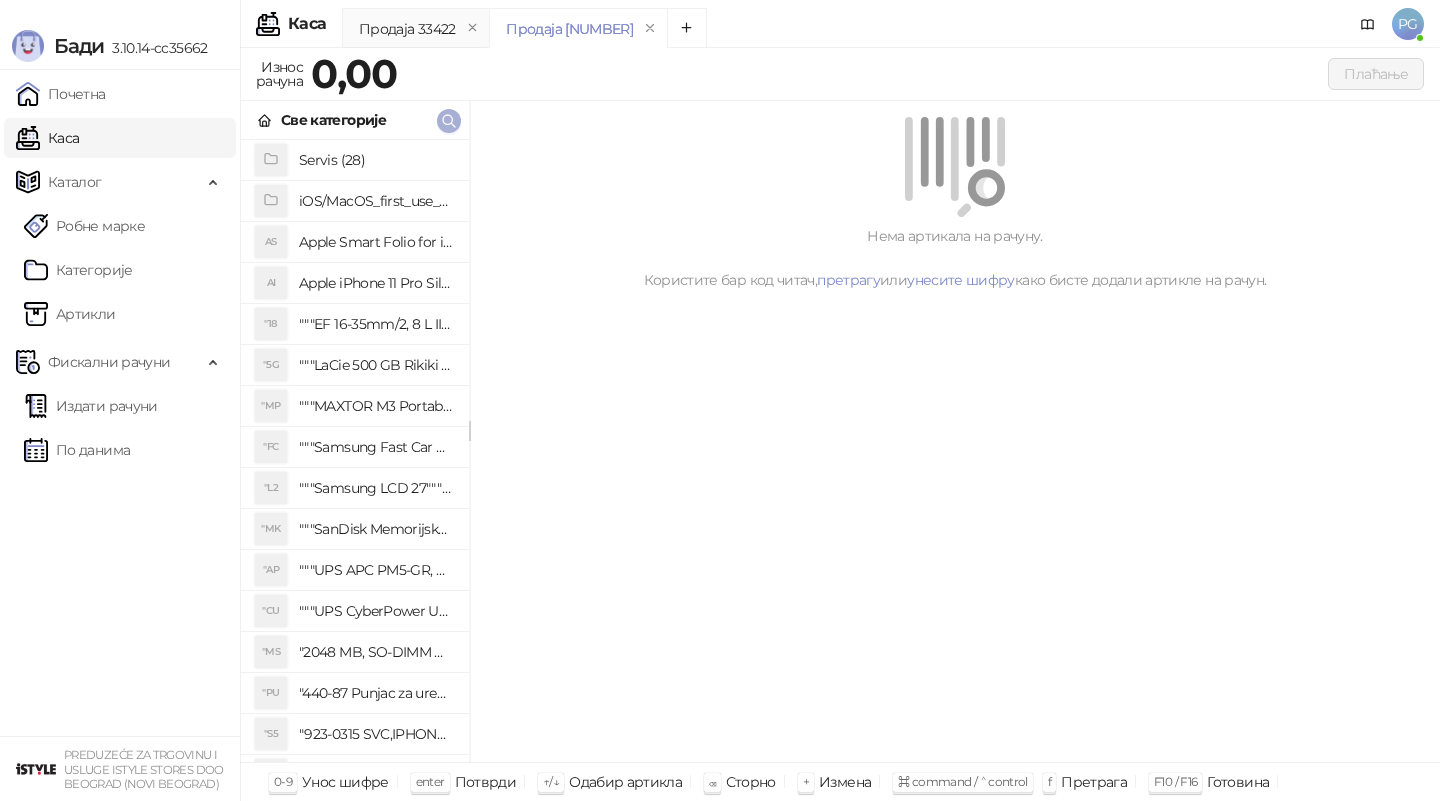click 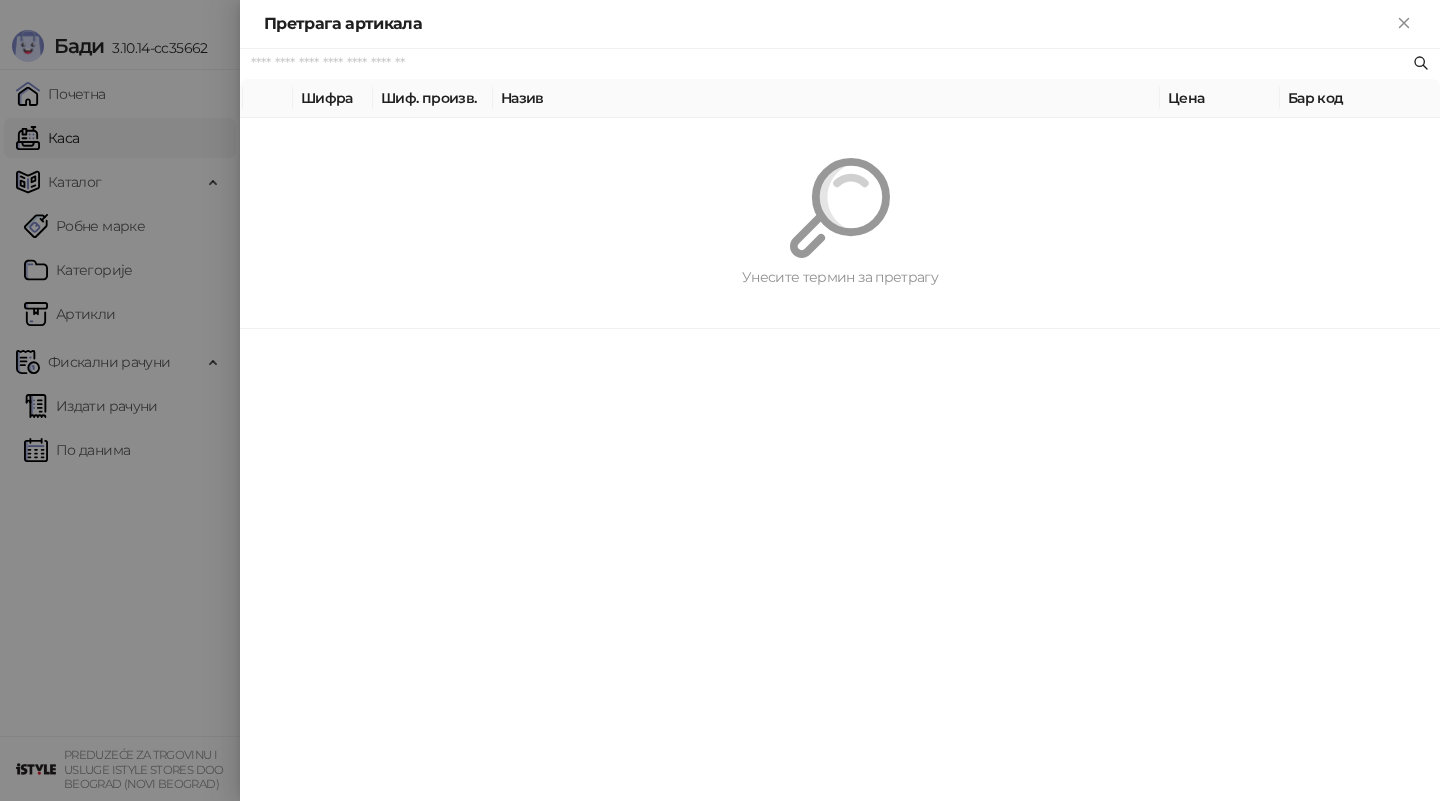 paste on "*********" 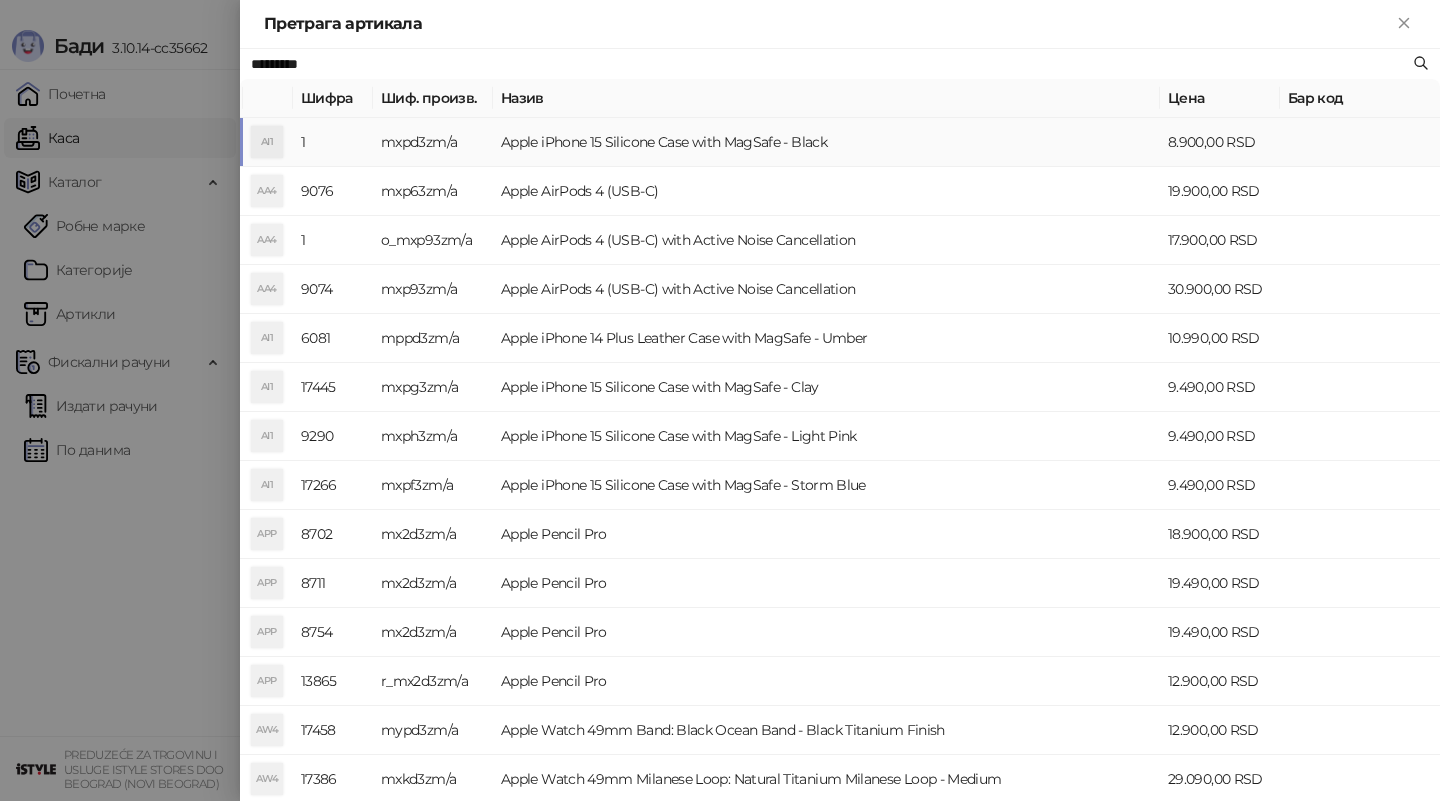 click on "mxpd3zm/a" at bounding box center [433, 142] 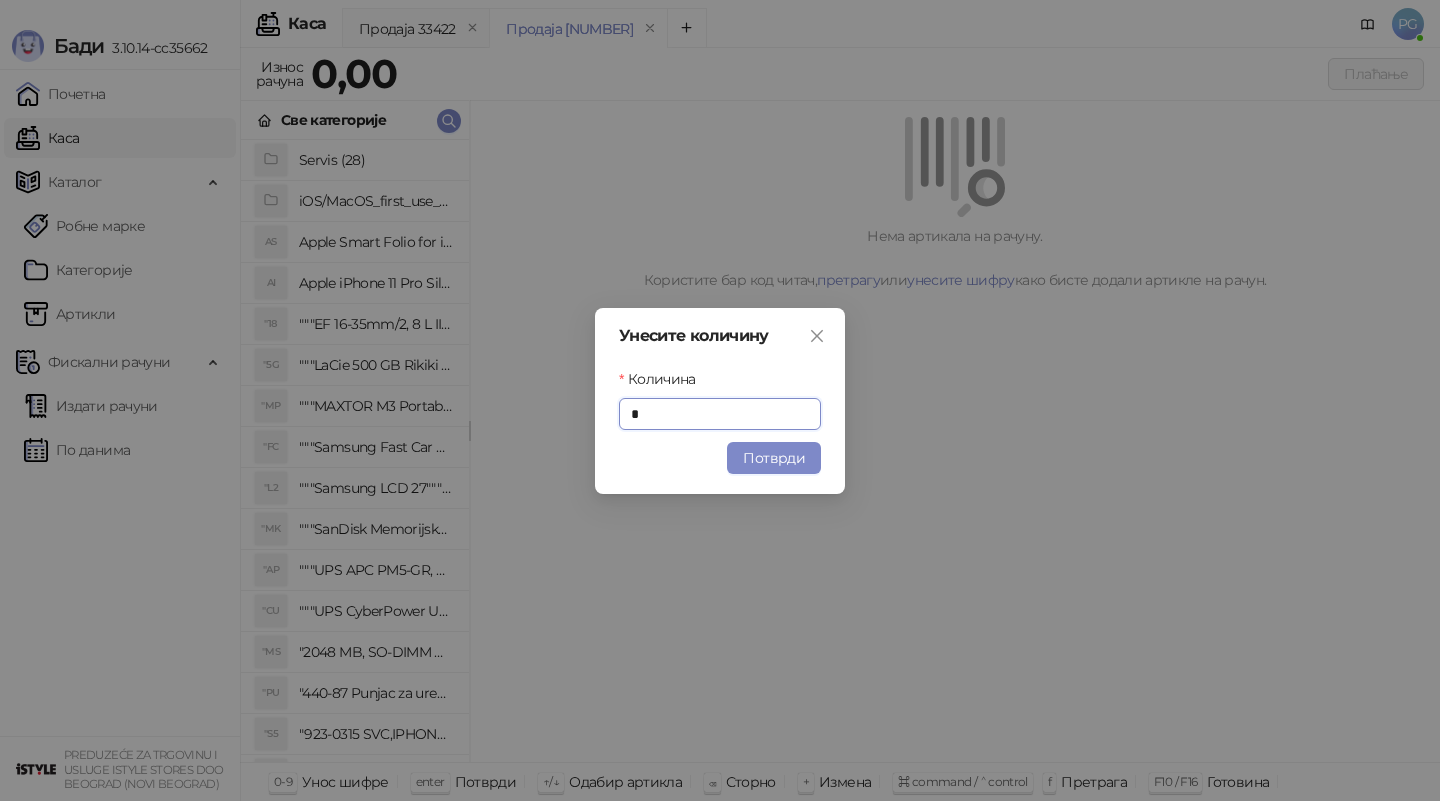 click on "Потврди" at bounding box center [774, 458] 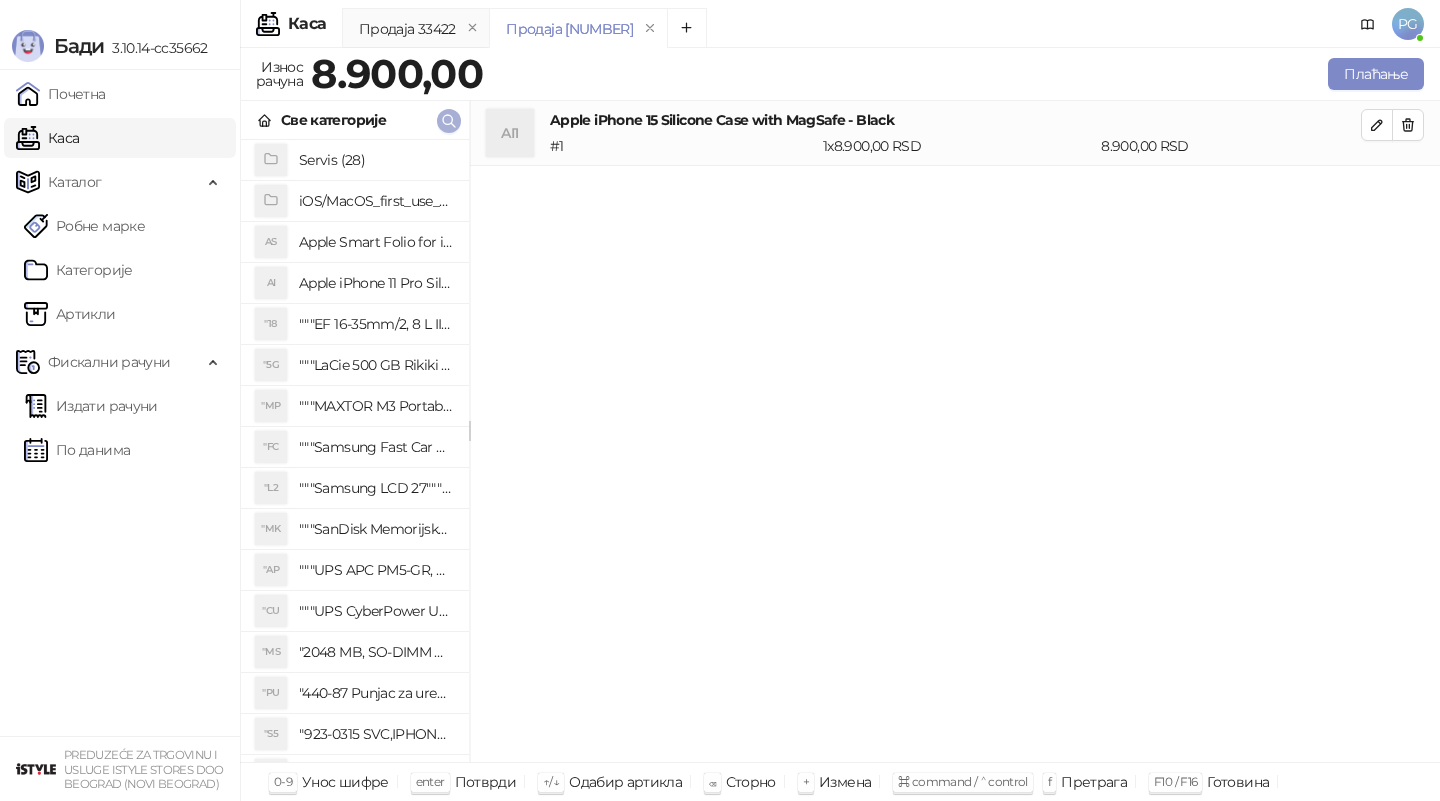 click 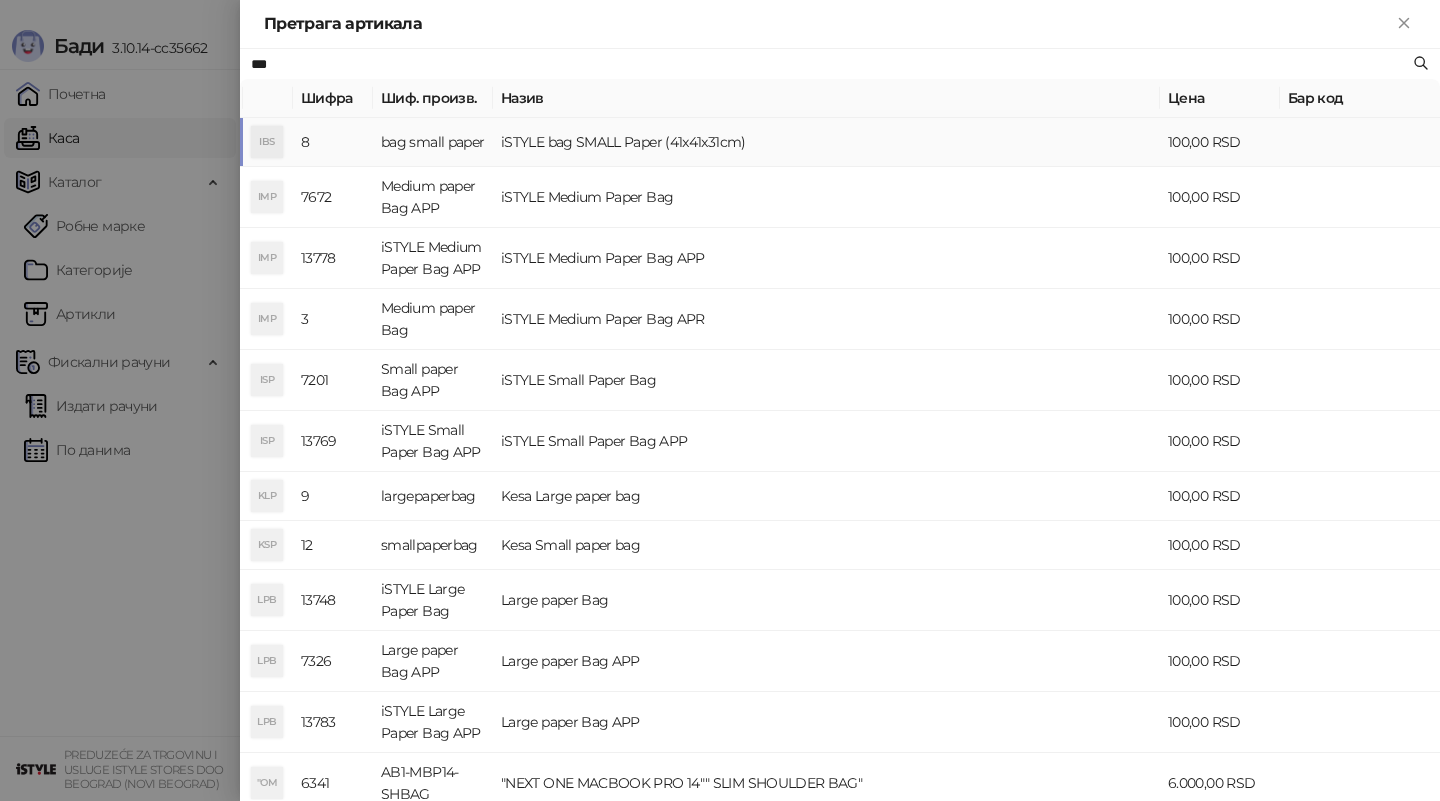 type on "***" 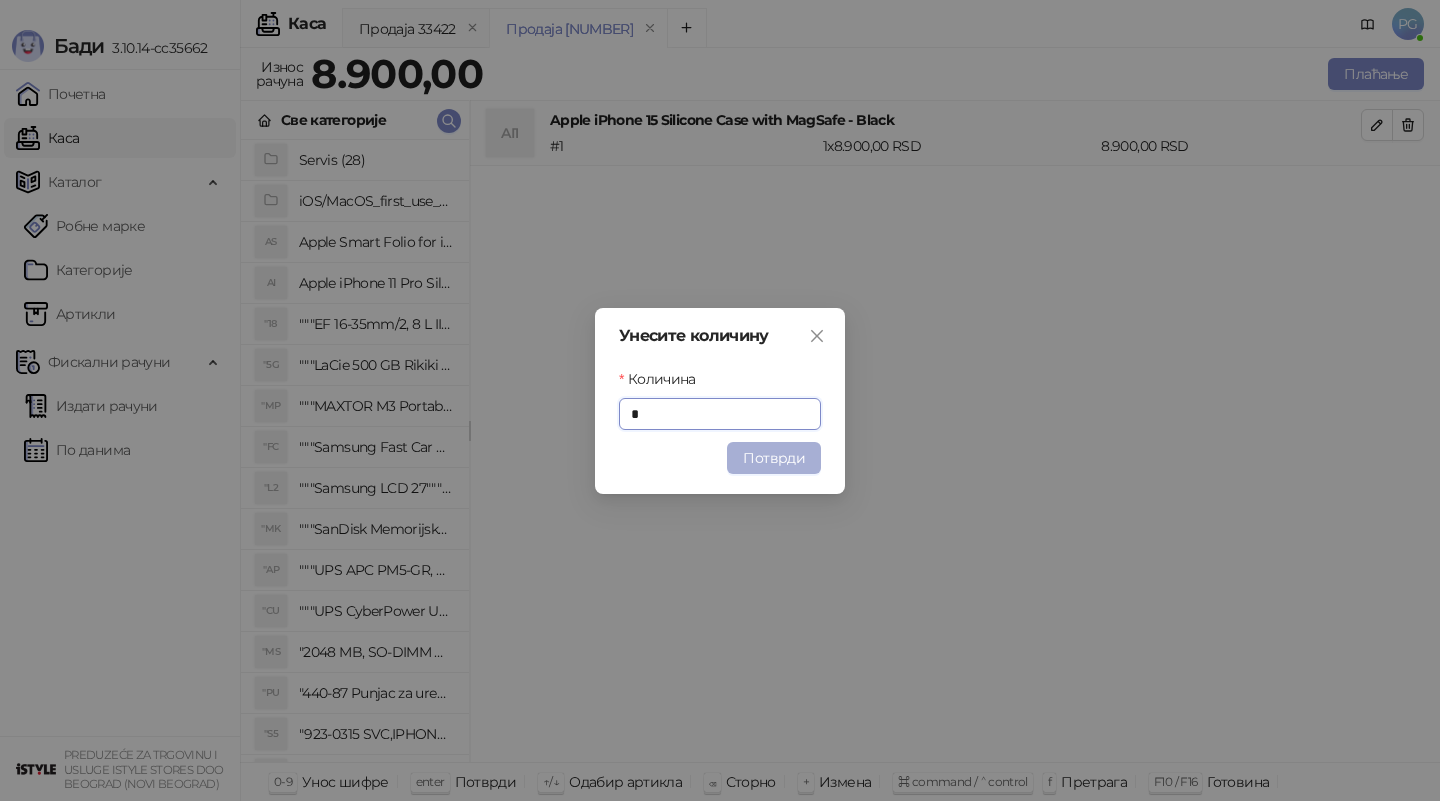 click on "Потврди" at bounding box center [774, 458] 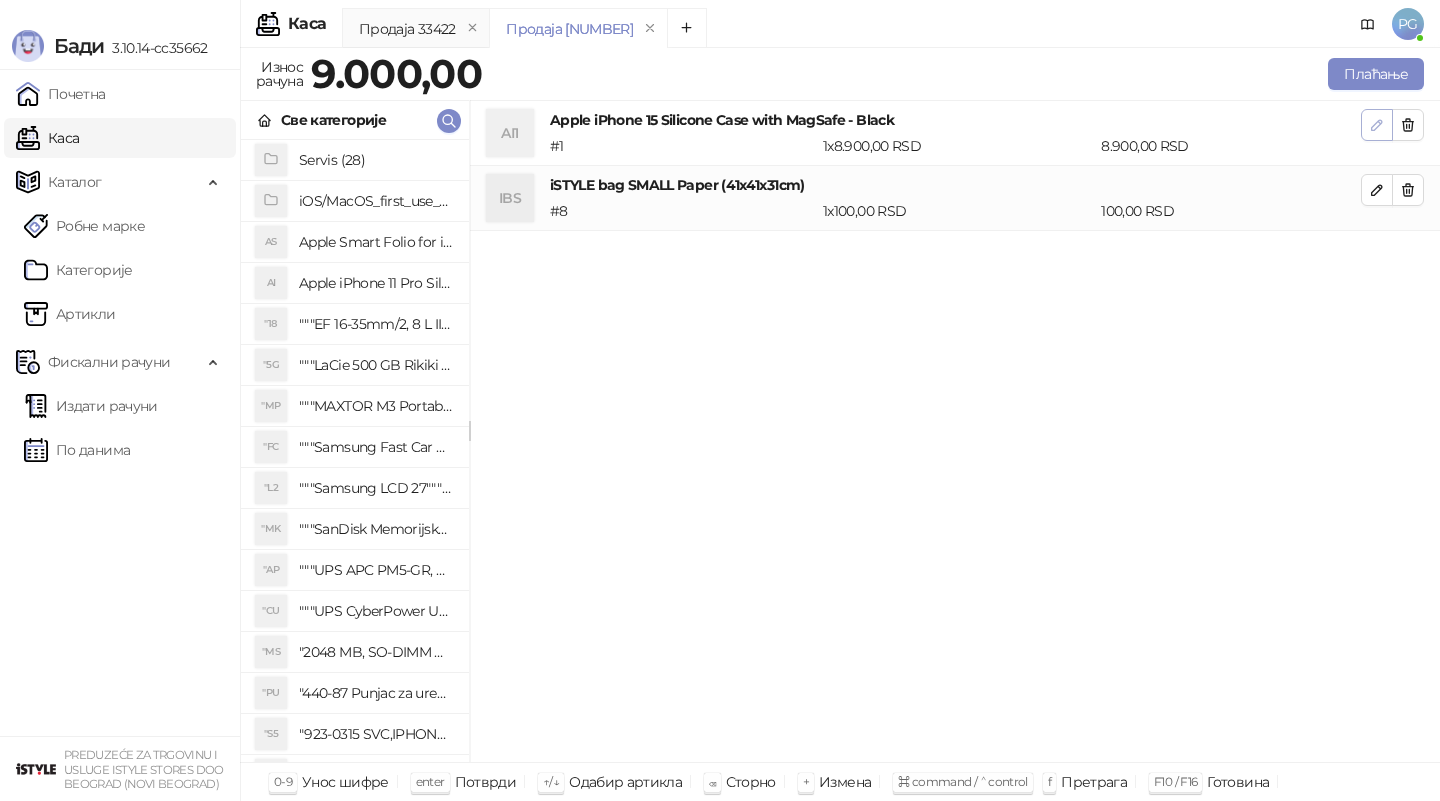 click at bounding box center (1377, 125) 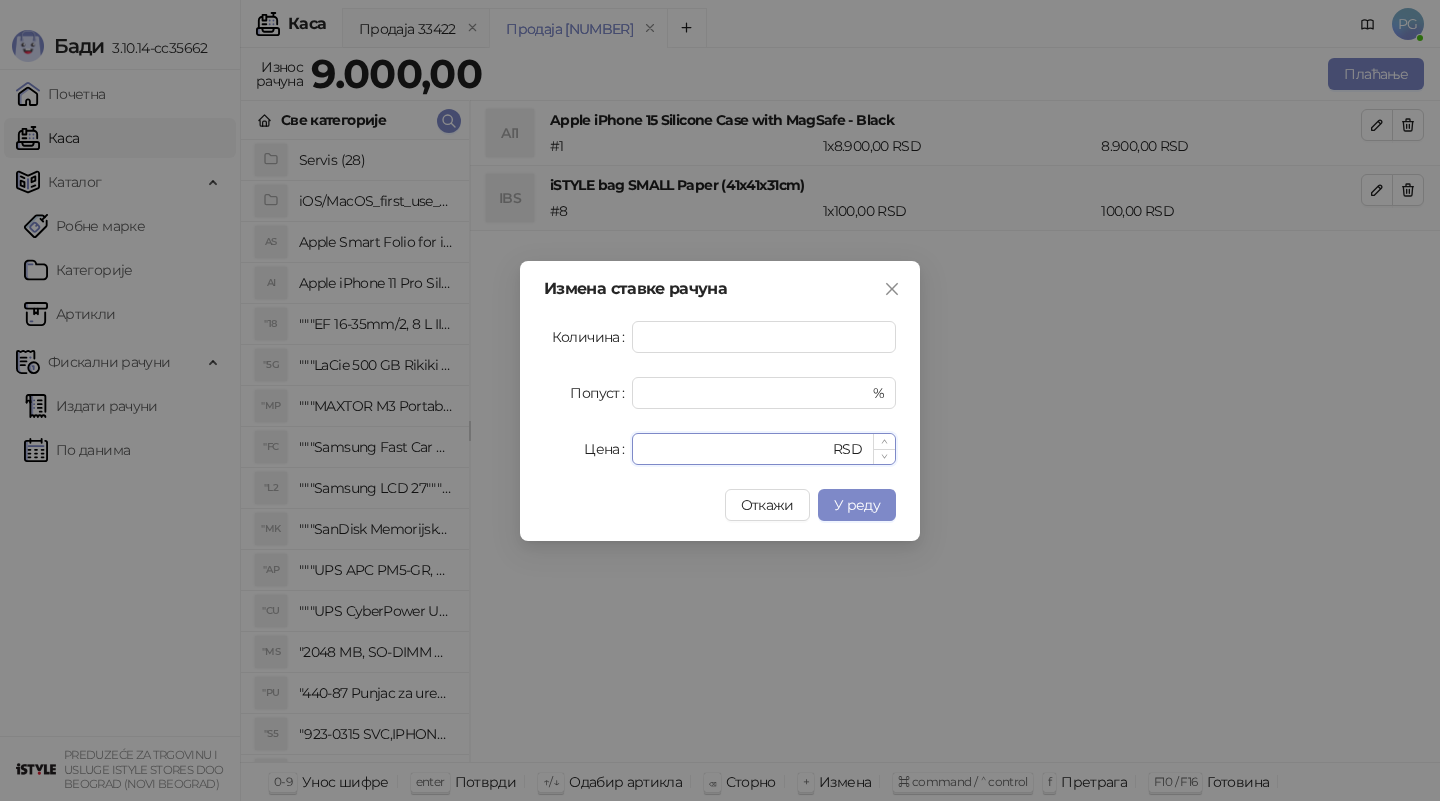 click on "****" at bounding box center [736, 449] 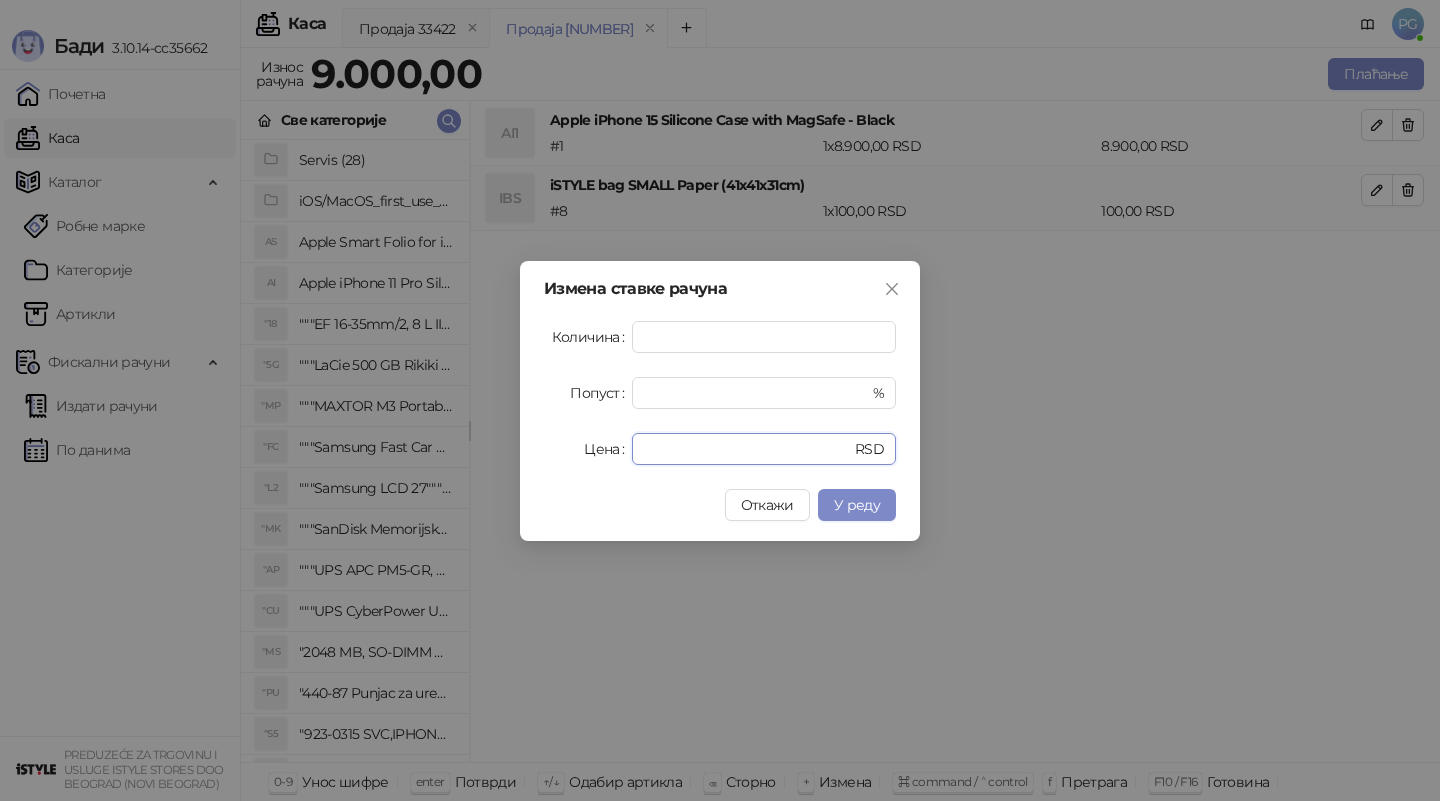 type on "****" 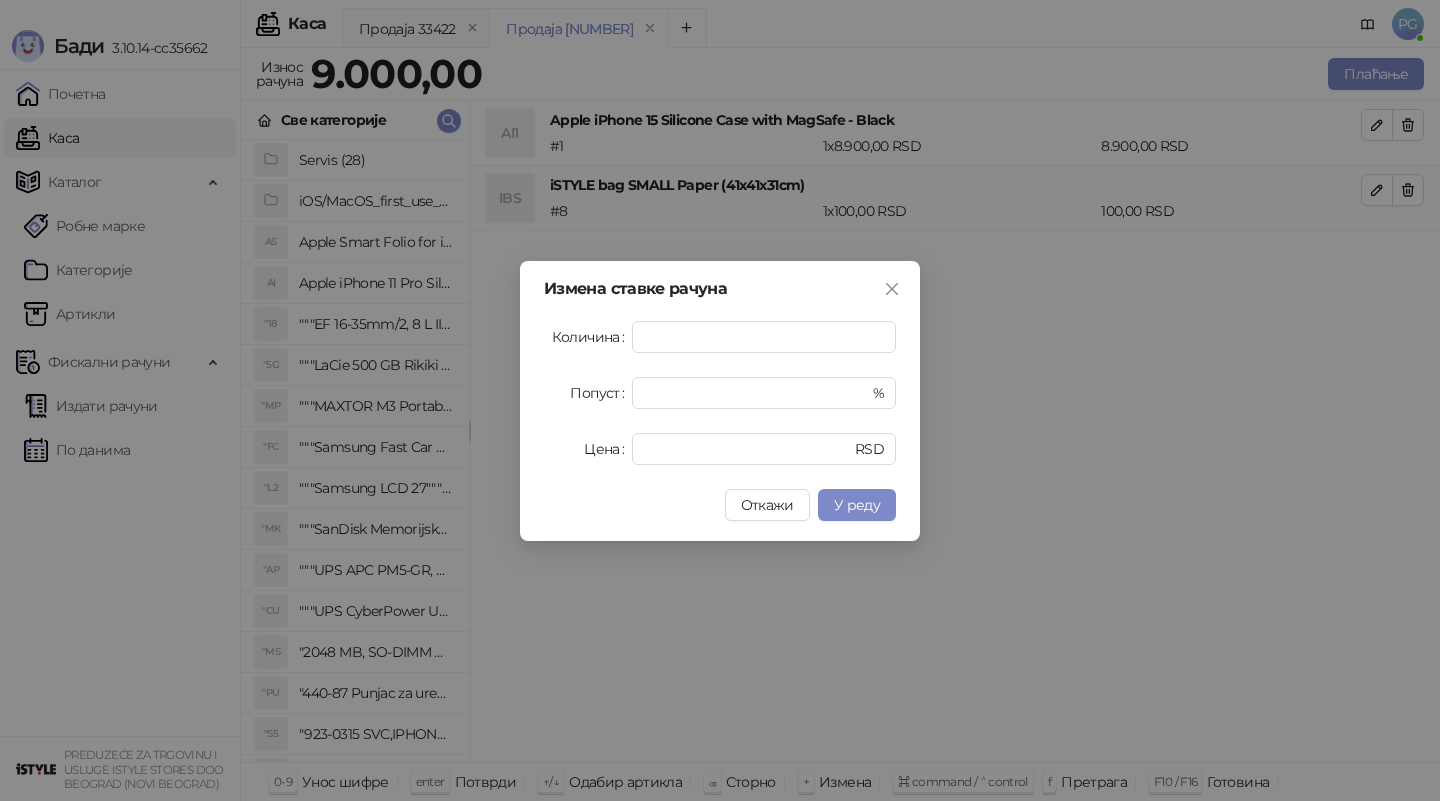 click on "Измена ставке рачуна Количина * Попуст * % Цена **** RSD Откажи У реду" at bounding box center [720, 401] 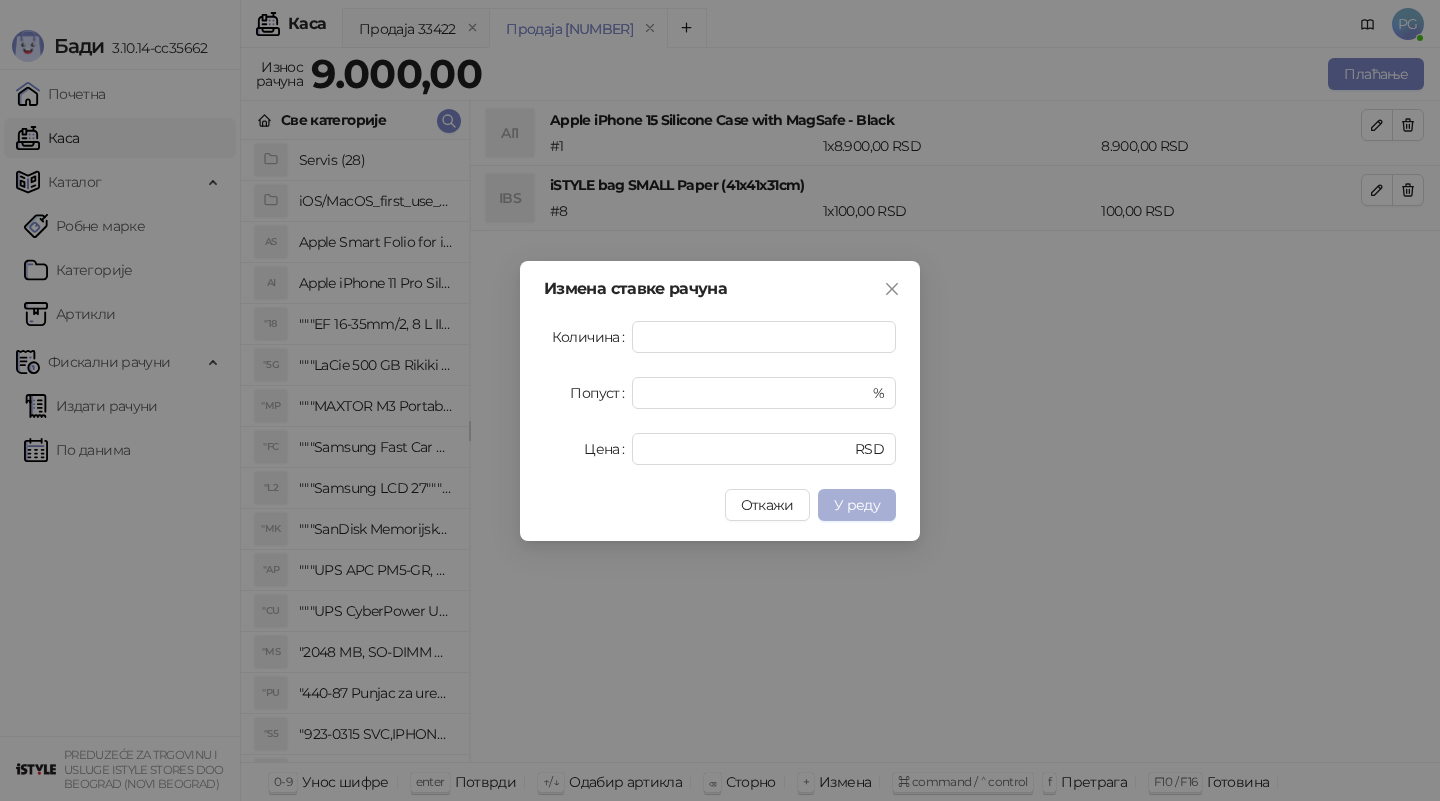 click on "У реду" at bounding box center (857, 505) 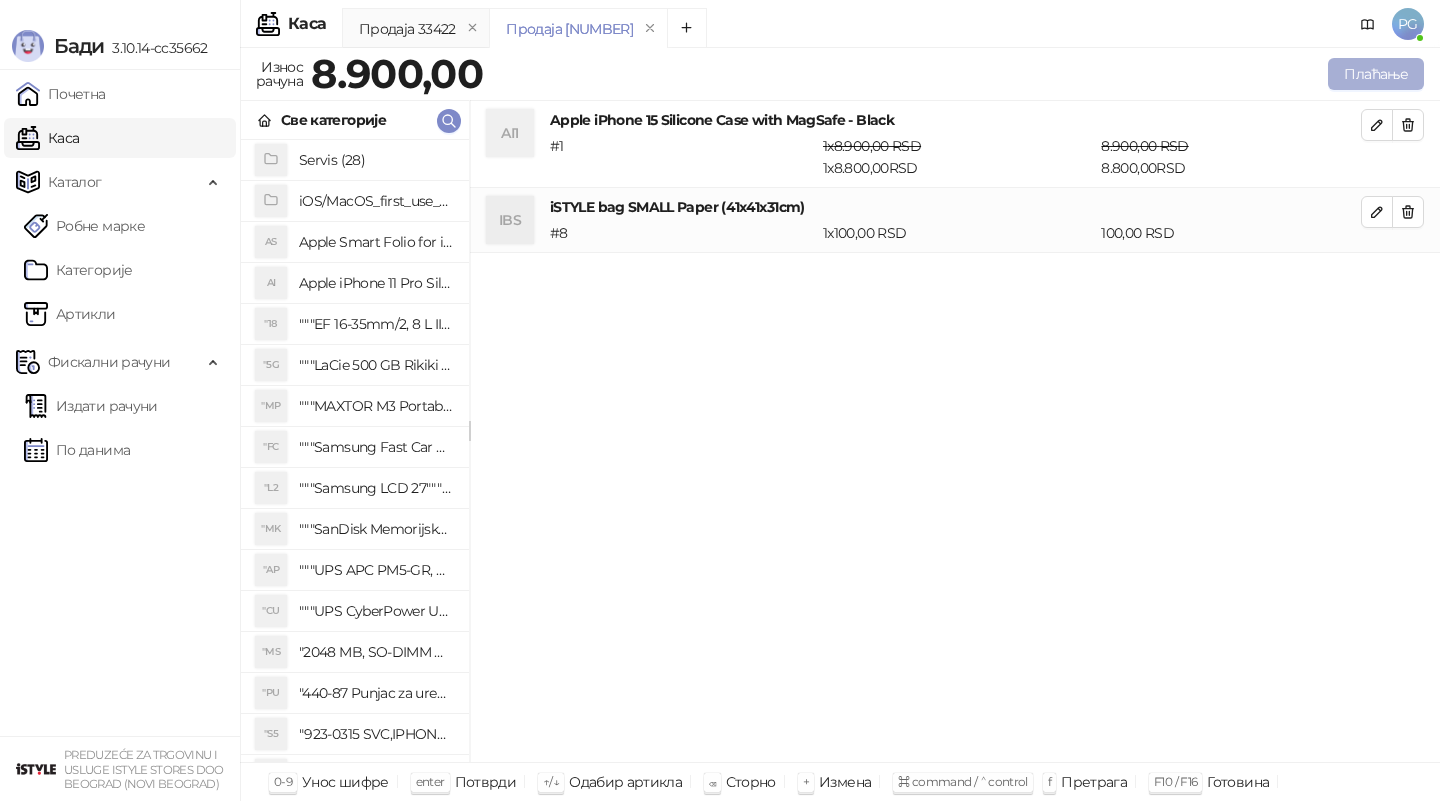 click on "Плаћање" at bounding box center (1376, 74) 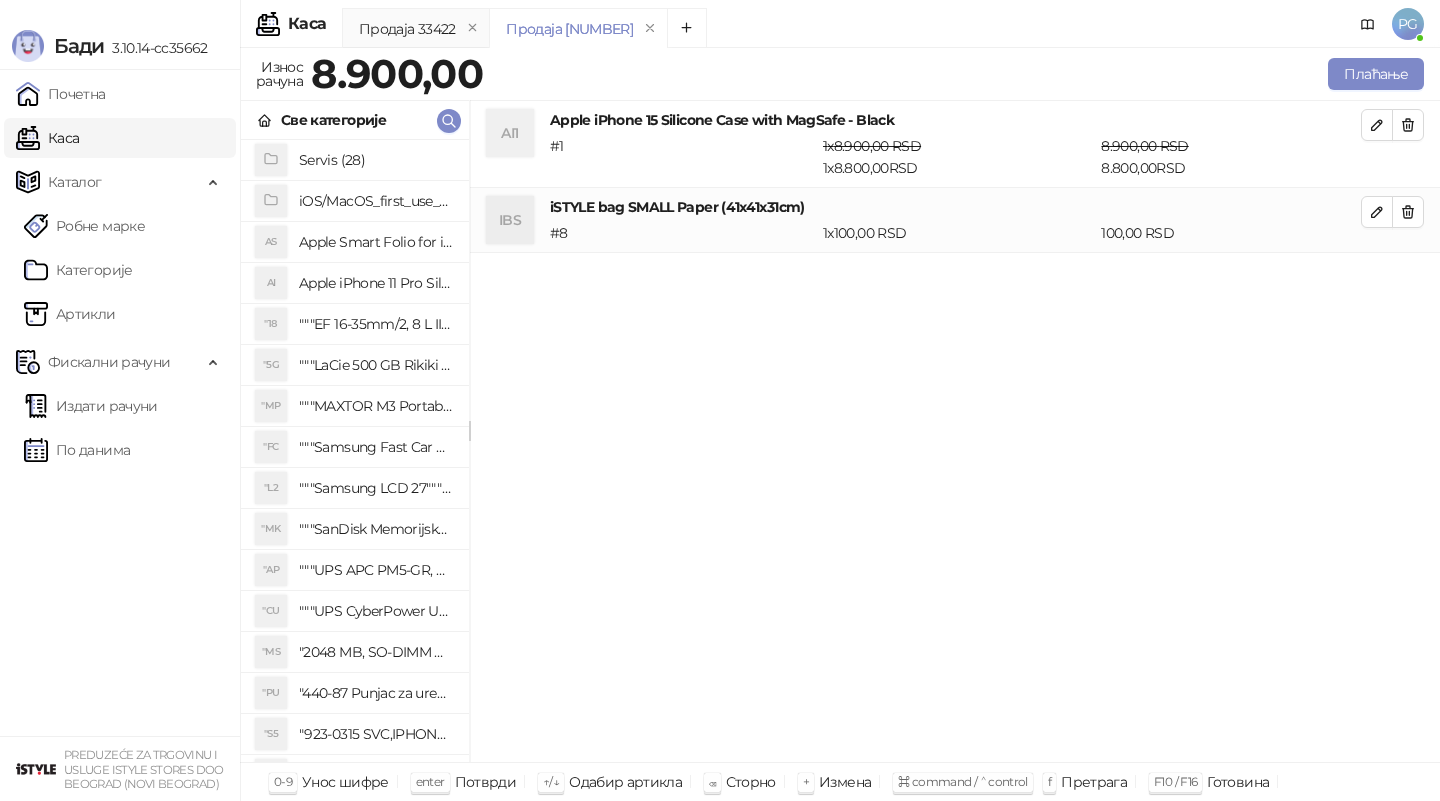 click on "Плаћање Врста рачуна Промет Врста трансакције Продаја ИД купца Број реф. документа Датум реф. докум. Додатни текст Готовина * Остатак Све Платна картица * Остатак Све Пренос на рачун * Остатак Све Друго безготовинско * Остатак Све Прикажи све начине плаћања Чек * Остатак Све Ваучер * Остатак Све Инстант плаћање * Остатак Све   Промет ослобођен плаћања ПДВ-а у складу са чланом 24. Закона о порезу на додату вредност Укупно ******** Попуст   * % Укупно за уплату ******** Преостали износ ******** Повраћај **** Штампа на термалном штампачу Штампа на А4 штампачу Ел. пошта Откажи" at bounding box center [720, 400] 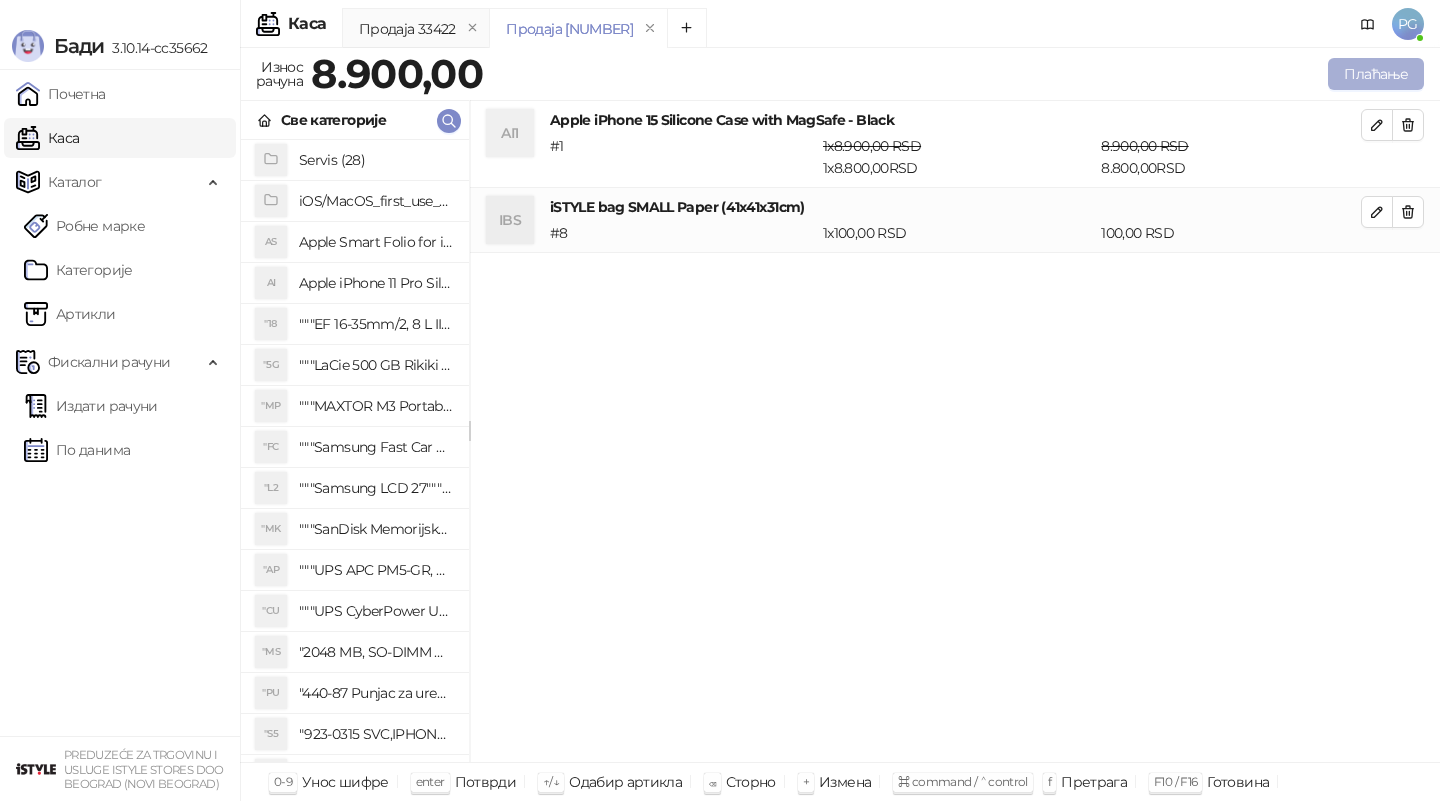click on "Плаћање" at bounding box center [1376, 74] 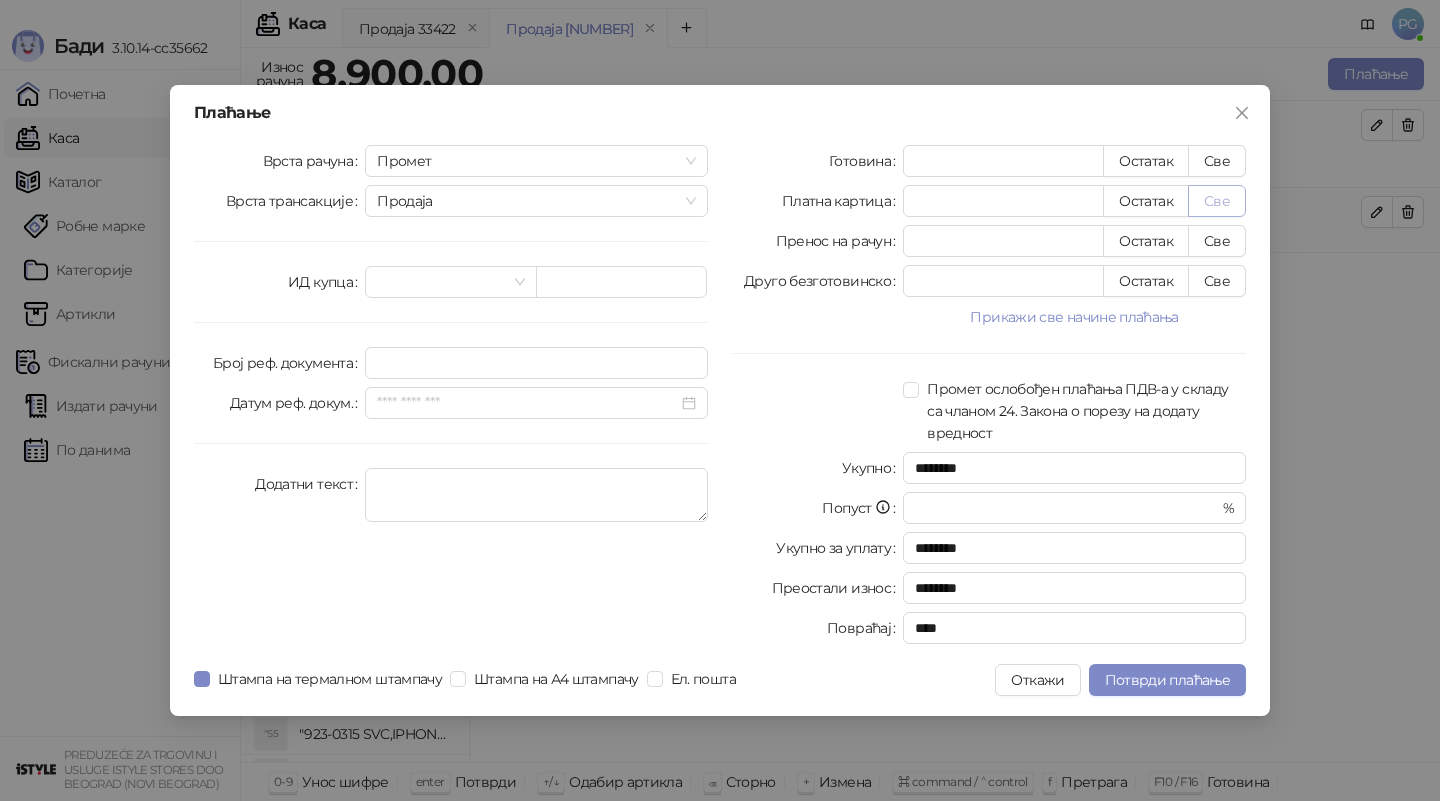 click on "Све" at bounding box center [1217, 201] 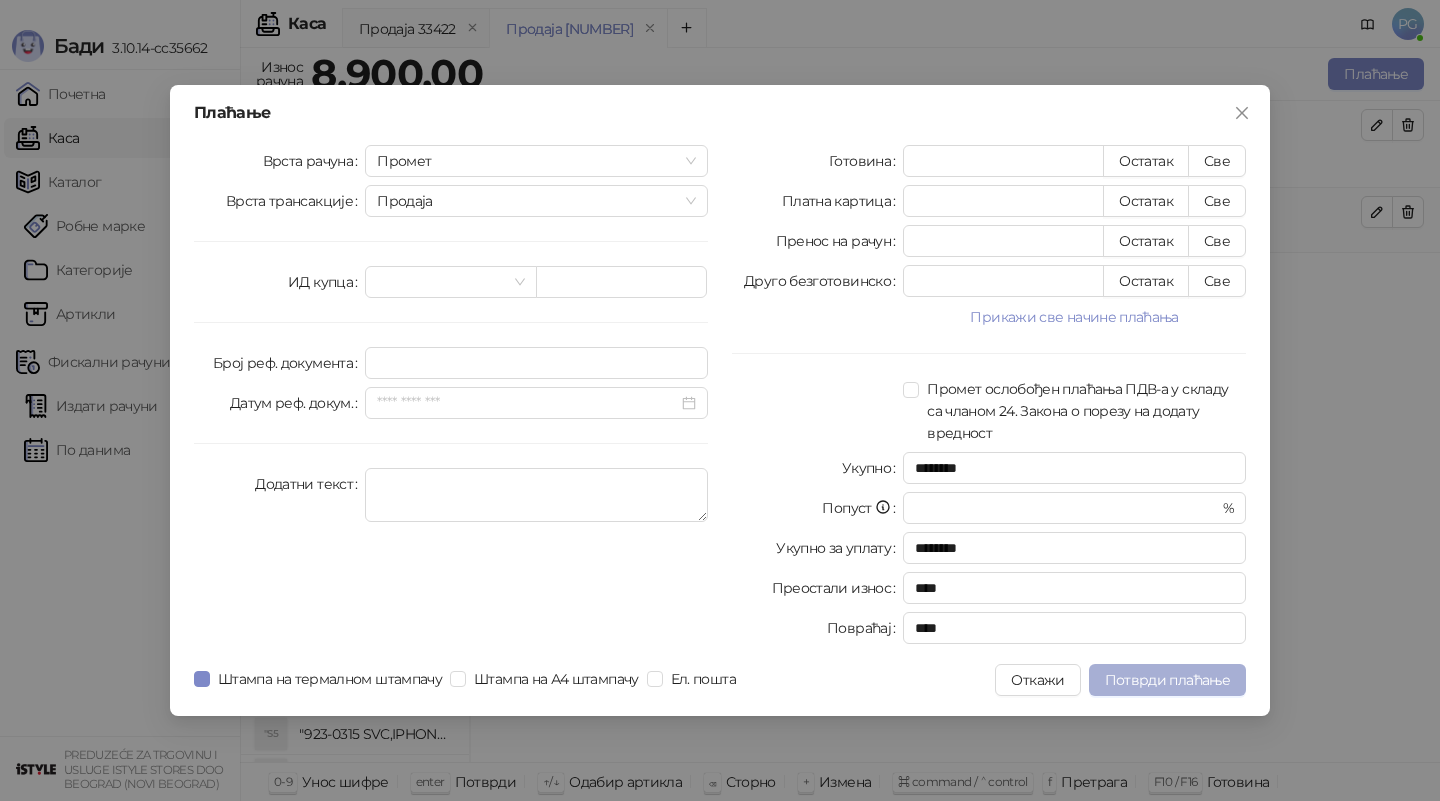 click on "Потврди плаћање" at bounding box center (1167, 680) 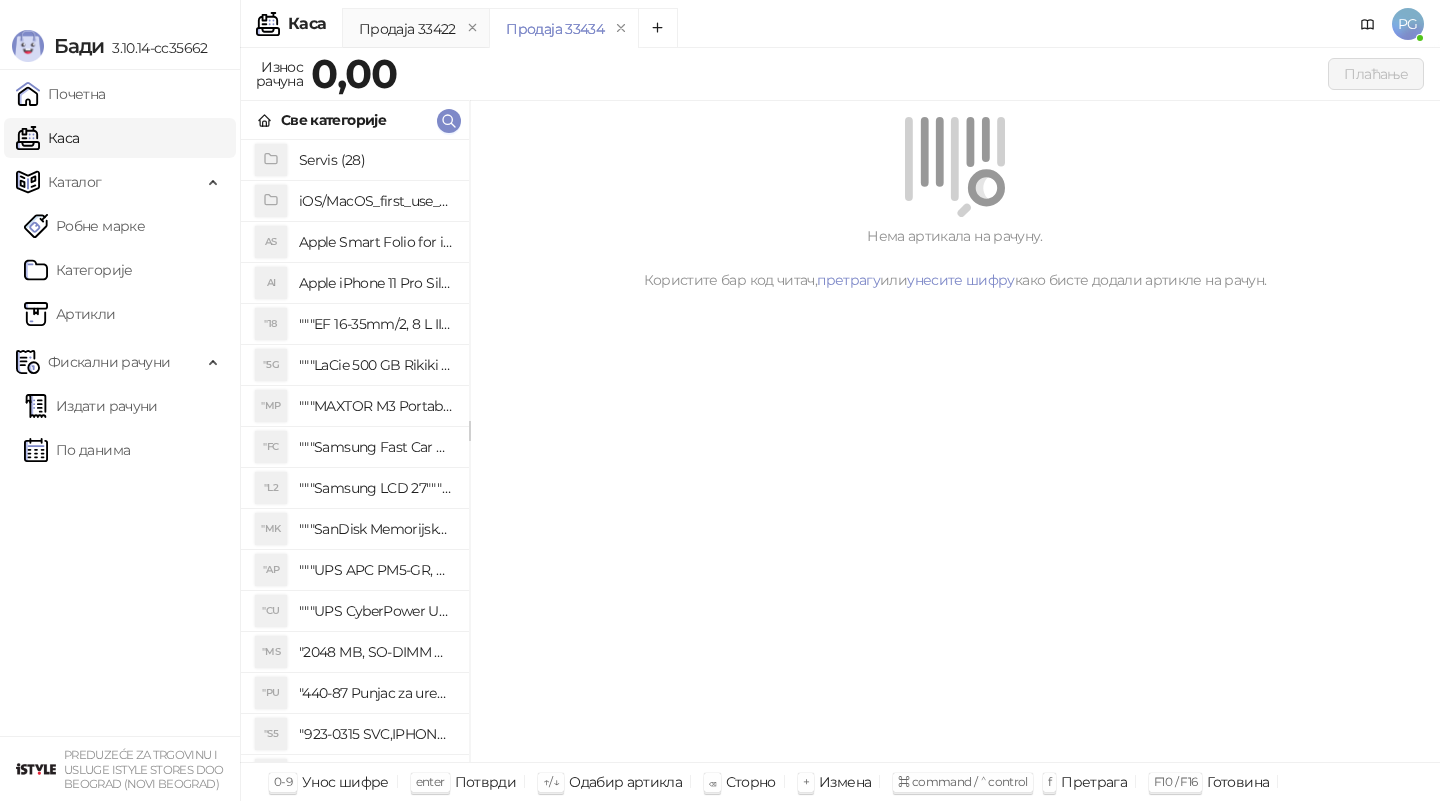 click on "Све категорије" at bounding box center (355, 120) 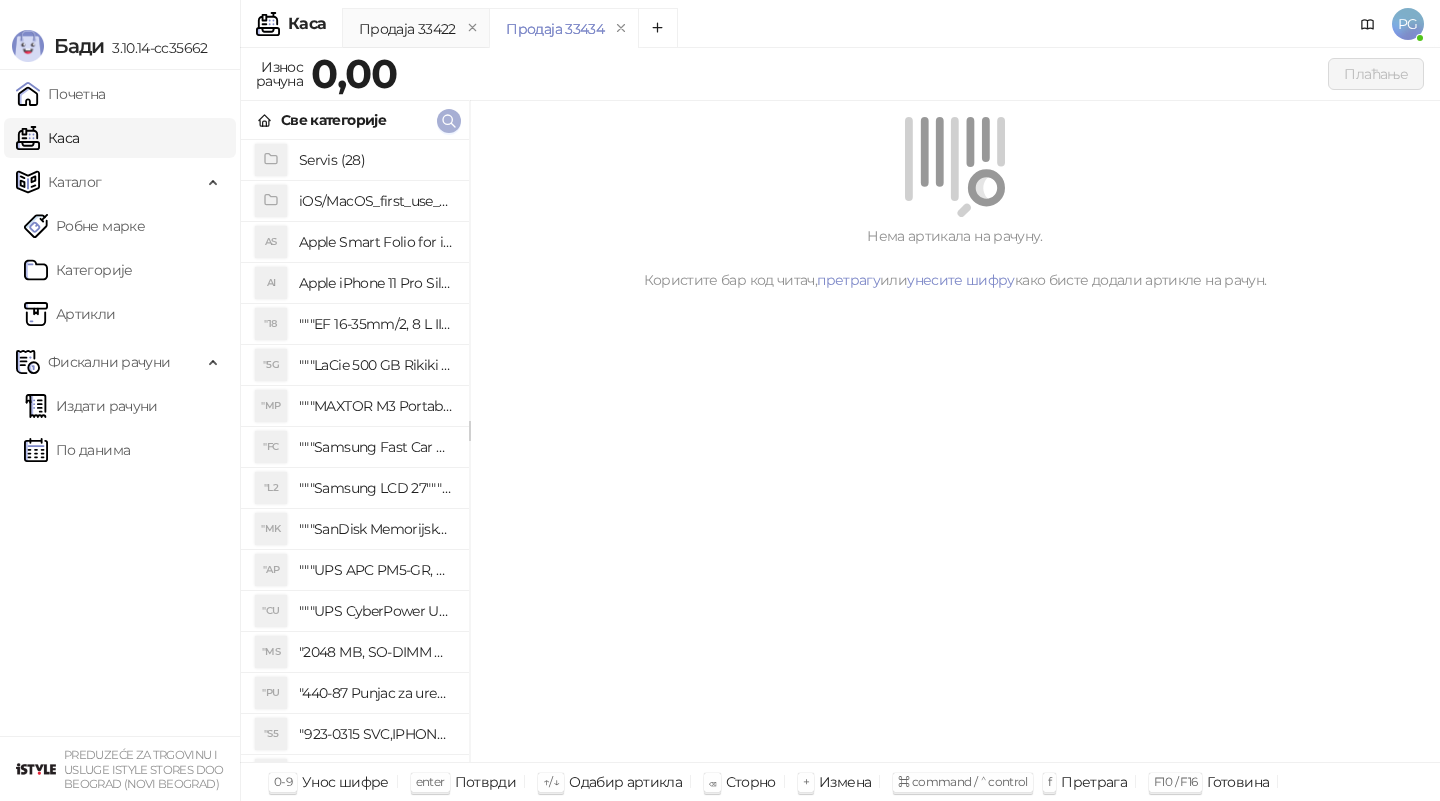 click 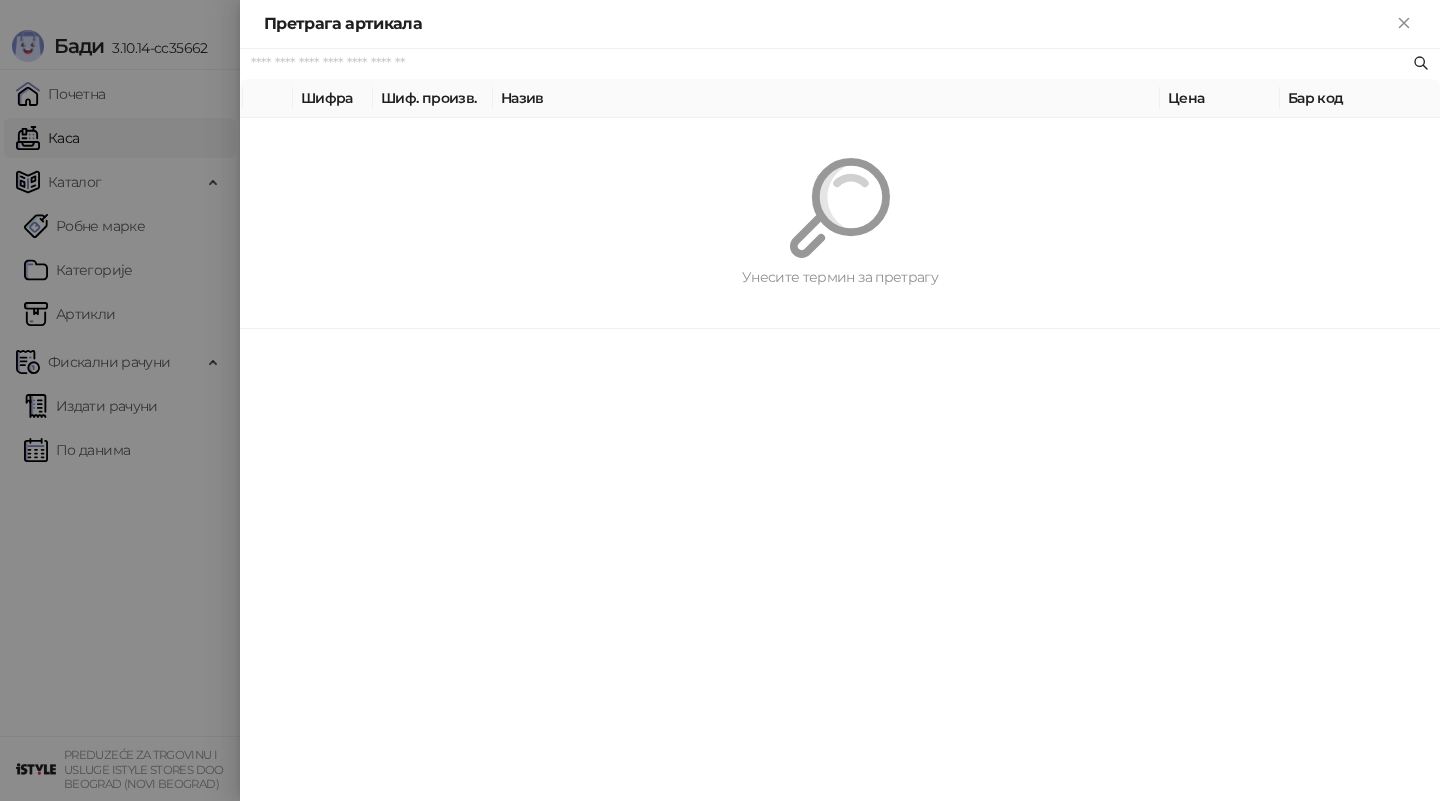 paste on "**********" 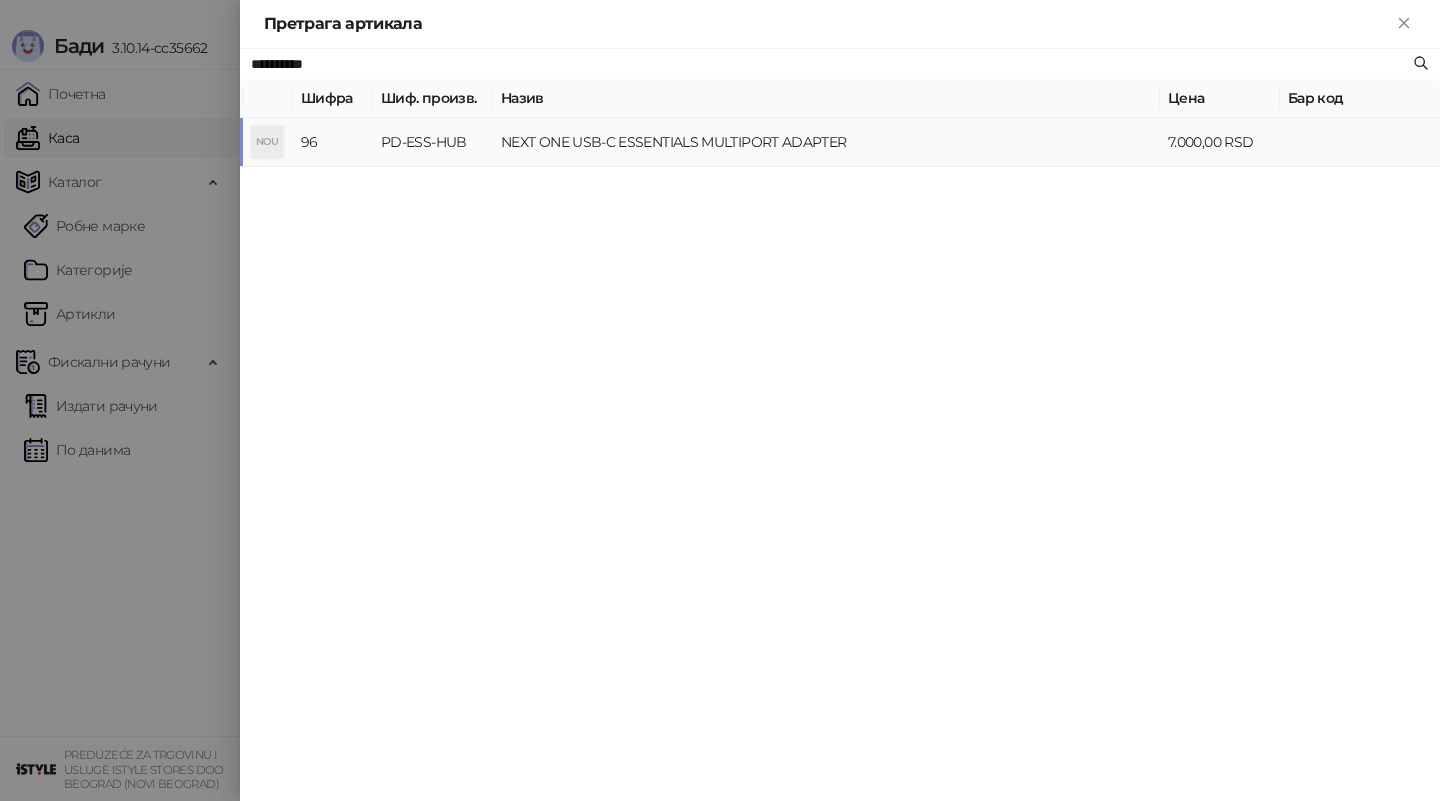type on "**********" 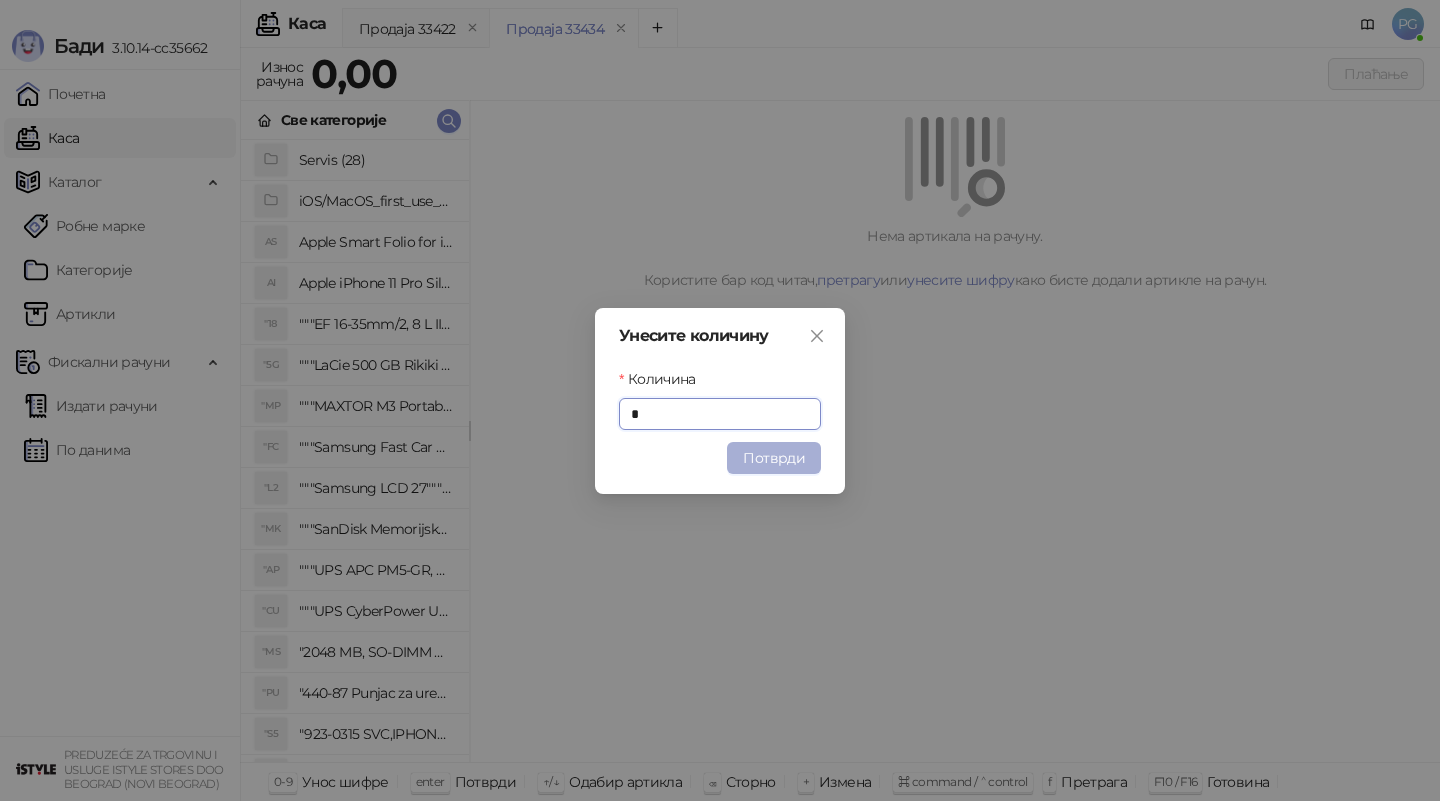 click on "Потврди" at bounding box center [774, 458] 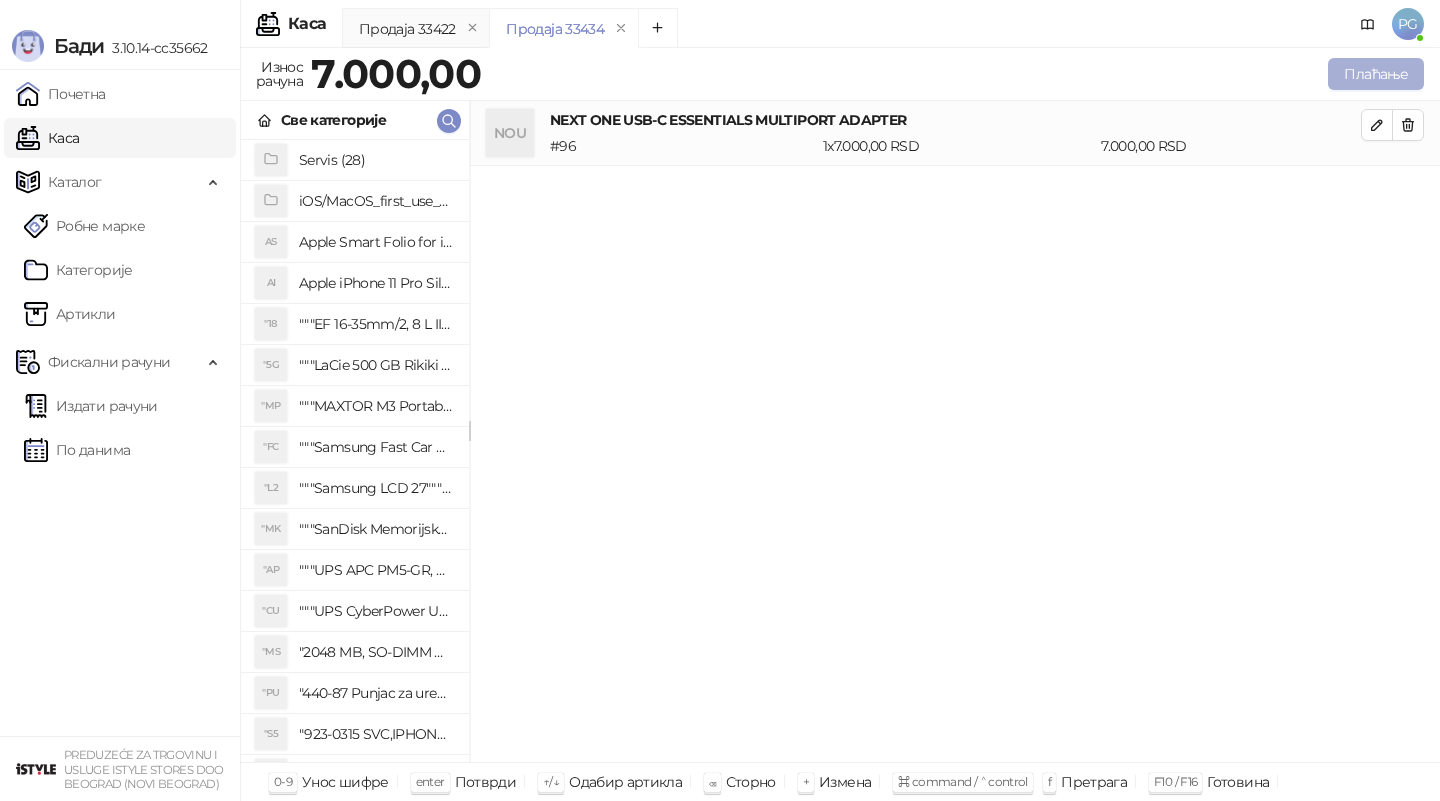 click on "Плаћање" at bounding box center [1376, 74] 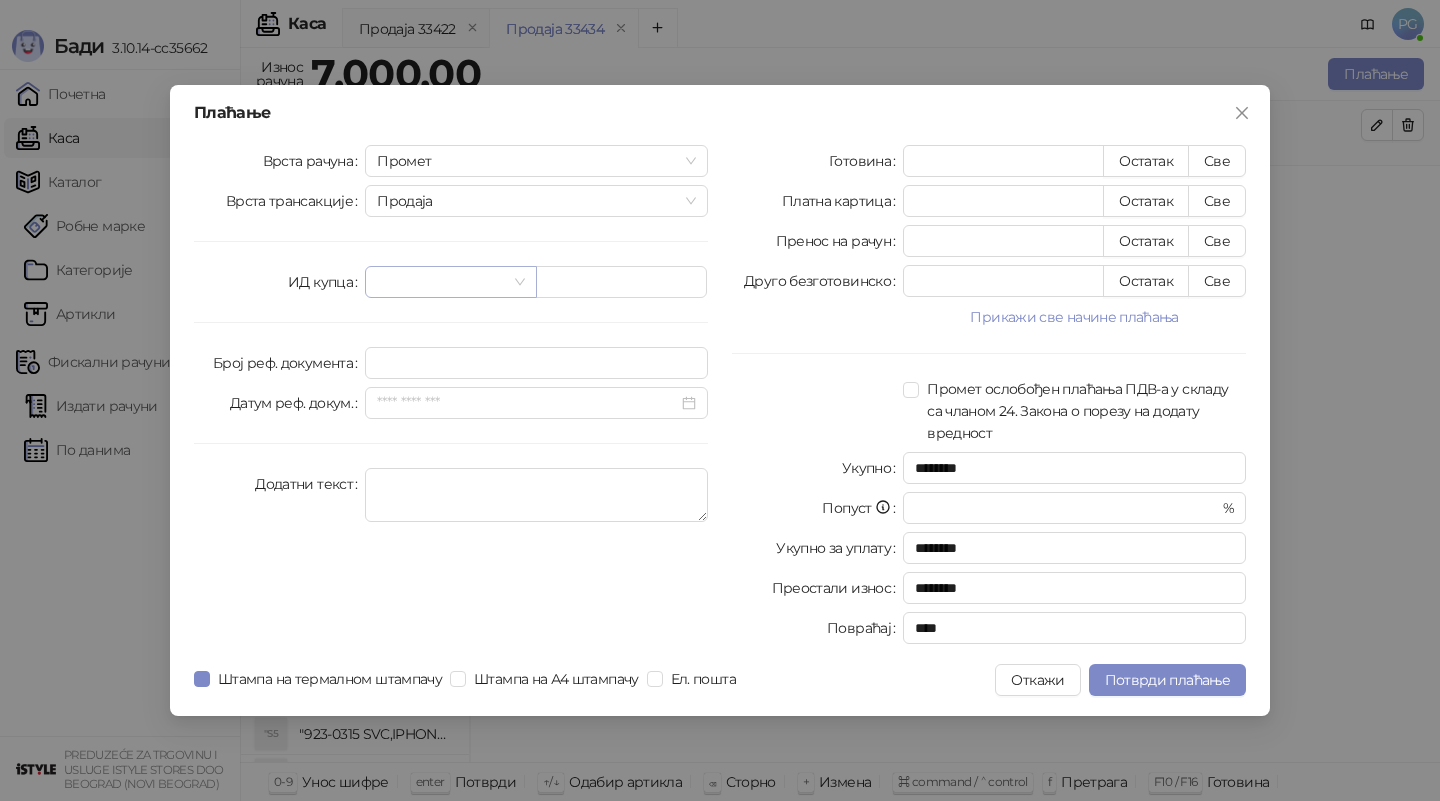 click at bounding box center [441, 282] 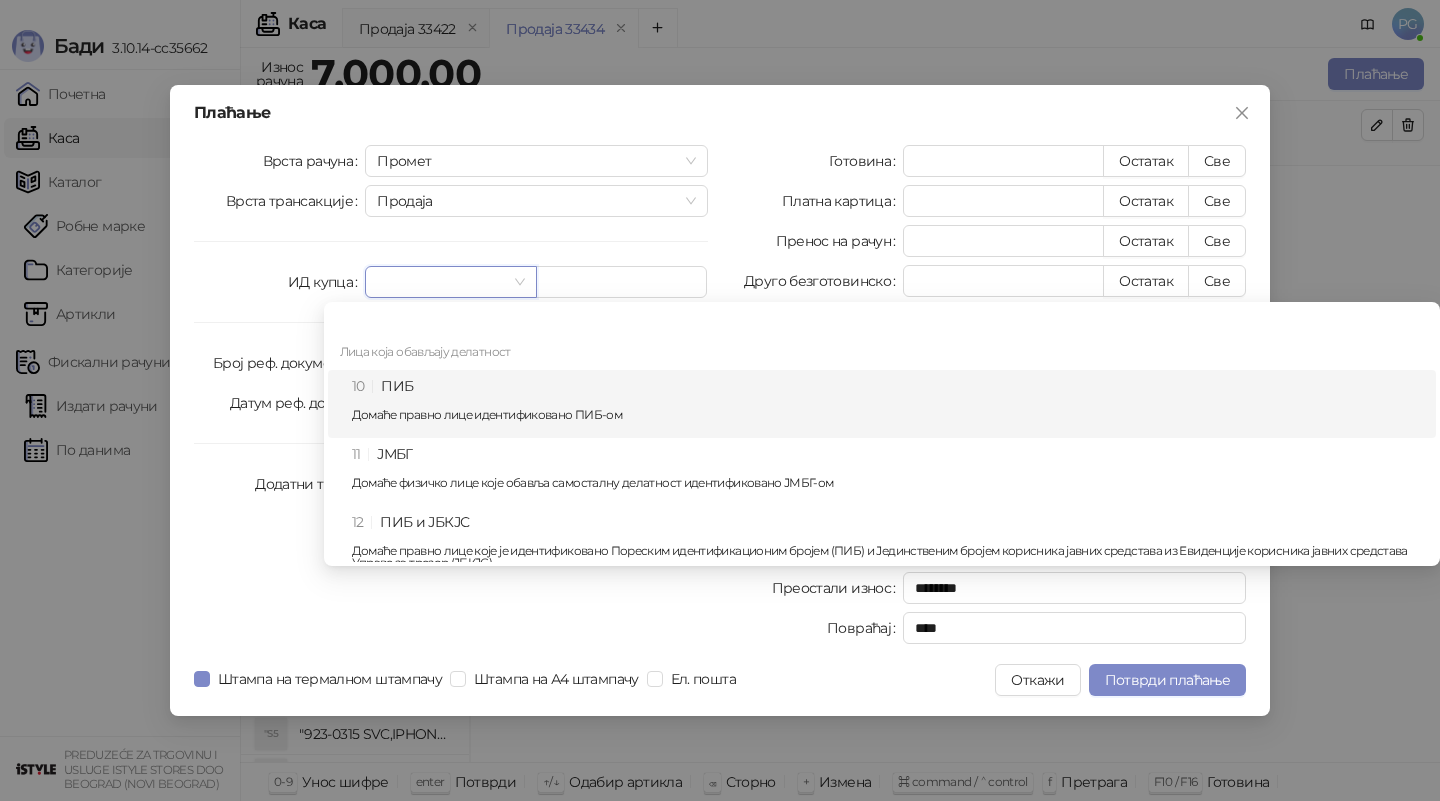 click on "10 ПИБ Домаће правно лице идентификовано ПИБ-ом" at bounding box center [888, 404] 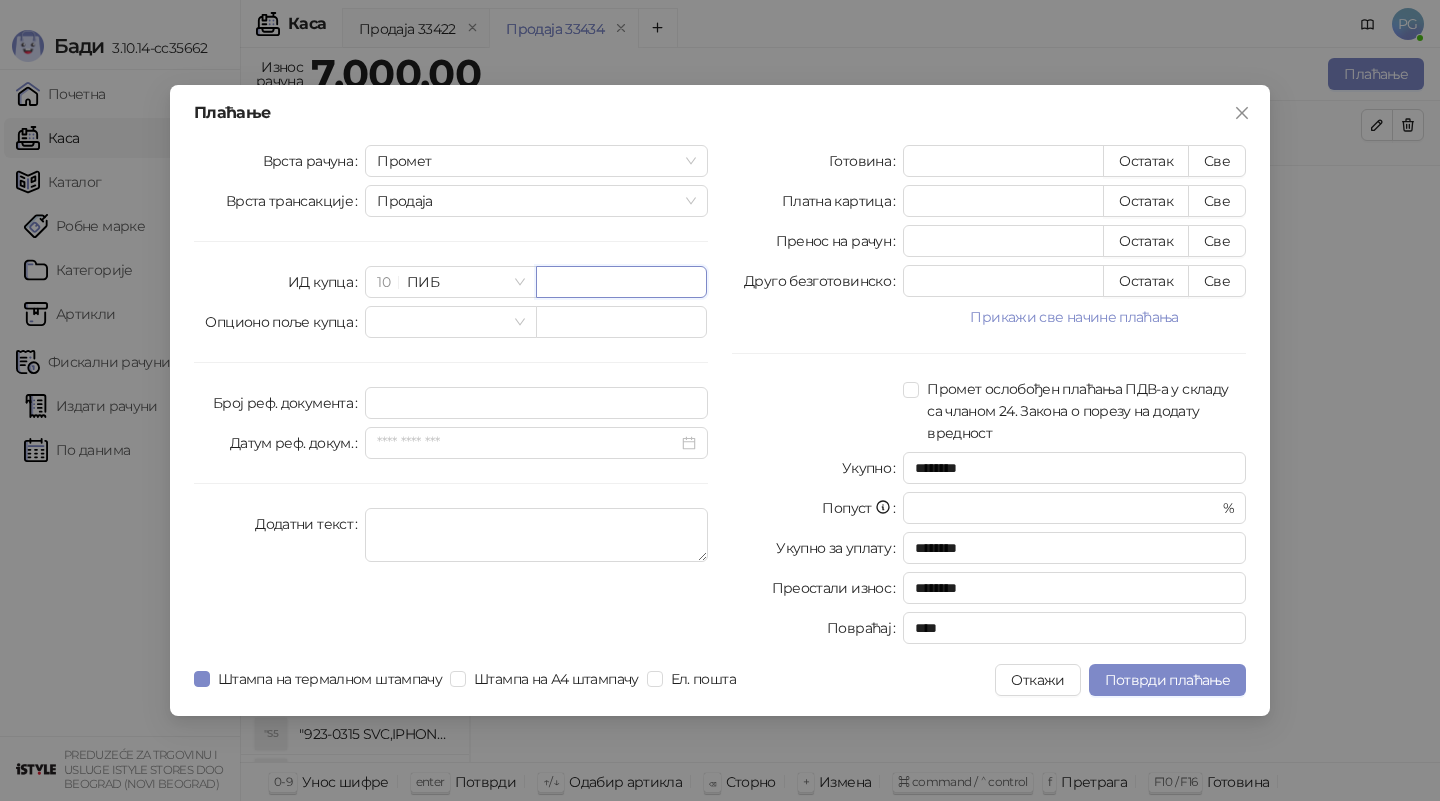 click at bounding box center (621, 282) 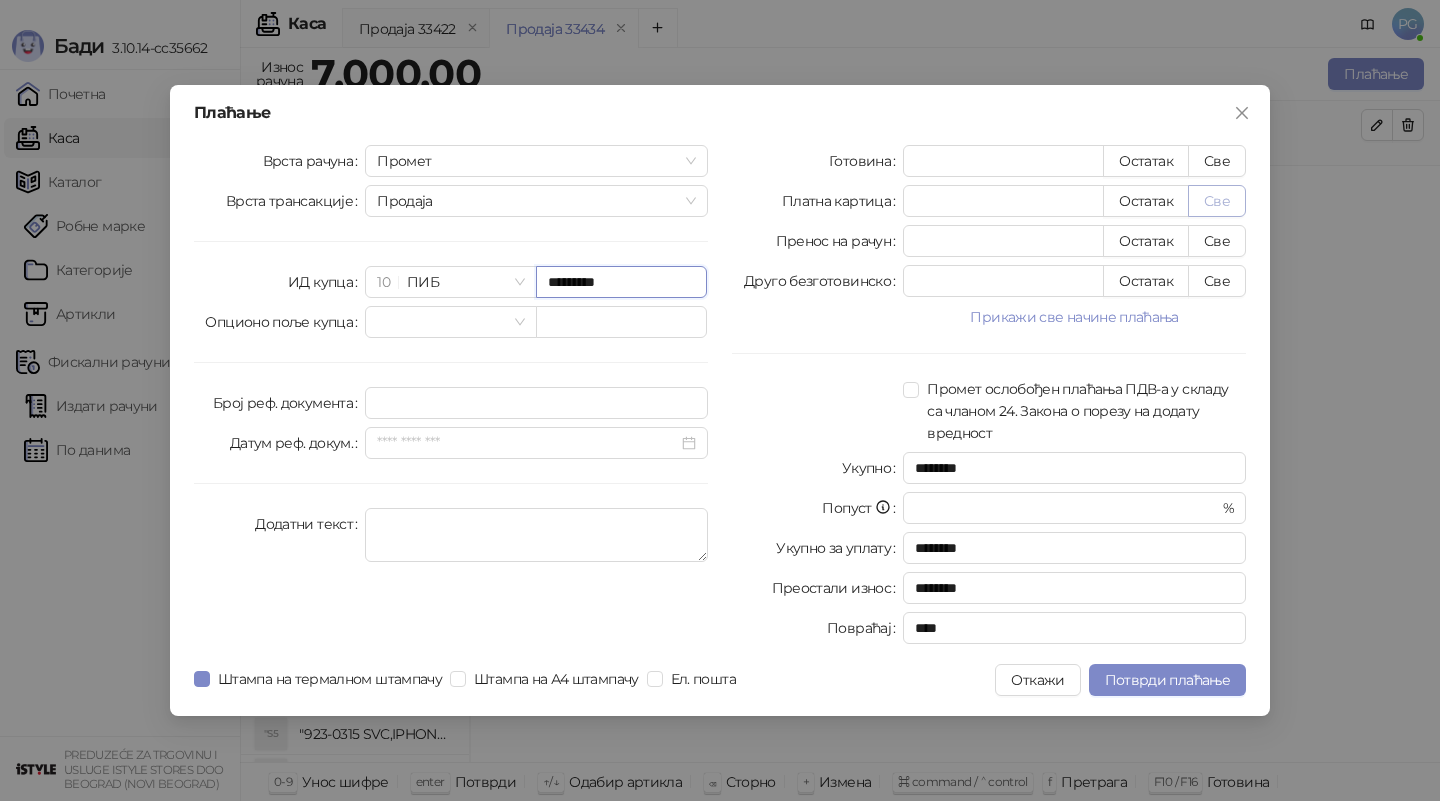 type on "*********" 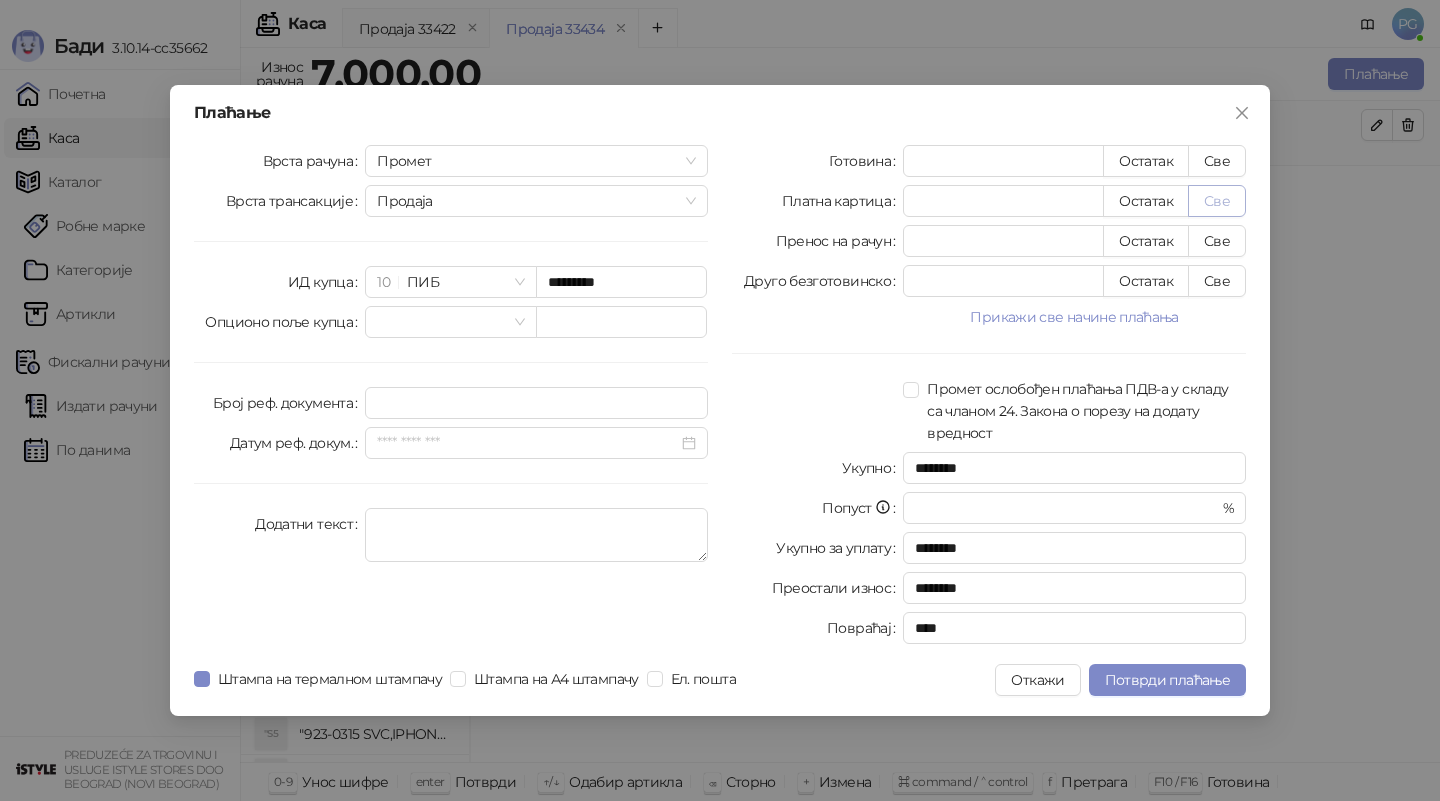 click on "Све" at bounding box center (1217, 201) 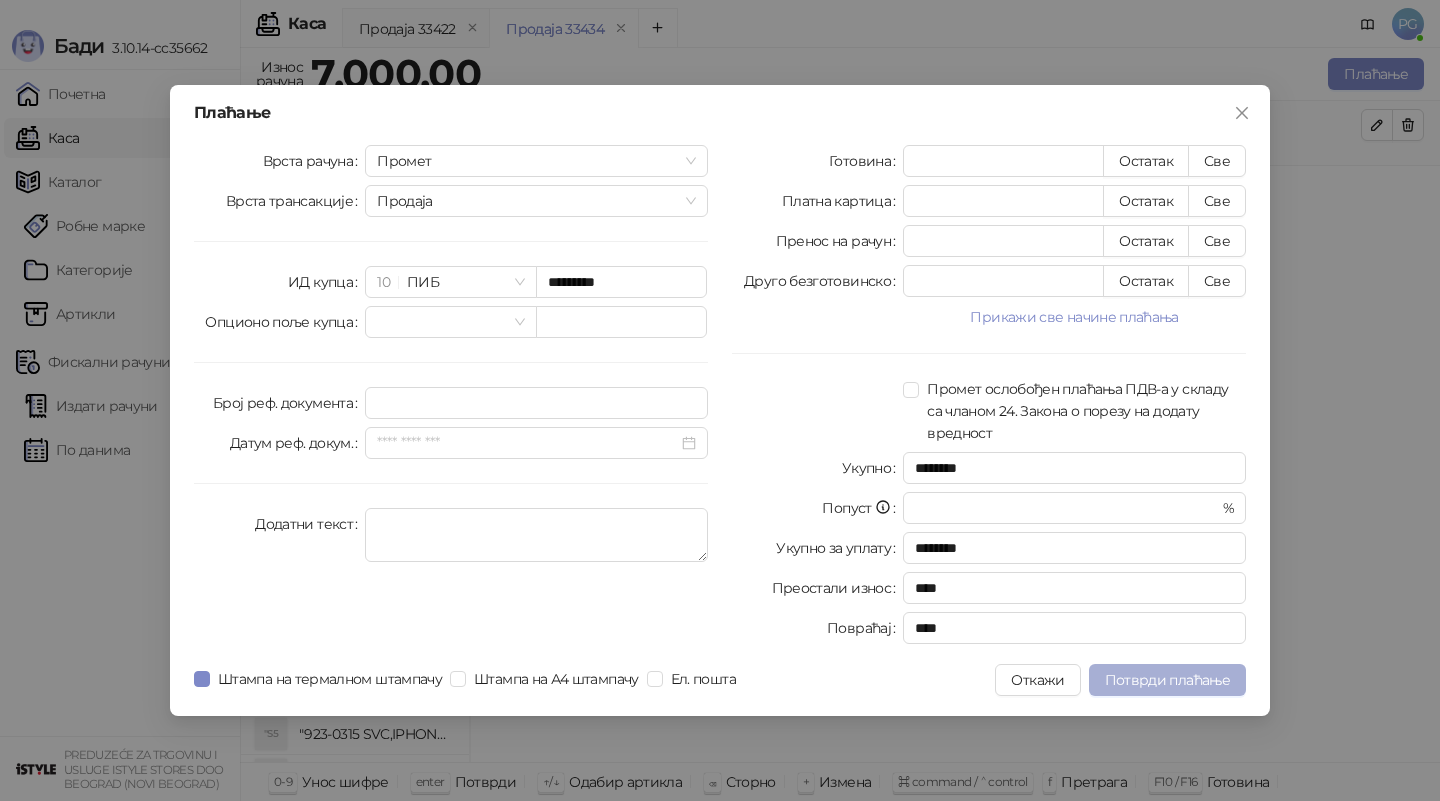 click on "Потврди плаћање" at bounding box center (1167, 680) 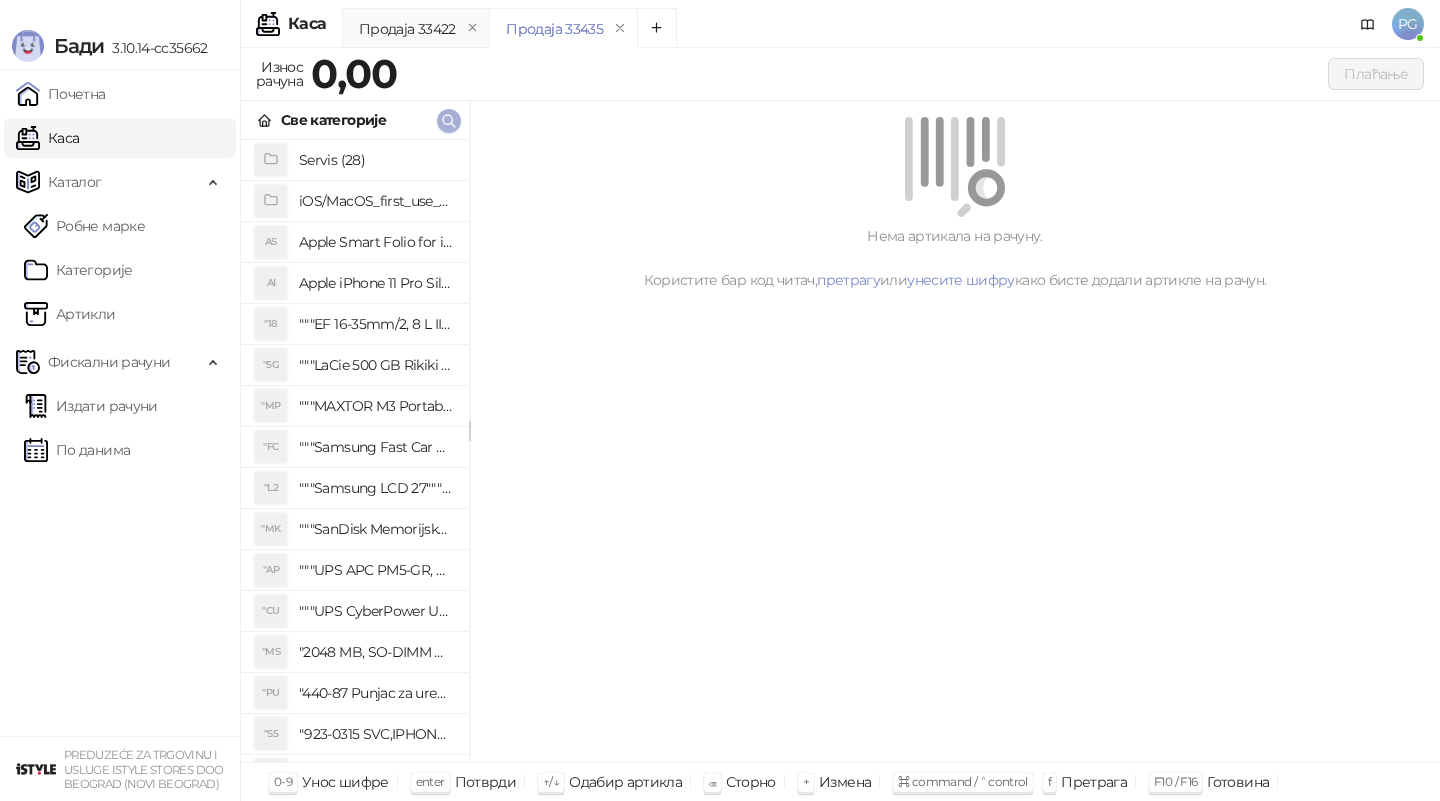 click 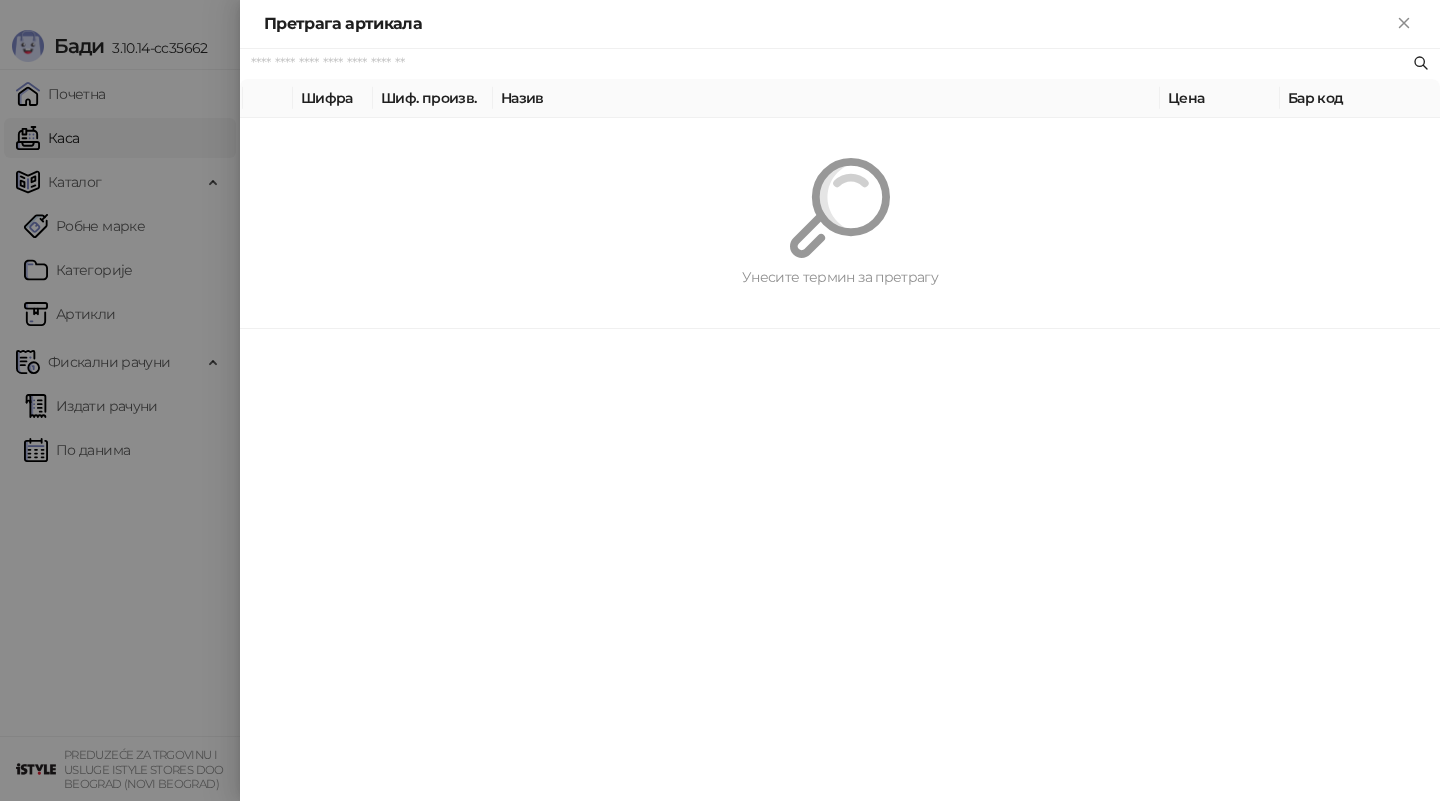 paste on "*********" 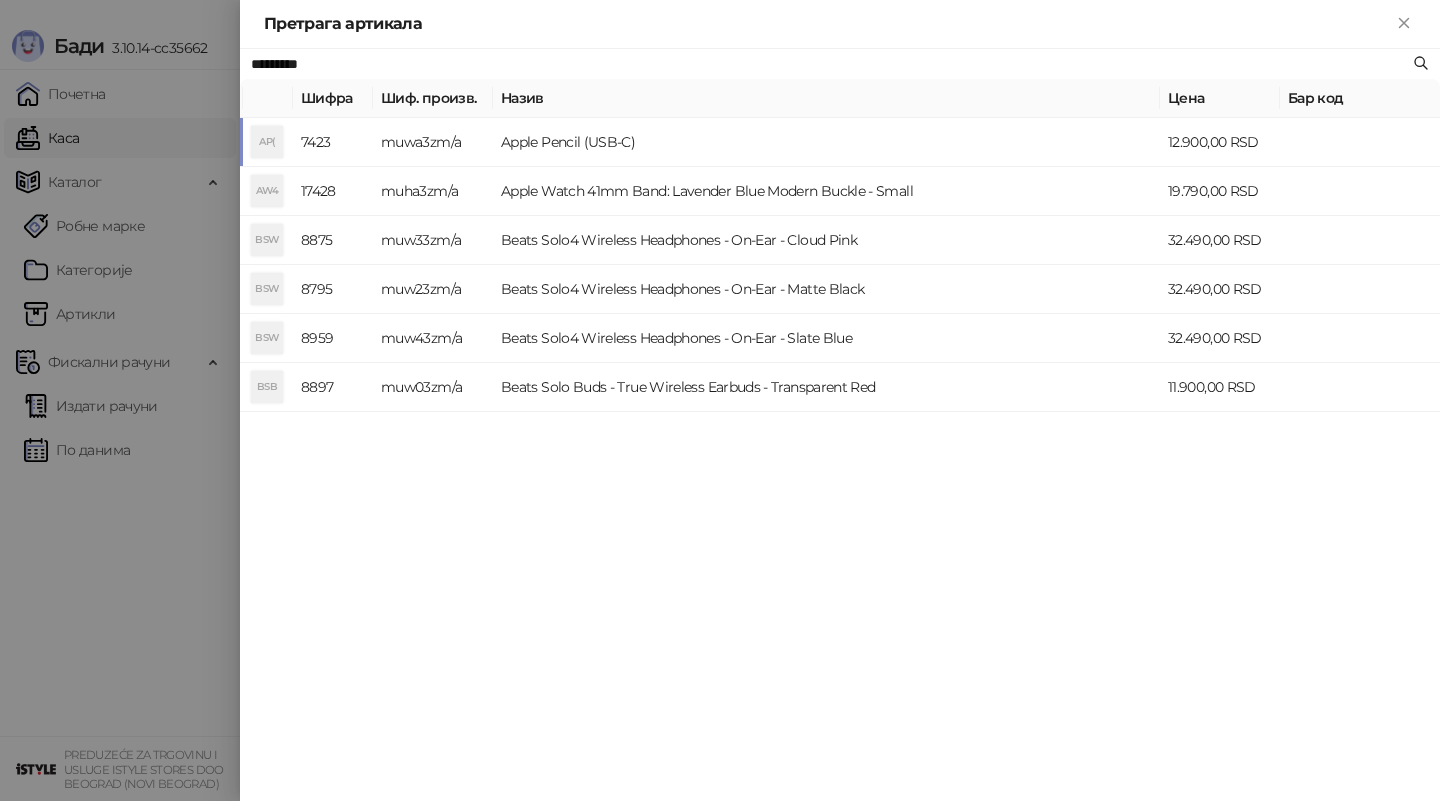 click on "muwa3zm/a" at bounding box center [433, 142] 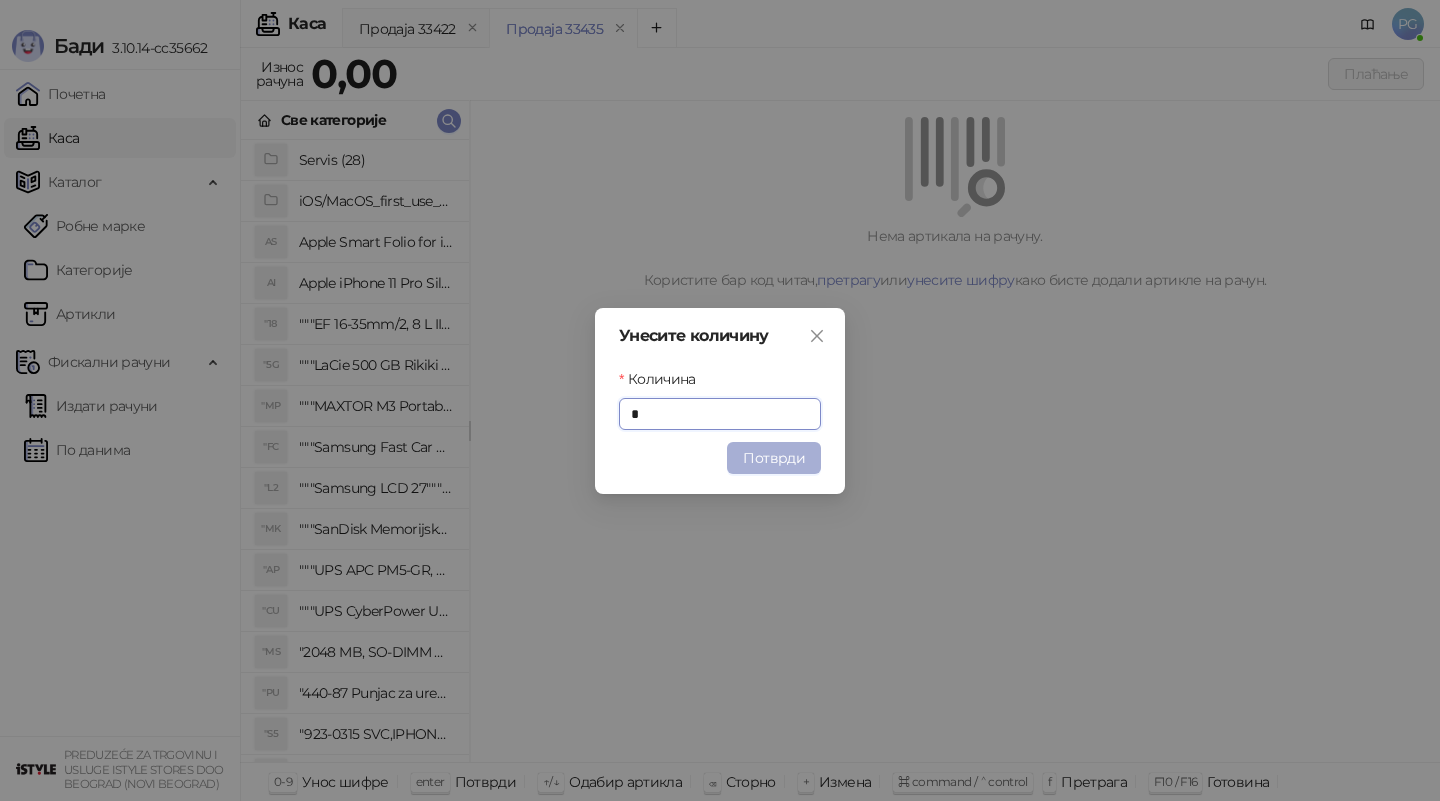 click on "Потврди" at bounding box center [774, 458] 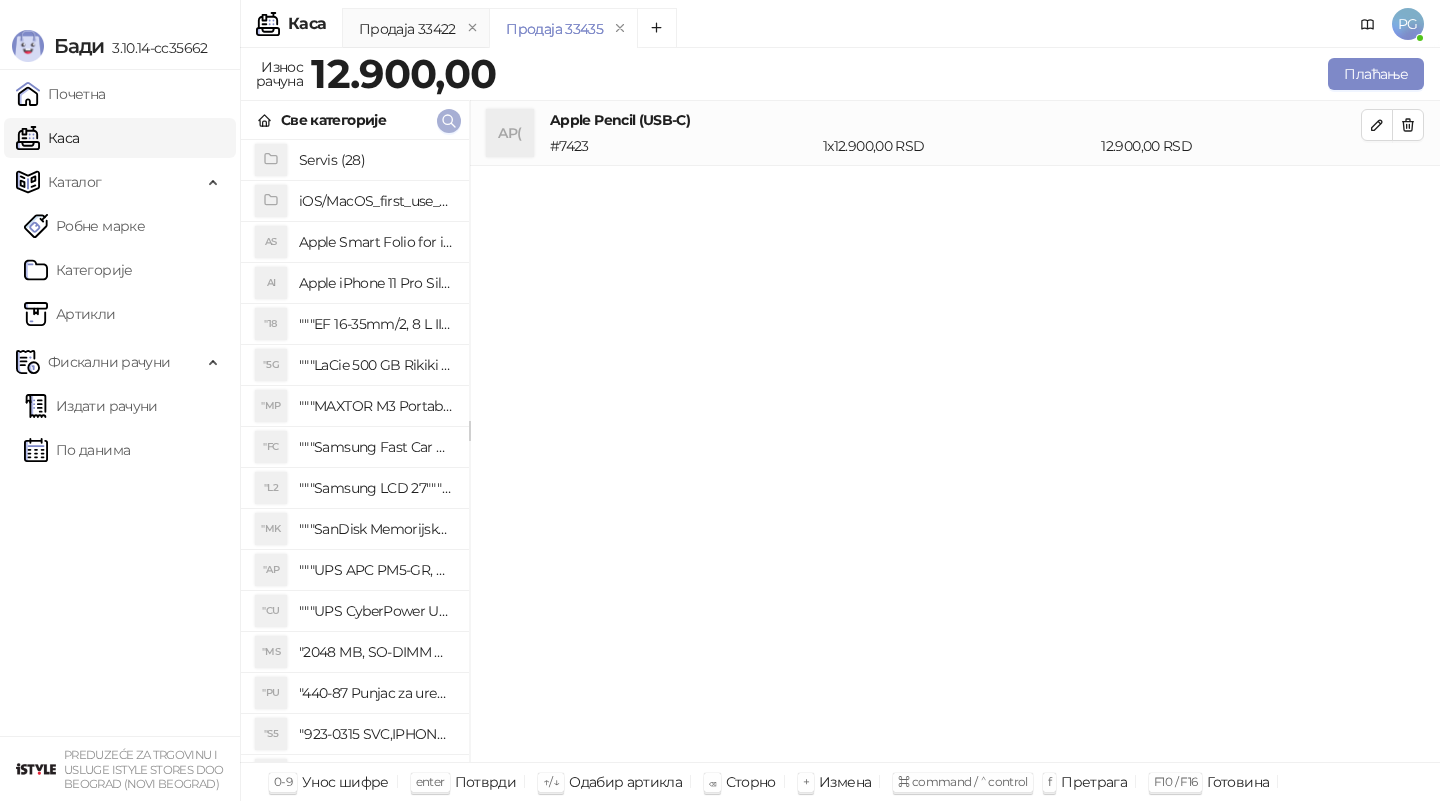 click 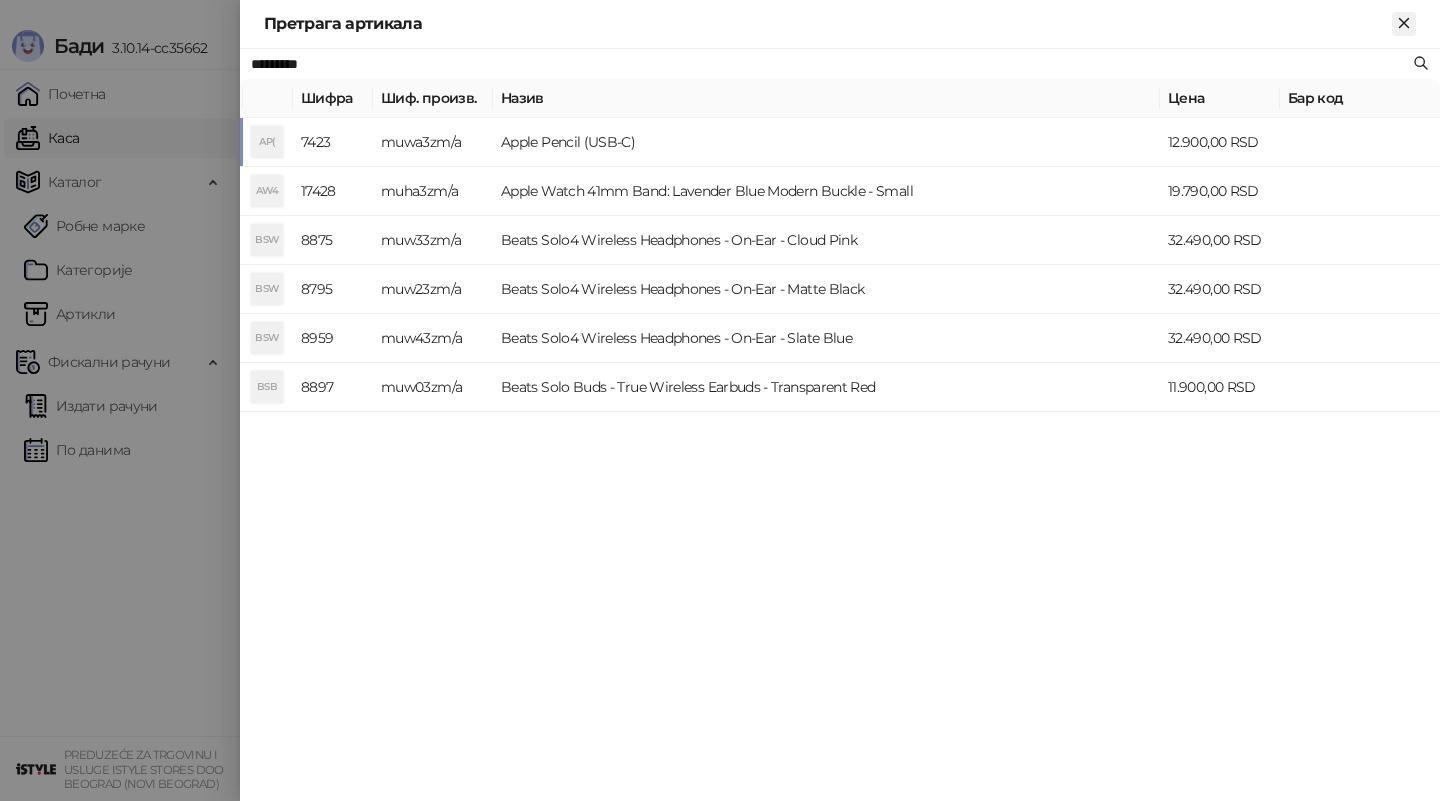 click 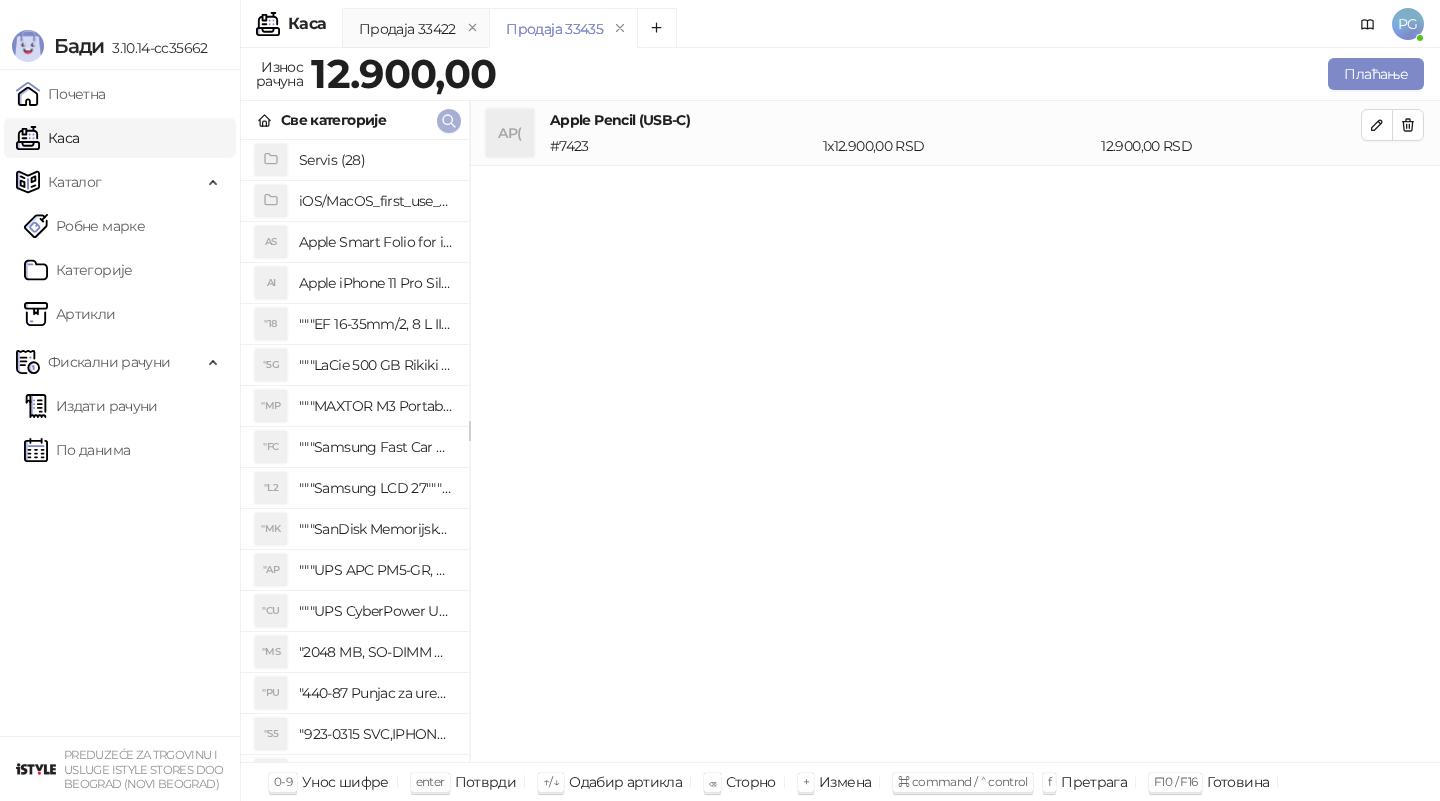 click 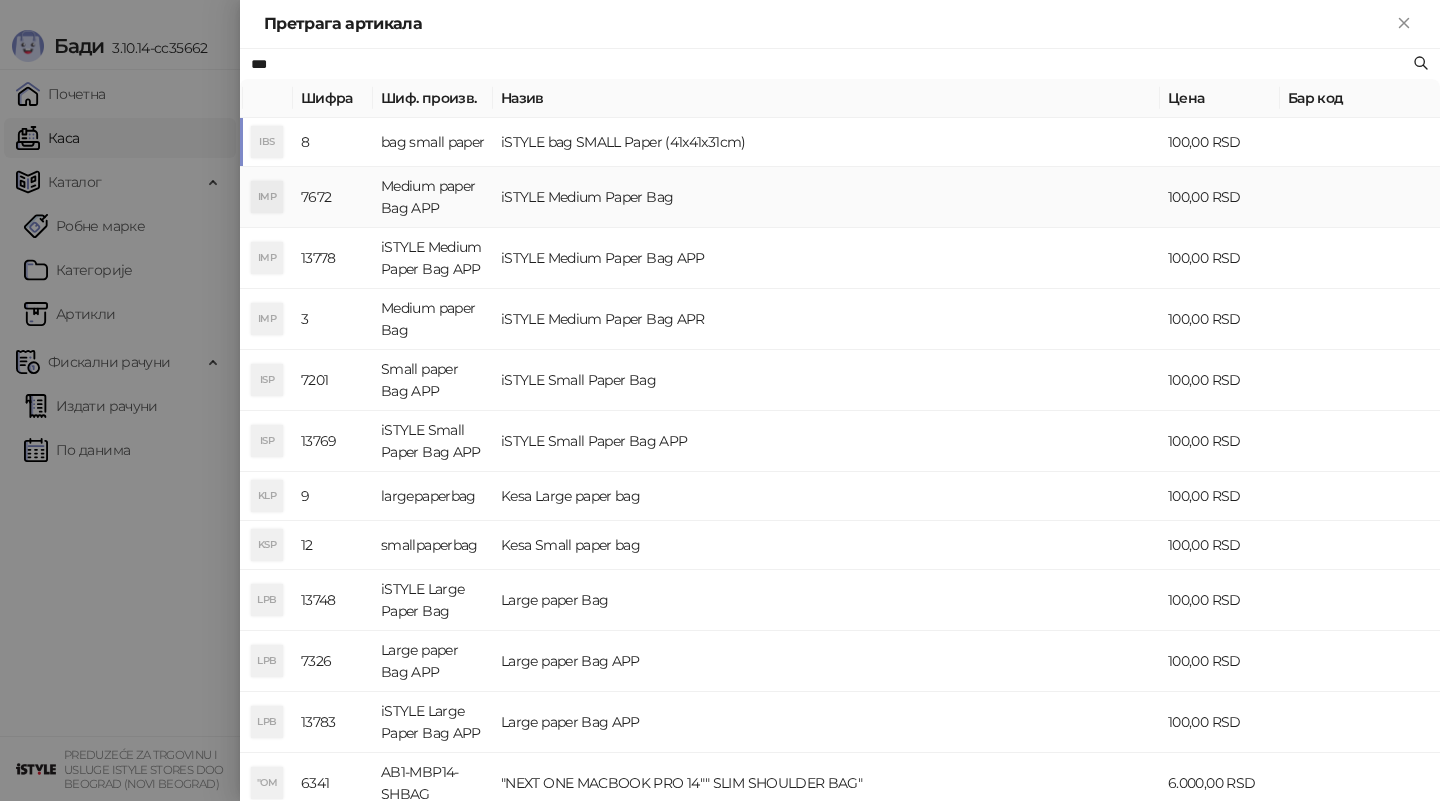 click on "iSTYLE Medium Paper Bag" at bounding box center [826, 197] 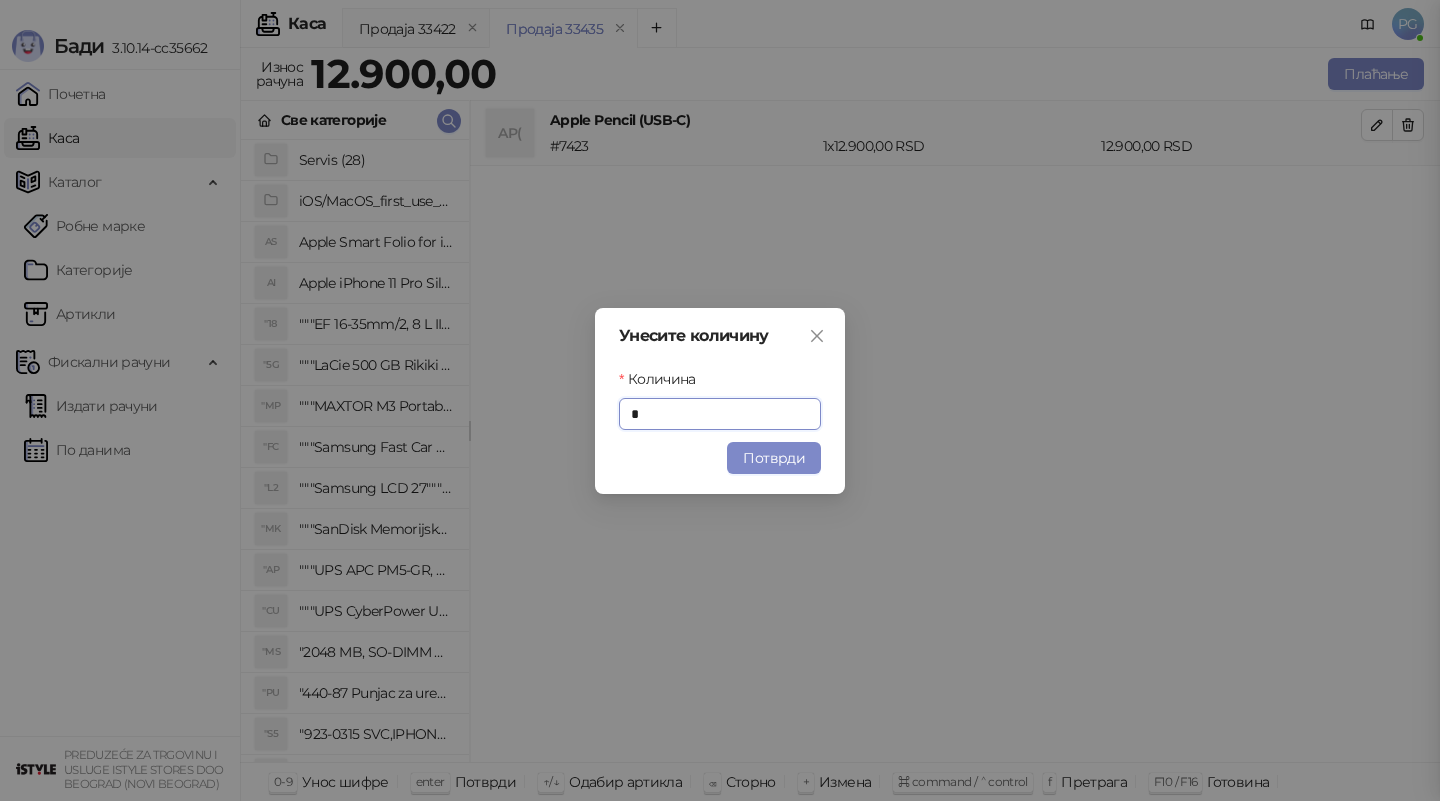 click on "Унесите количину Количина * Потврди" at bounding box center (720, 400) 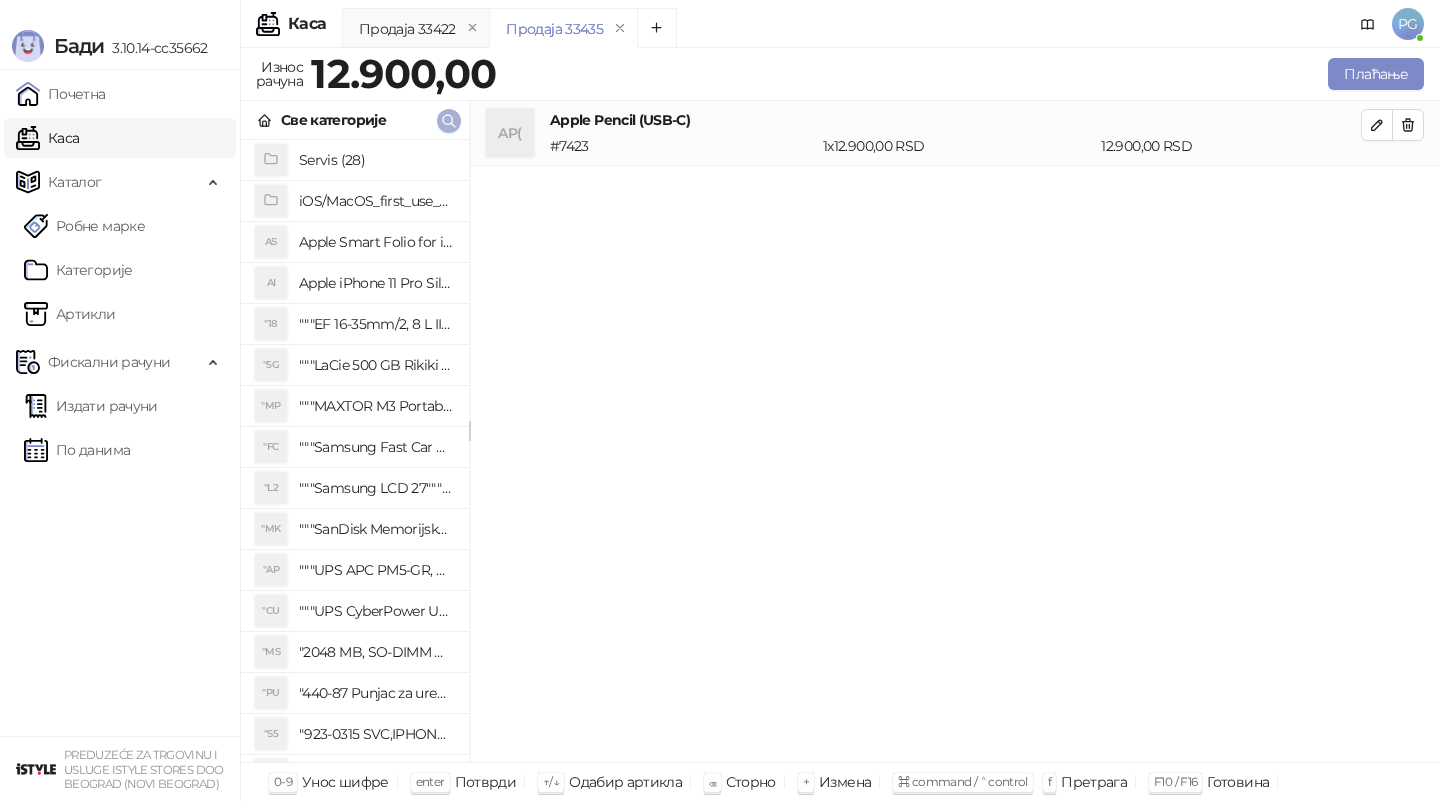 click 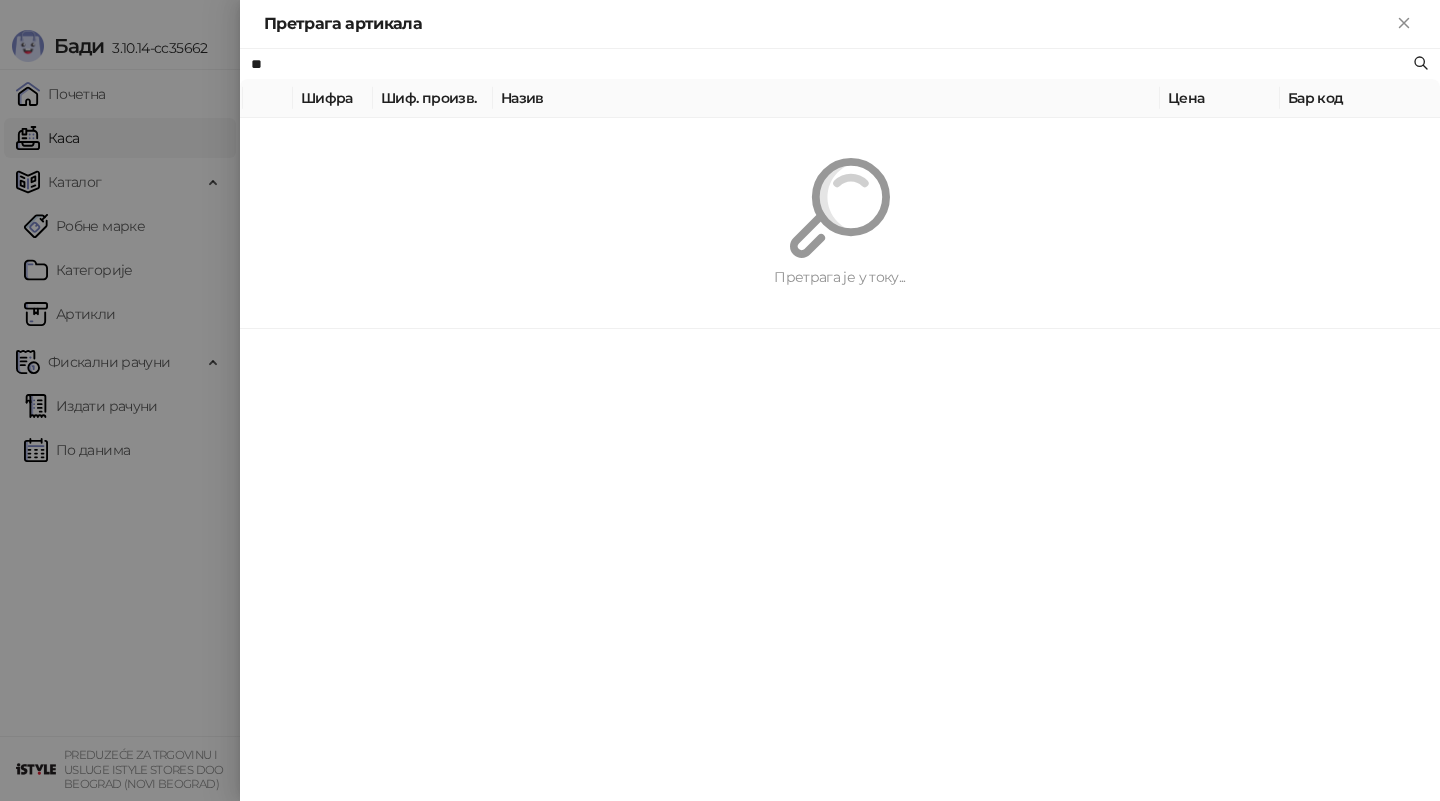 type on "***" 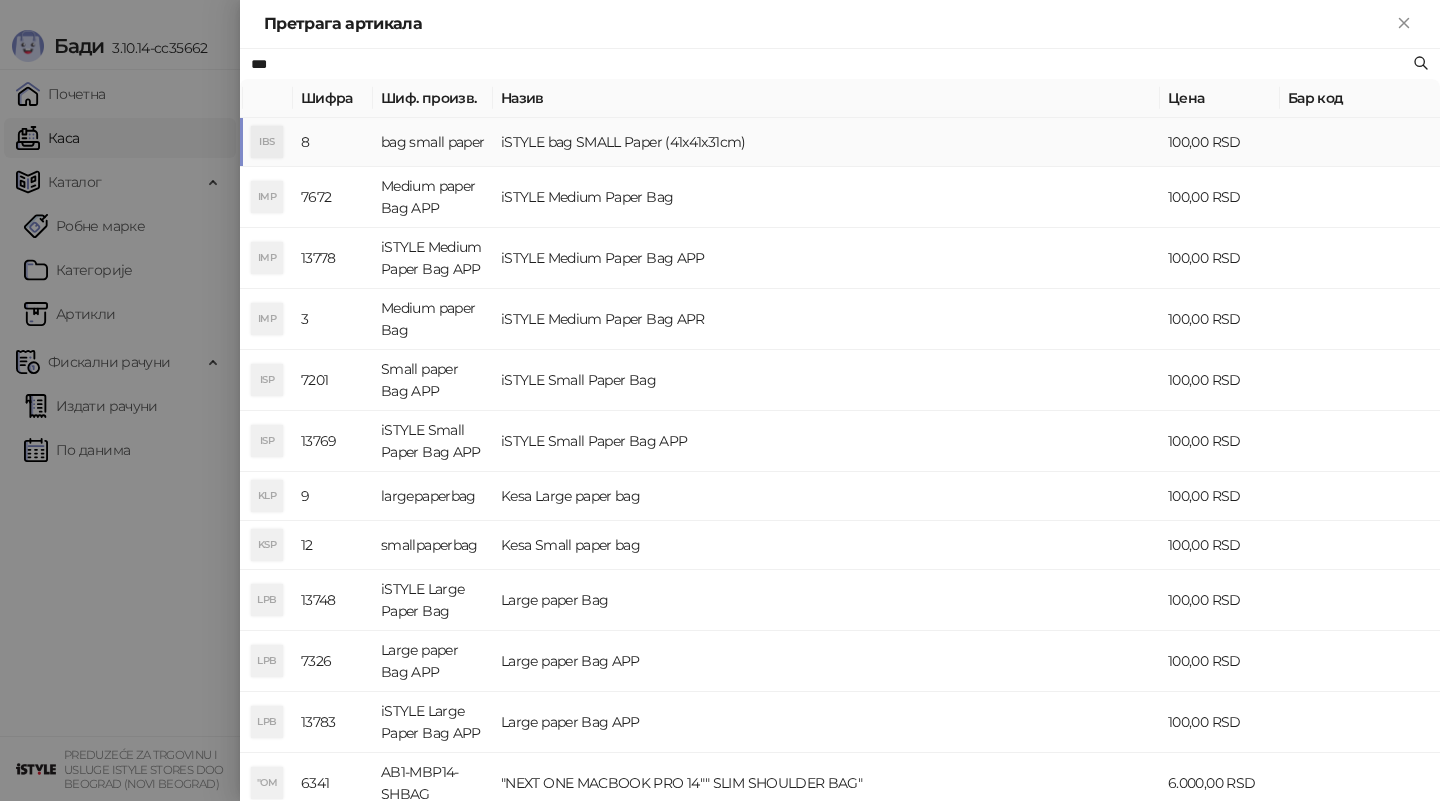 click on "bag small paper" at bounding box center (433, 142) 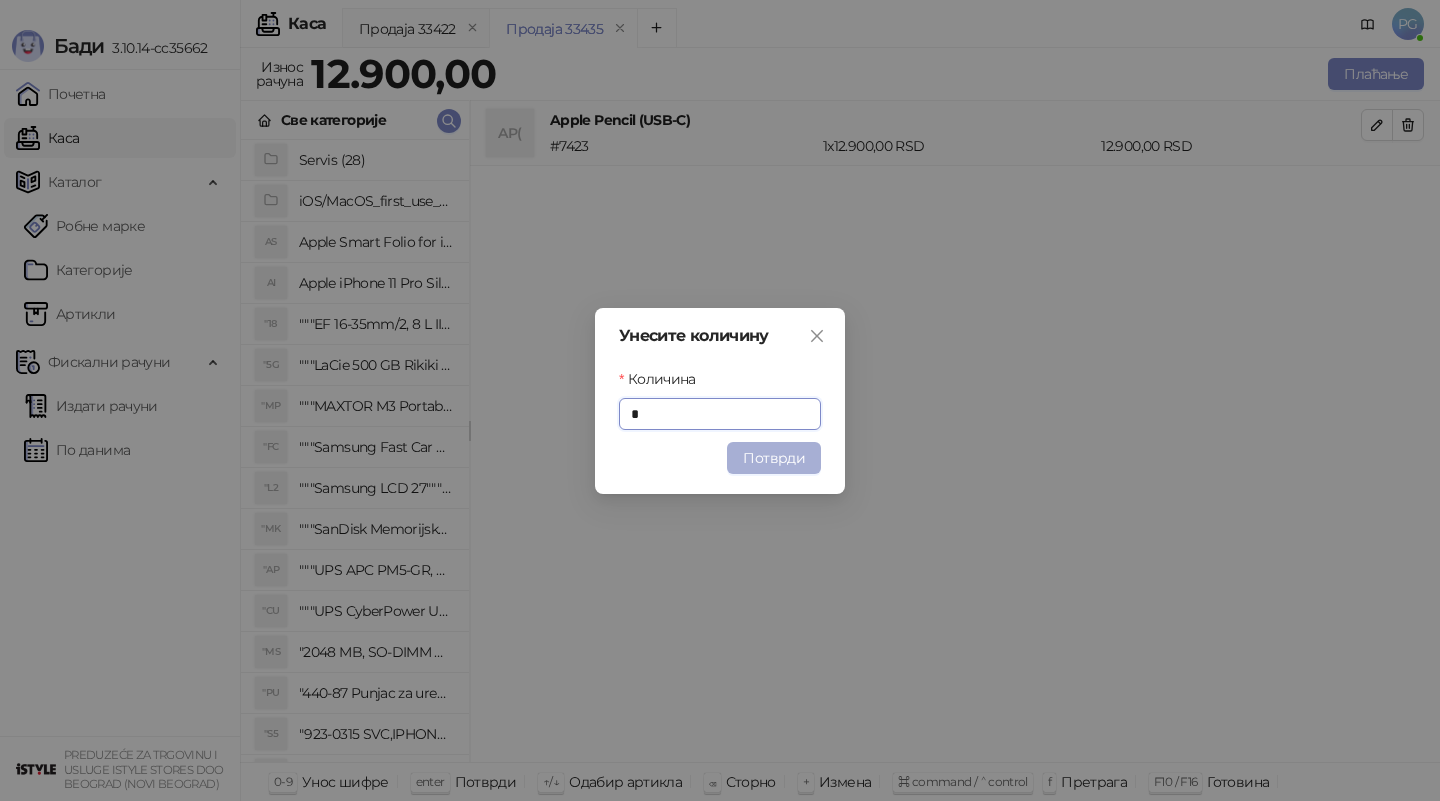 click on "Потврди" at bounding box center [774, 458] 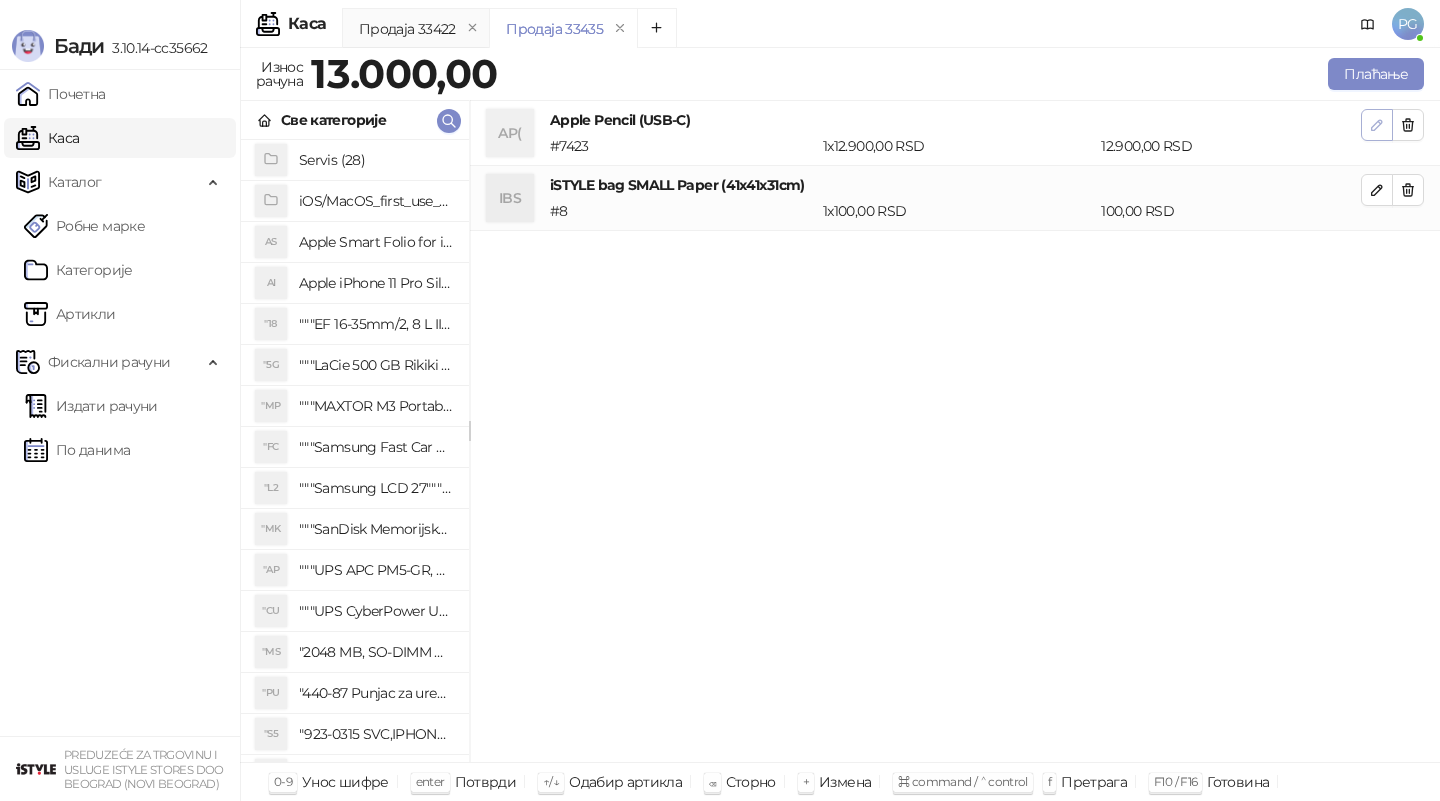 click 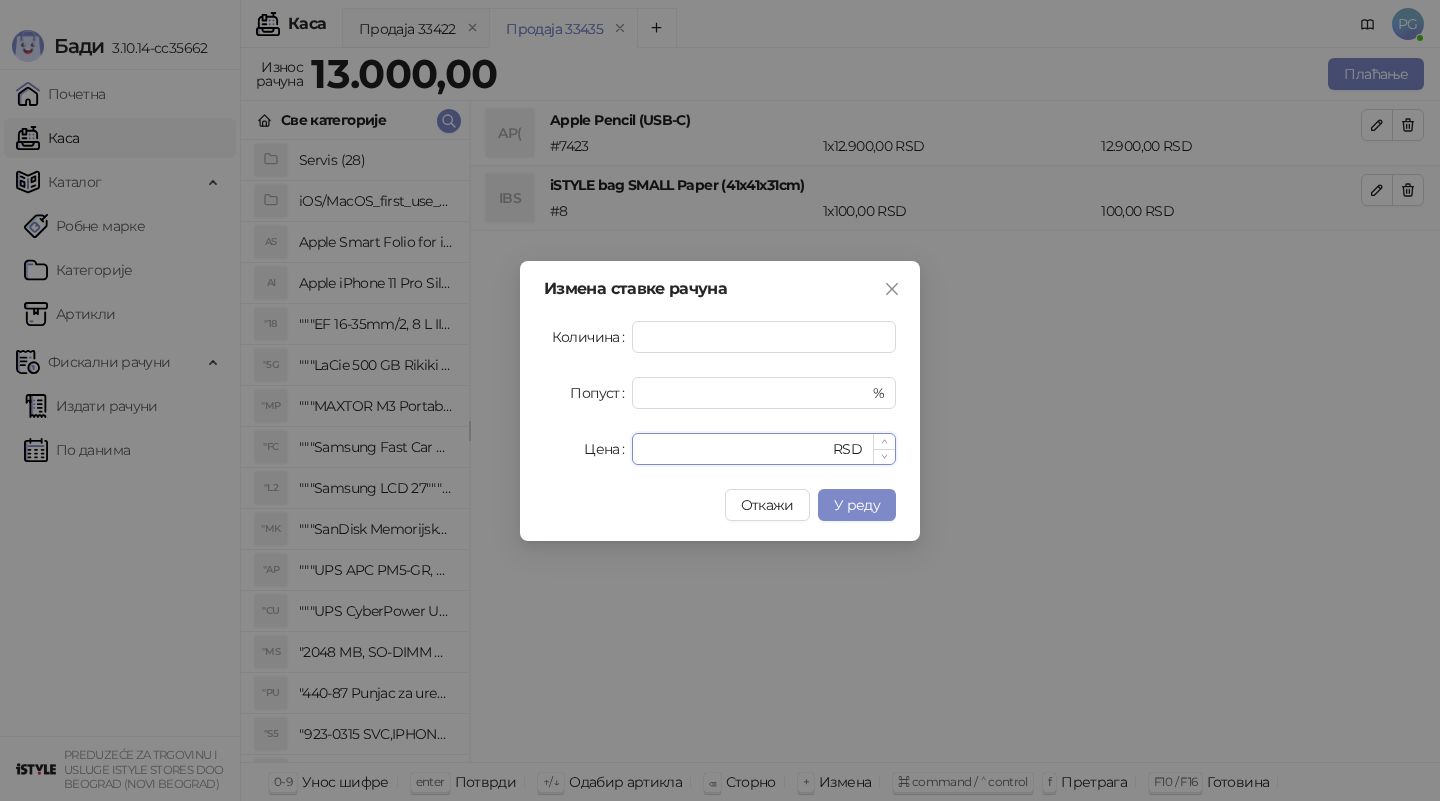 click on "*****" at bounding box center (736, 449) 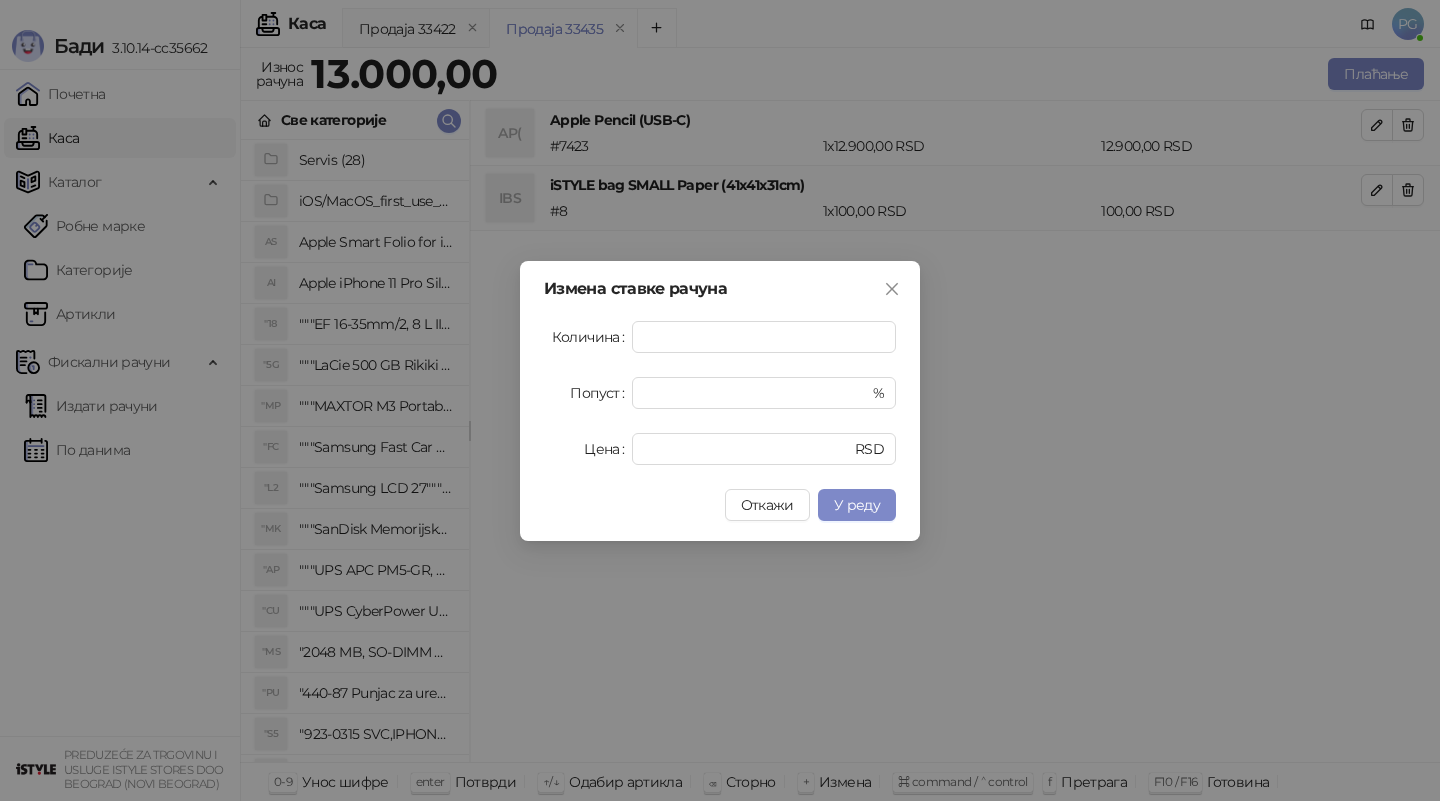 click on "Измена ставке рачуна Количина * Попуст * % Цена ***** RSD Откажи У реду" at bounding box center (720, 401) 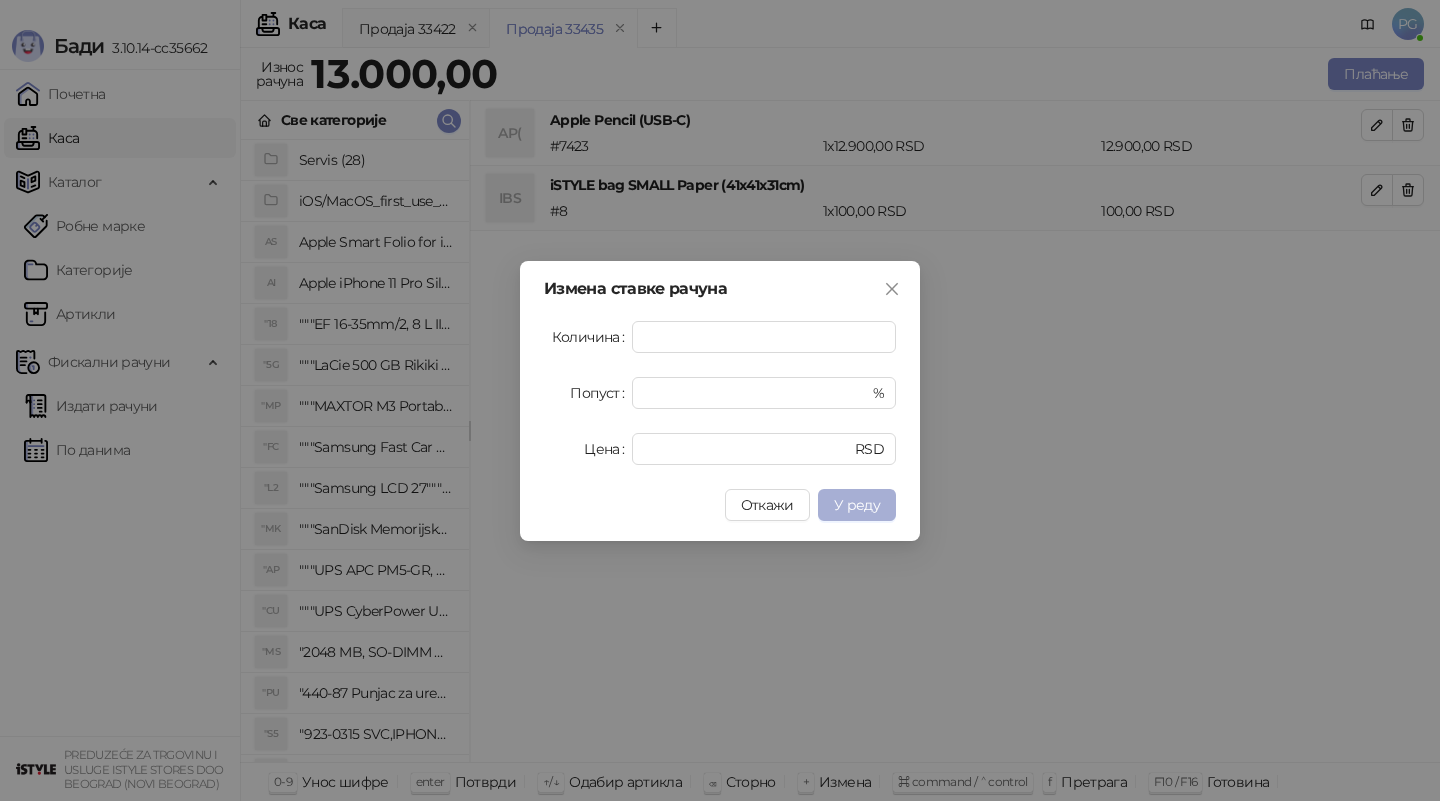 click on "У реду" at bounding box center [857, 505] 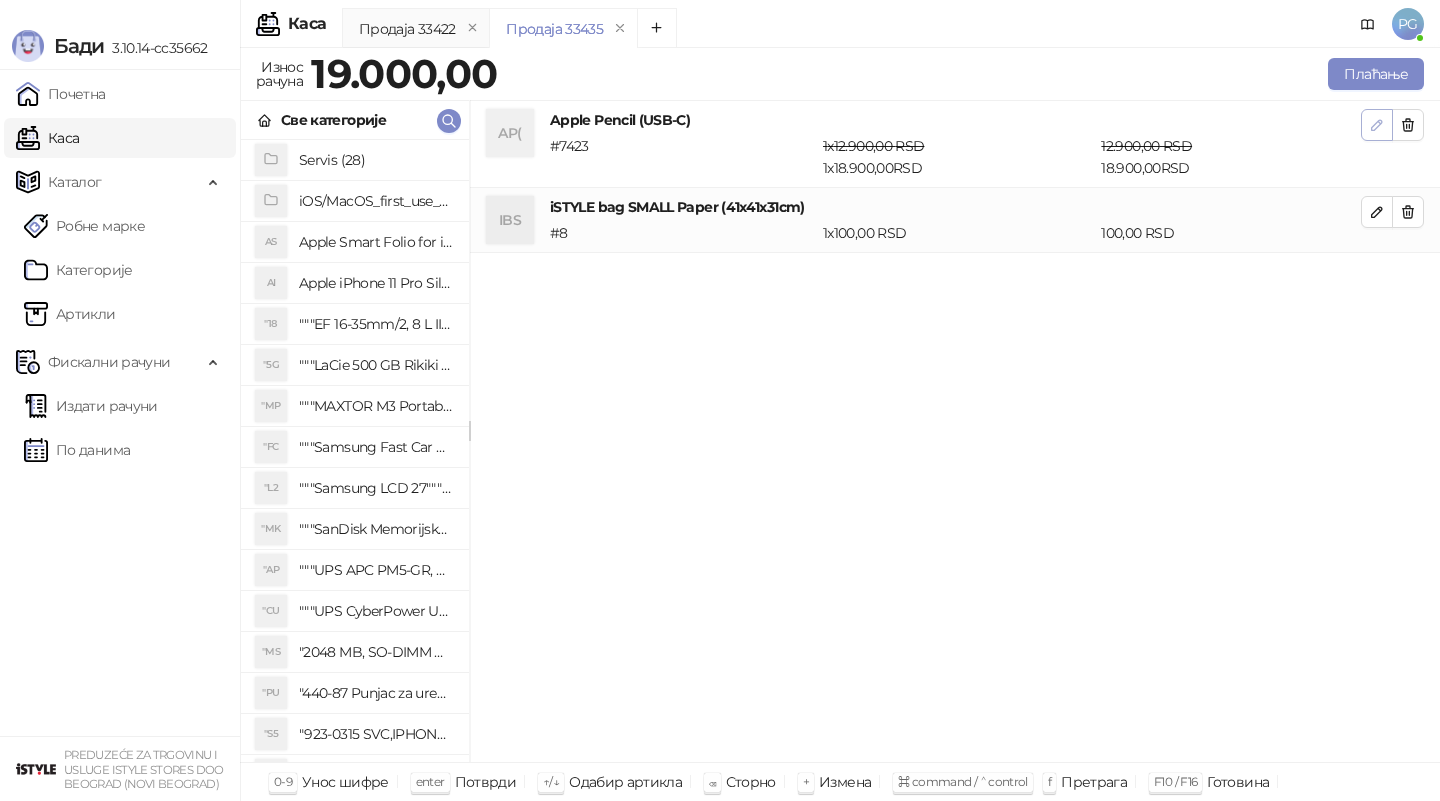 click 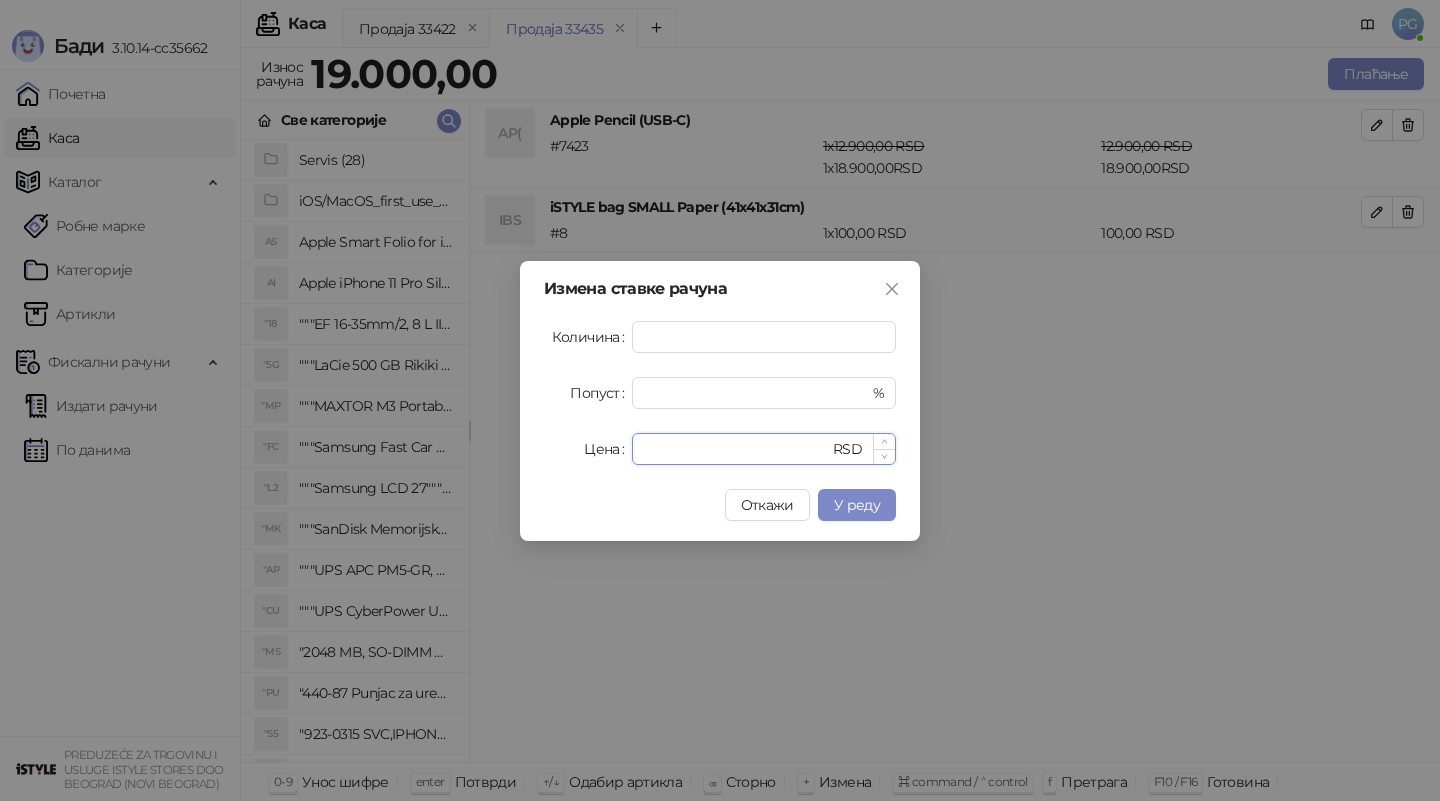 drag, startPoint x: 656, startPoint y: 455, endPoint x: 634, endPoint y: 453, distance: 22.090721 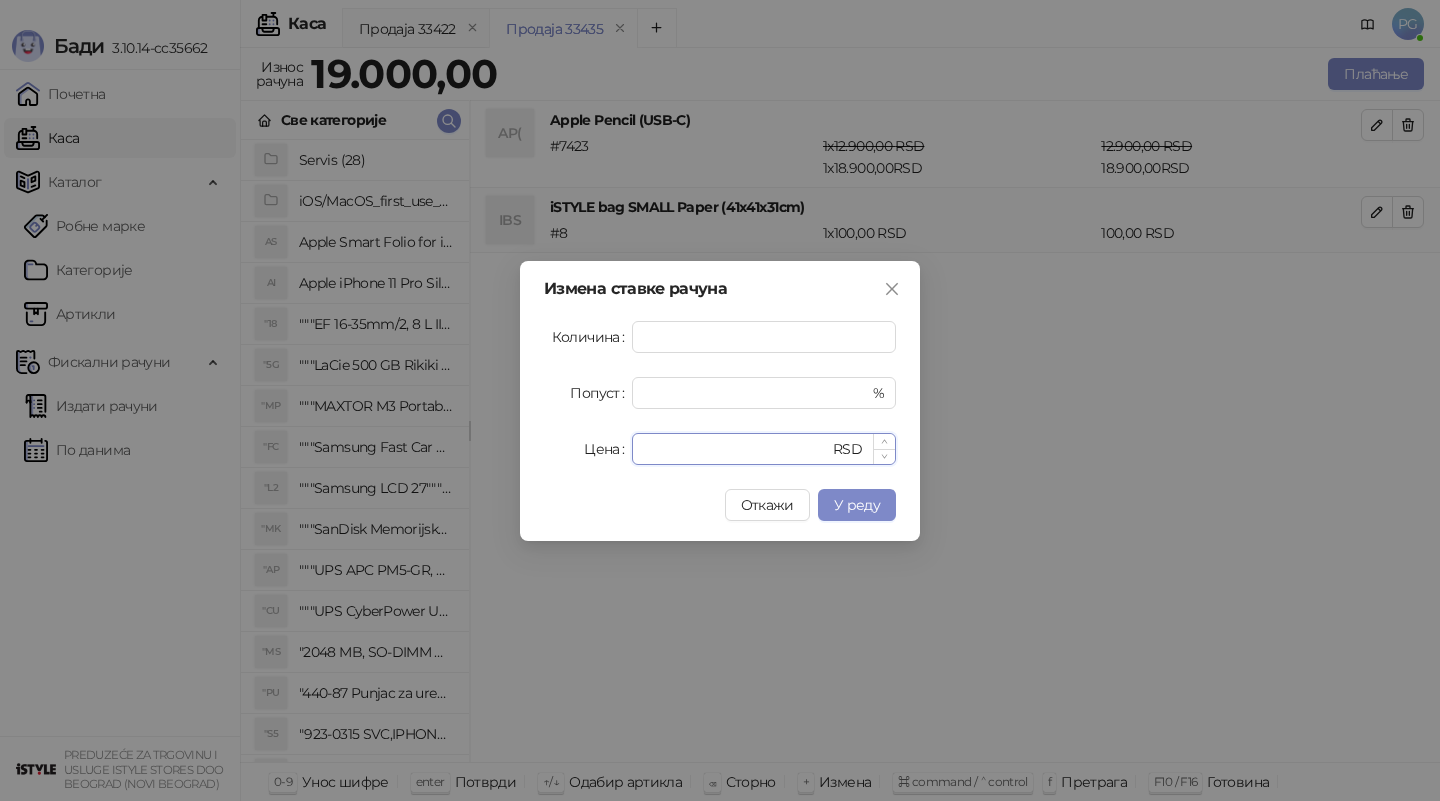 click on "*****" at bounding box center (736, 449) 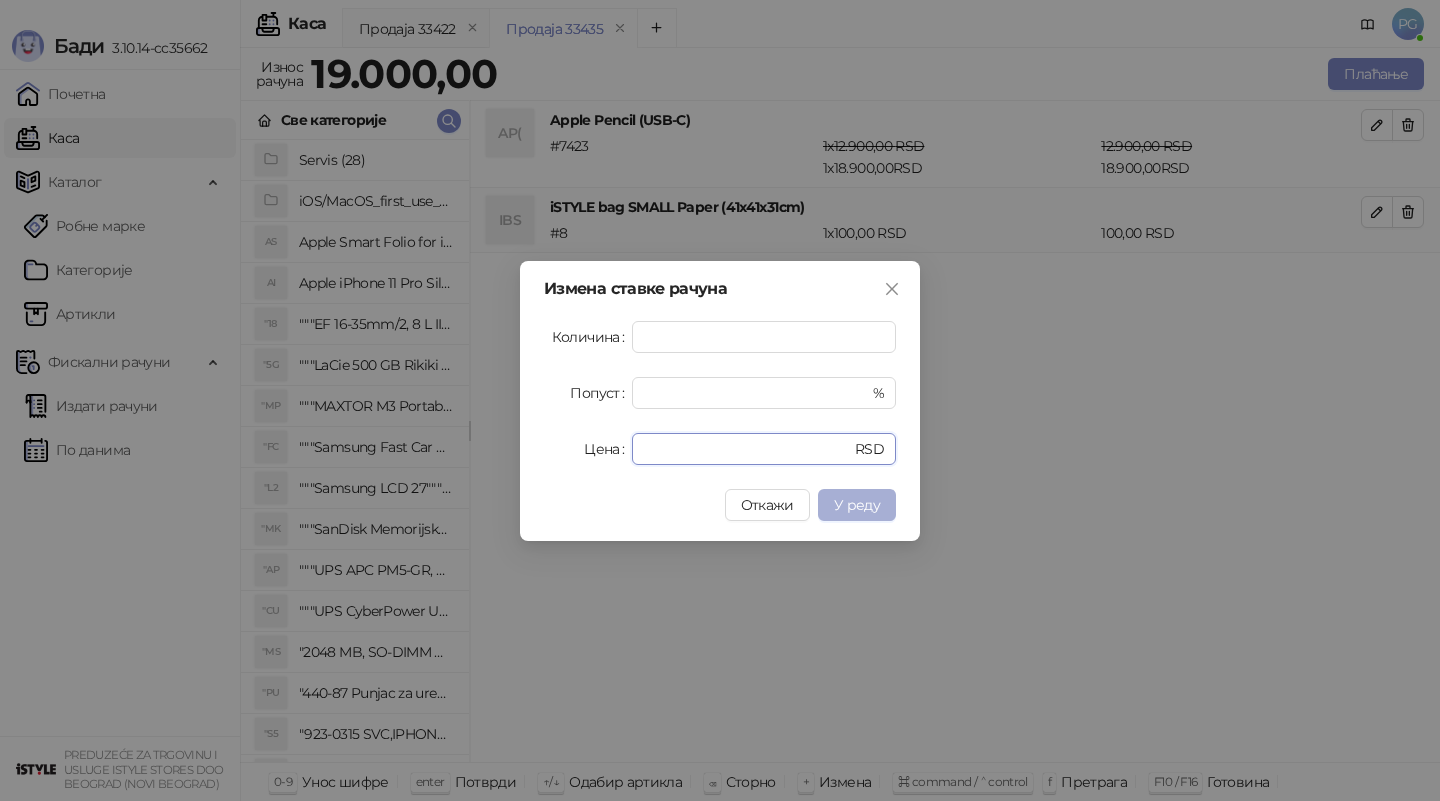 type on "*****" 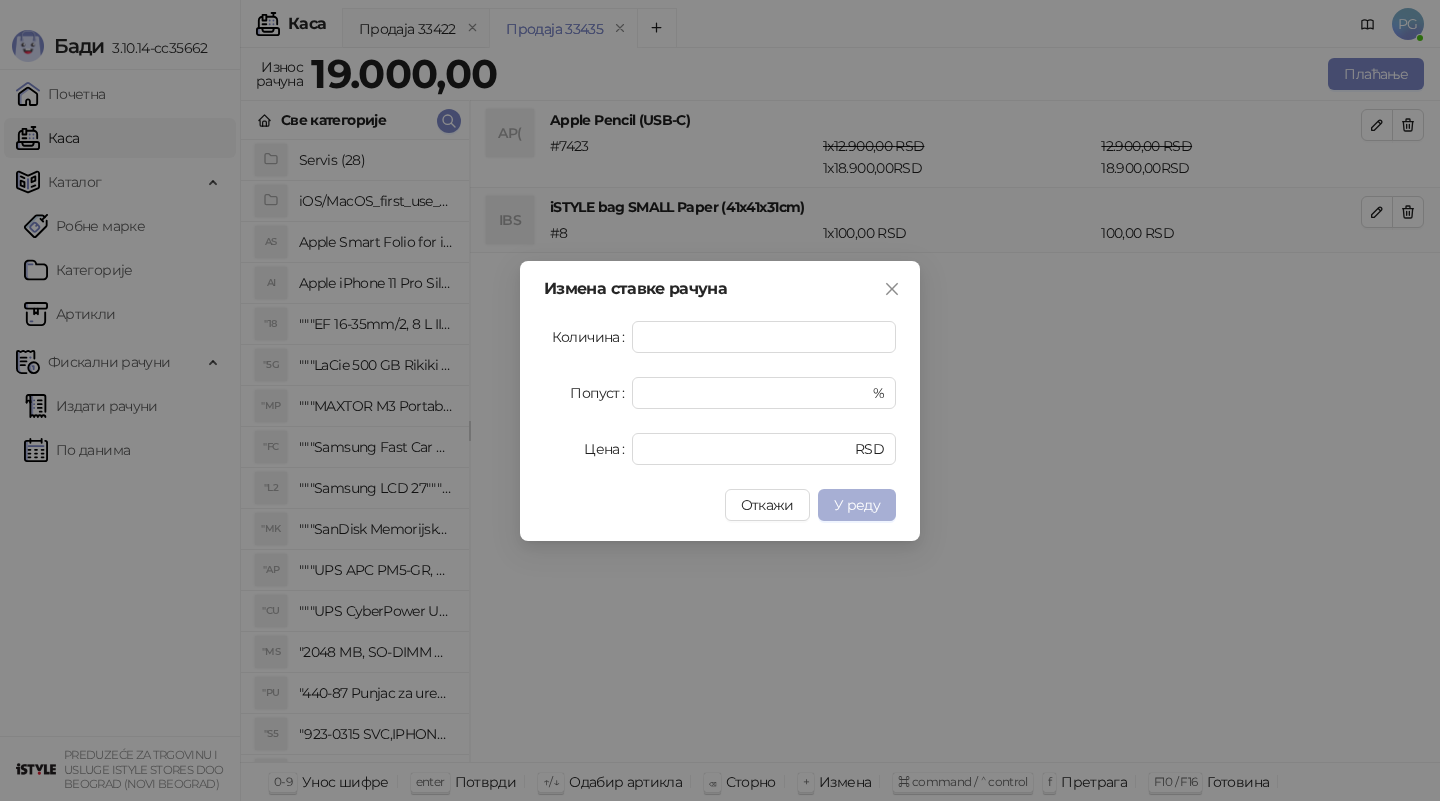 click on "У реду" at bounding box center (857, 505) 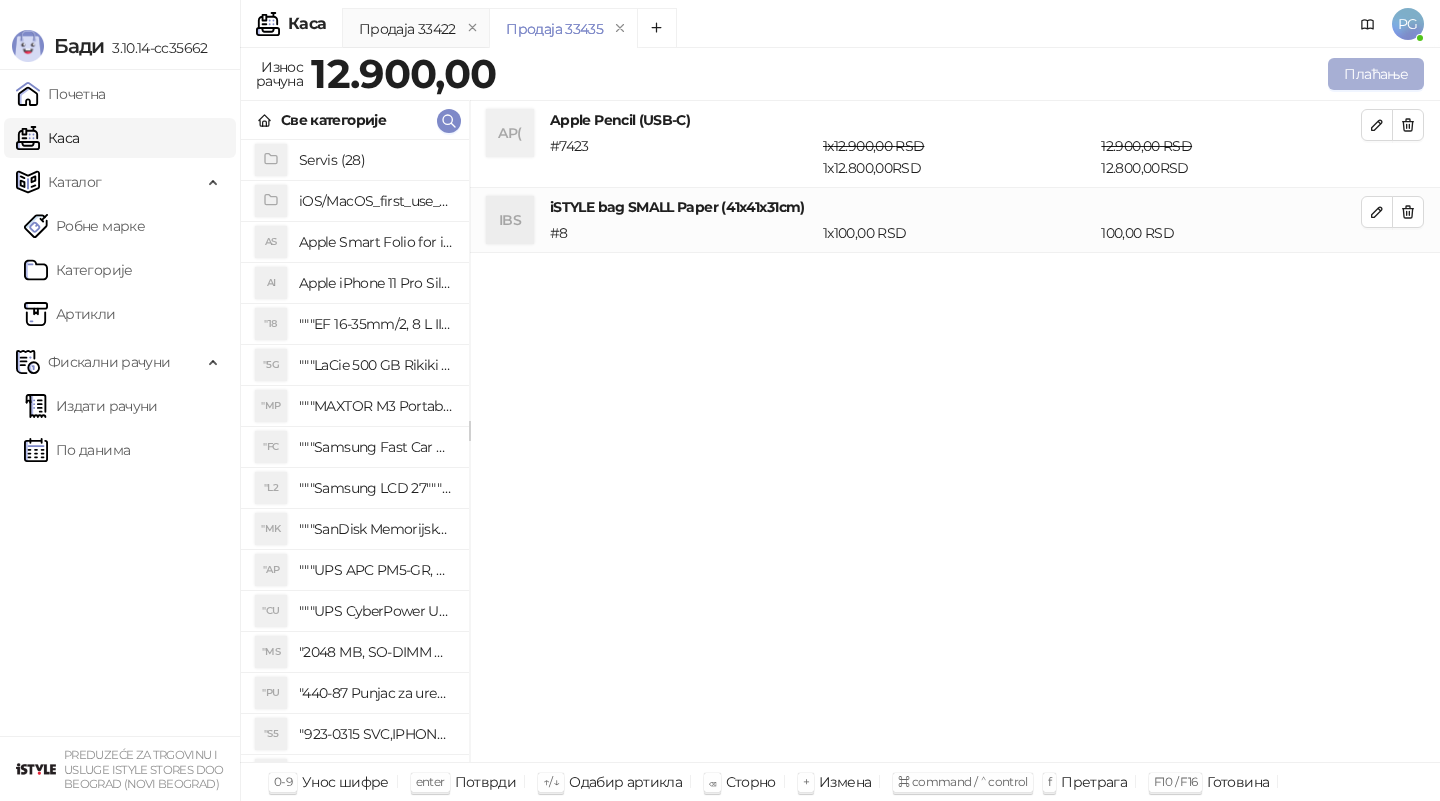 click on "Плаћање" at bounding box center [1376, 74] 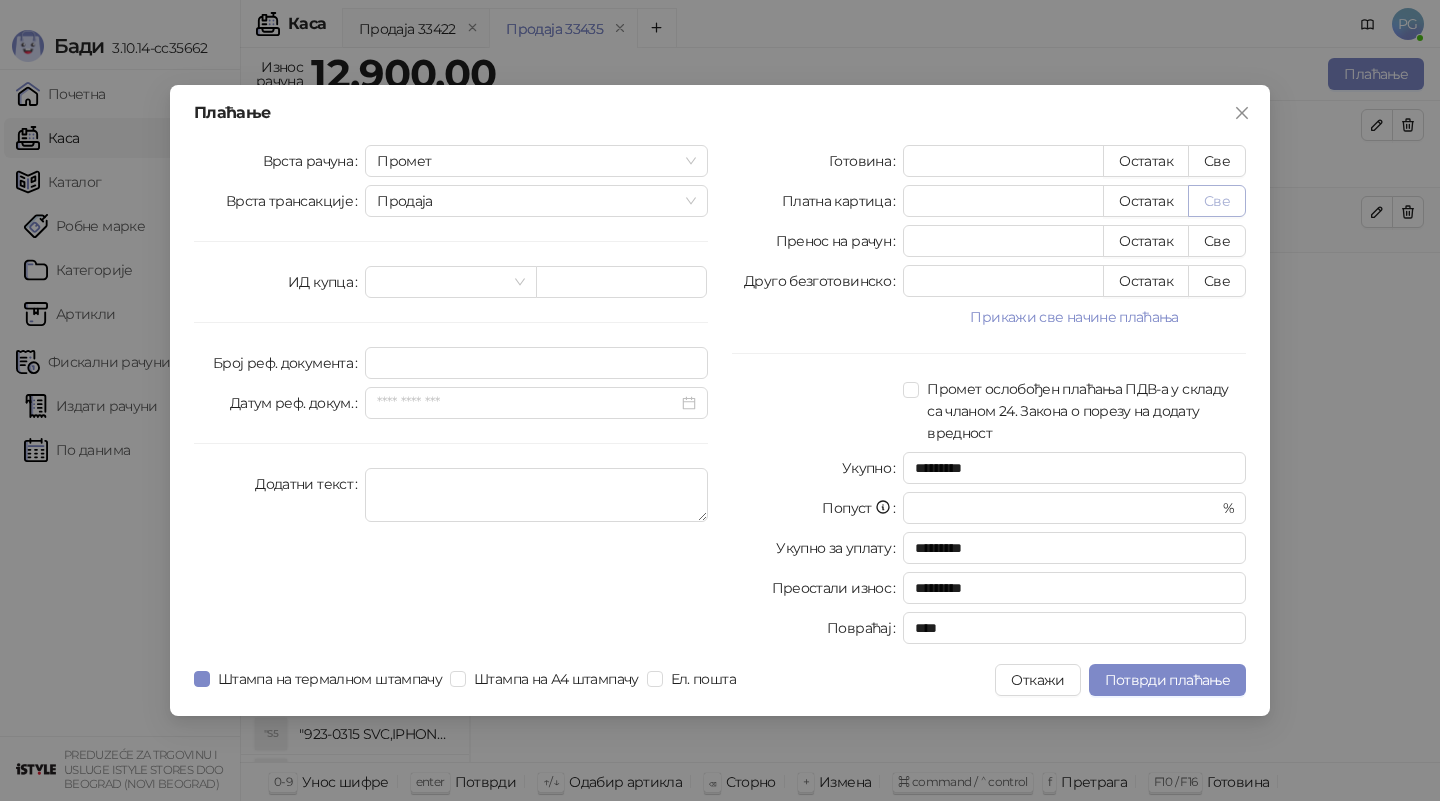 click on "Све" at bounding box center [1217, 201] 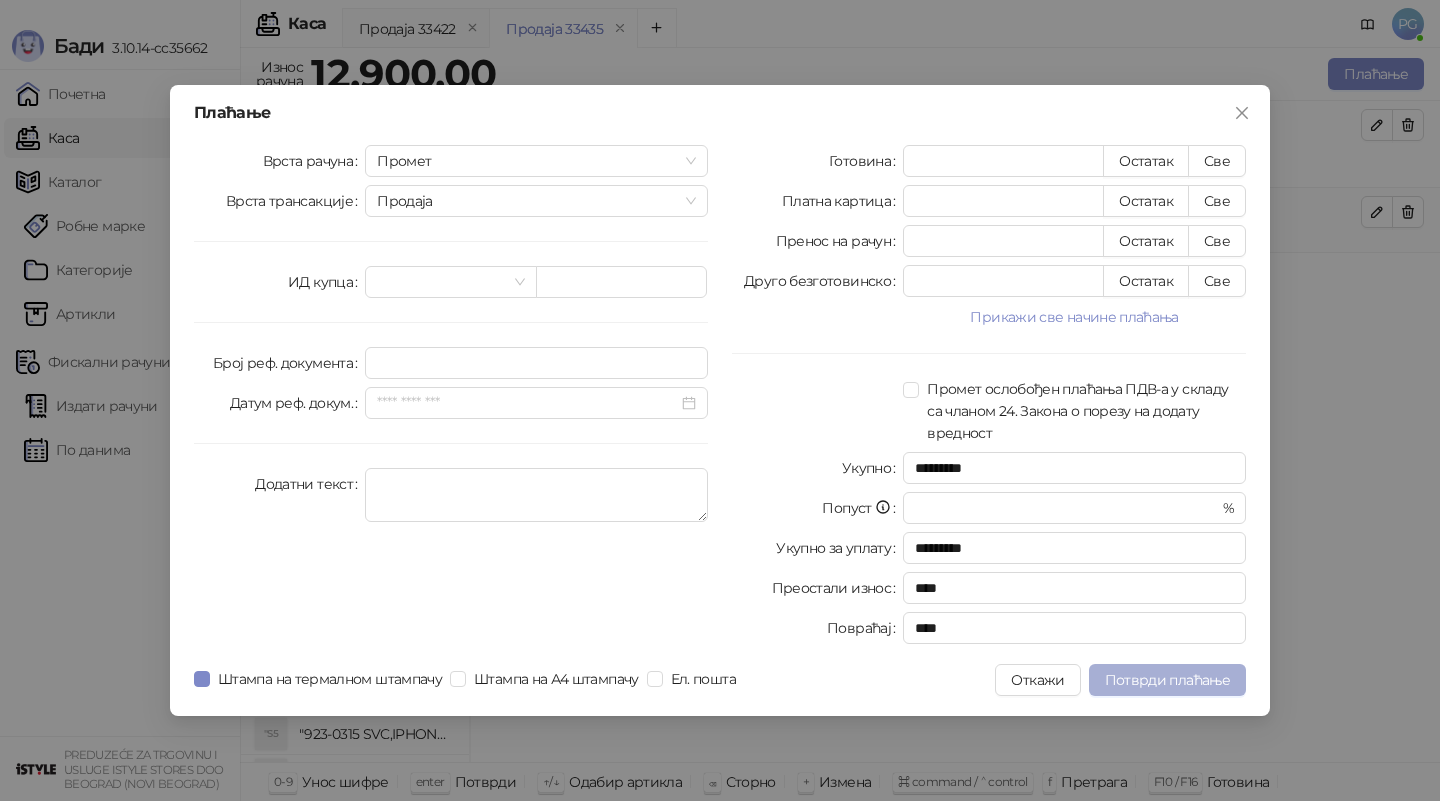 click on "Потврди плаћање" at bounding box center (1167, 680) 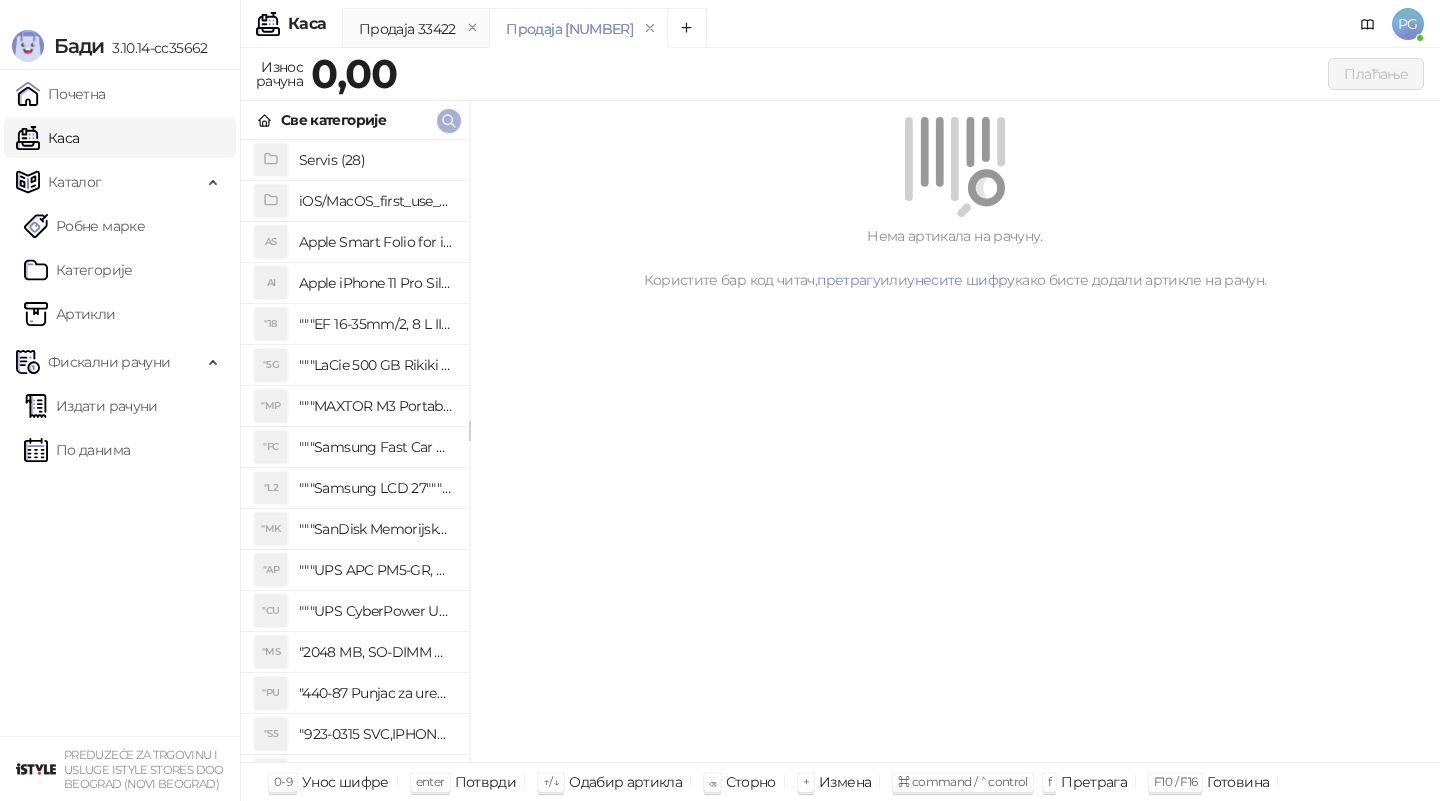 click 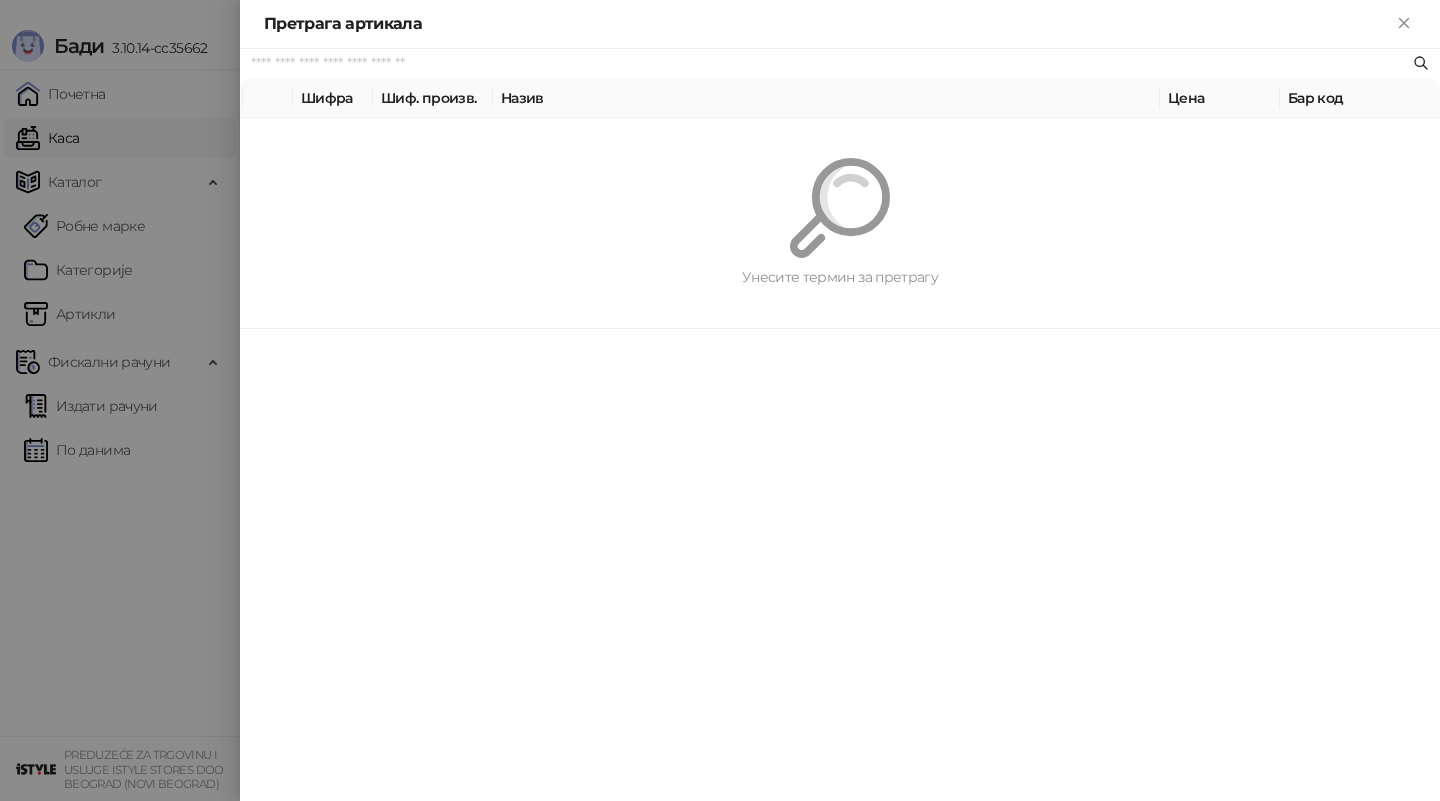 paste on "*********" 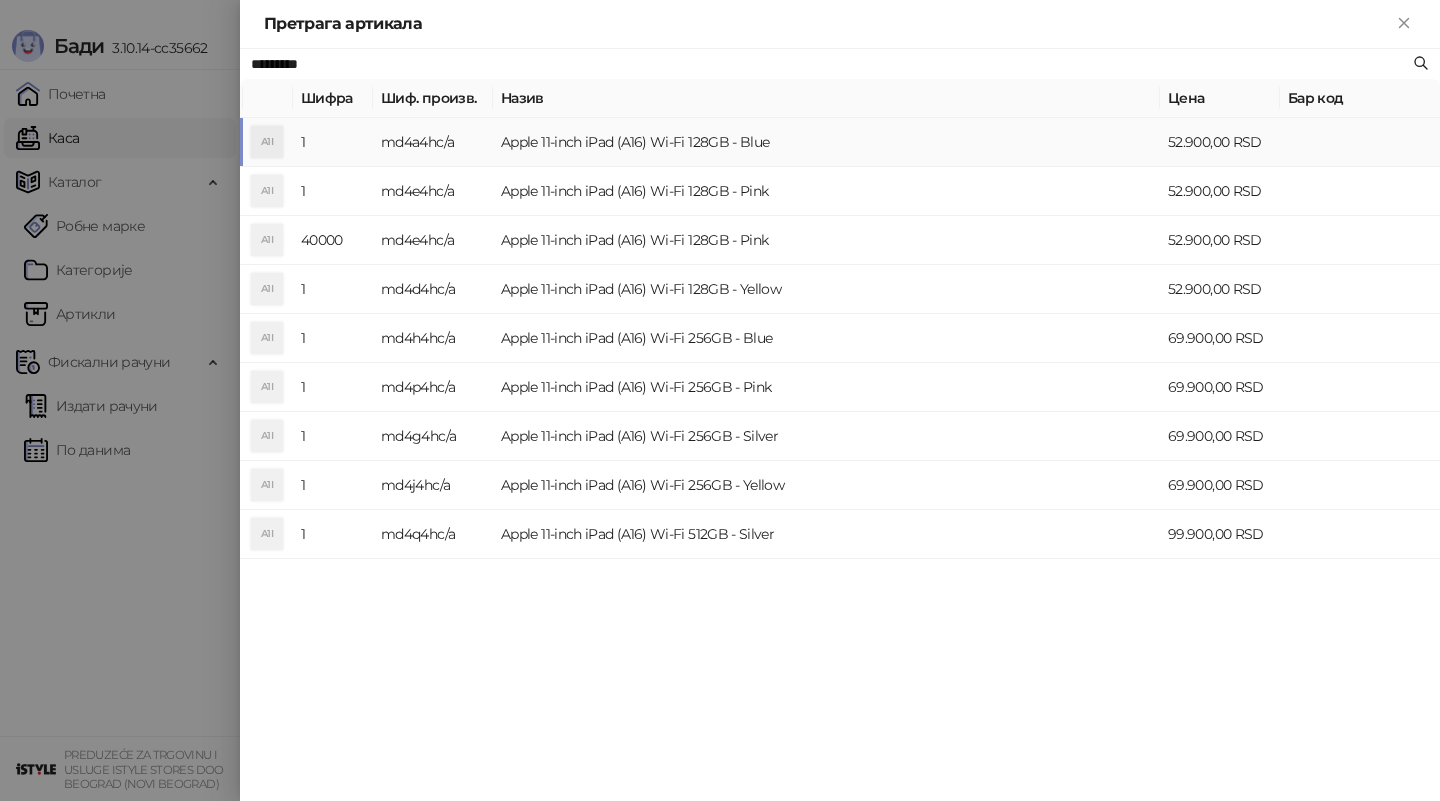 type on "*********" 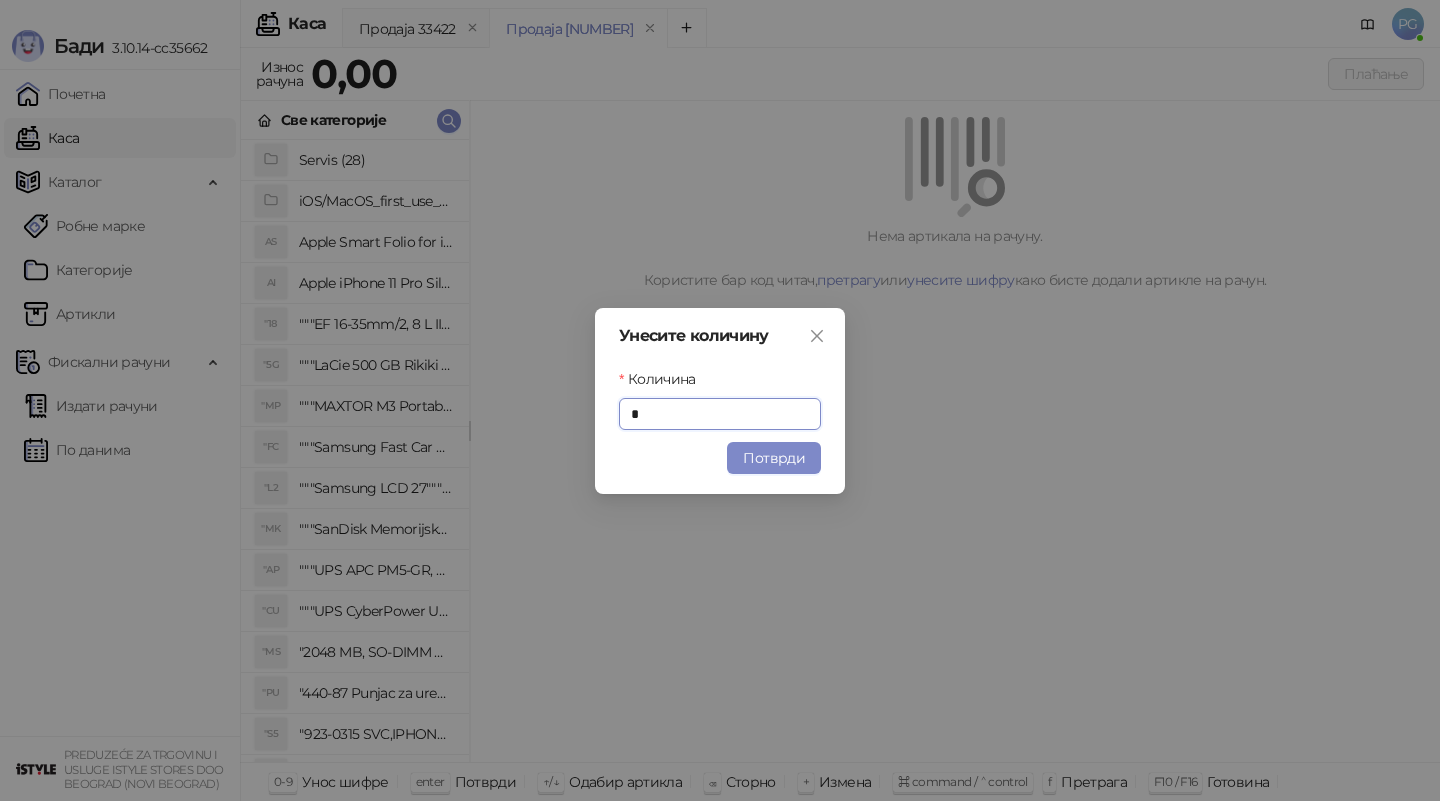 click on "Унесите количину Количина * Потврди" at bounding box center [720, 401] 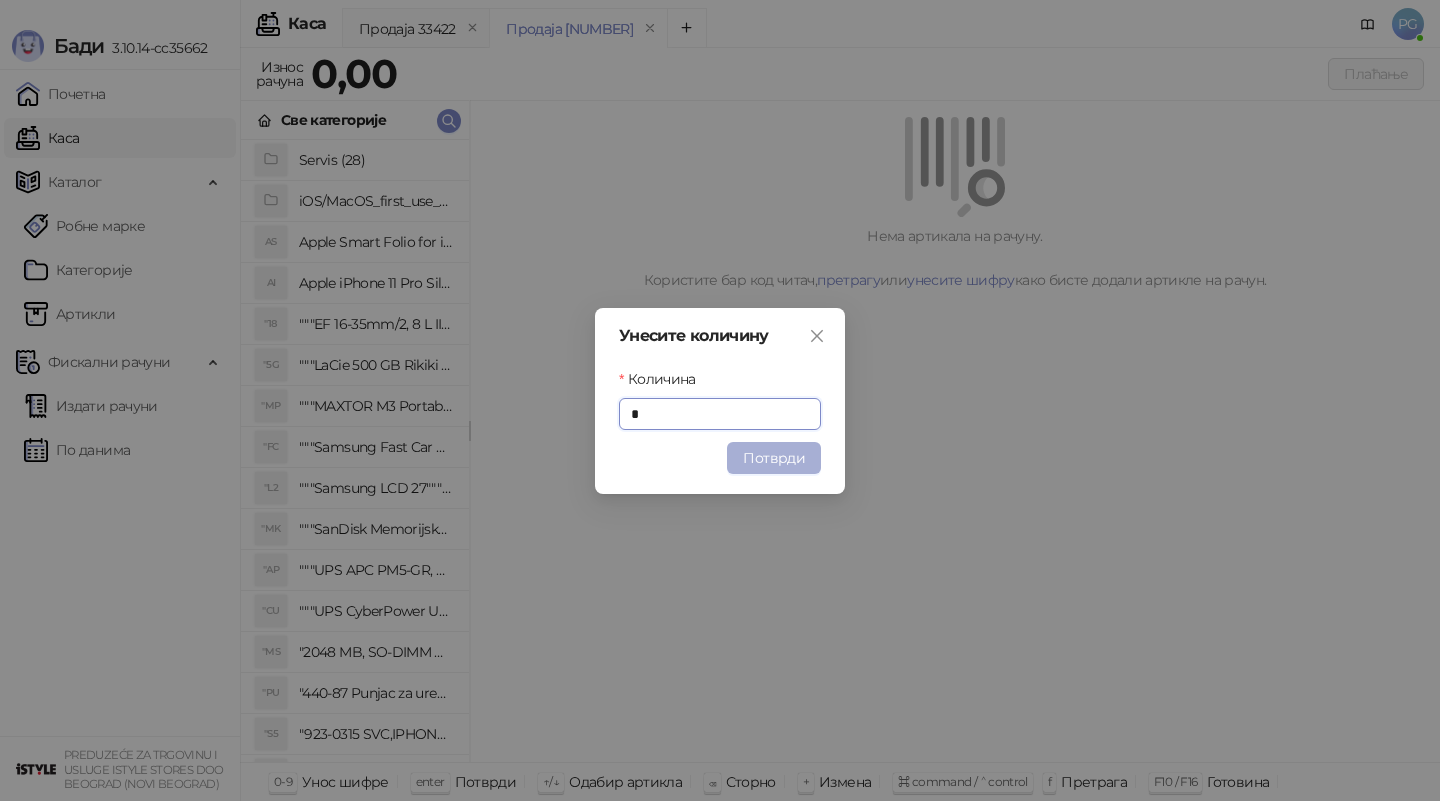 drag, startPoint x: 797, startPoint y: 430, endPoint x: 797, endPoint y: 444, distance: 14 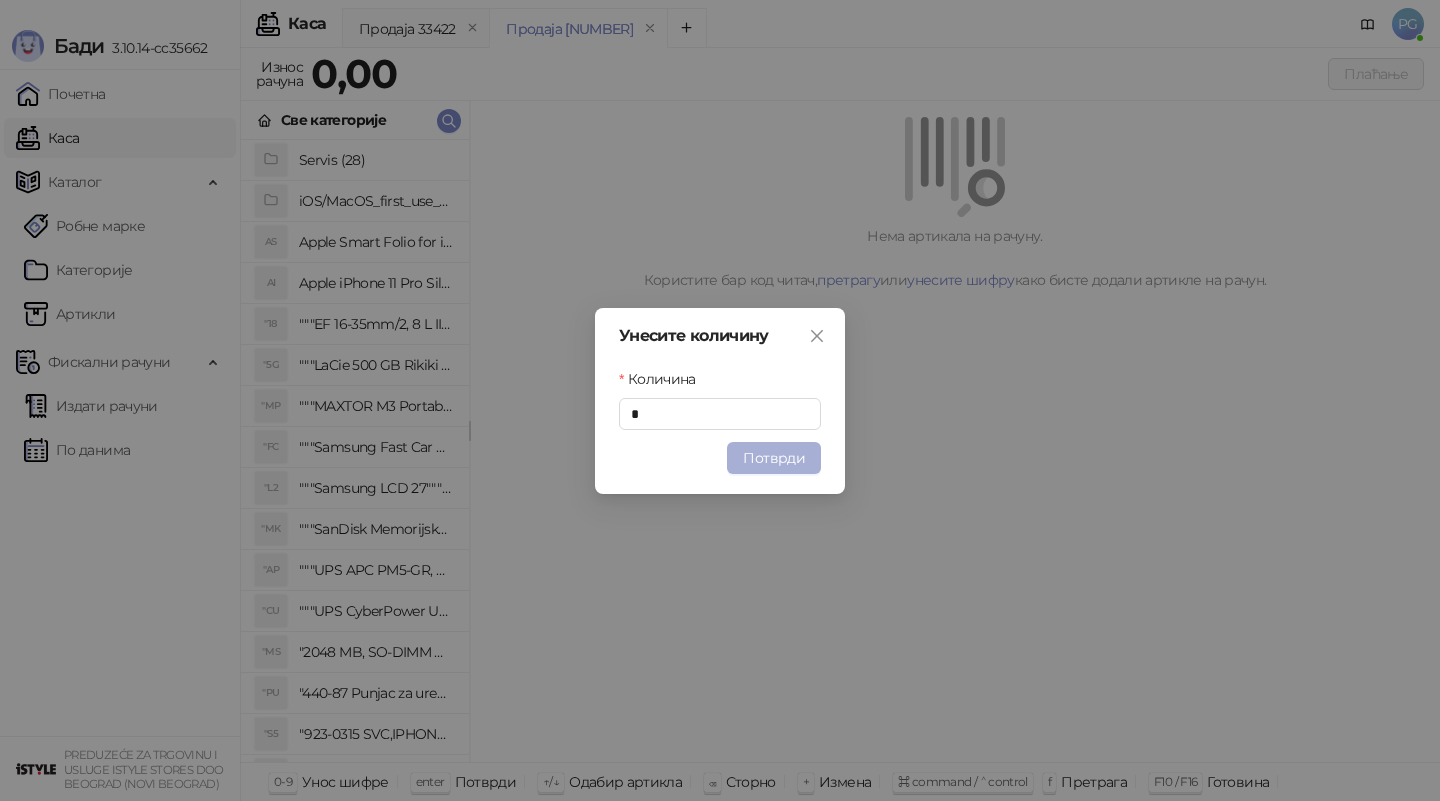click on "Потврди" at bounding box center [774, 458] 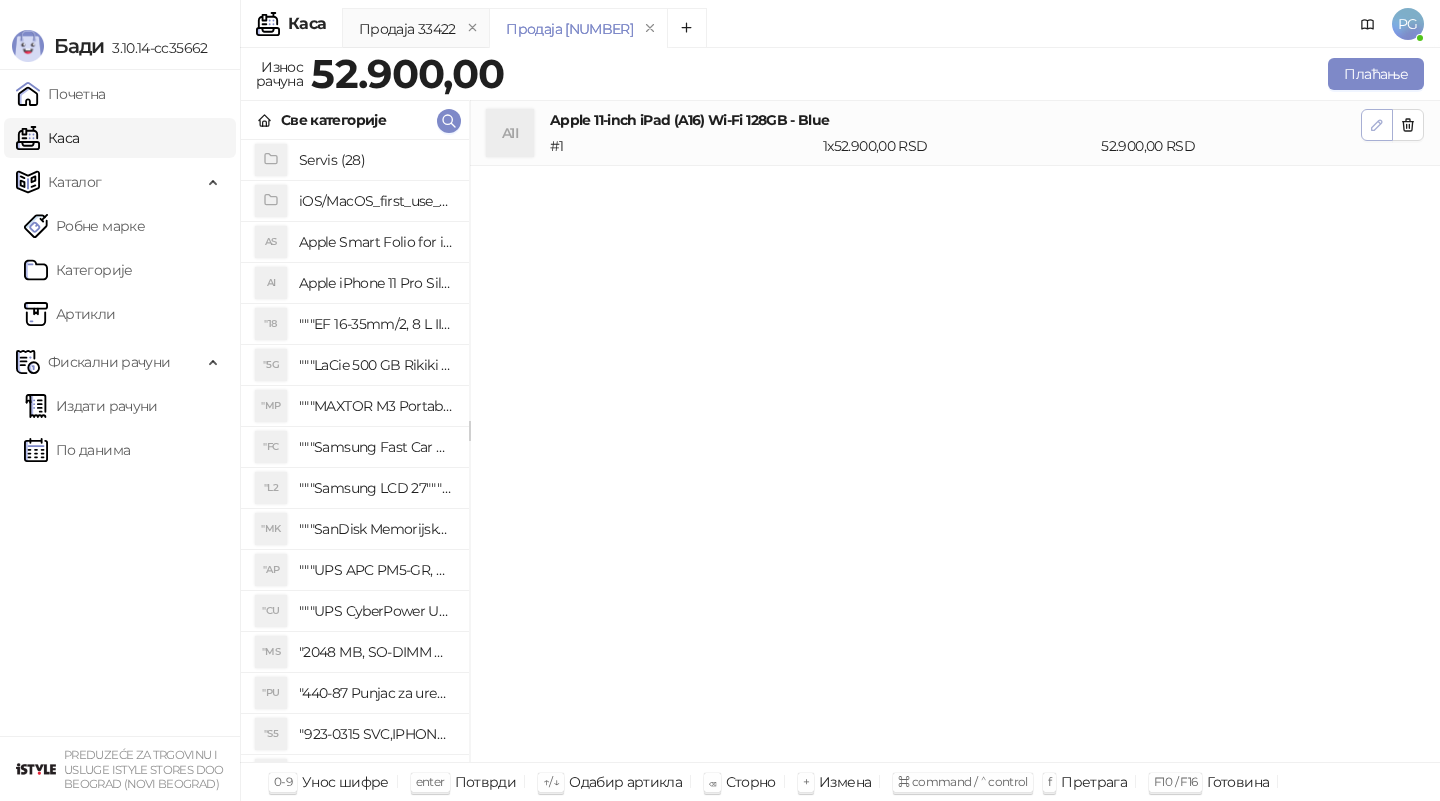 click 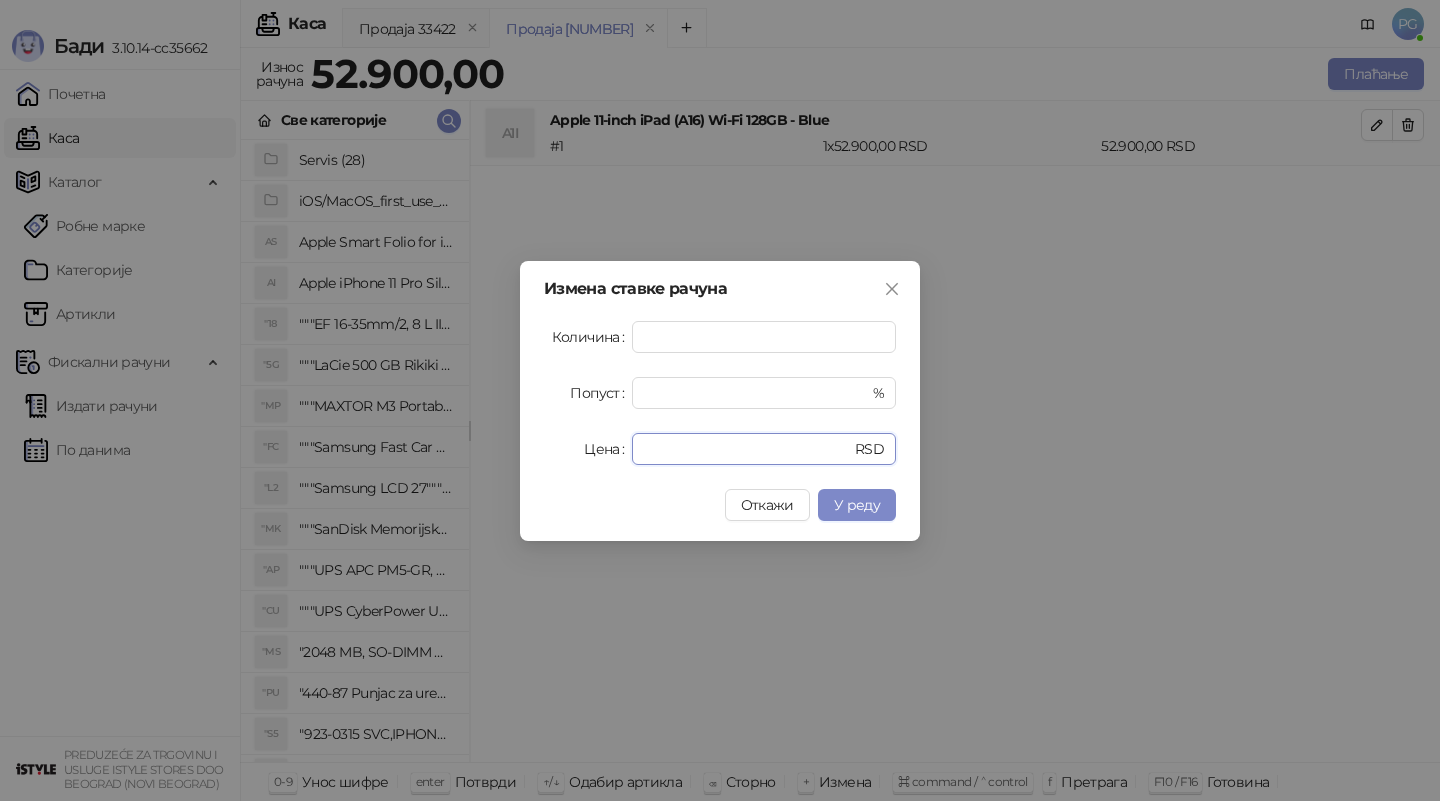 drag, startPoint x: 660, startPoint y: 453, endPoint x: 619, endPoint y: 449, distance: 41.19466 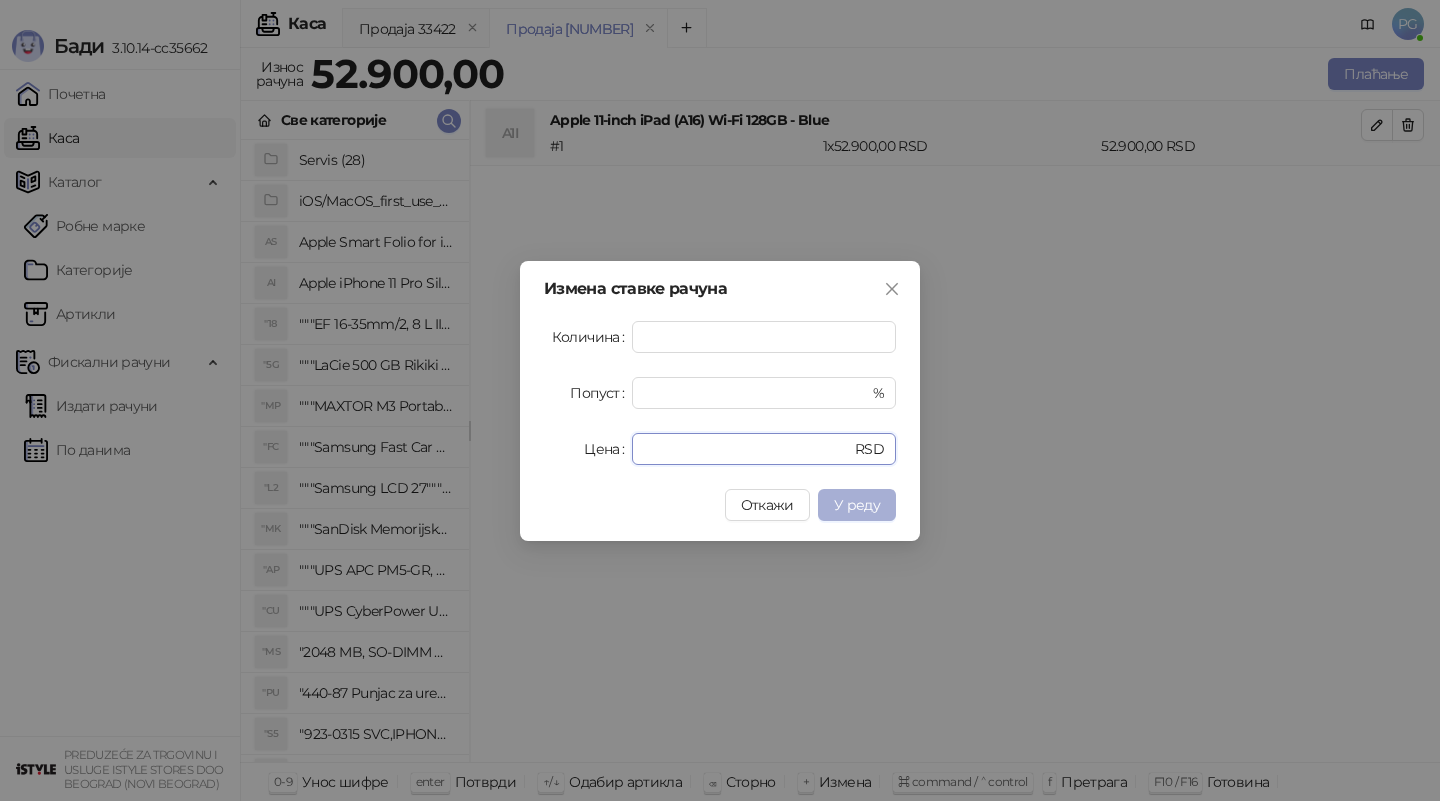 type on "*****" 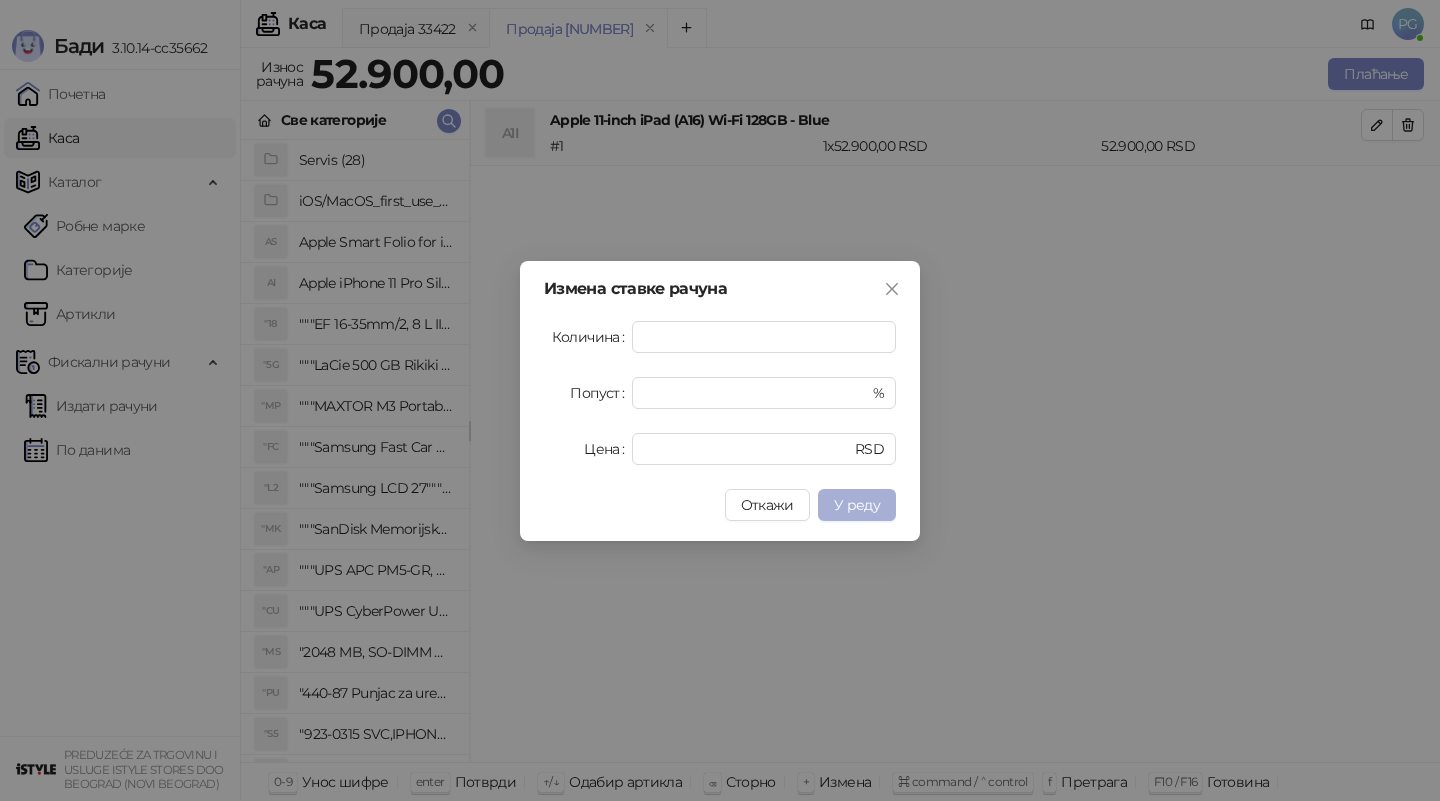 click on "У реду" at bounding box center [857, 505] 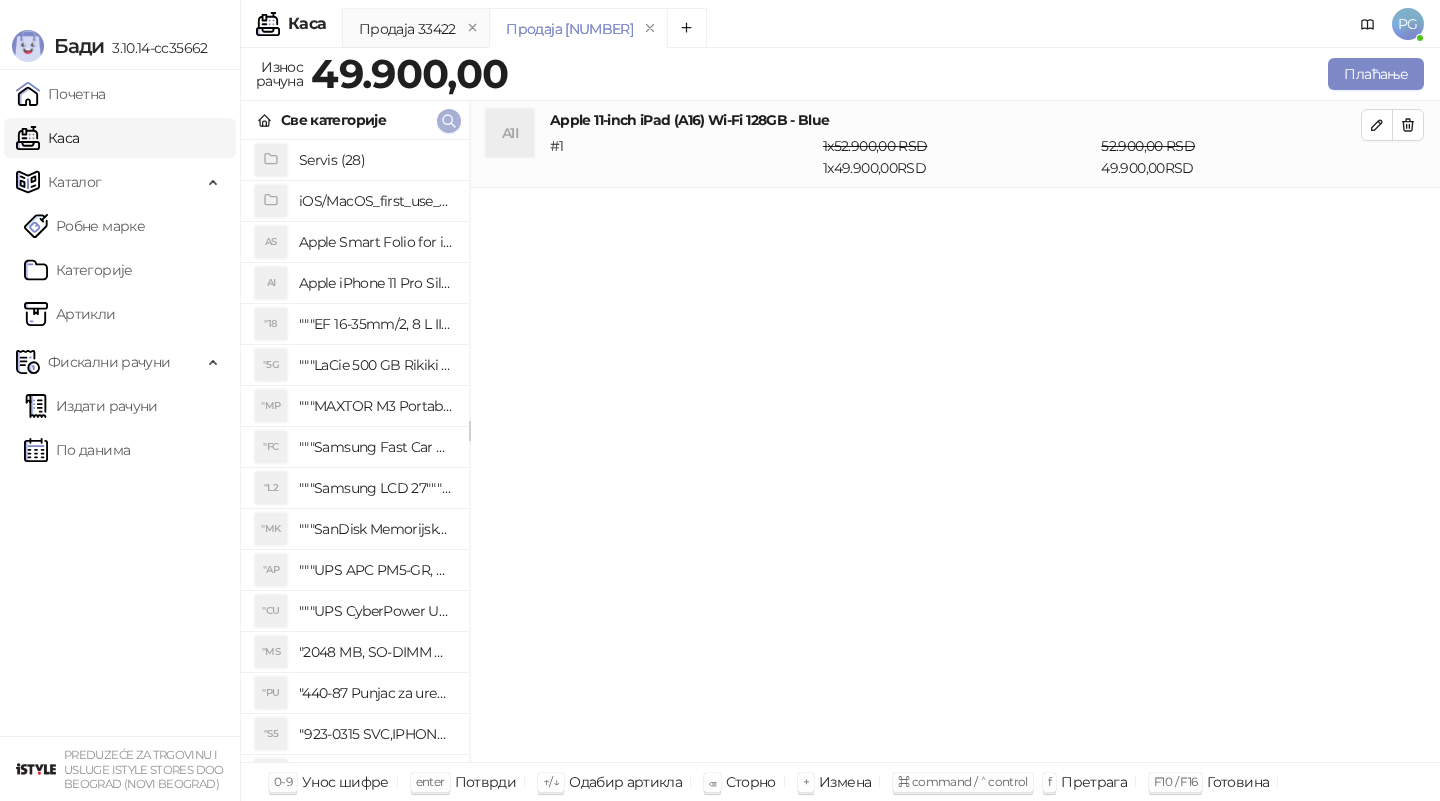 click 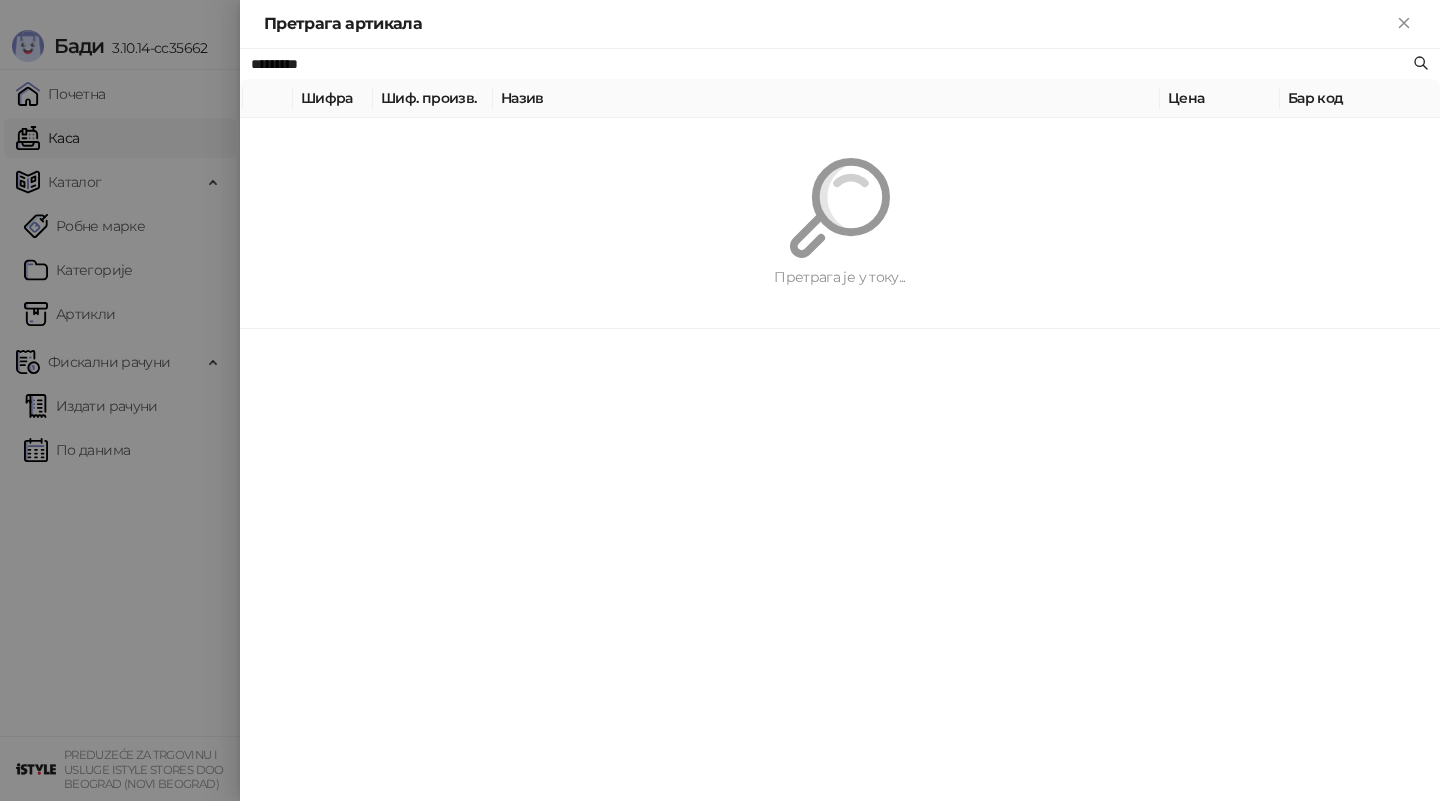 paste 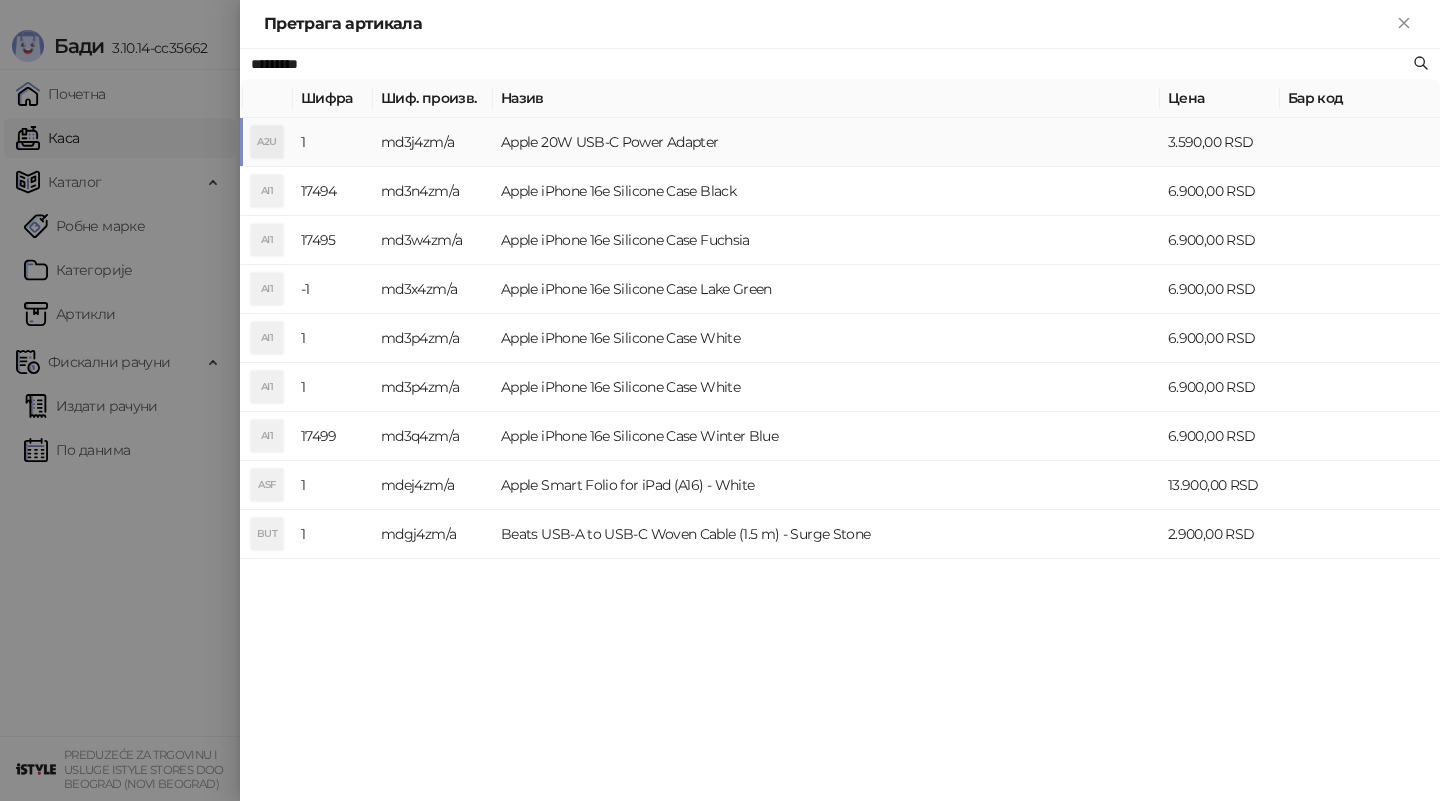 click on "md3j4zm/a" at bounding box center (433, 142) 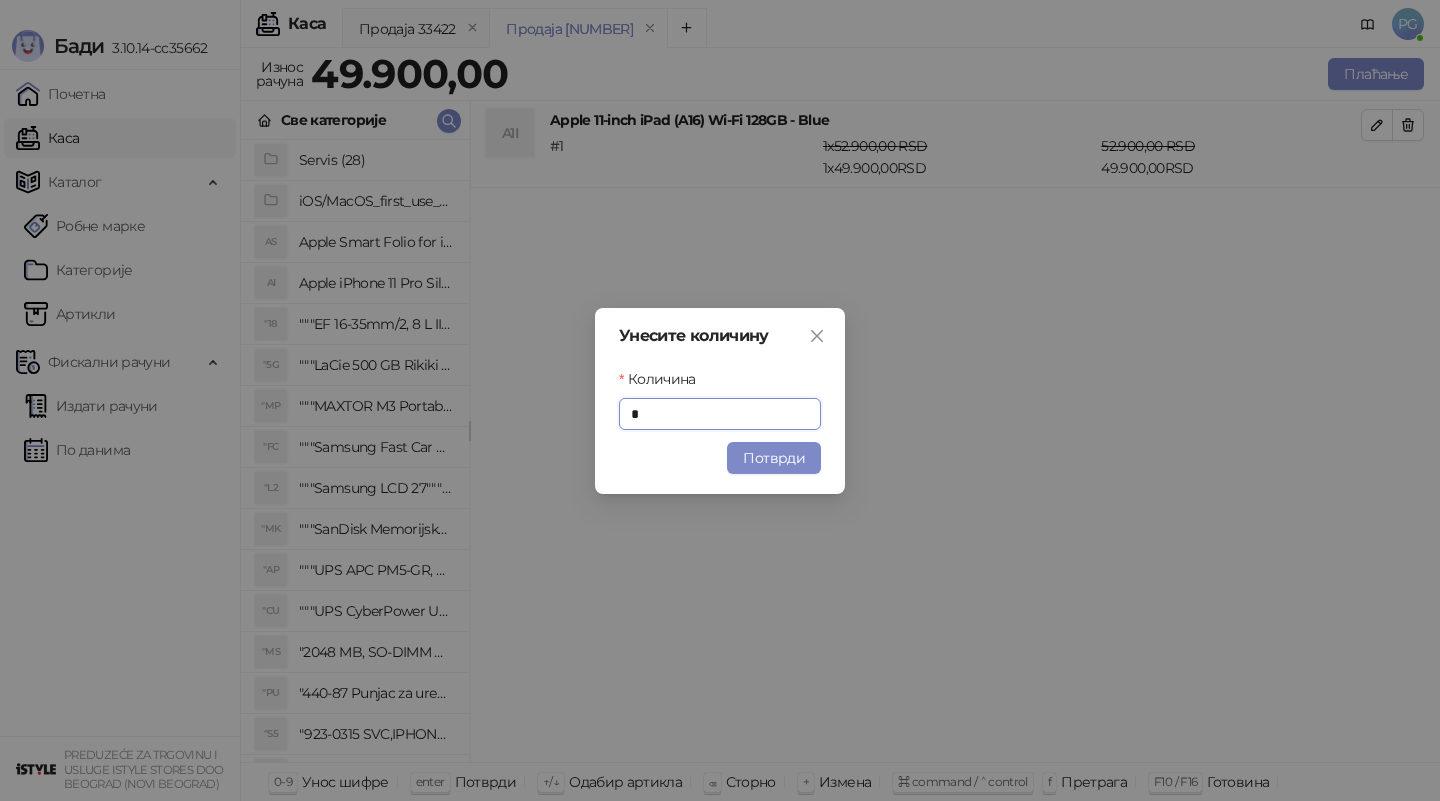click on "Потврди" at bounding box center [774, 458] 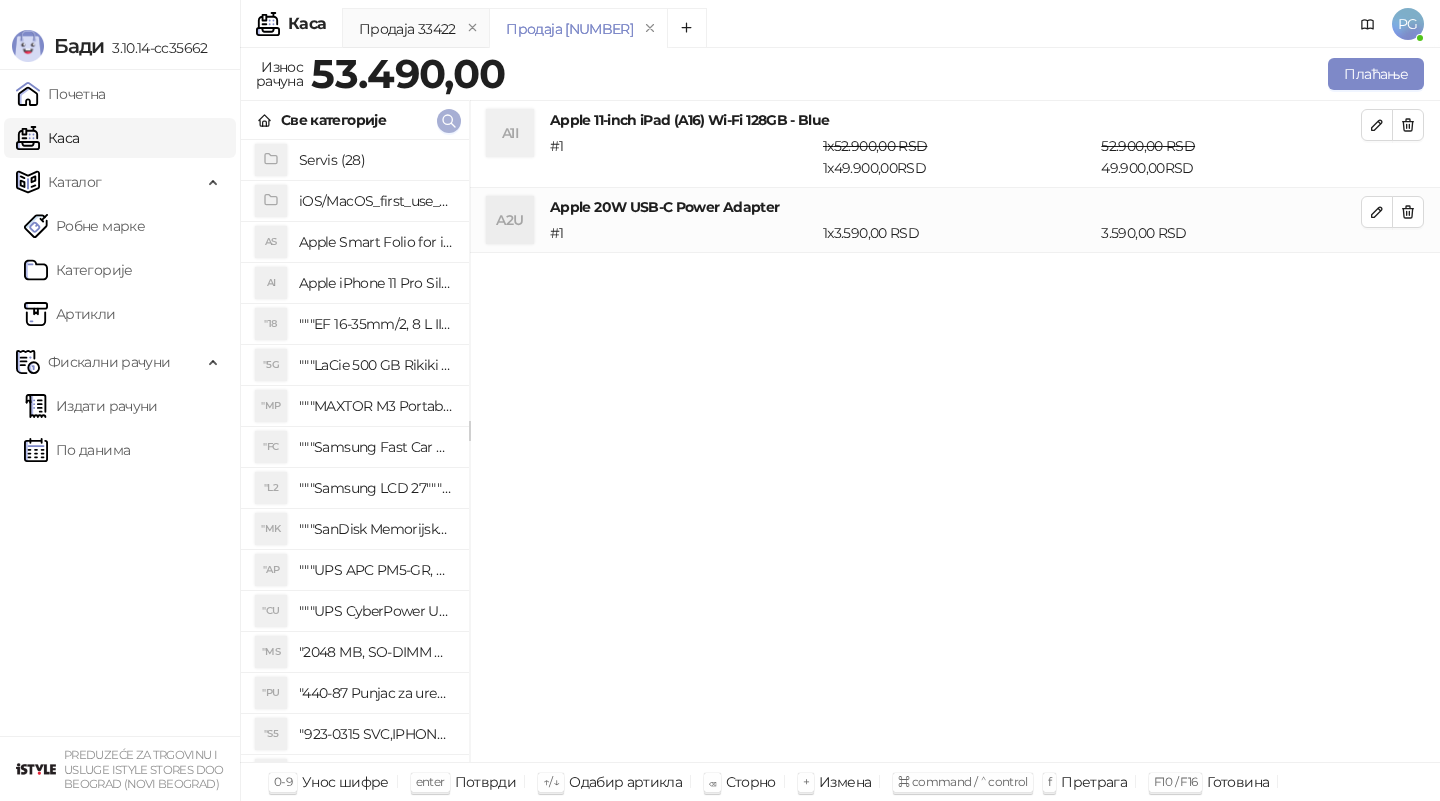 click 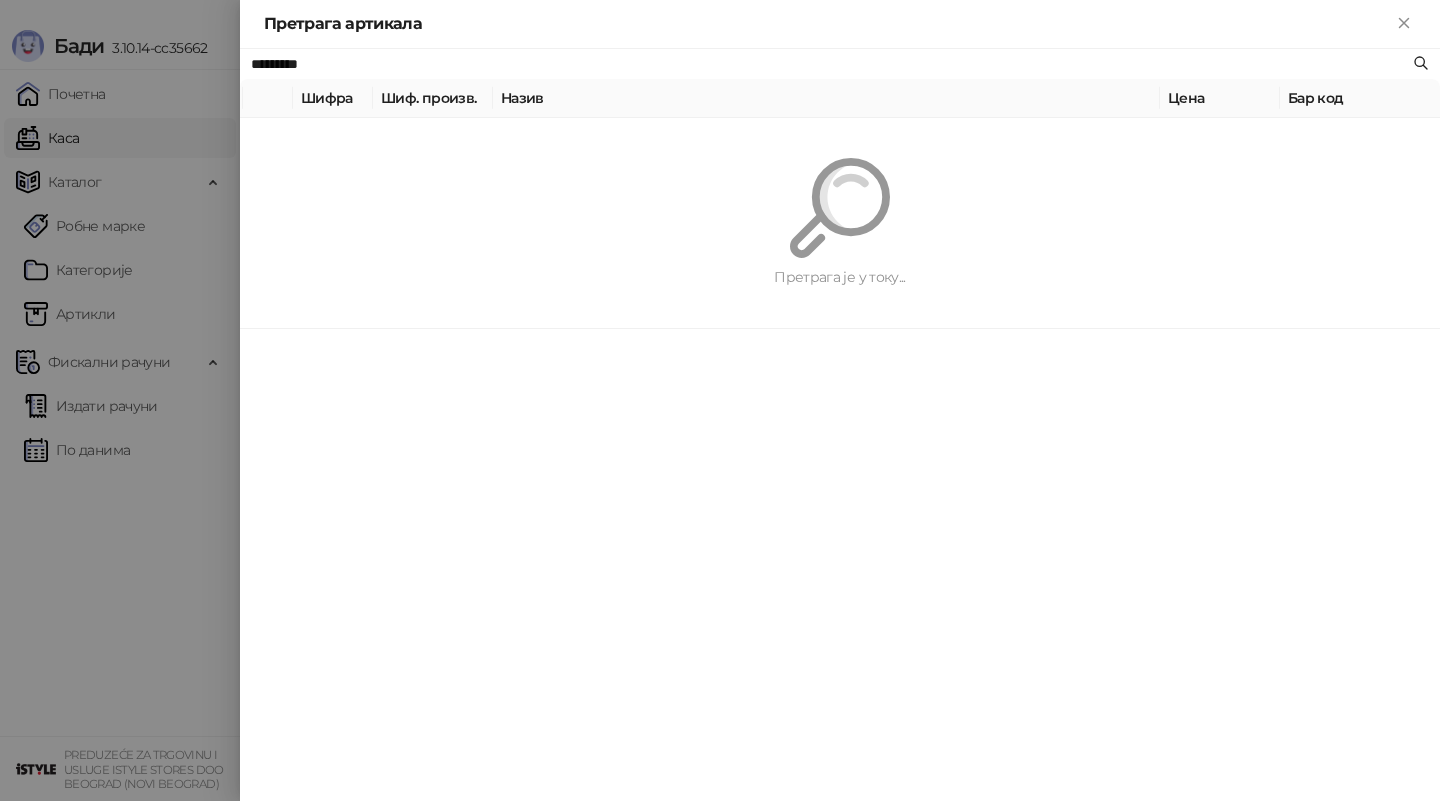 paste on "*********" 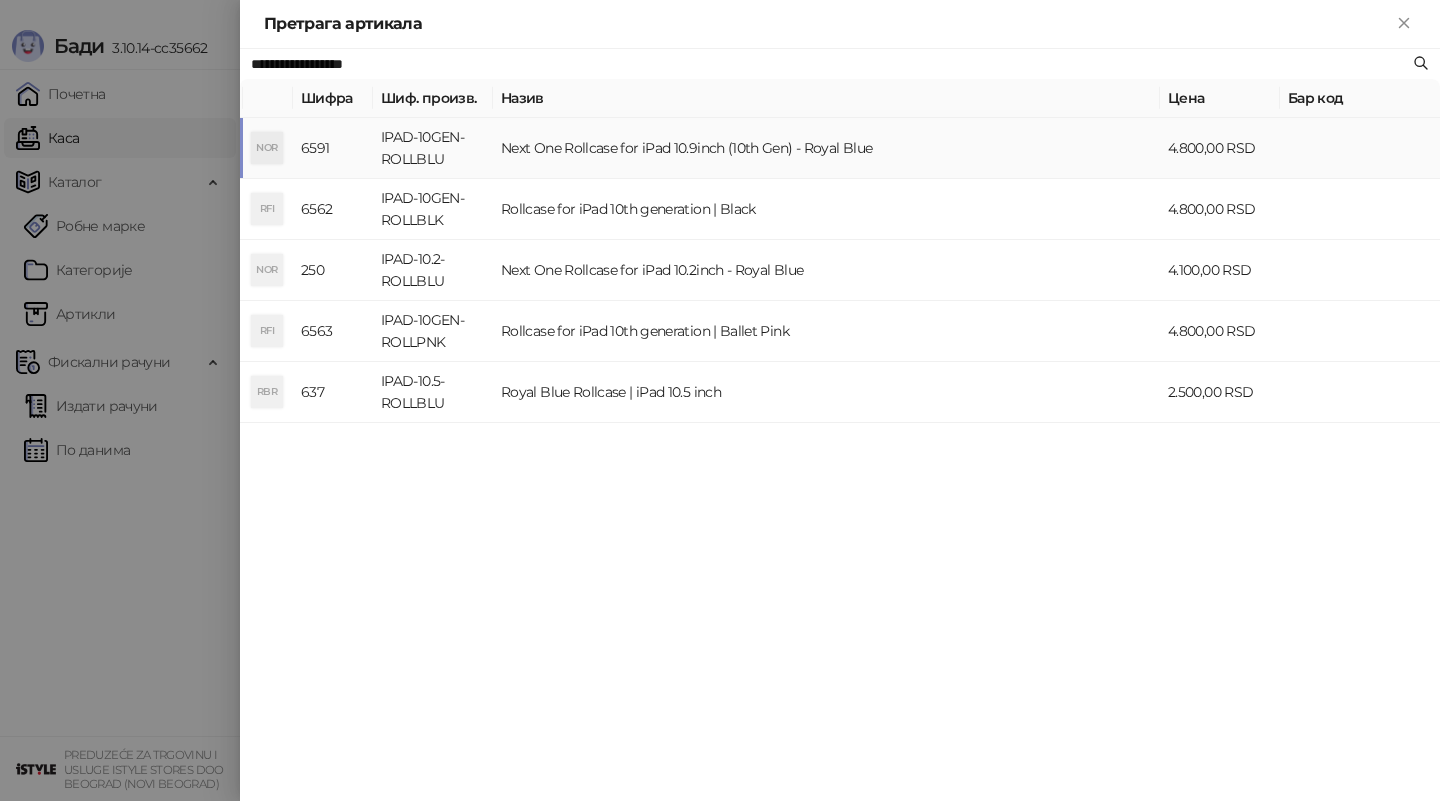 type on "**********" 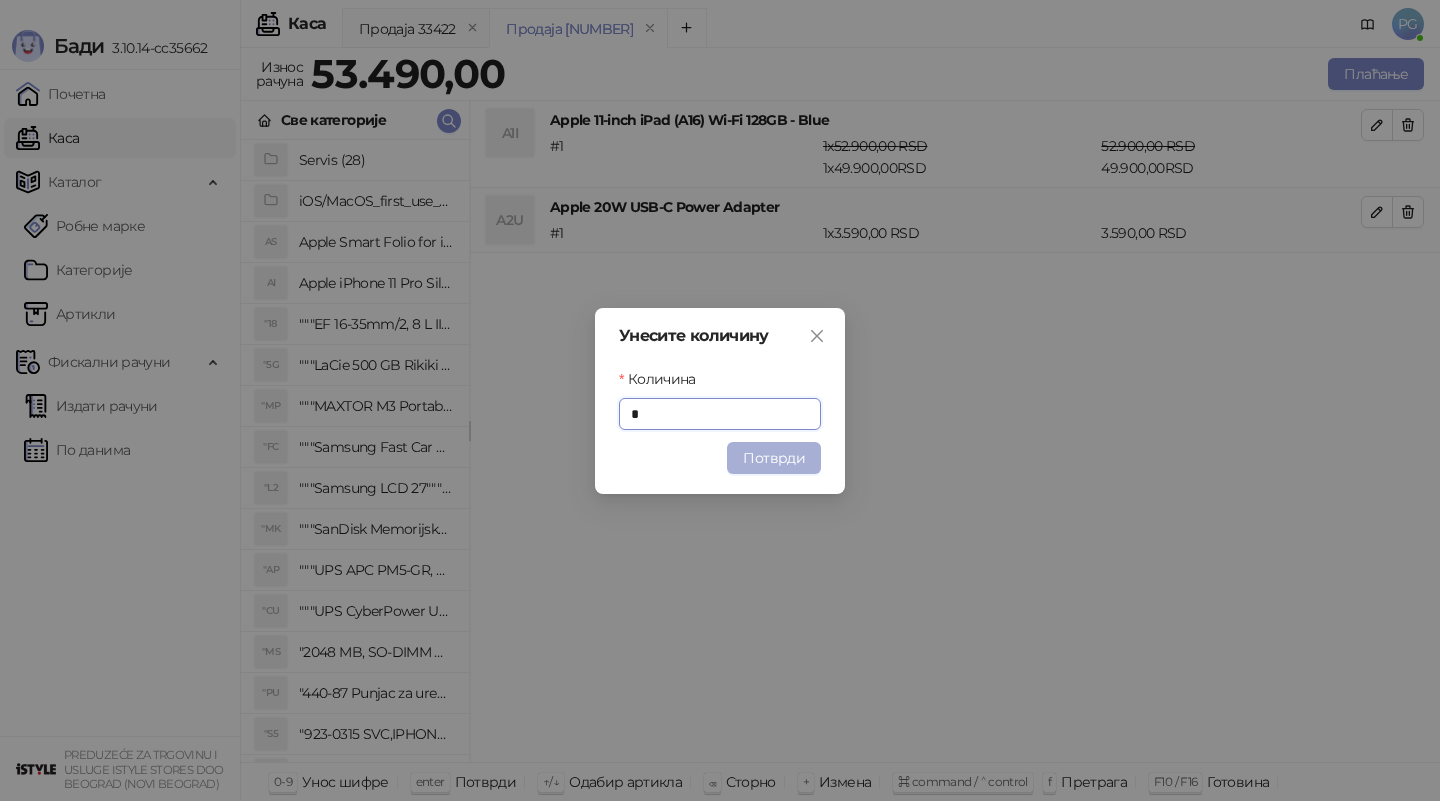 click on "Потврди" at bounding box center [774, 458] 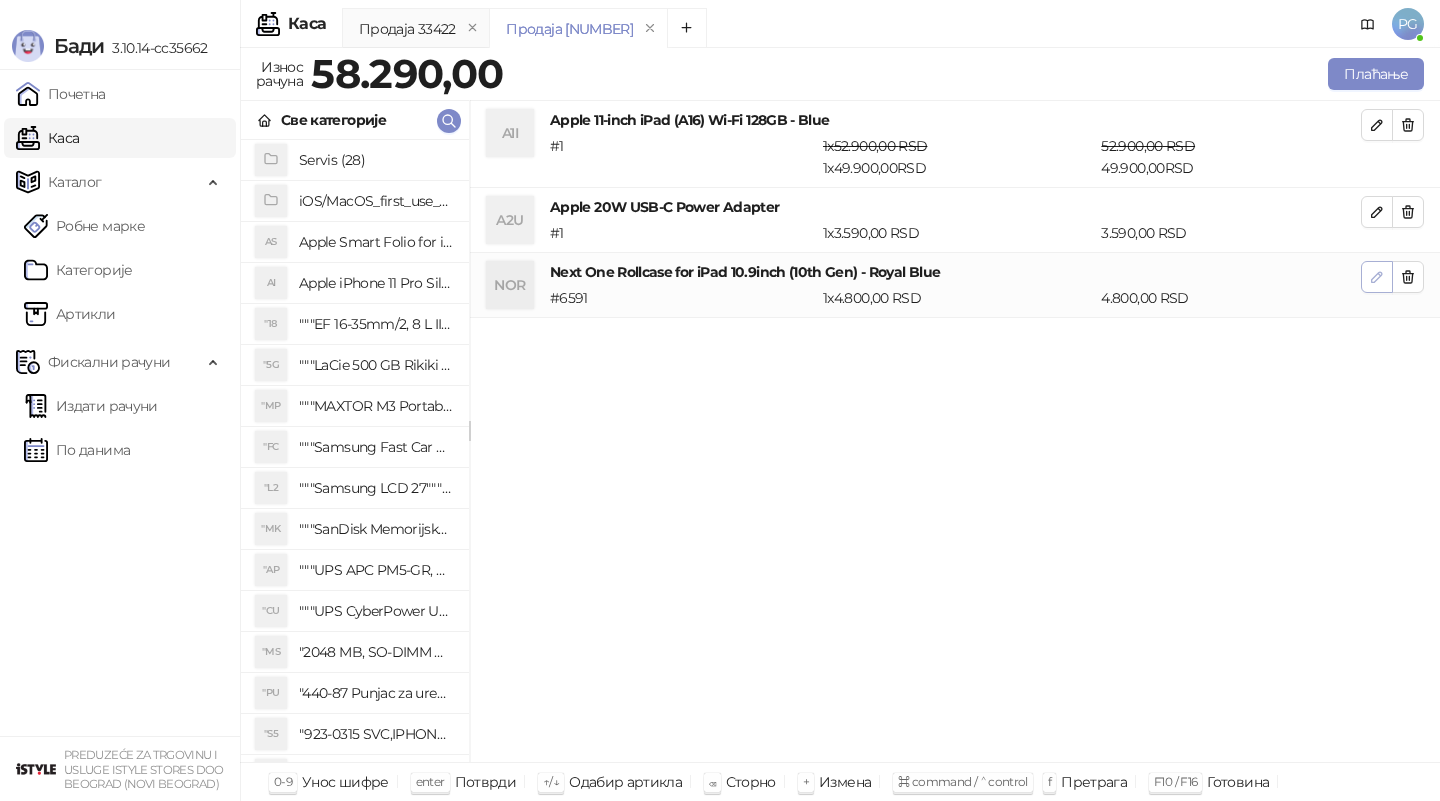click 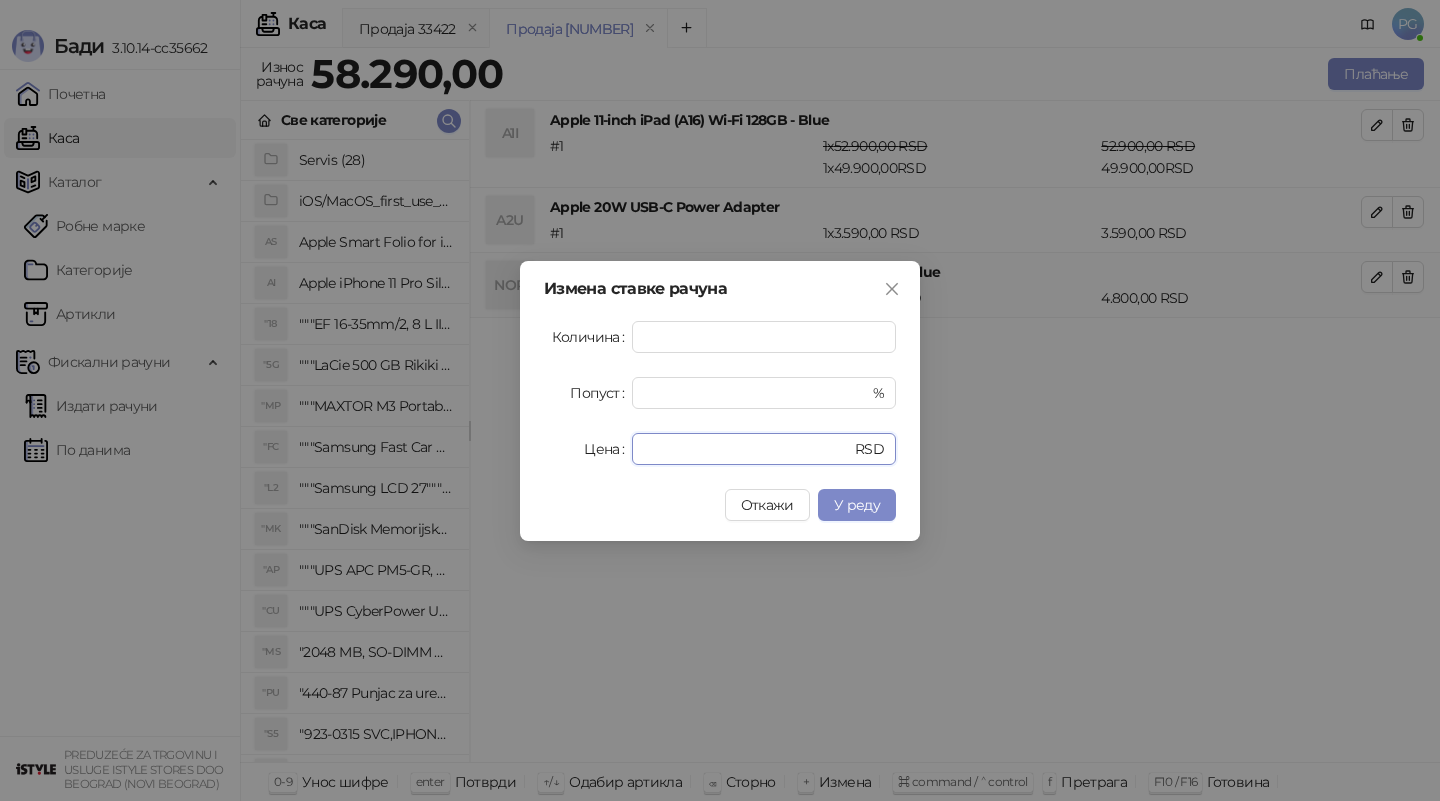 drag, startPoint x: 686, startPoint y: 452, endPoint x: 611, endPoint y: 449, distance: 75.059975 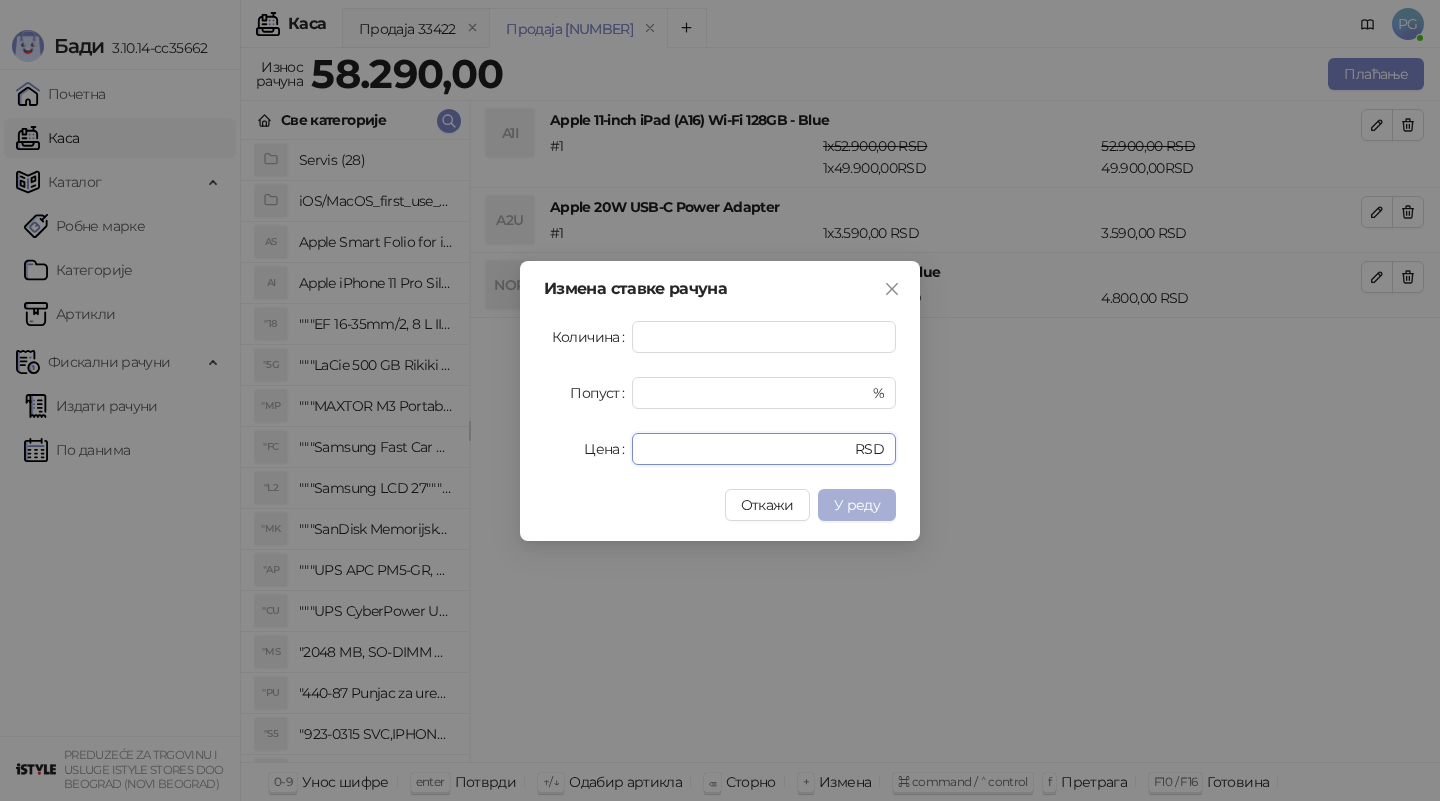 type on "*" 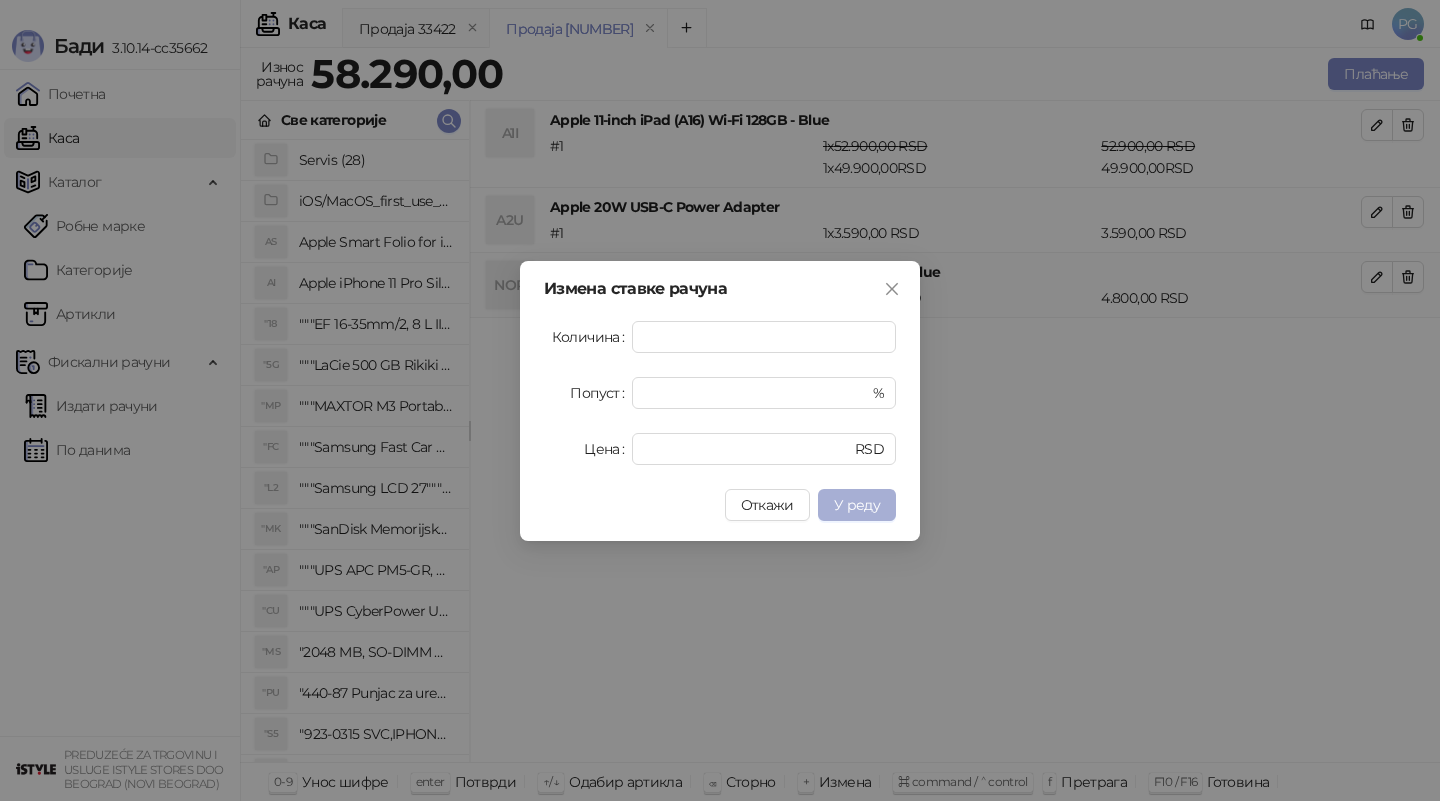click on "У реду" at bounding box center [857, 505] 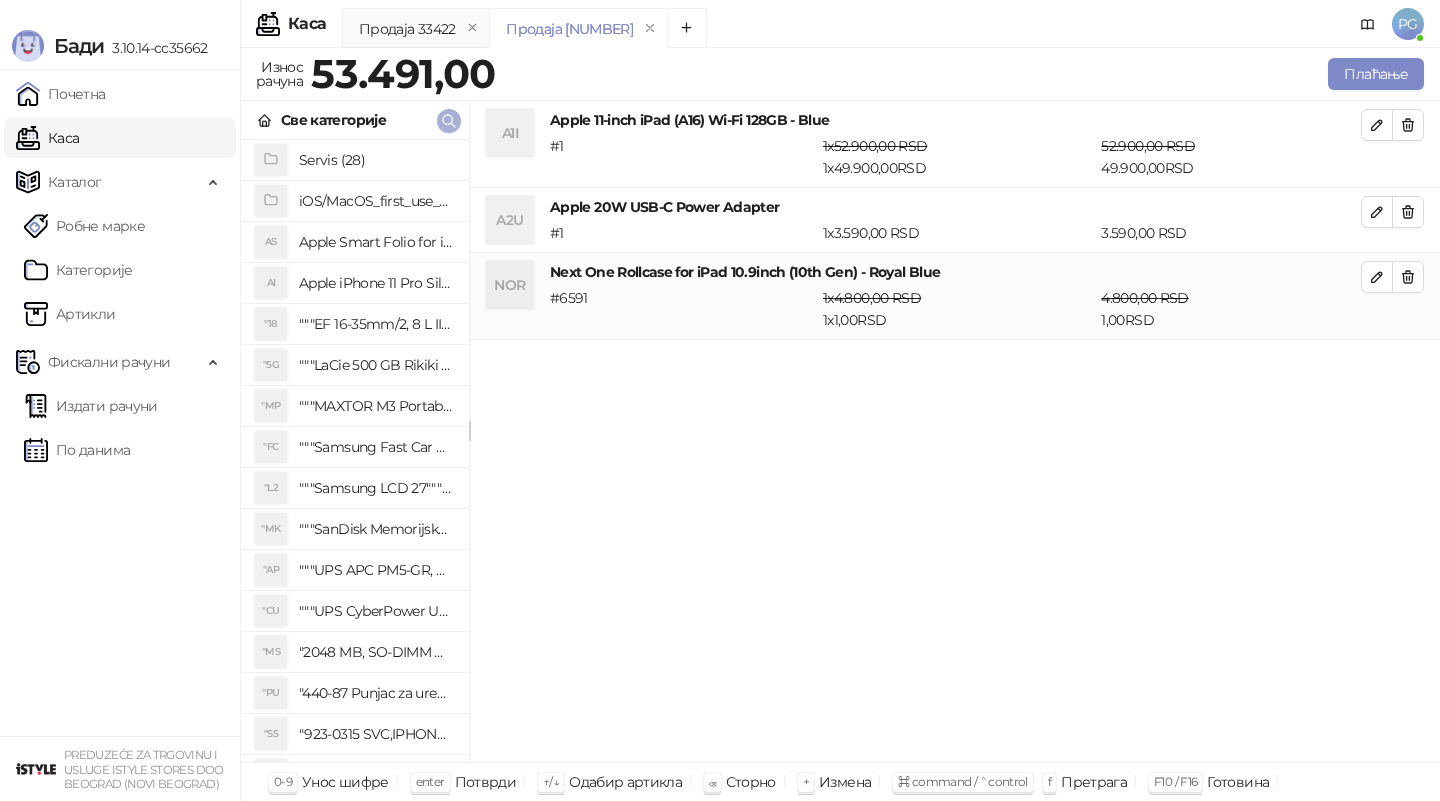 click at bounding box center (449, 120) 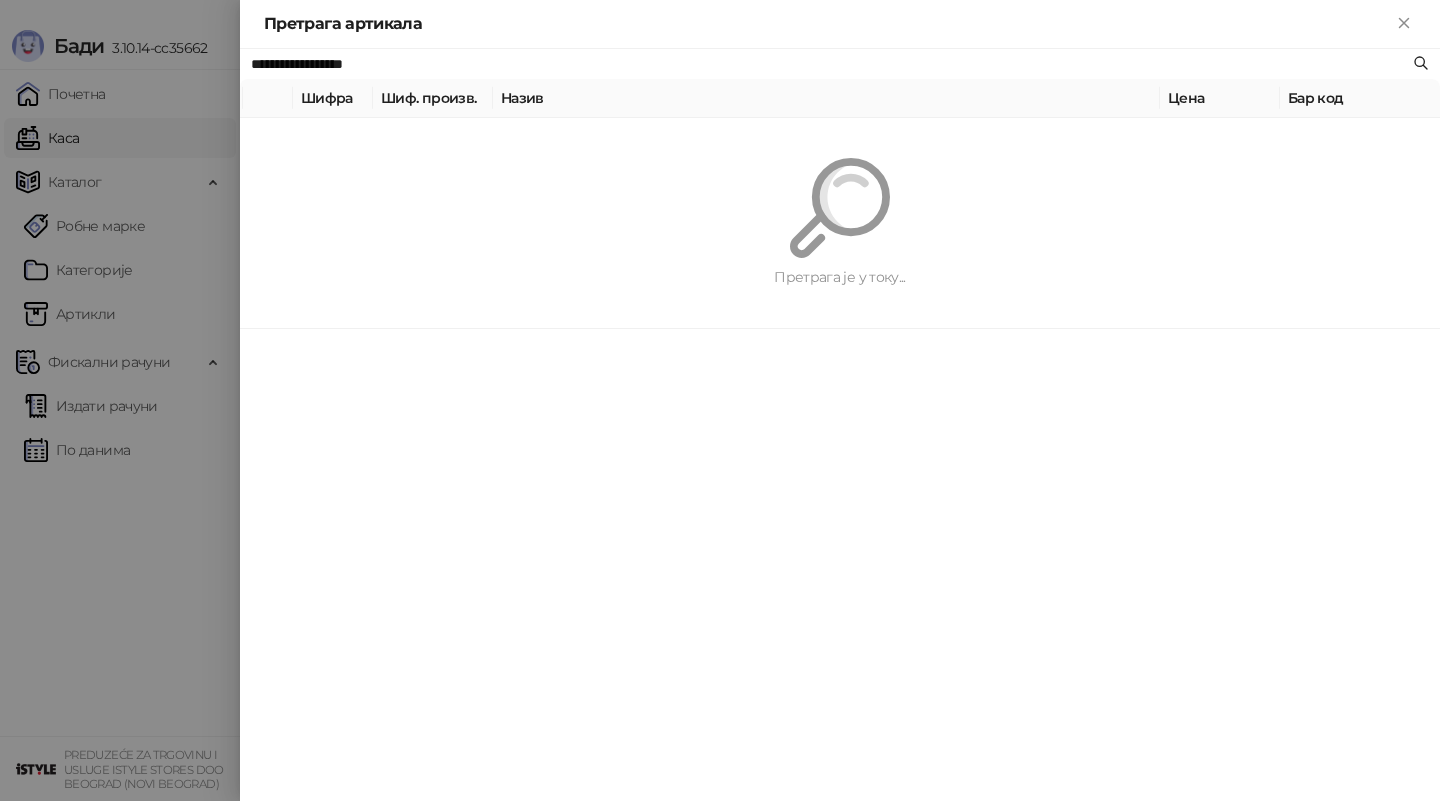 paste on "*****" 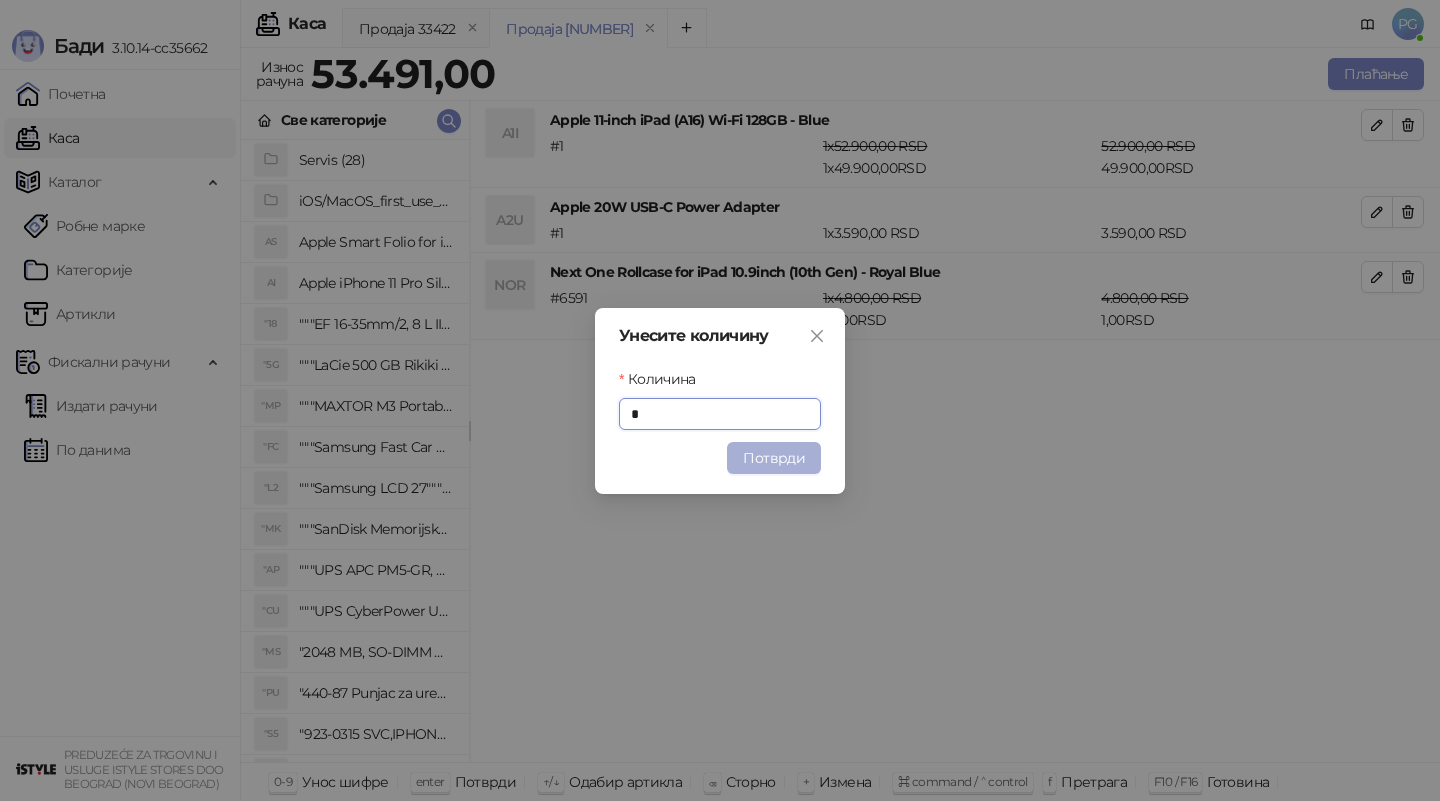 click on "Потврди" at bounding box center [774, 458] 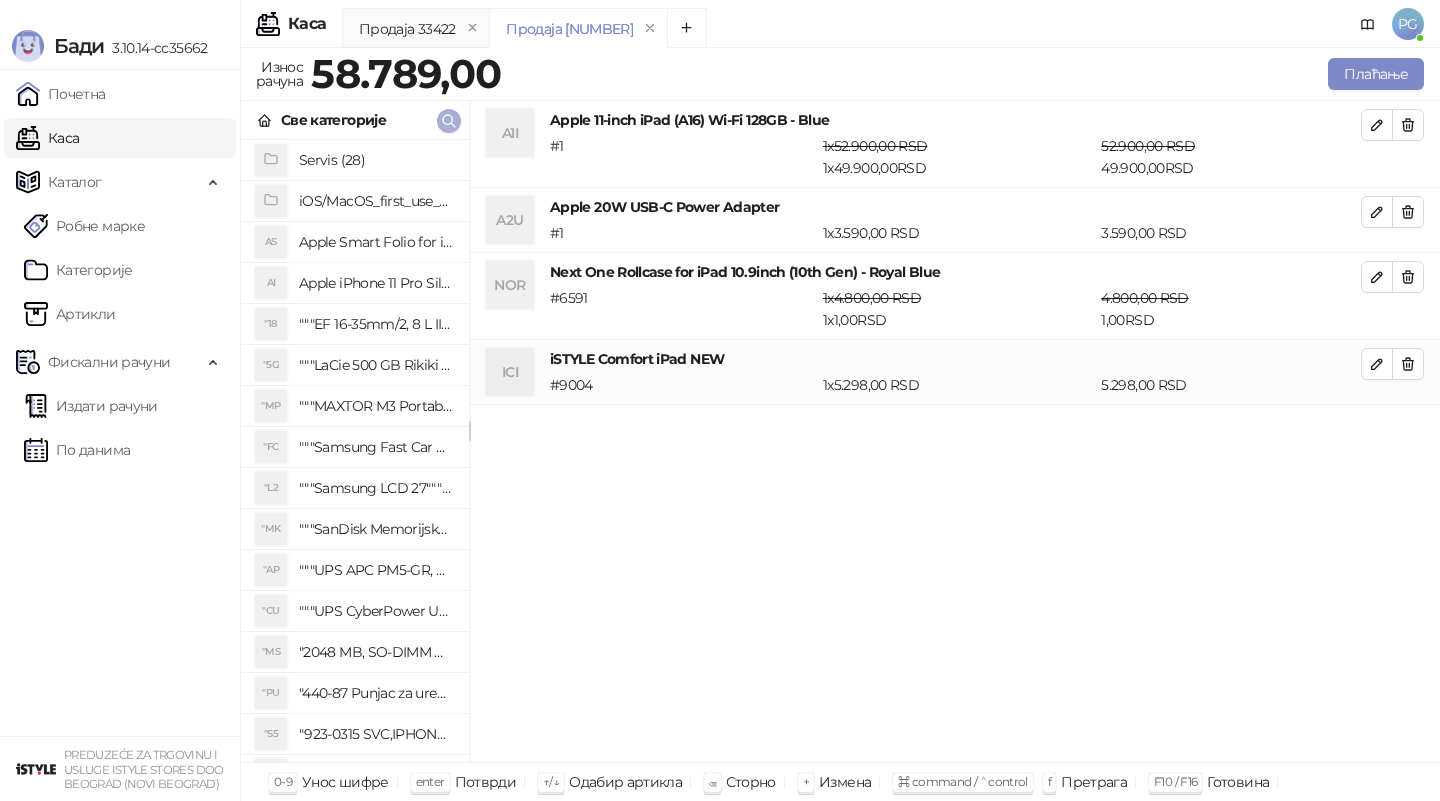 click 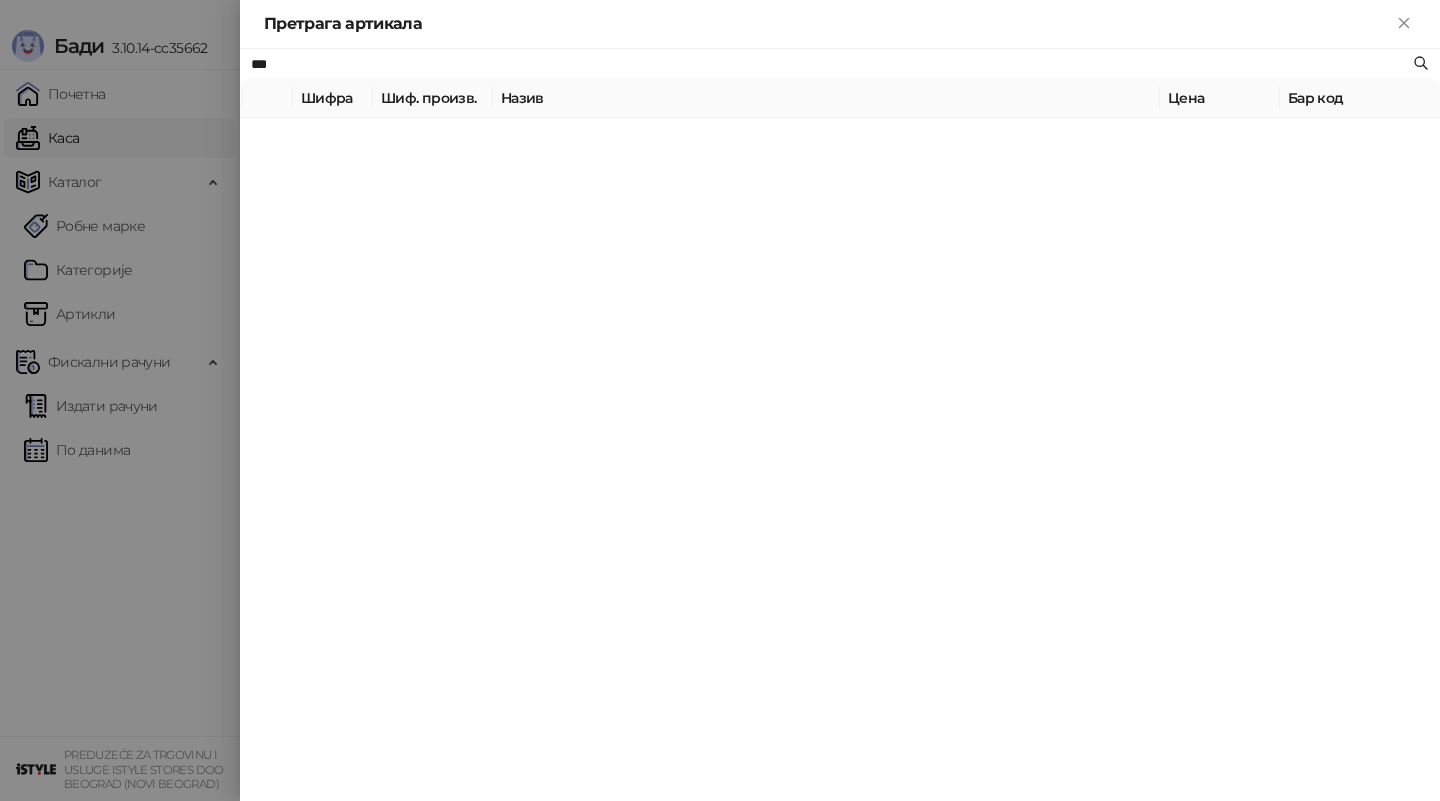 type on "***" 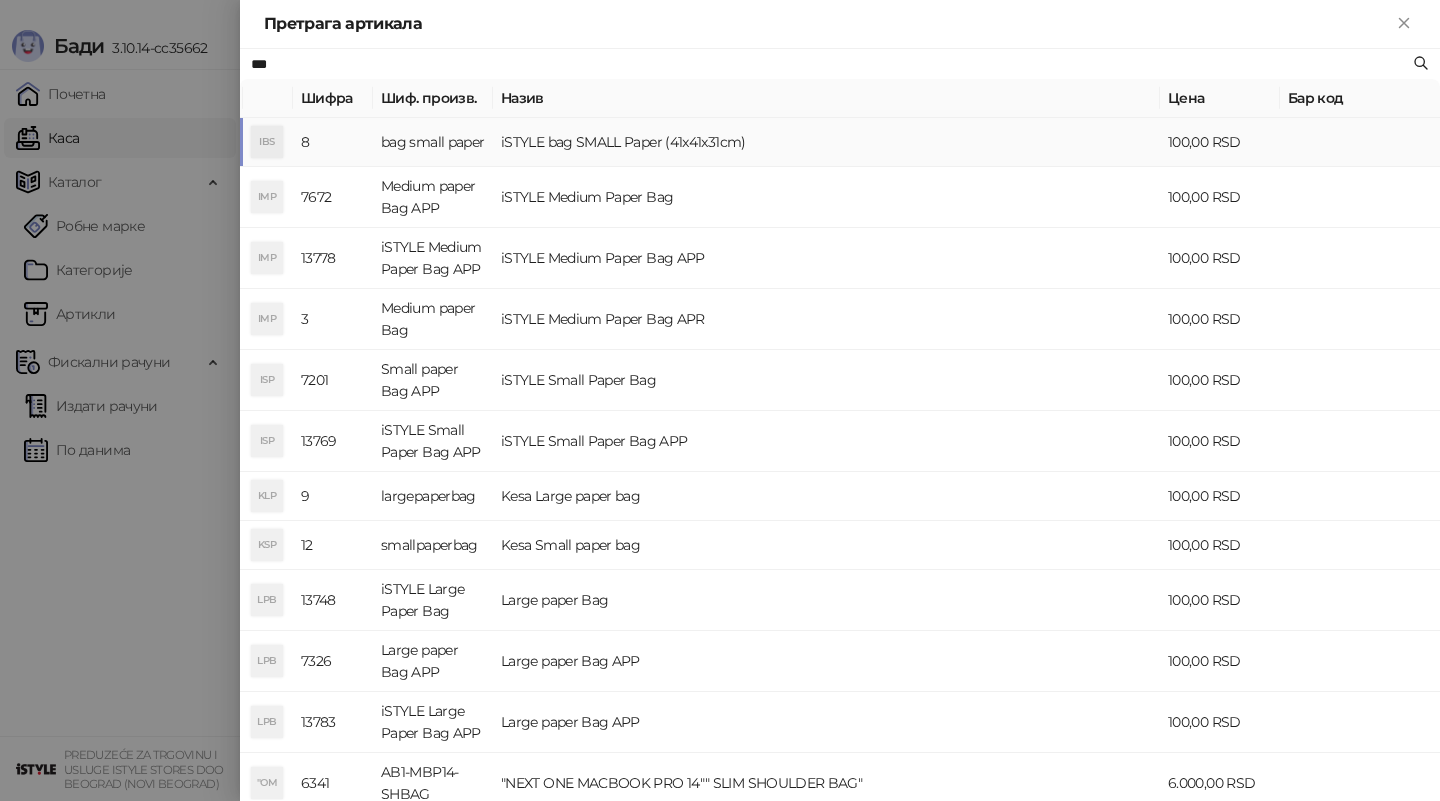 click on "bag small paper" at bounding box center [433, 142] 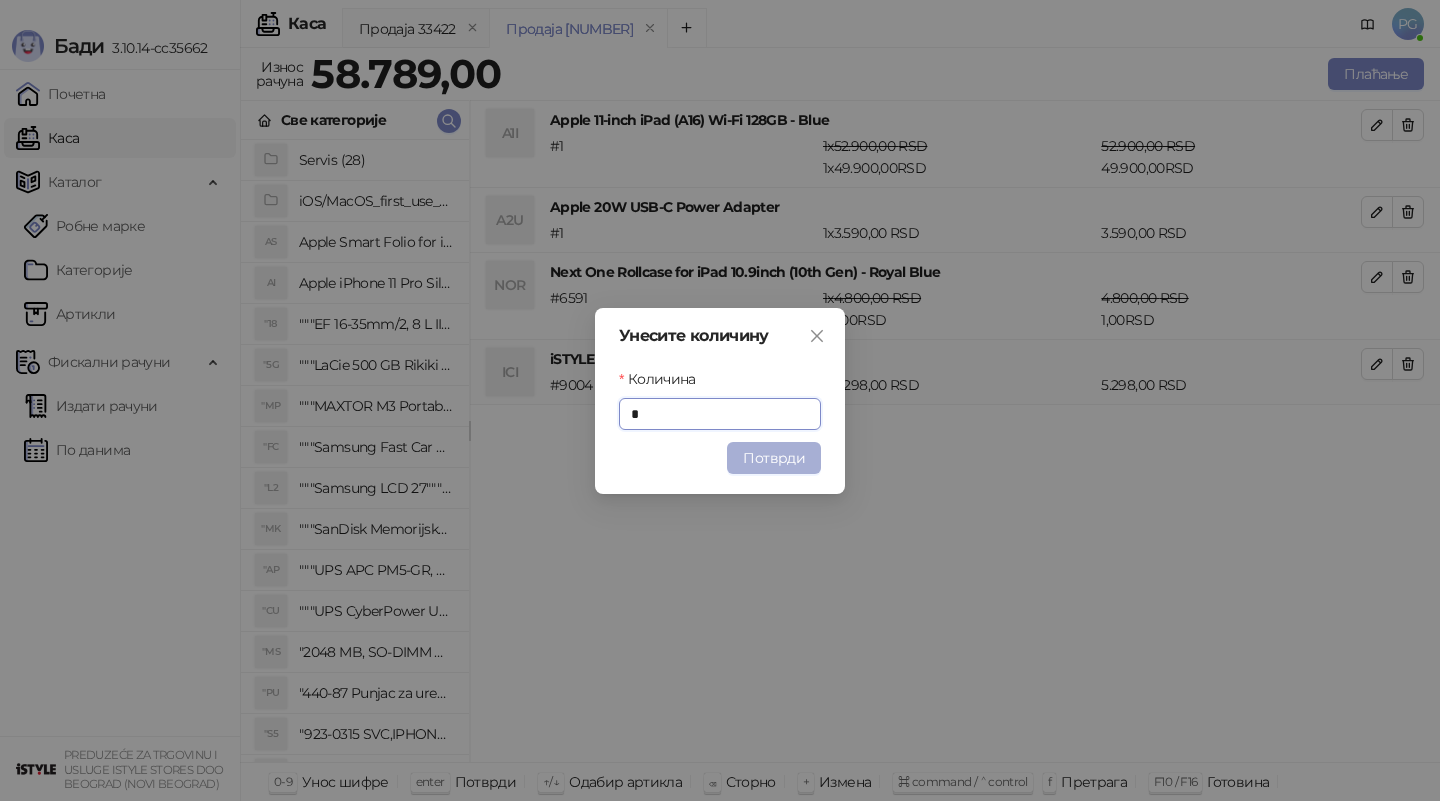 click on "Потврди" at bounding box center (774, 458) 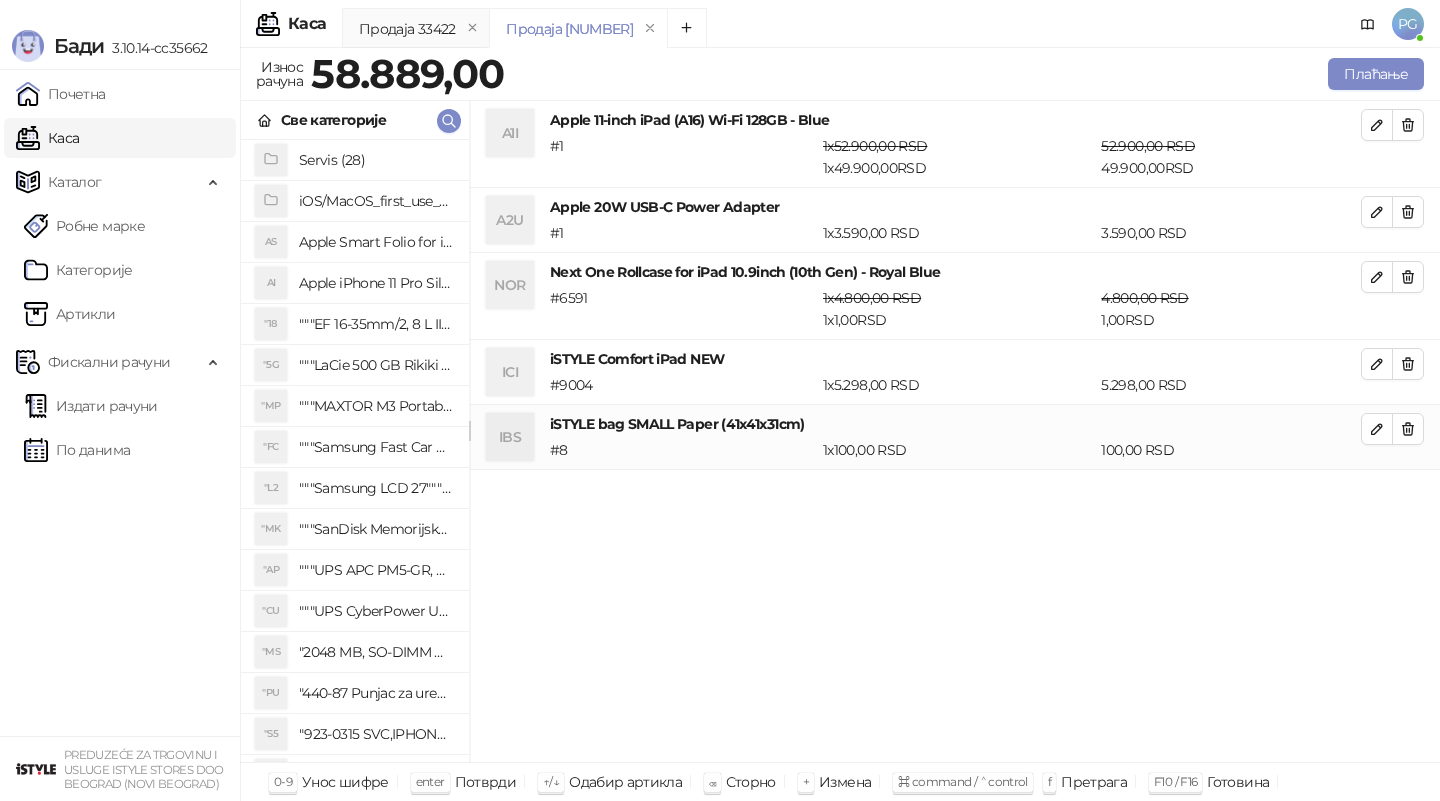 click on "Продаја 33422 Продаја 33436 Износ рачуна 58.889,00 Плаћање Све категорије Servis (28) iOS/MacOS_first_use_assistance (4) AS  Apple Smart Folio for iPad mini (A17 Pro) - Sage AI  Apple iPhone 11 Pro Silicone Case -  Black "18 """EF 16-35mm/2, 8 L III USM""" "5G """LaCie 500 GB Rikiki USB 3.0 / Ultra Compact & Resistant aluminum / USB 3.0 / 2.5""""""" "MP """MAXTOR M3 Portable 2TB 2.5"""" crni eksterni hard disk HX-M201TCB/GM""" "FC """Samsung Fast Car Charge Adapter, brzi auto punja_, boja crna""" "L2 """Samsung LCD 27"""" C27F390FHUXEN""" "MK """SanDisk Memorijska kartica 256GB microSDXC sa SD adapterom SDSQXA1-256G-GN6MA - Extreme PLUS, A2, UHS-I, V30, U3, Class 10, Brzina _itanja 160 MB/s, Brzina upisa 90 MB/s""" "AP """UPS APC PM5-GR, Essential Surge Arrest,5 utic_nica""" "CU """UPS CyberPower UT650EG, 650VA/360W , line-int., s_uko, desktop""" "MS "2048 MB, SO-DIMM DDRII, 667 MHz, Napajanje 1,8 0,1 V, Latencija CL5" "PU "S5 "SD "3S "3S "3S "3S "M3 "W3 "W3 "W3 #" at bounding box center (840, 424) 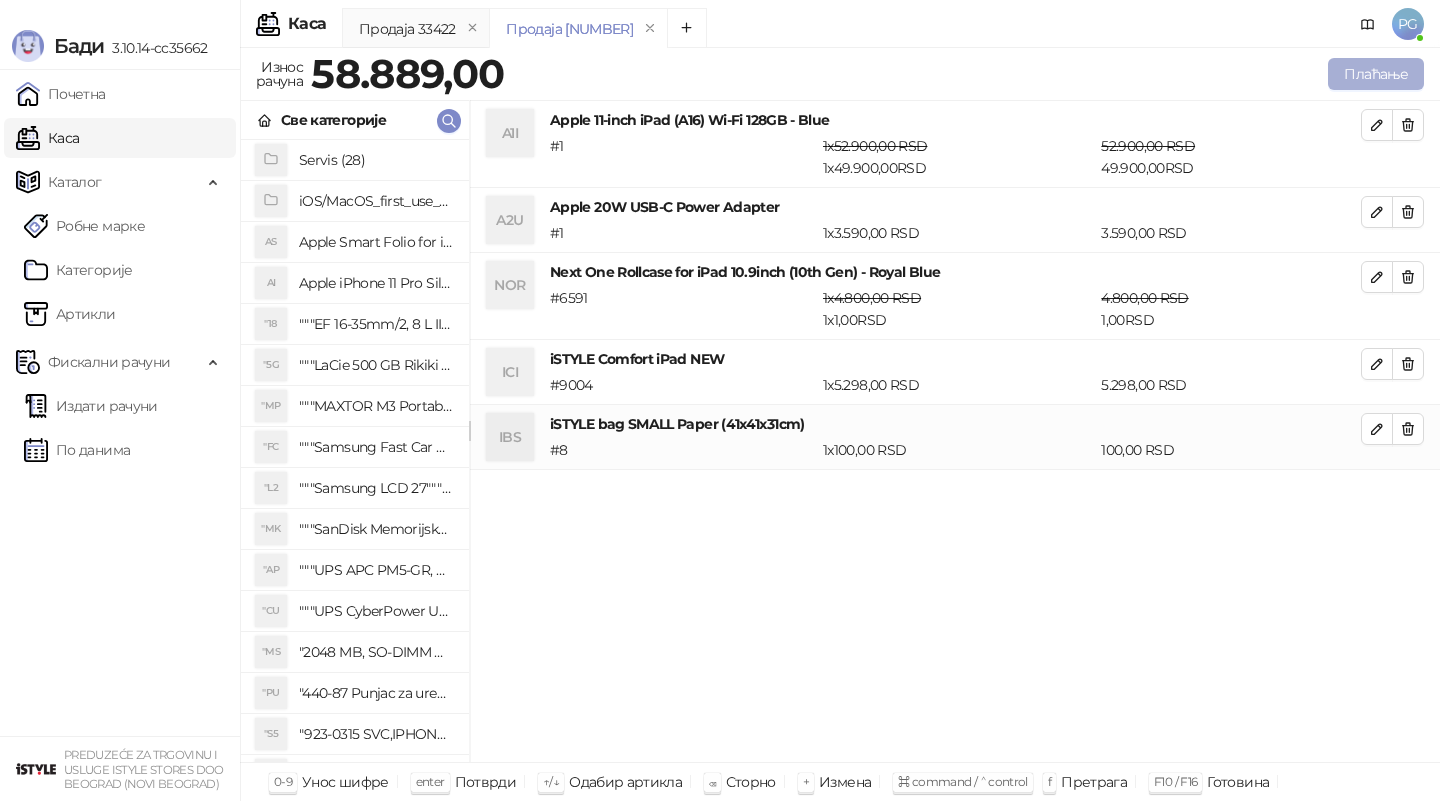 click on "Плаћање" at bounding box center [1376, 74] 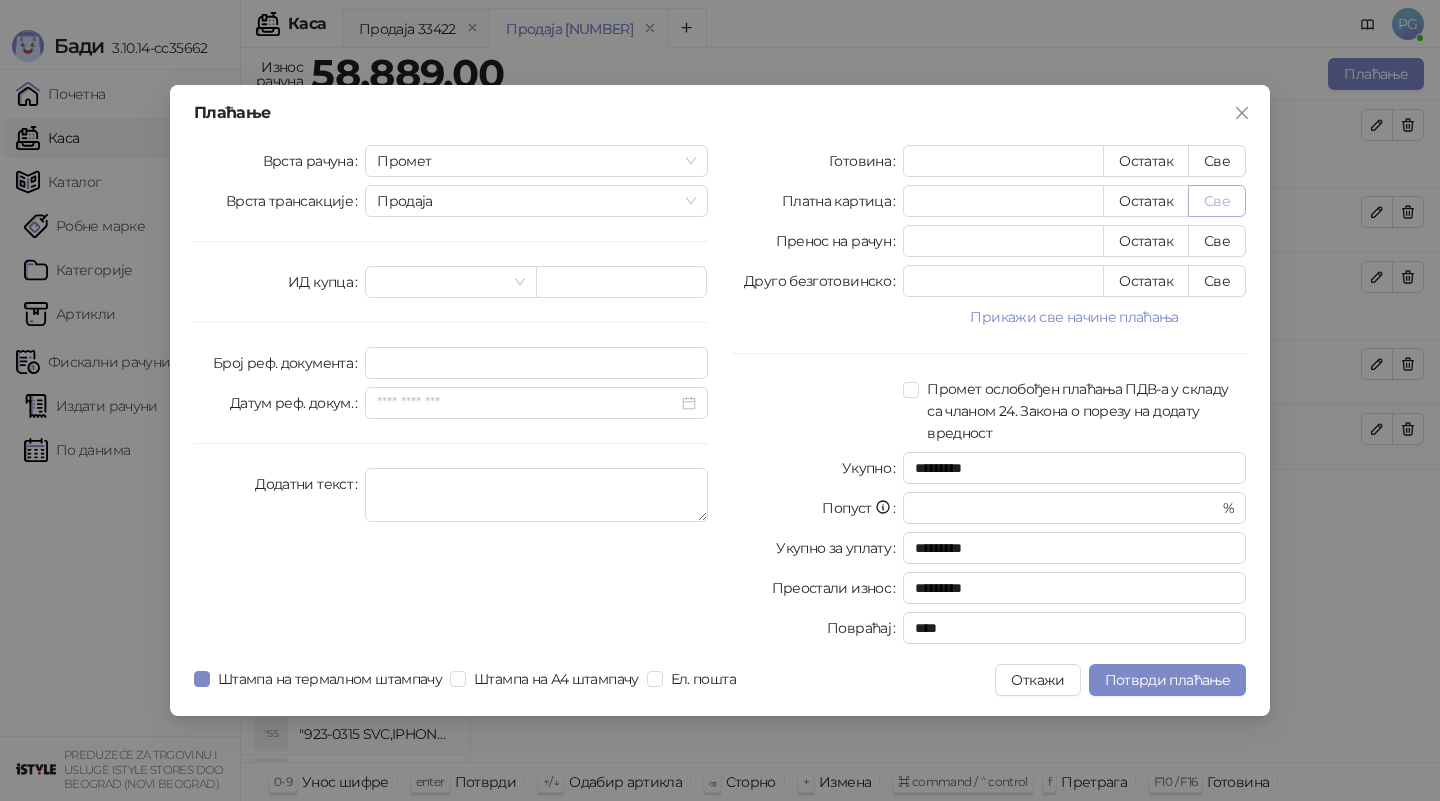 click on "Све" at bounding box center [1217, 201] 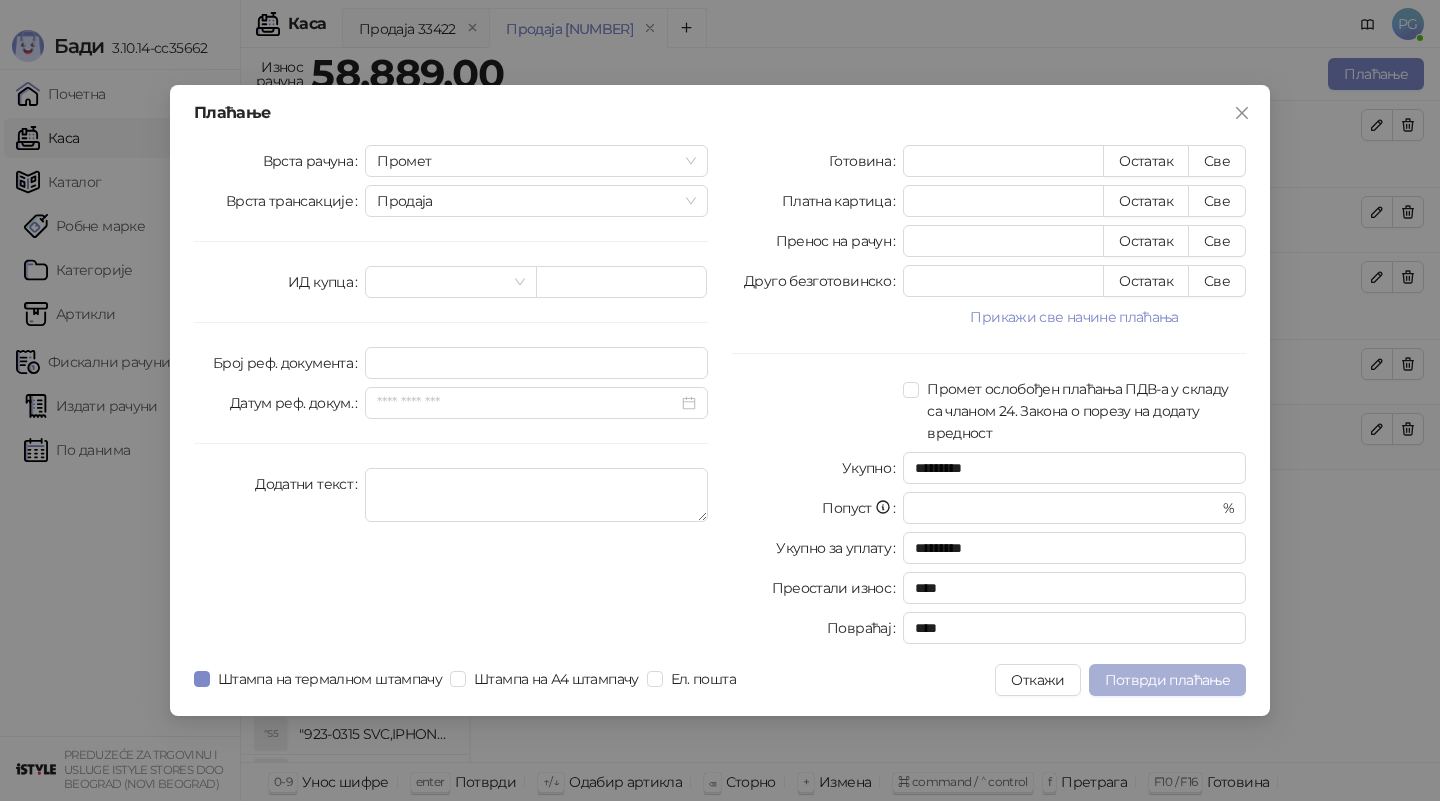 click on "Потврди плаћање" at bounding box center (1167, 680) 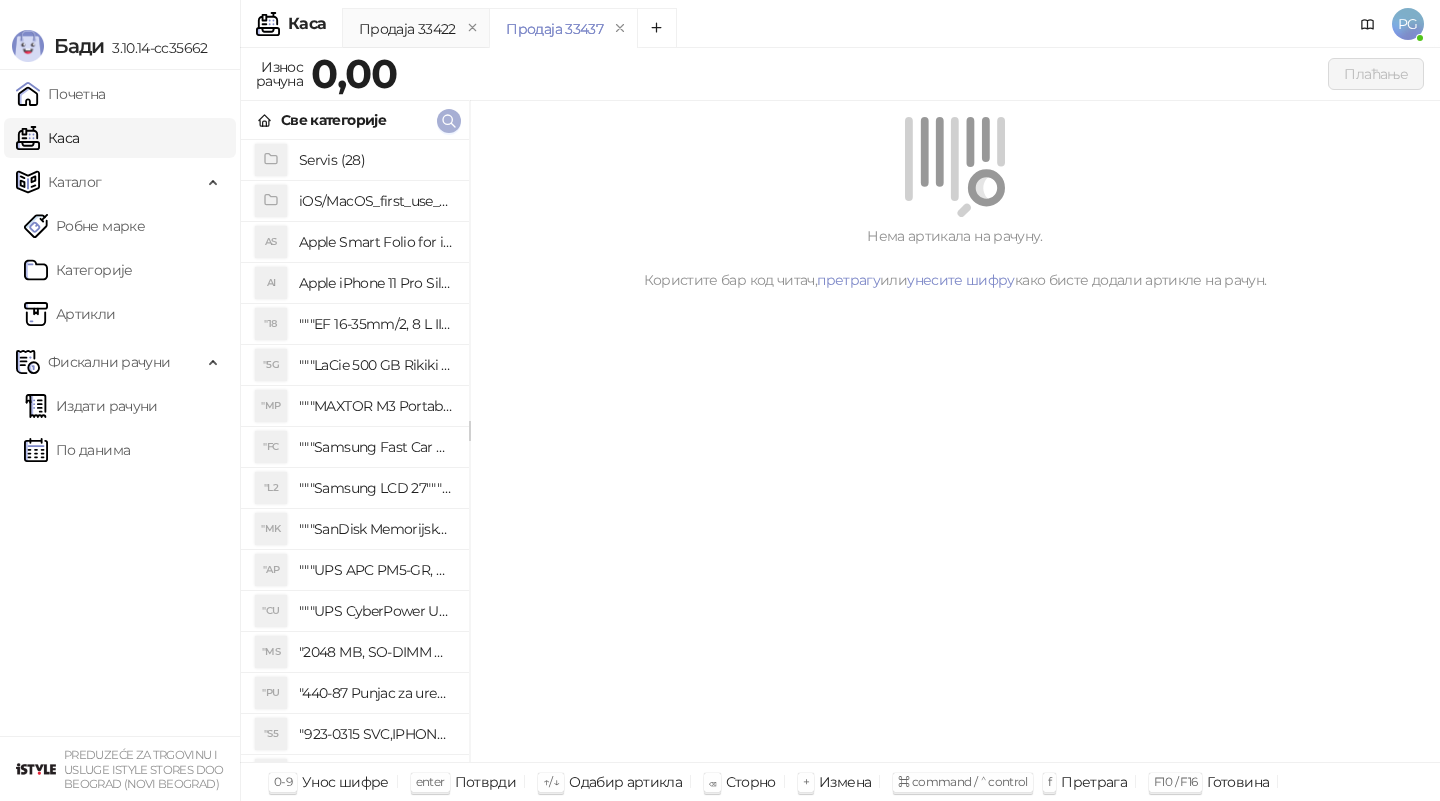 click 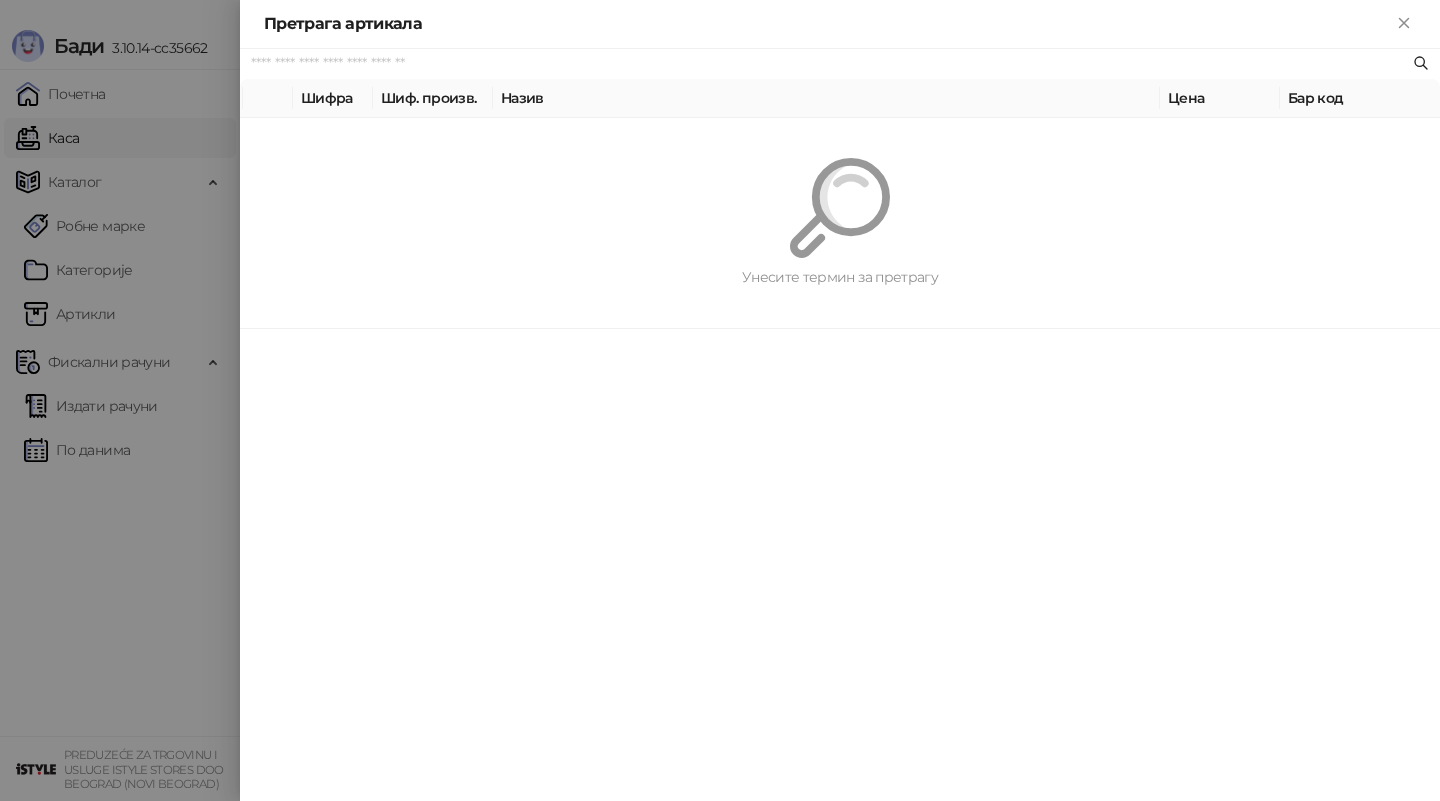 paste on "*********" 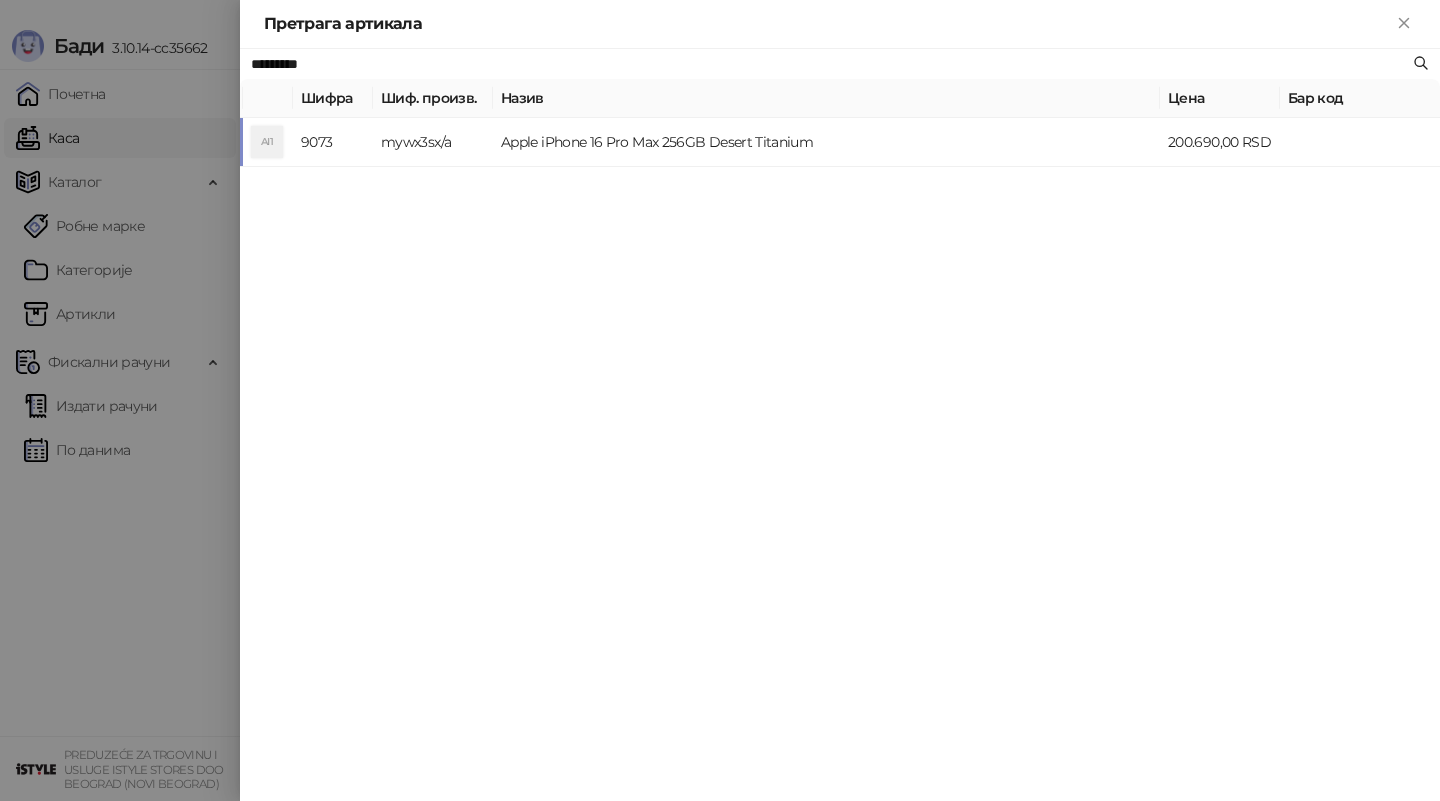 type on "*********" 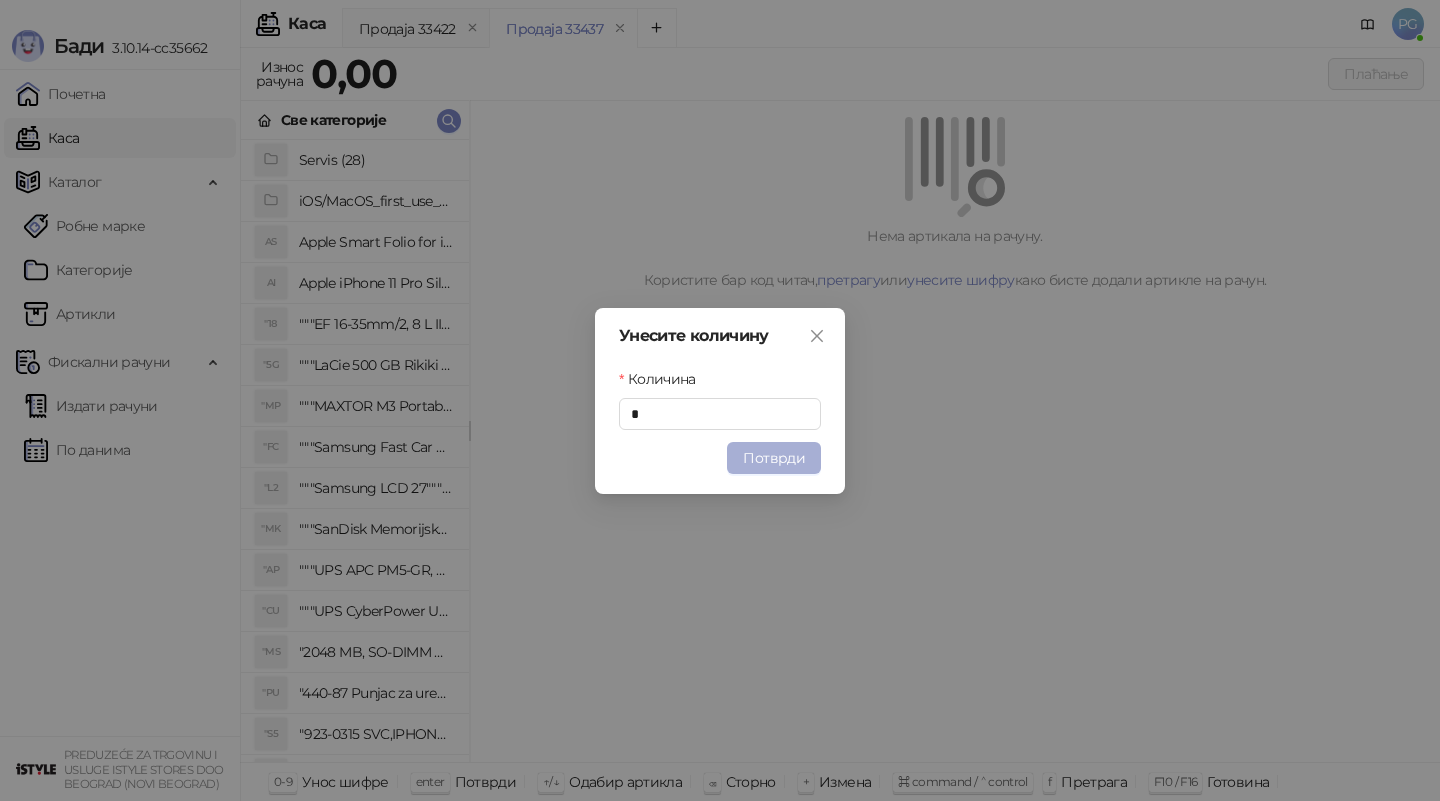 click on "Потврди" at bounding box center (774, 458) 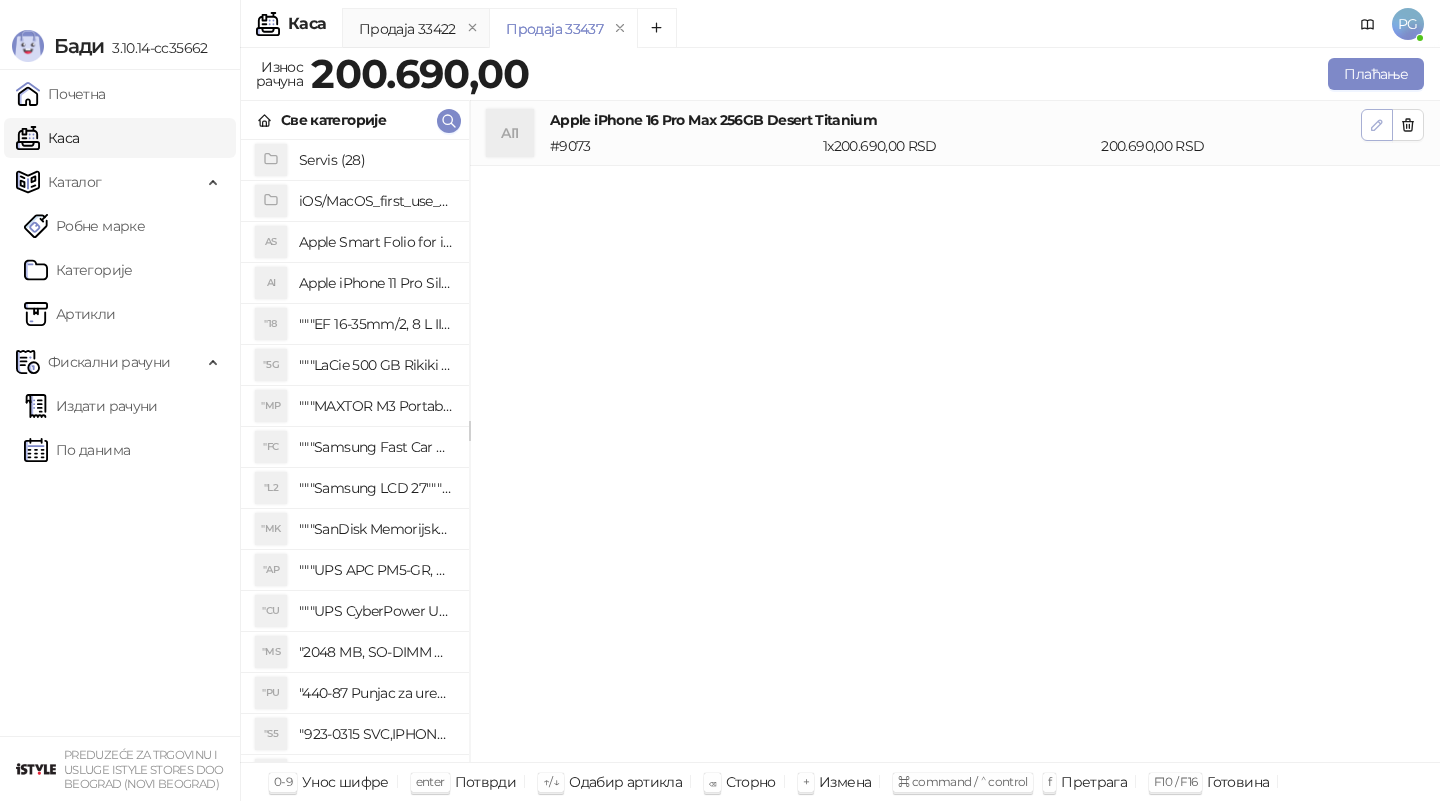 click at bounding box center (1377, 125) 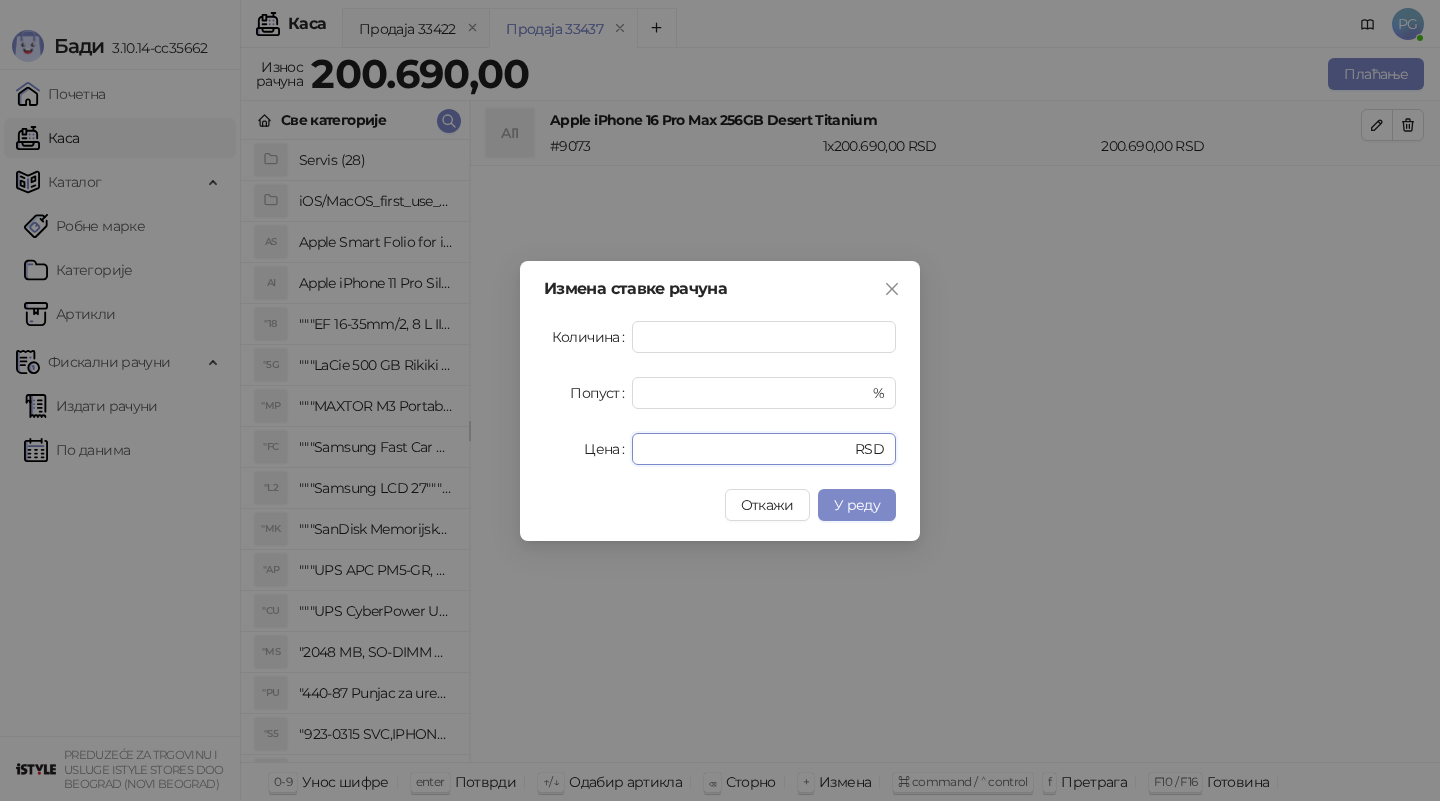 drag, startPoint x: 727, startPoint y: 454, endPoint x: 504, endPoint y: 454, distance: 223 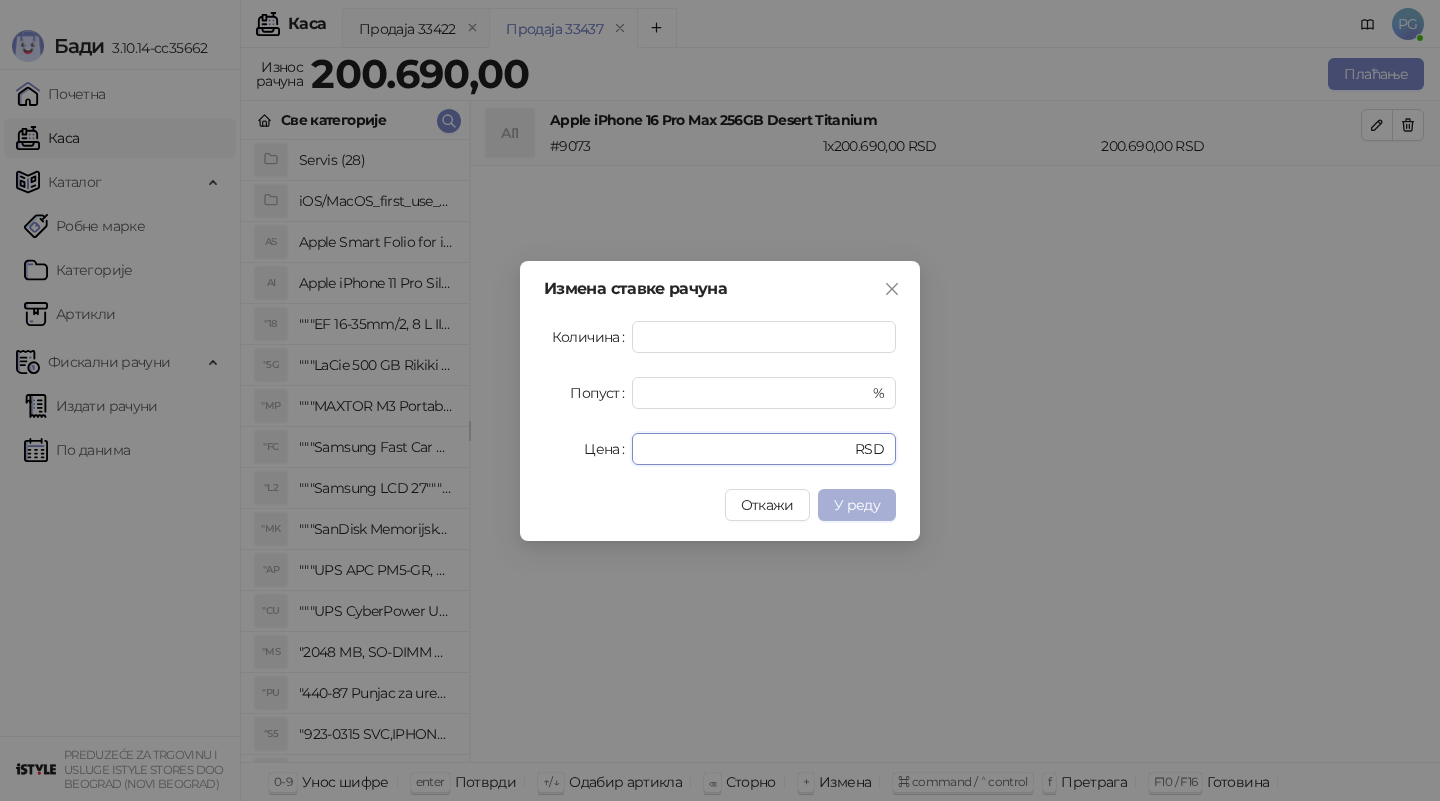 type on "******" 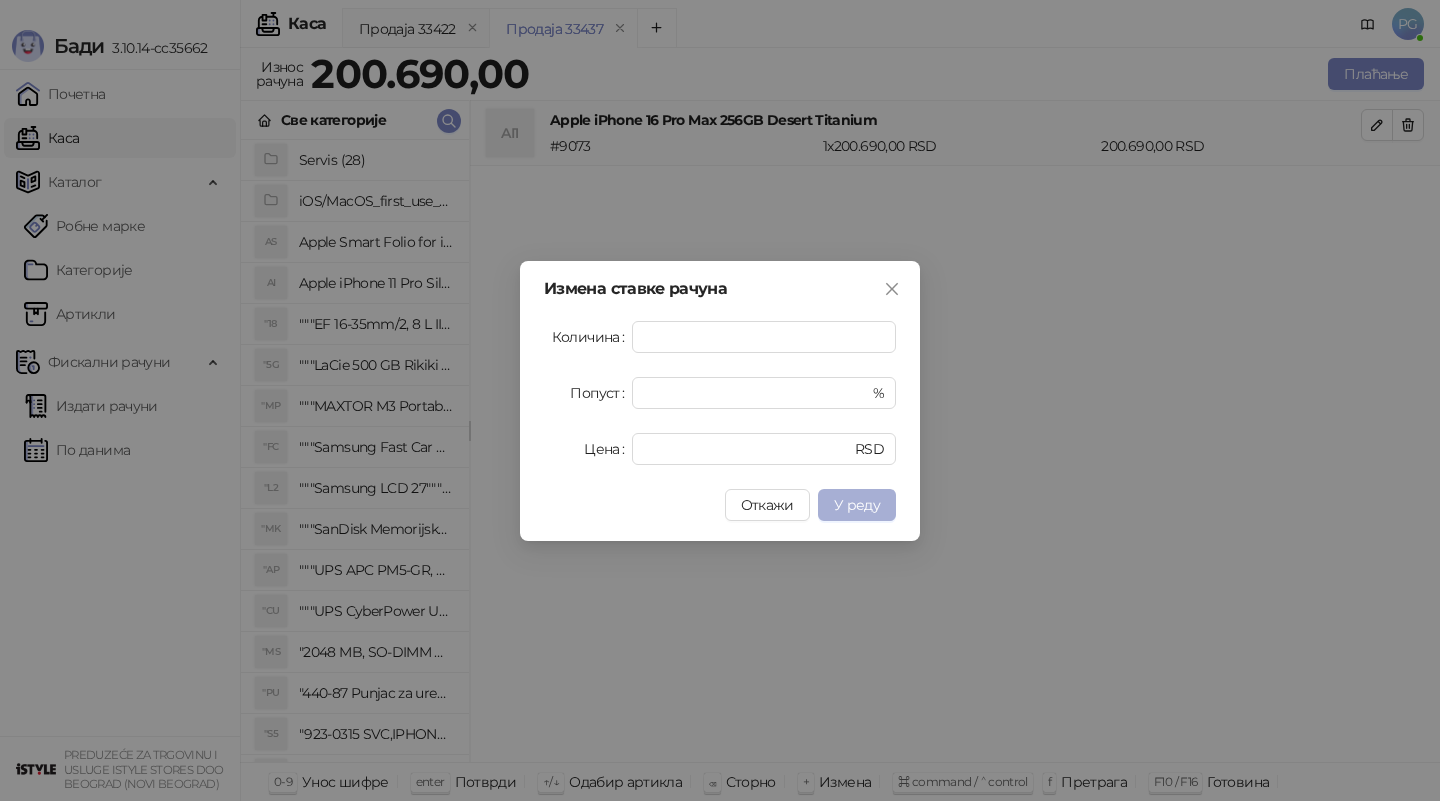 click on "У реду" at bounding box center [857, 505] 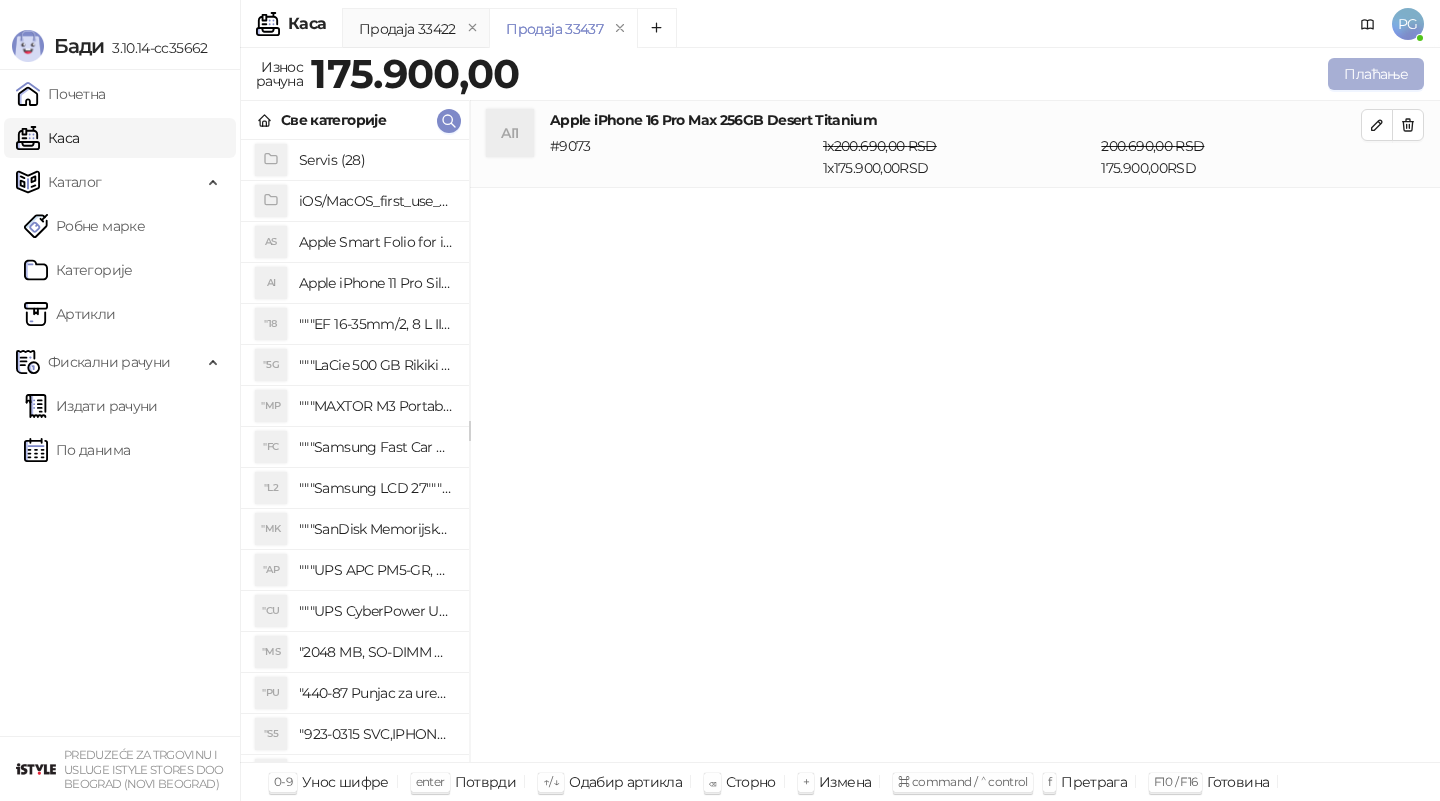 click on "Плаћање" at bounding box center (1376, 74) 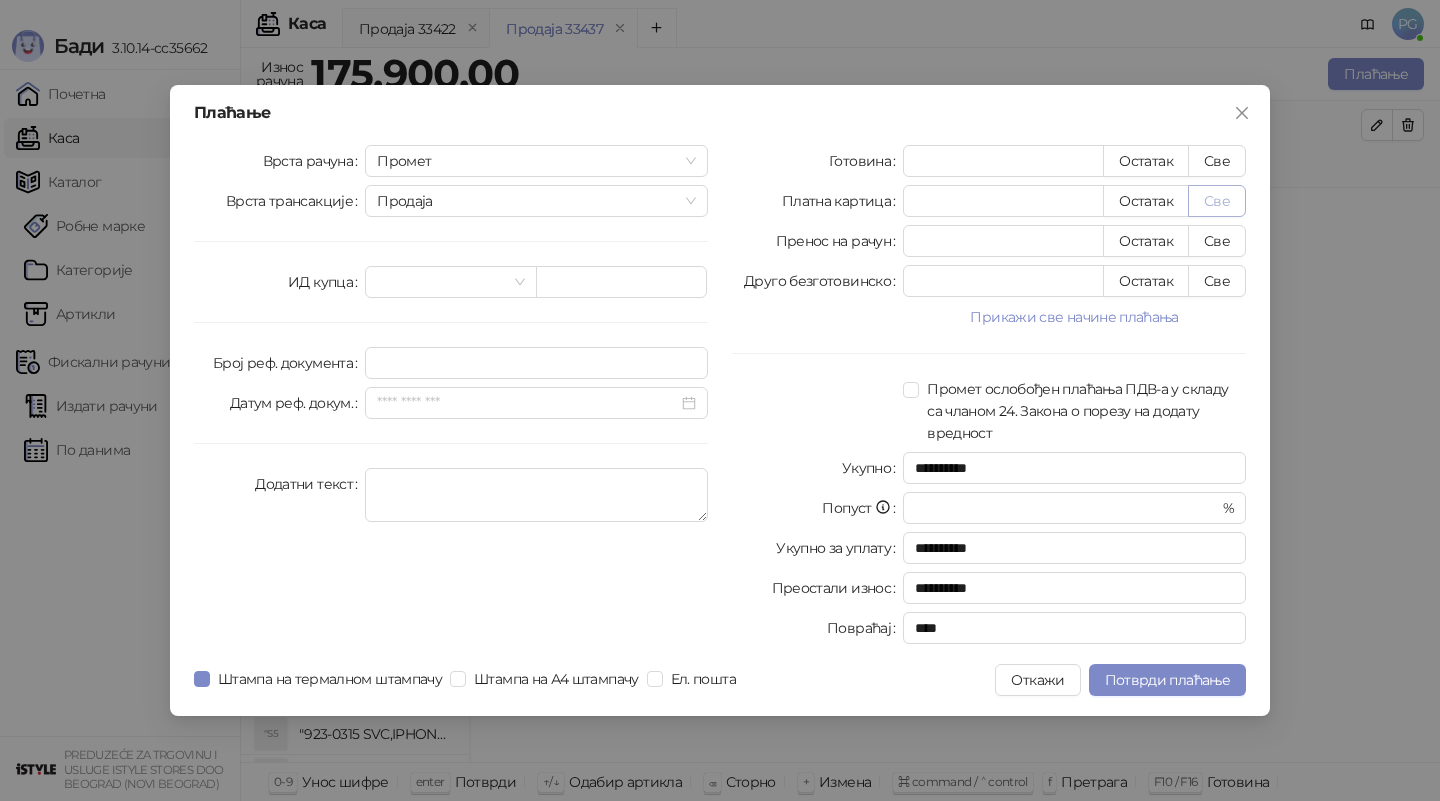 click on "Све" at bounding box center (1217, 201) 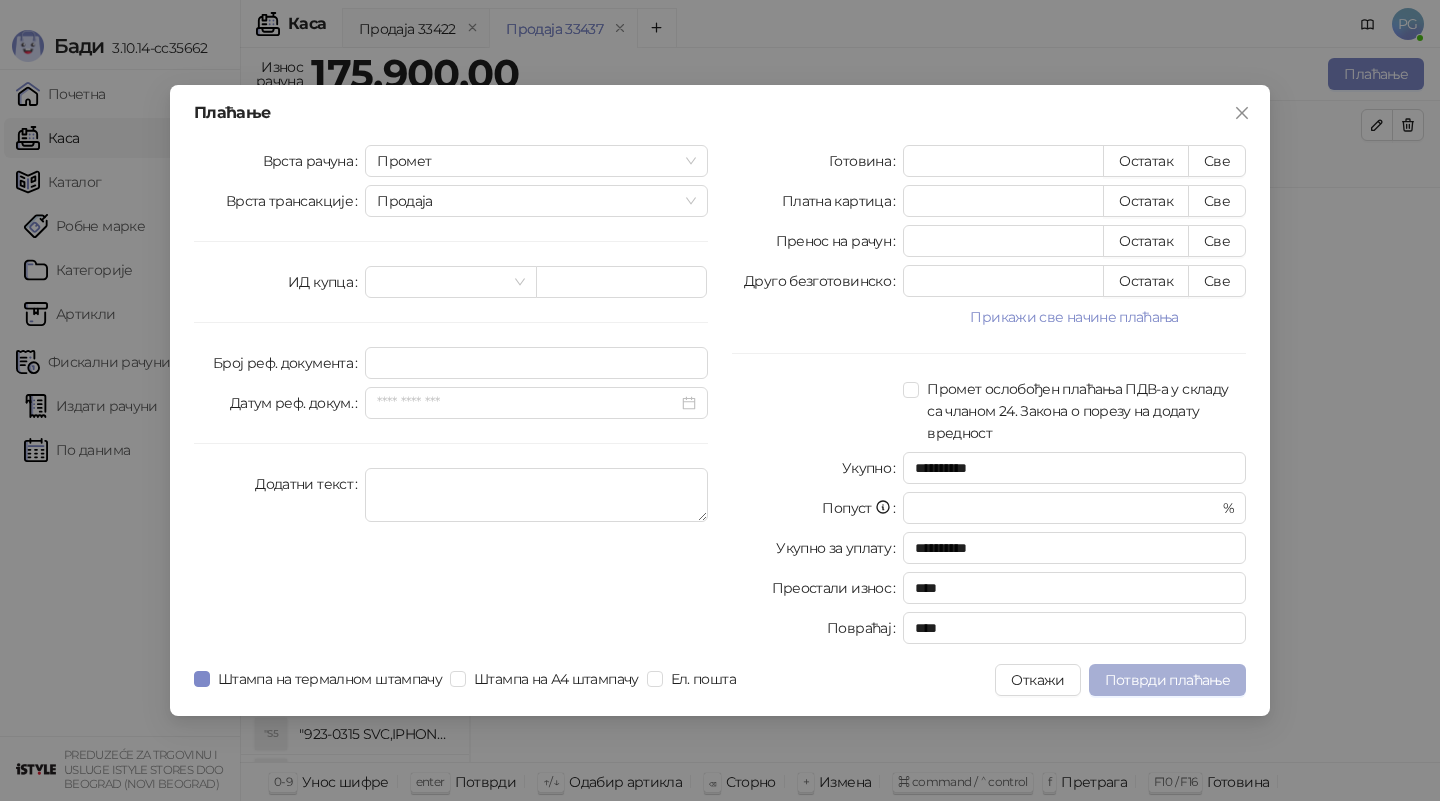 click on "Потврди плаћање" at bounding box center [1167, 680] 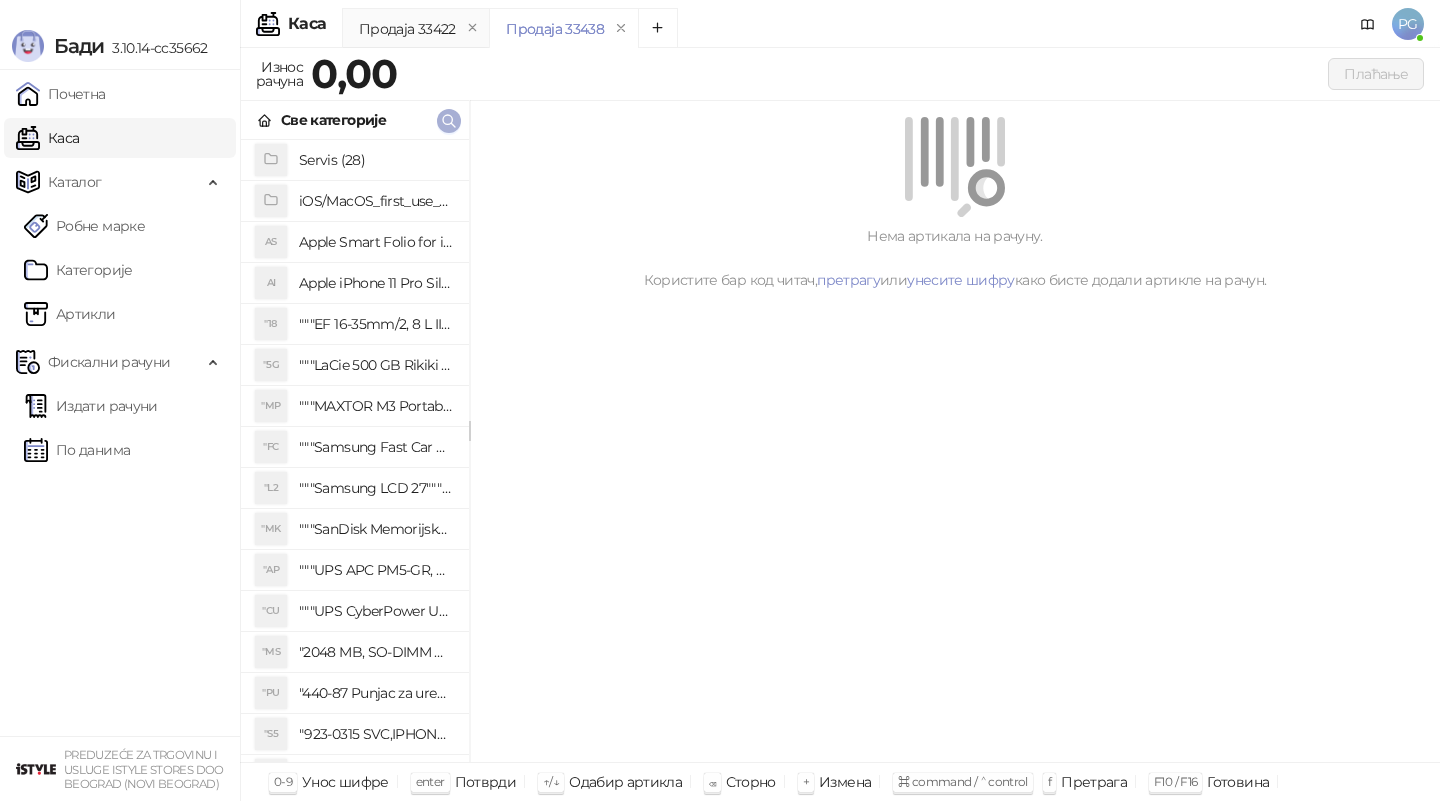 click 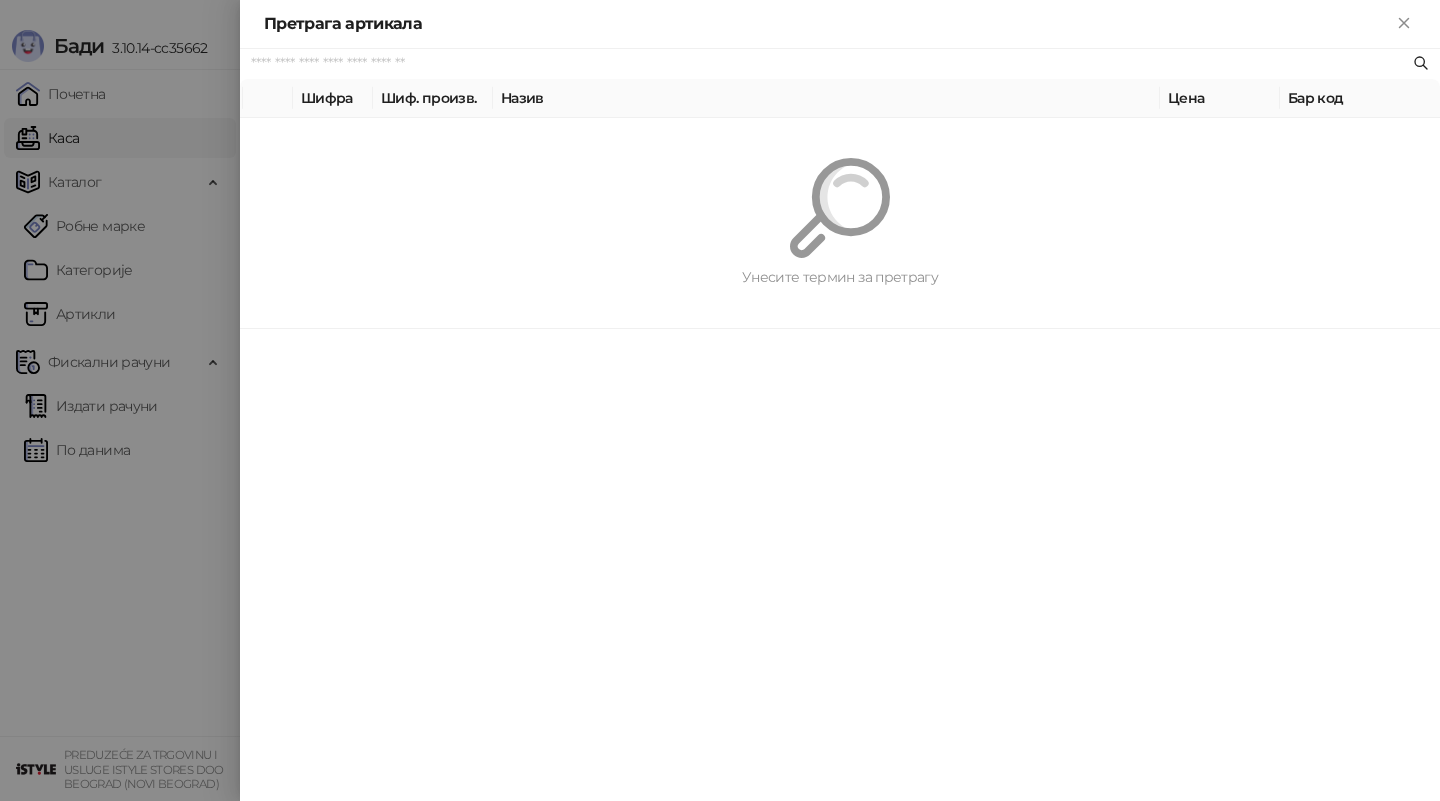 paste on "*********" 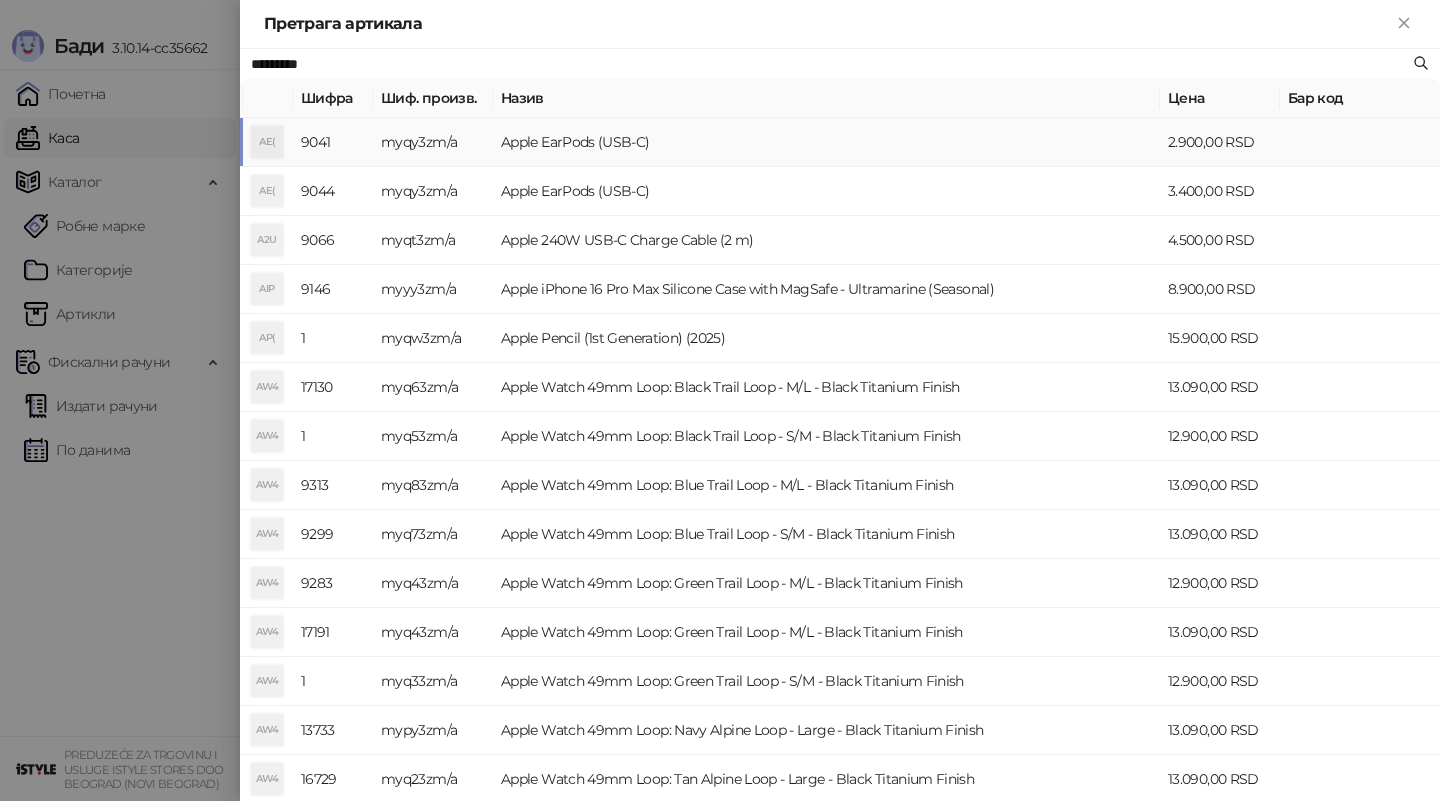 click on "myqy3zm/a" at bounding box center (433, 142) 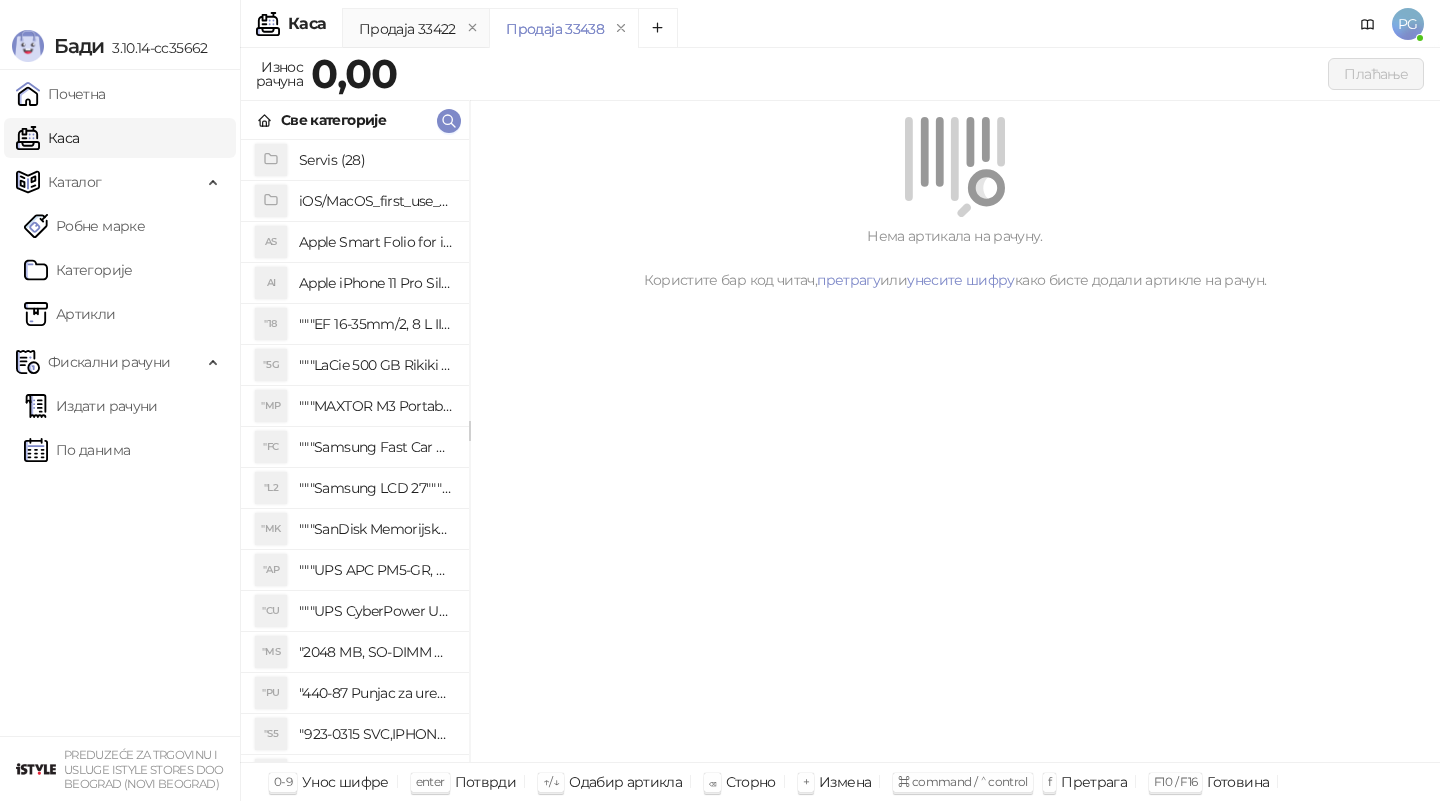 click on "Унесите количину Количина * Потврди" at bounding box center (720, 400) 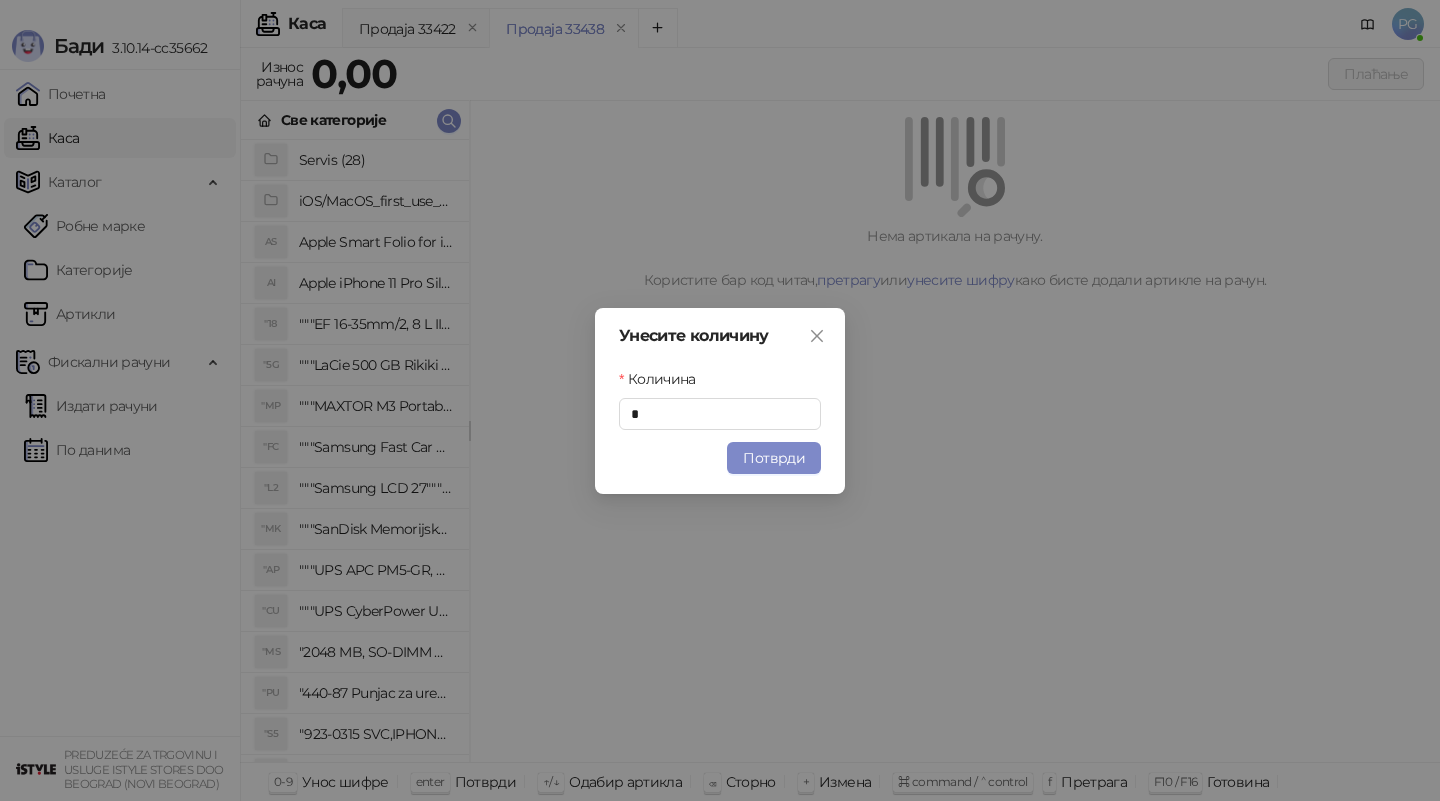 click on "Унесите количину Количина * Потврди" at bounding box center (720, 400) 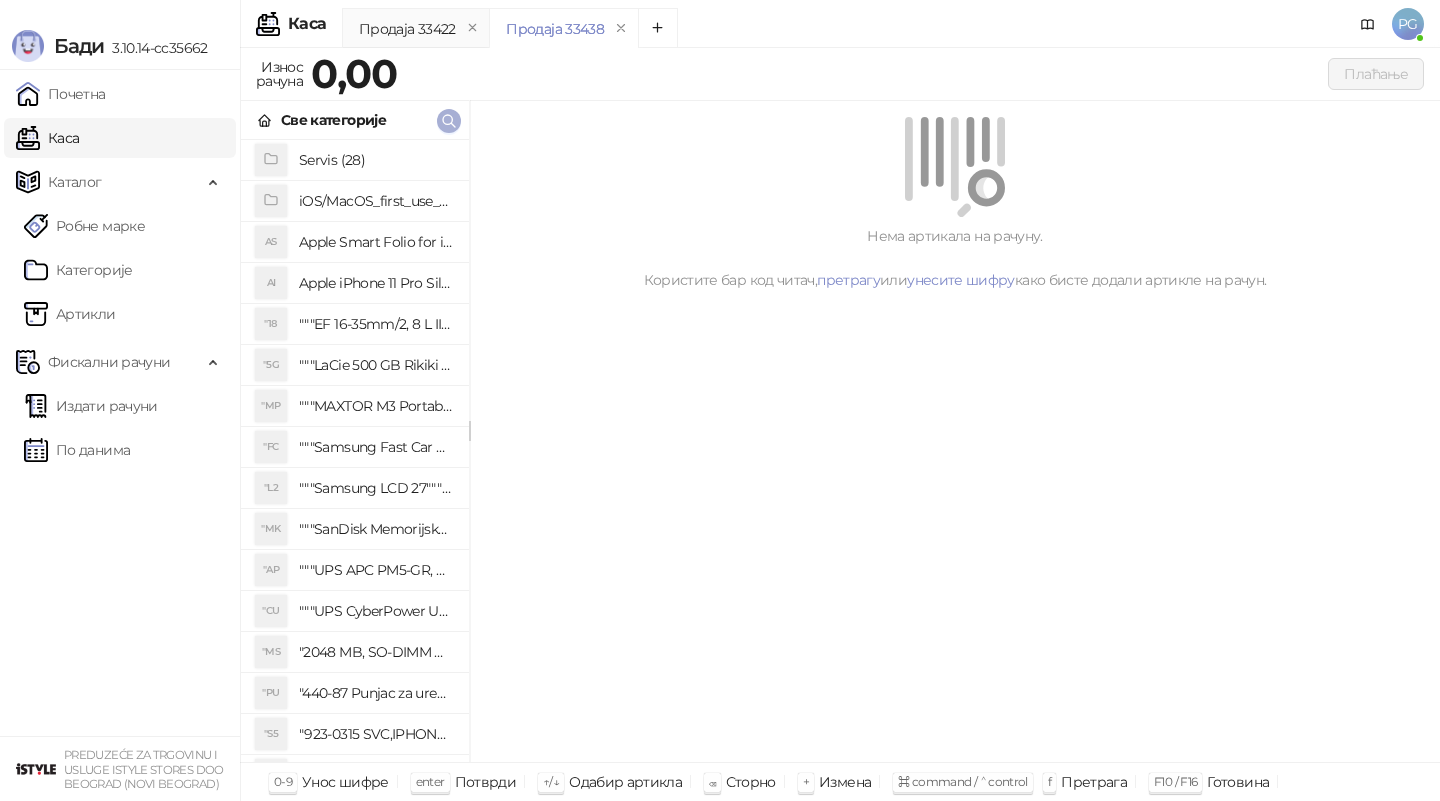 click at bounding box center [449, 121] 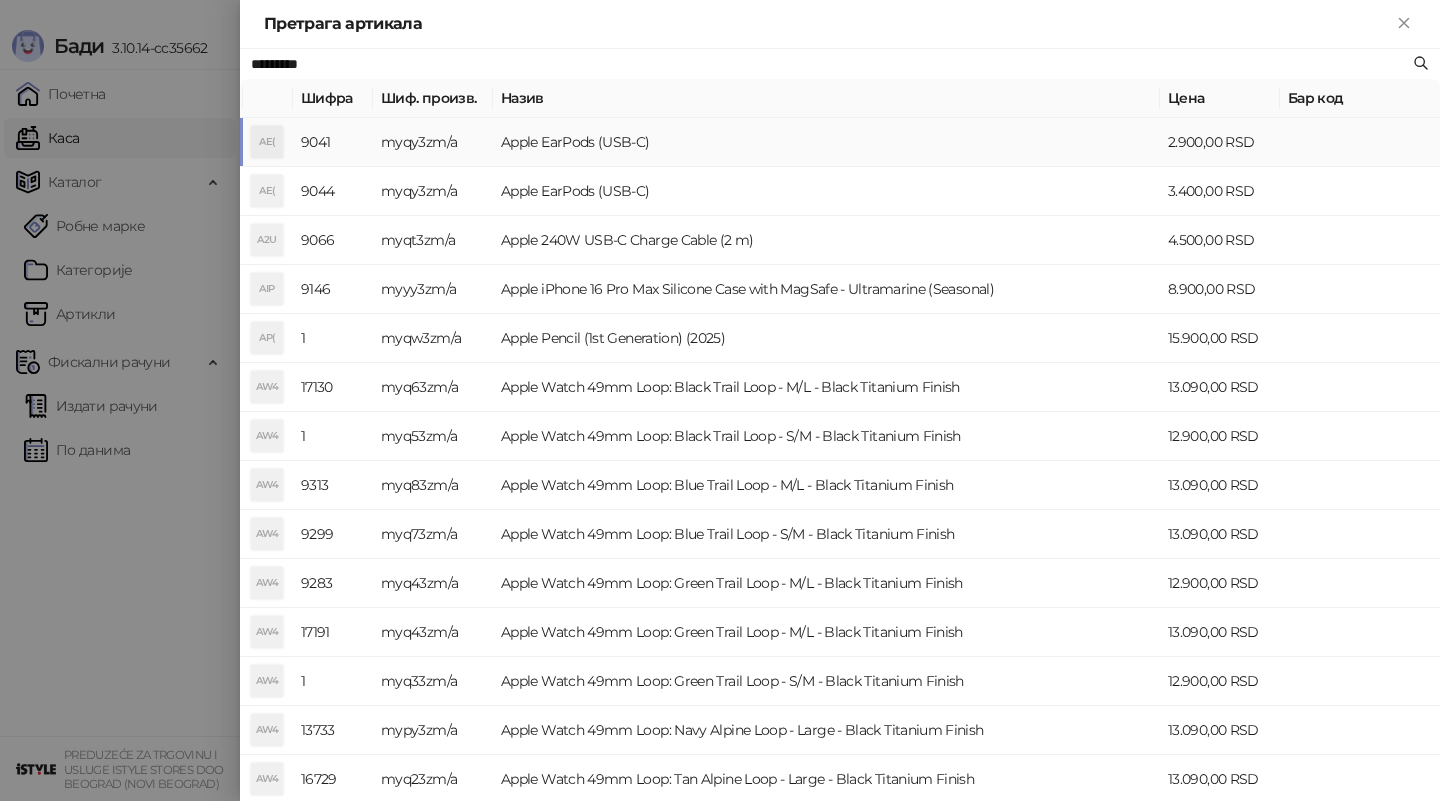 click on "myqy3zm/a" at bounding box center [433, 142] 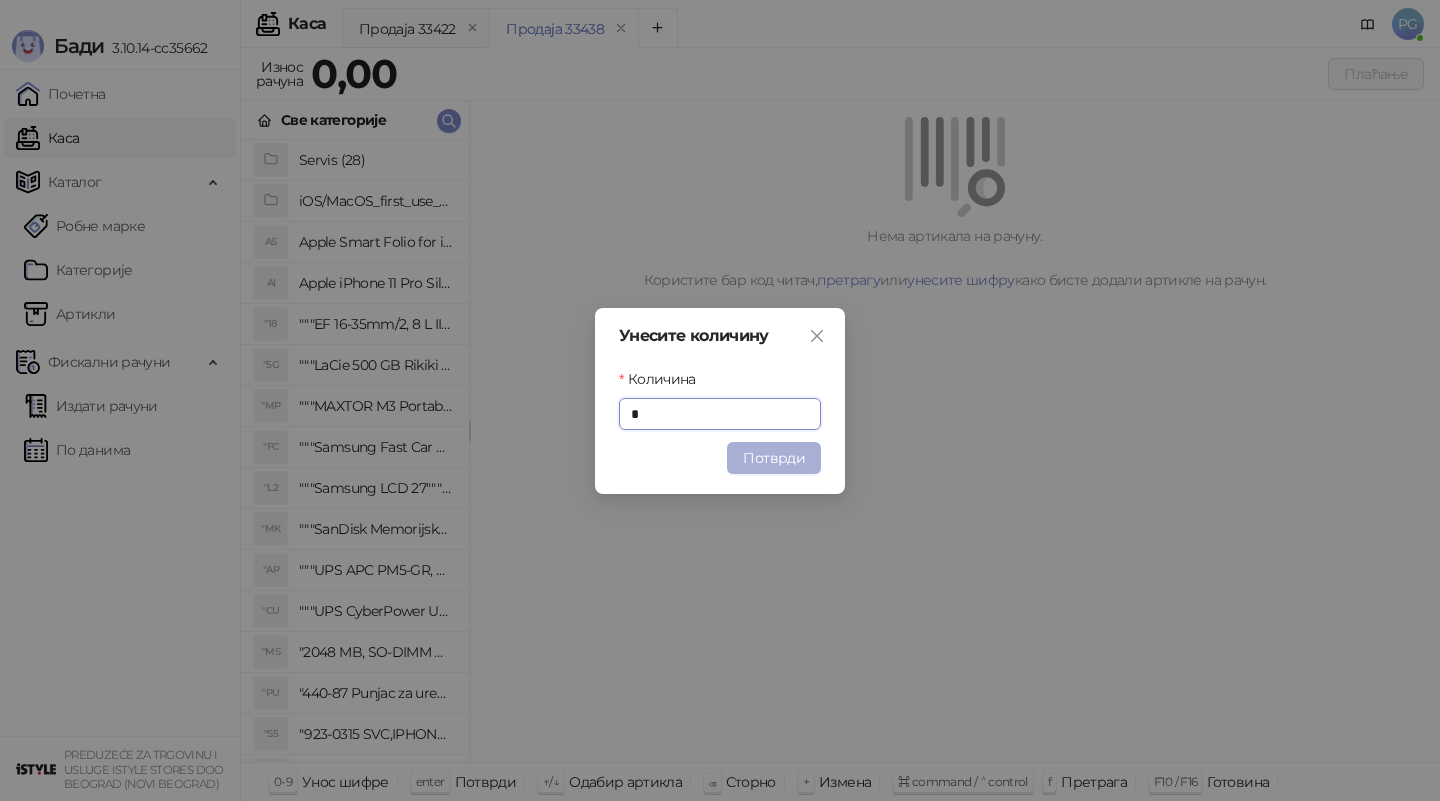 click on "Потврди" at bounding box center (774, 458) 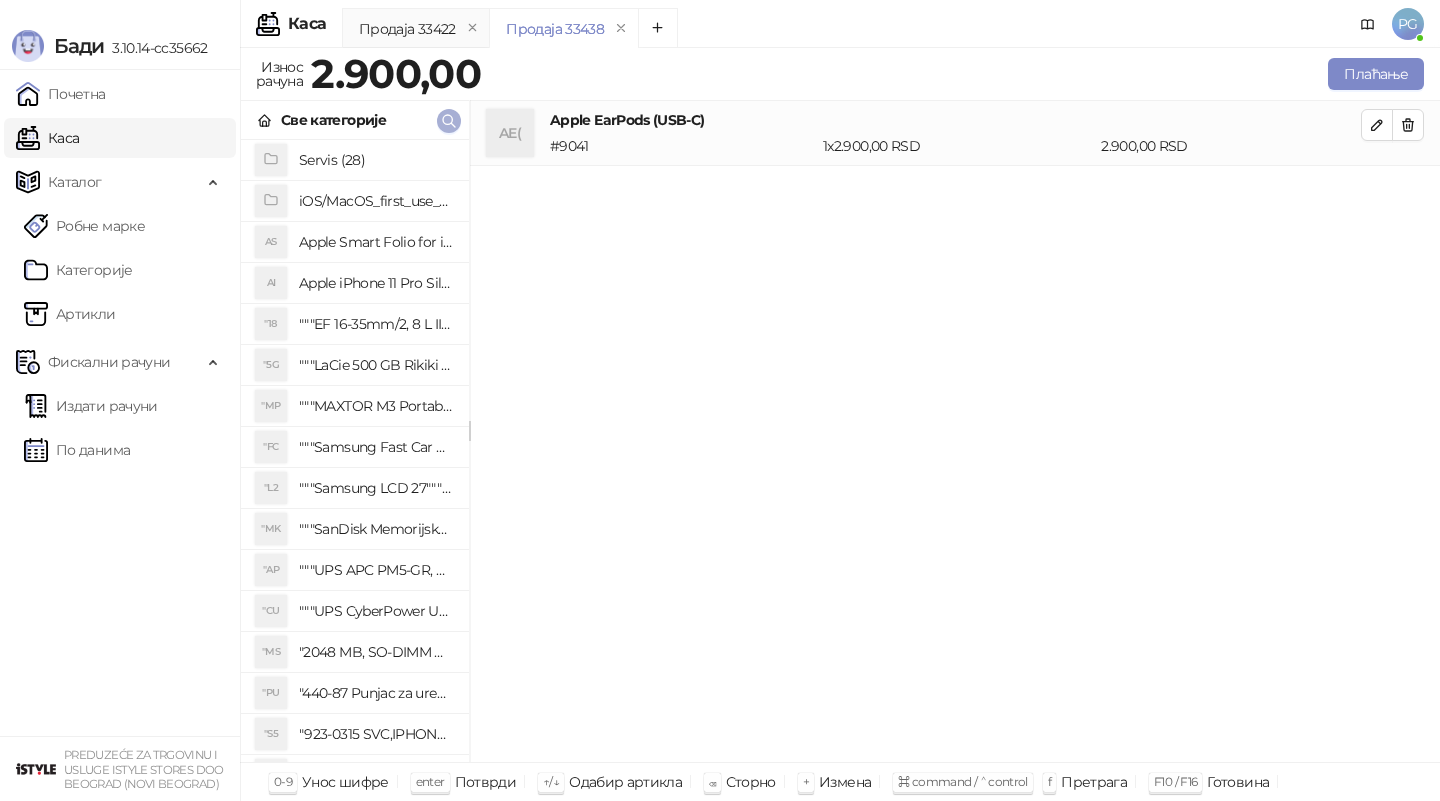 click 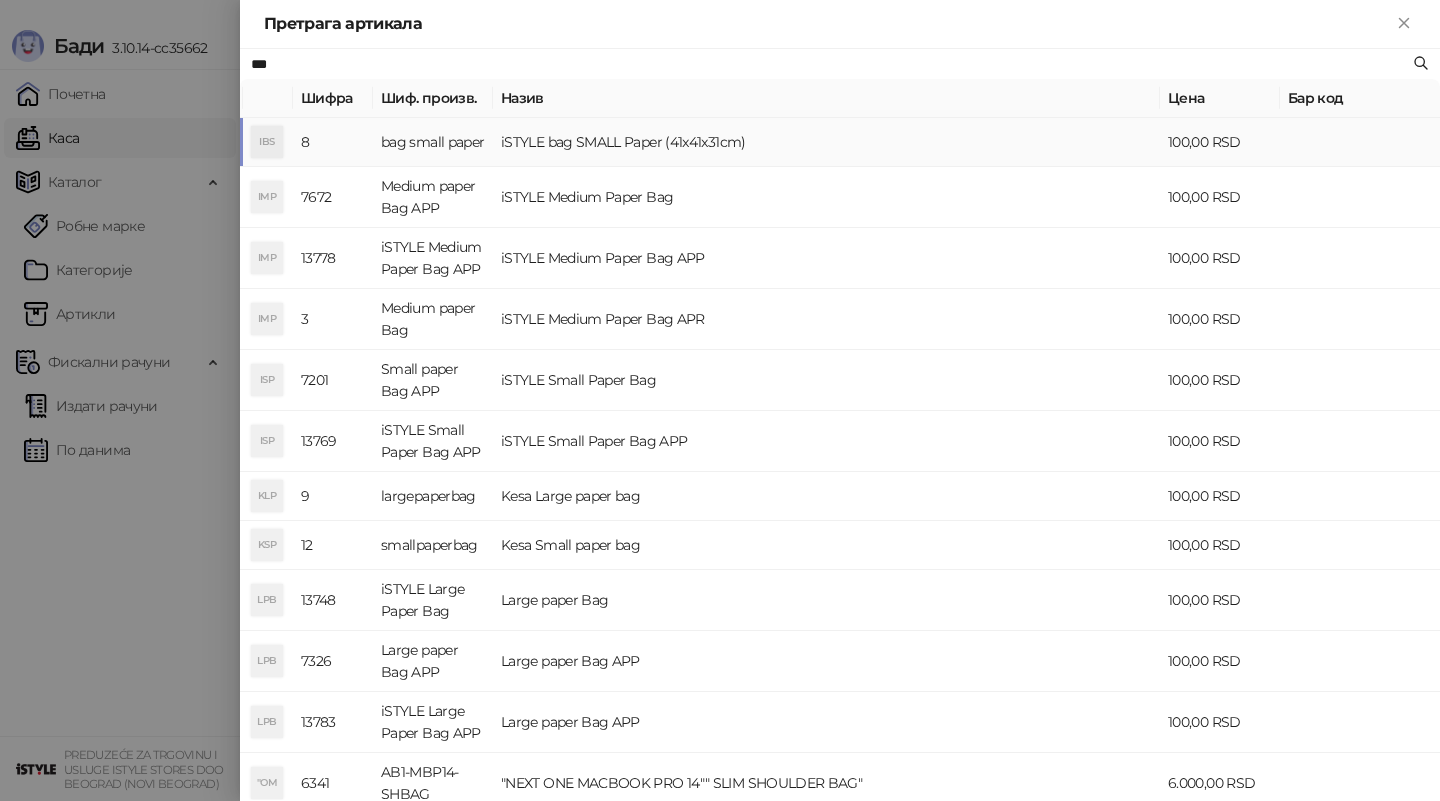 type on "***" 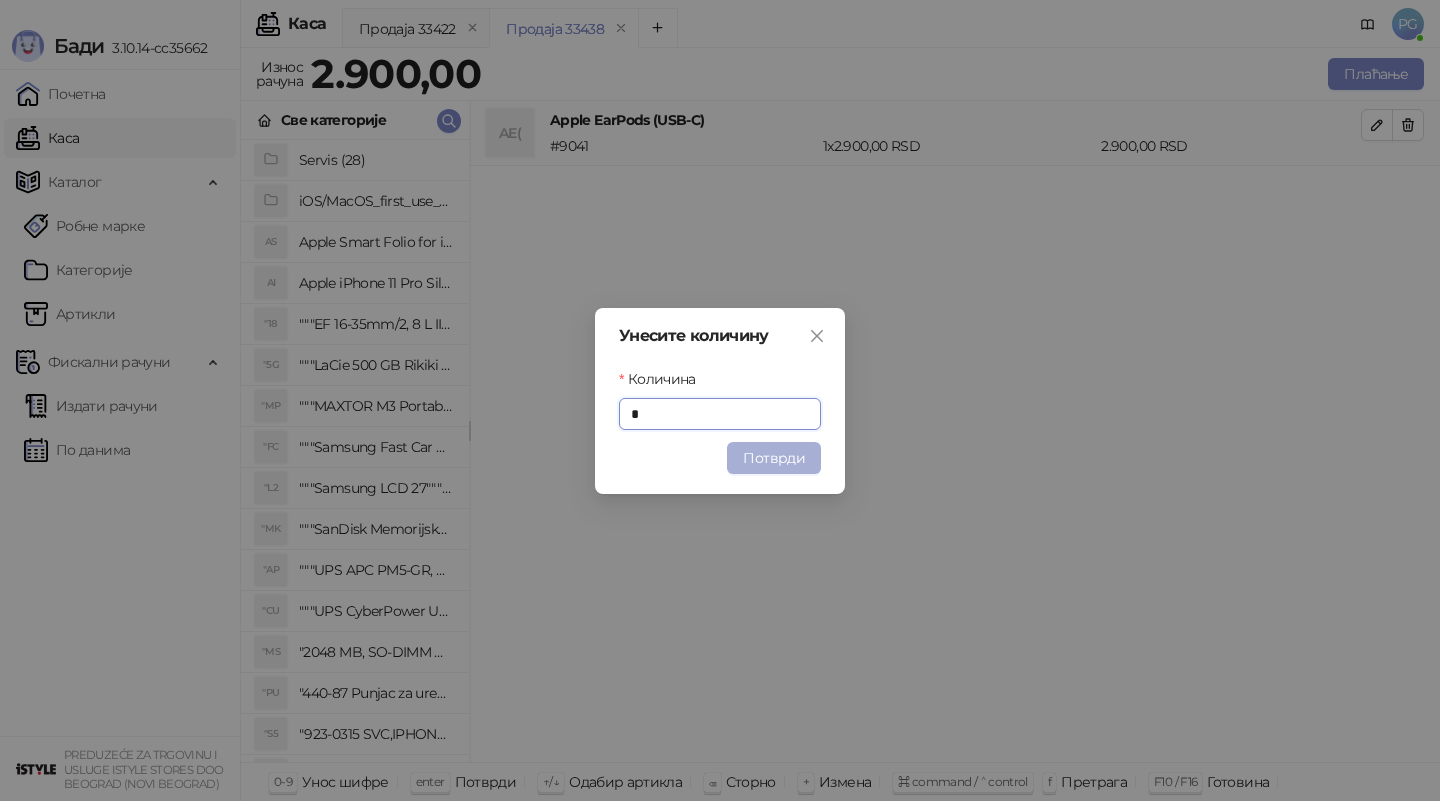 click on "Потврди" at bounding box center [774, 458] 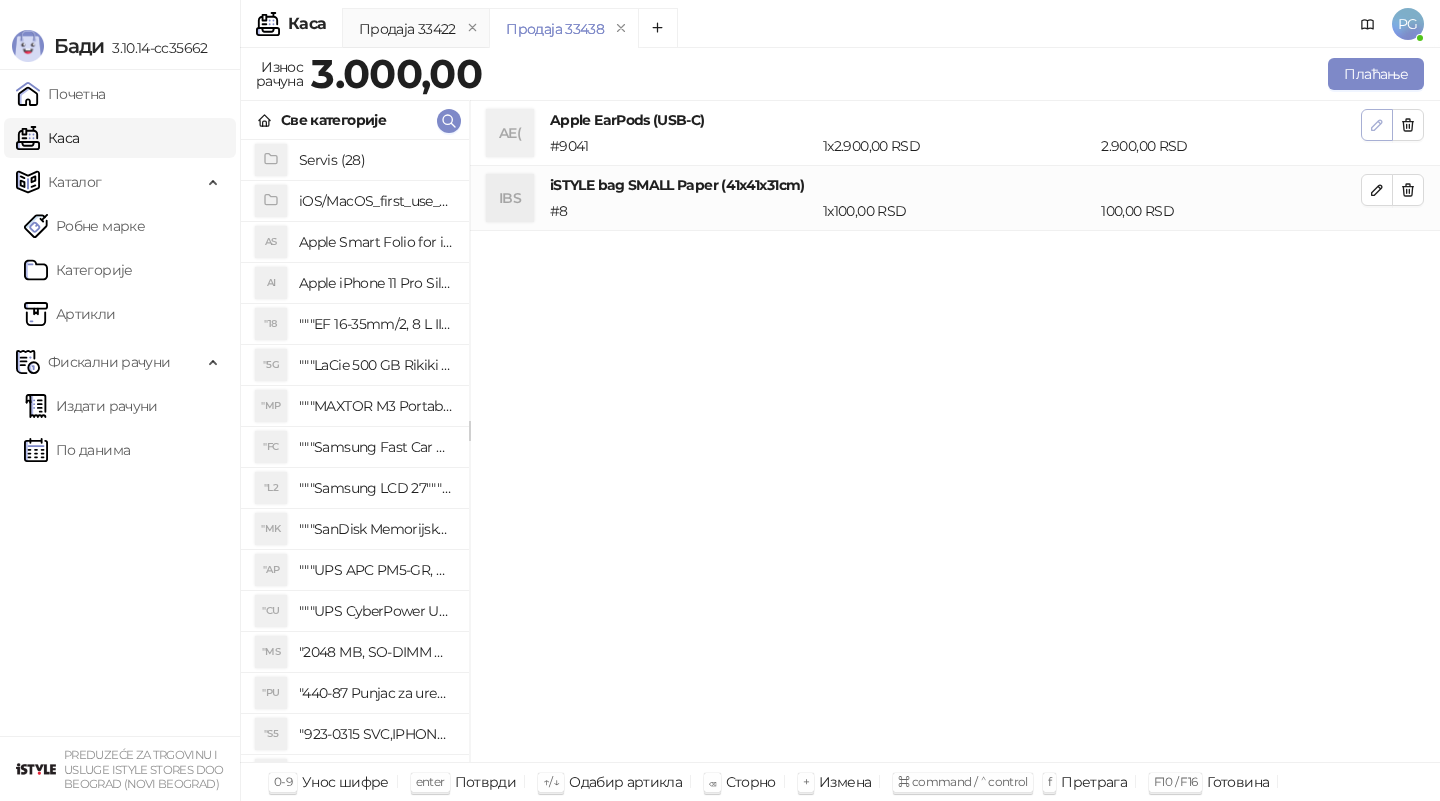 click 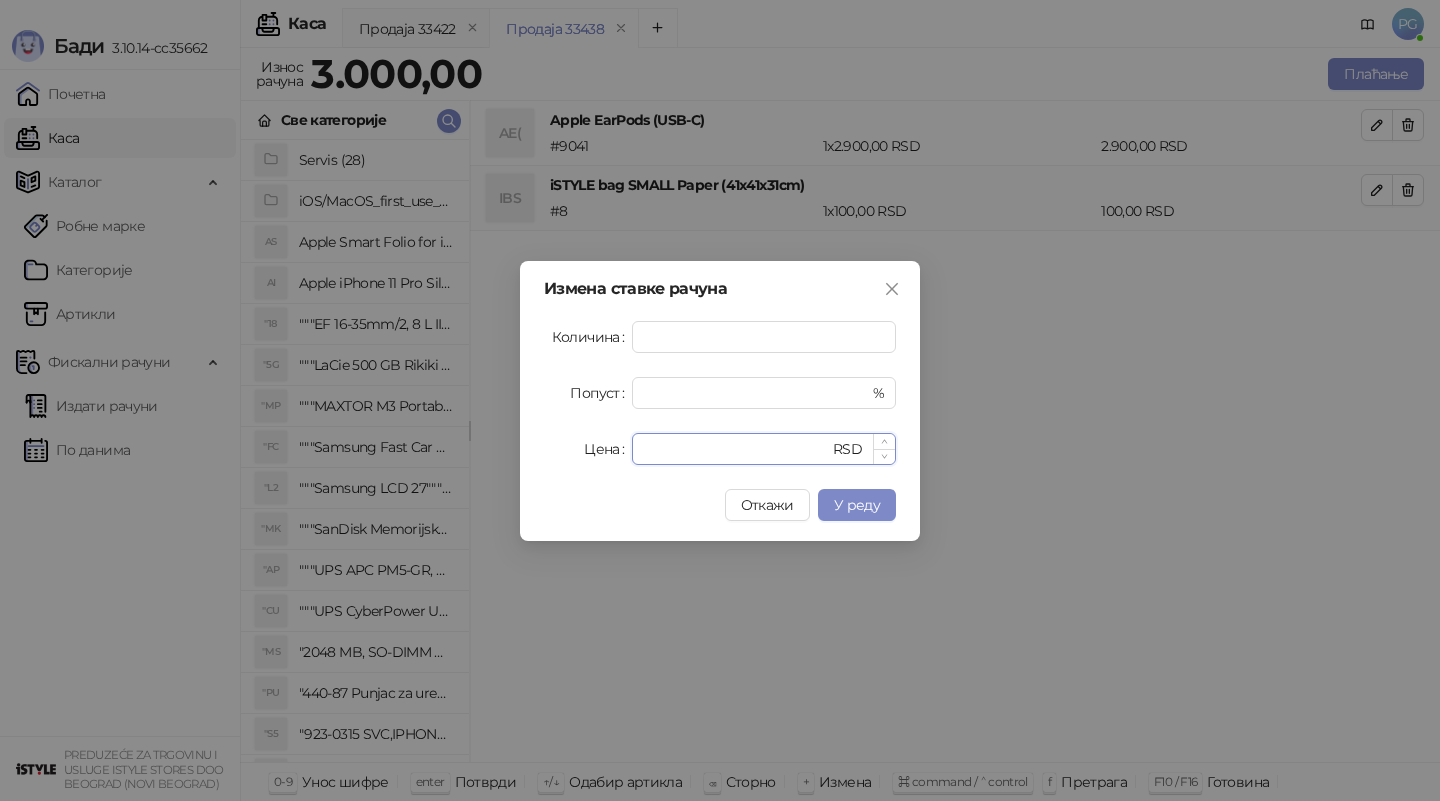 click on "****" at bounding box center (736, 449) 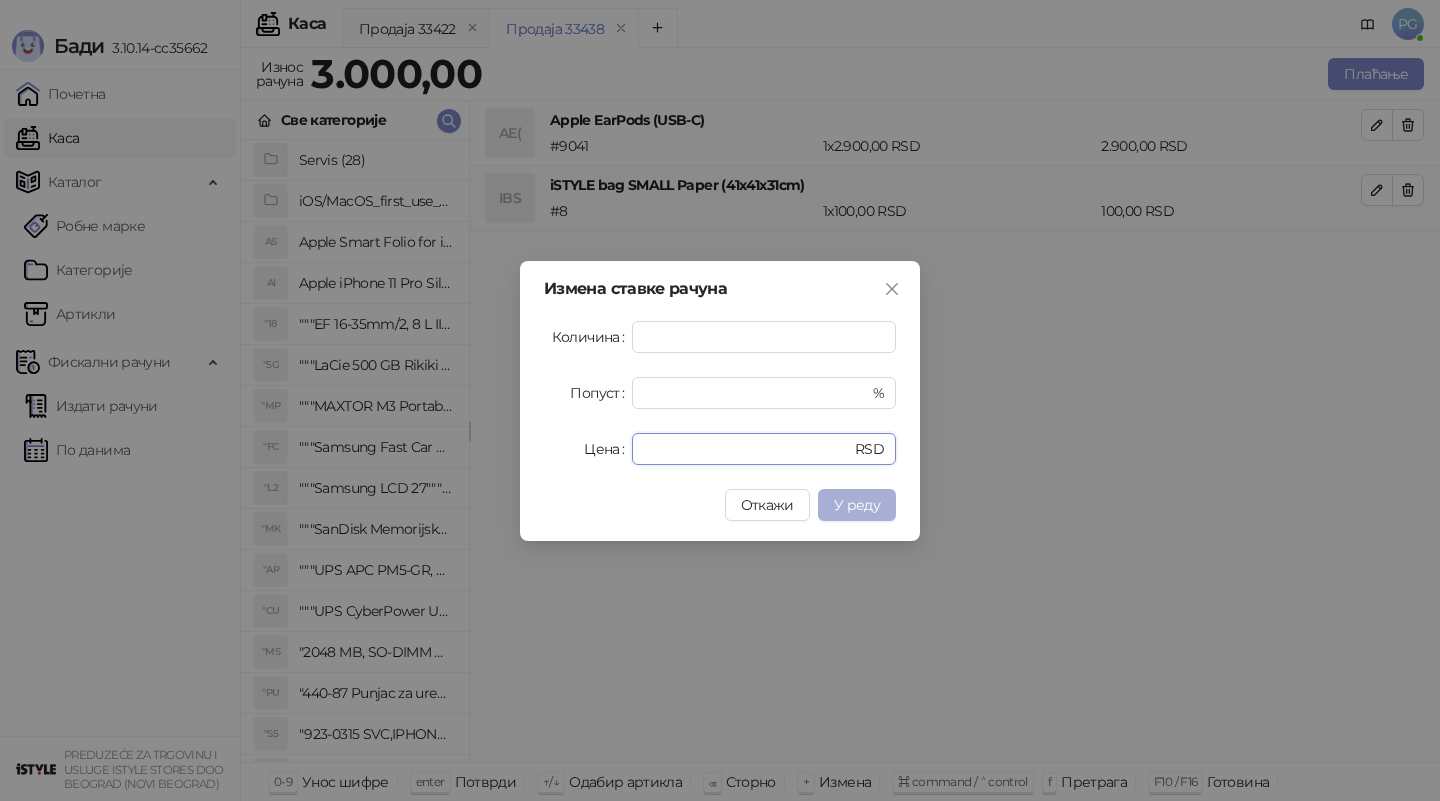 type on "****" 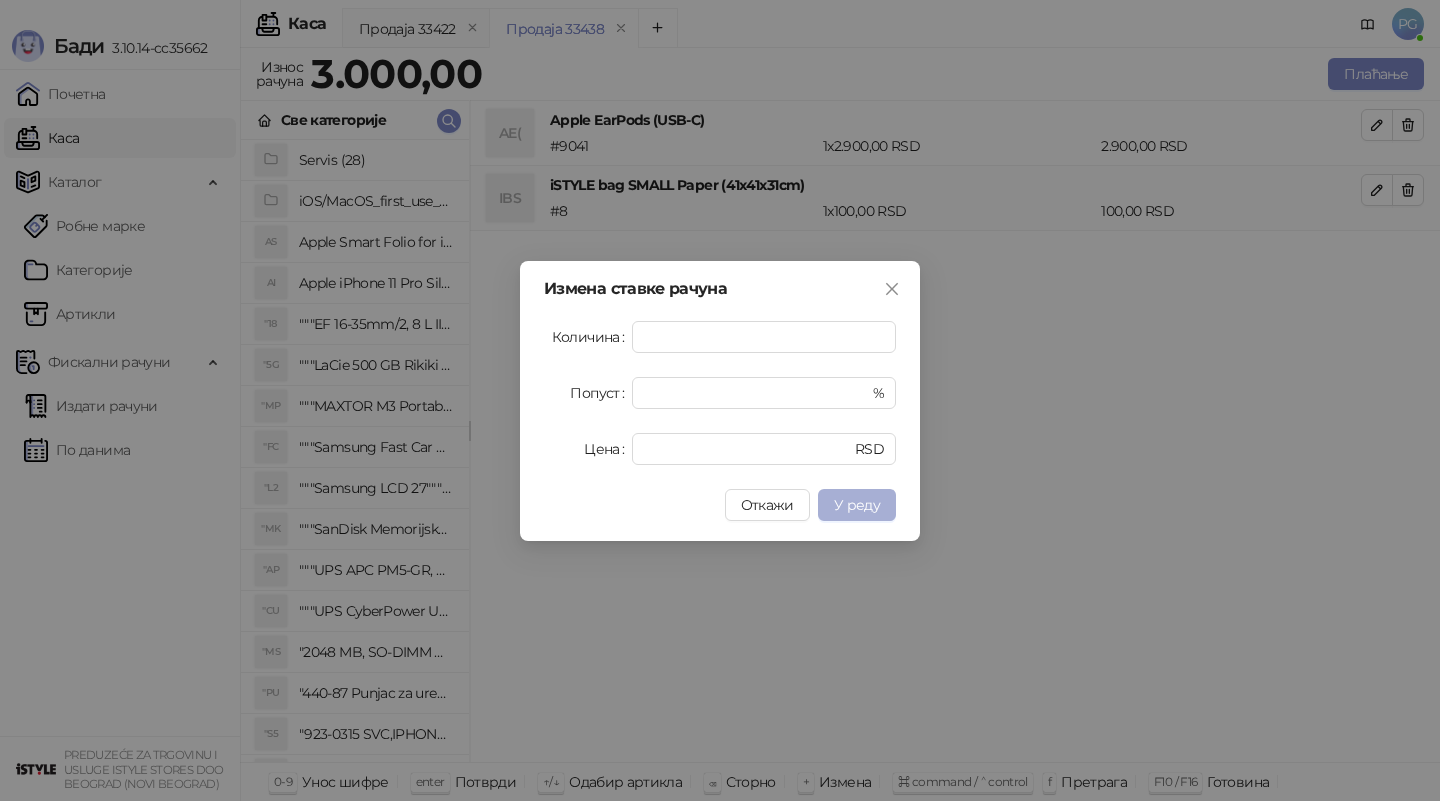 click on "У реду" at bounding box center (857, 505) 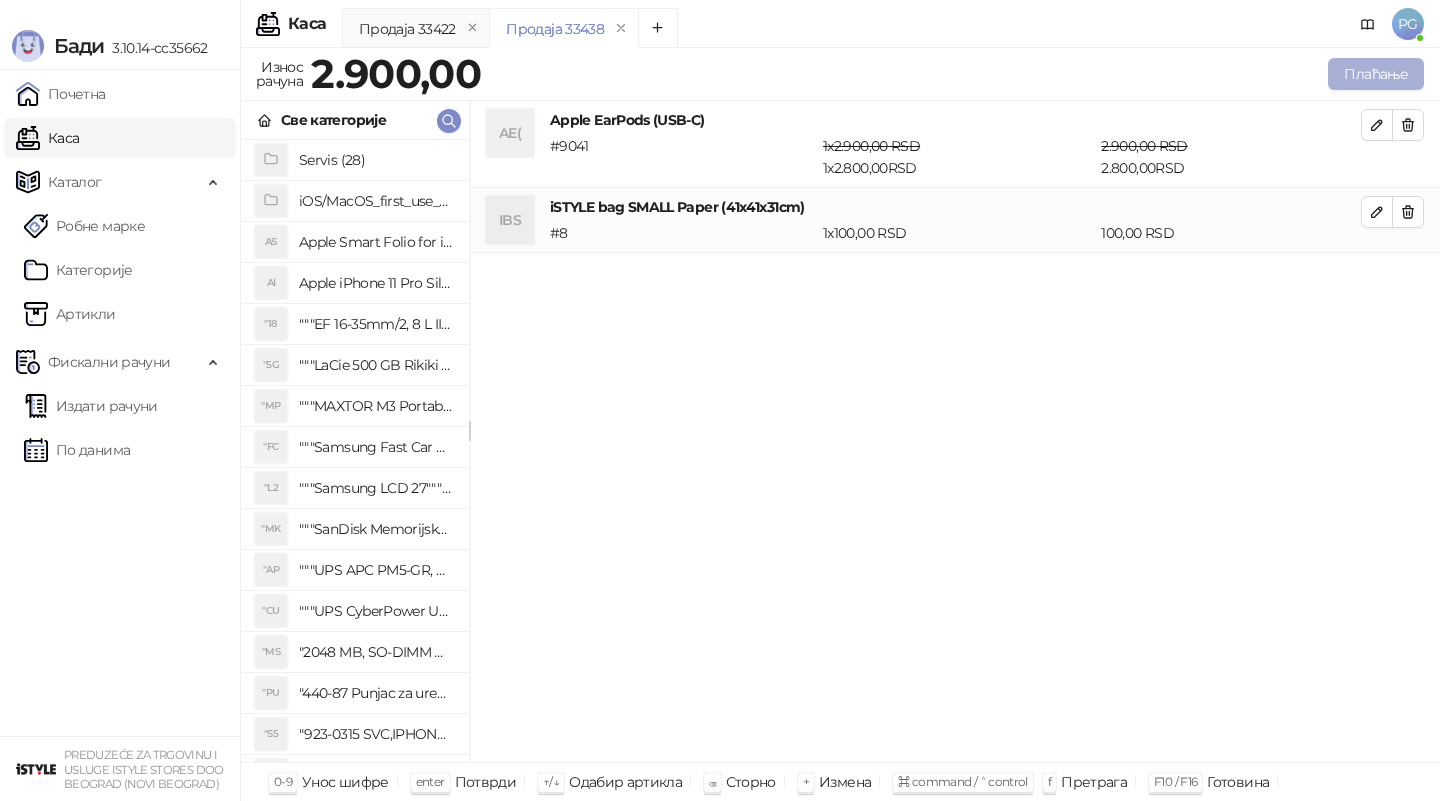 click on "Плаћање" at bounding box center (1376, 74) 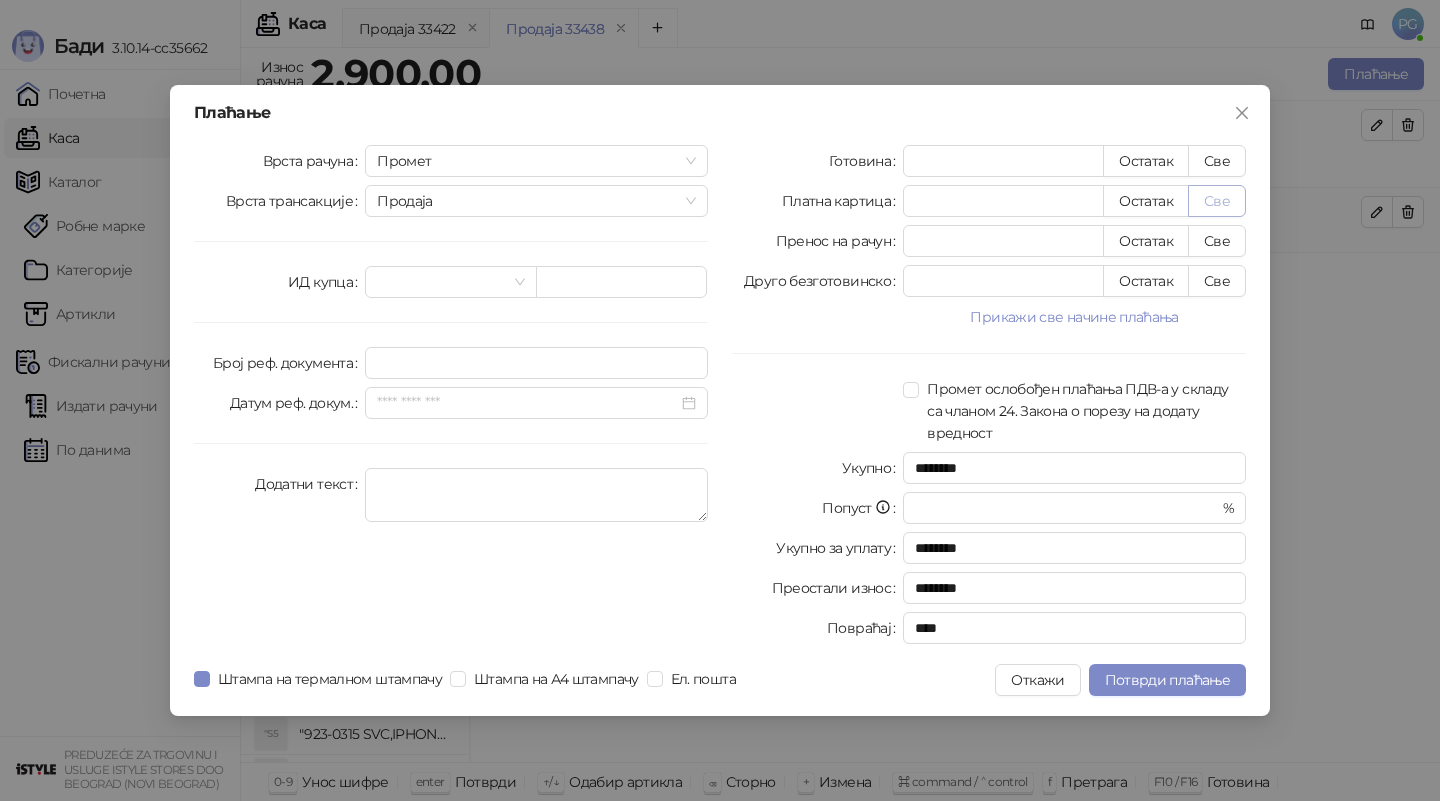 click on "Све" at bounding box center (1217, 201) 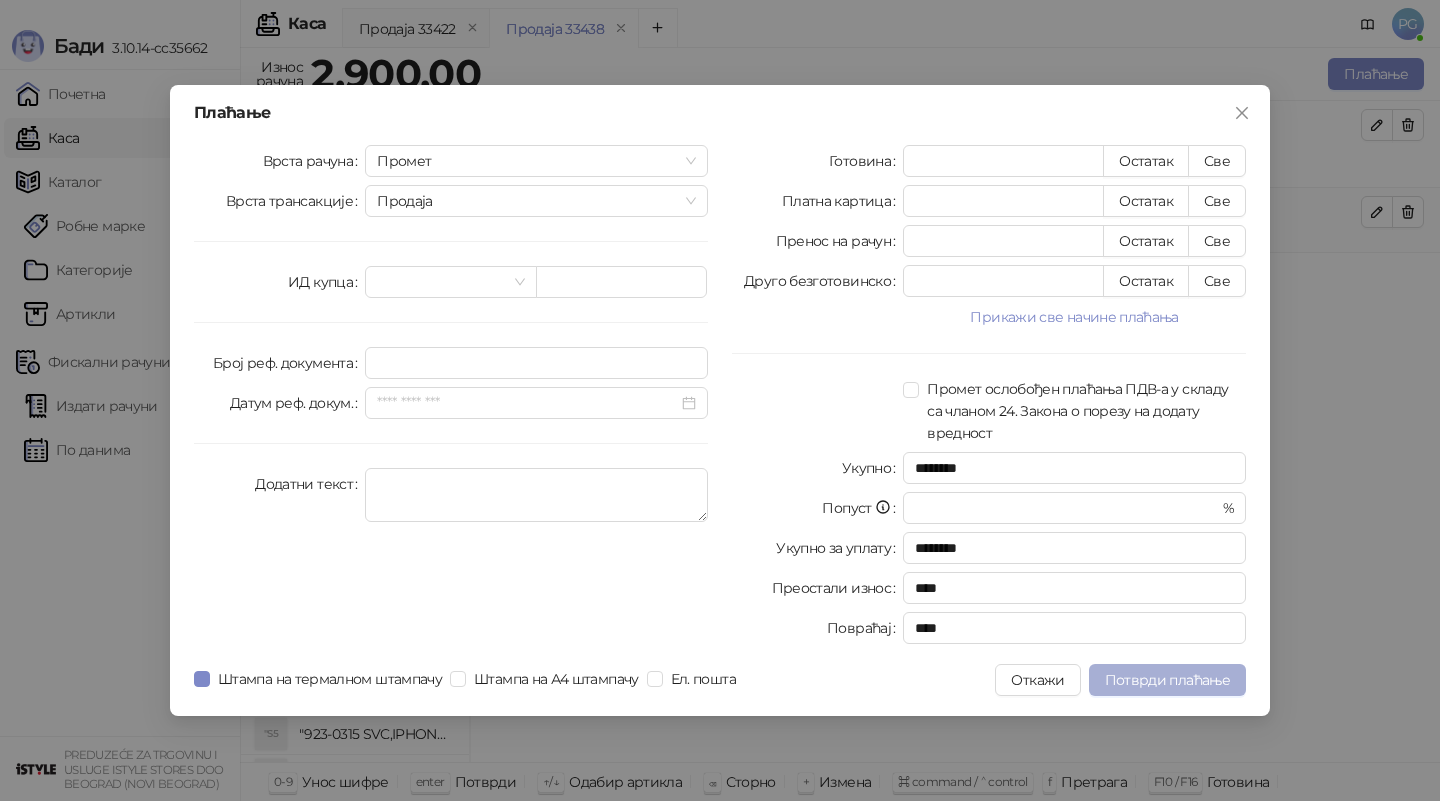 click on "Потврди плаћање" at bounding box center (1167, 680) 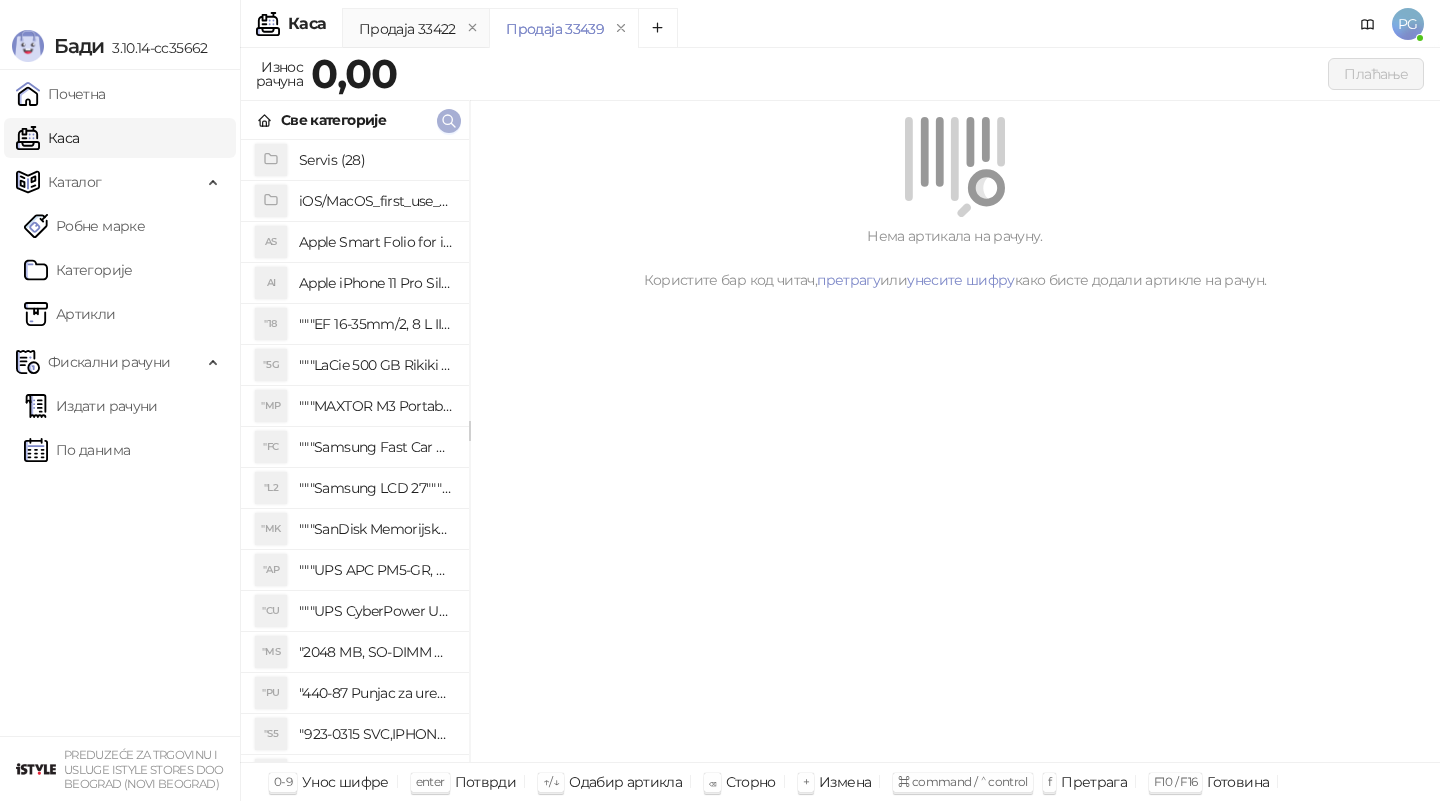 click 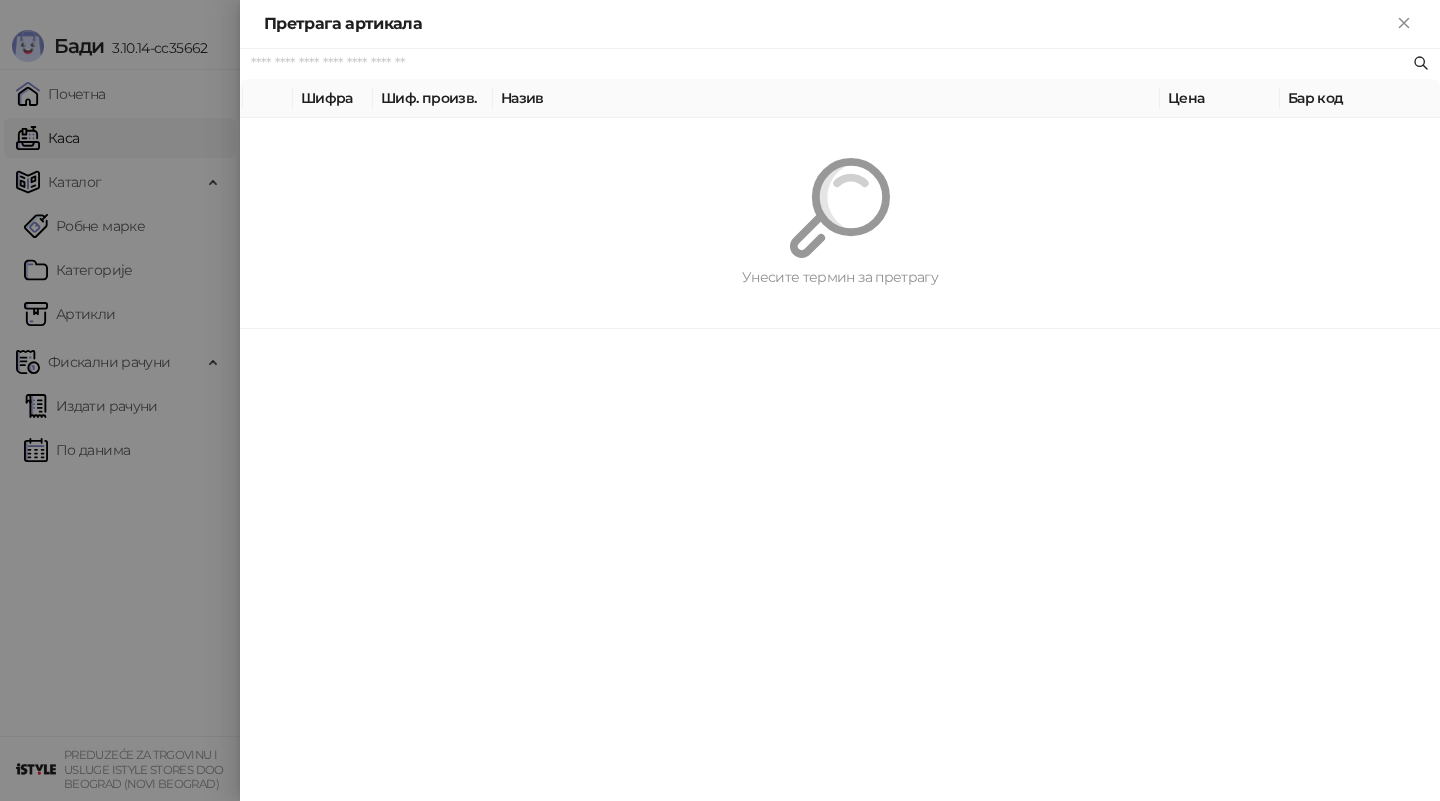 paste on "*********" 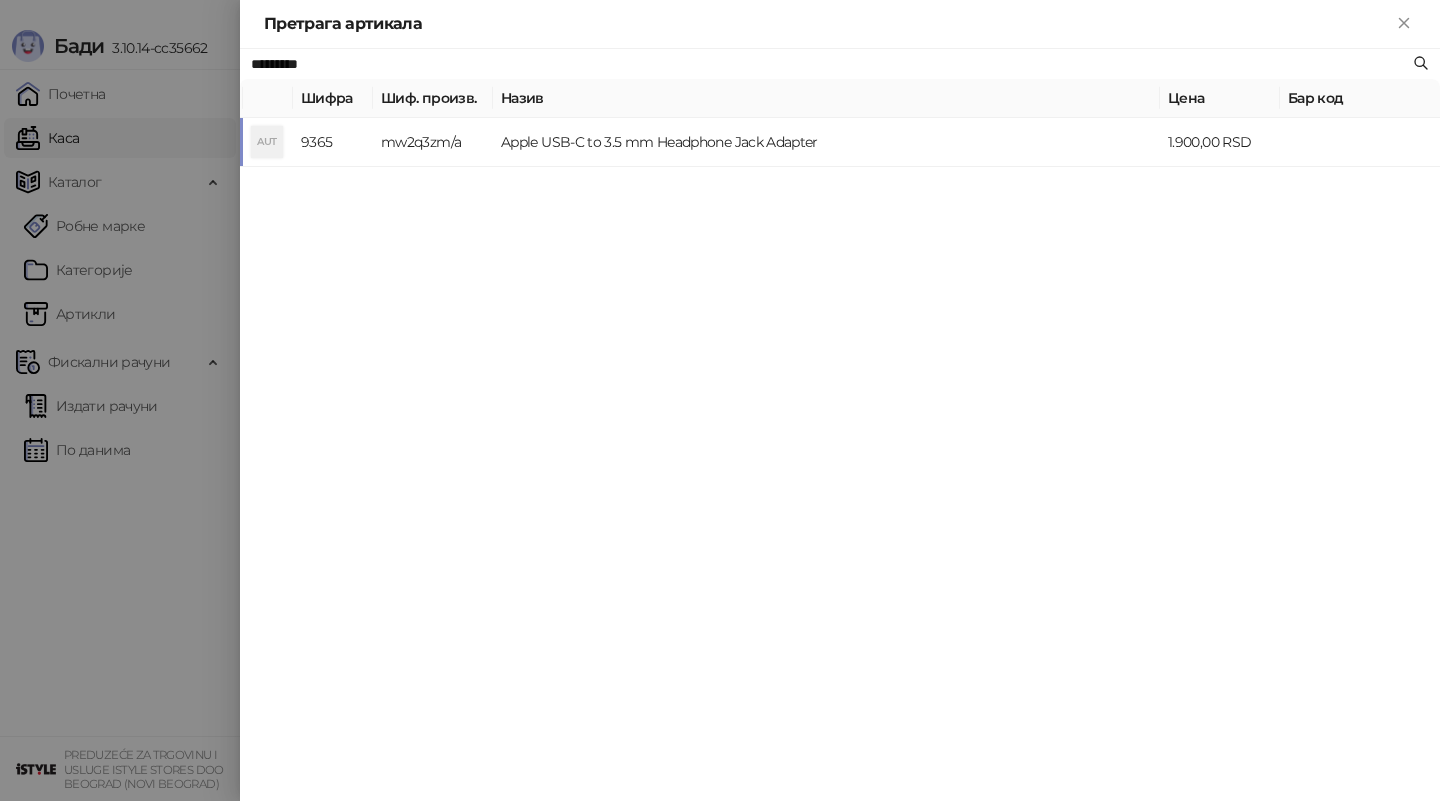 click on "mw2q3zm/a" at bounding box center (433, 142) 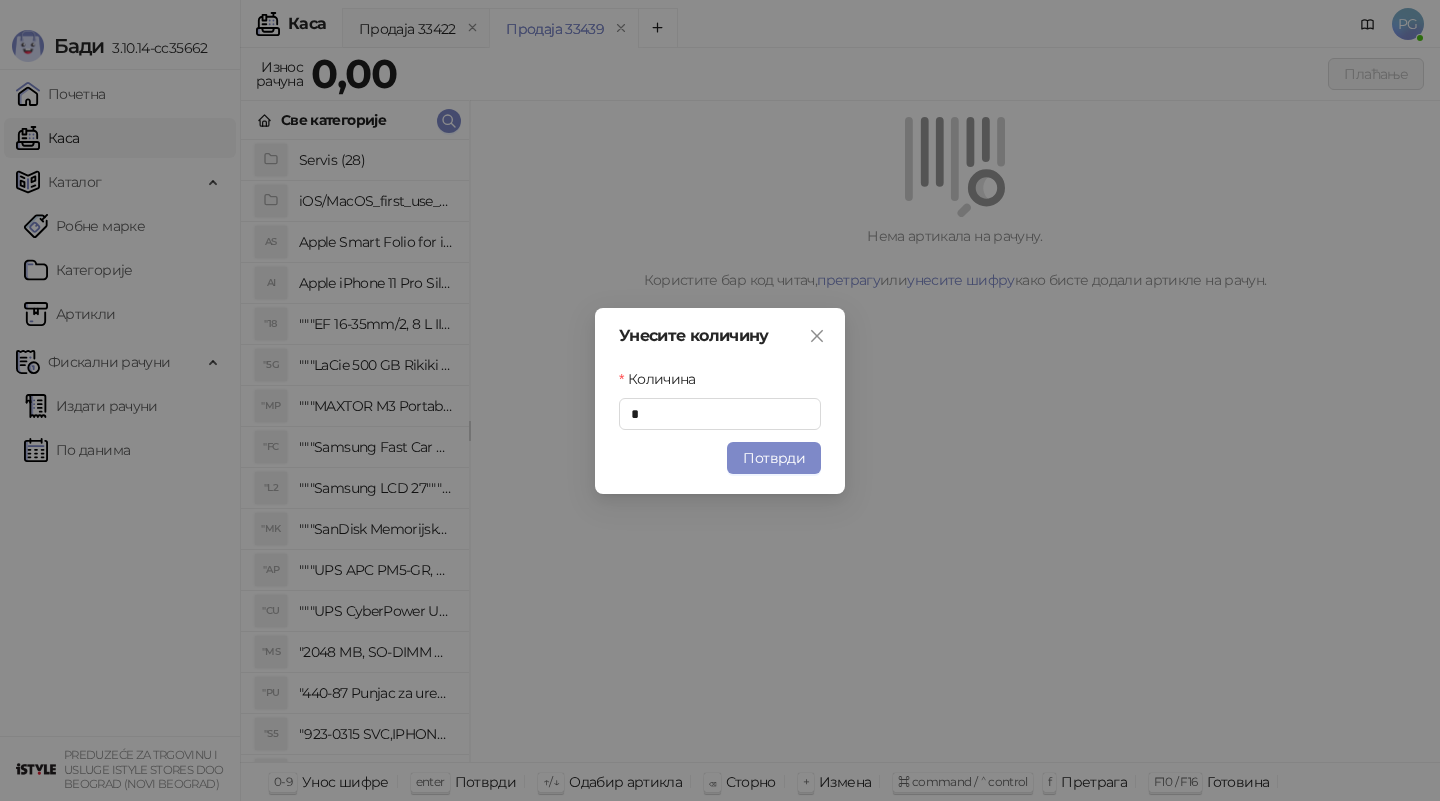 click on "Унесите количину Количина * Потврди" at bounding box center [720, 401] 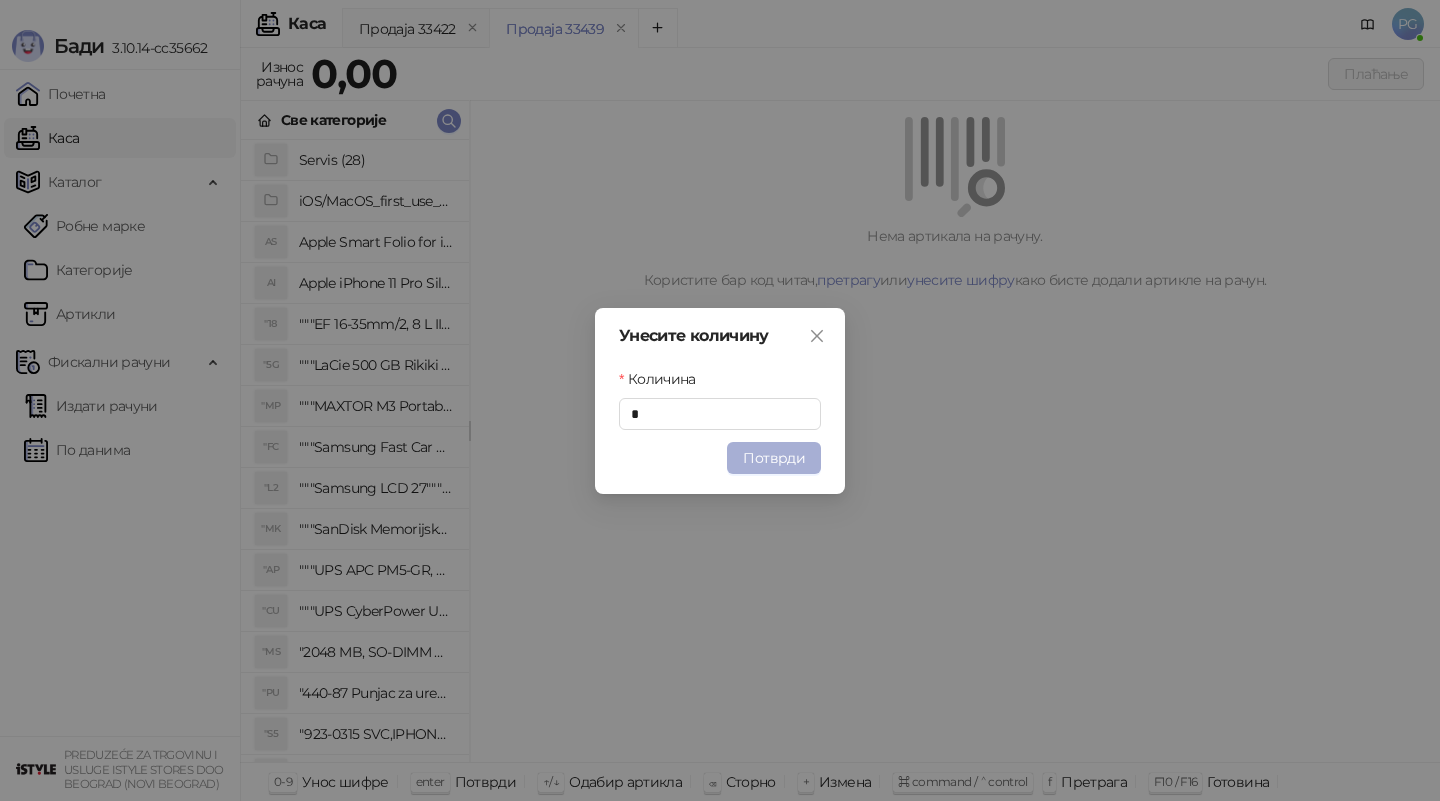 click on "Потврди" at bounding box center (774, 458) 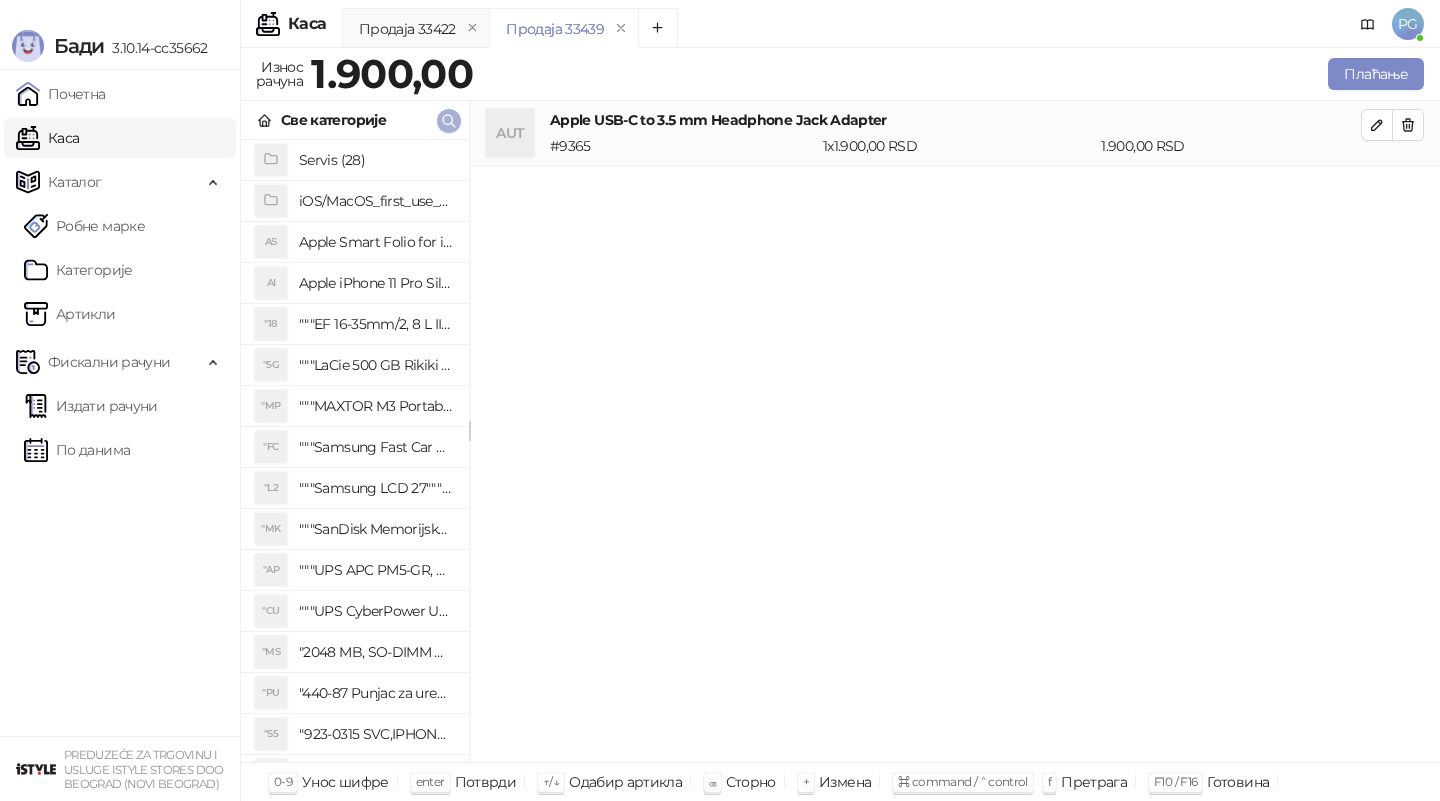 click 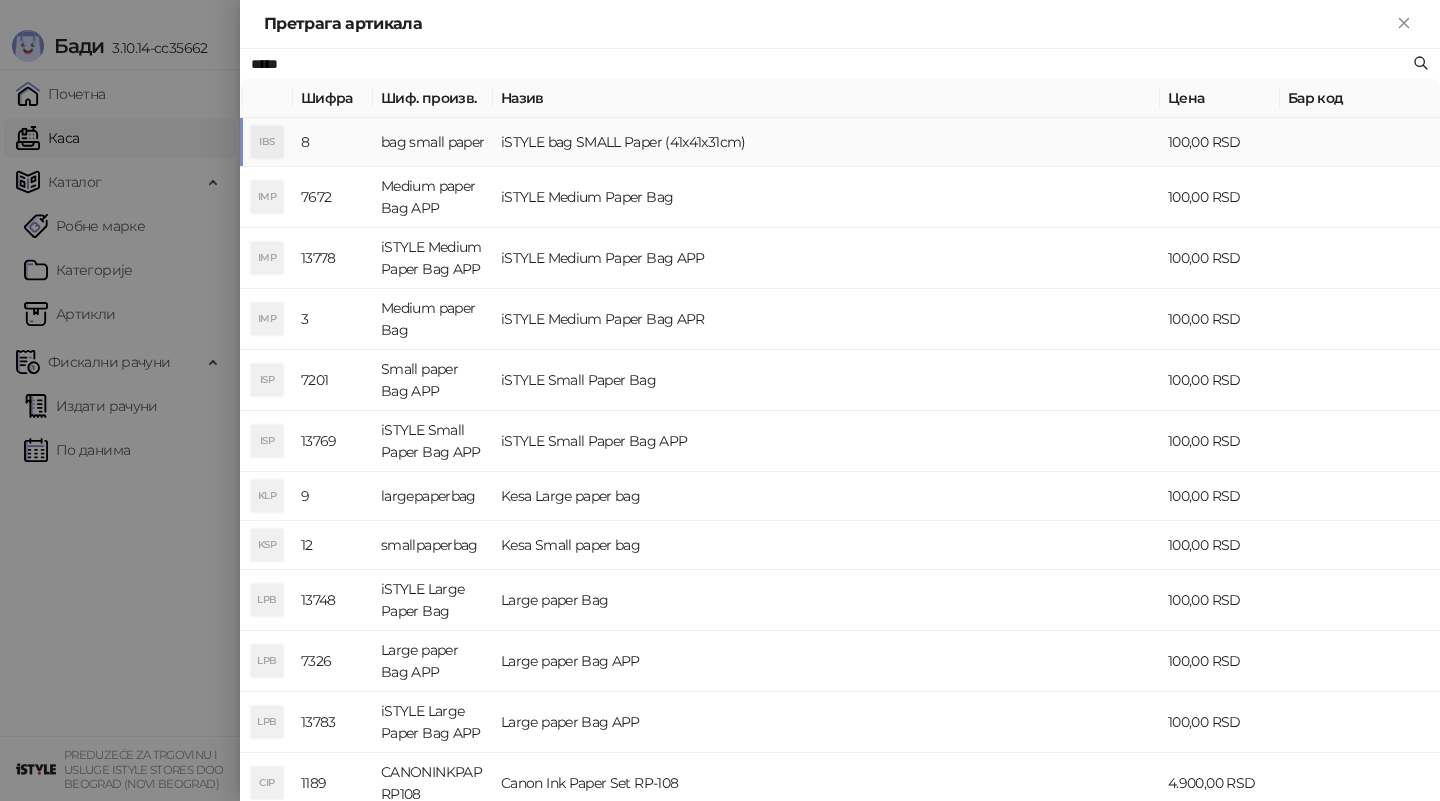 type on "*****" 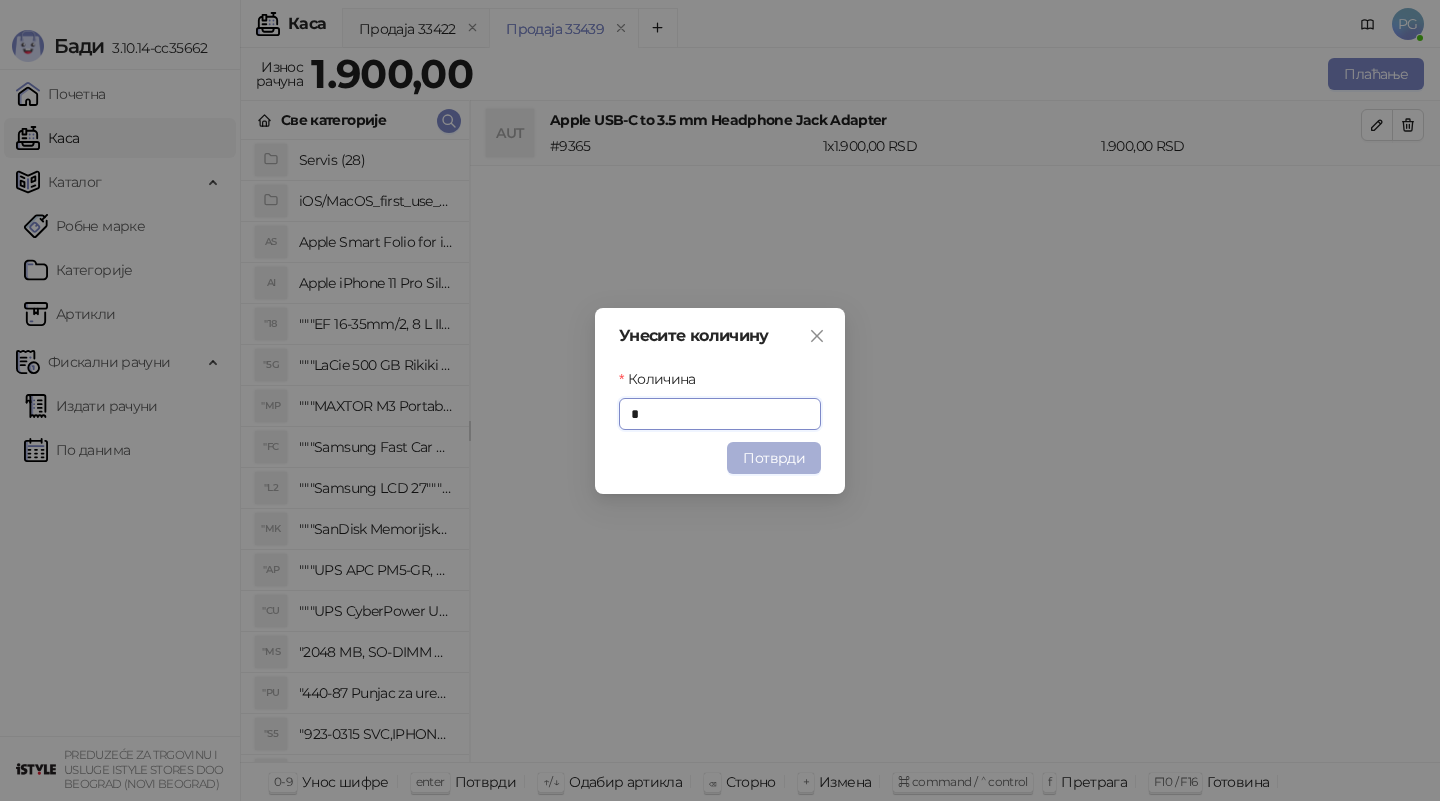 click on "Потврди" at bounding box center (774, 458) 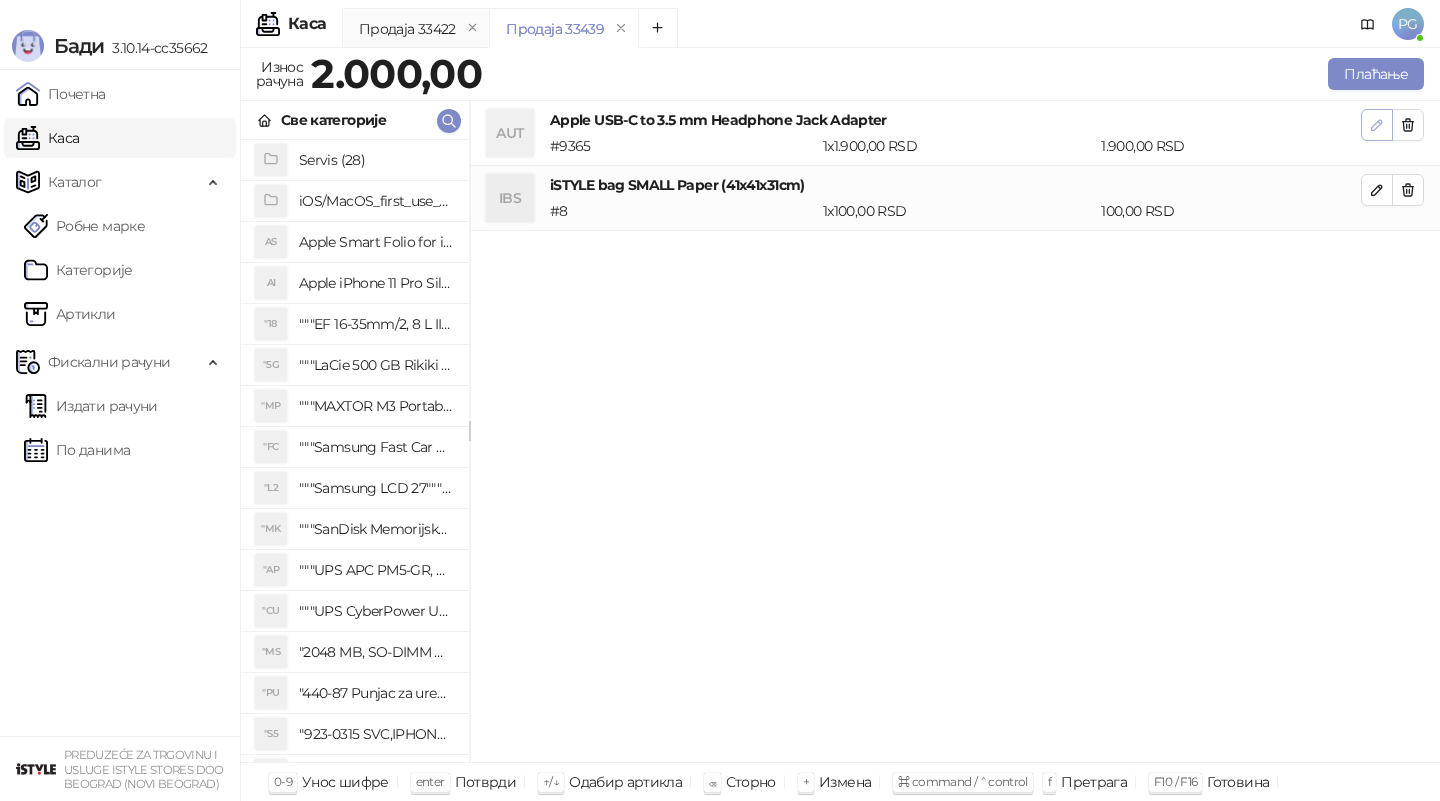click 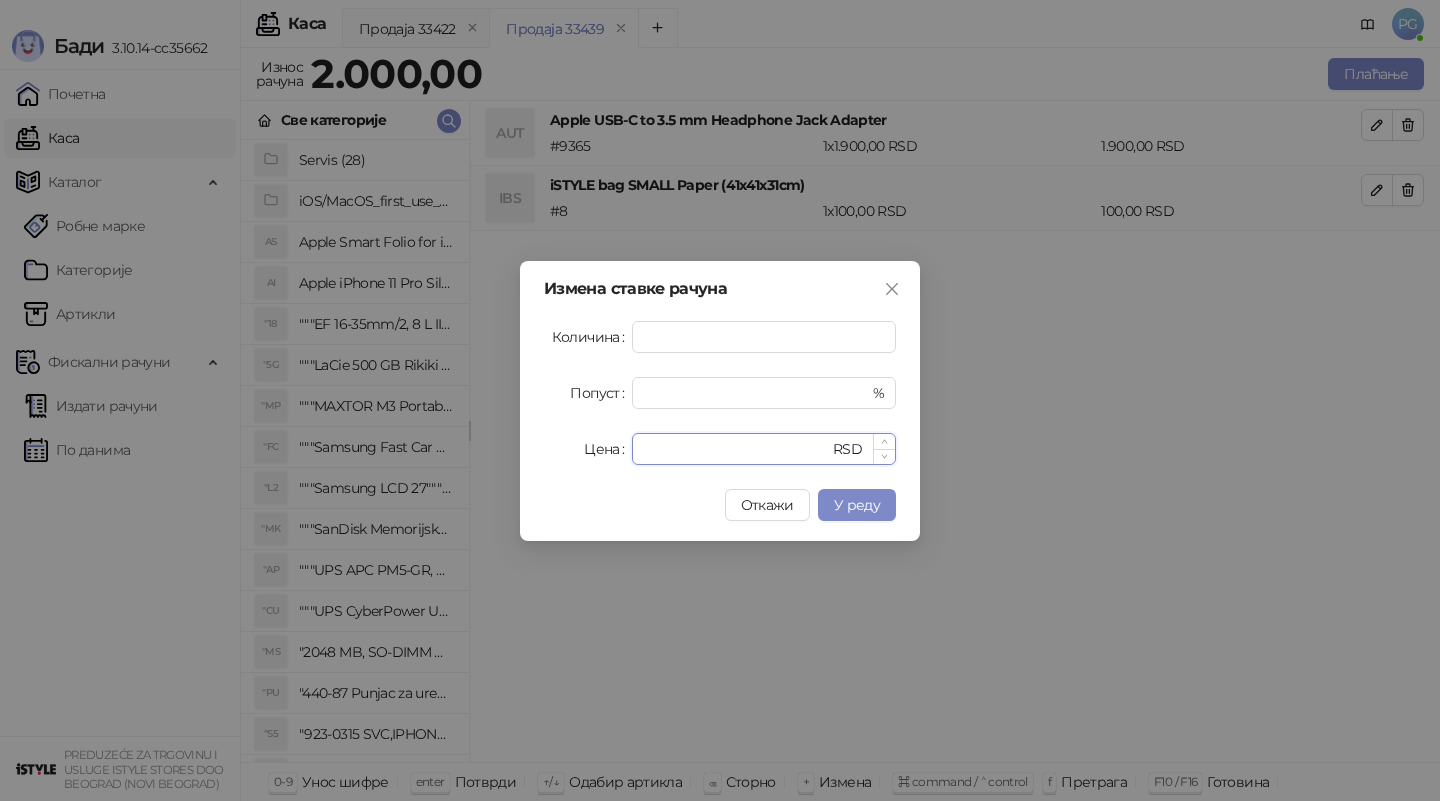 click on "****" at bounding box center [736, 449] 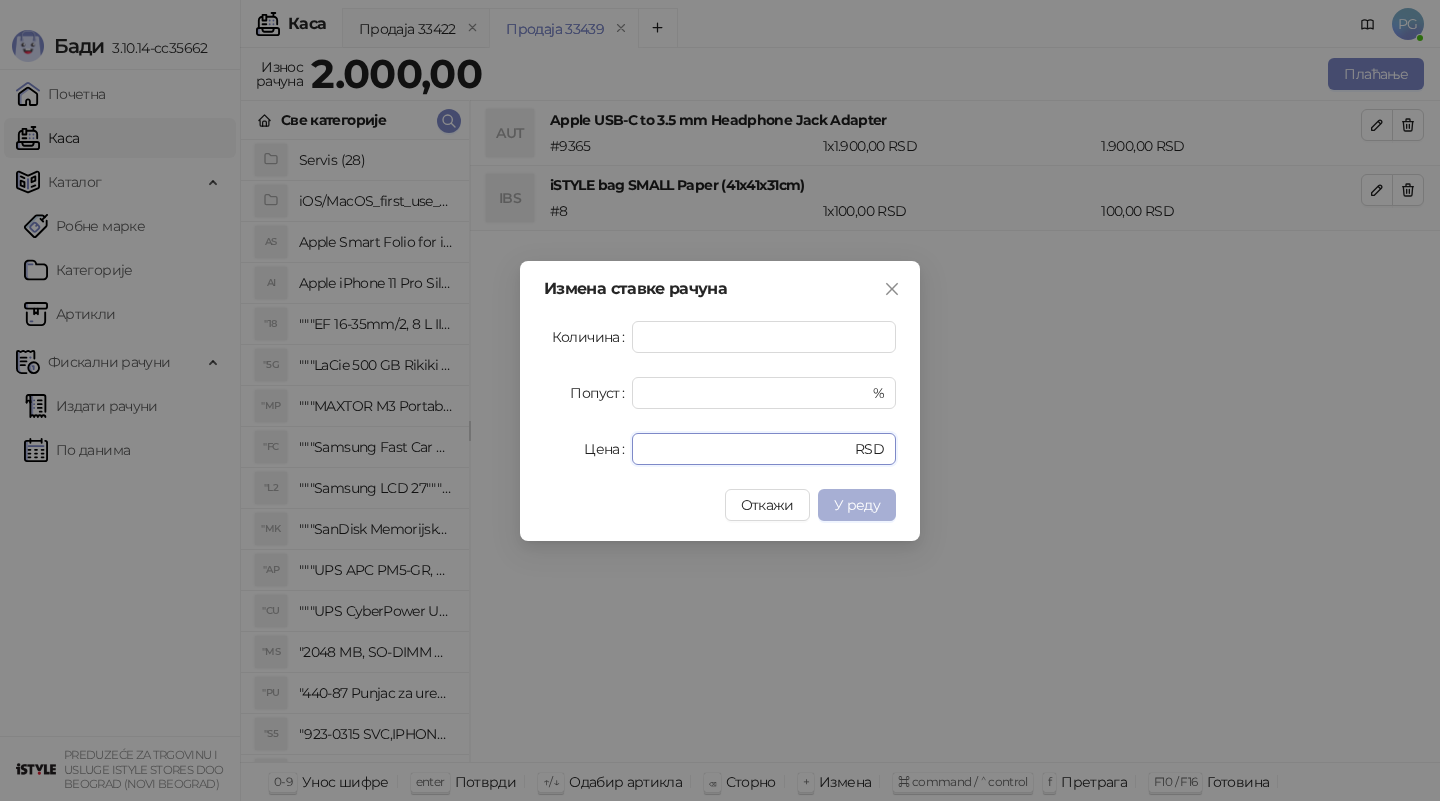 type on "****" 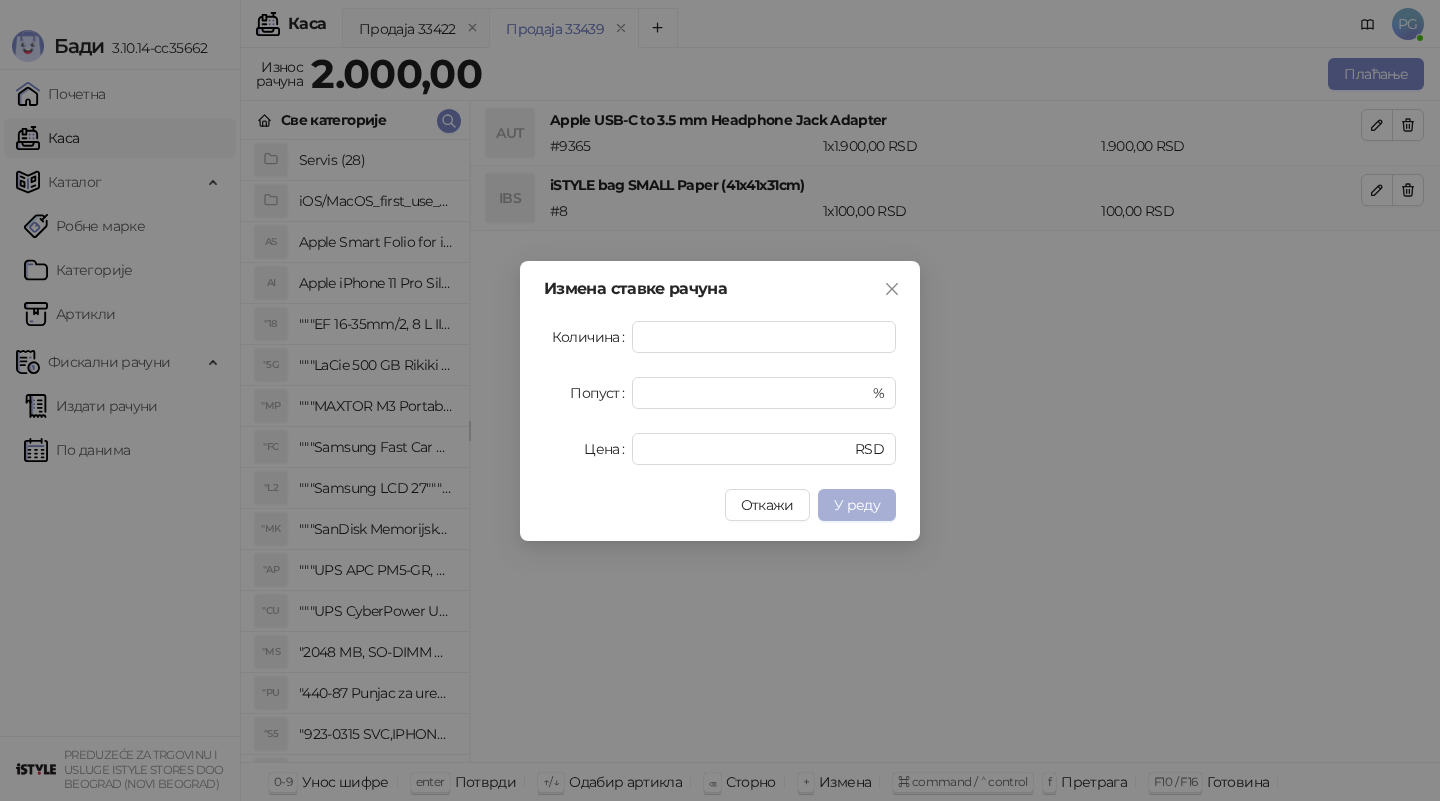 click on "У реду" at bounding box center [857, 505] 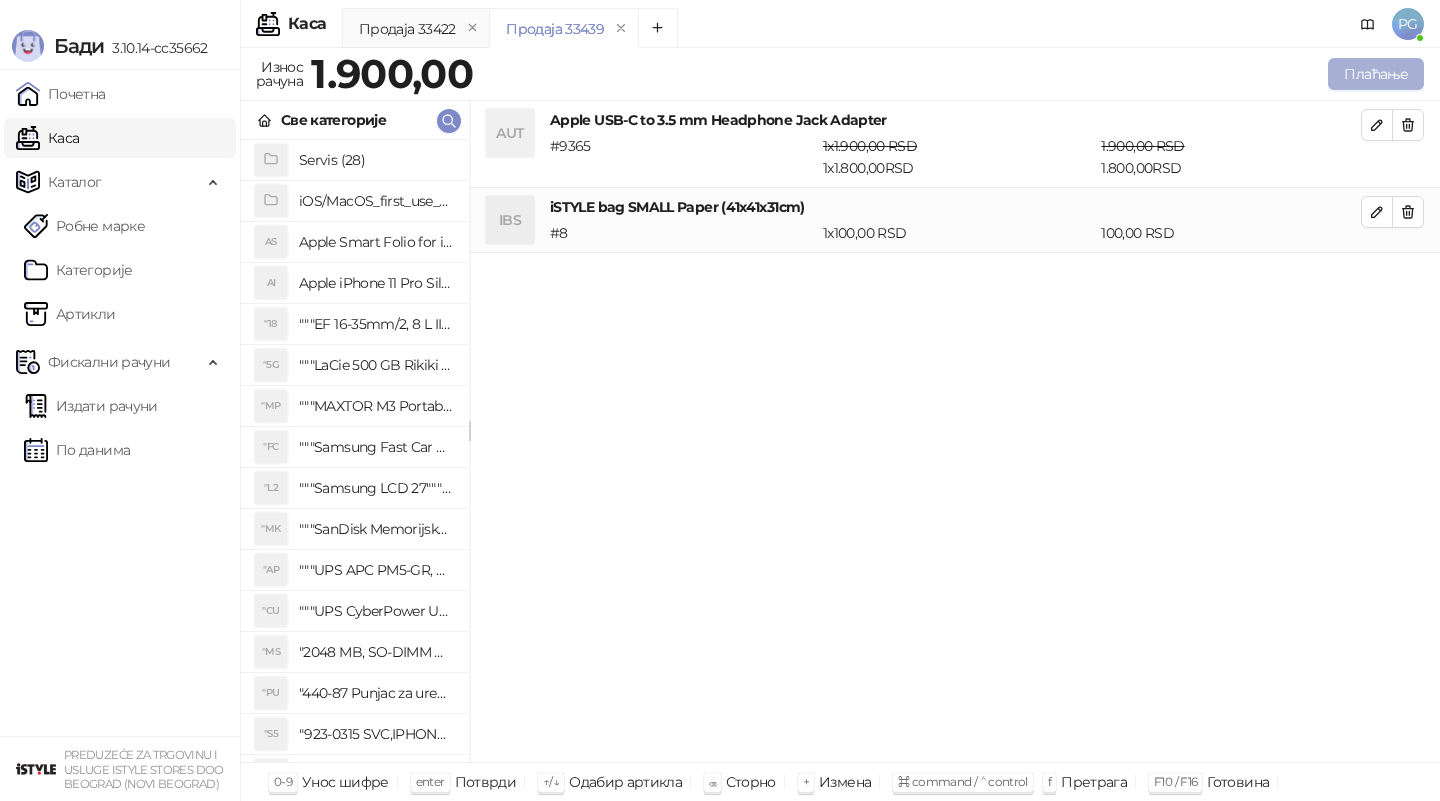 click on "Плаћање" at bounding box center (1376, 74) 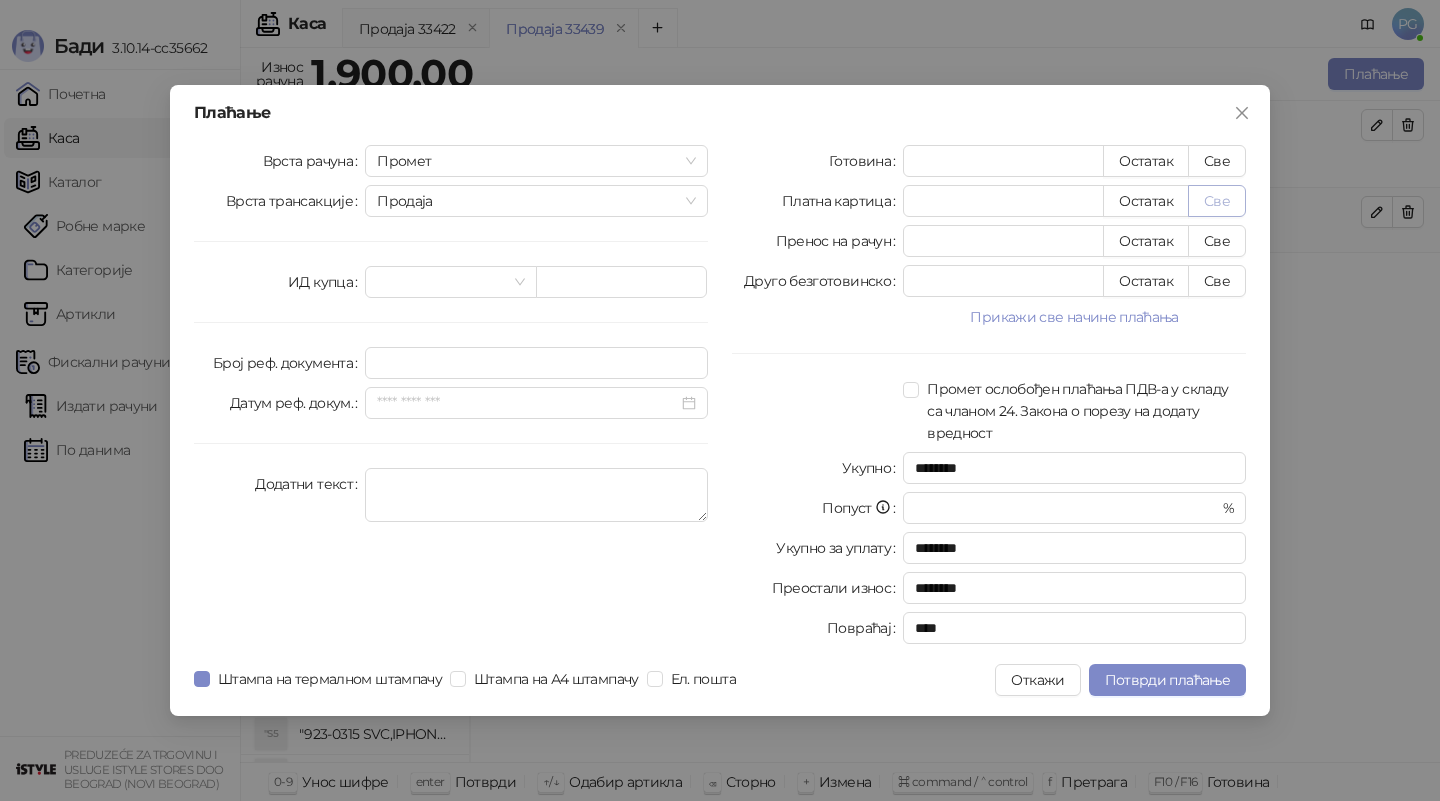 click on "Све" at bounding box center (1217, 201) 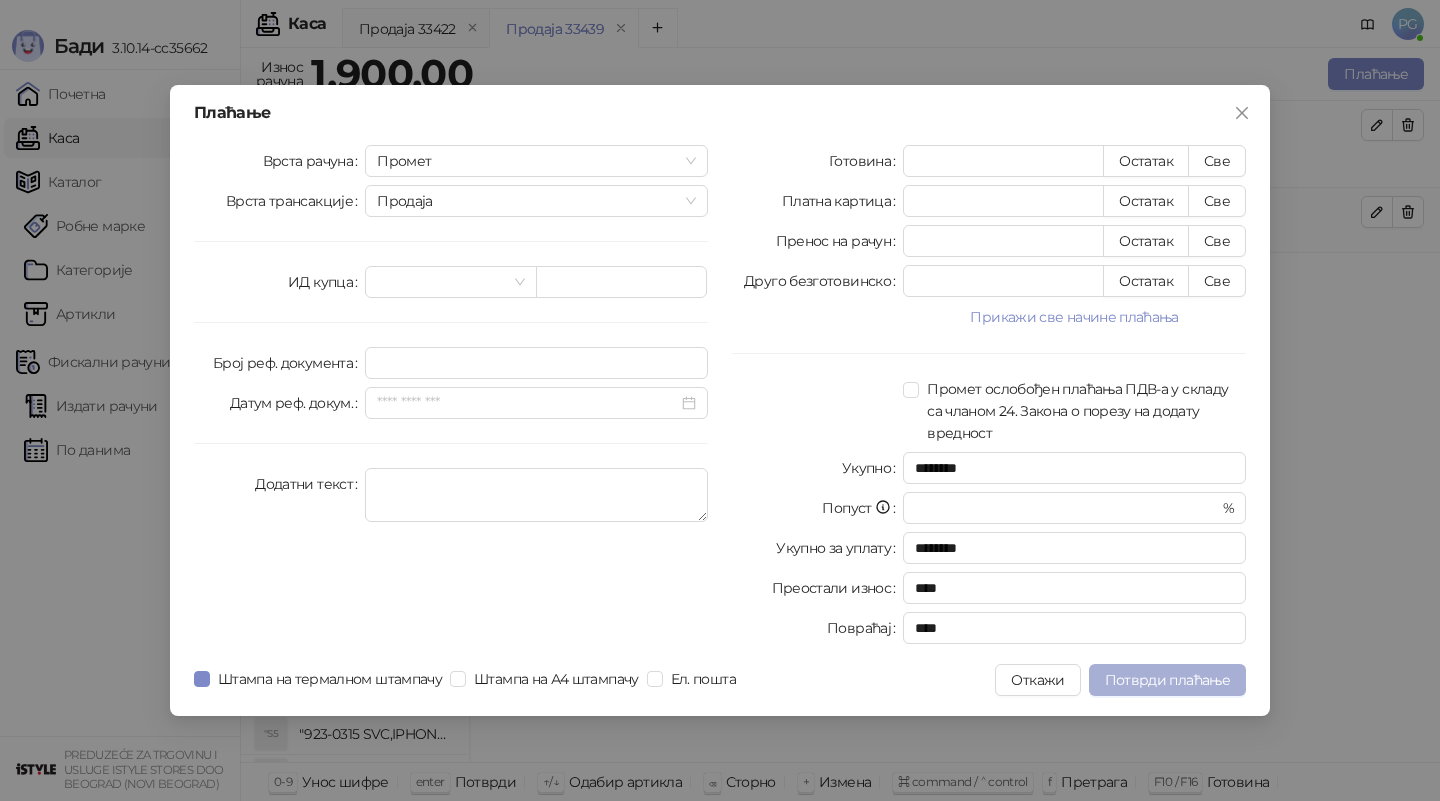 click on "Потврди плаћање" at bounding box center [1167, 680] 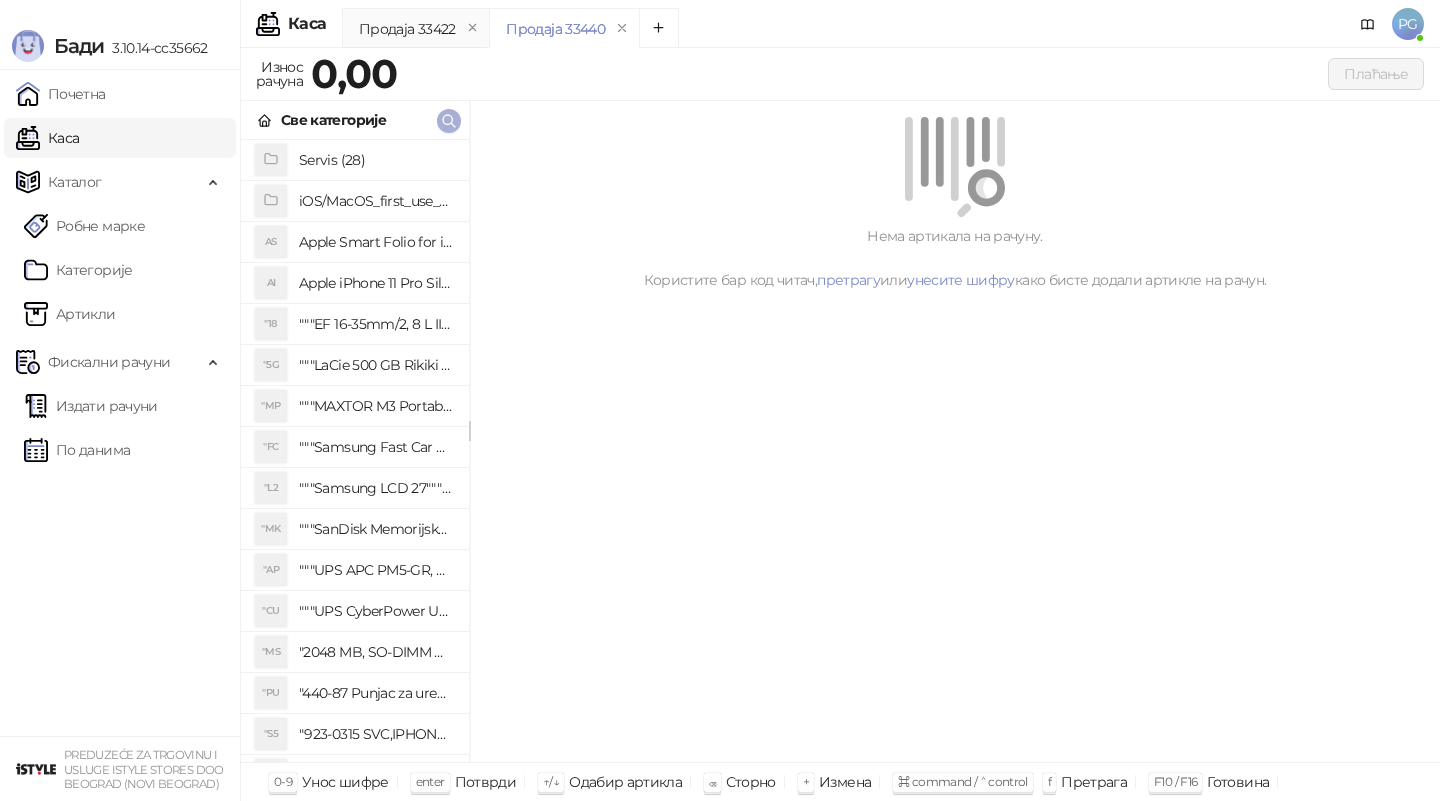 click 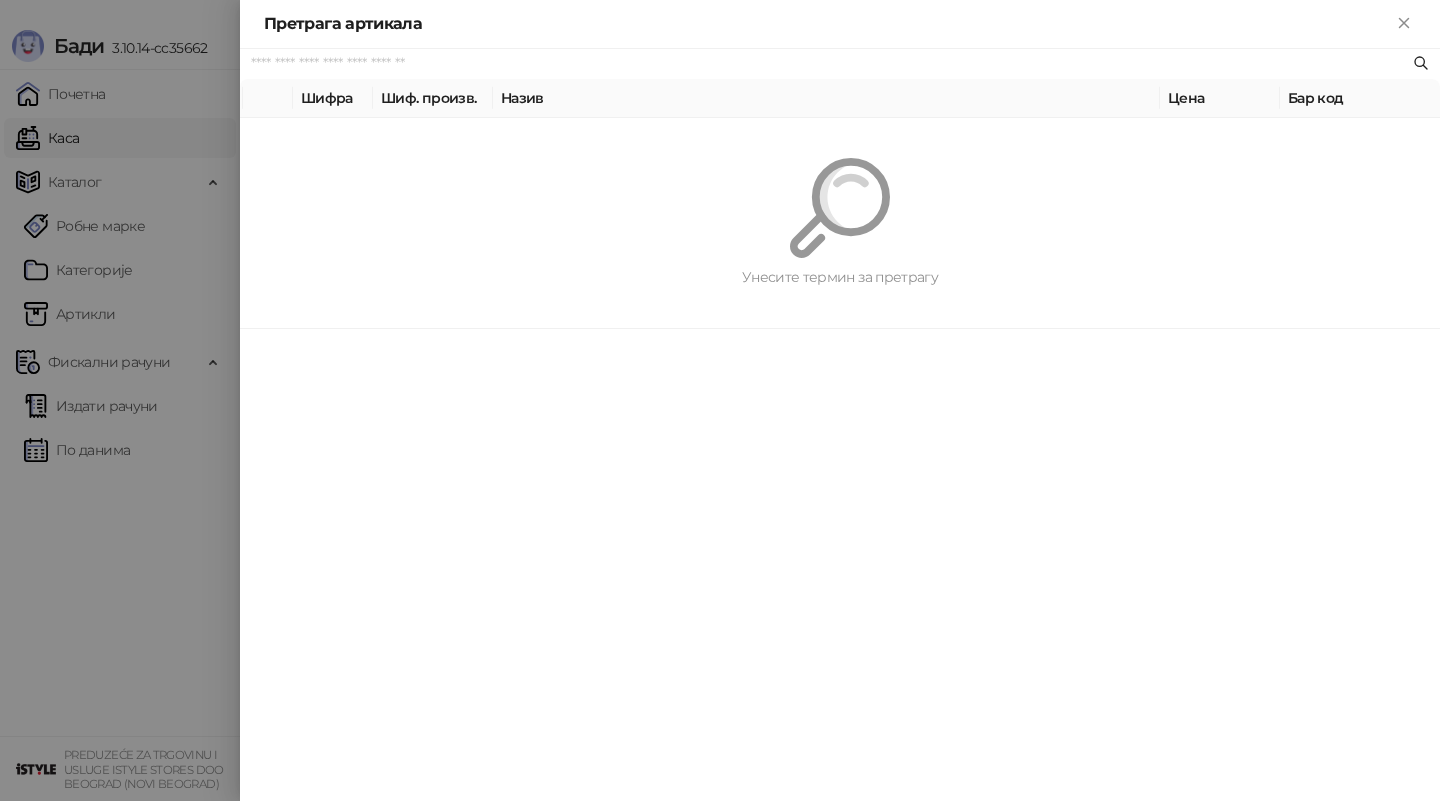 paste on "*********" 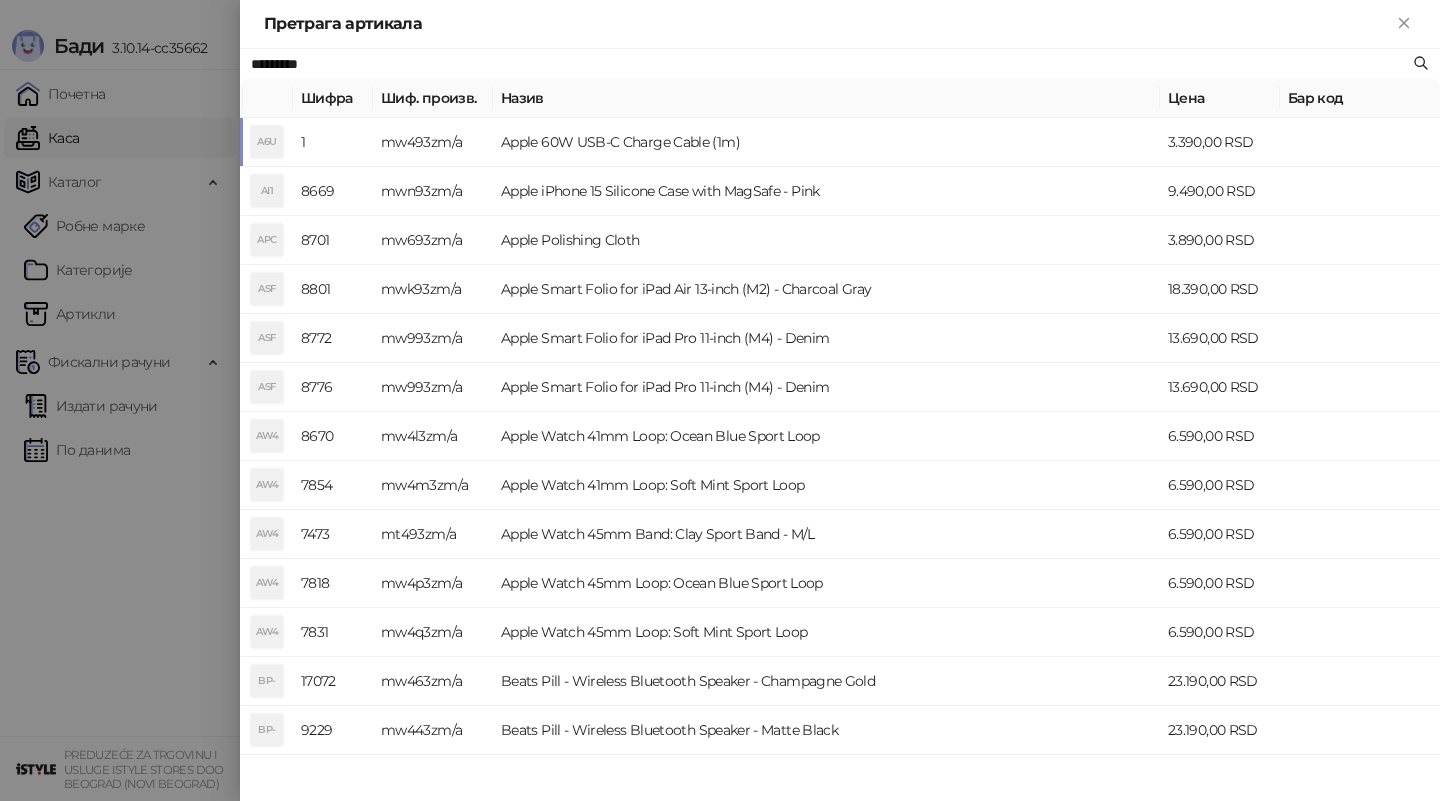 click on "mw493zm/a" at bounding box center (433, 142) 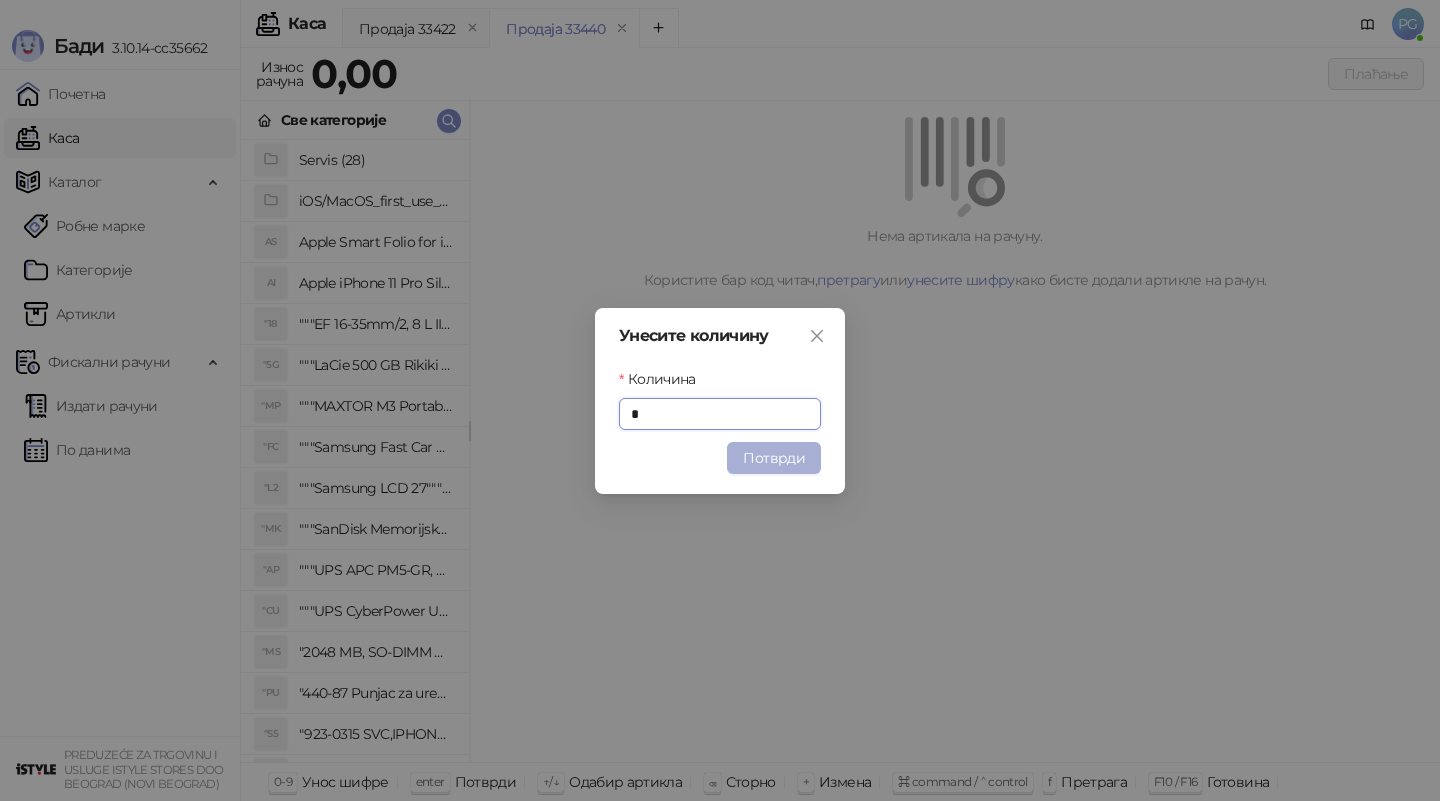 click on "Потврди" at bounding box center (774, 458) 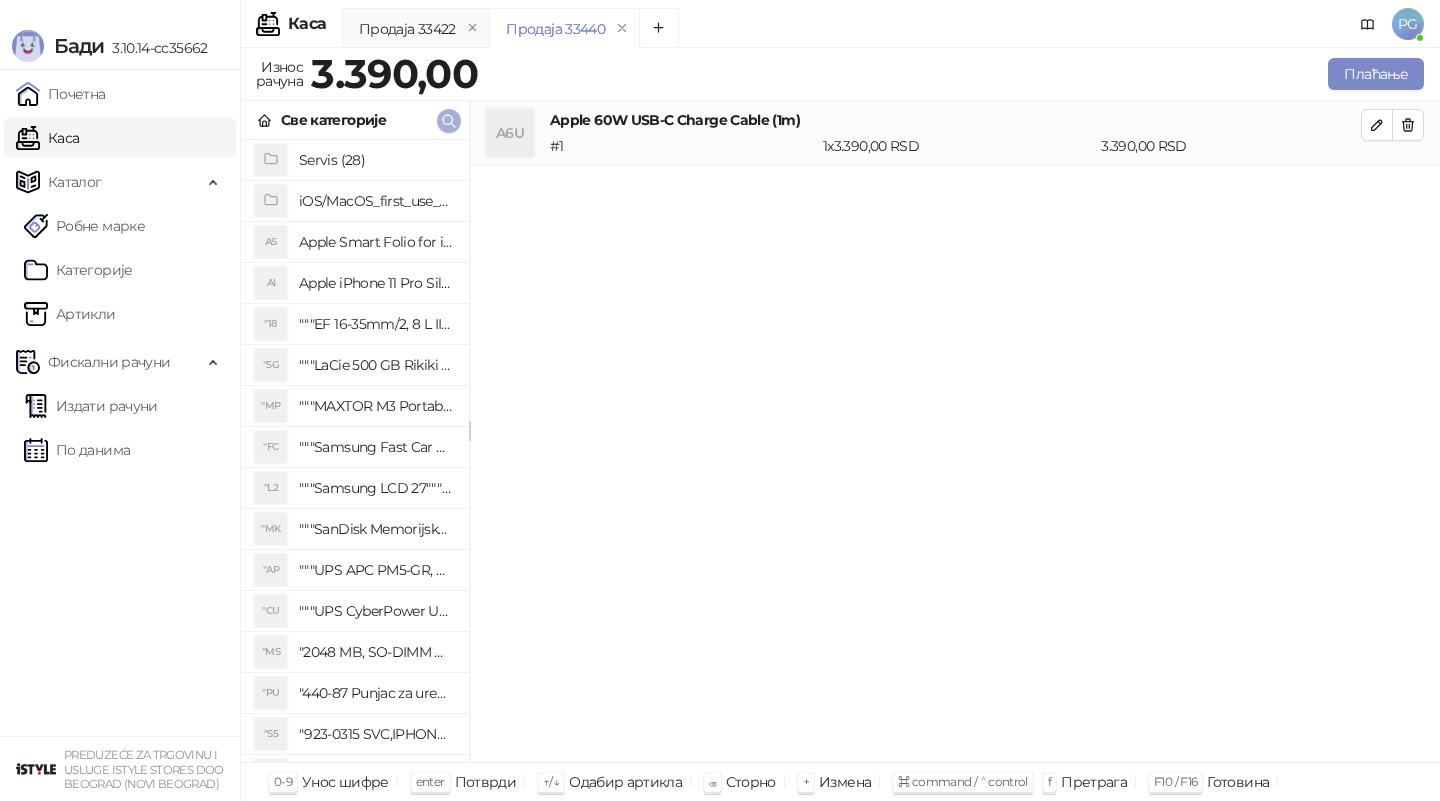 click 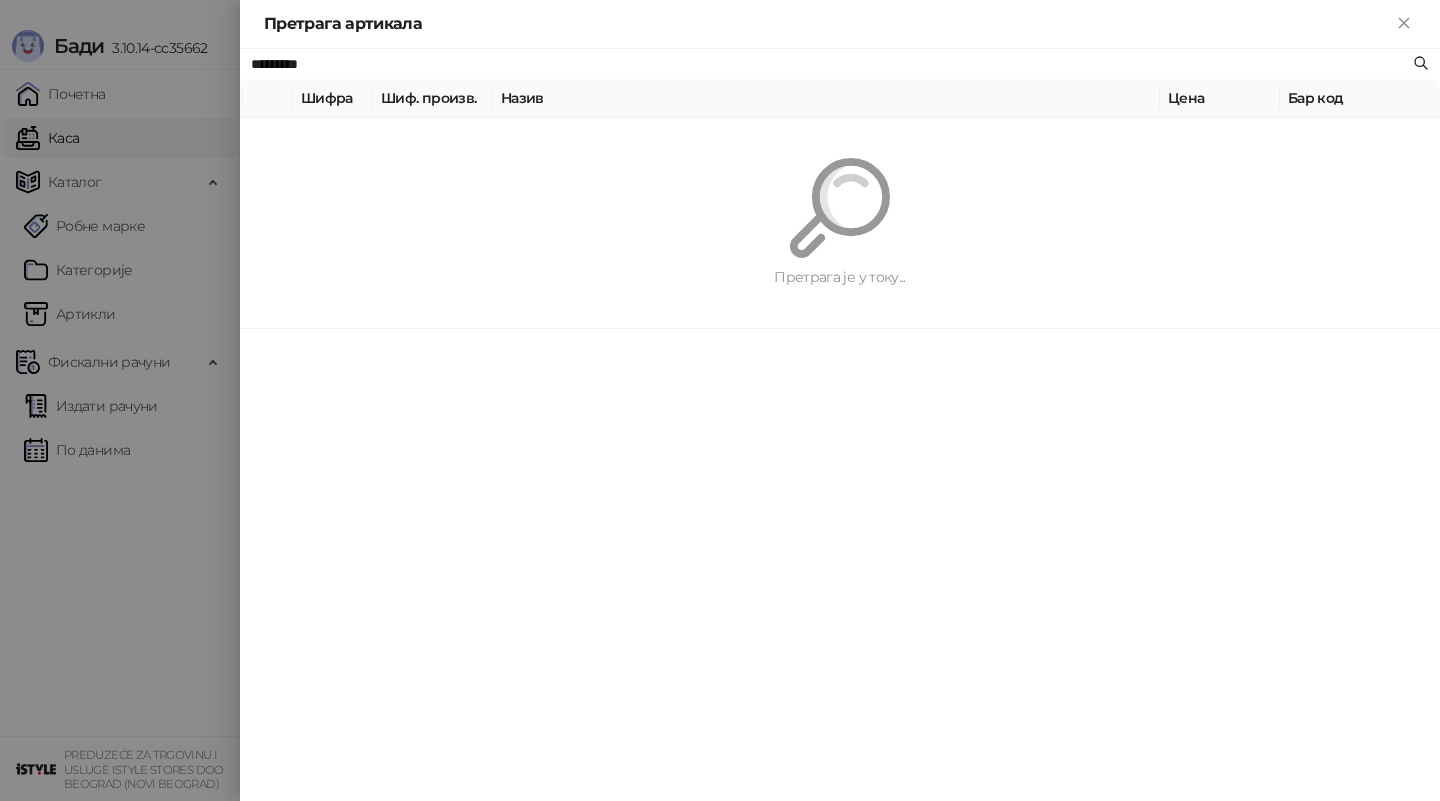 paste 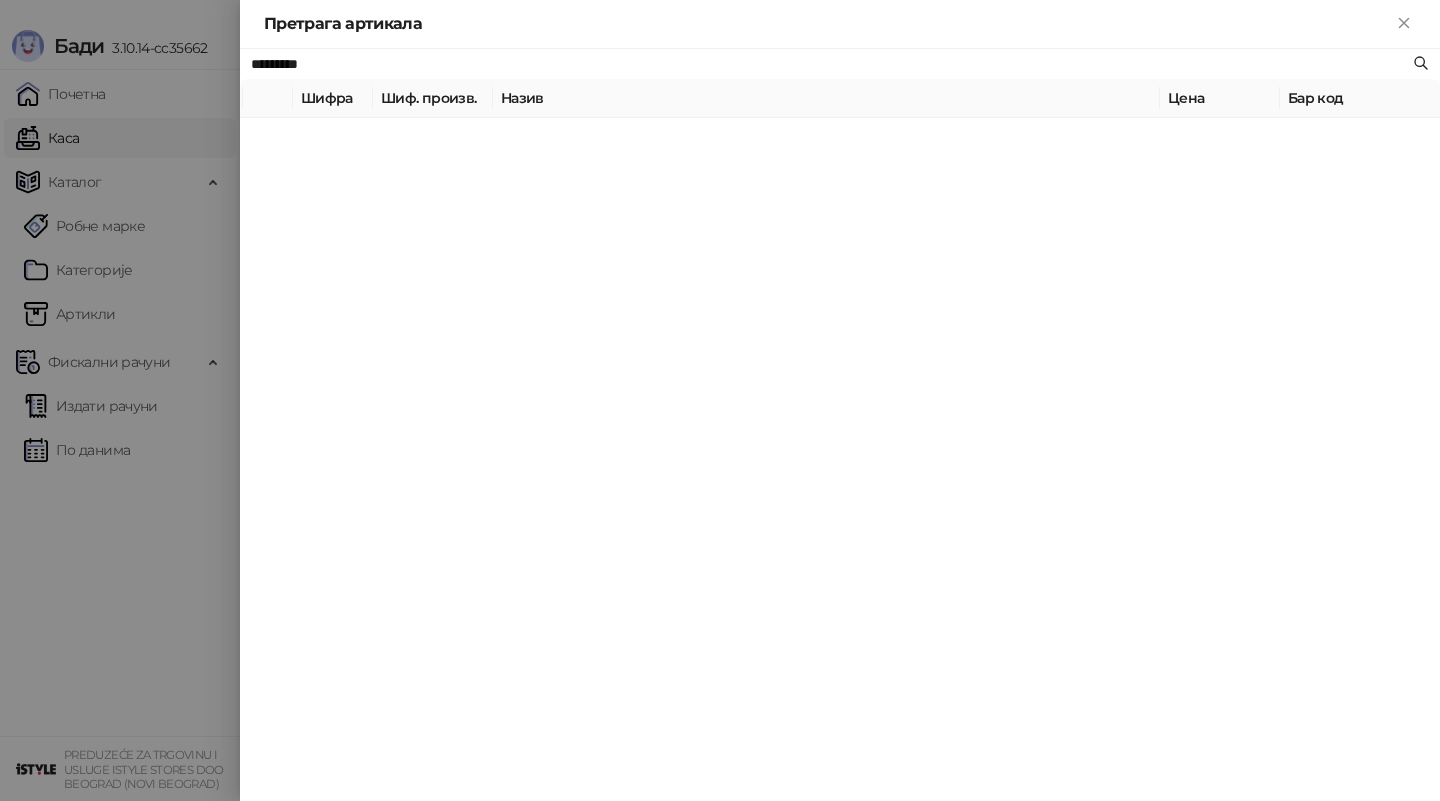 type on "*********" 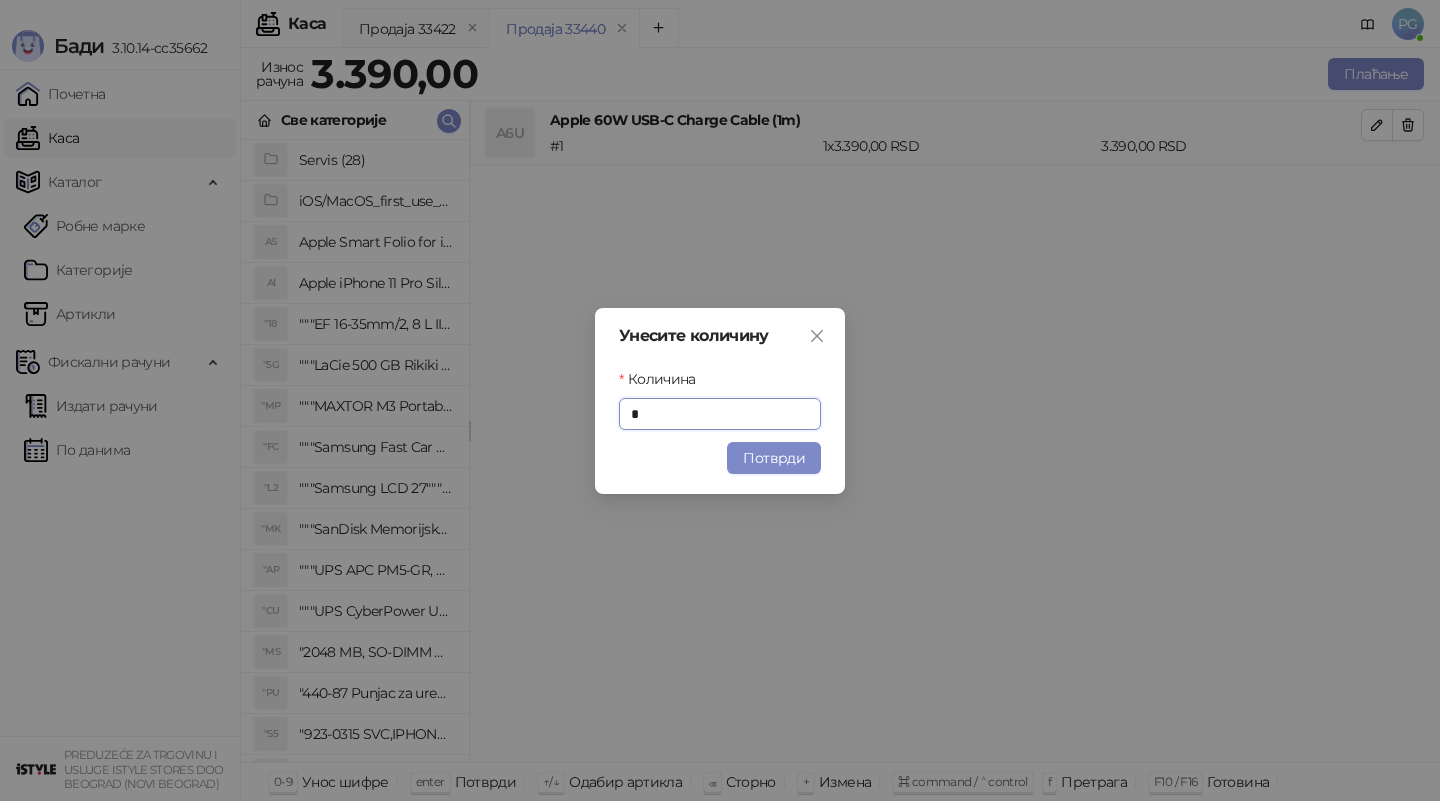 click on "Потврди" at bounding box center (774, 458) 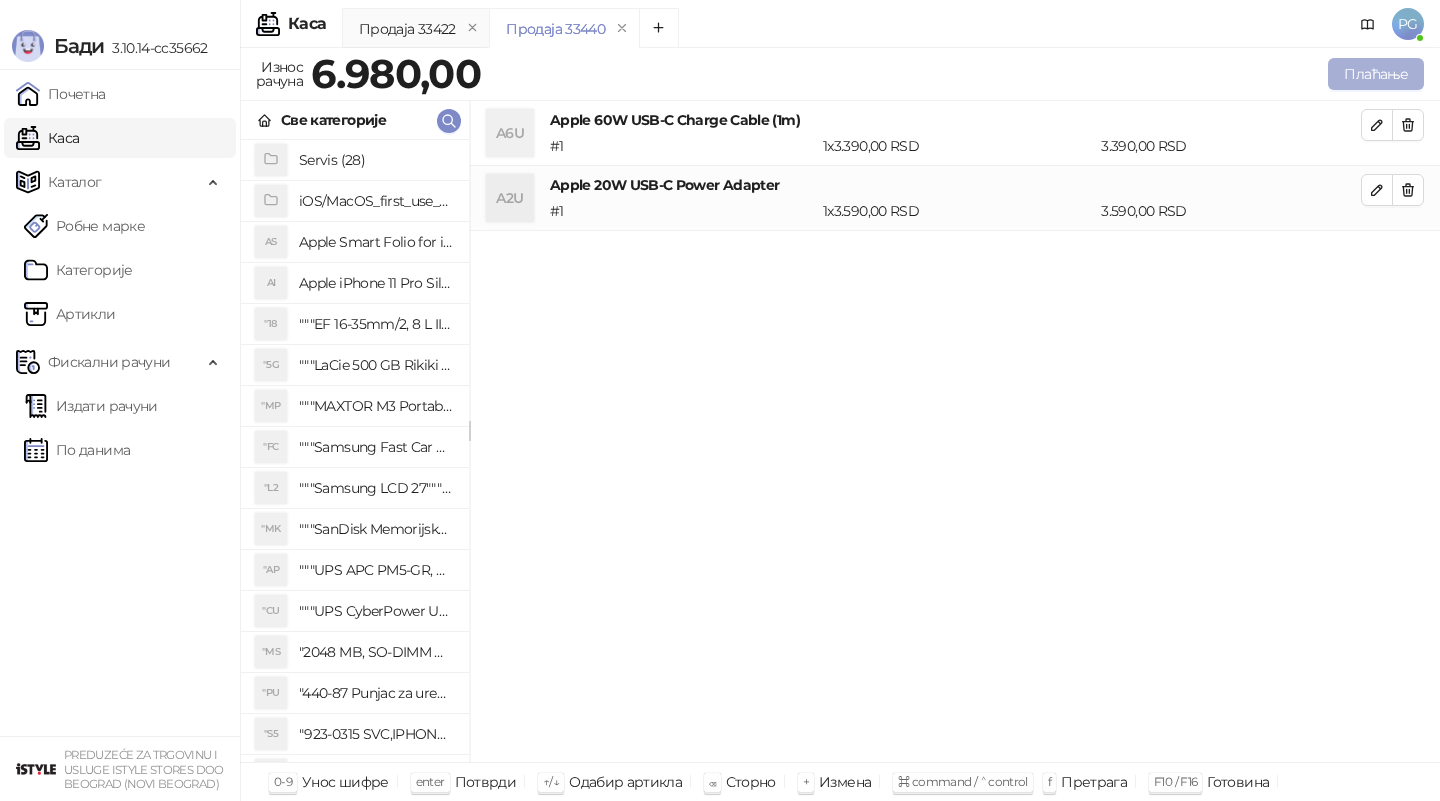 click on "Плаћање" at bounding box center [1376, 74] 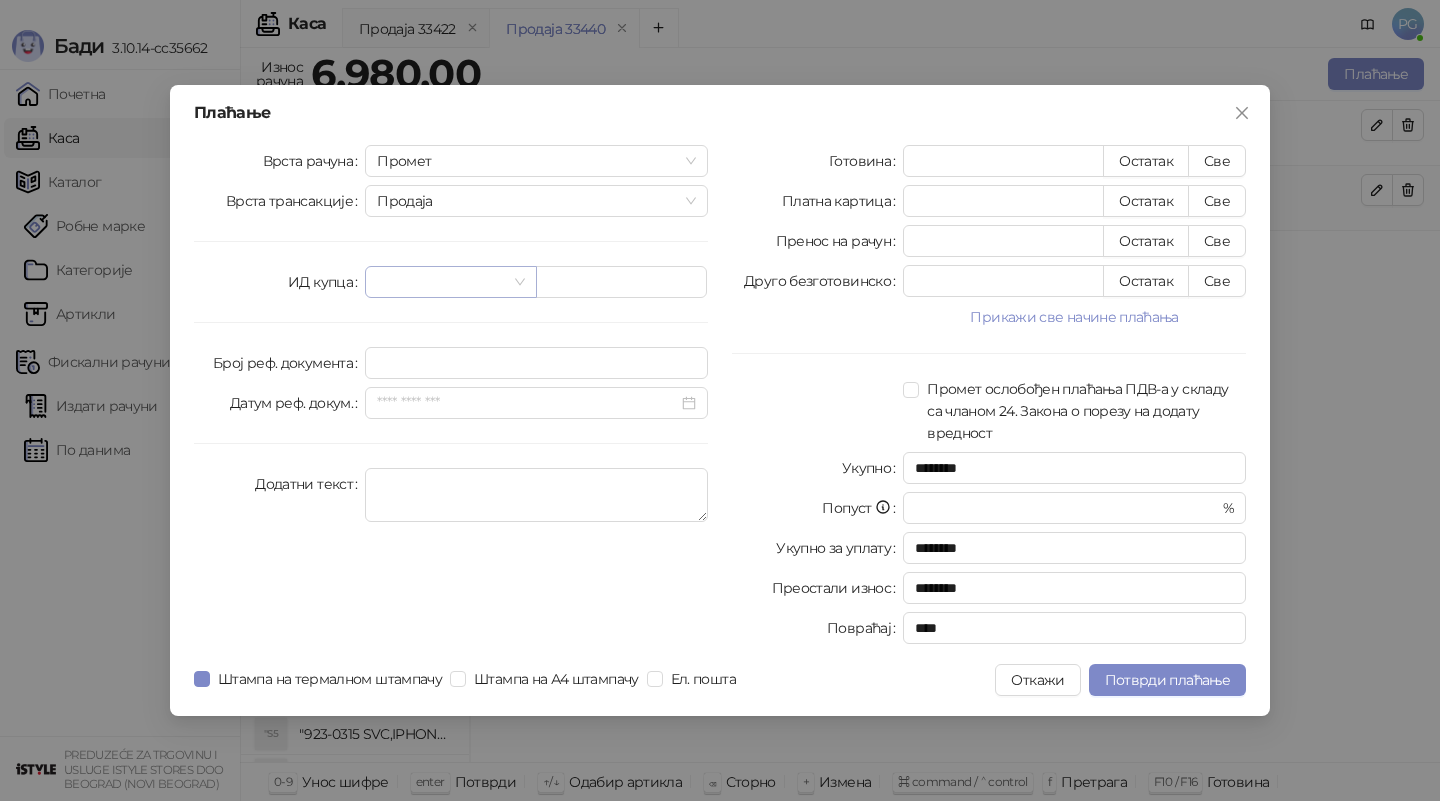click at bounding box center [441, 282] 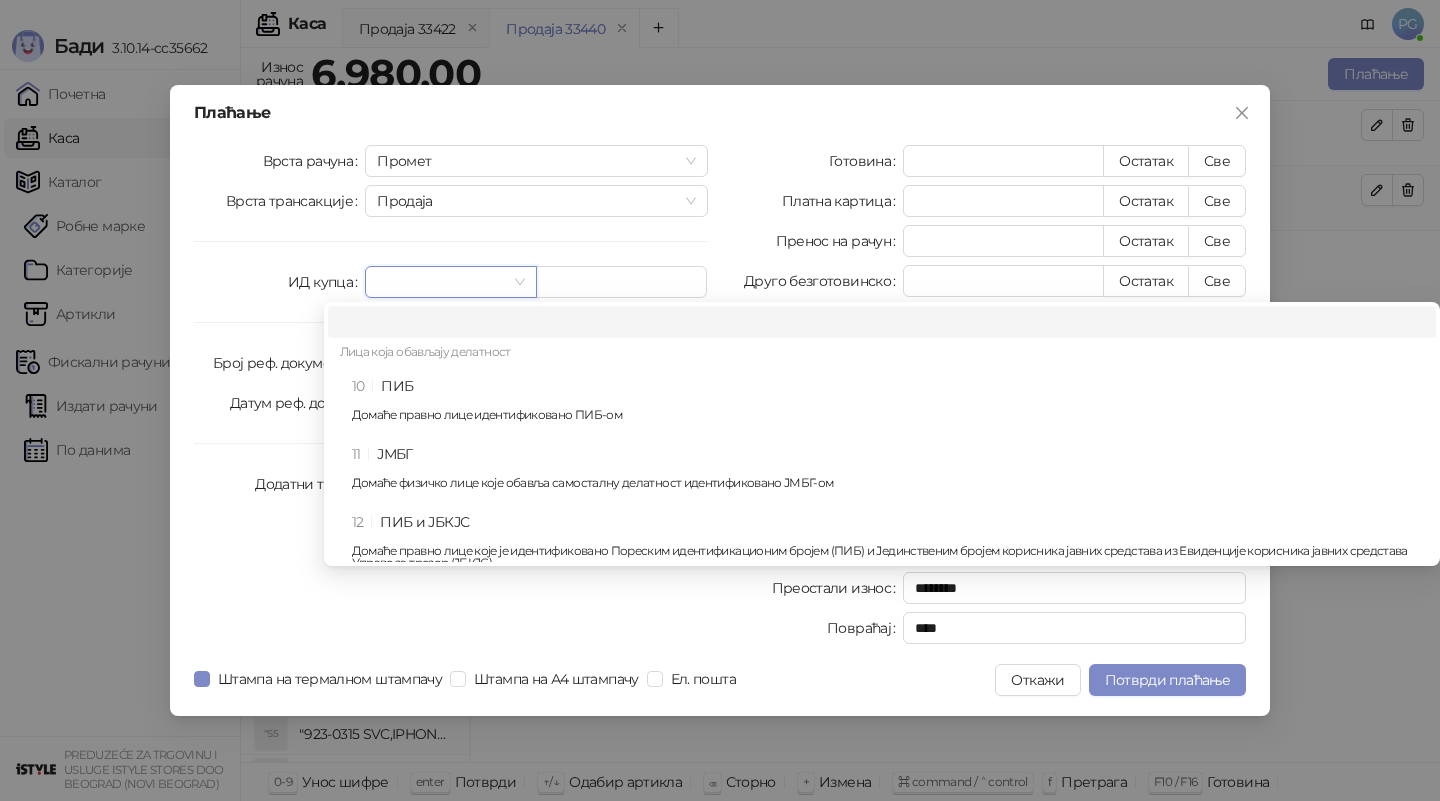 click on "Лица која обављају делатност" at bounding box center [882, 354] 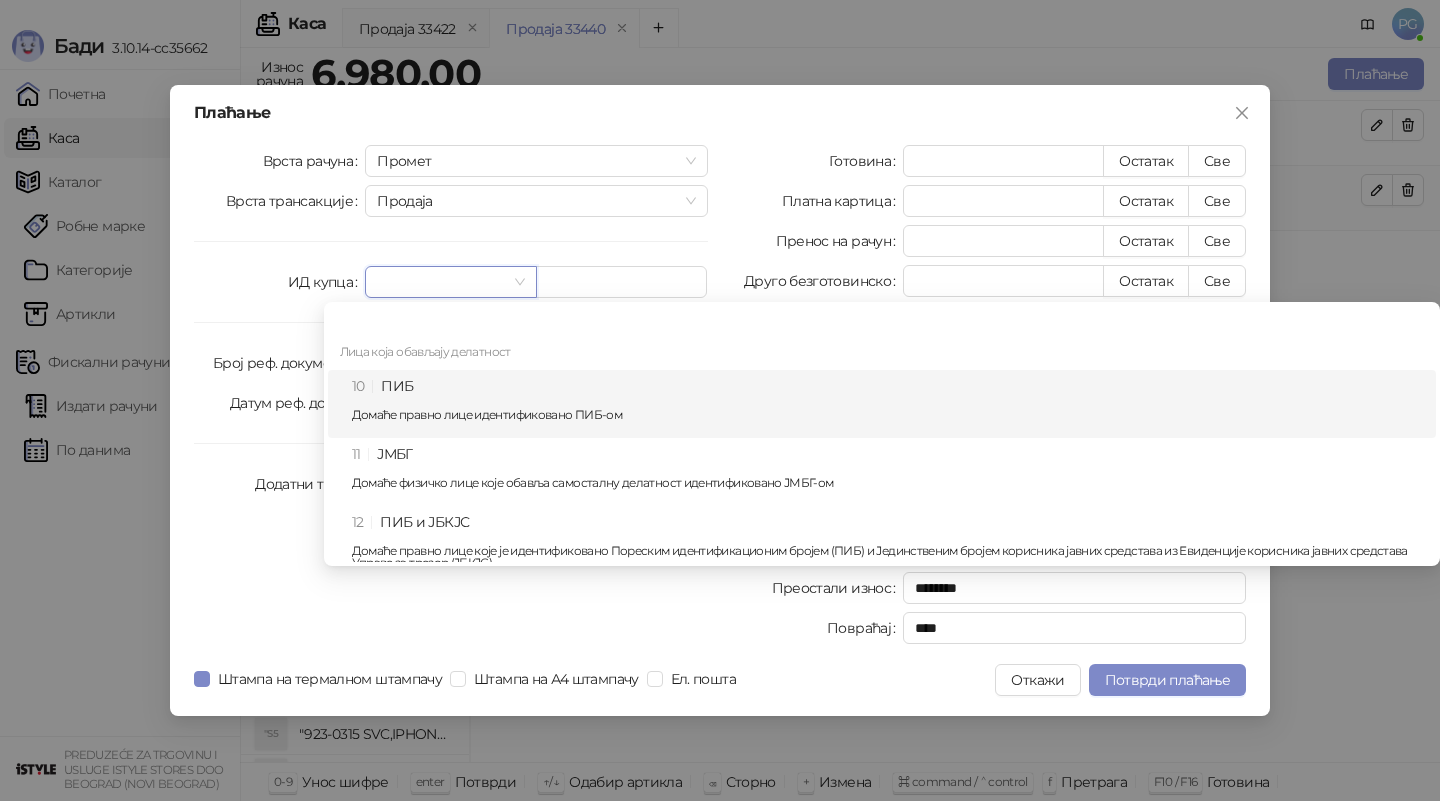 click on "10 ПИБ Домаће правно лице идентификовано ПИБ-ом" at bounding box center [888, 404] 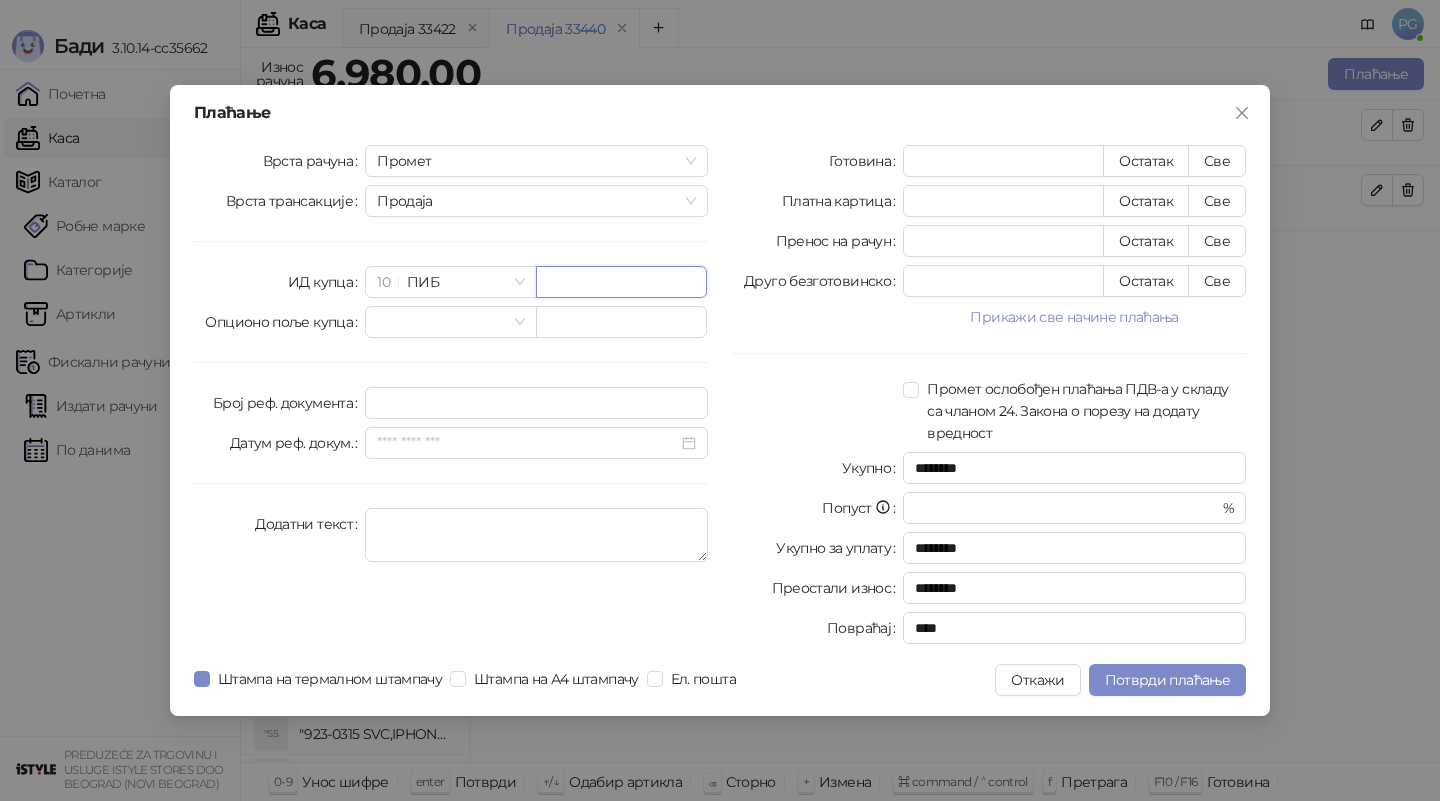 paste on "*********" 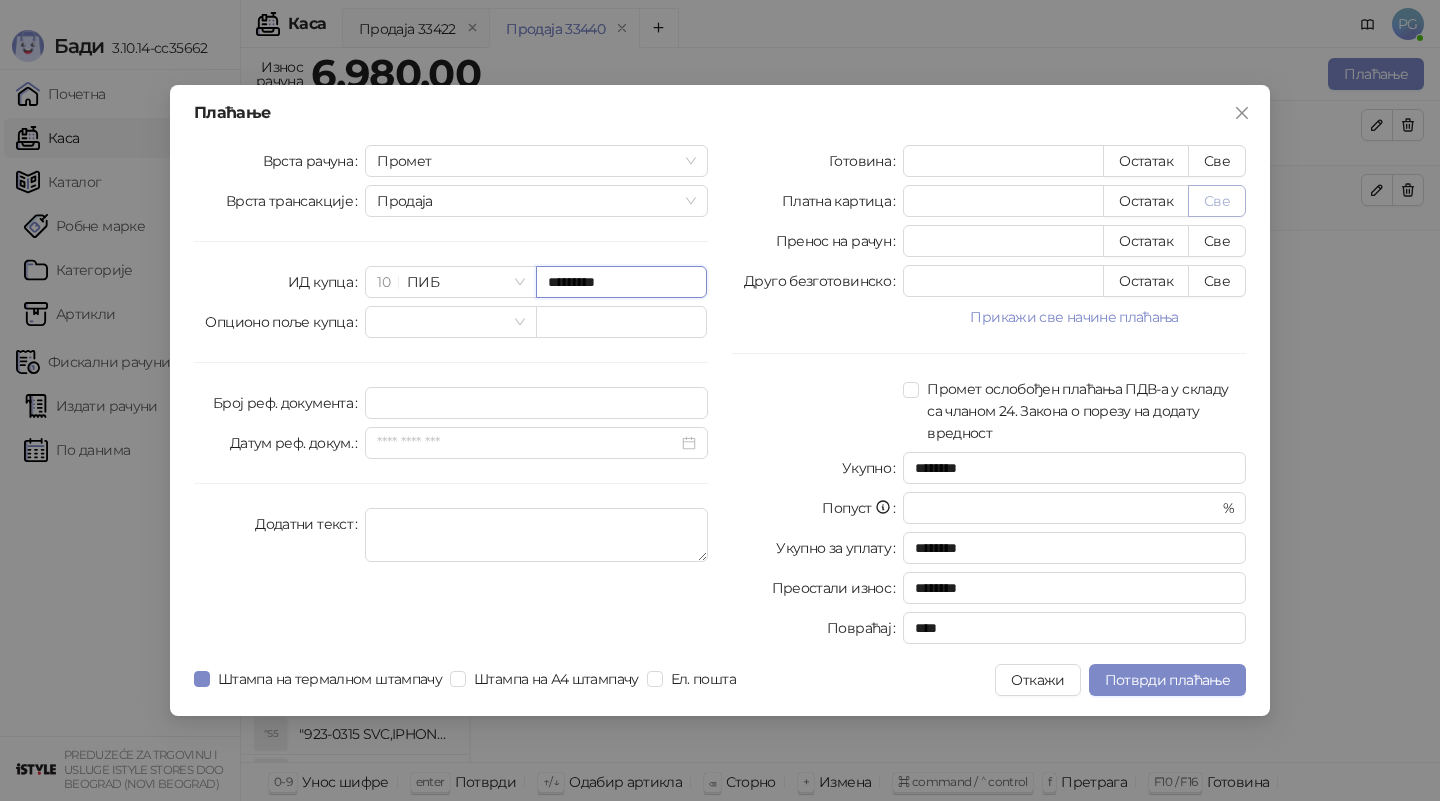 type on "*********" 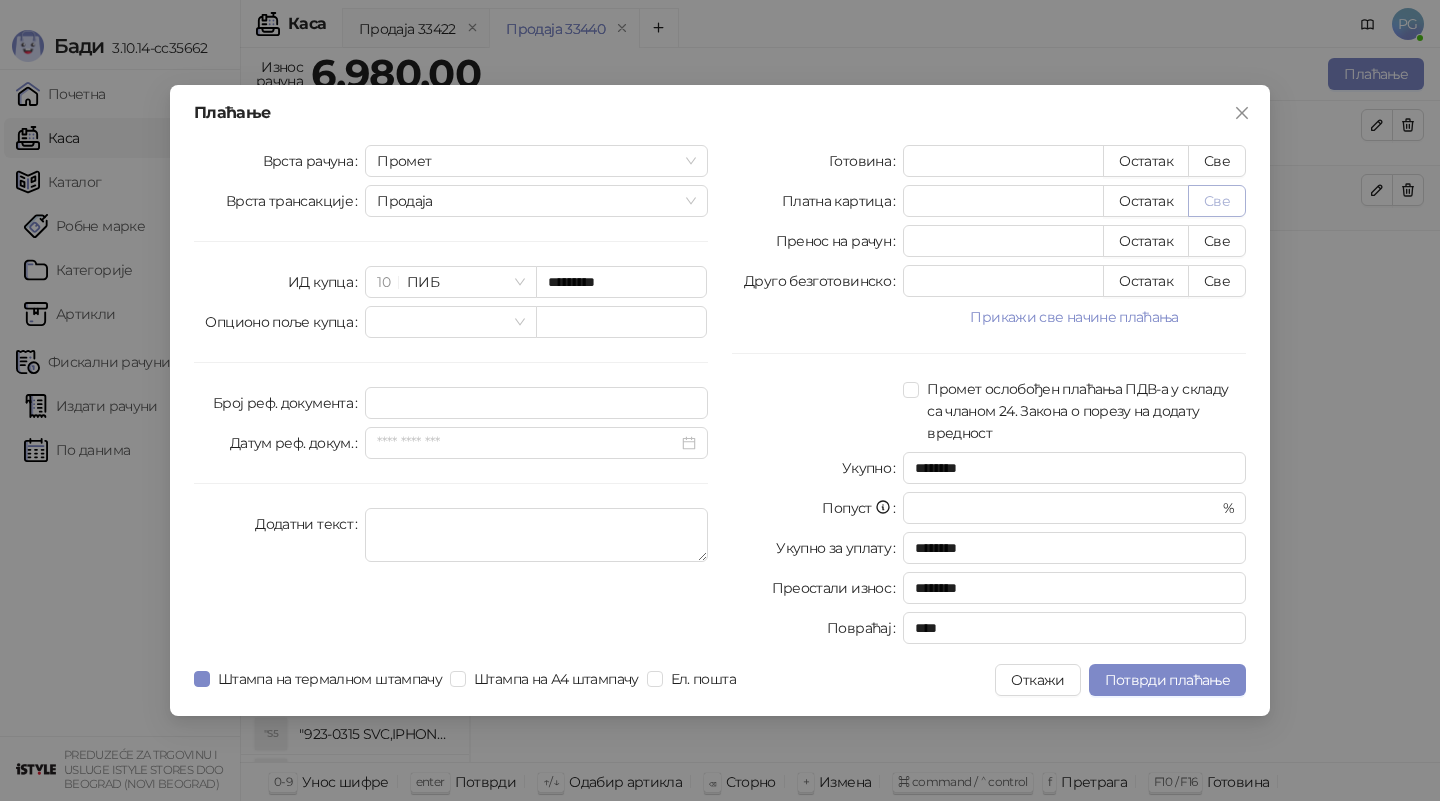 click on "Све" at bounding box center (1217, 201) 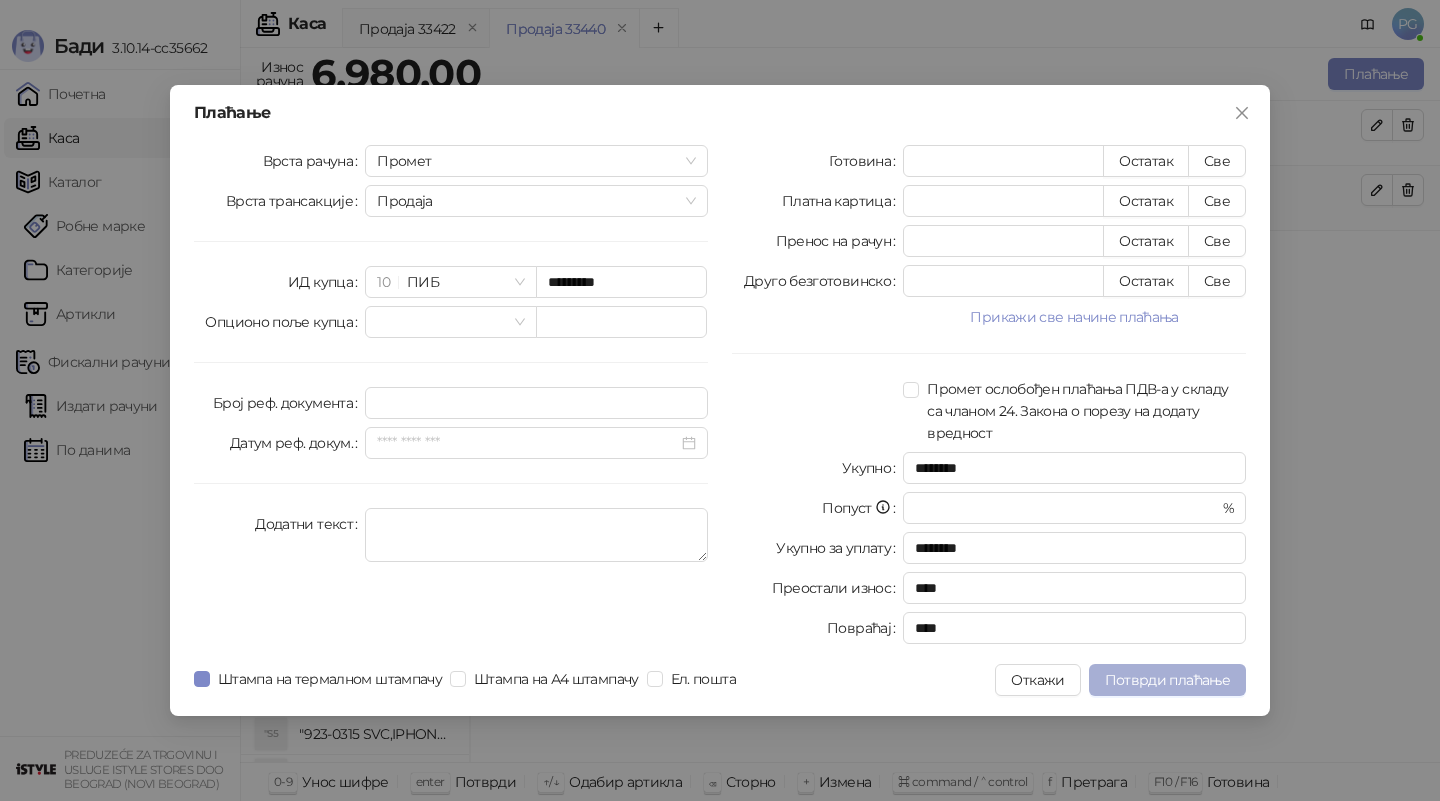 click on "Потврди плаћање" at bounding box center [1167, 680] 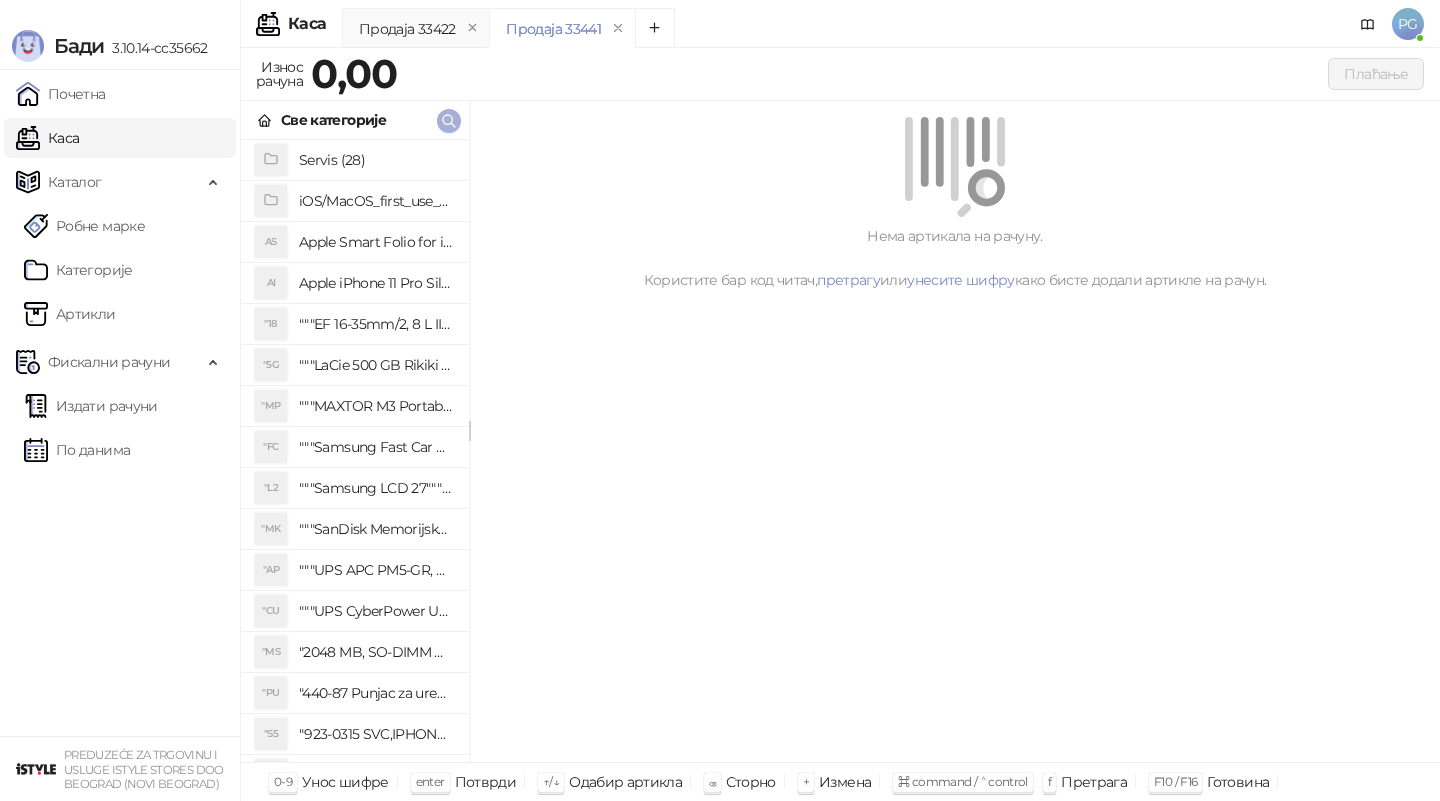 click 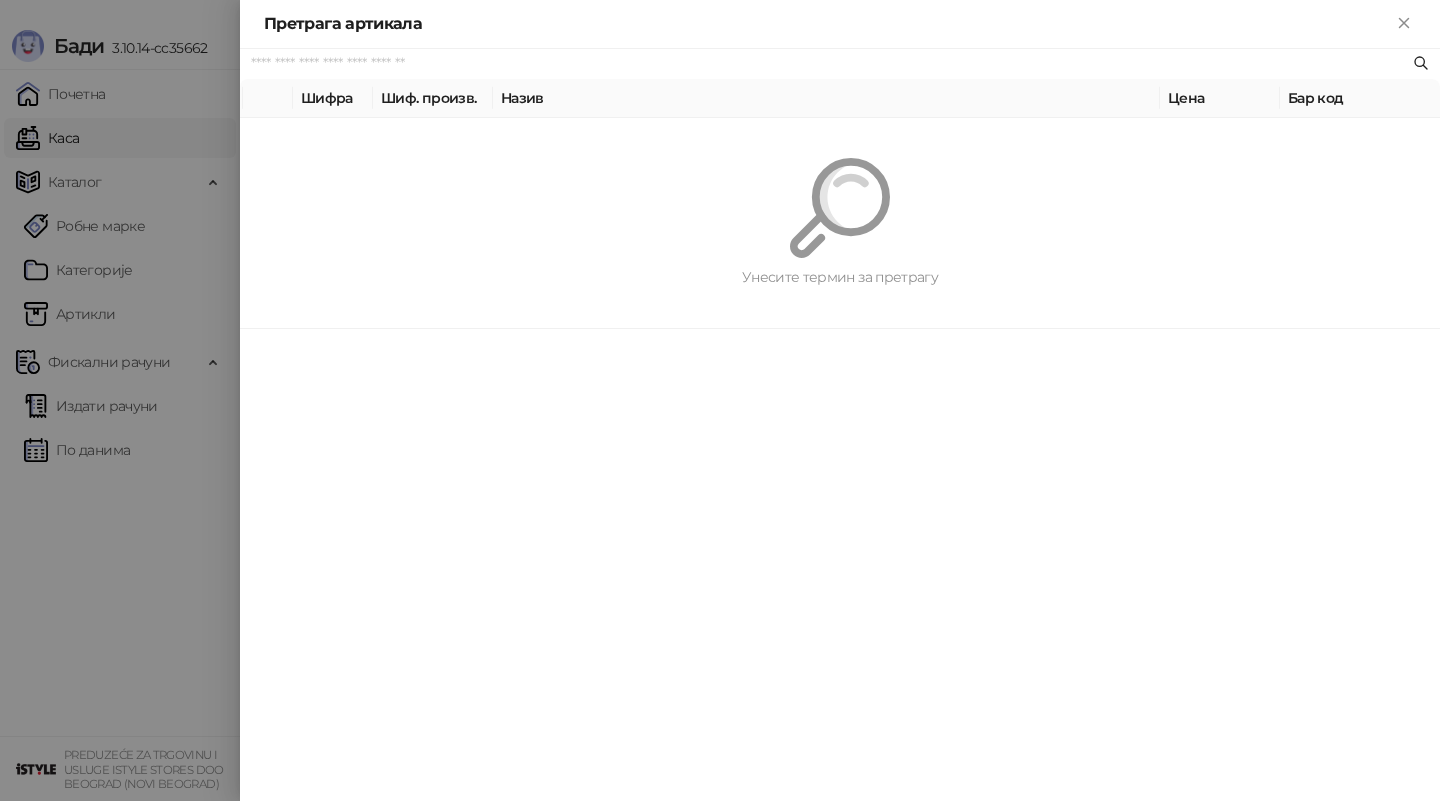 paste on "**********" 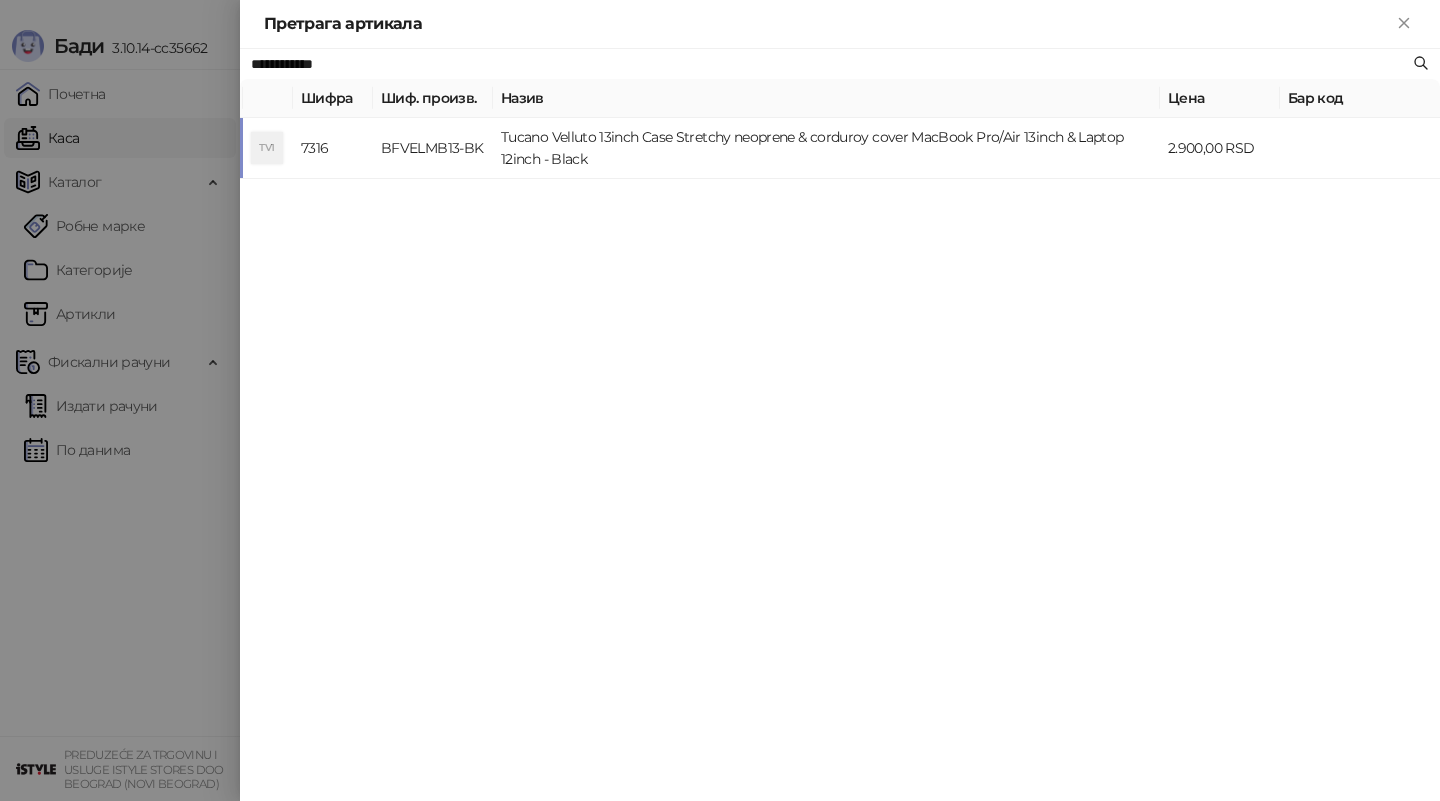 click on "BFVELMB13-BK" at bounding box center (433, 148) 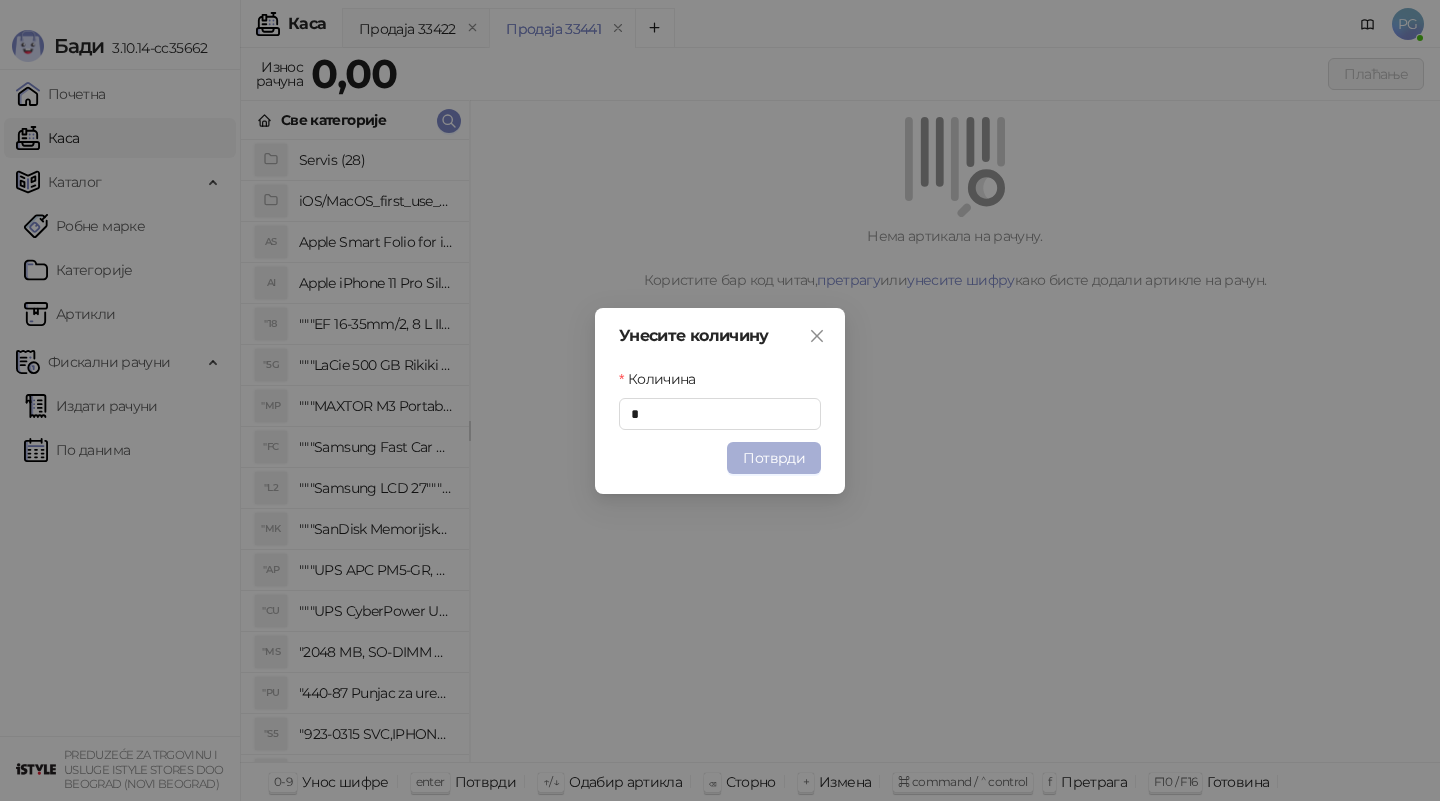 click on "Потврди" at bounding box center (774, 458) 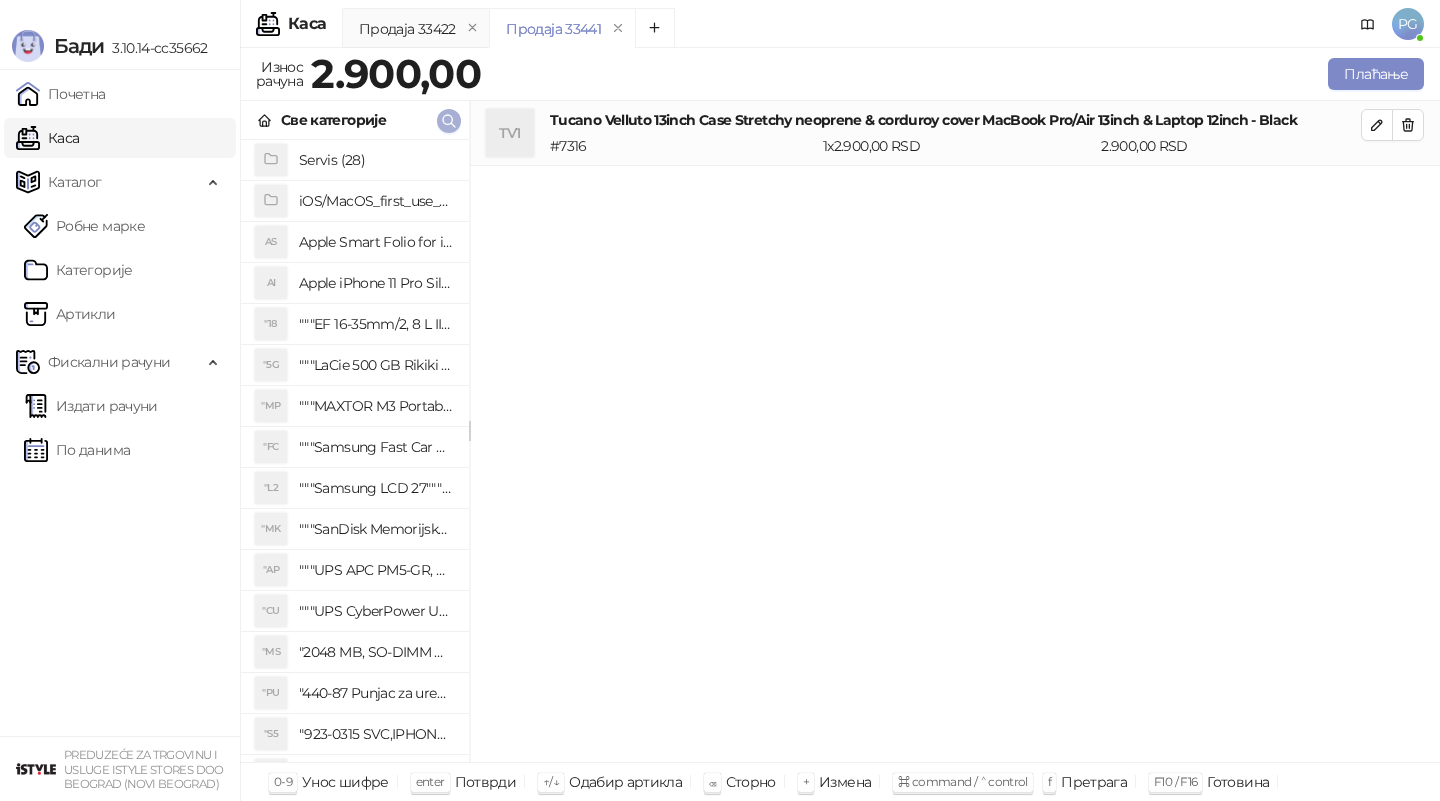click 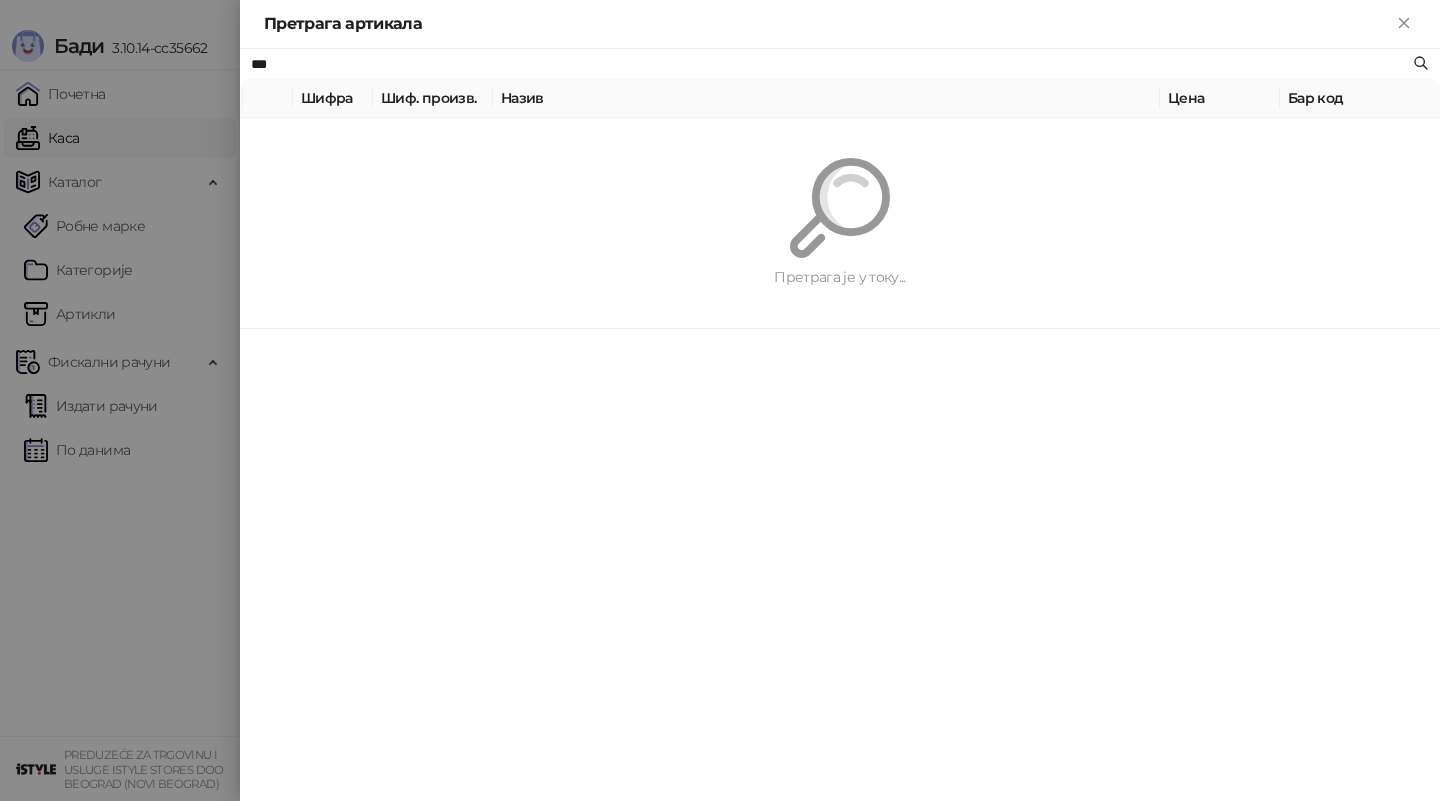 type on "***" 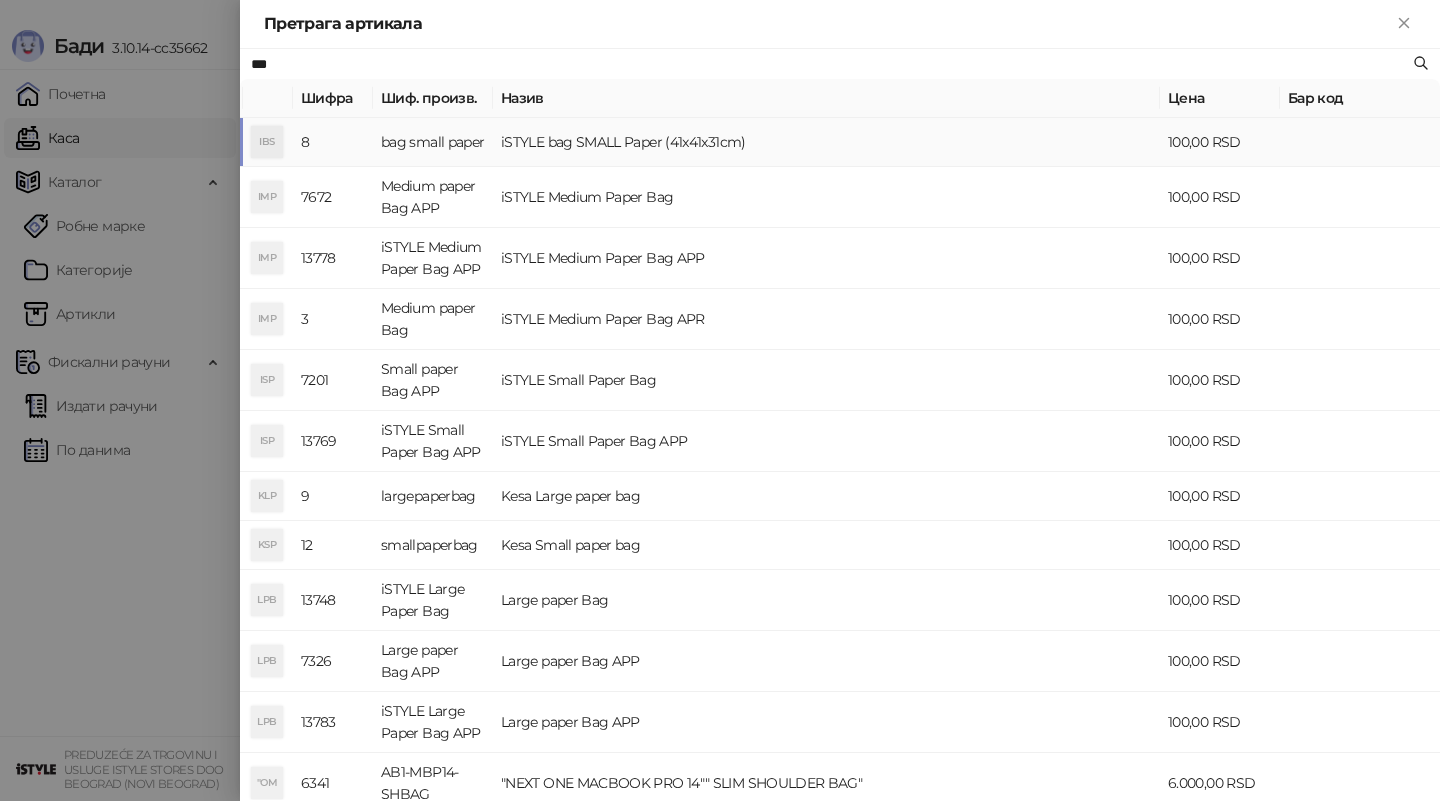 click on "bag small paper" at bounding box center [433, 142] 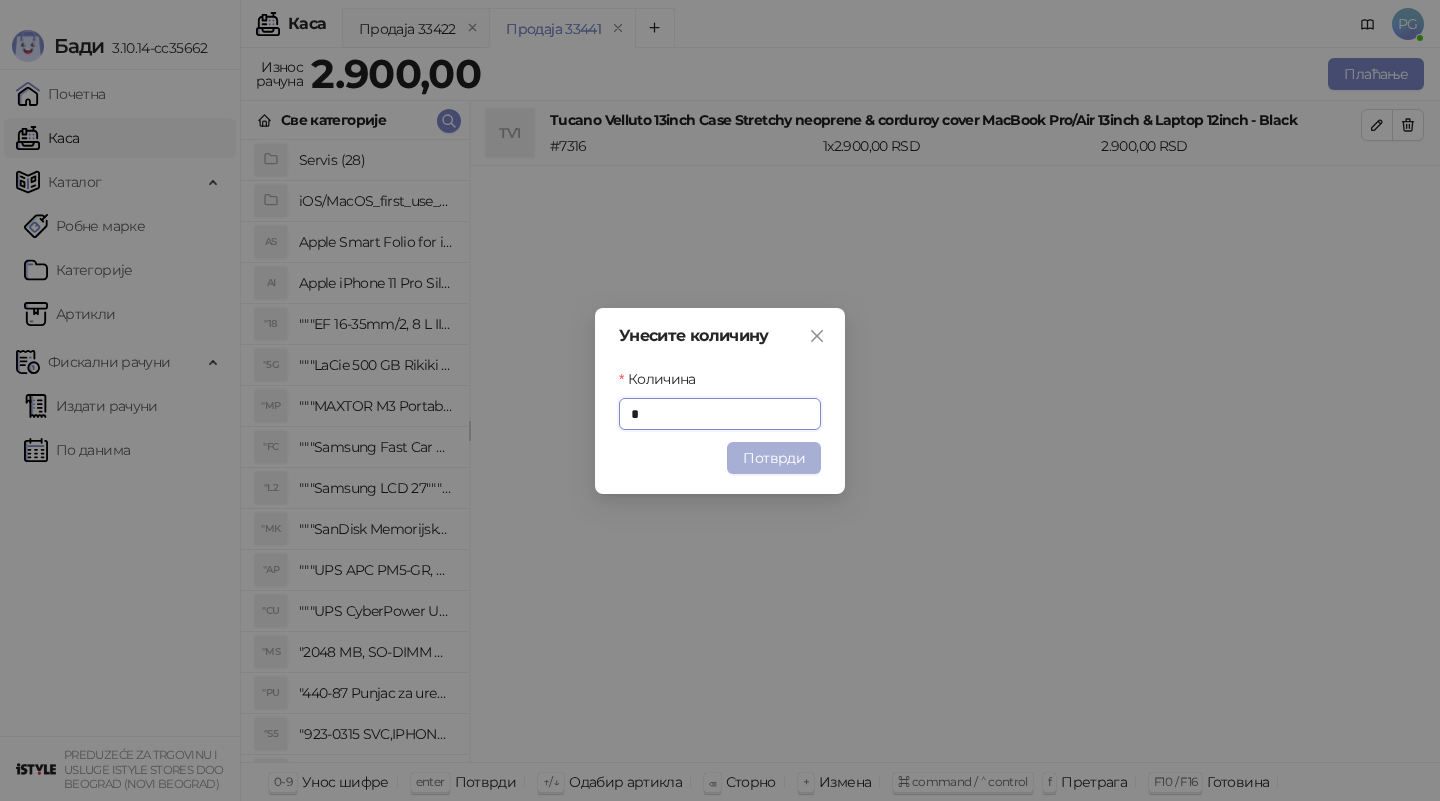 click on "Потврди" at bounding box center [774, 458] 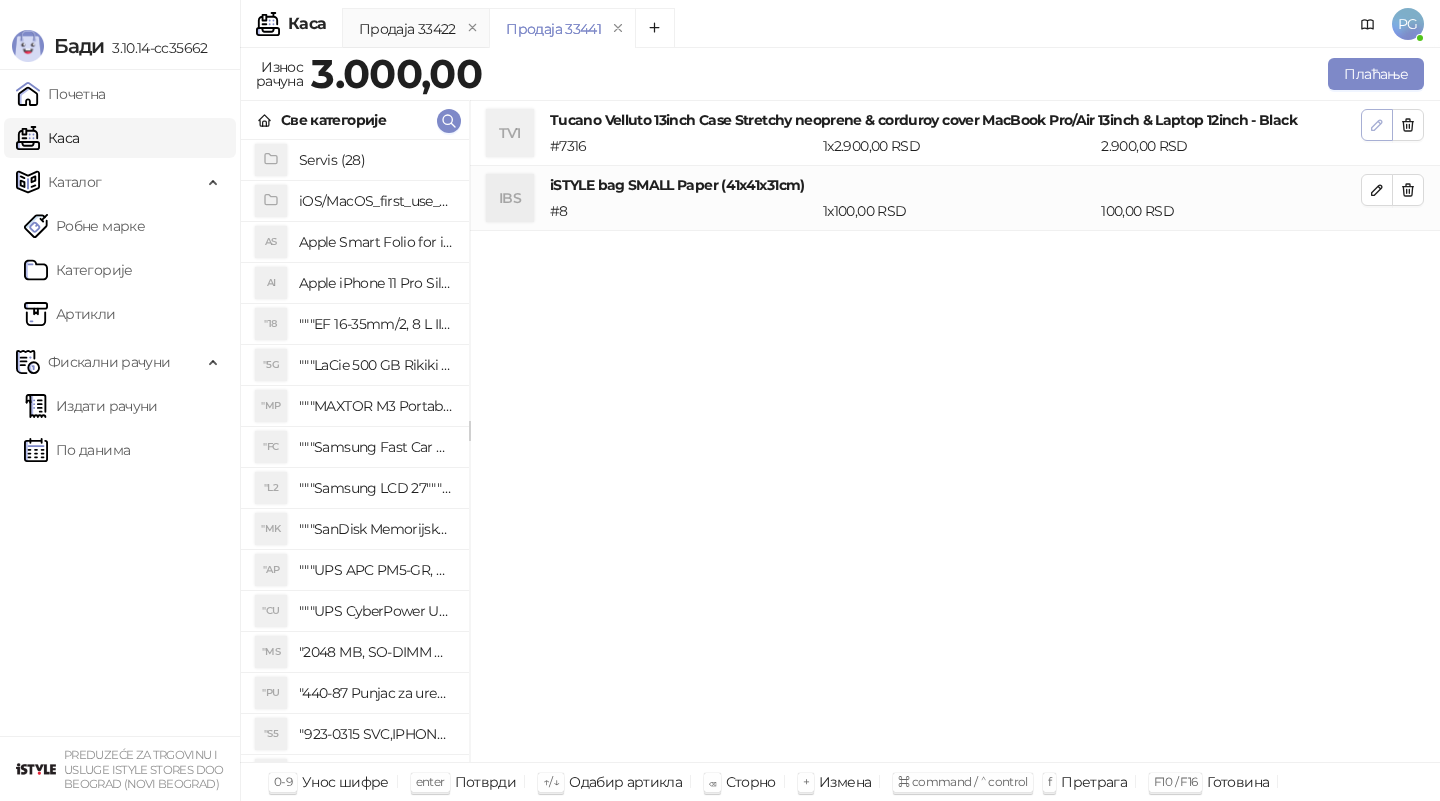 click 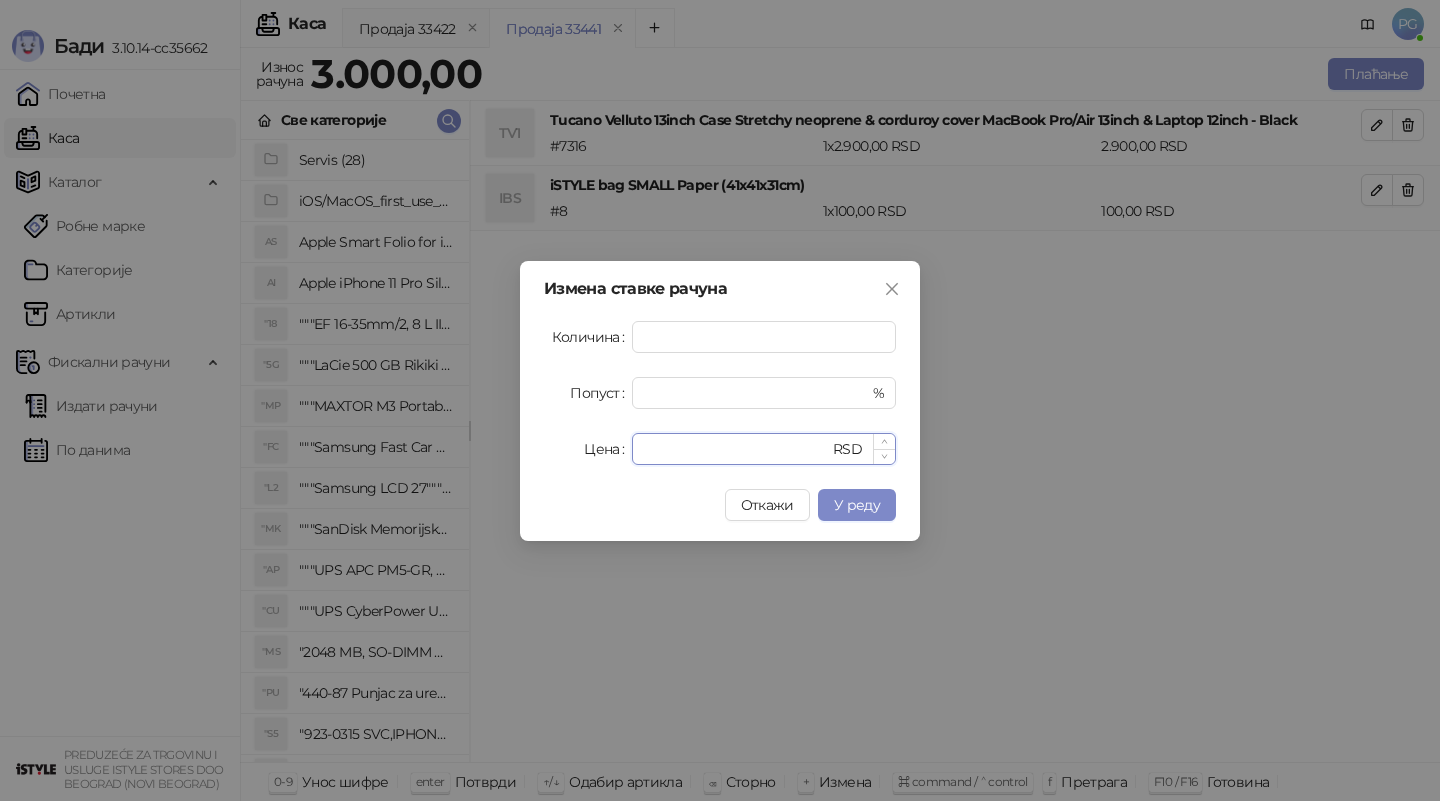 click on "****" at bounding box center (736, 449) 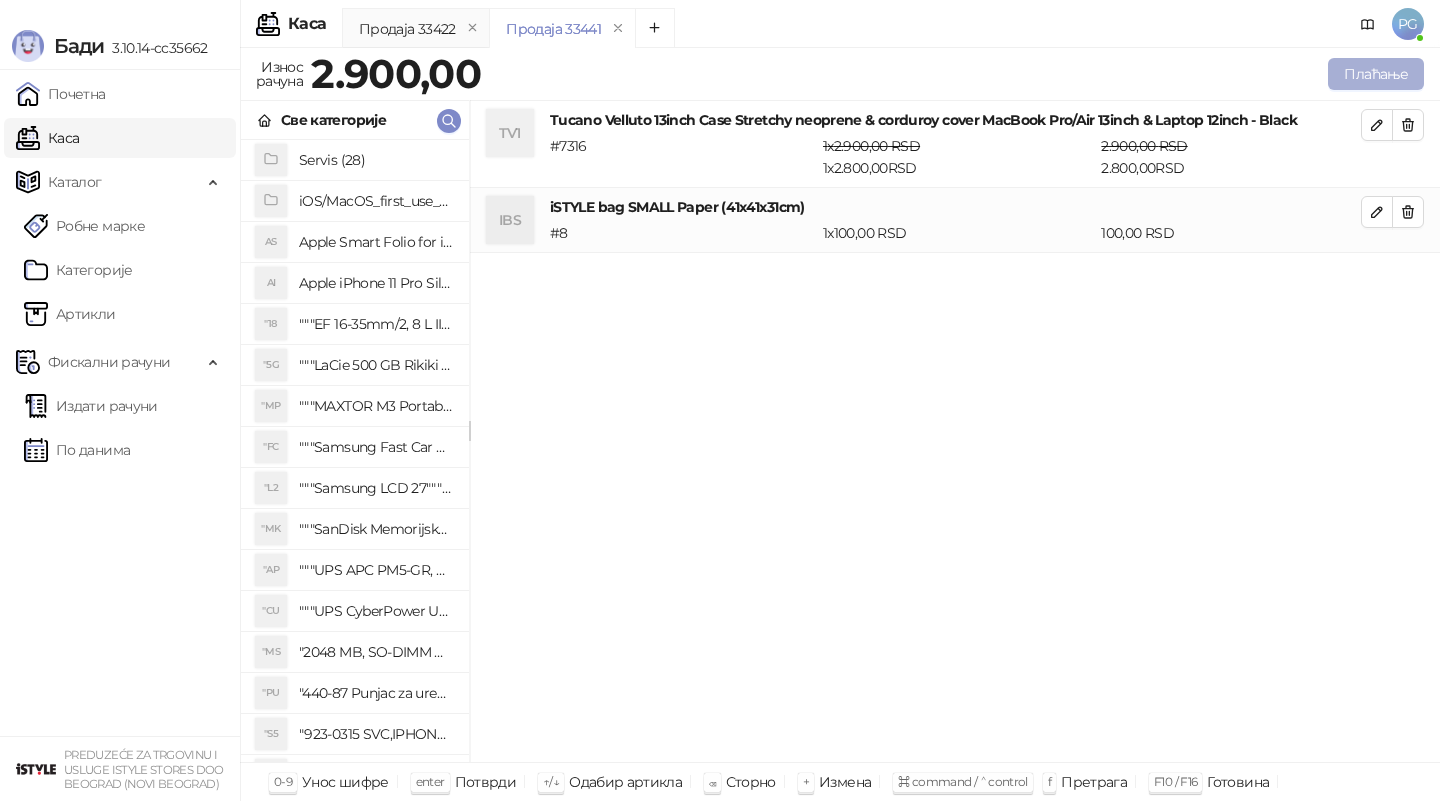 click on "Плаћање" at bounding box center (1376, 74) 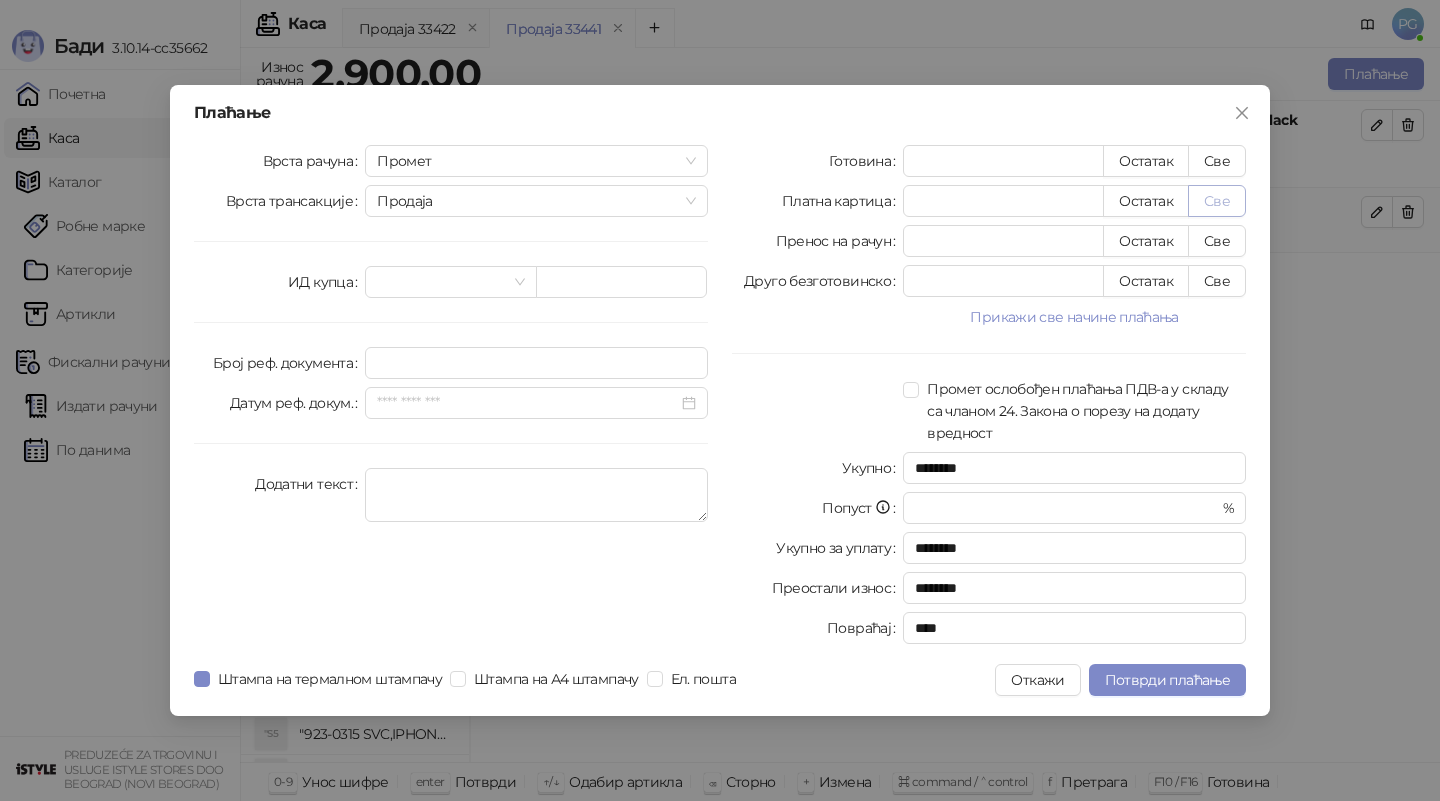 click on "Све" at bounding box center (1217, 201) 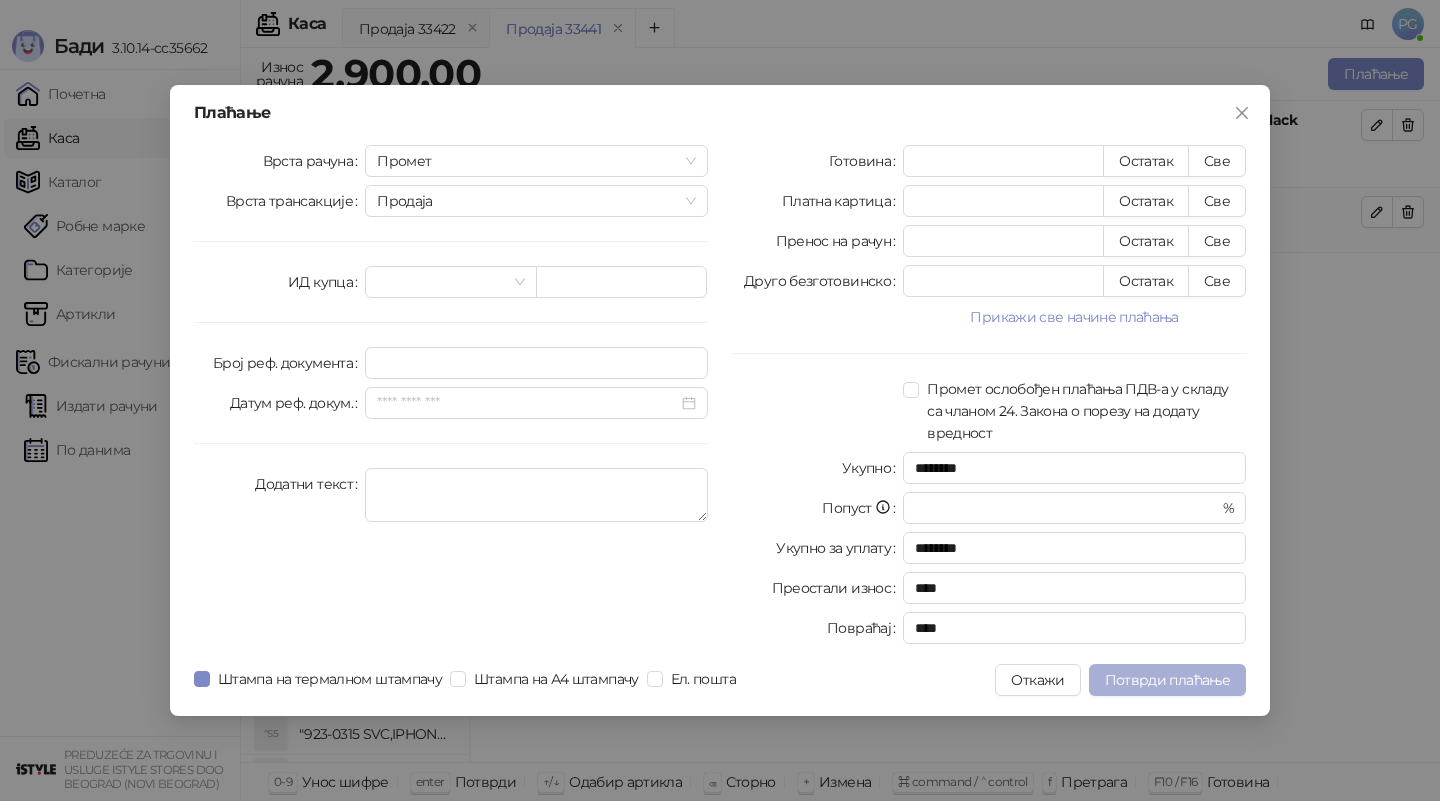 click on "Потврди плаћање" at bounding box center (1167, 680) 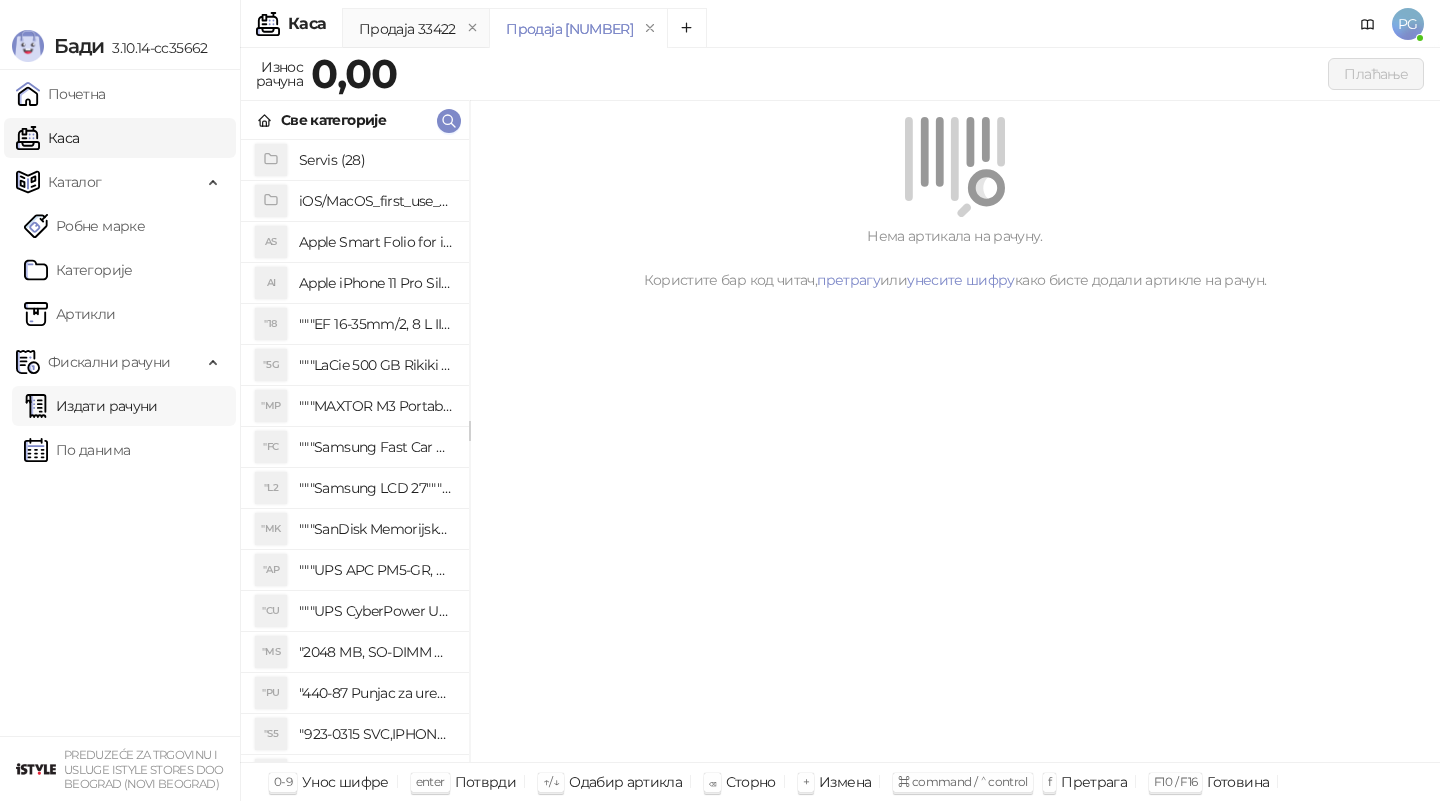click on "Издати рачуни" at bounding box center [91, 406] 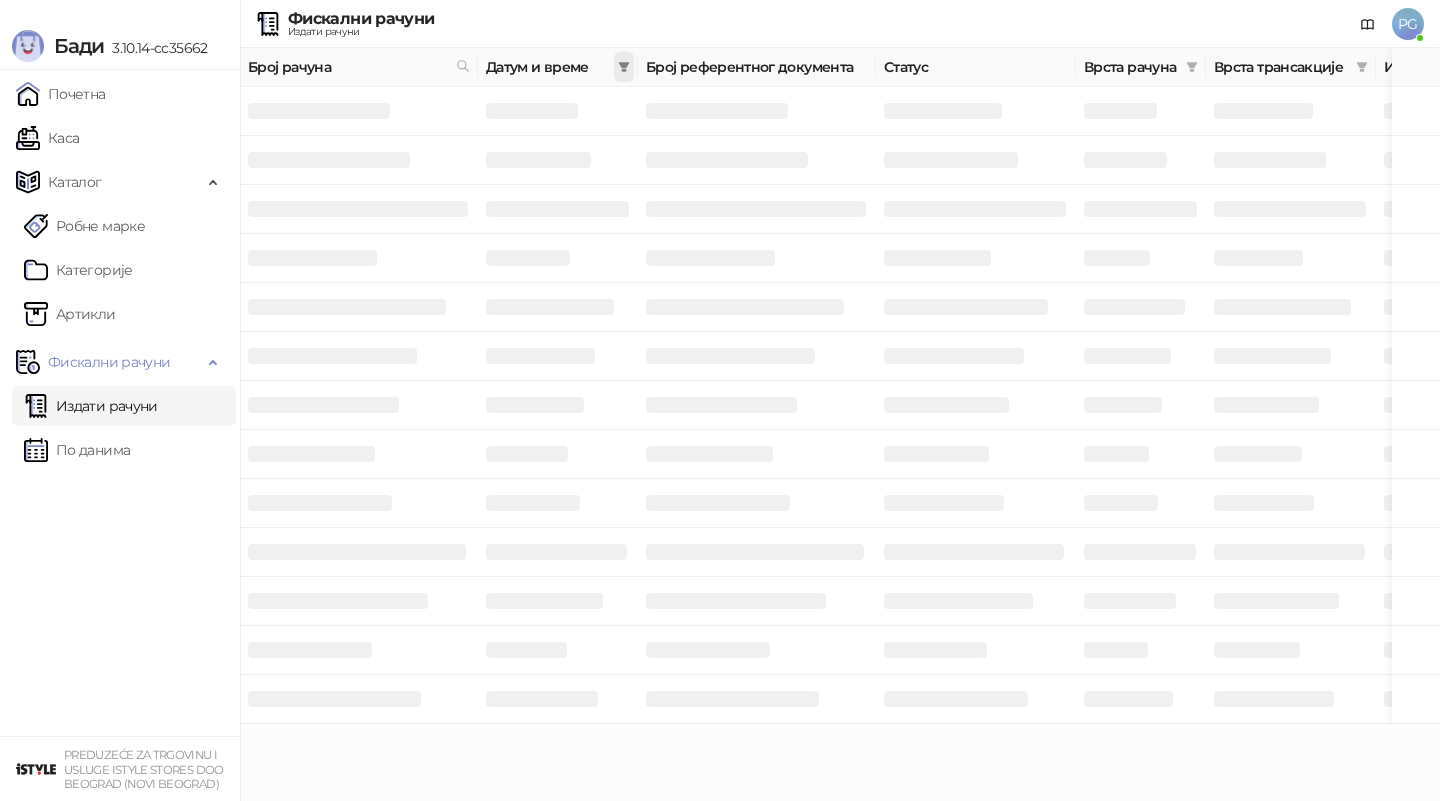 click 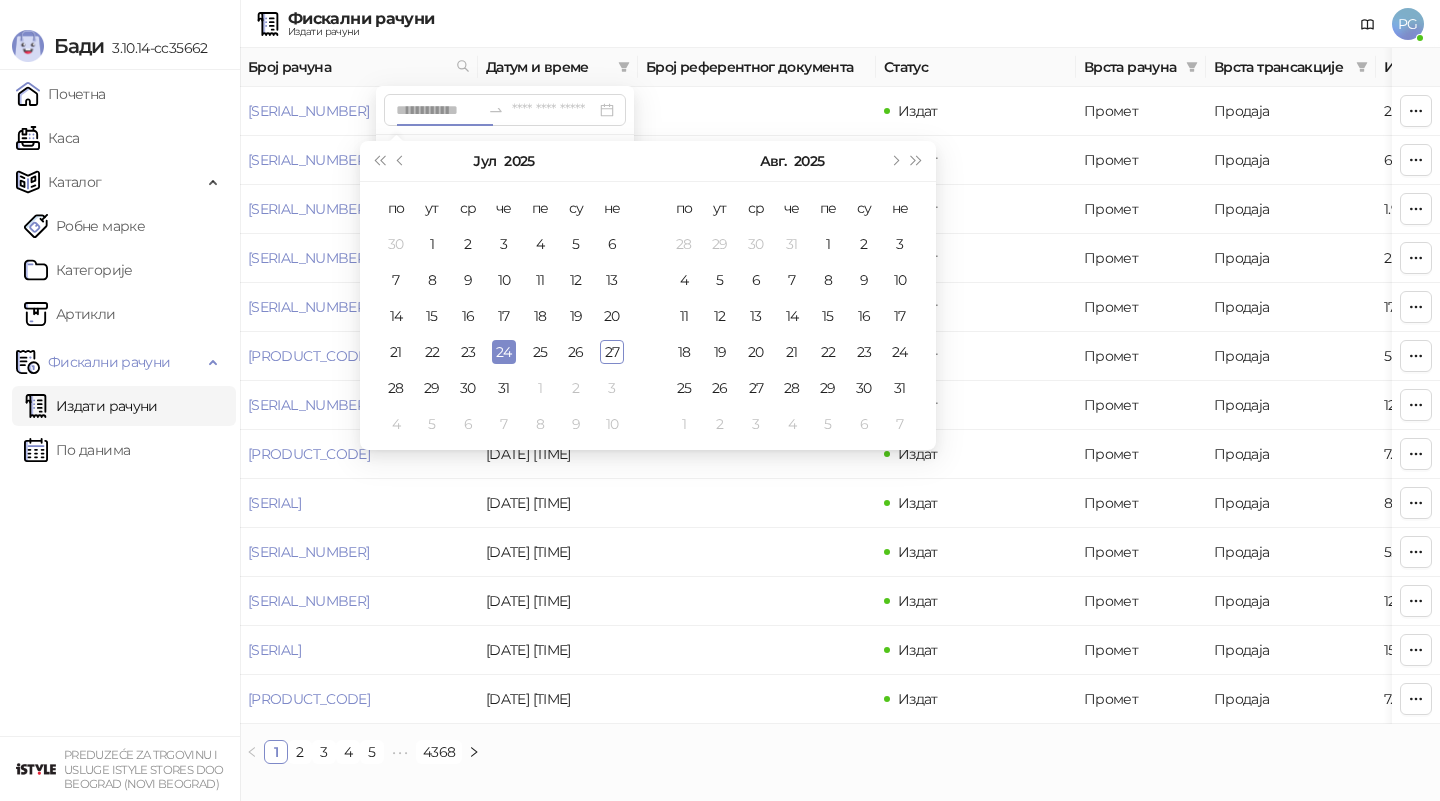 type on "**********" 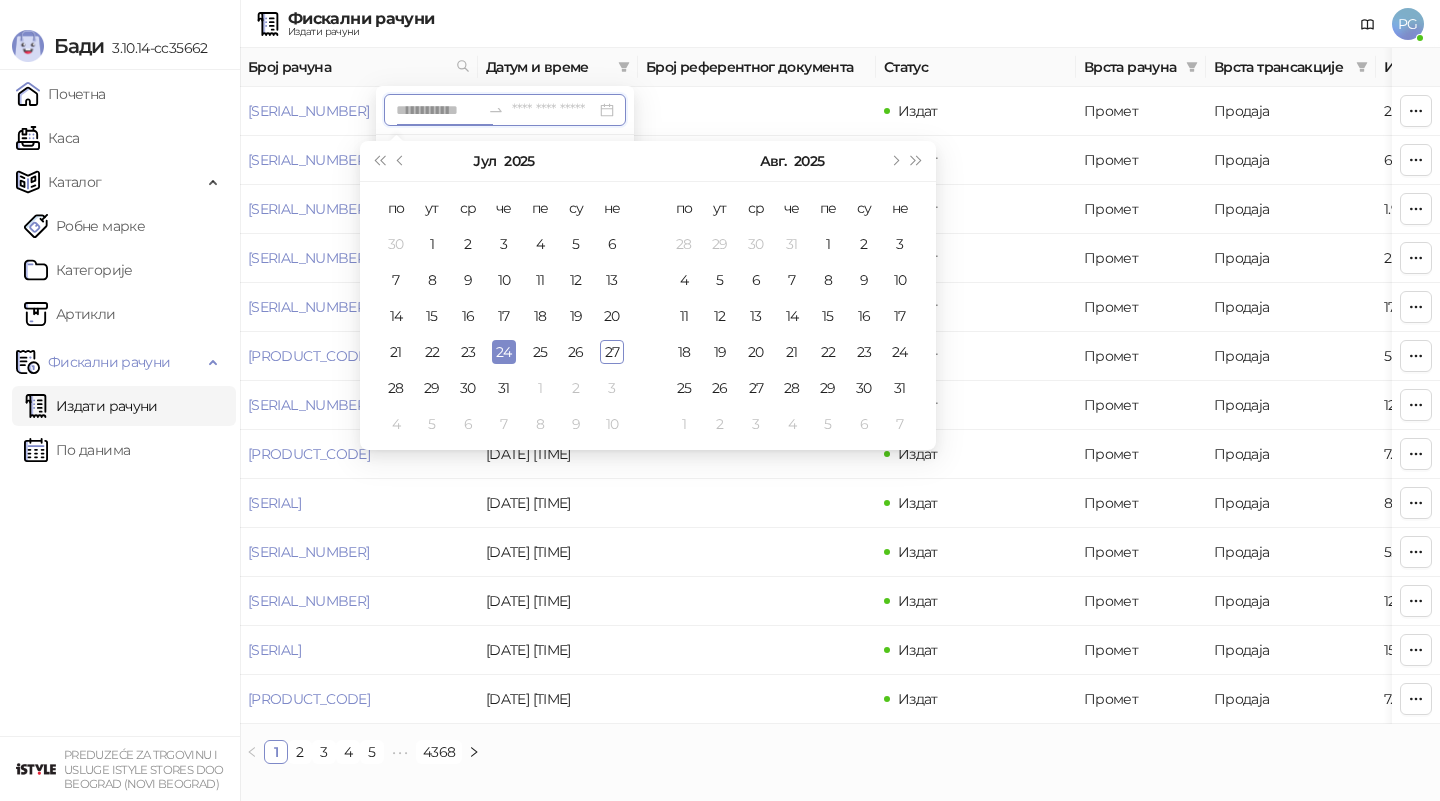 type on "**********" 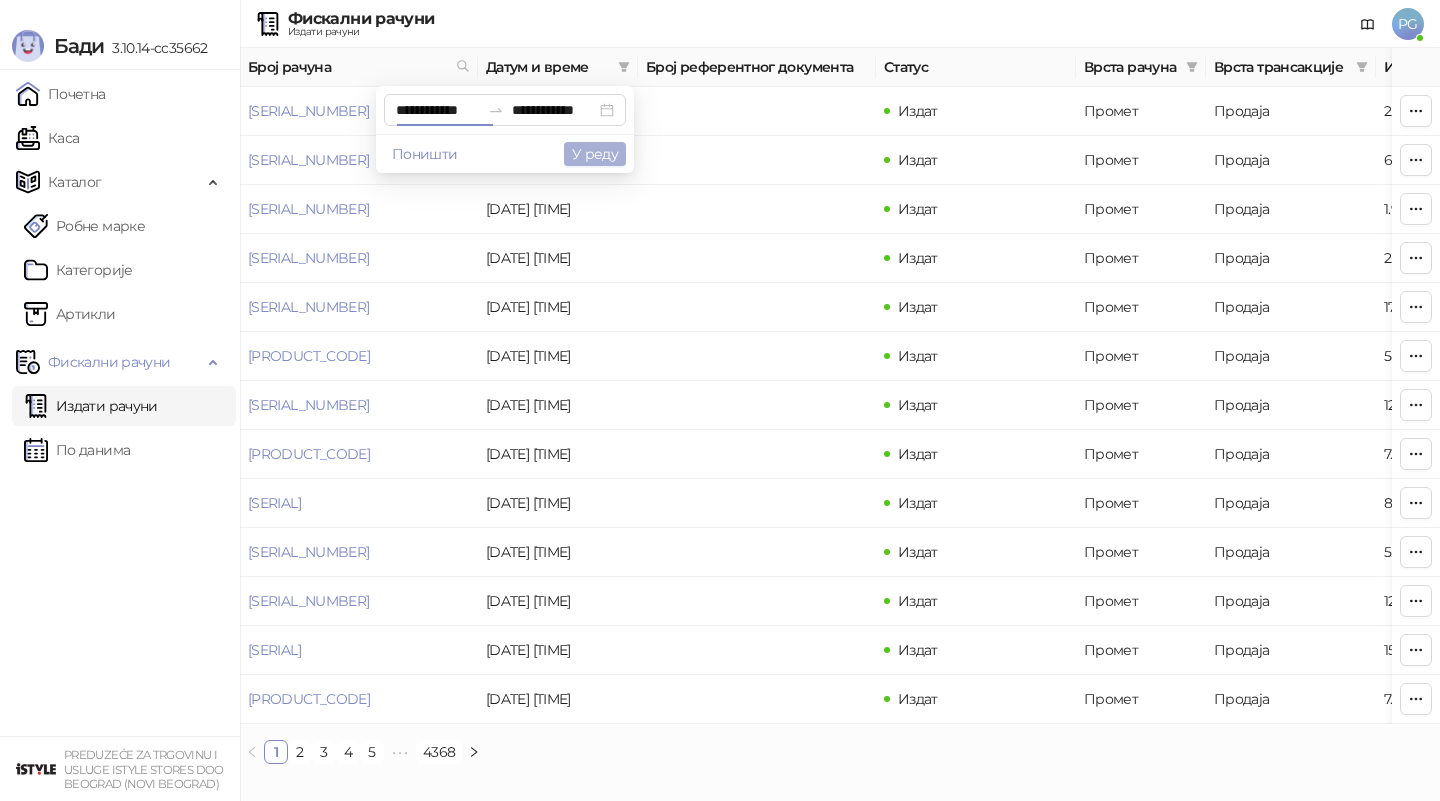 click on "У реду" at bounding box center [595, 154] 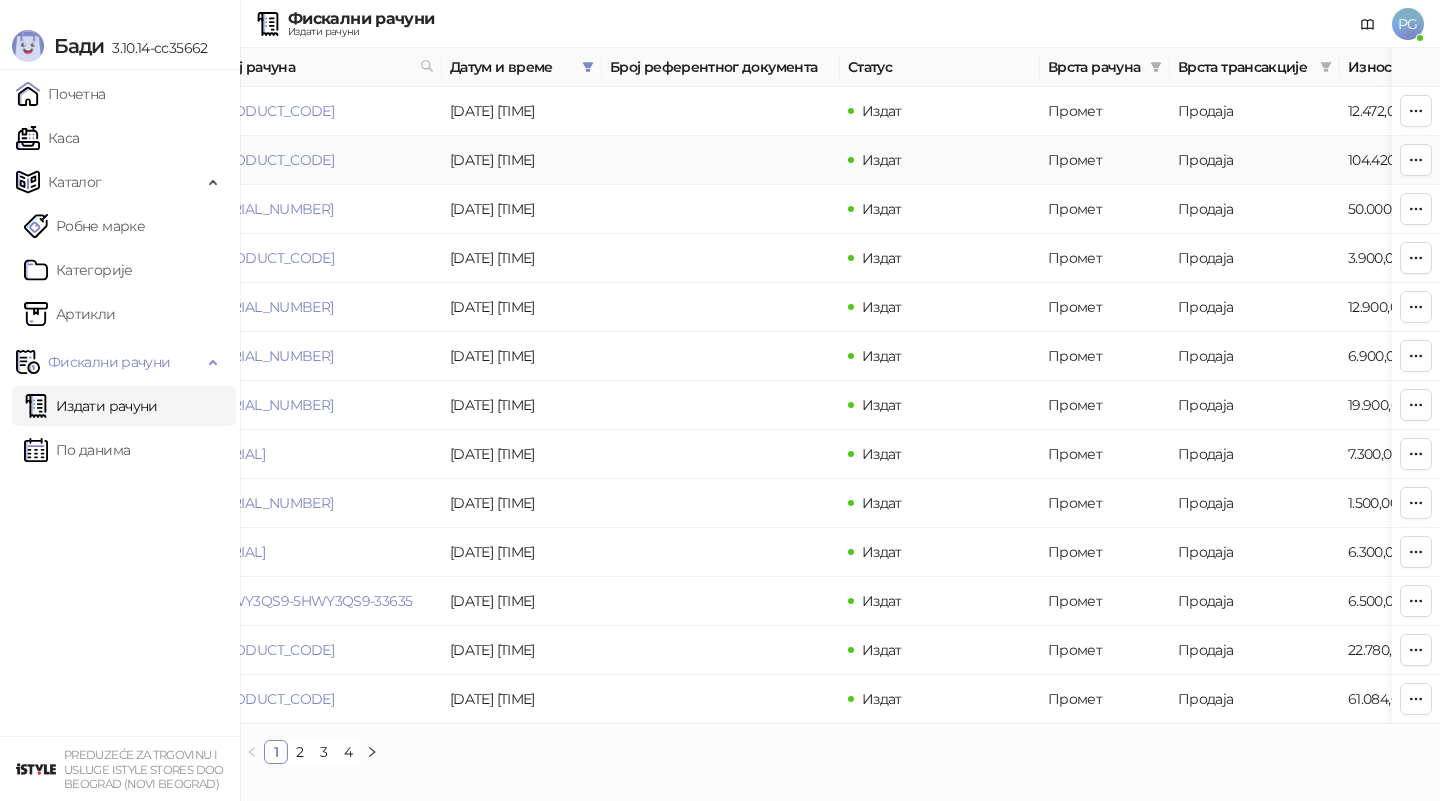 scroll, scrollTop: 0, scrollLeft: 0, axis: both 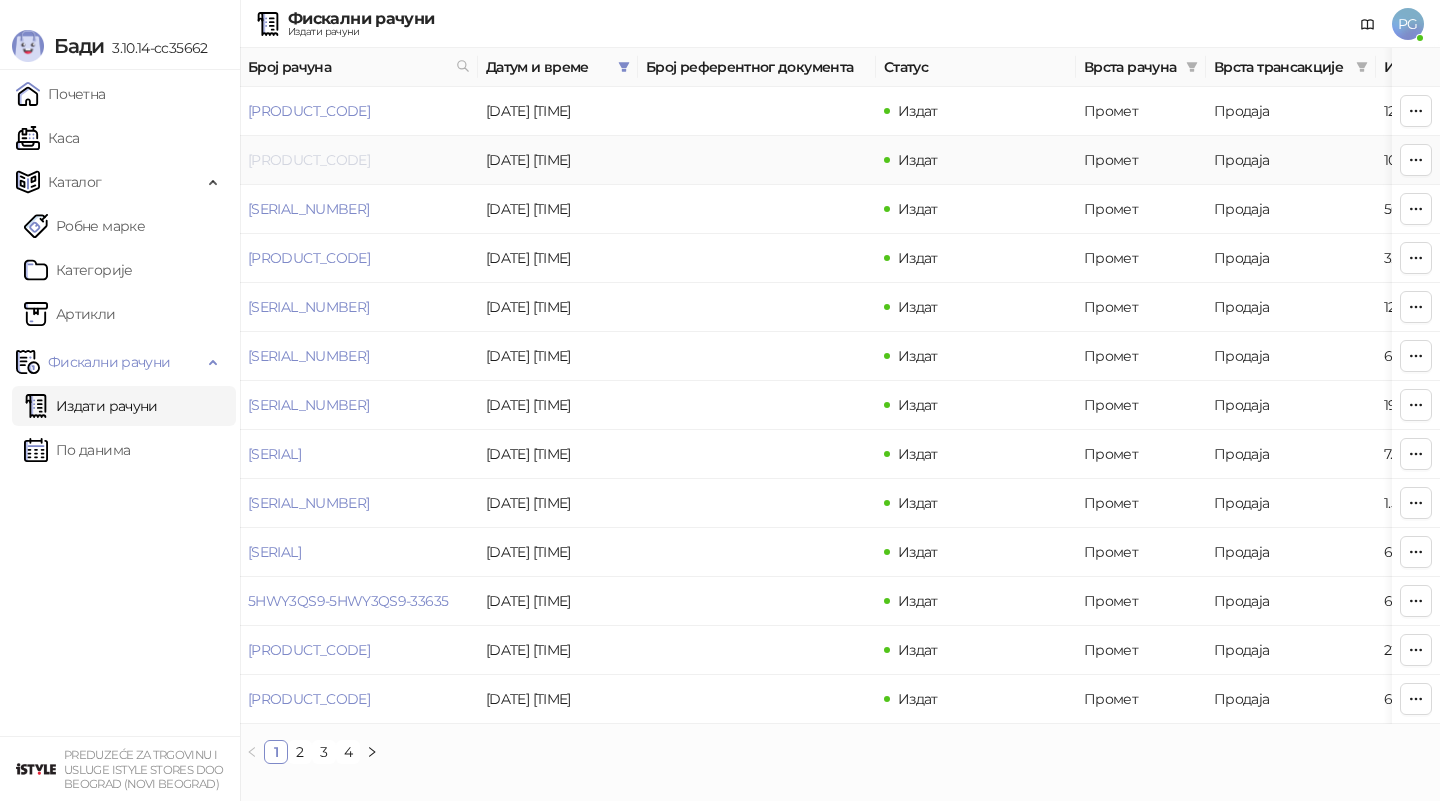 click on "[PRODUCT_CODE]" at bounding box center (309, 160) 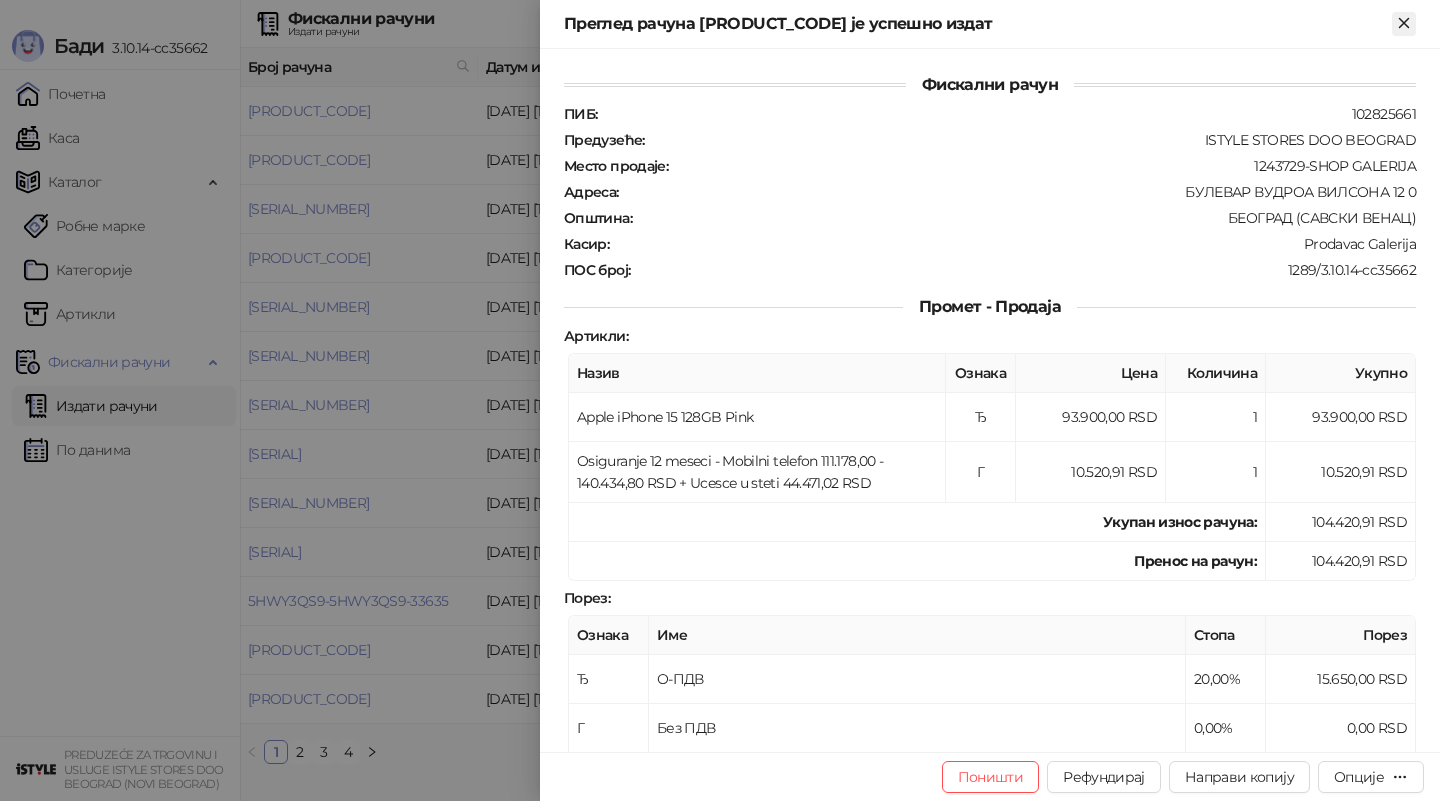 click 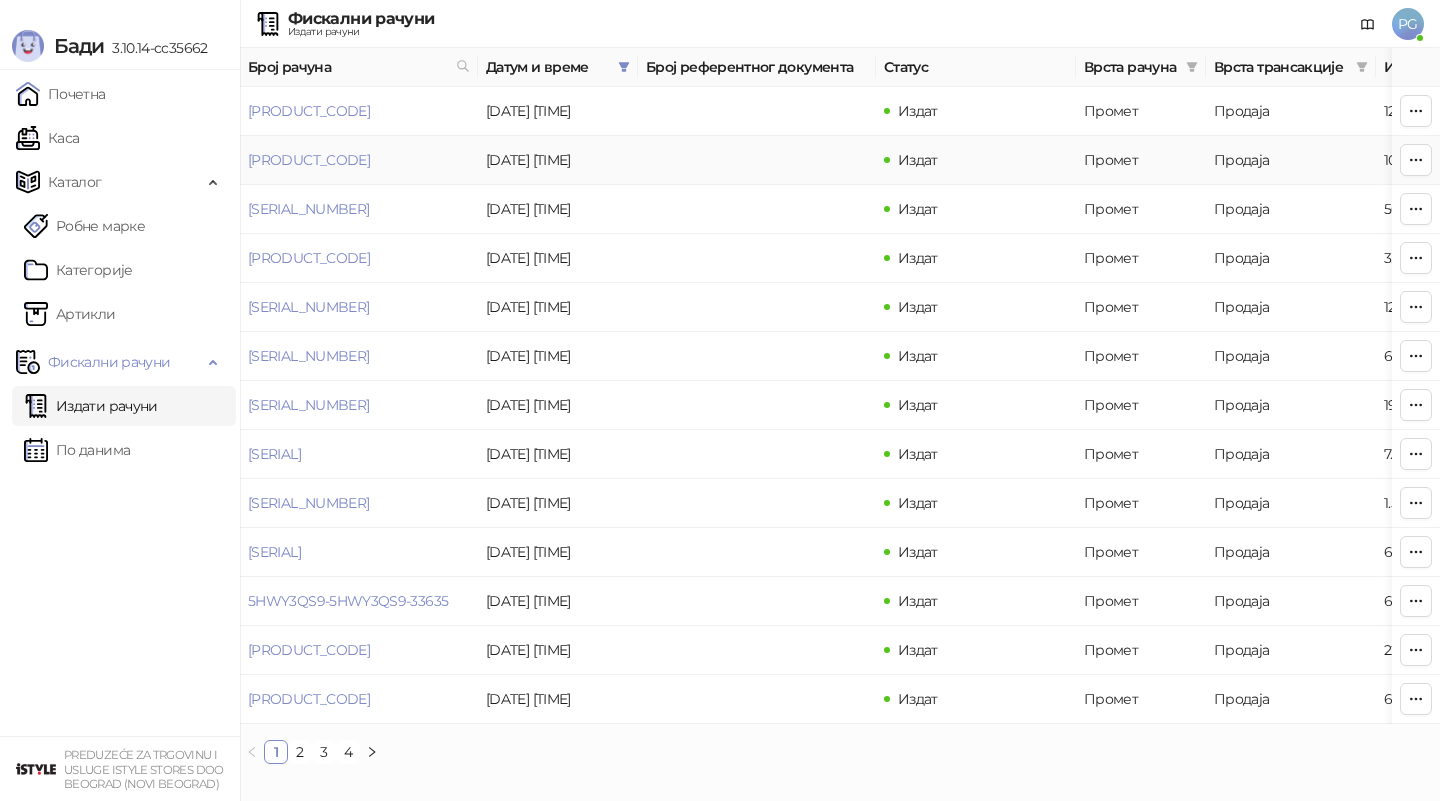 drag, startPoint x: 458, startPoint y: 166, endPoint x: 246, endPoint y: 162, distance: 212.03773 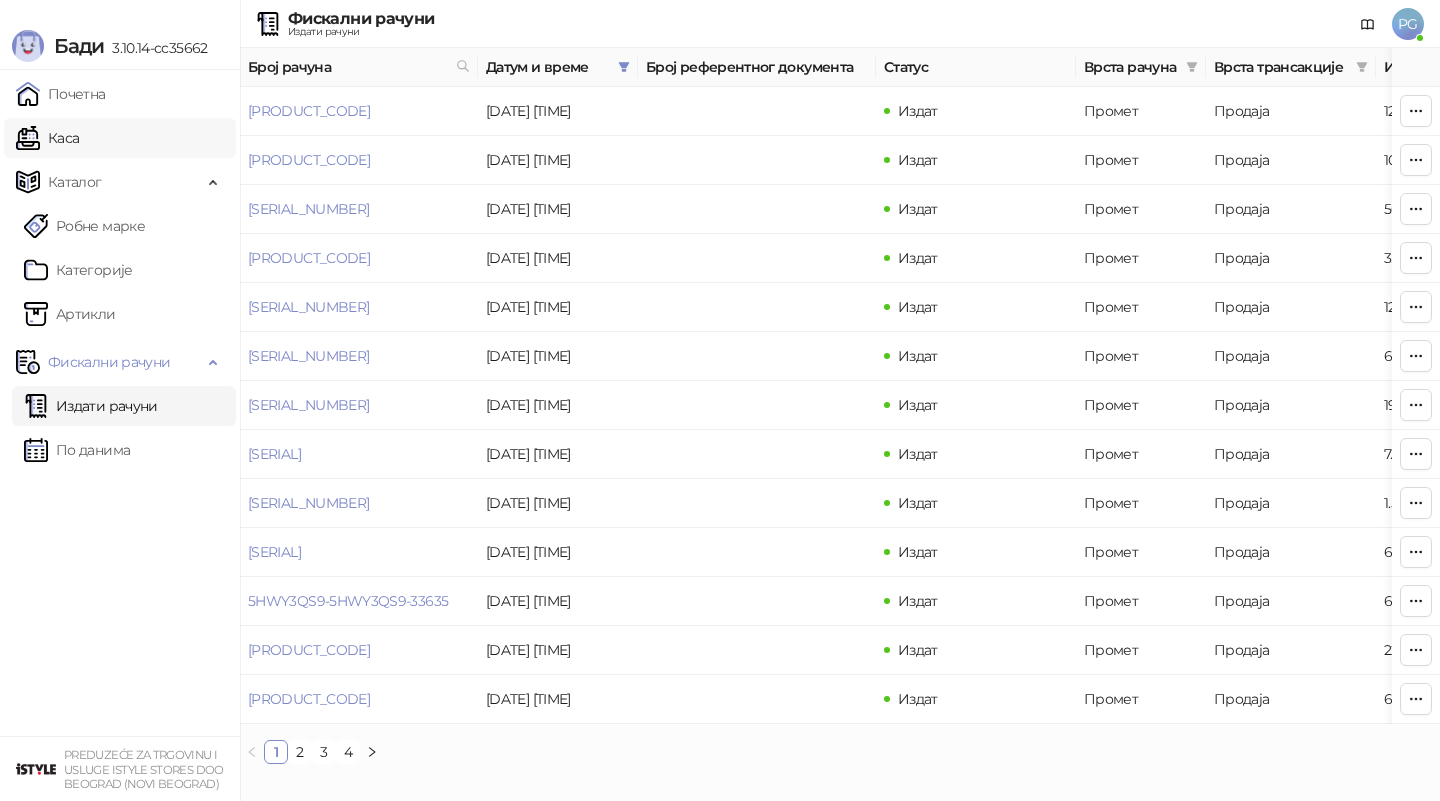 click on "Каса" at bounding box center (47, 138) 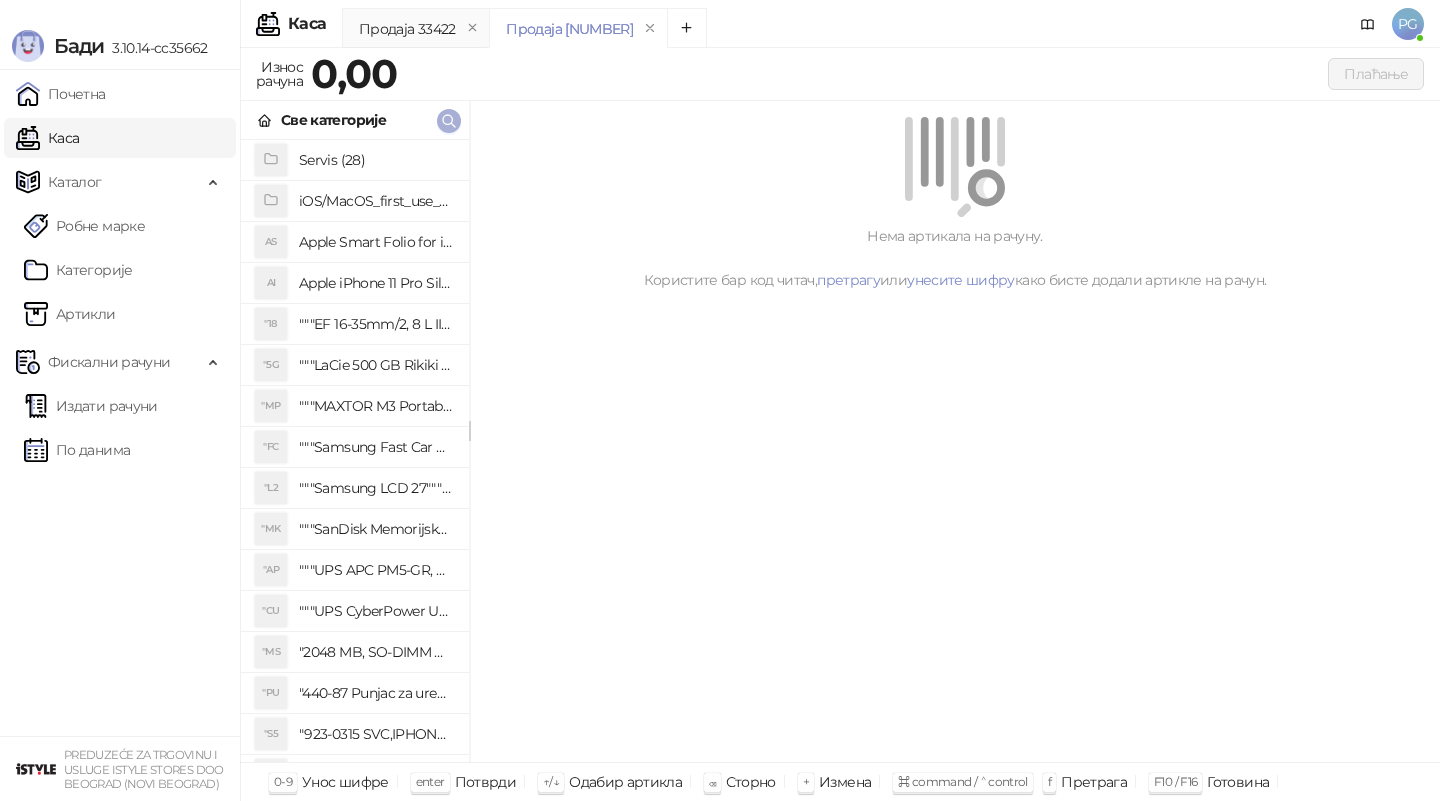 click 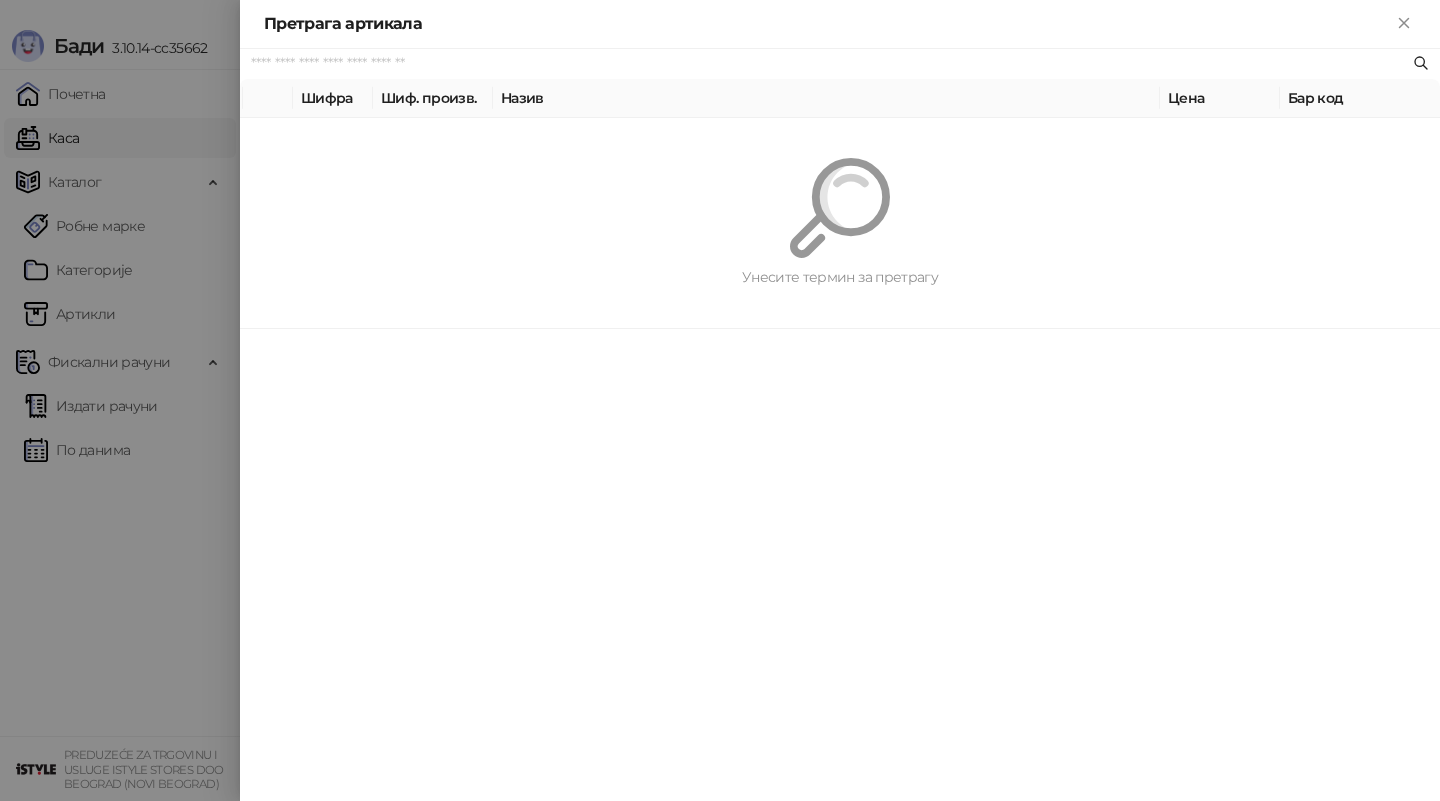 paste on "*********" 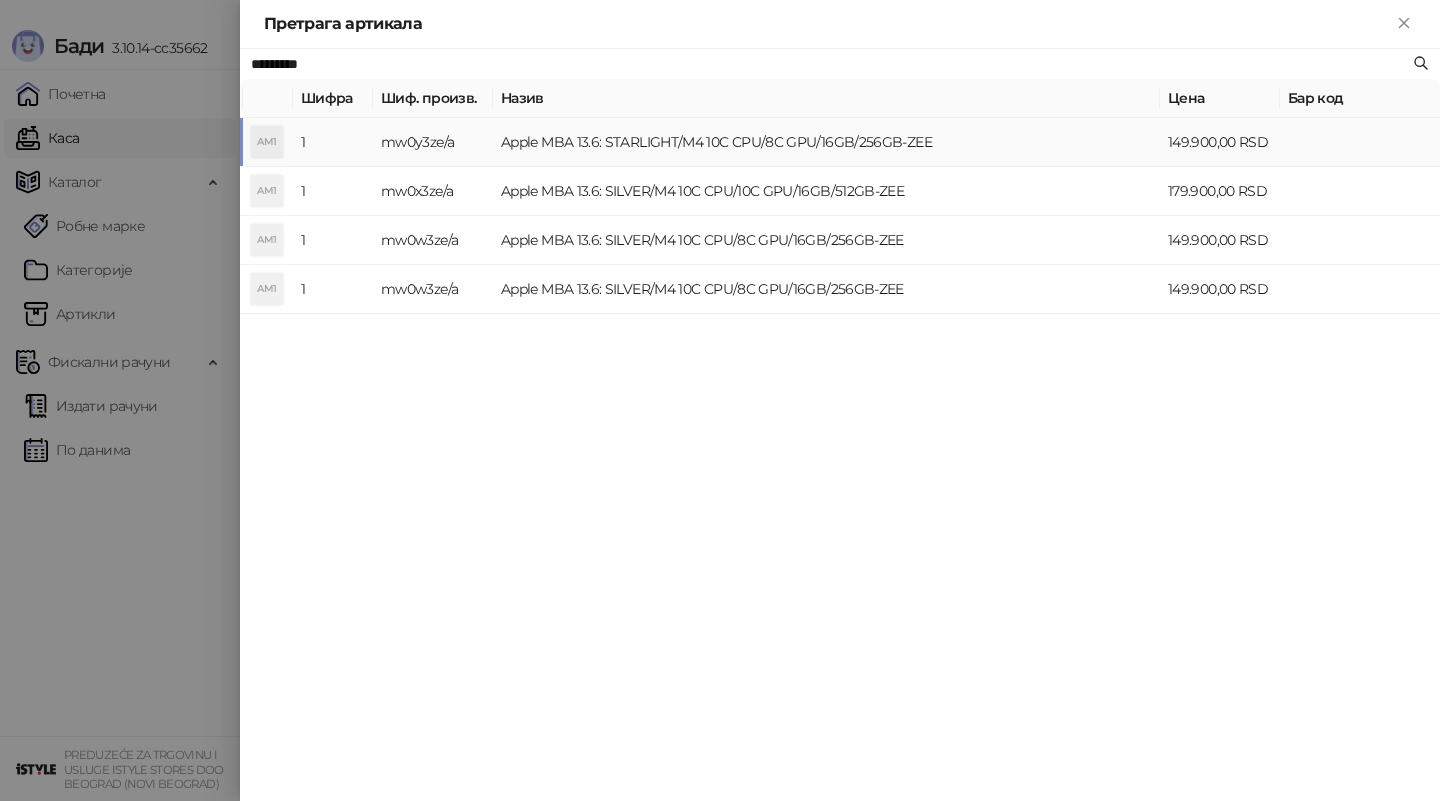 type on "*********" 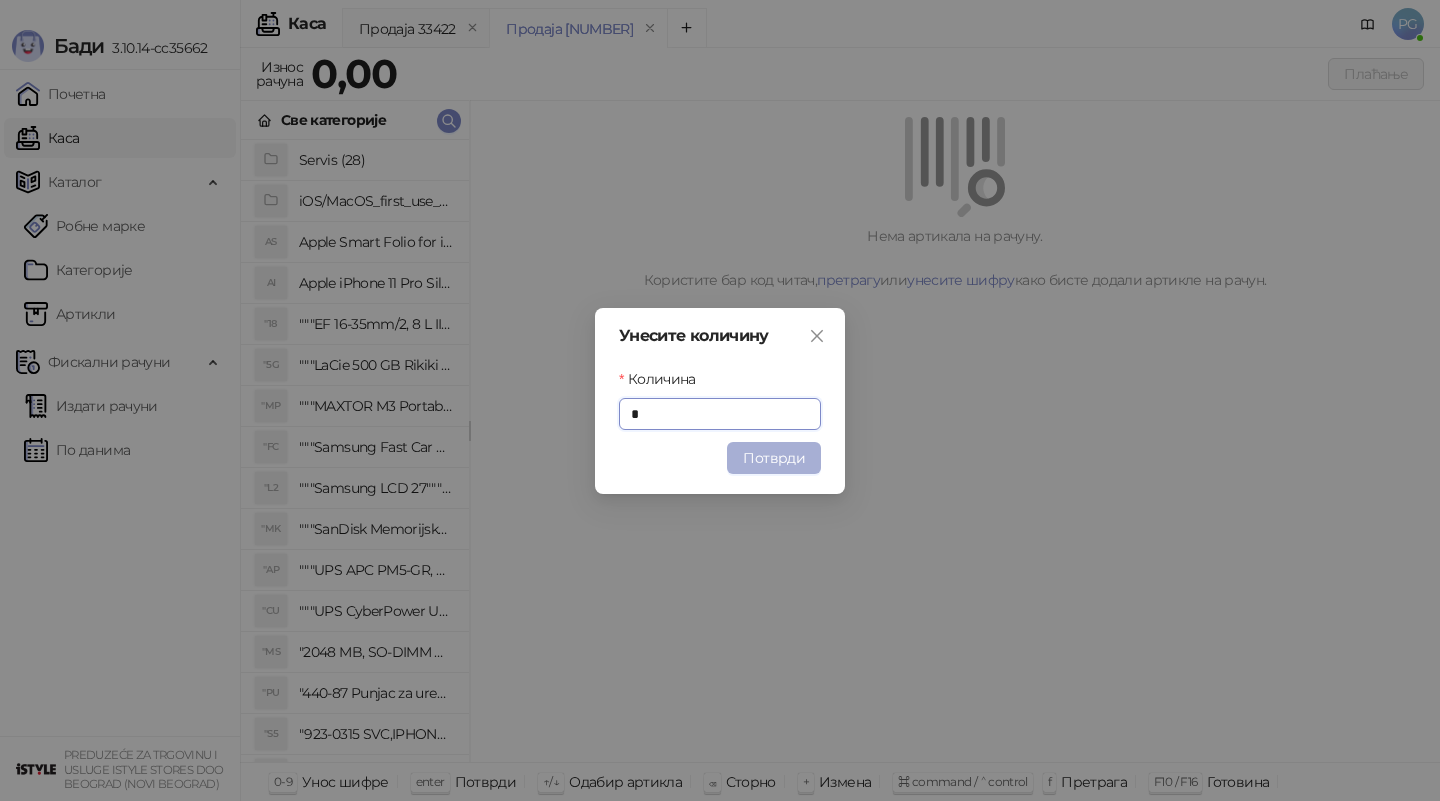 click on "Потврди" at bounding box center [774, 458] 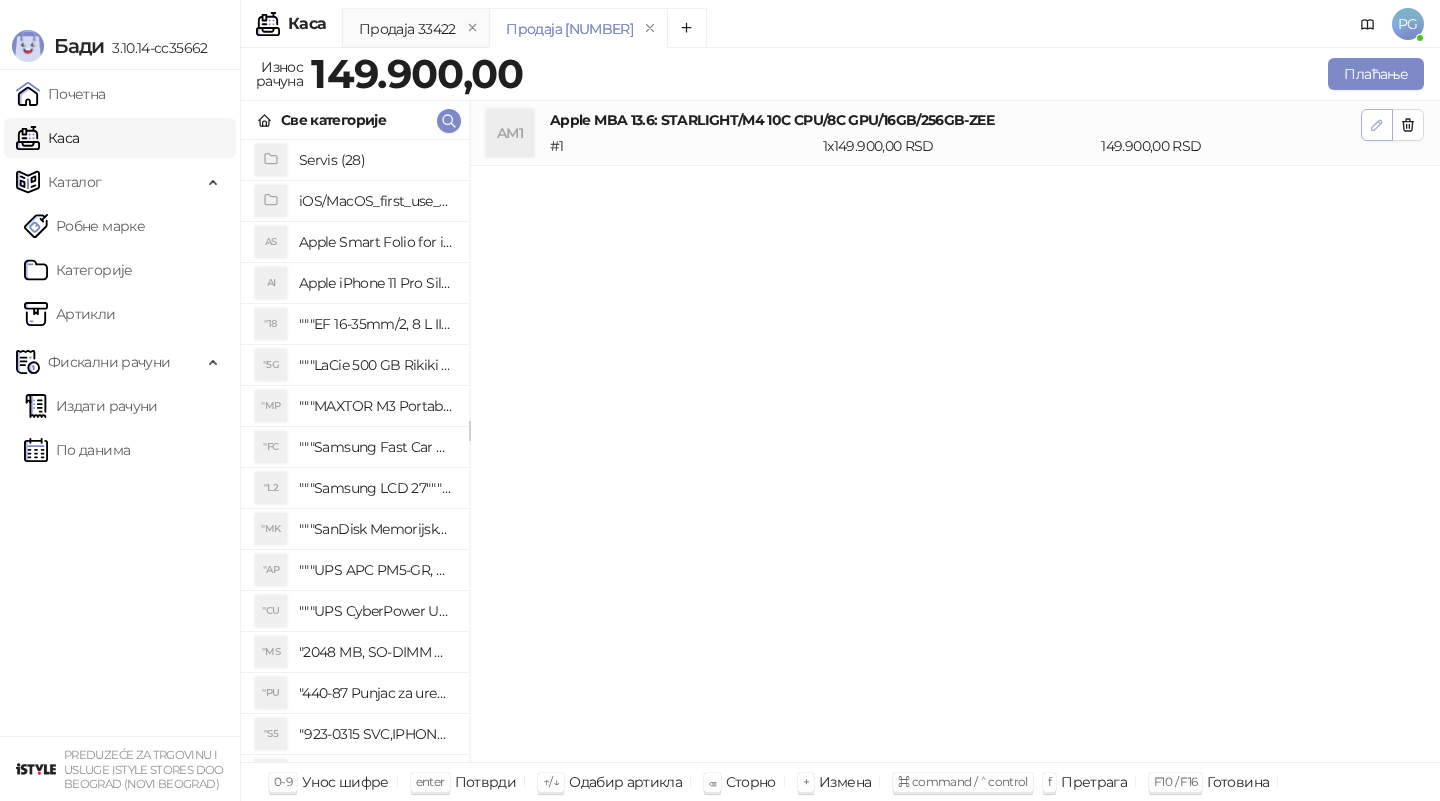 click 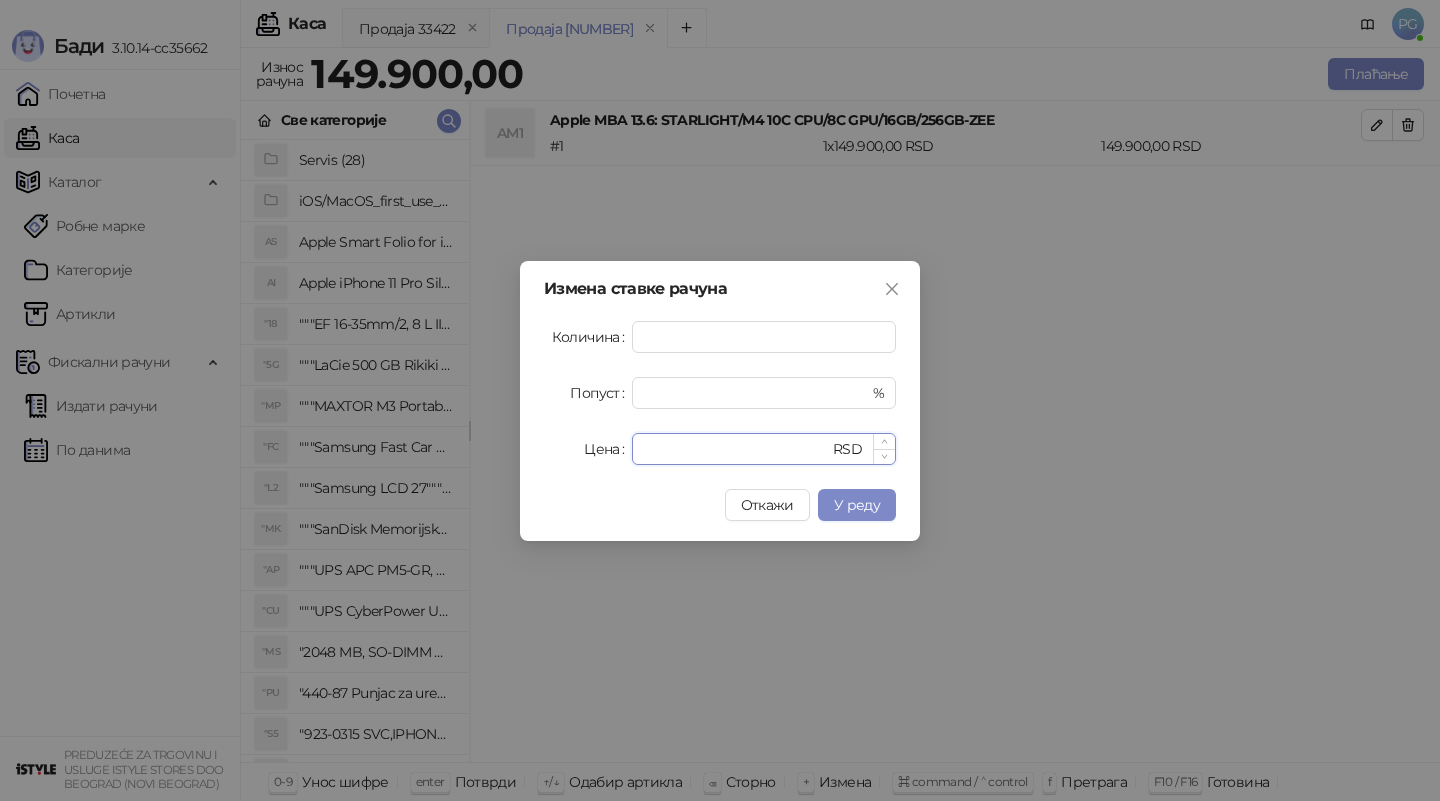 drag, startPoint x: 706, startPoint y: 456, endPoint x: 635, endPoint y: 450, distance: 71.25307 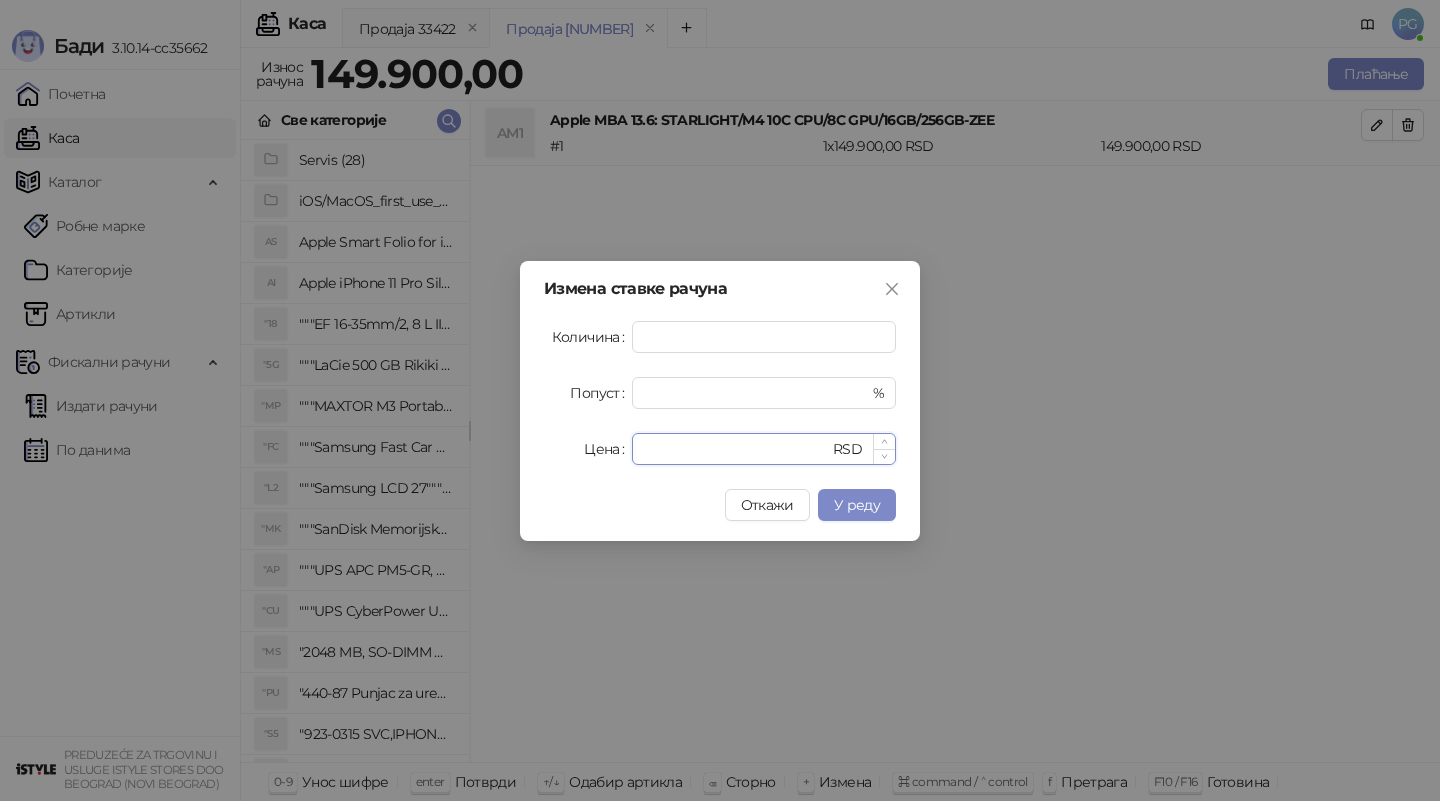 paste on "***" 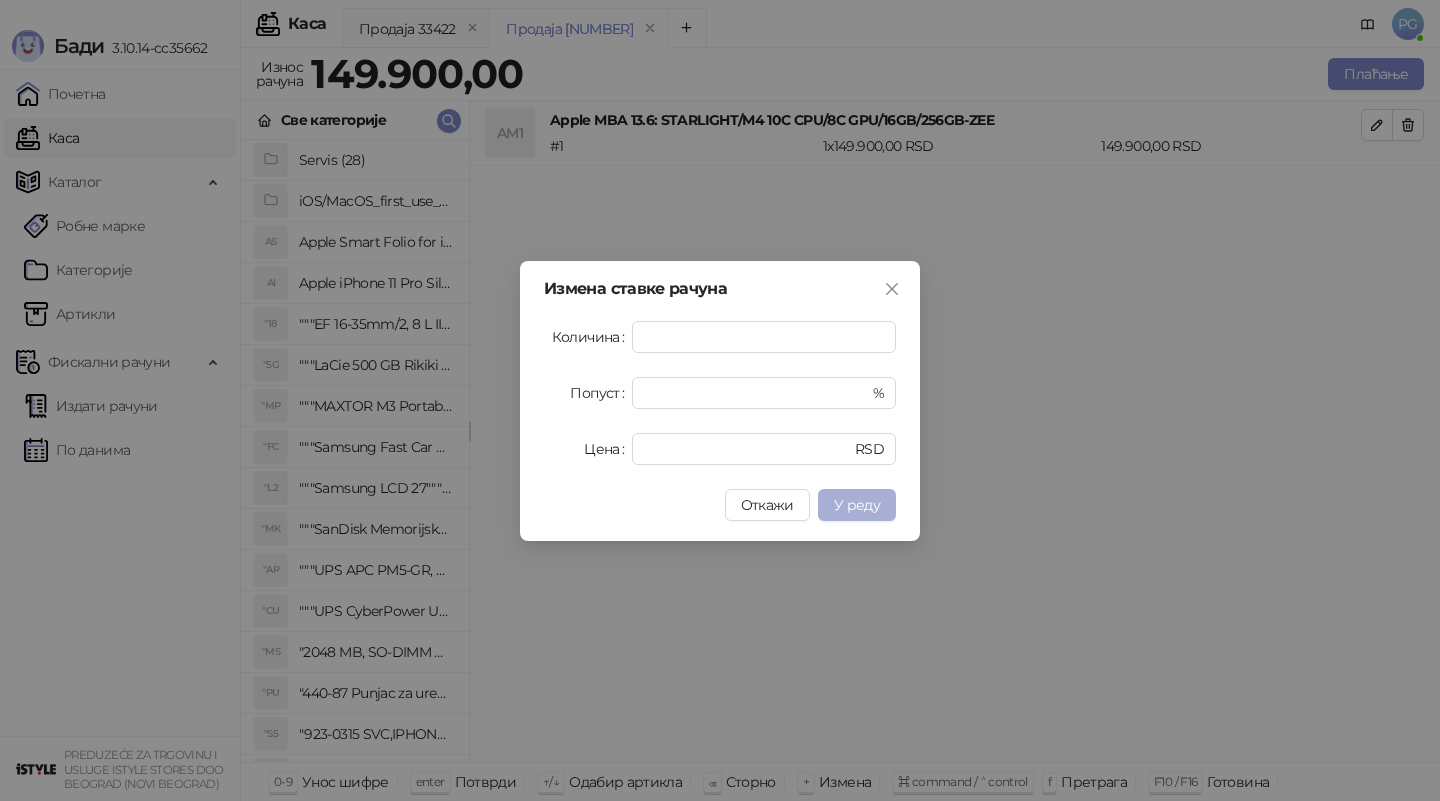 type on "******" 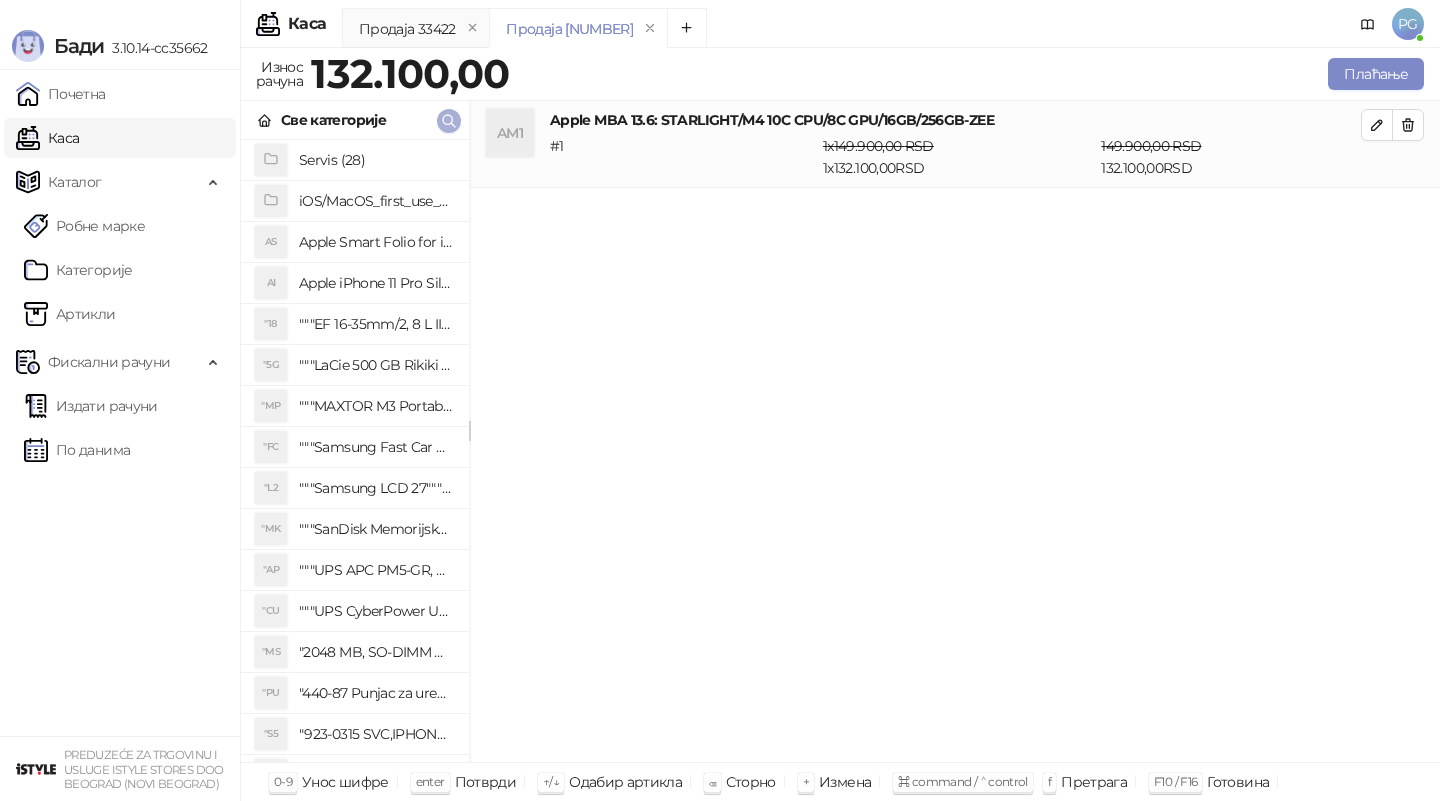 click 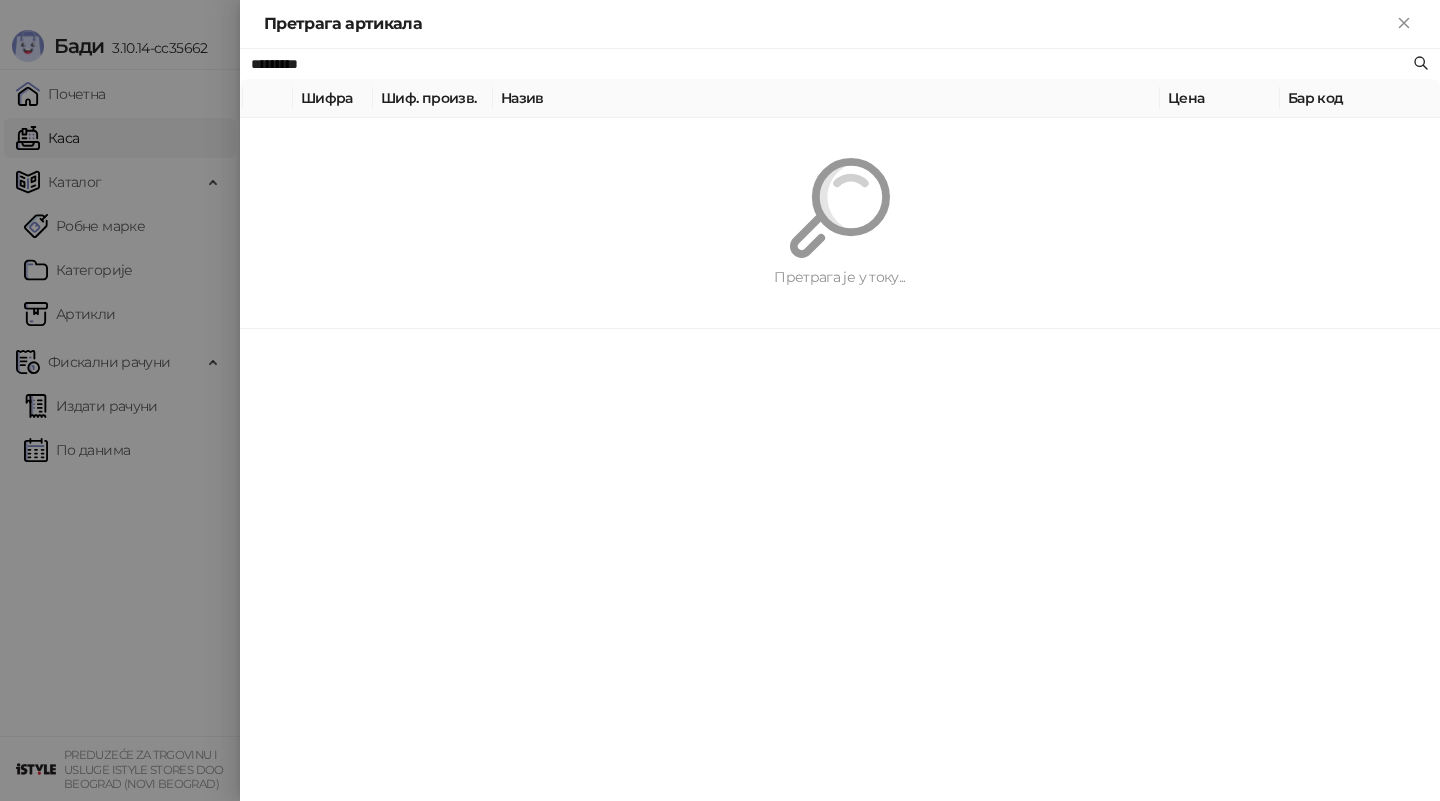 paste on "**********" 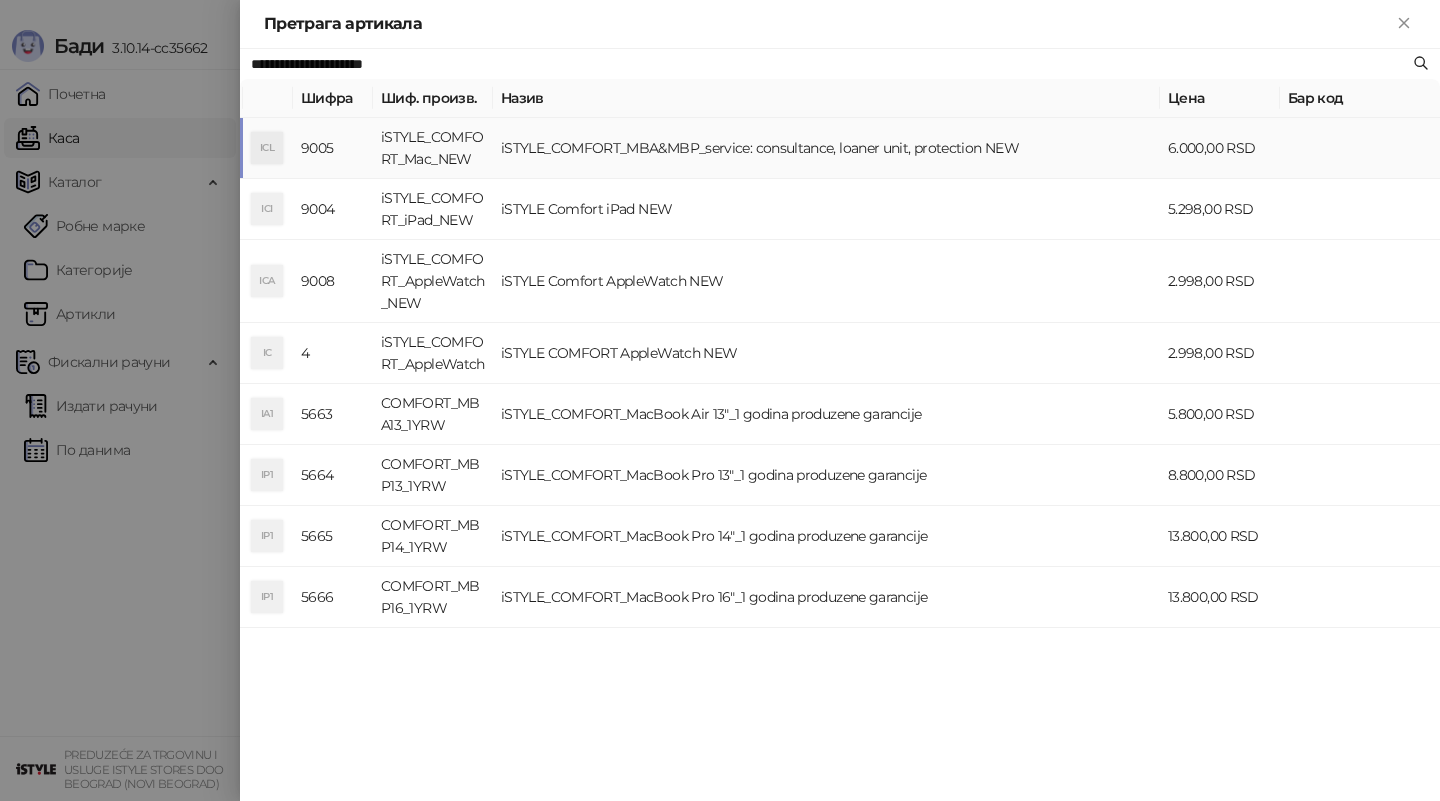 click on "iSTYLE_COMFORT_Mac_NEW" at bounding box center (433, 148) 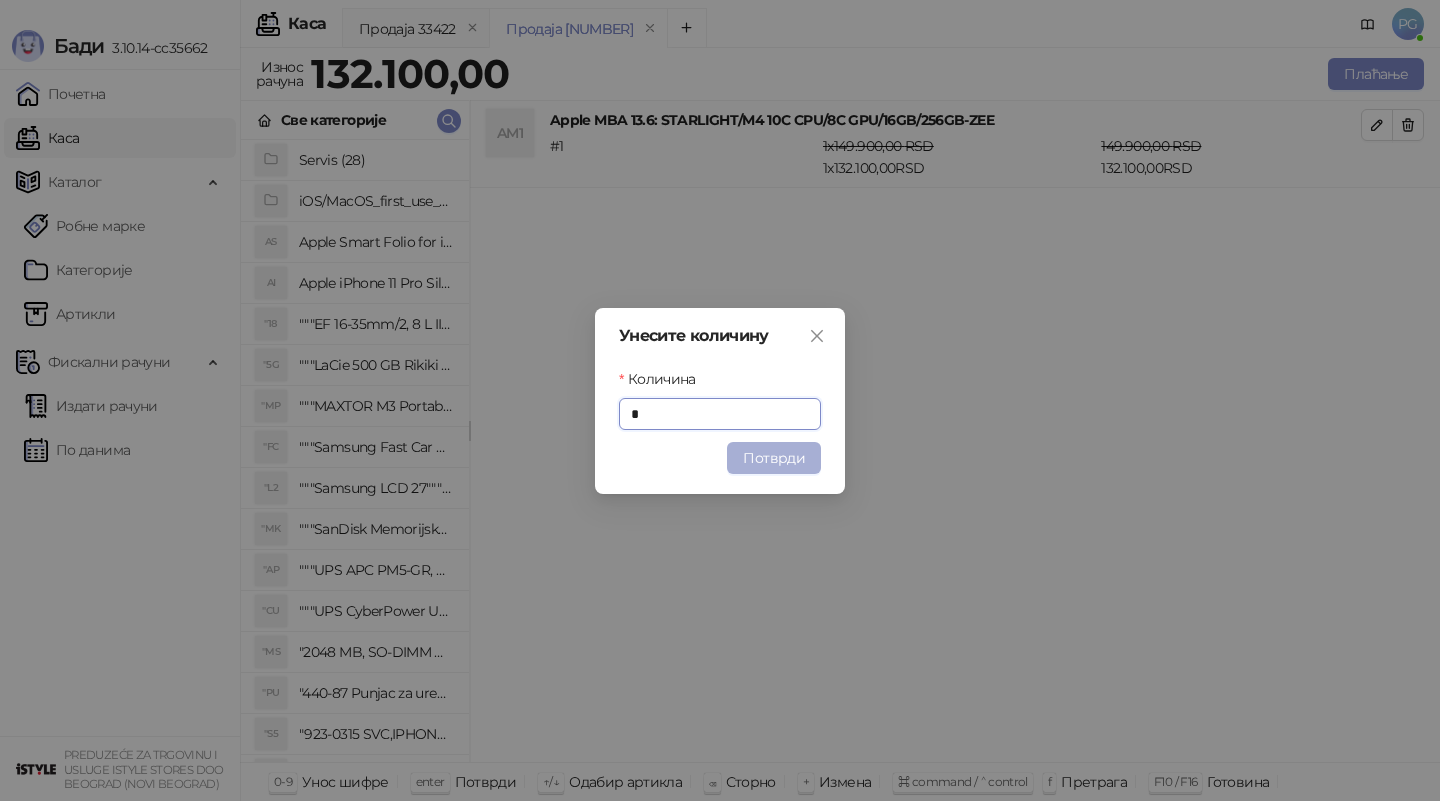 click on "Потврди" at bounding box center [774, 458] 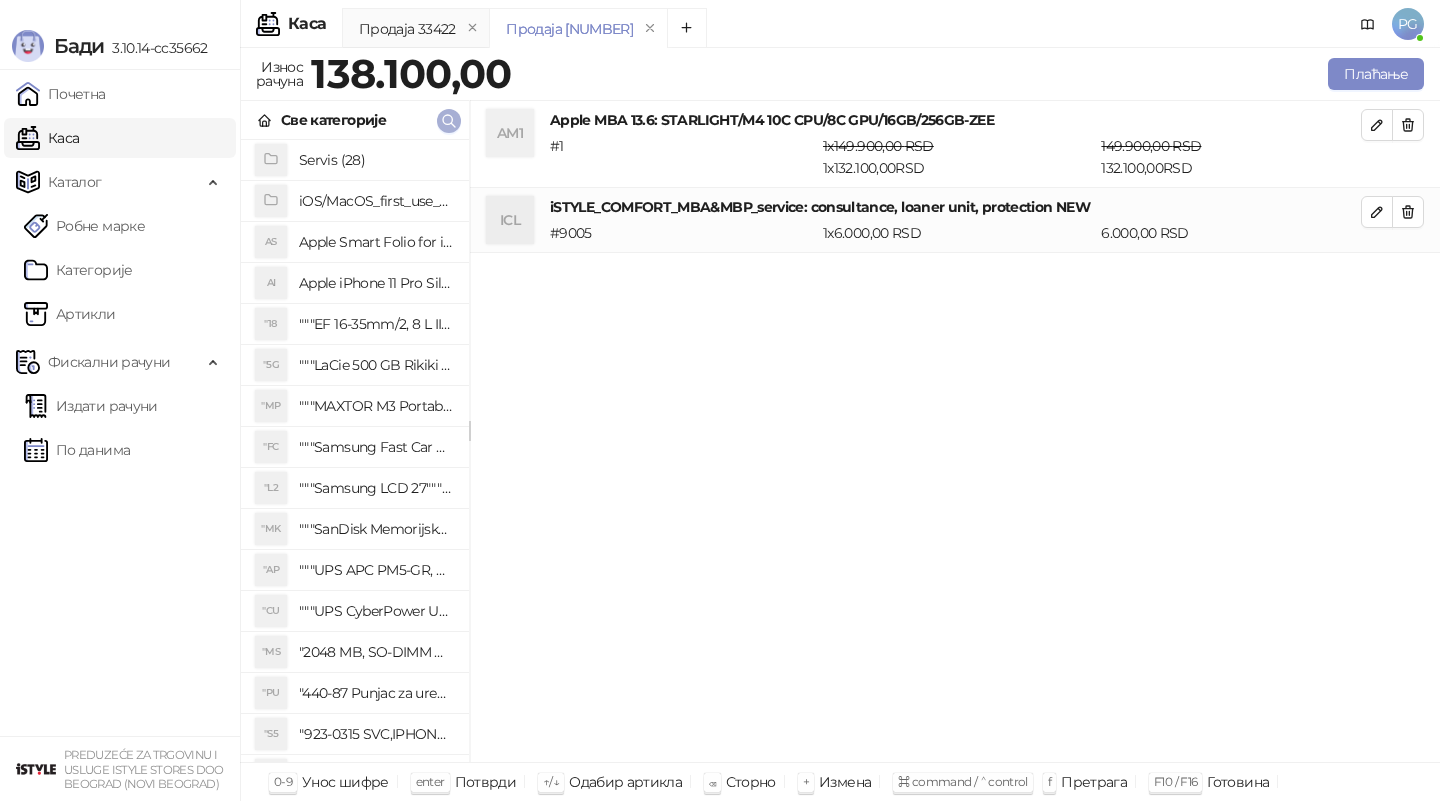 click 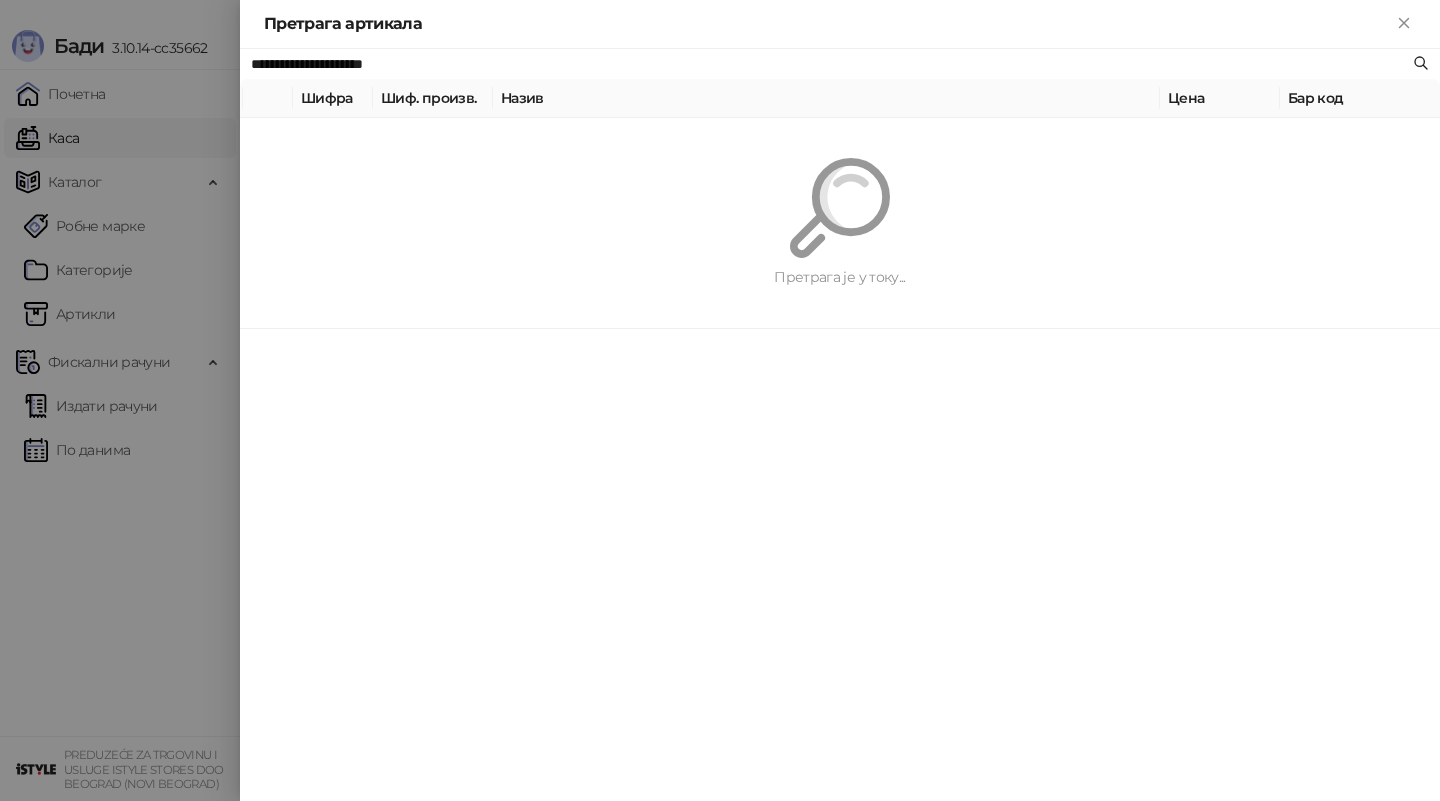 paste 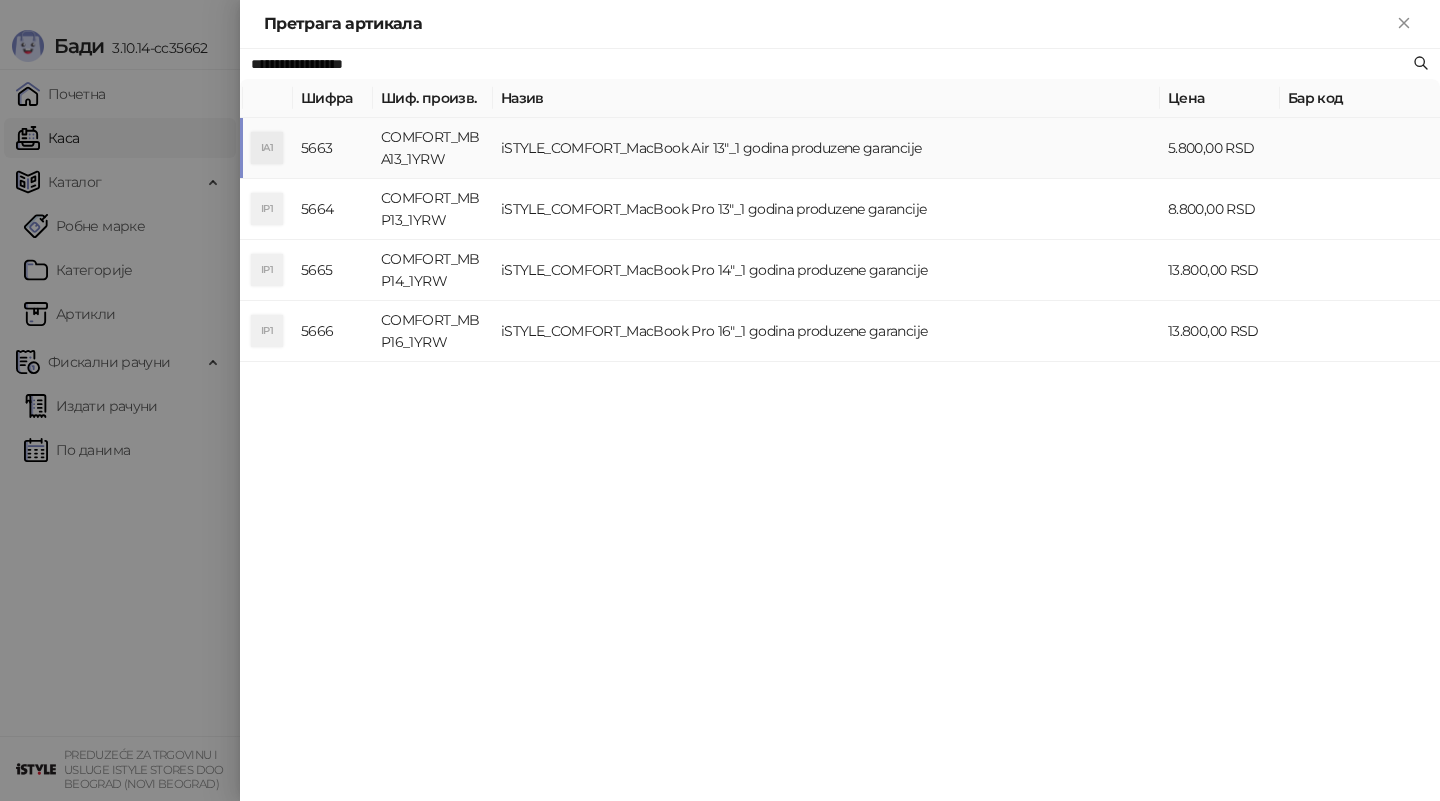 click on "COMFORT_MBA13_1YRW" at bounding box center (433, 148) 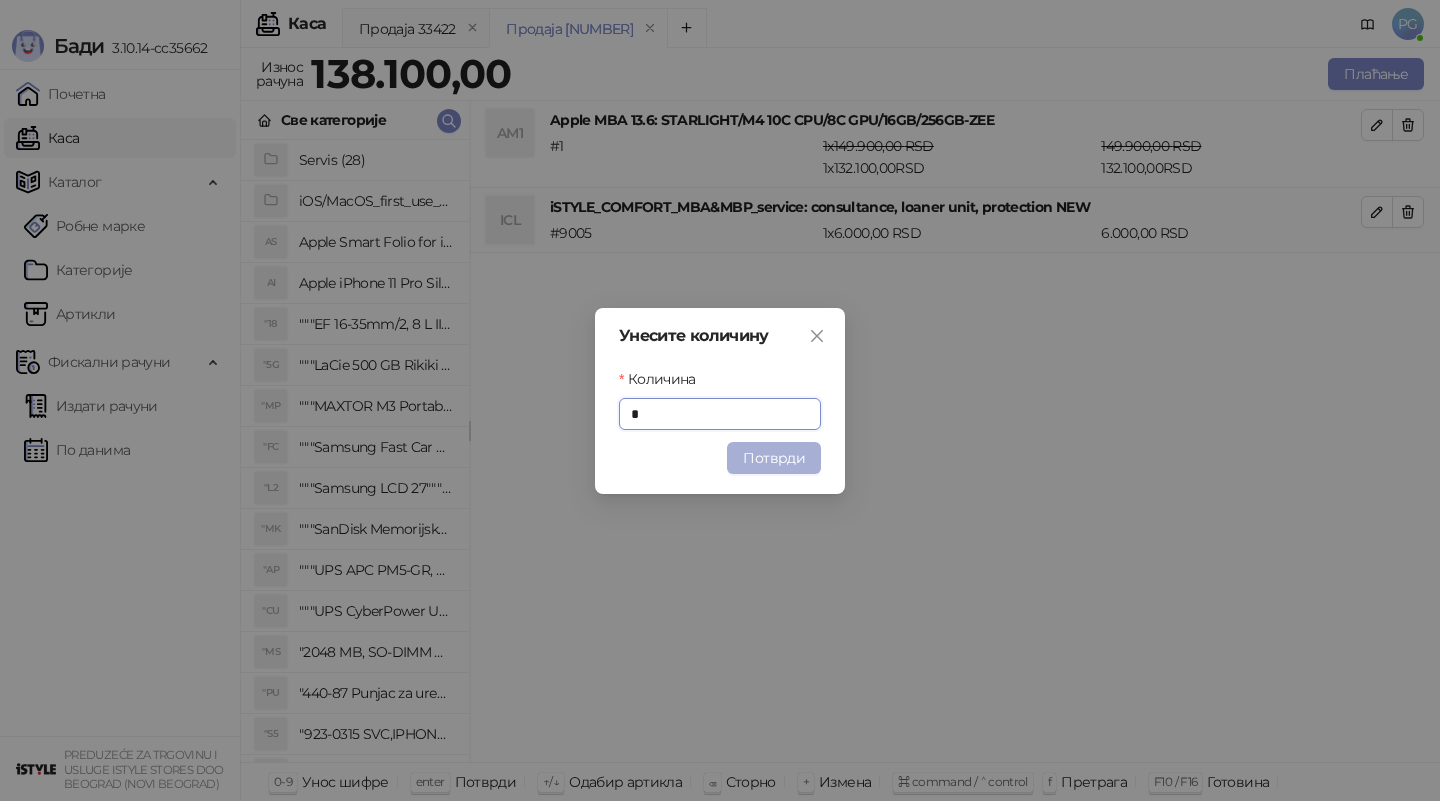 click on "Потврди" at bounding box center [774, 458] 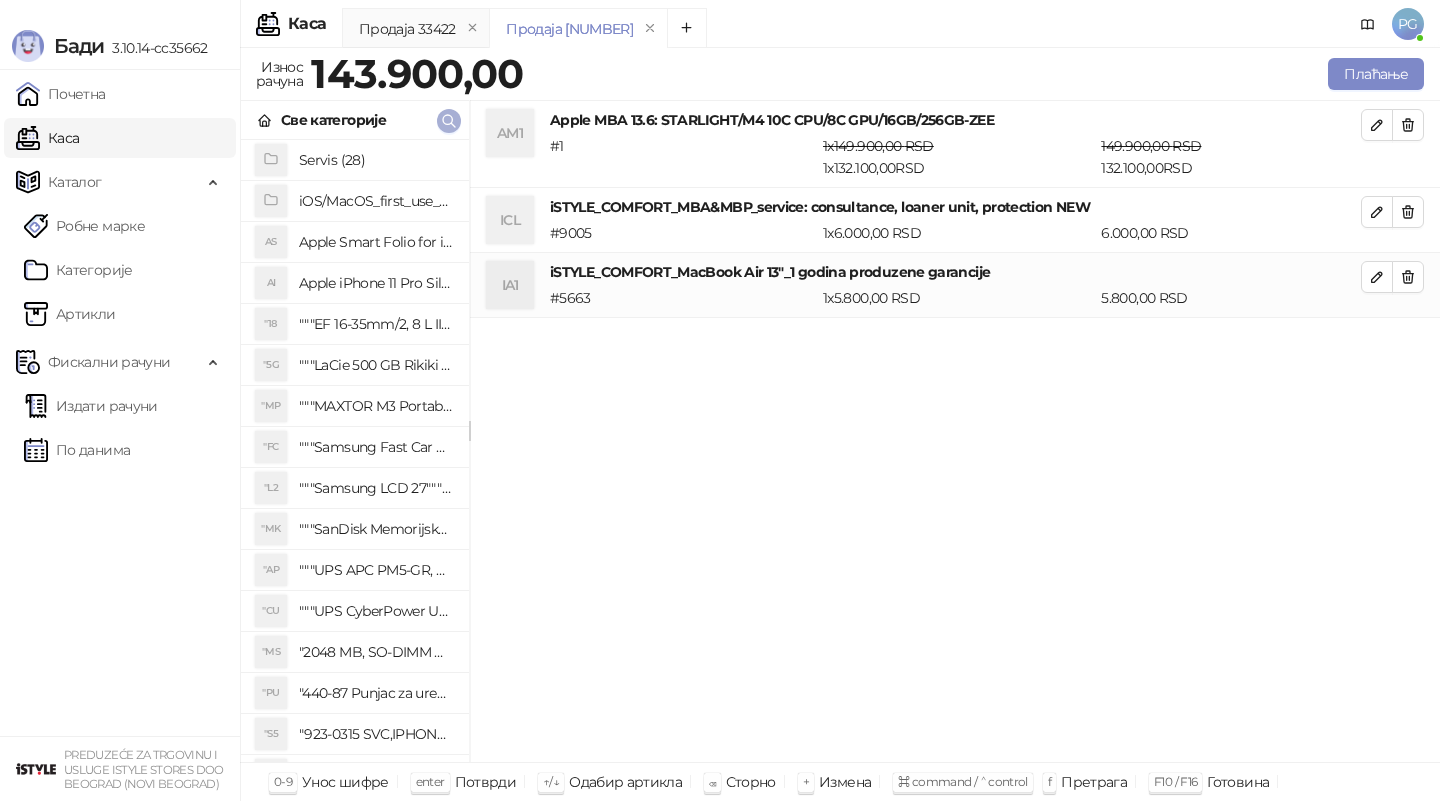 click 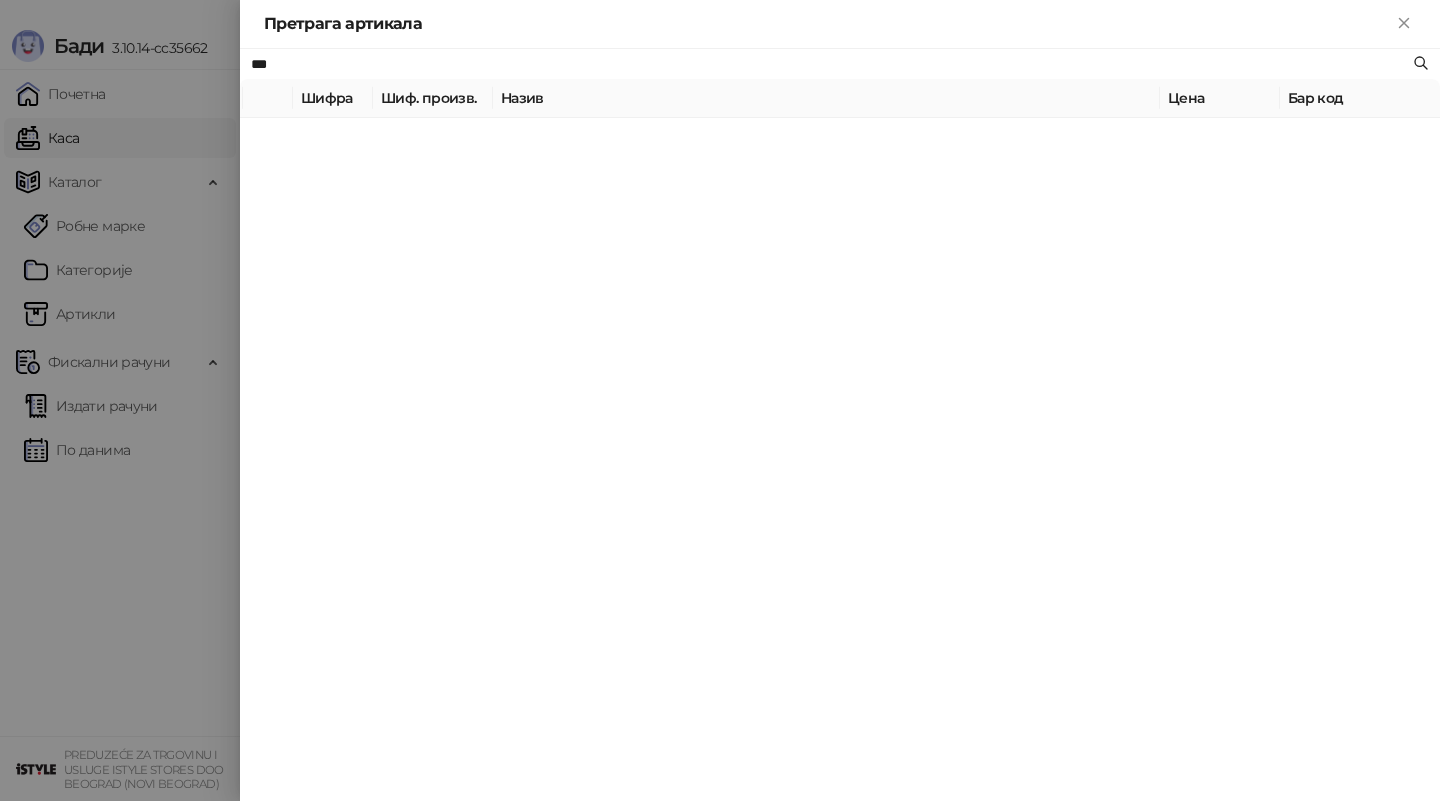 type on "***" 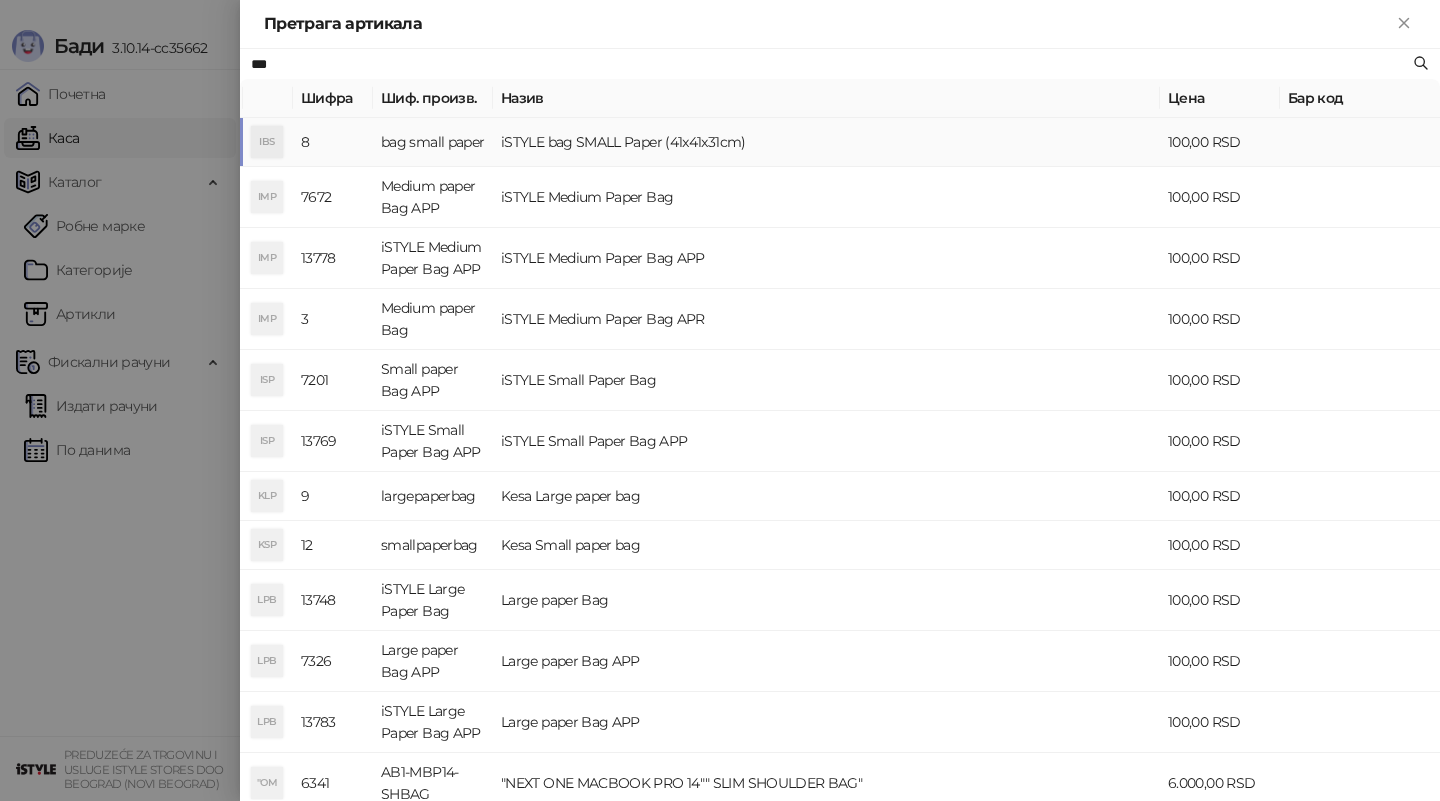 click on "bag small paper" at bounding box center [433, 142] 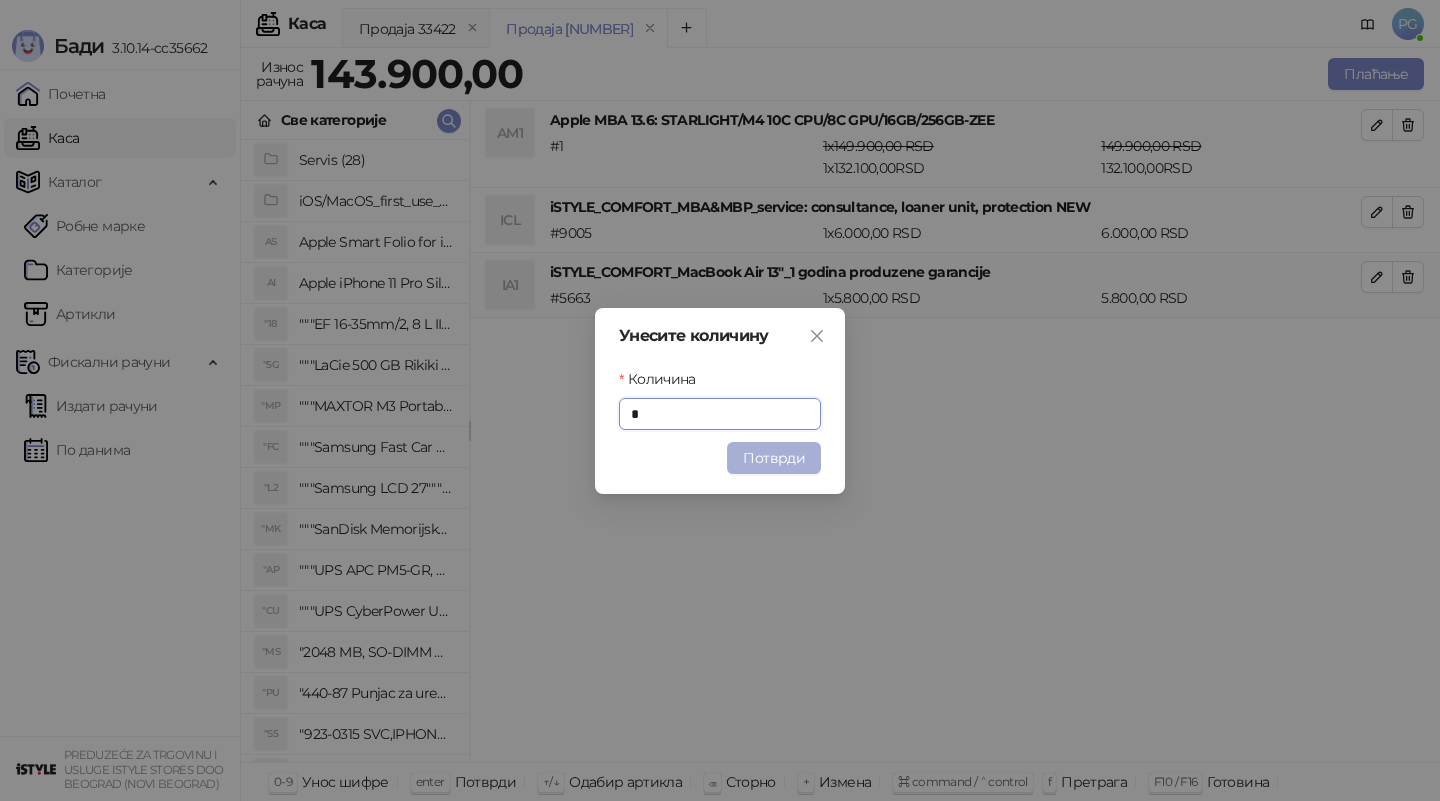 click on "Потврди" at bounding box center [774, 458] 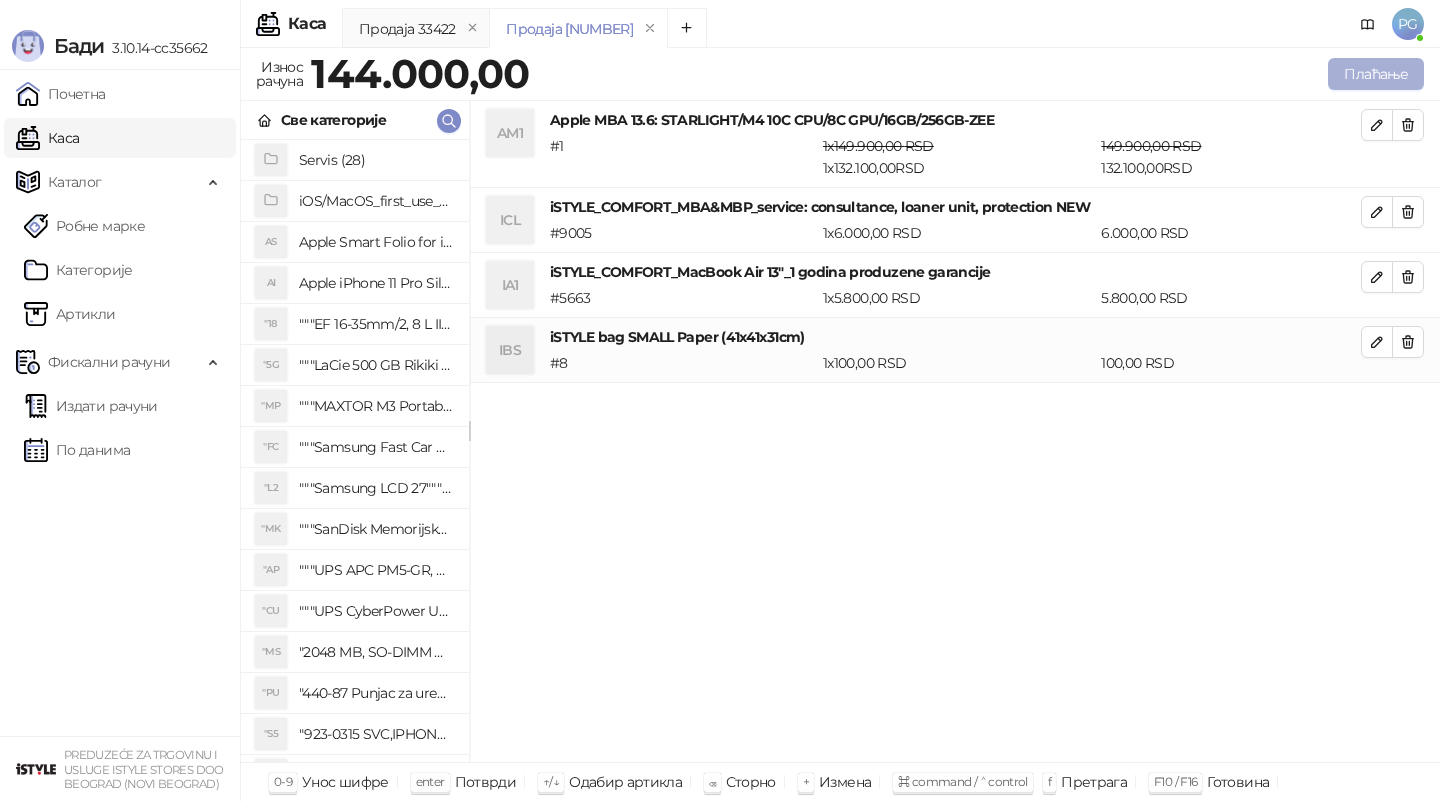 click on "Плаћање" at bounding box center [1376, 74] 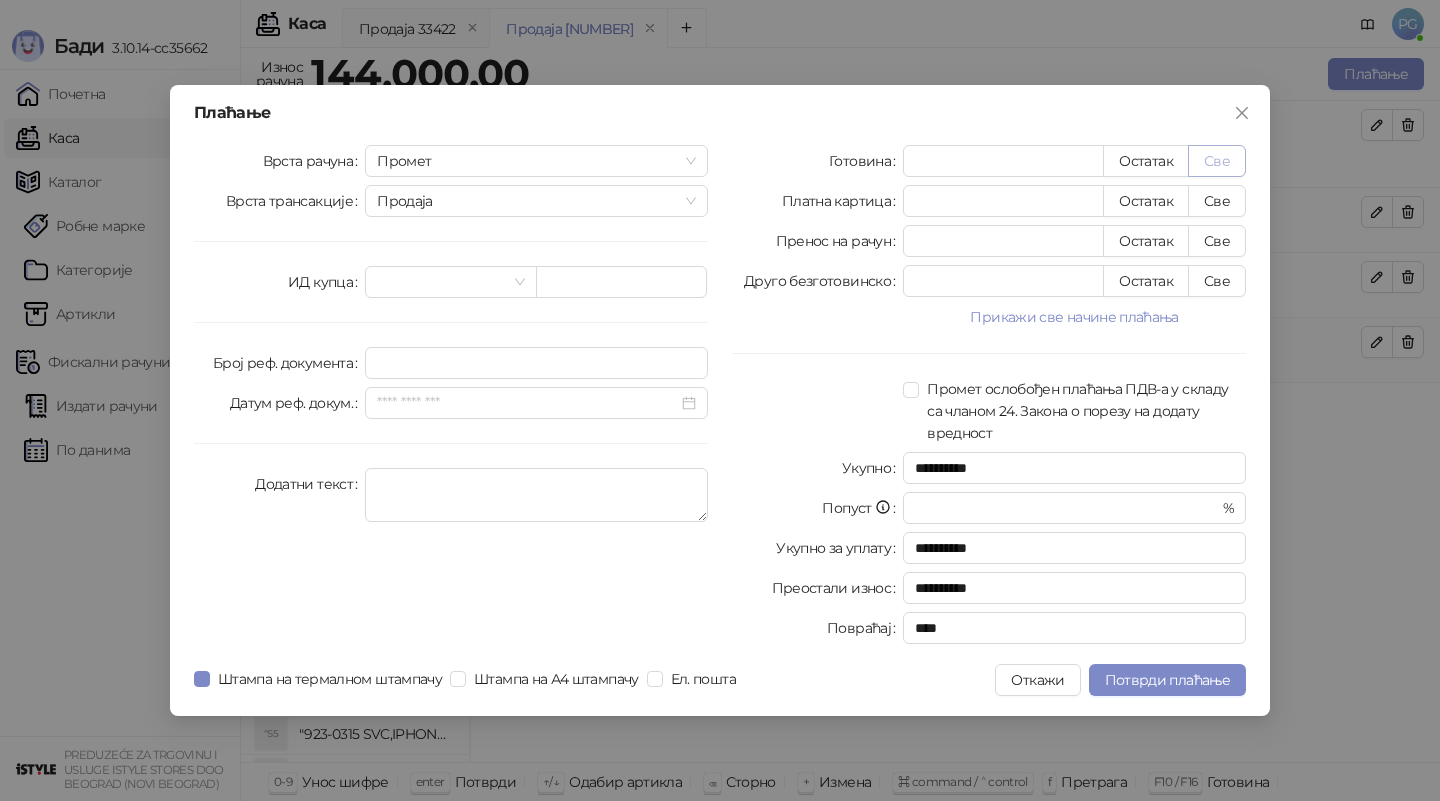 click on "Све" at bounding box center [1217, 161] 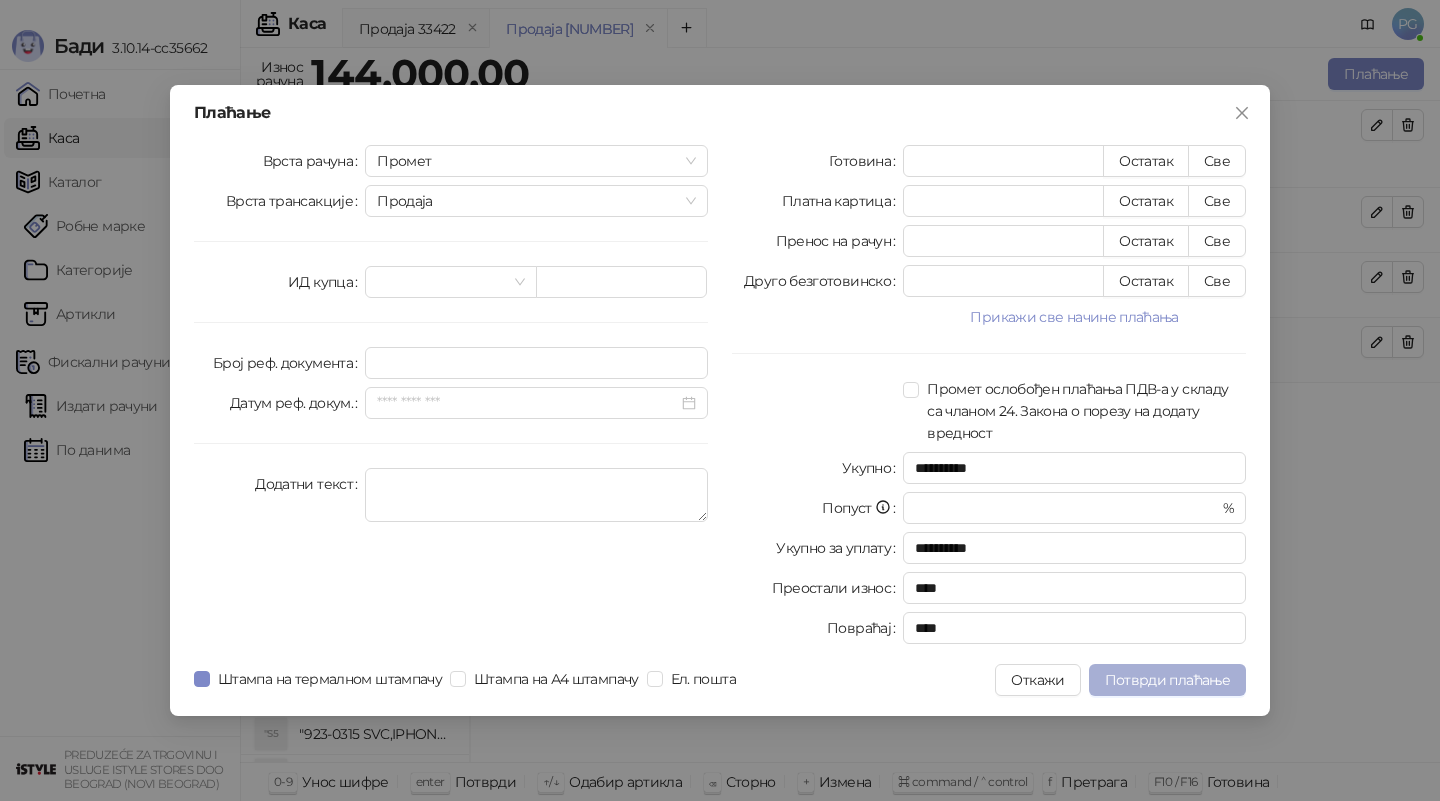 click on "Потврди плаћање" at bounding box center [1167, 680] 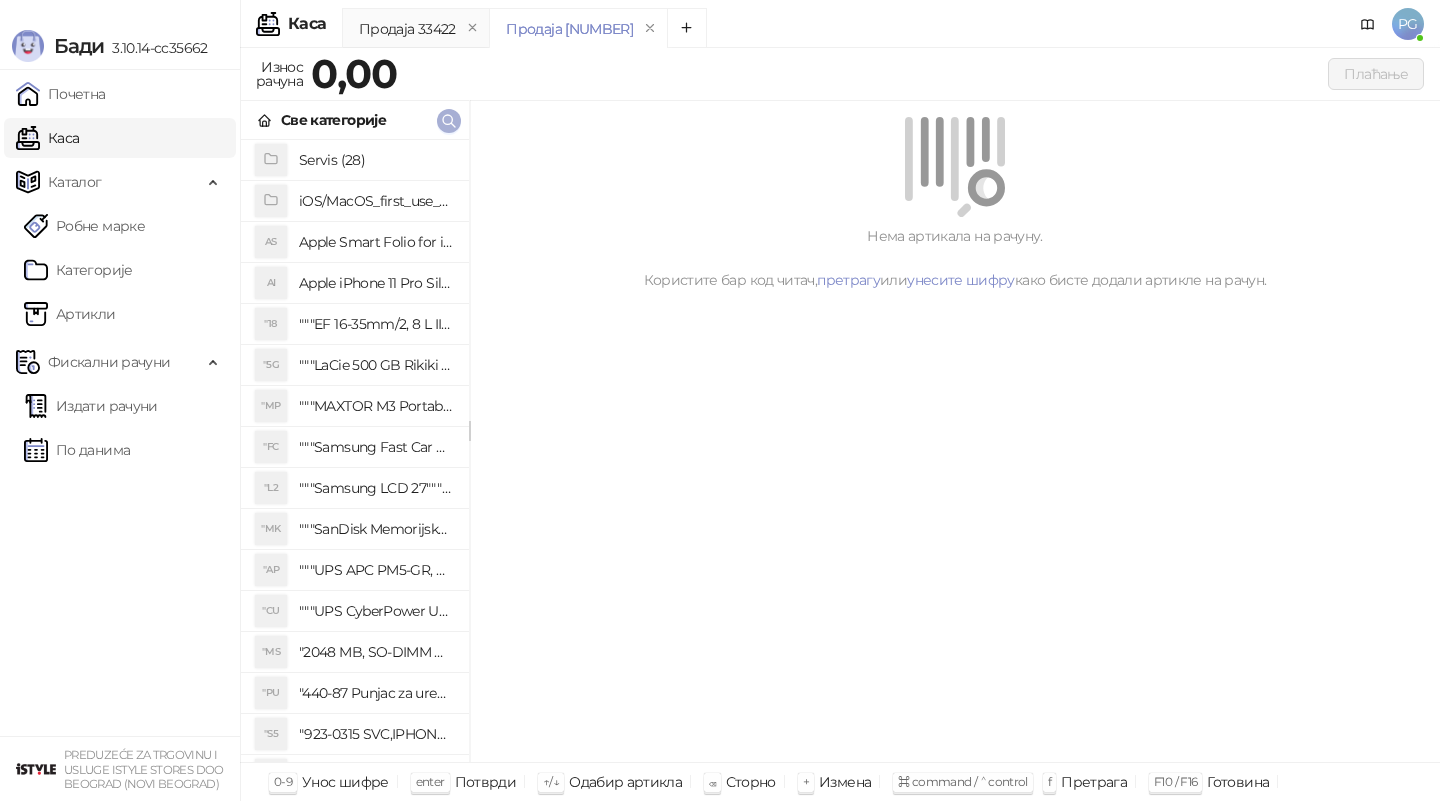 click 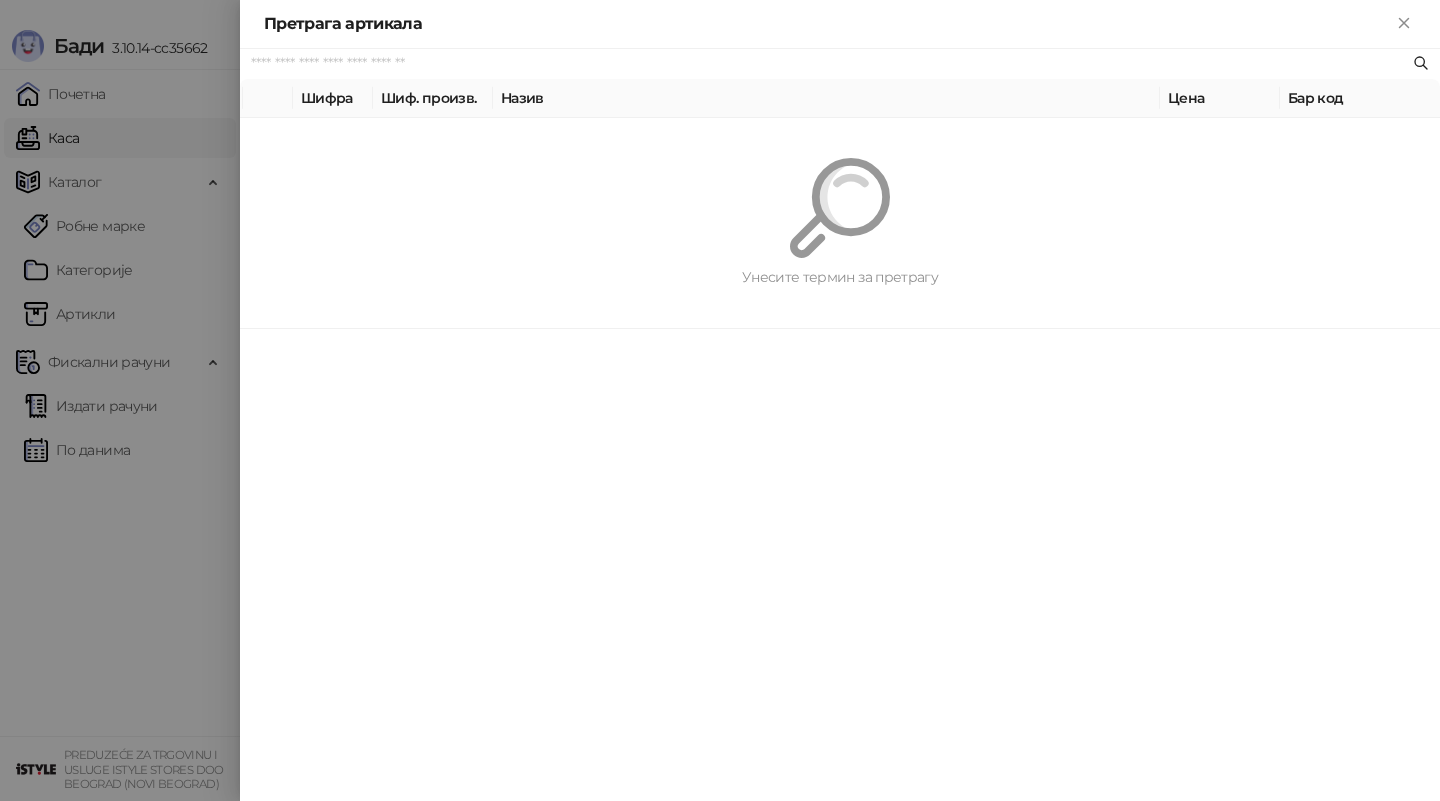 paste on "*********" 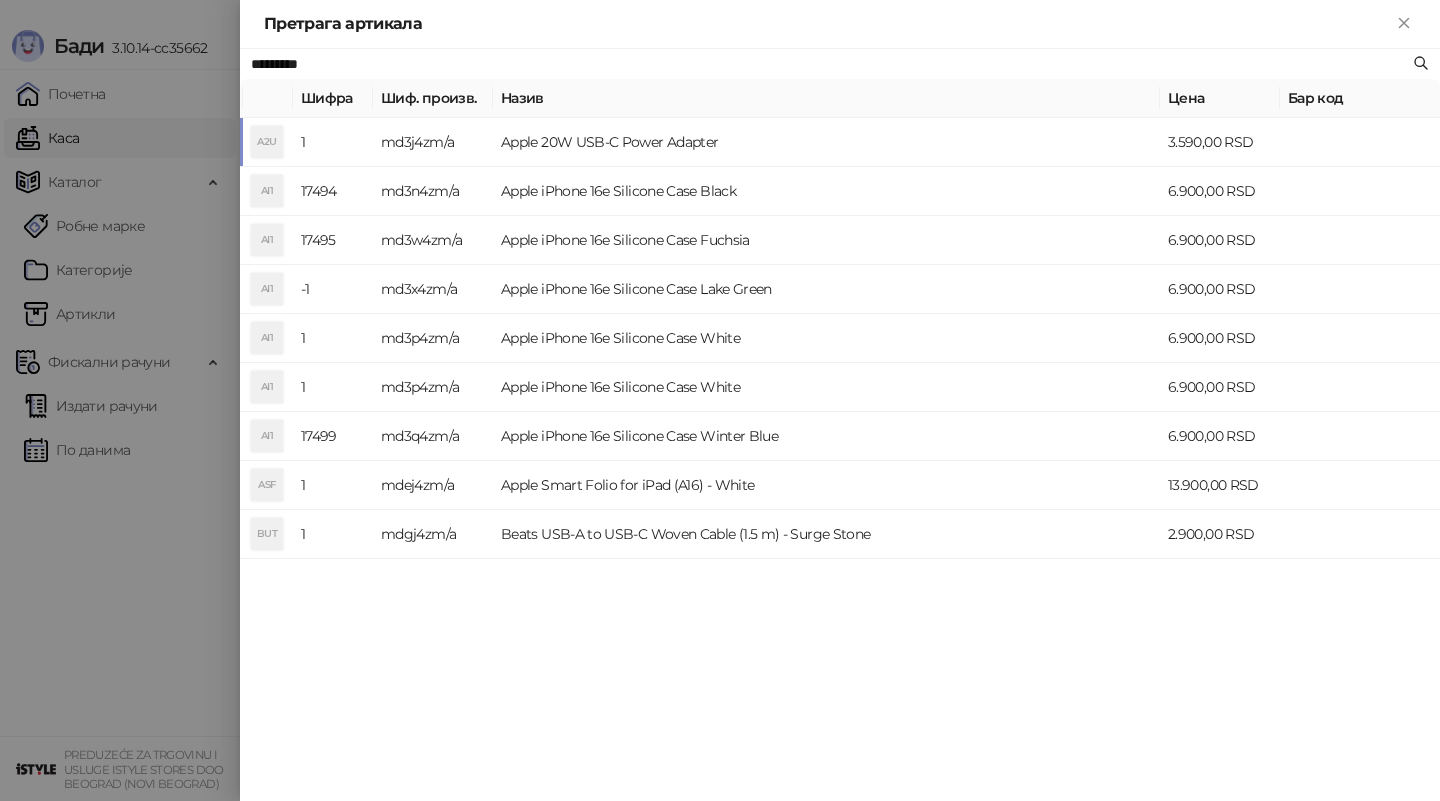 click on "md3j4zm/a" at bounding box center [433, 142] 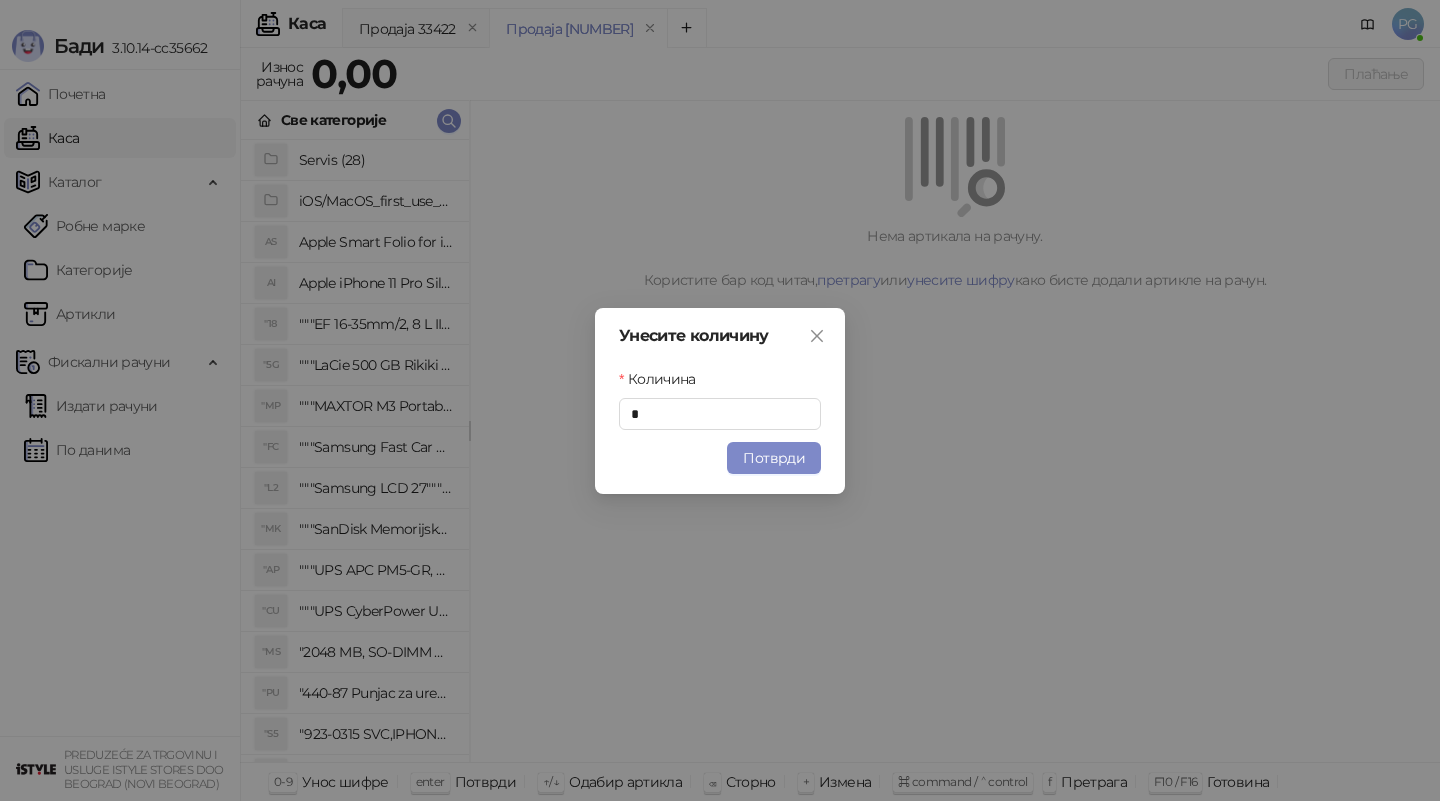 click on "Унесите количину Количина * Потврди" at bounding box center (720, 401) 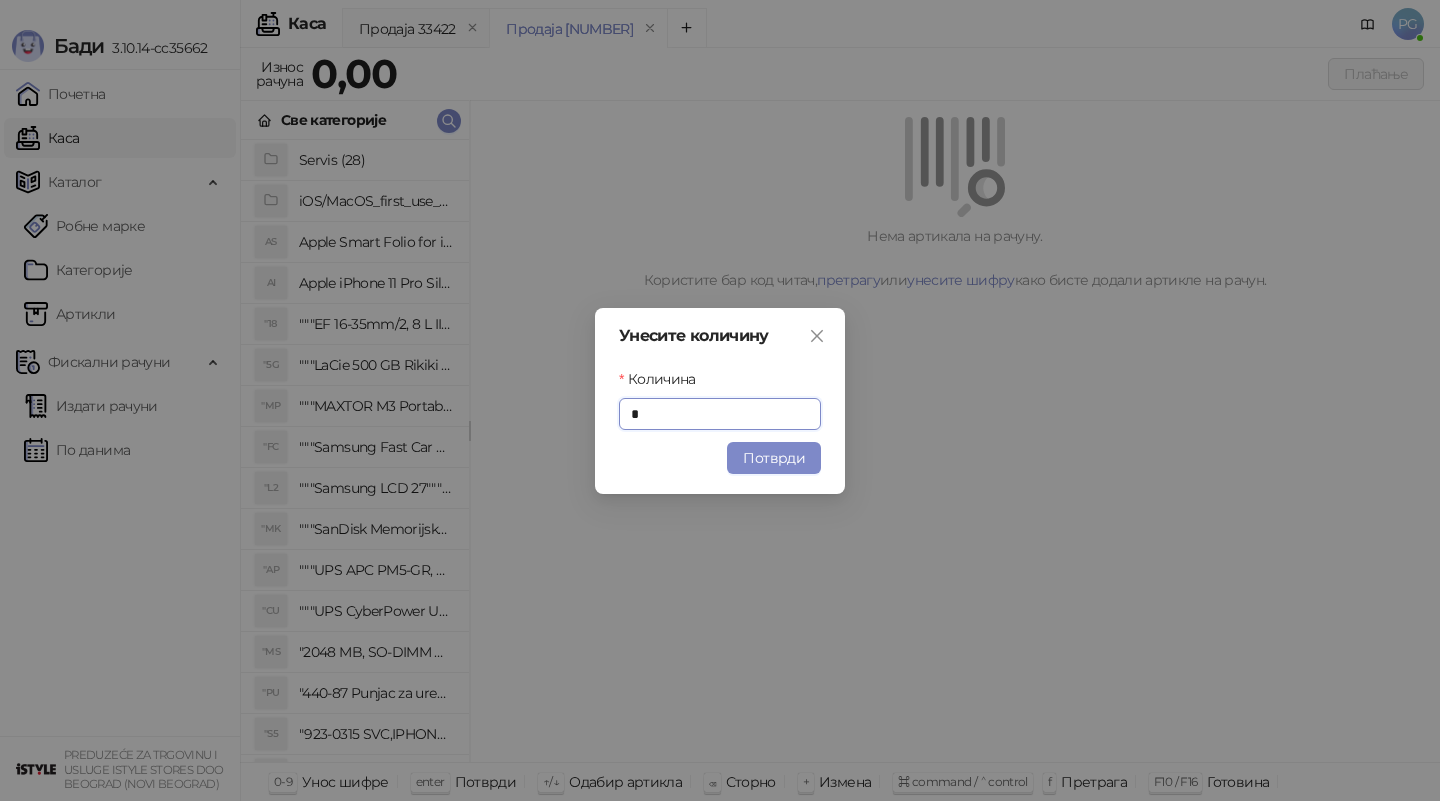 click on "Унесите количину Количина * Потврди" at bounding box center [720, 401] 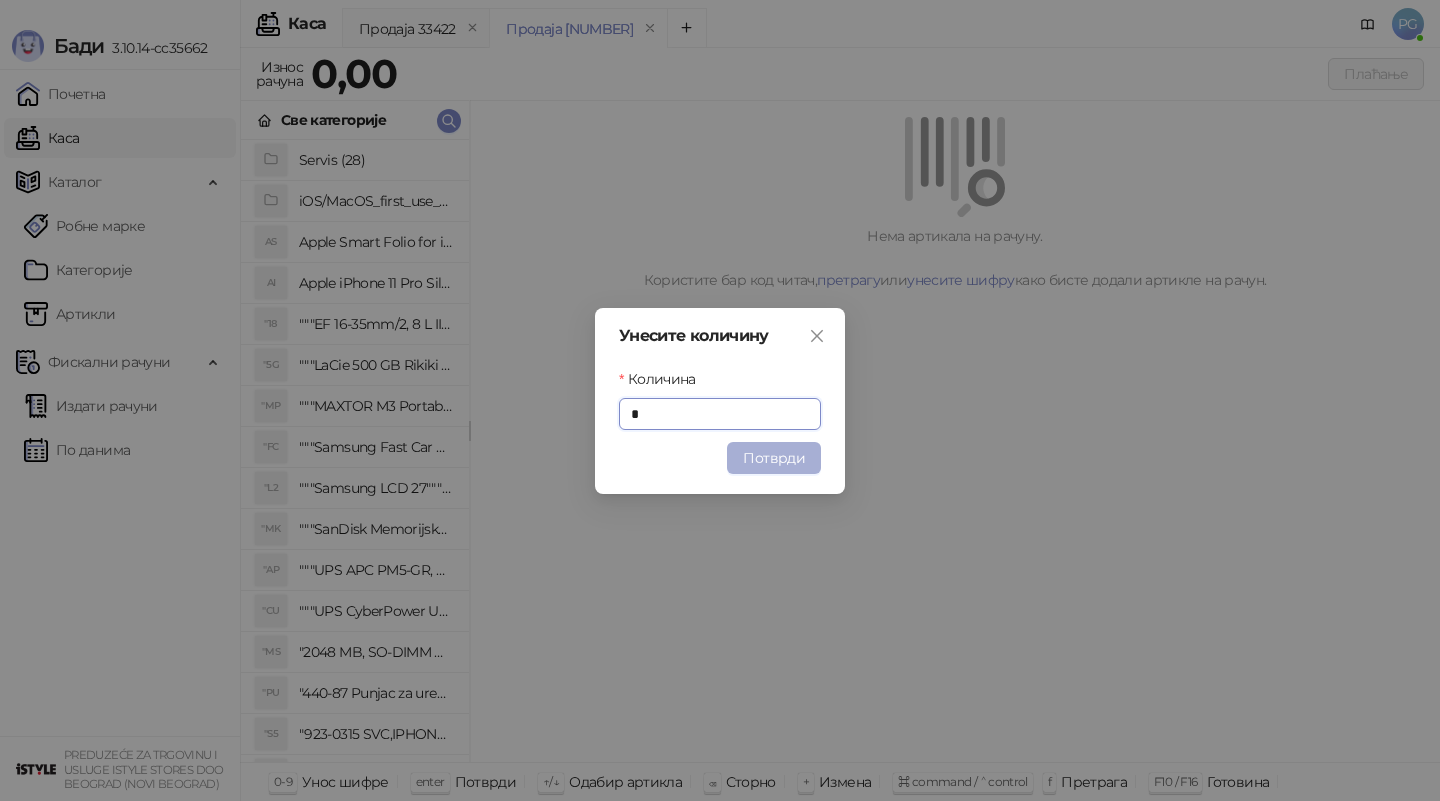 click on "Потврди" at bounding box center (774, 458) 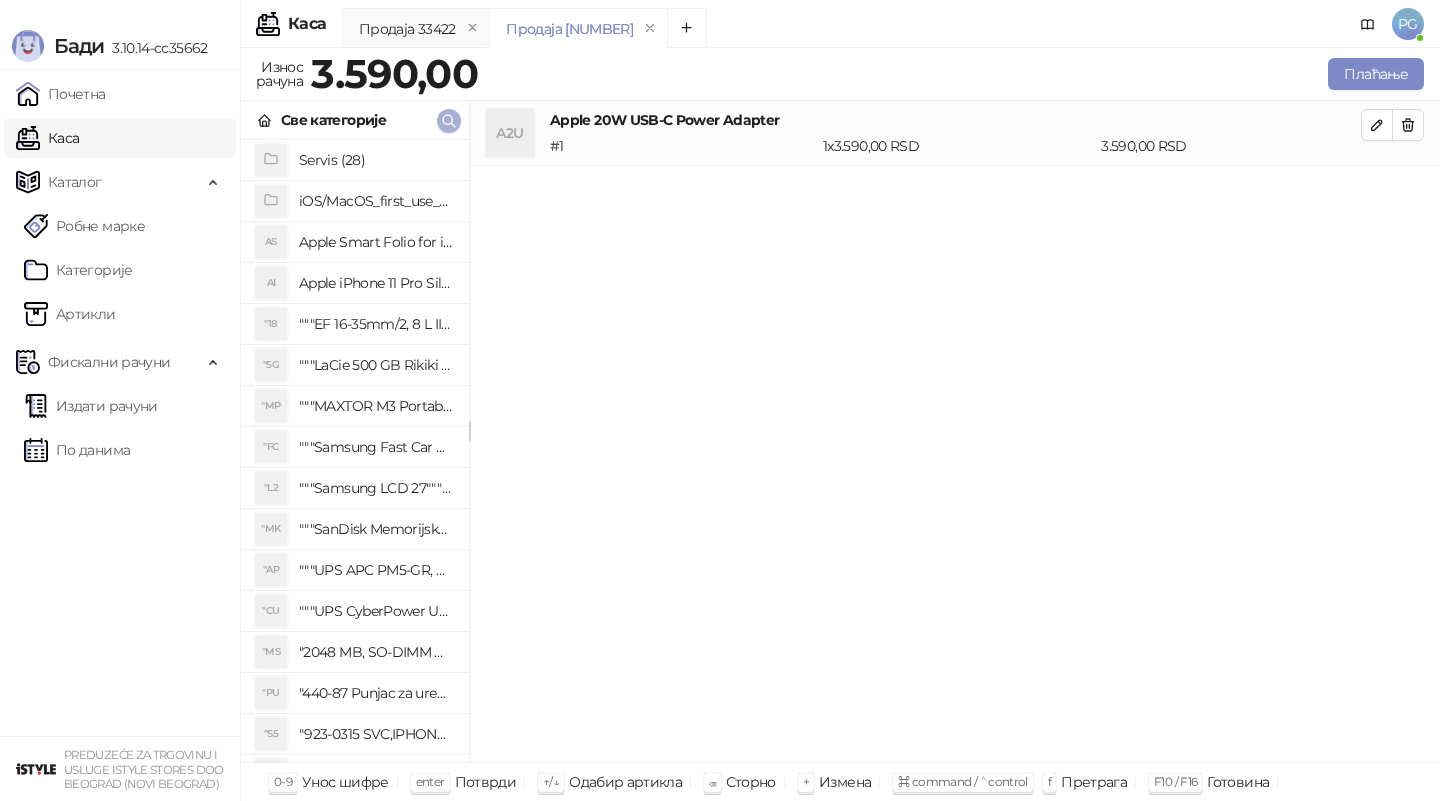 click 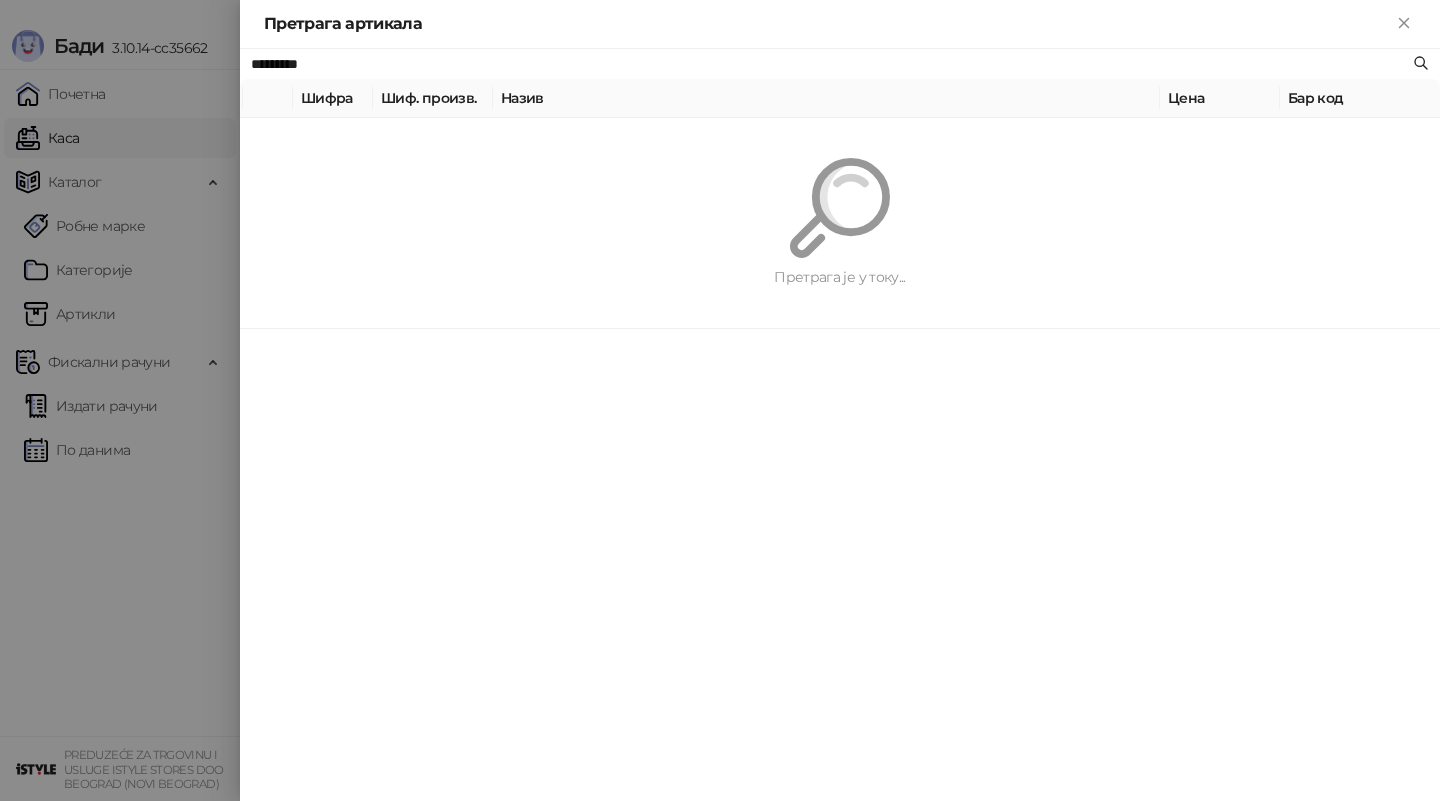 paste 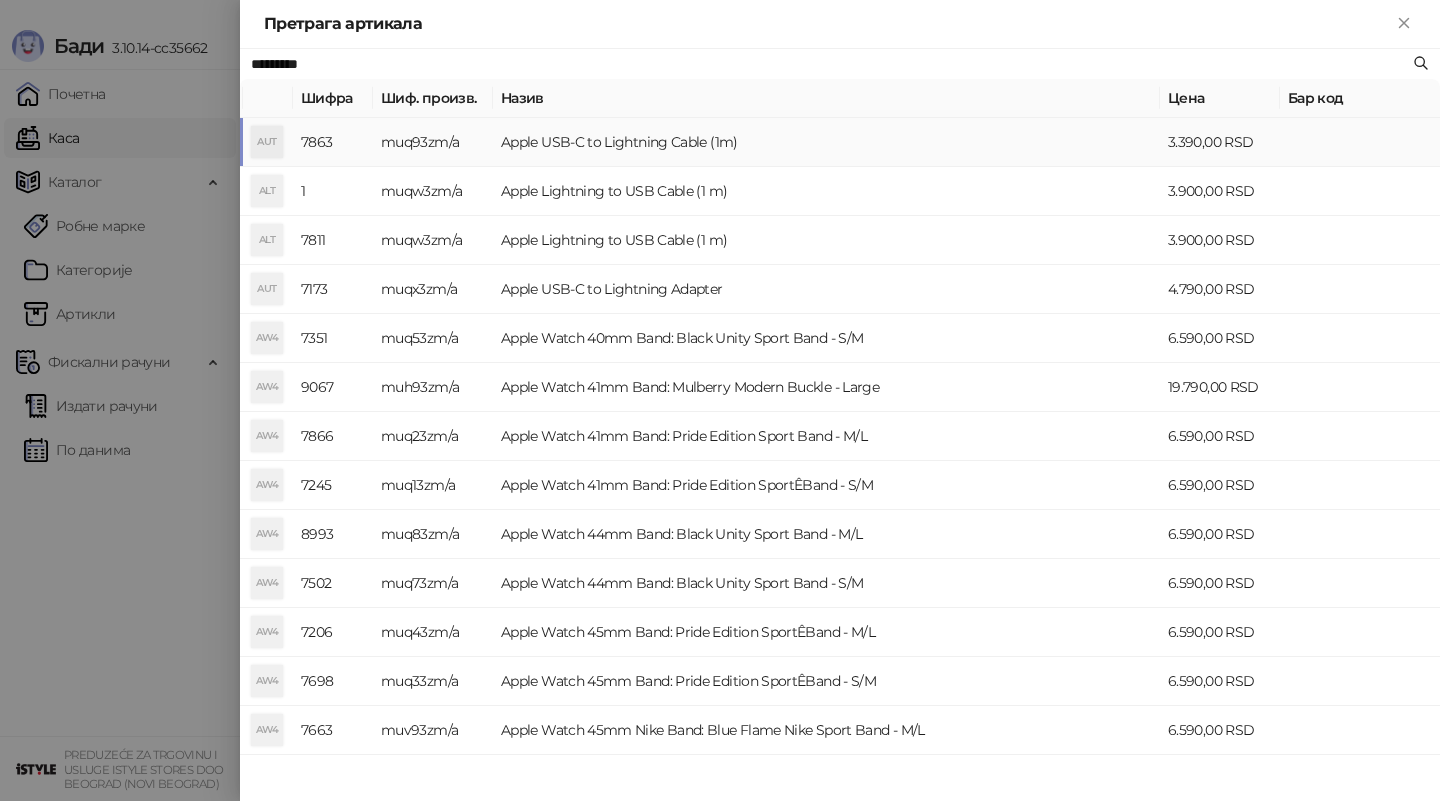 type on "*********" 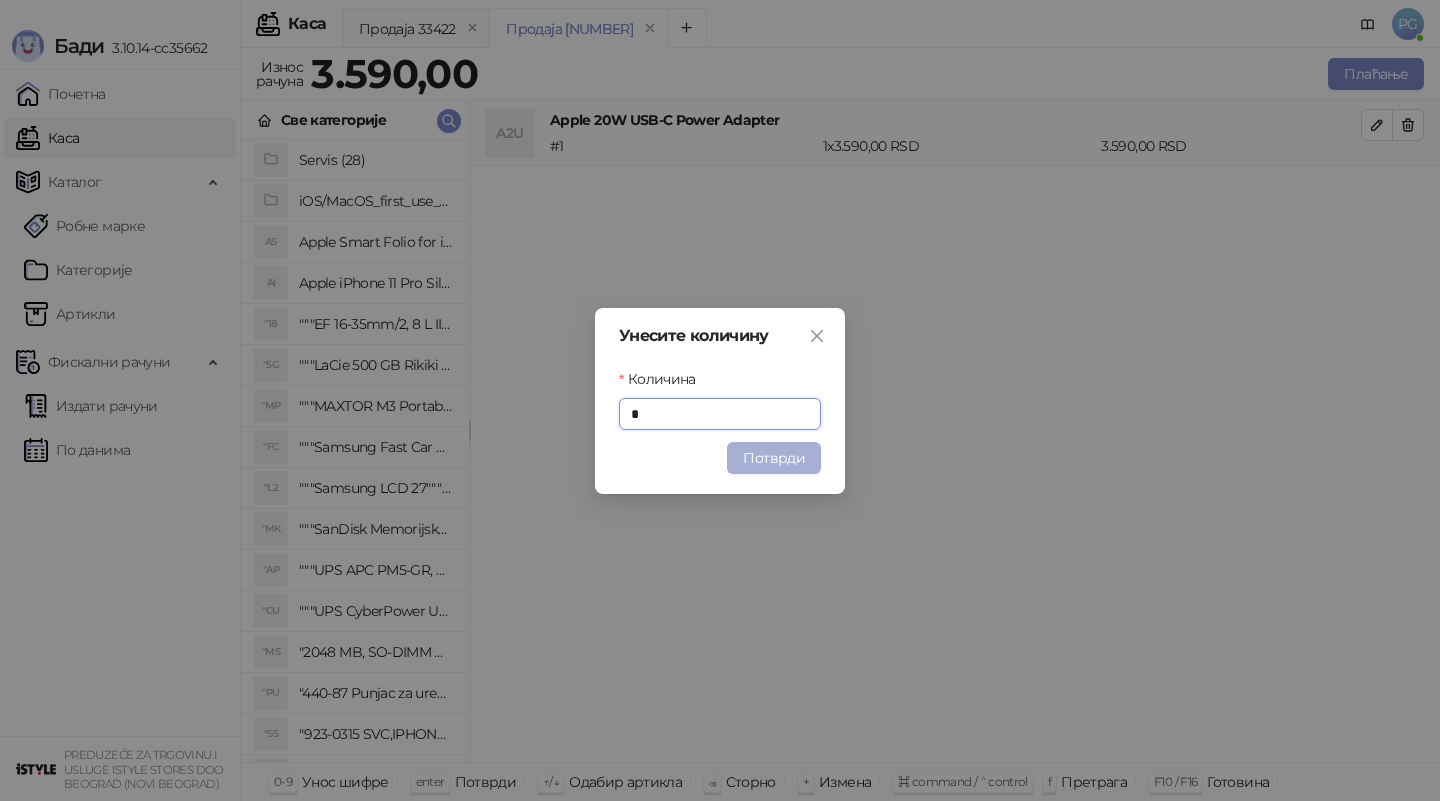 click on "Потврди" at bounding box center [774, 458] 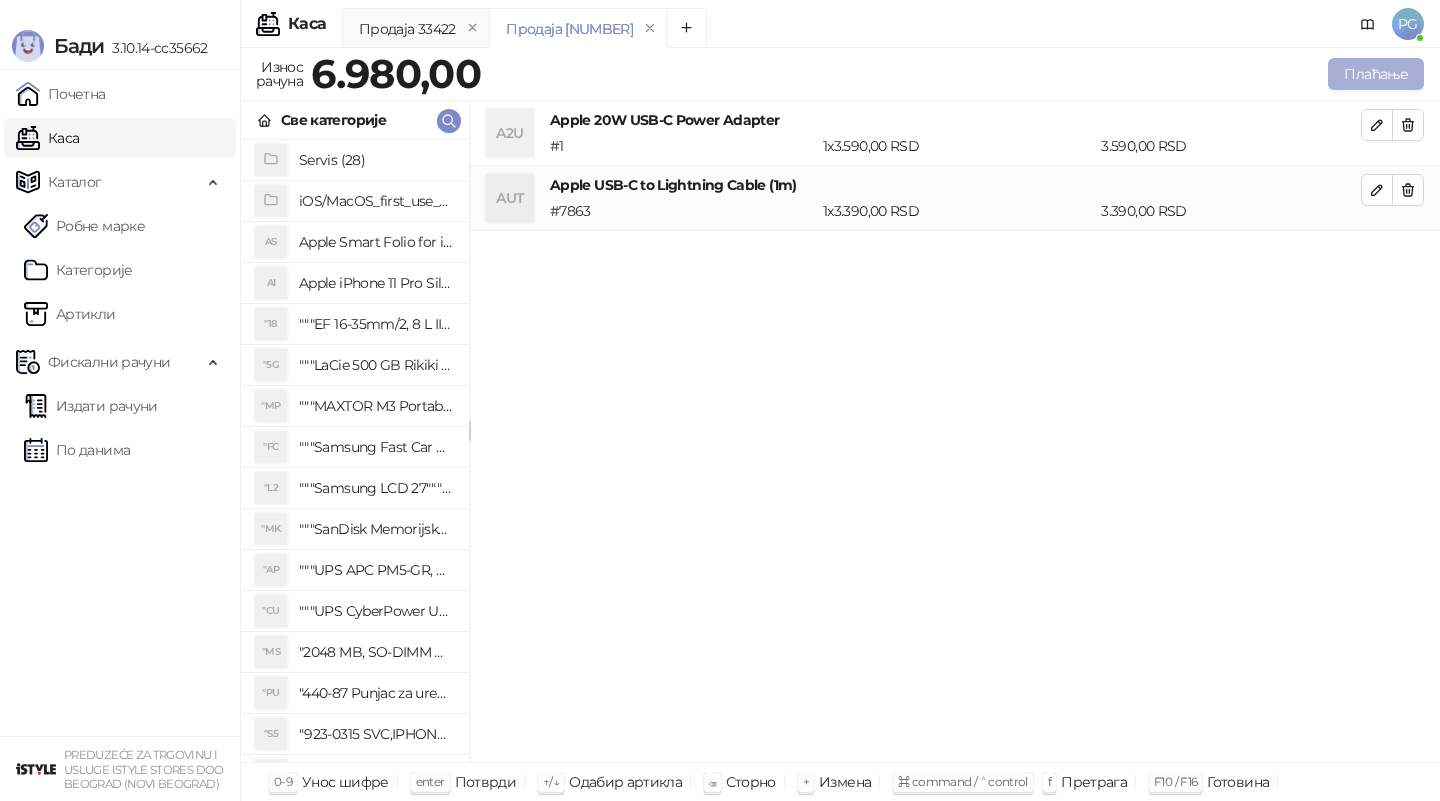 click on "Плаћање" at bounding box center (1376, 74) 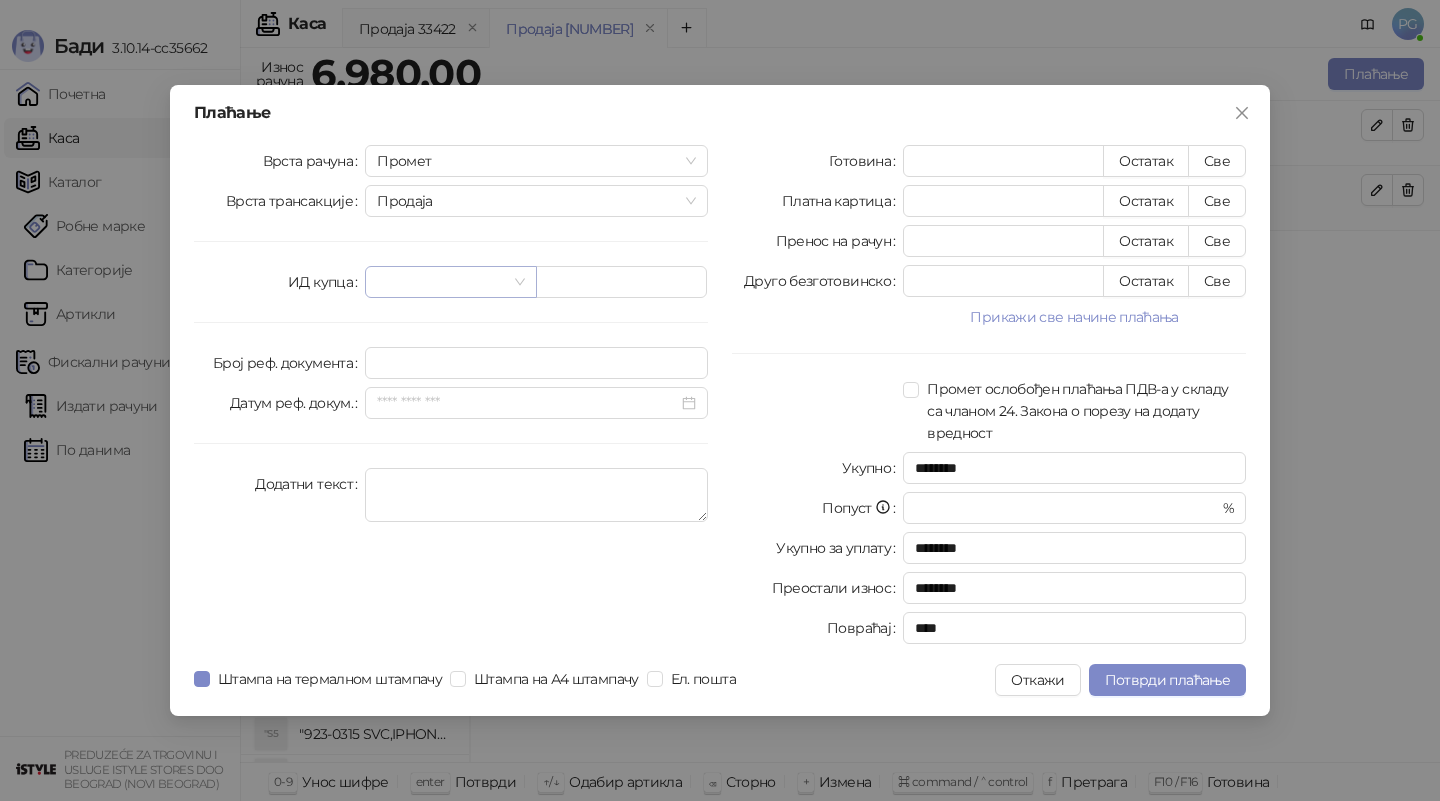 click at bounding box center [441, 282] 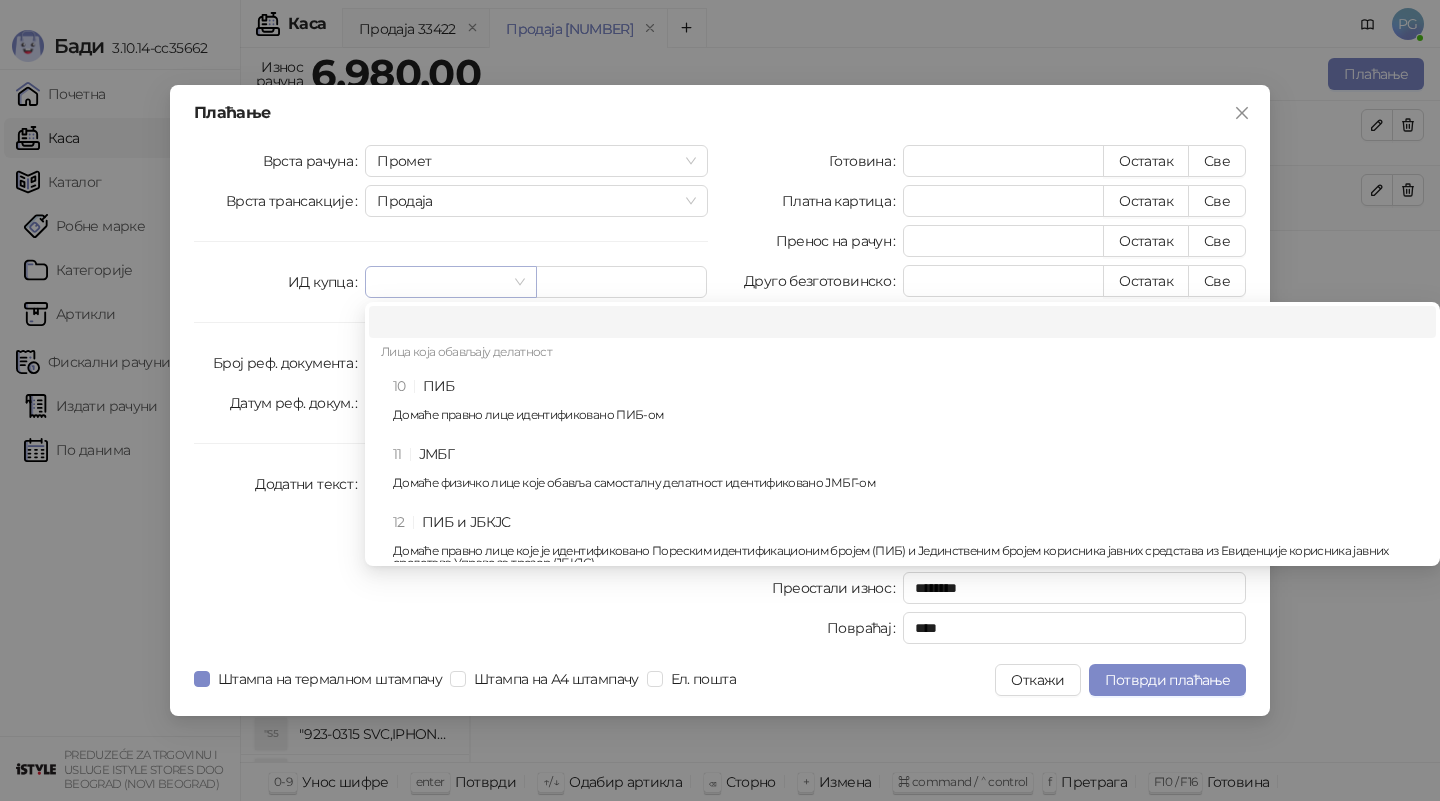 click at bounding box center [441, 282] 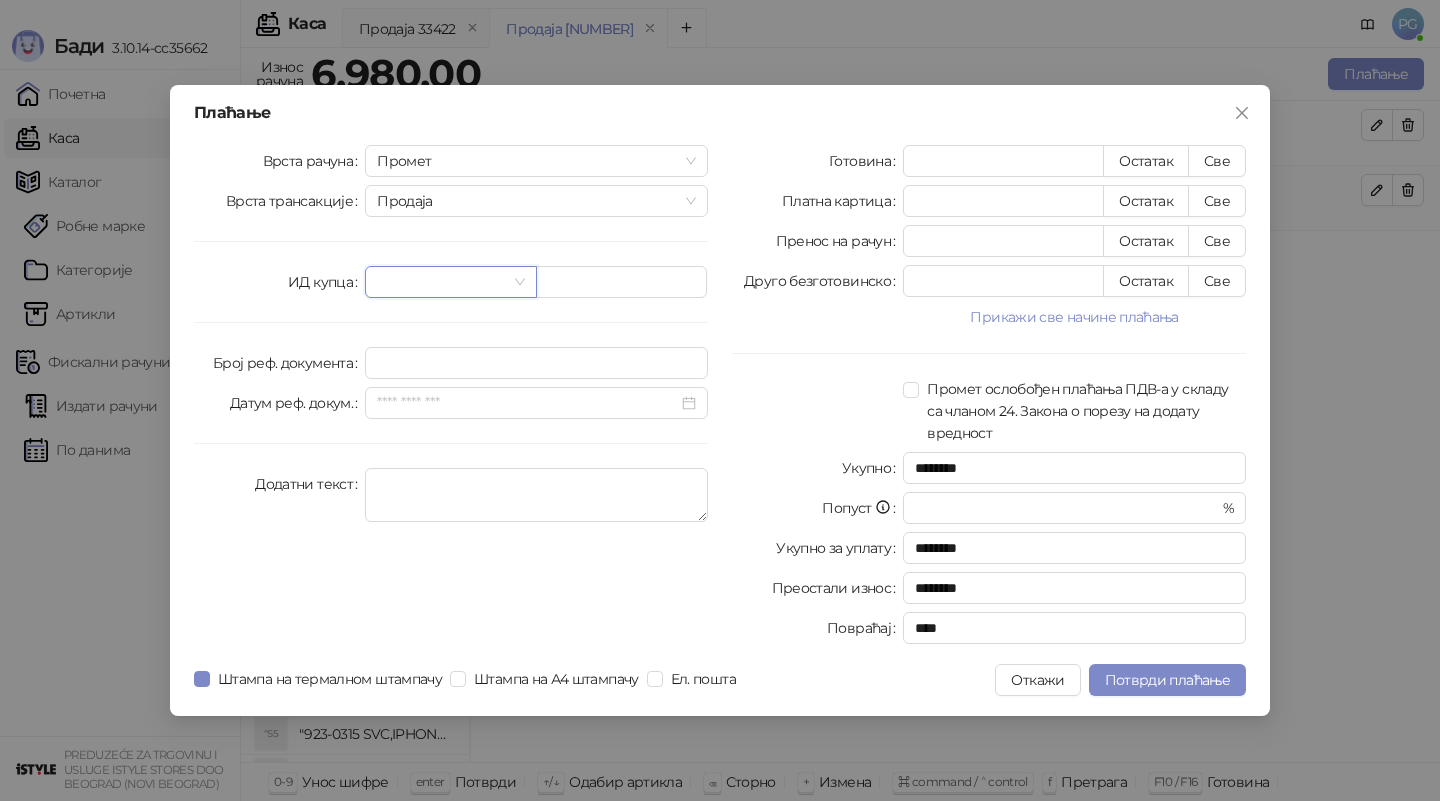 click at bounding box center (441, 282) 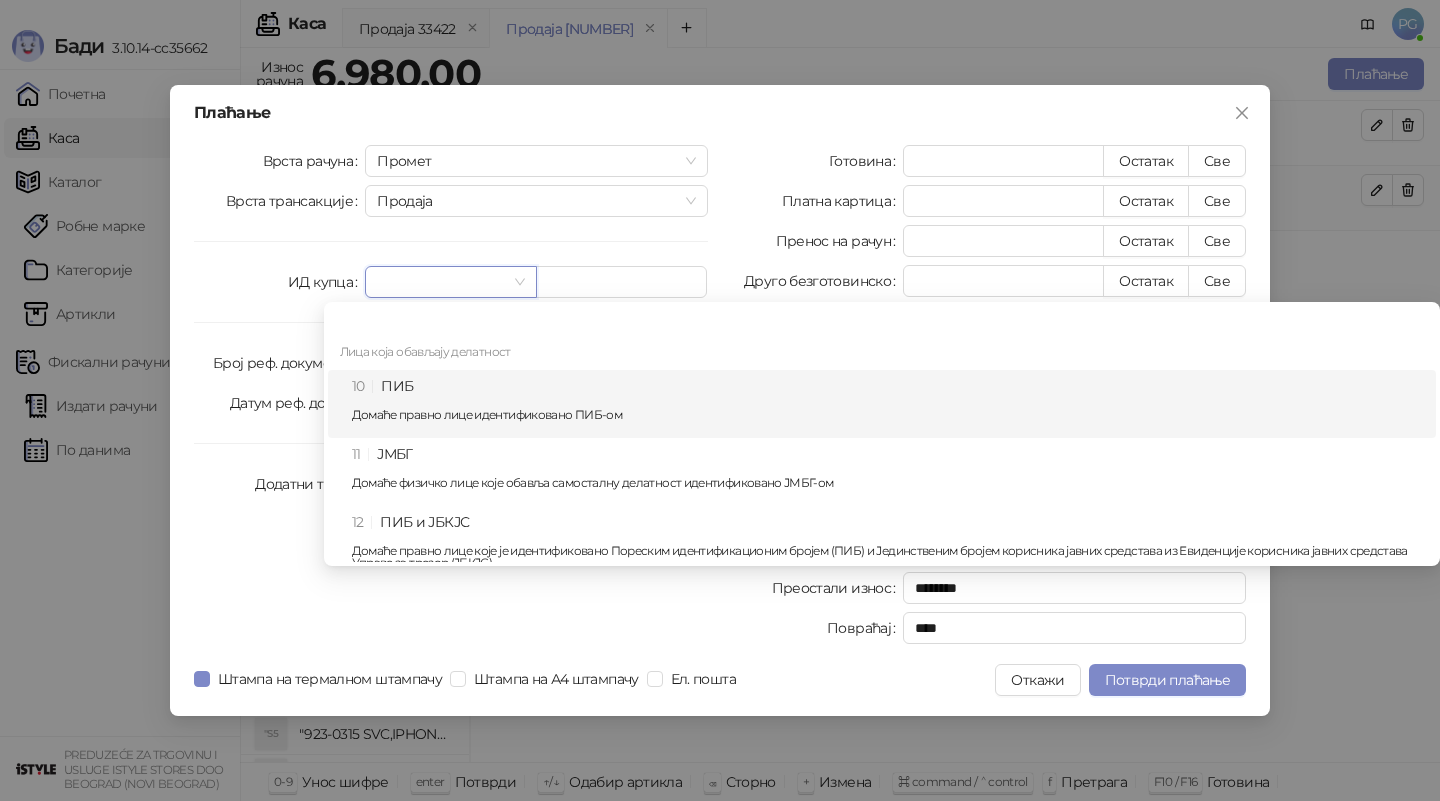 click on "10 ПИБ Домаће правно лице идентификовано ПИБ-ом" at bounding box center (888, 404) 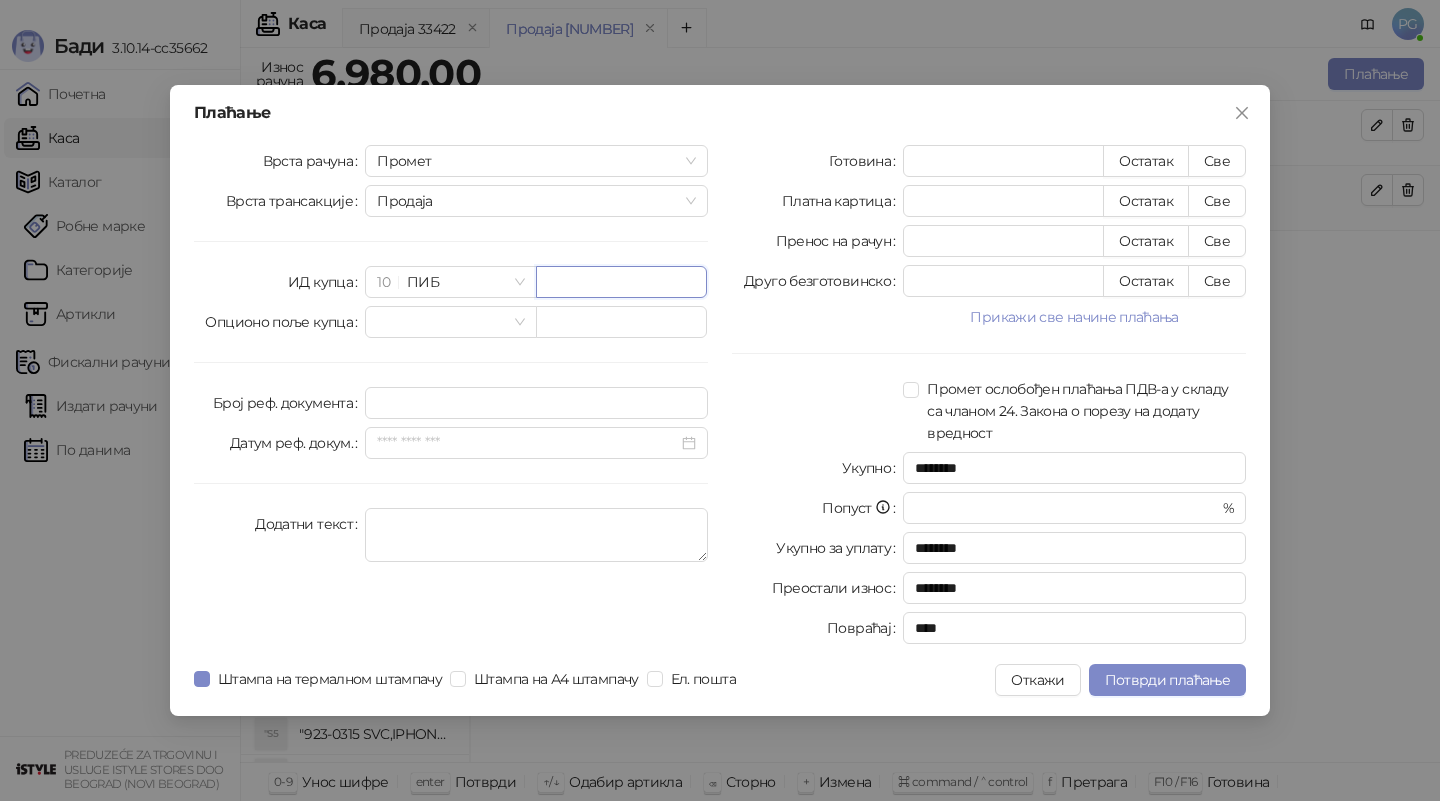 paste on "*********" 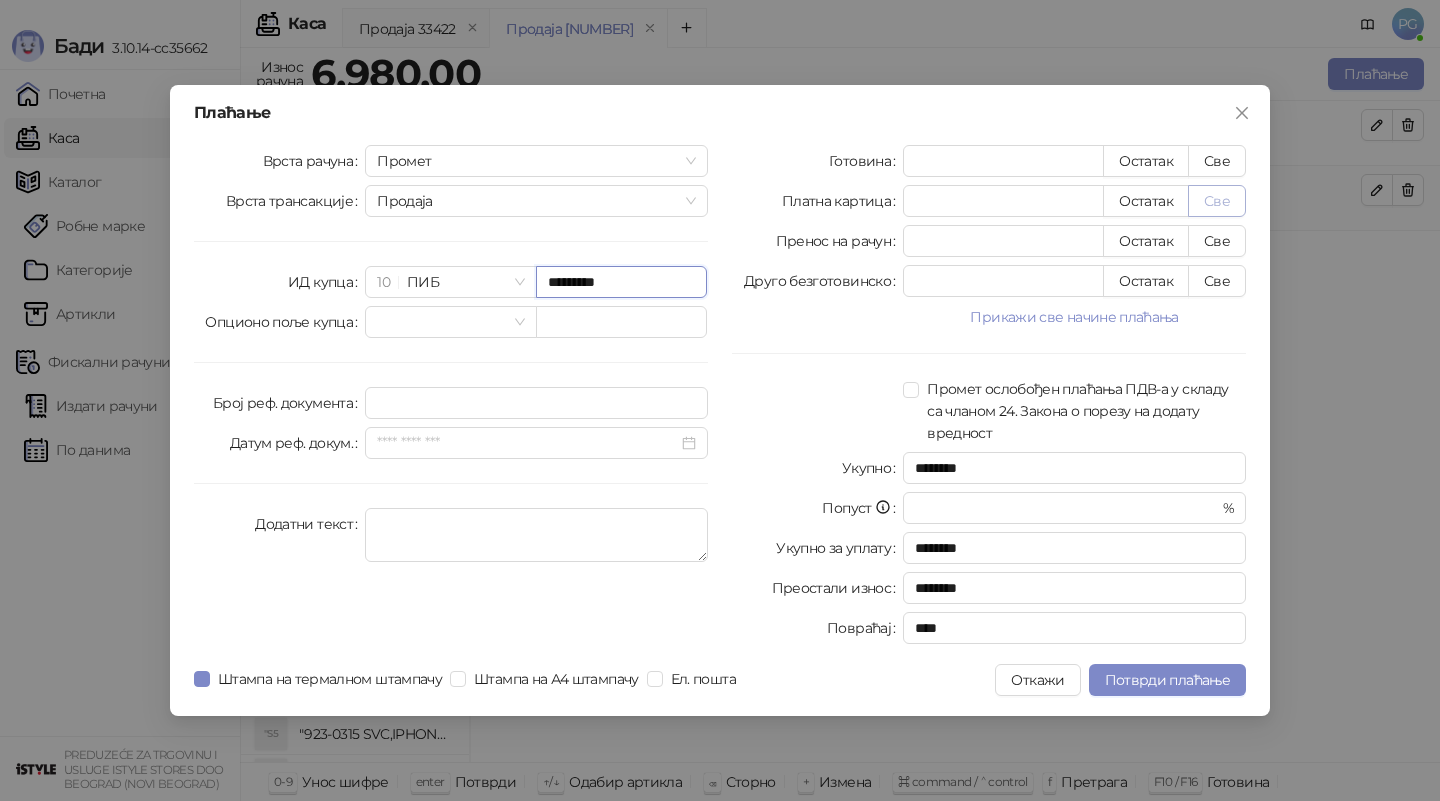 type on "*********" 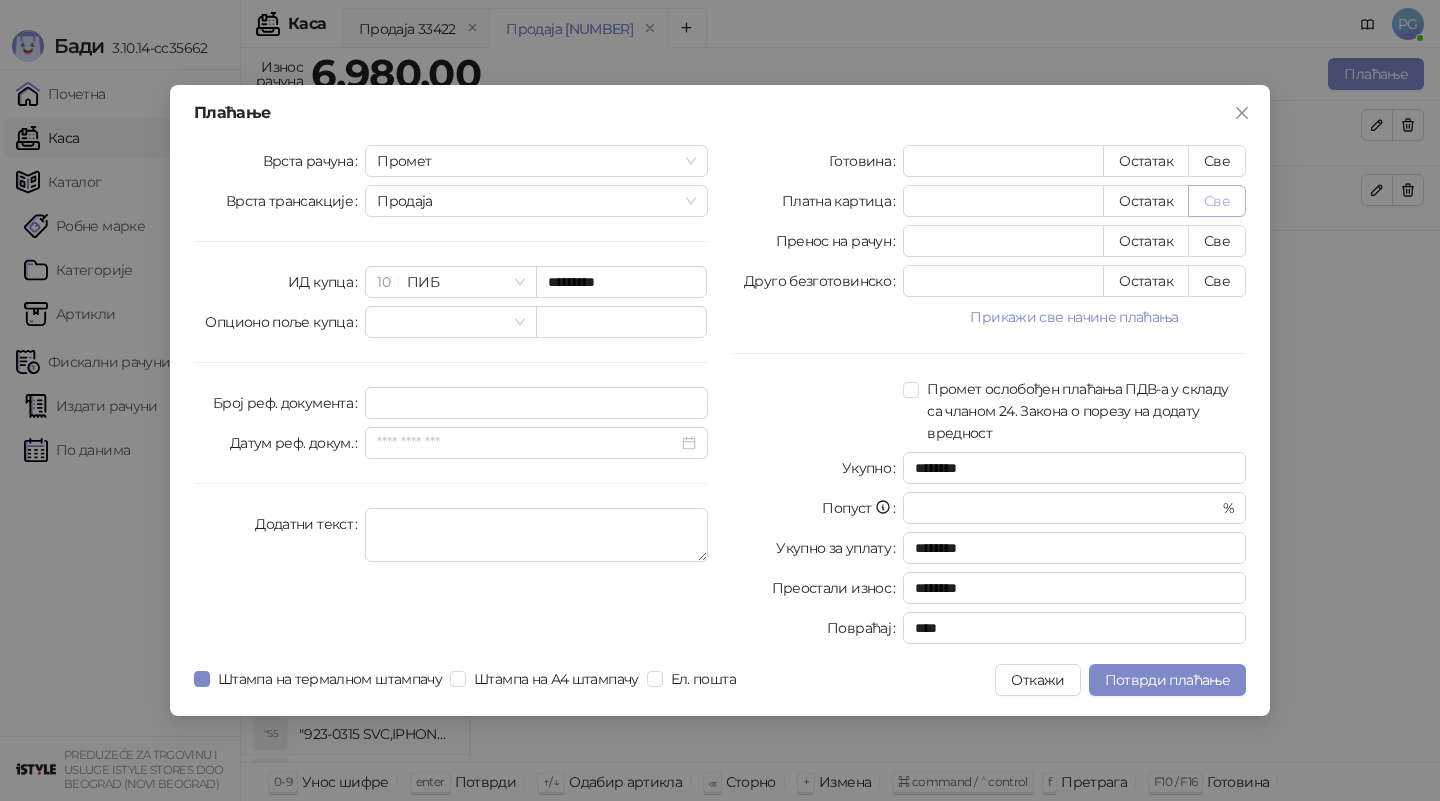 click on "Све" at bounding box center [1217, 201] 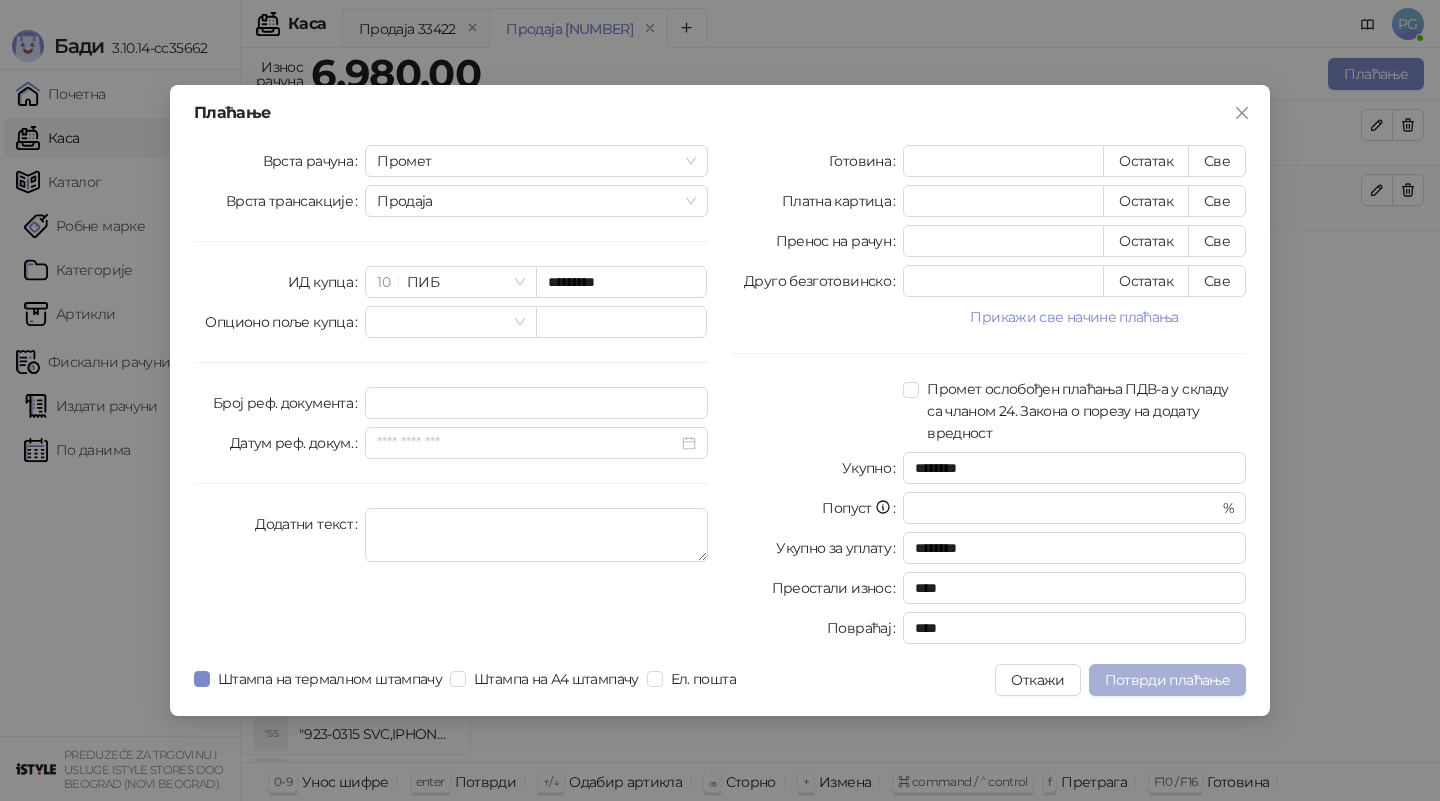 click on "Потврди плаћање" at bounding box center [1167, 680] 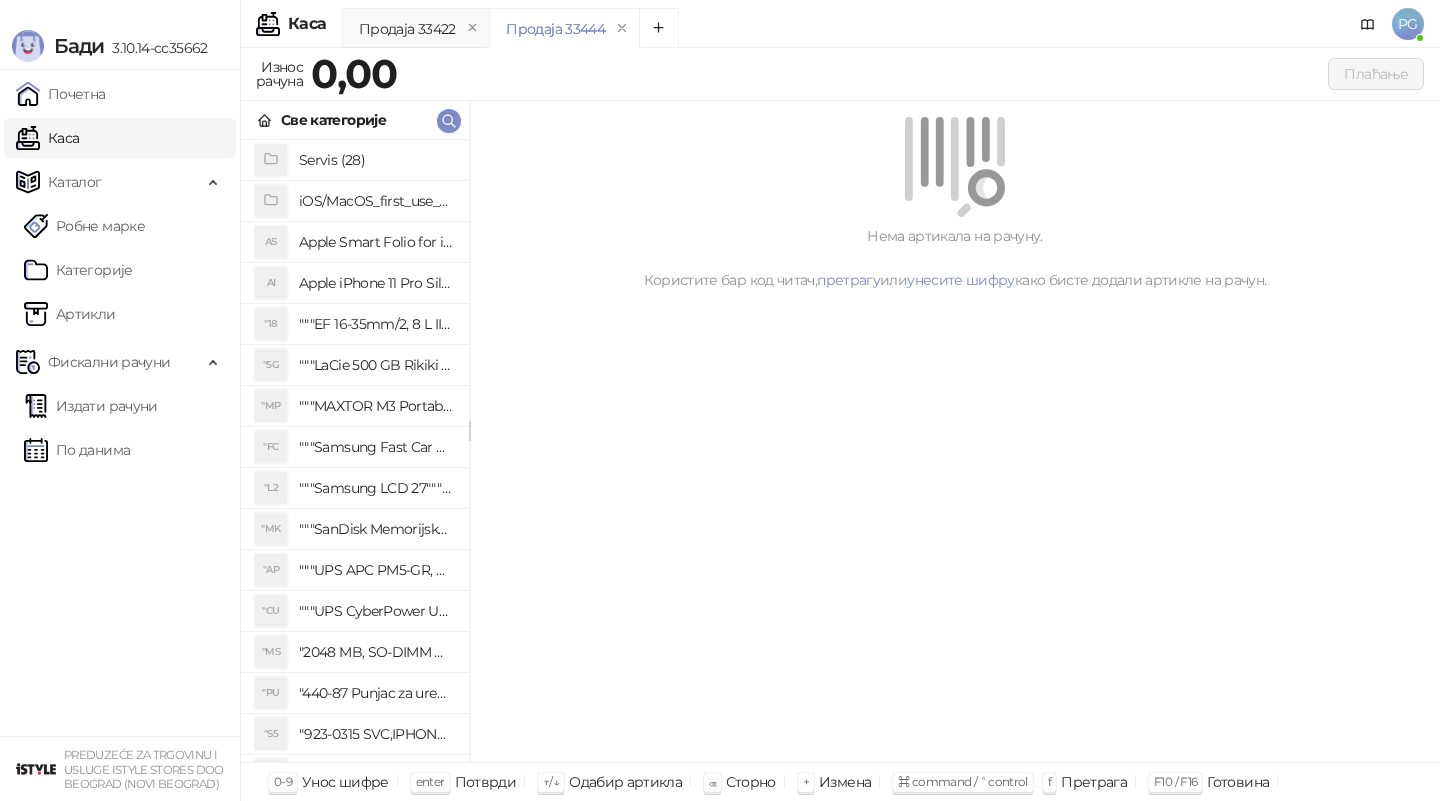 click on "Све категорије" at bounding box center (355, 120) 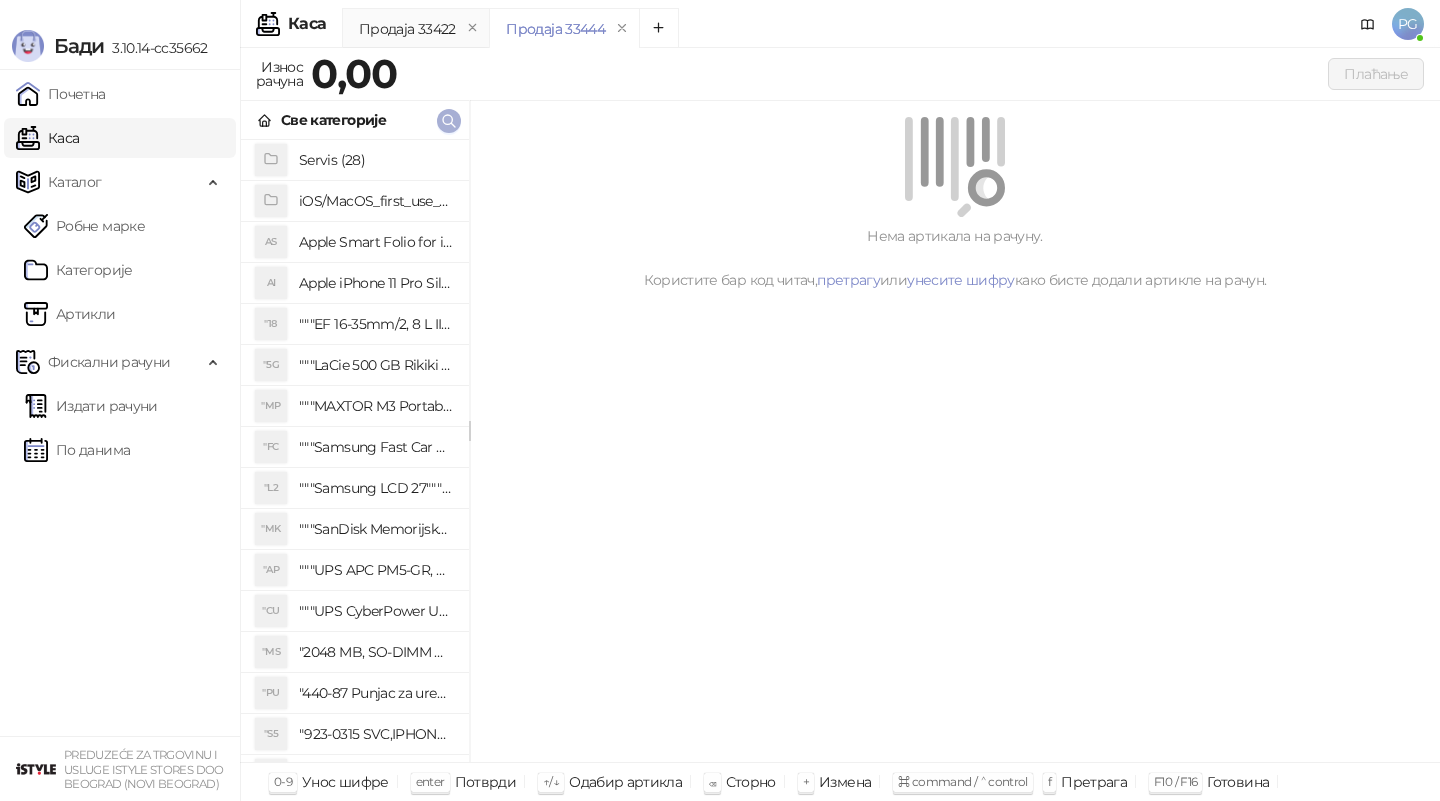 click 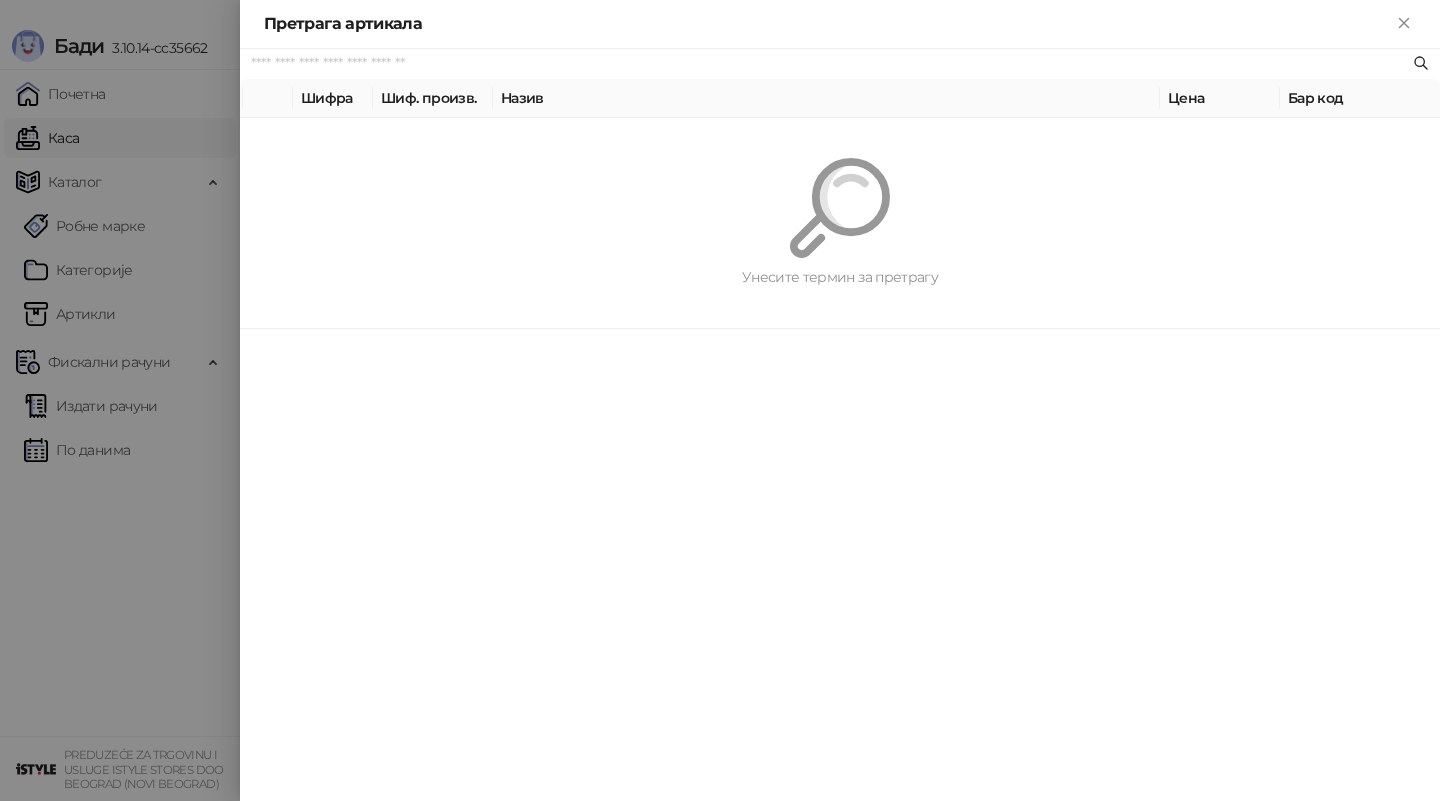 paste on "**********" 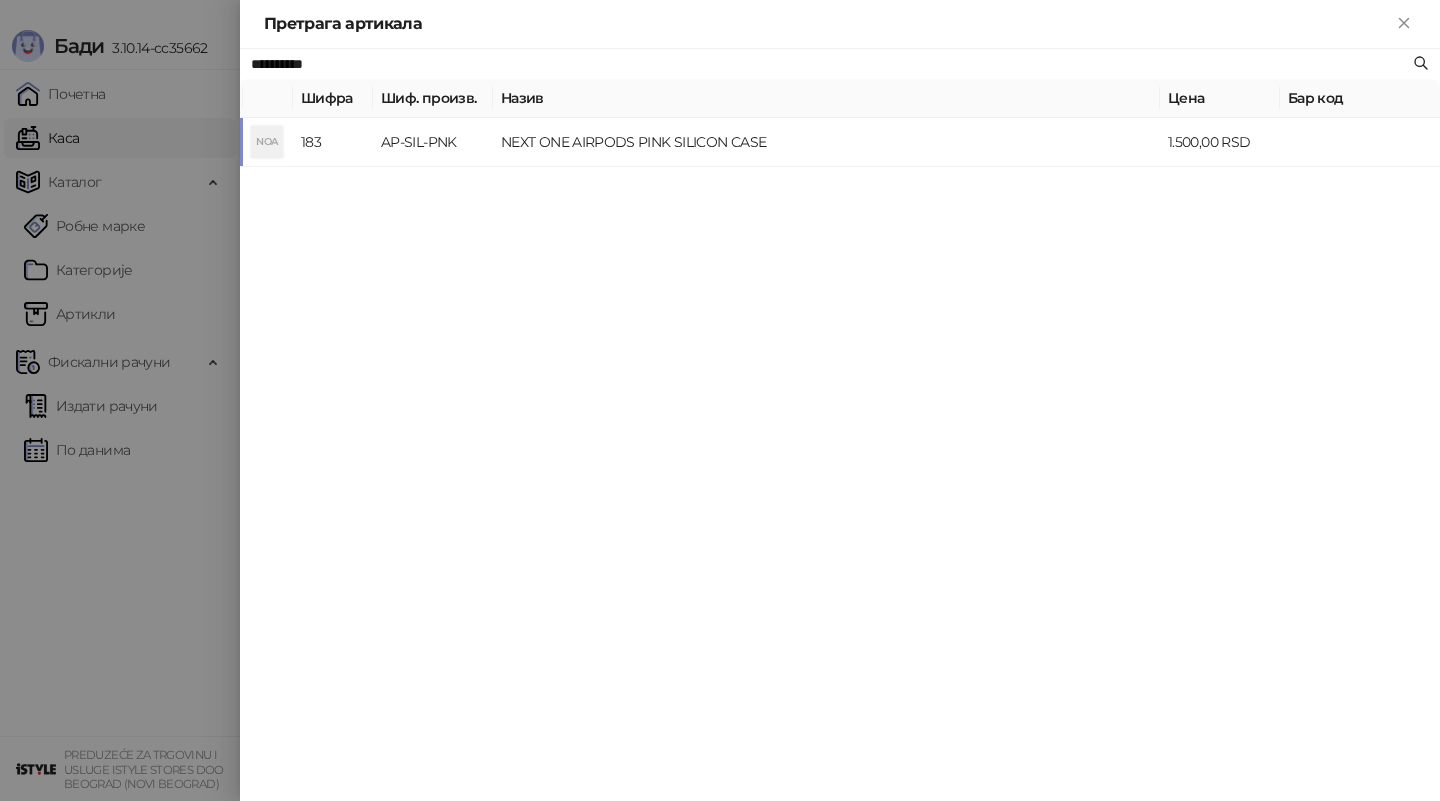 type on "**********" 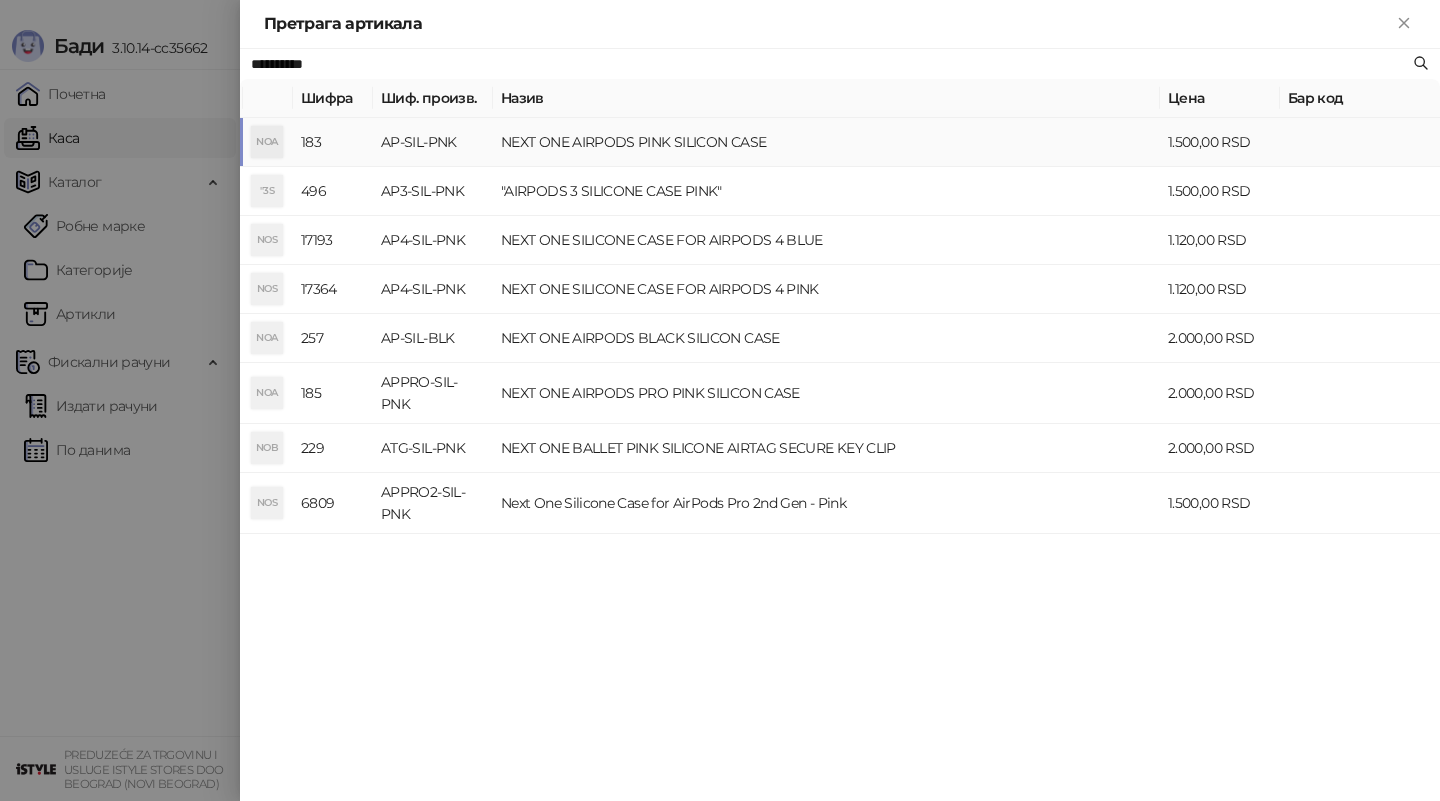 click on "AP-SIL-PNK" at bounding box center [433, 142] 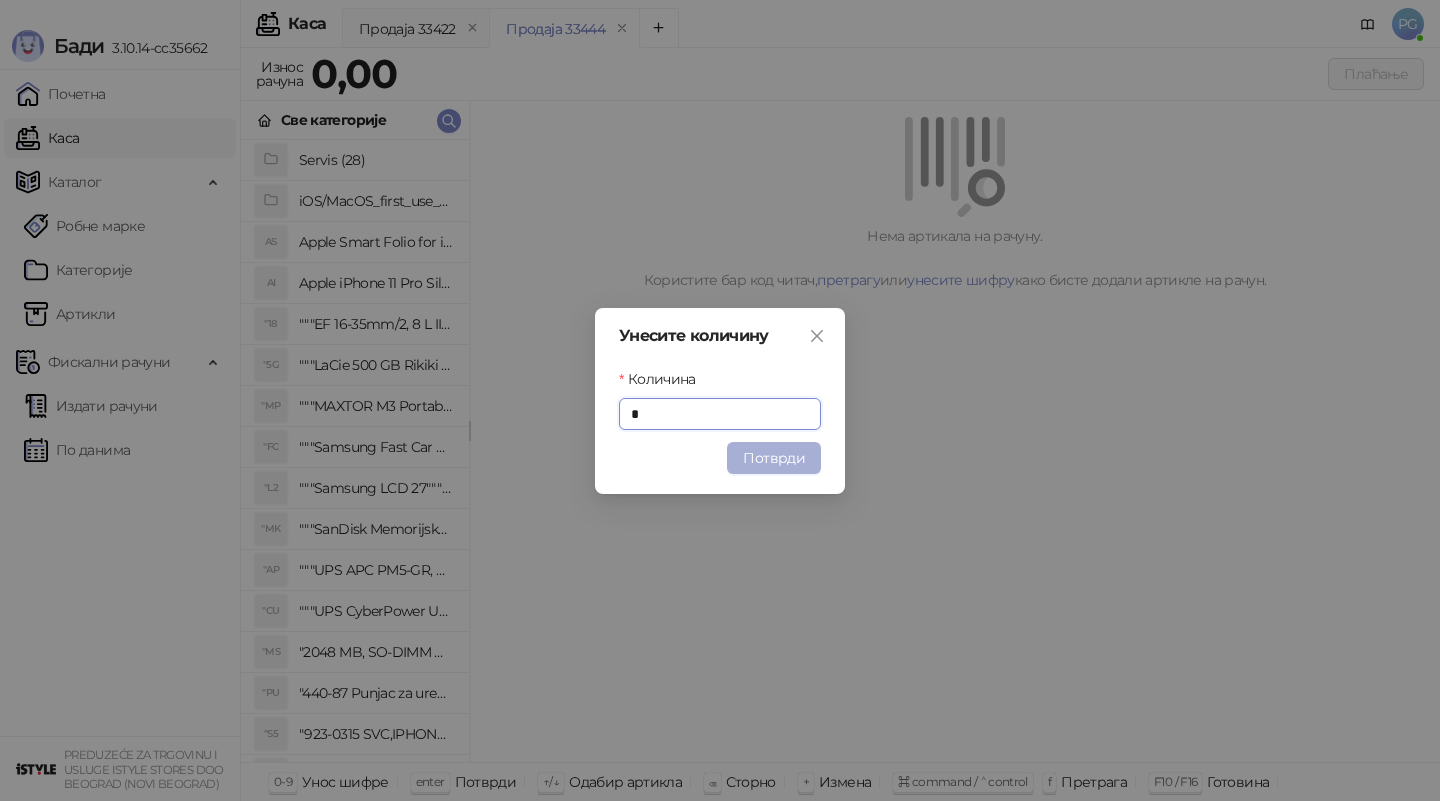 click on "Потврди" at bounding box center (774, 458) 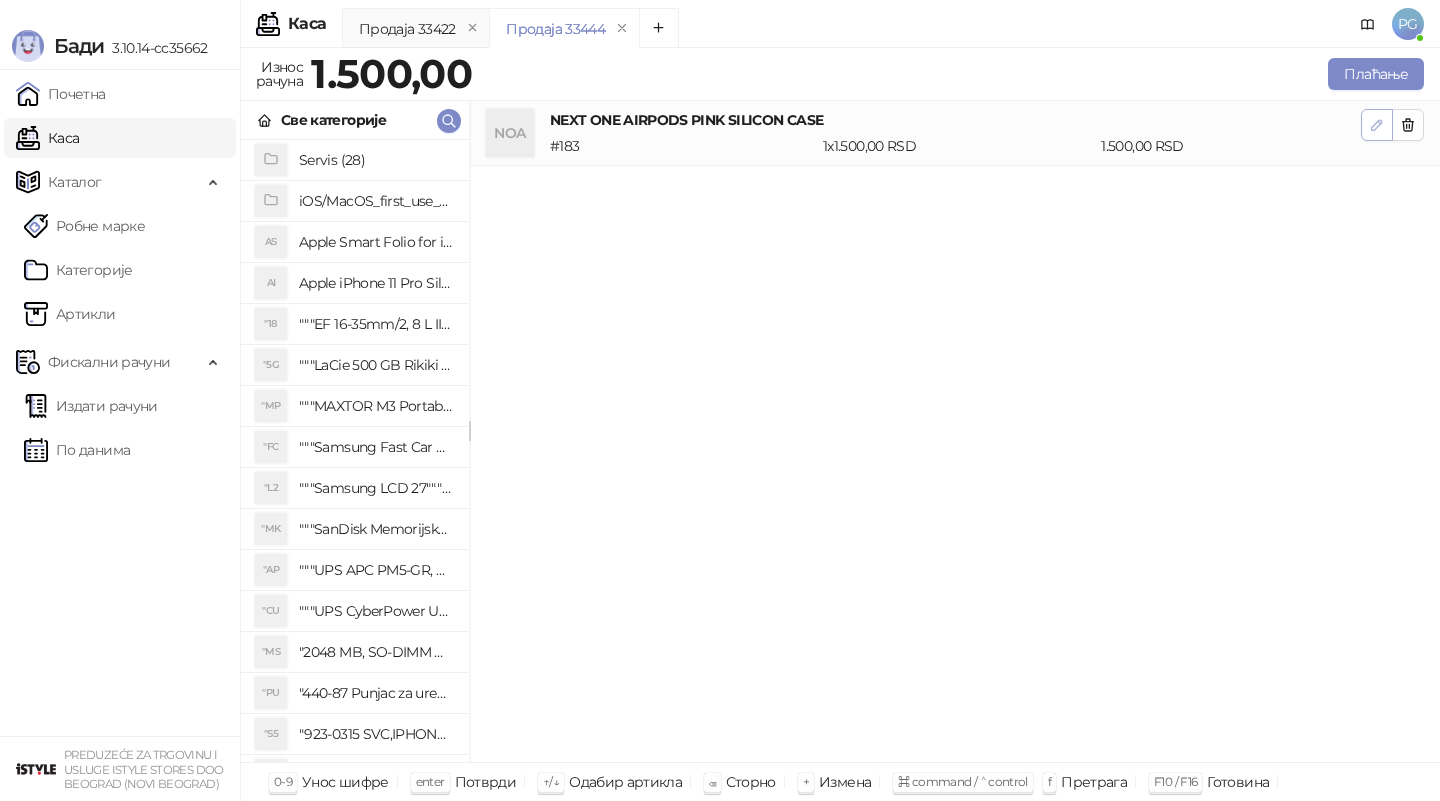 click 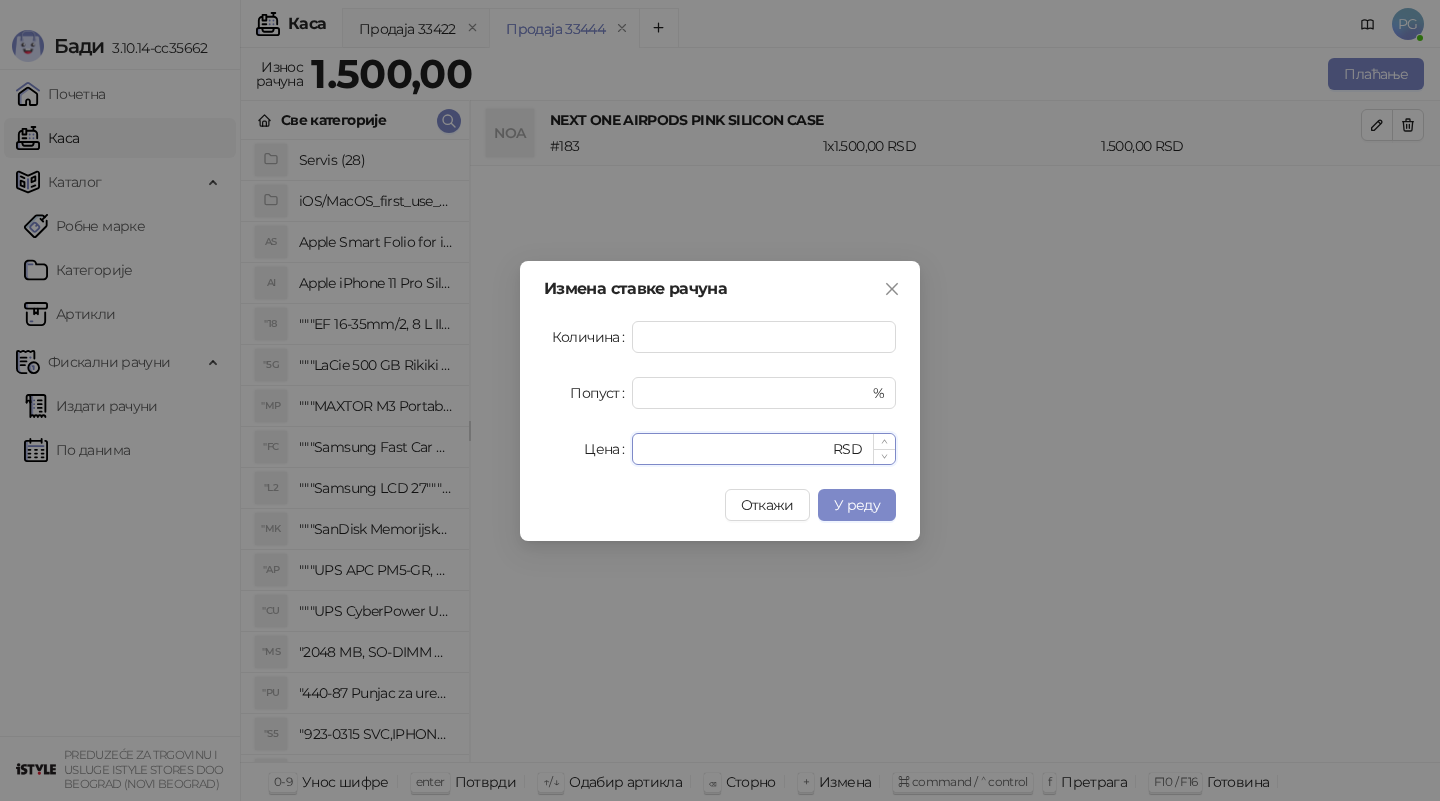 click on "****" at bounding box center [736, 449] 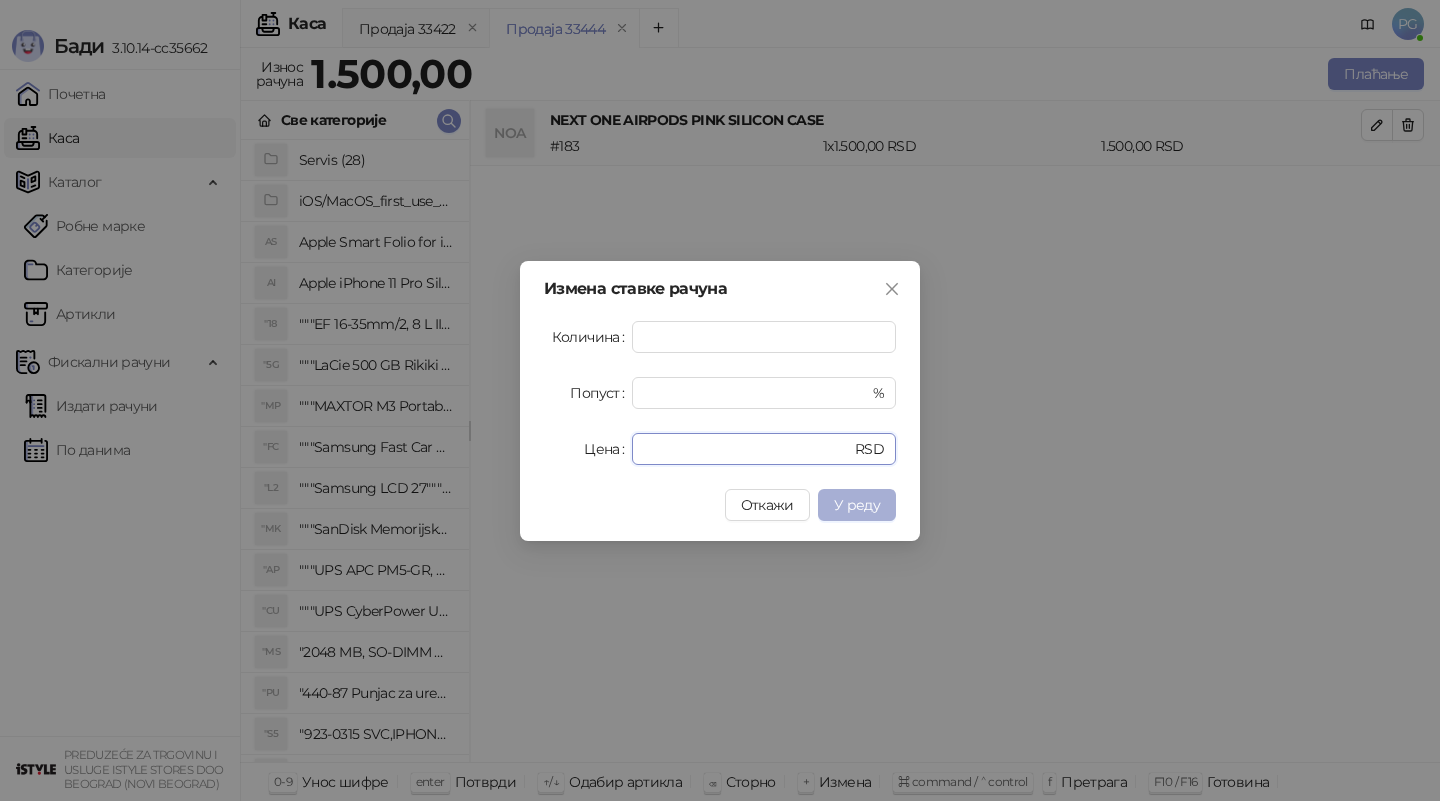 type on "****" 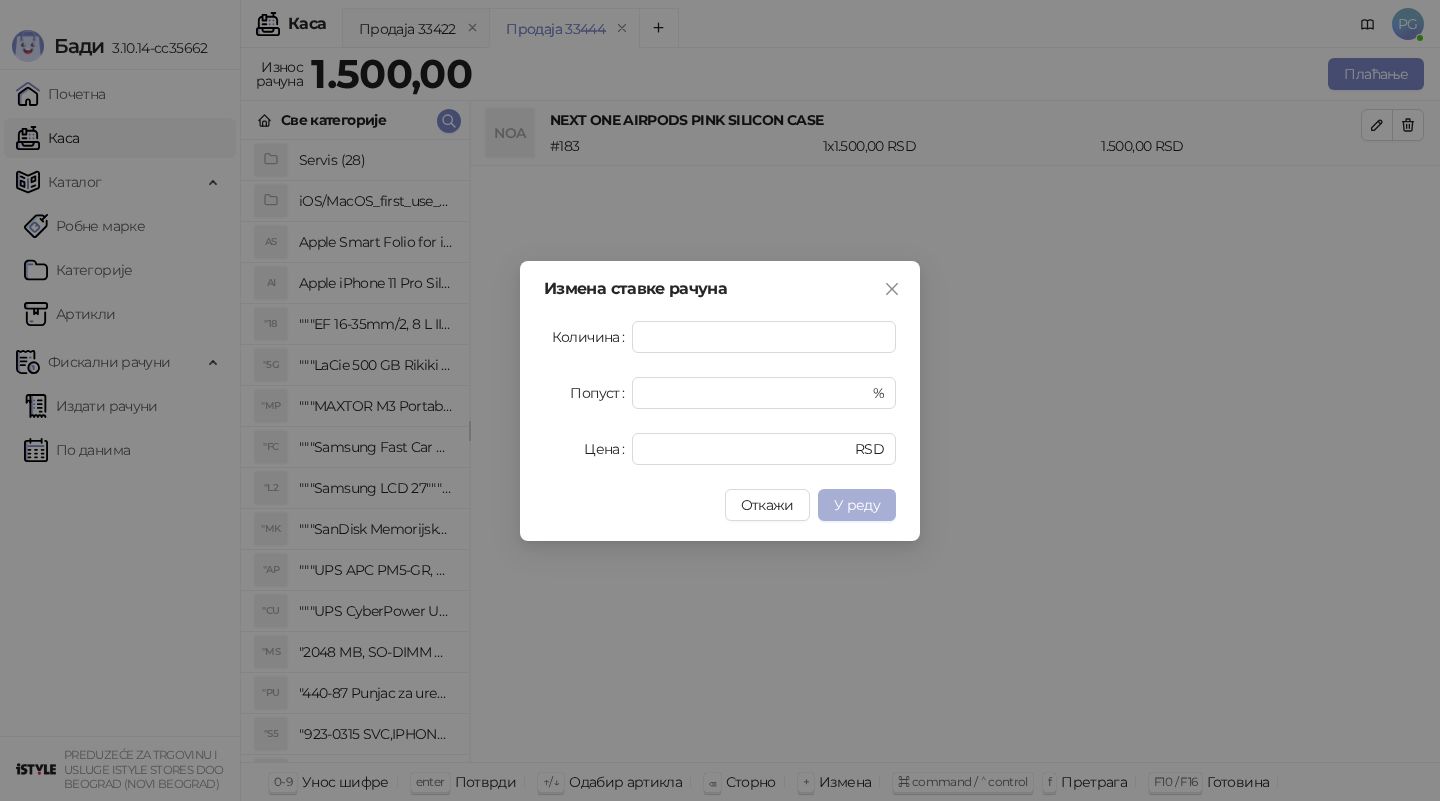 click on "У реду" at bounding box center [857, 505] 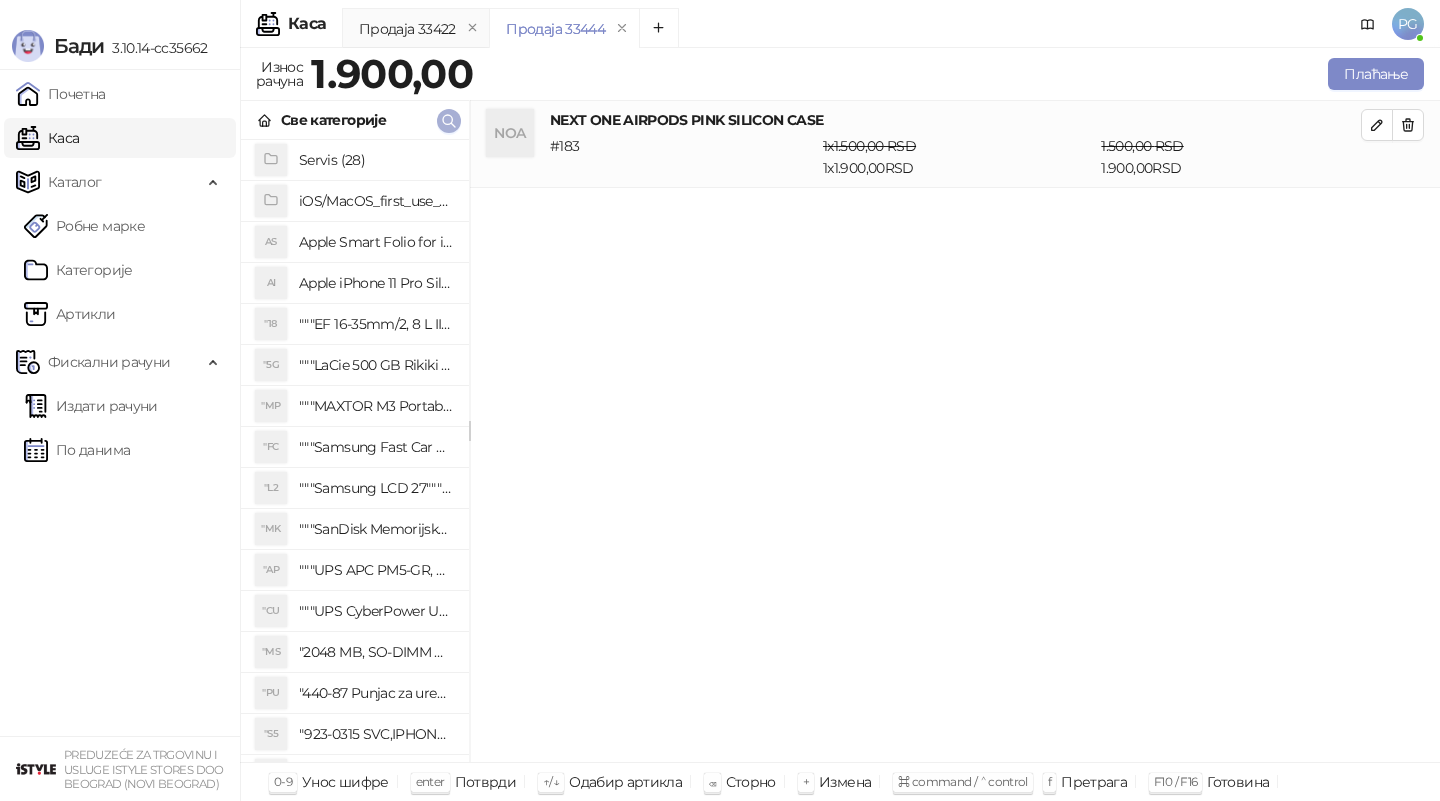 click 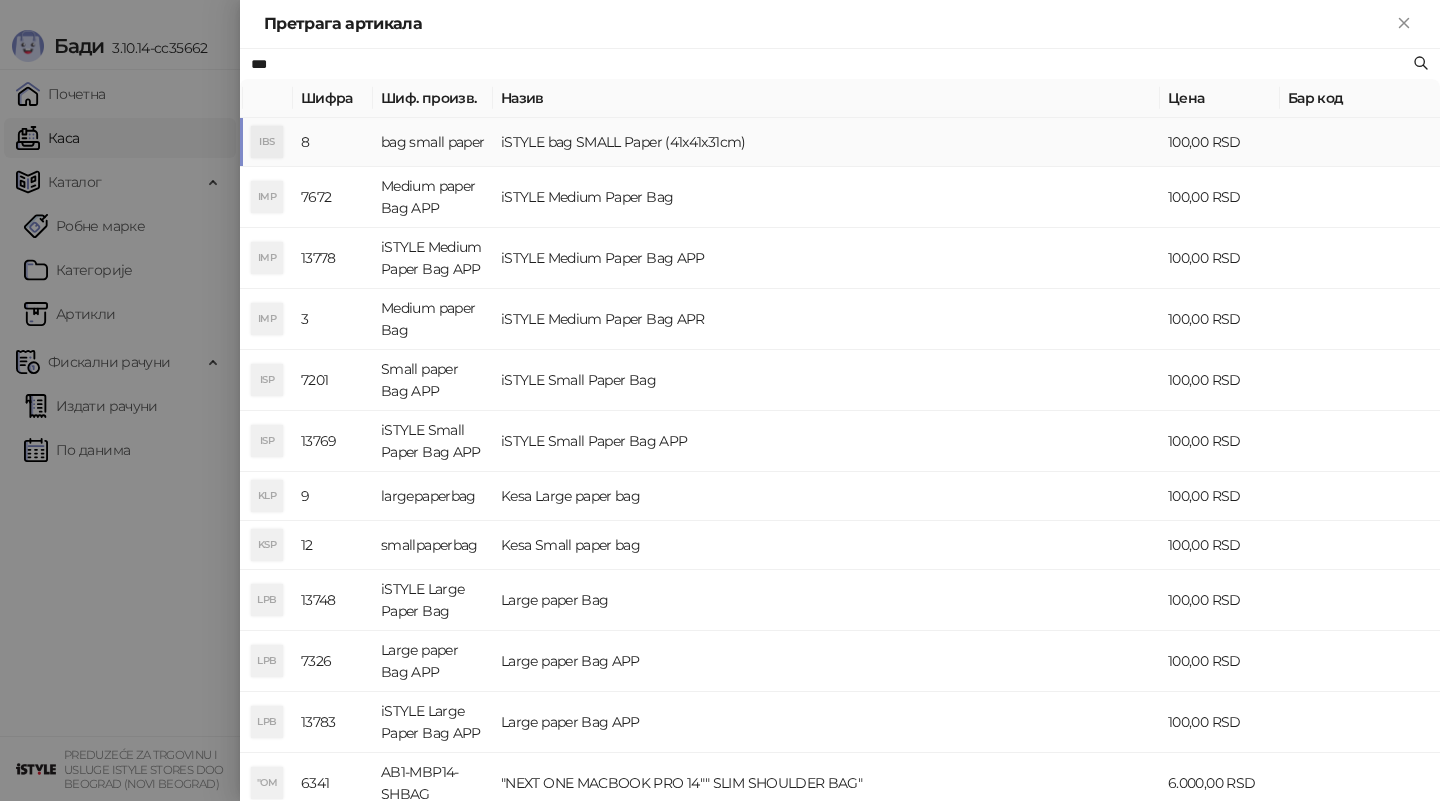 type on "***" 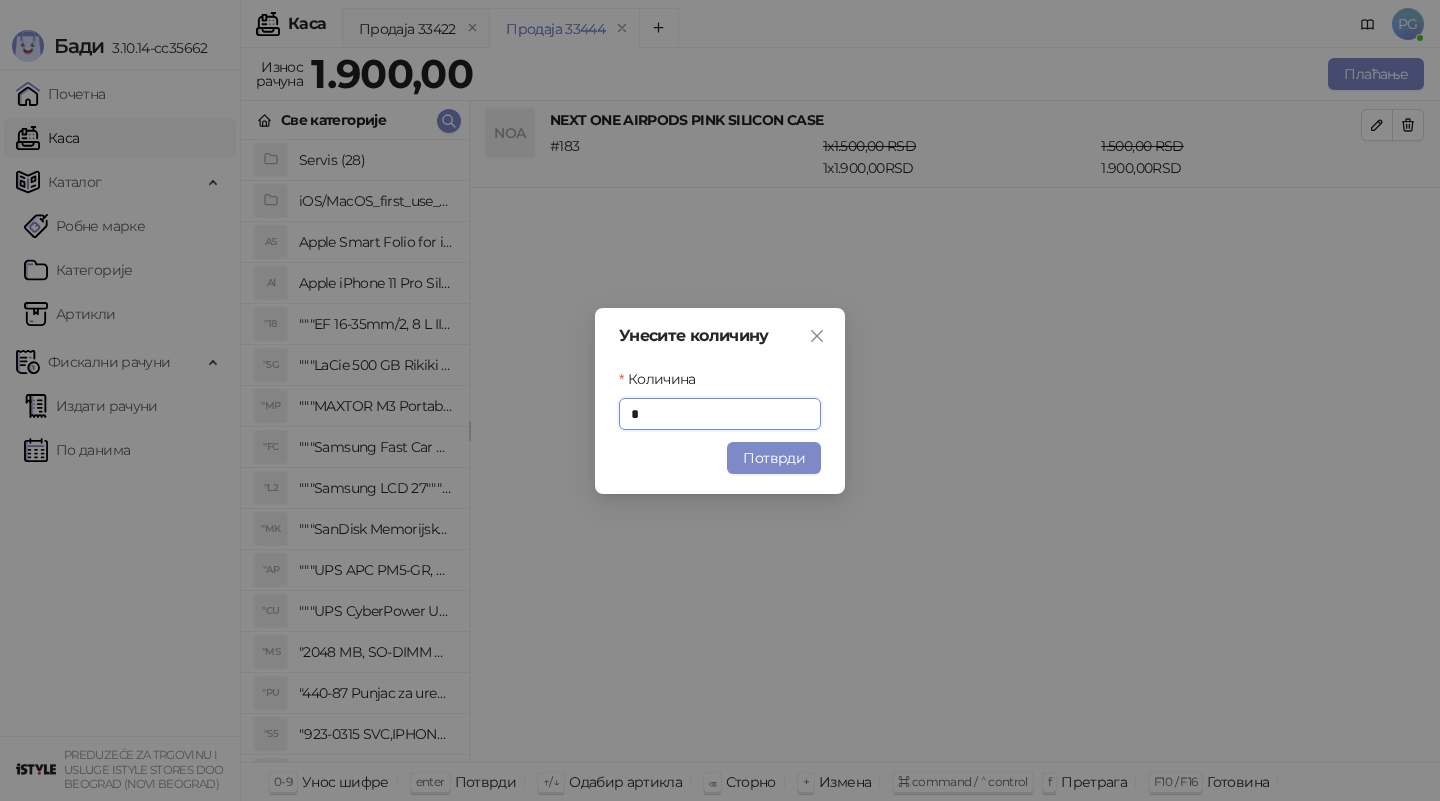 click on "Потврди" at bounding box center [774, 458] 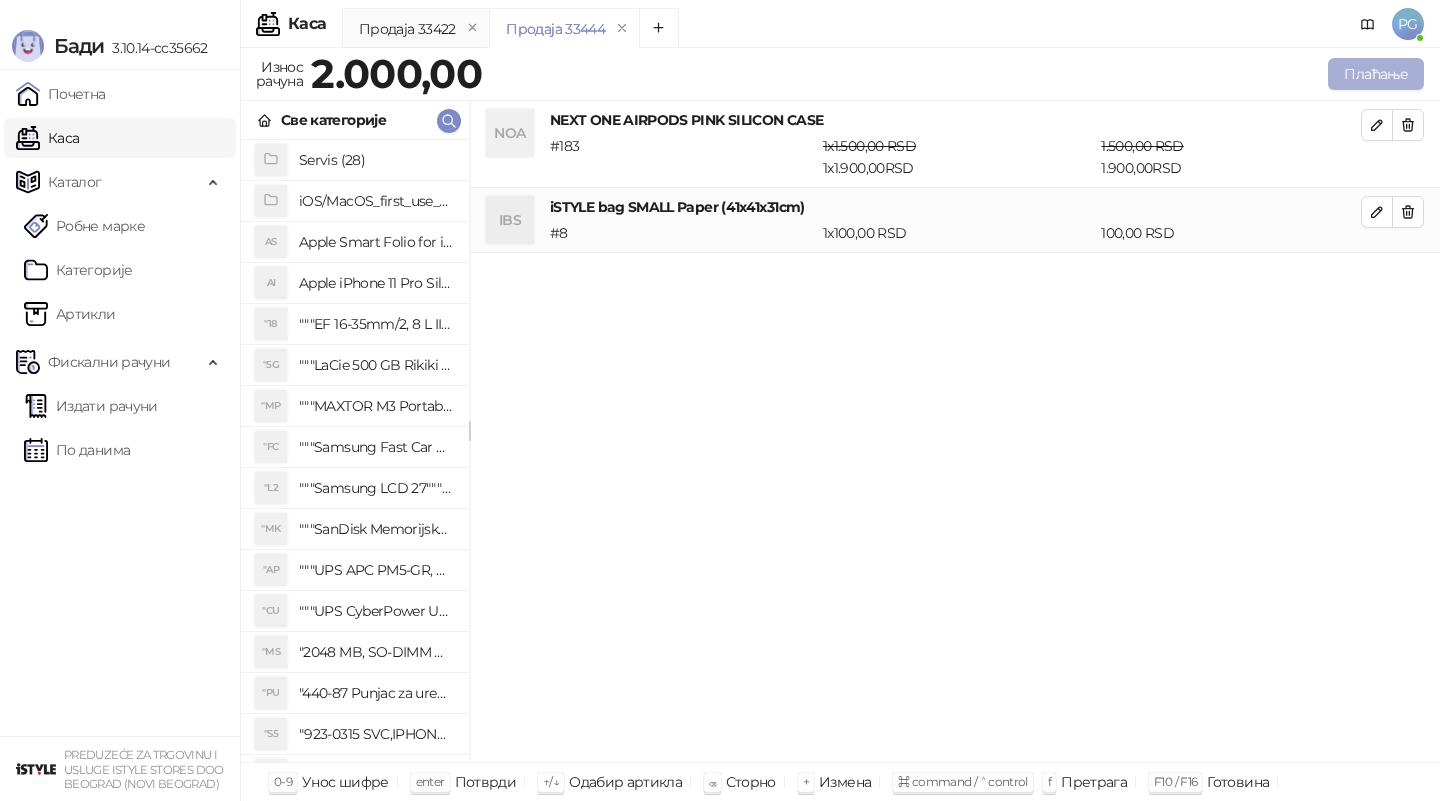 click on "Плаћање" at bounding box center [1376, 74] 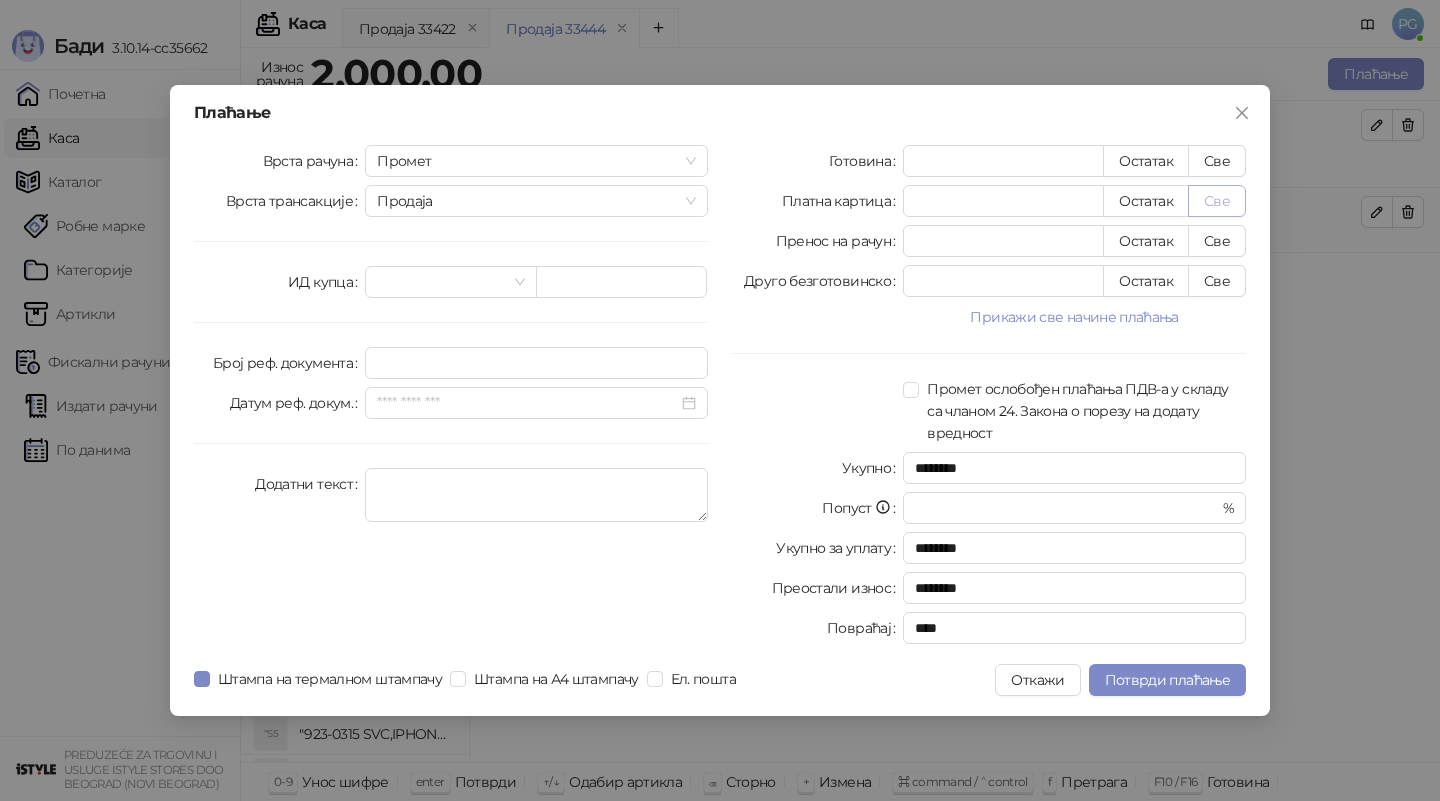 click on "Све" at bounding box center (1217, 201) 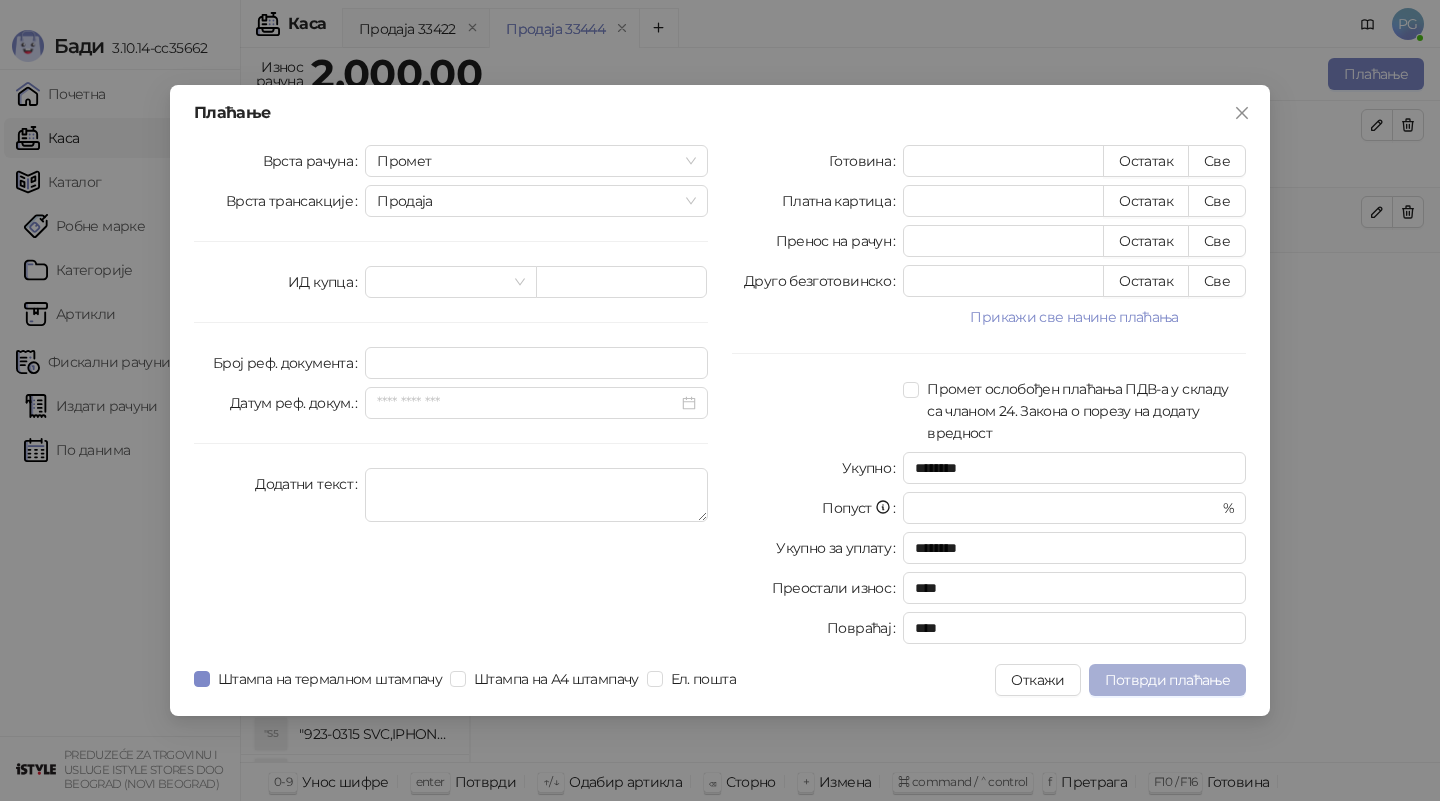click on "Потврди плаћање" at bounding box center [1167, 680] 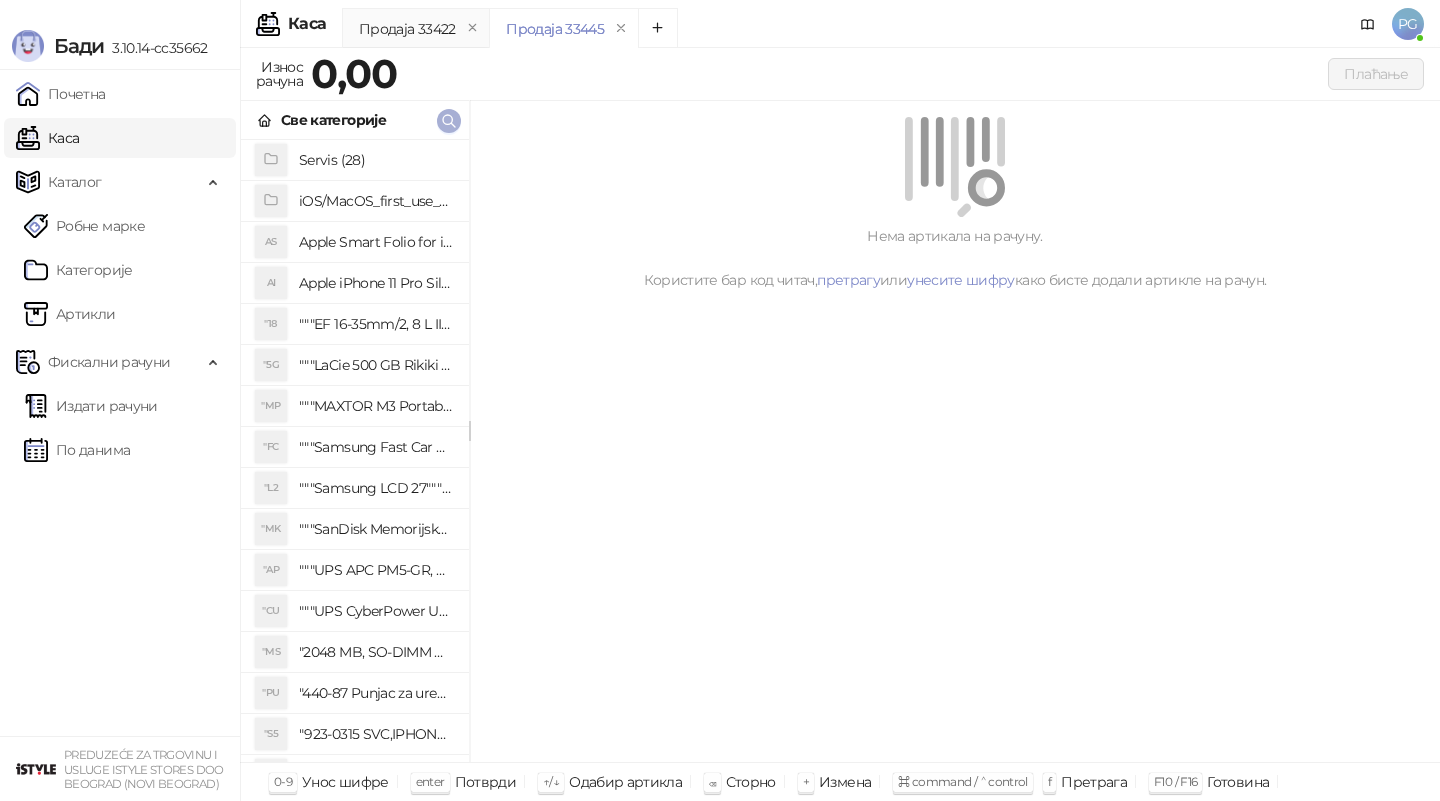 click at bounding box center (449, 120) 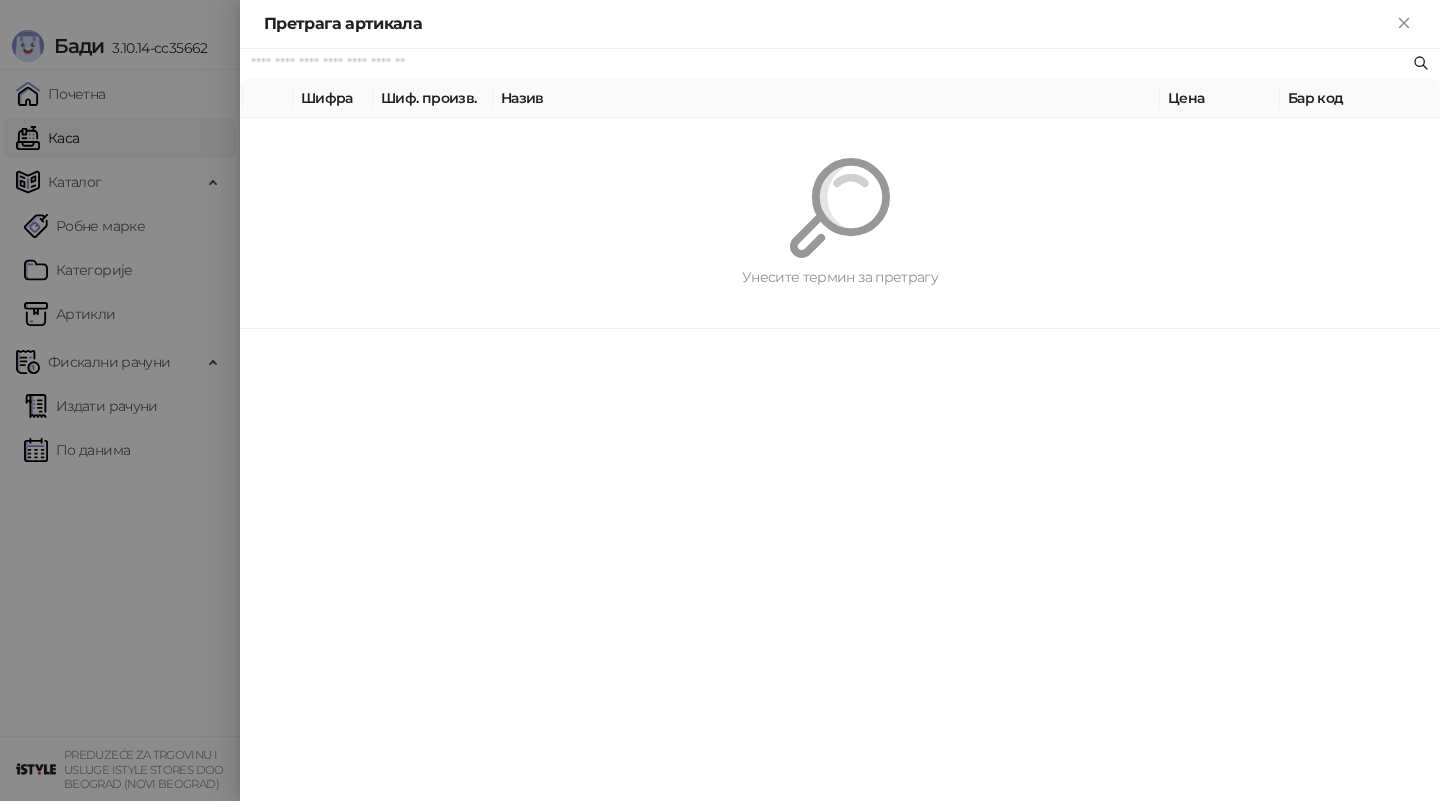 paste on "*********" 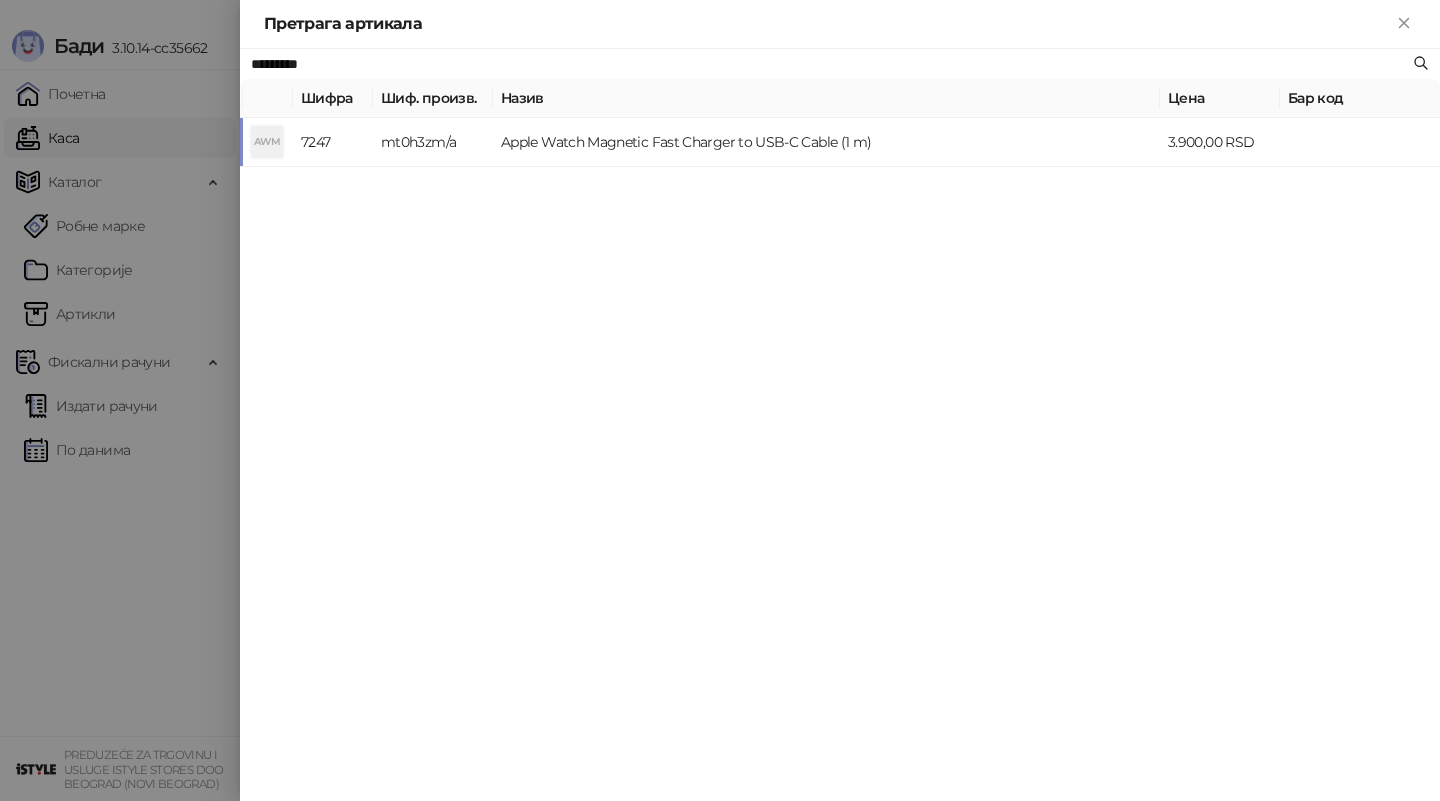 click on "mt0h3zm/a" at bounding box center [433, 142] 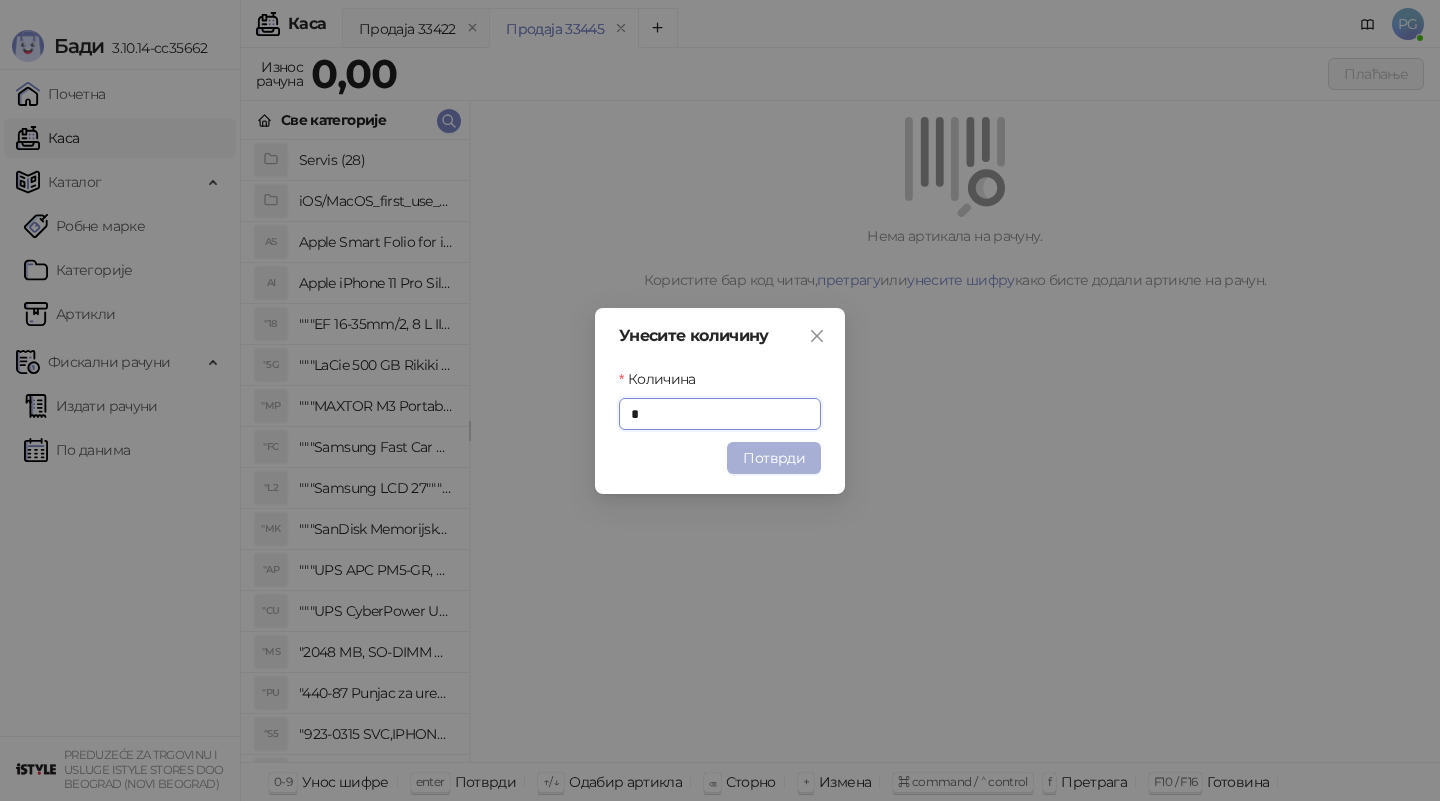 click on "Потврди" at bounding box center [774, 458] 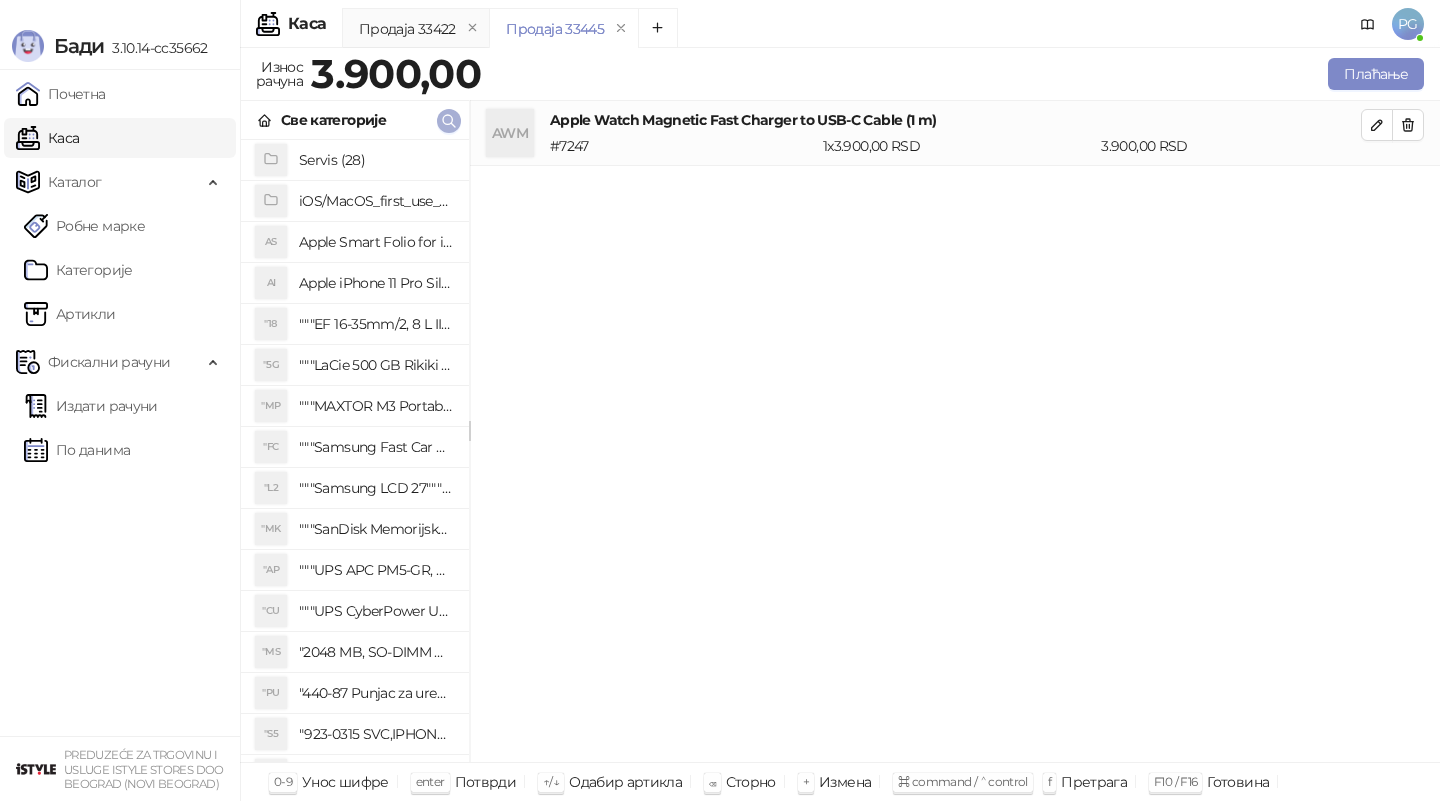 click at bounding box center (449, 121) 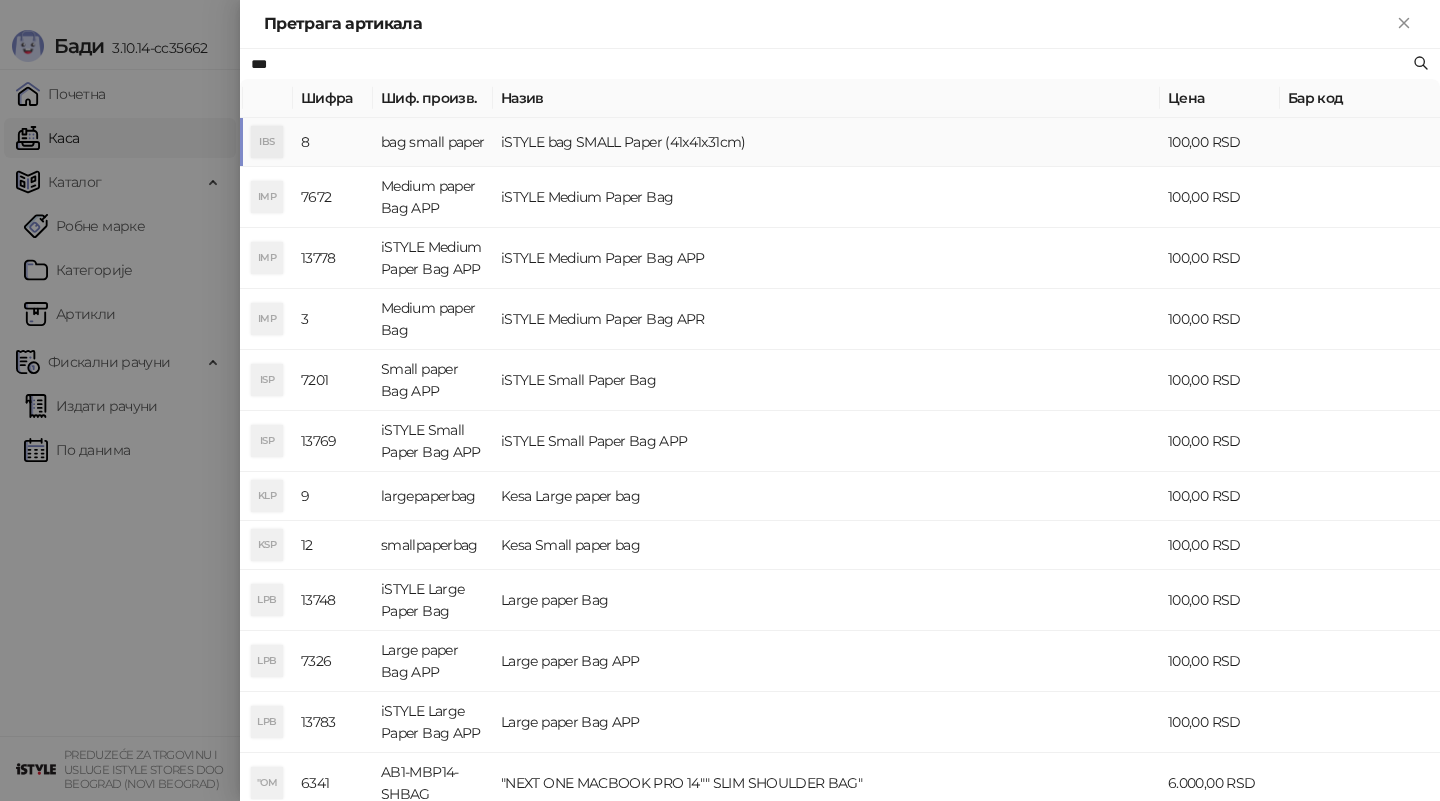 type on "***" 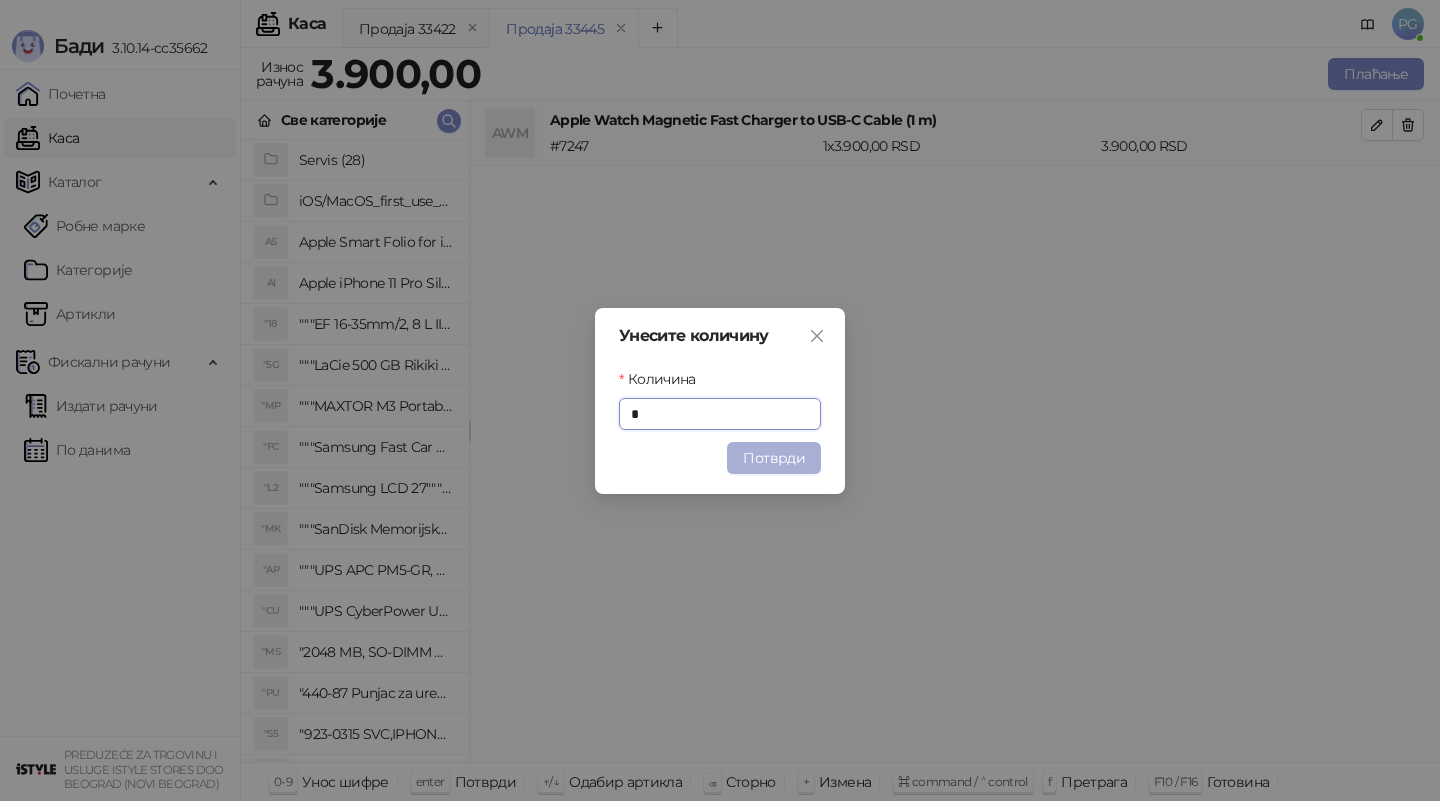 click on "Потврди" at bounding box center (774, 458) 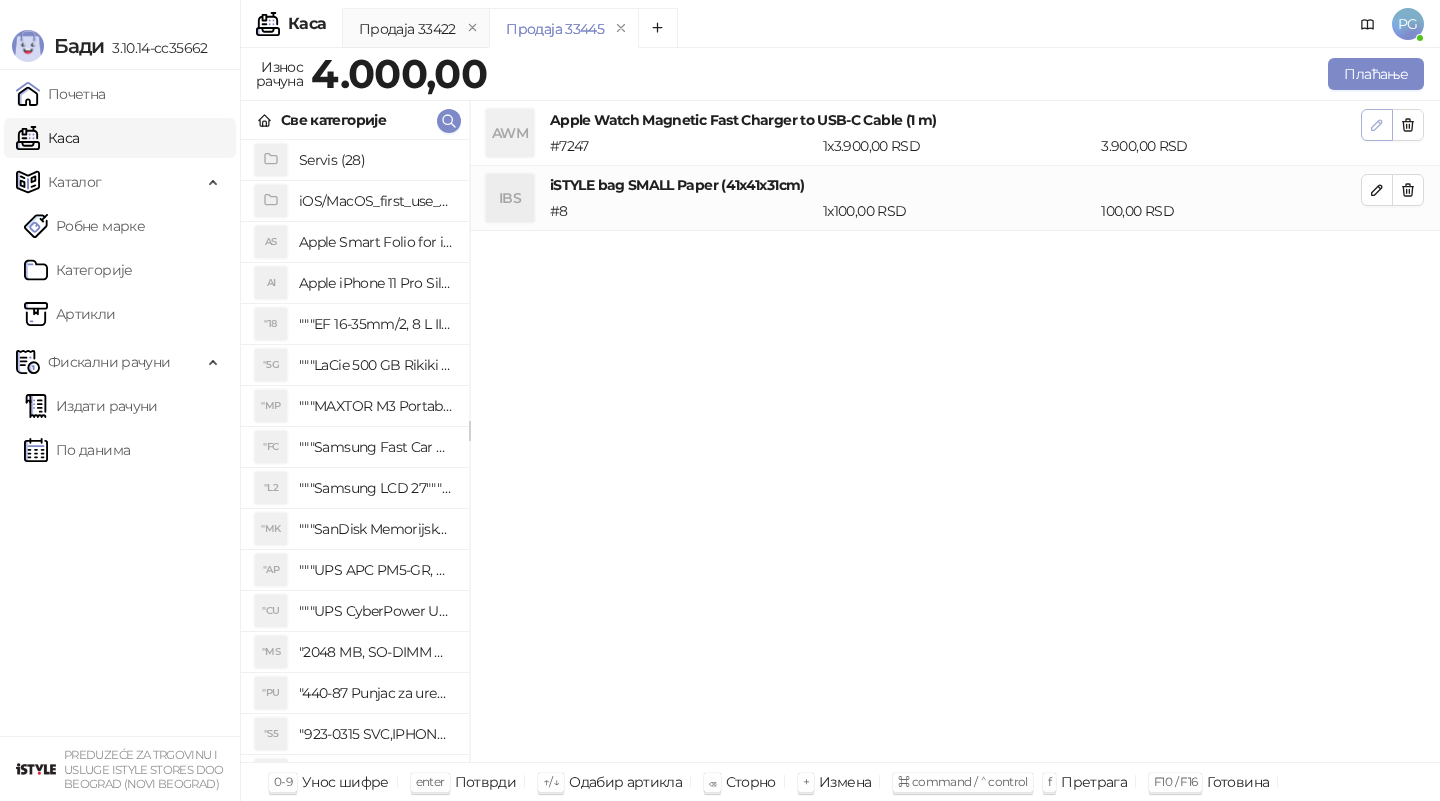 click 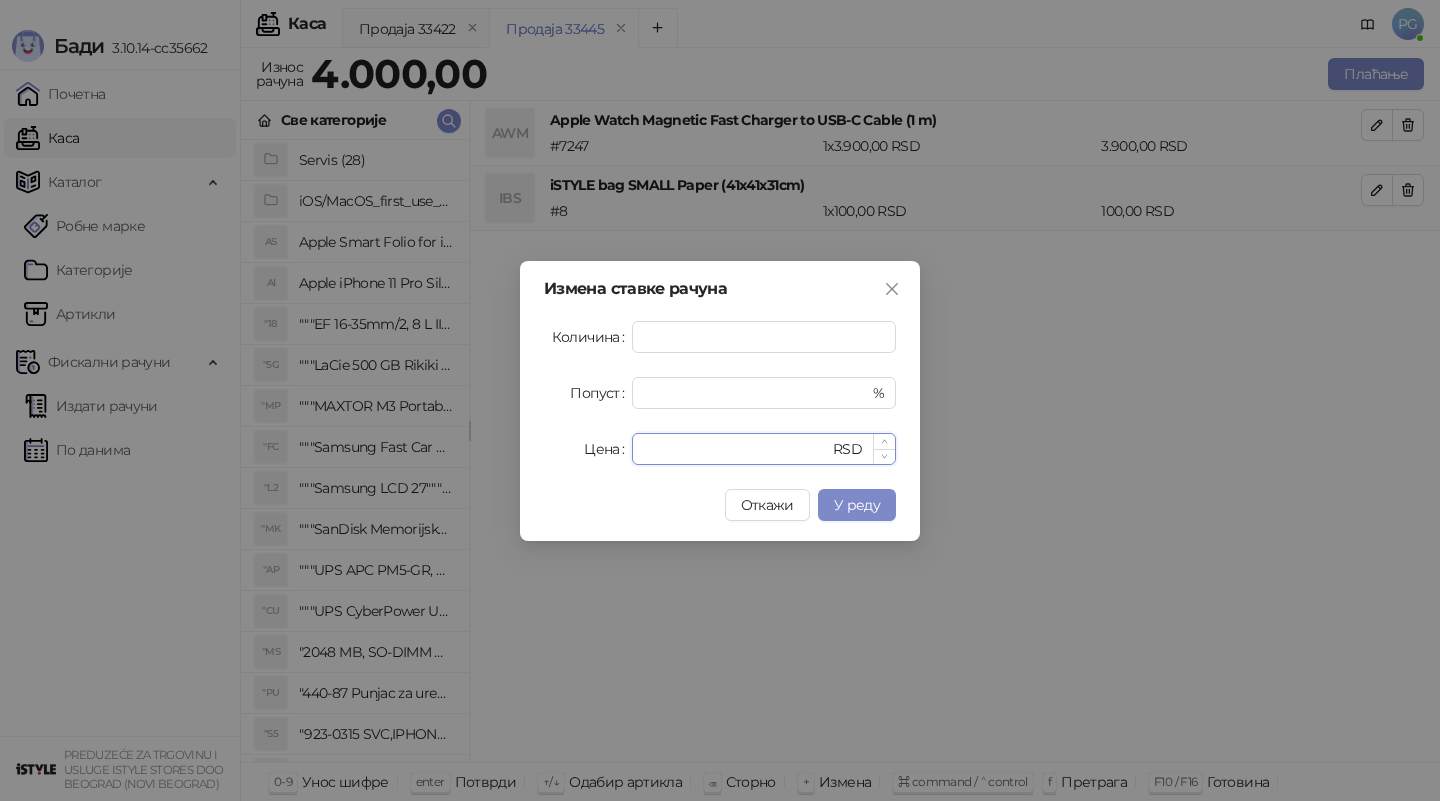 click on "****" at bounding box center [736, 449] 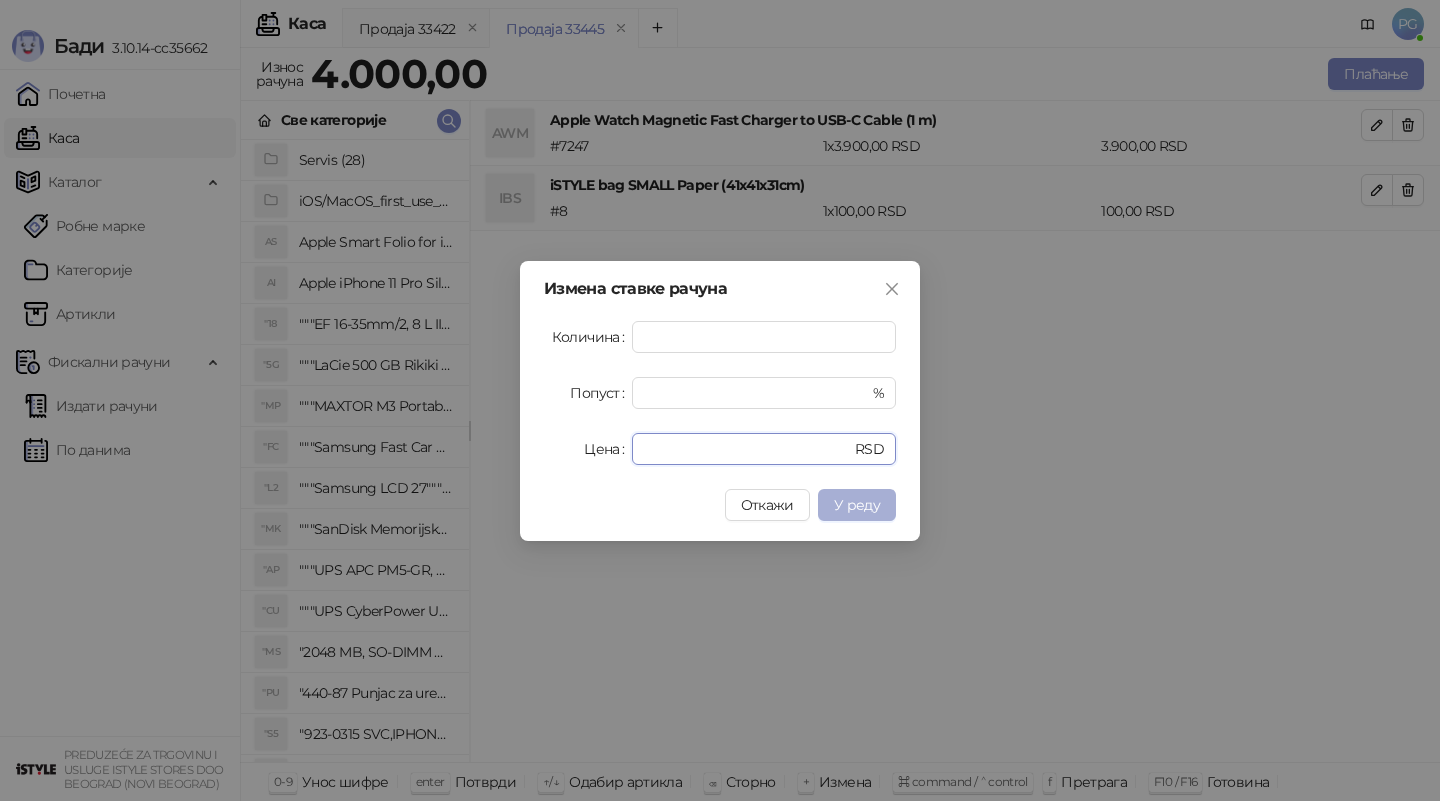 type on "****" 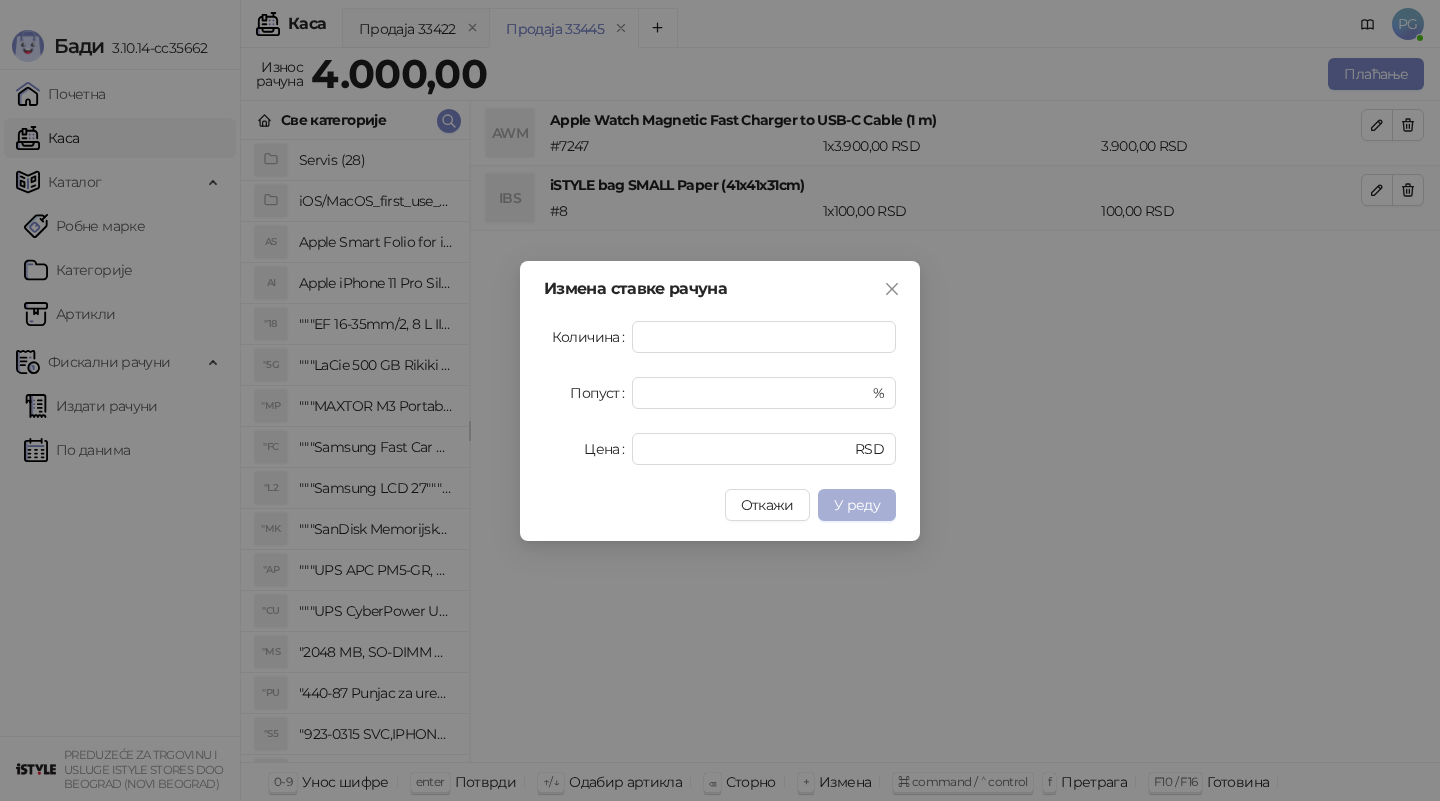 click on "У реду" at bounding box center (857, 505) 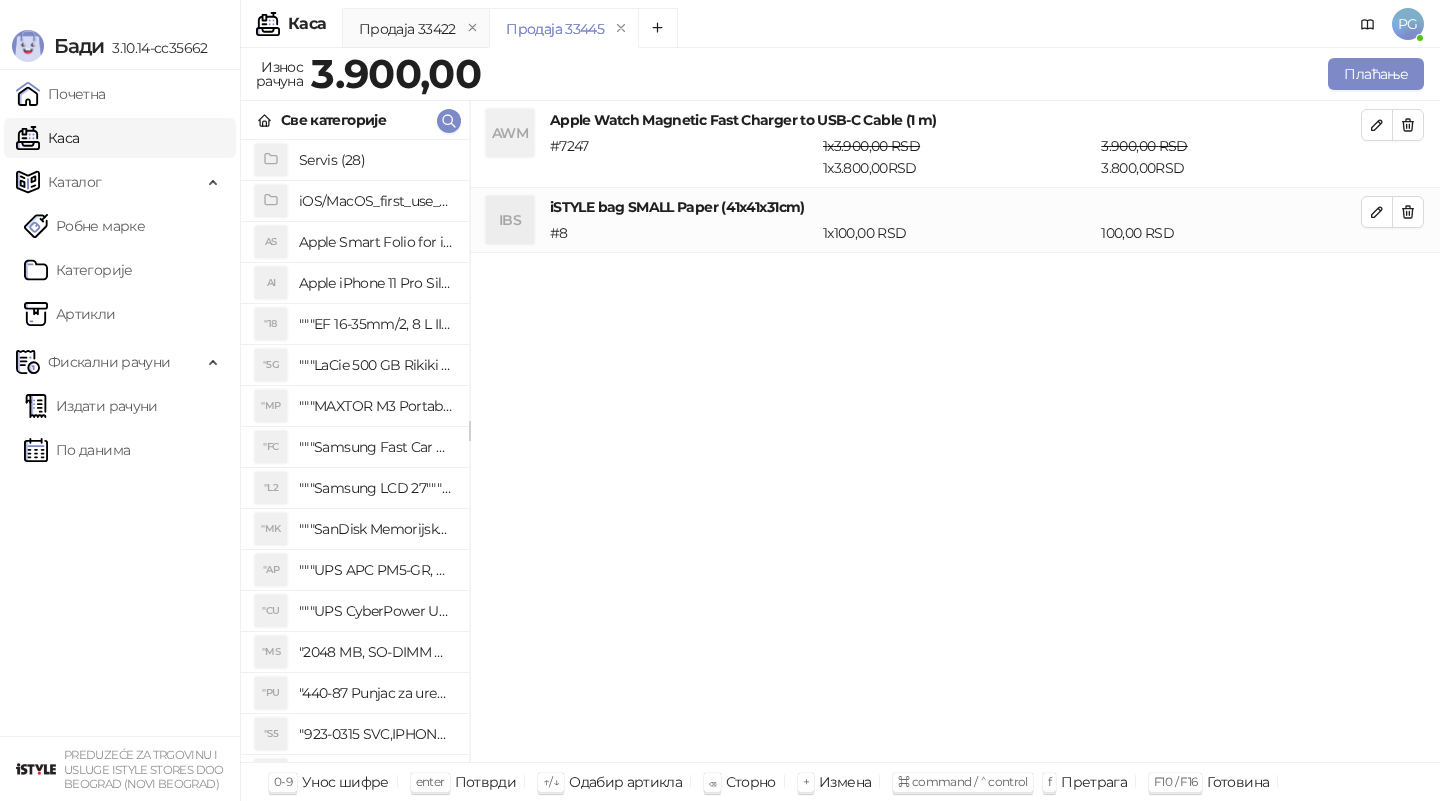 drag, startPoint x: 878, startPoint y: 495, endPoint x: 1155, endPoint y: 258, distance: 364.5518 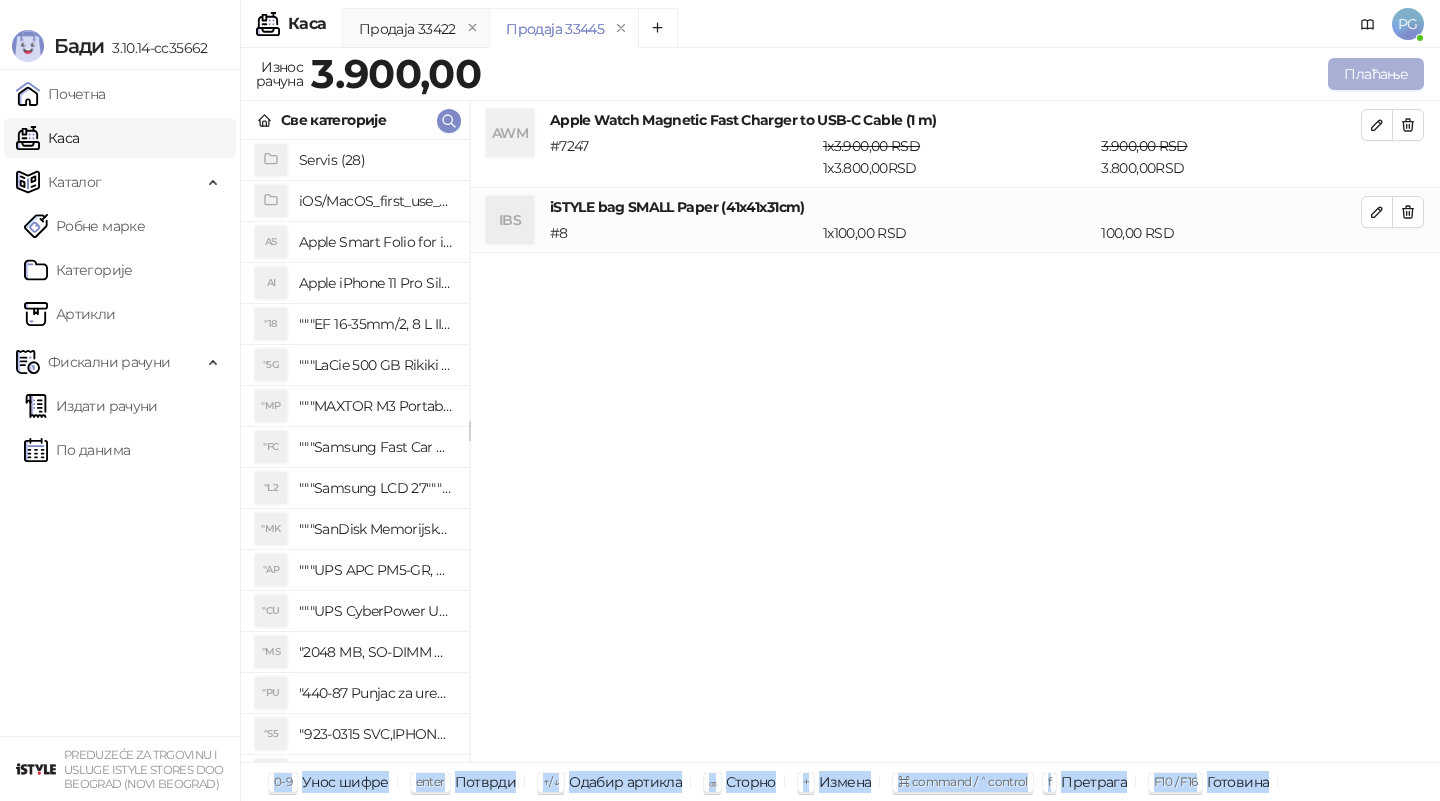 click on "Плаћање" at bounding box center (1376, 74) 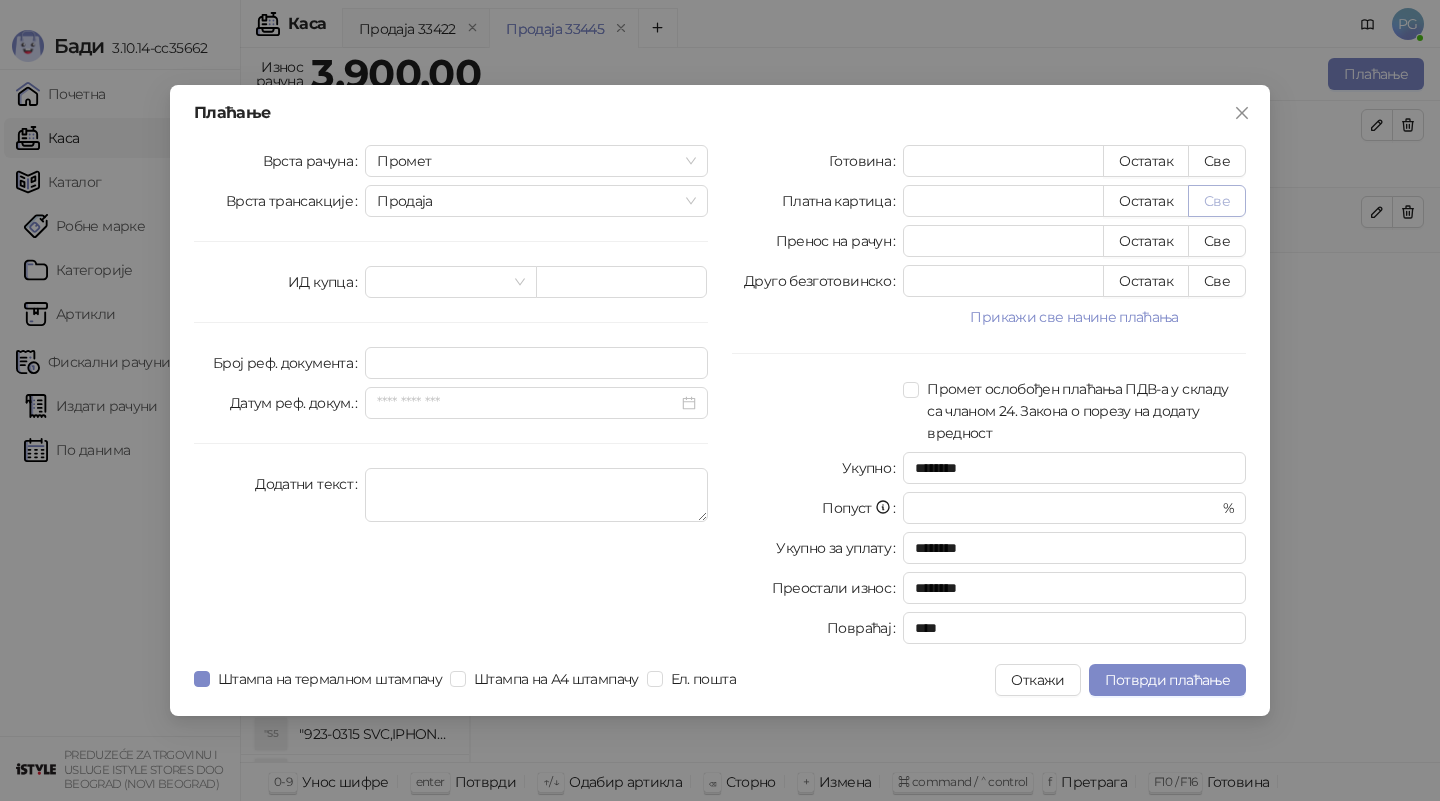 click on "Све" at bounding box center (1217, 201) 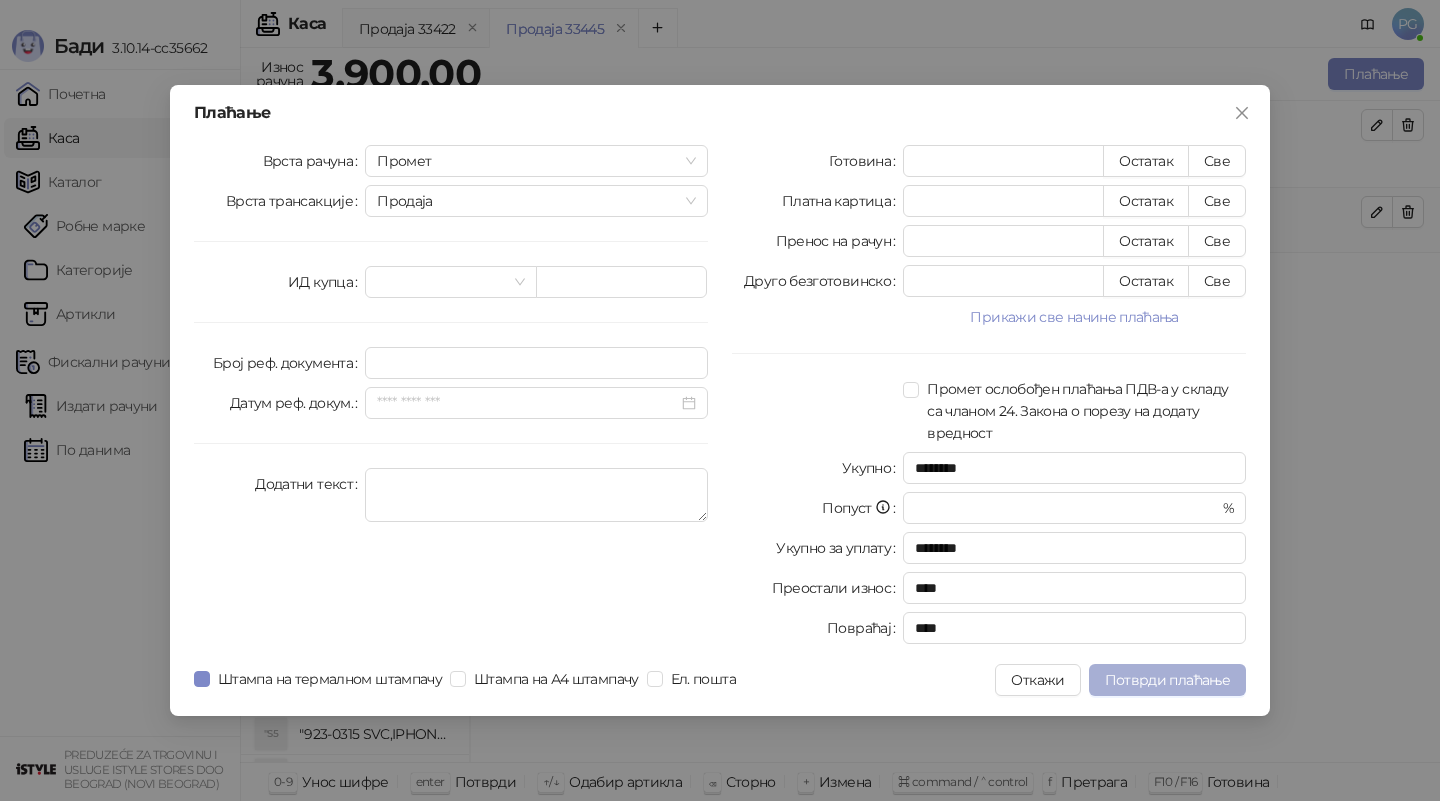 click on "Потврди плаћање" at bounding box center [1167, 680] 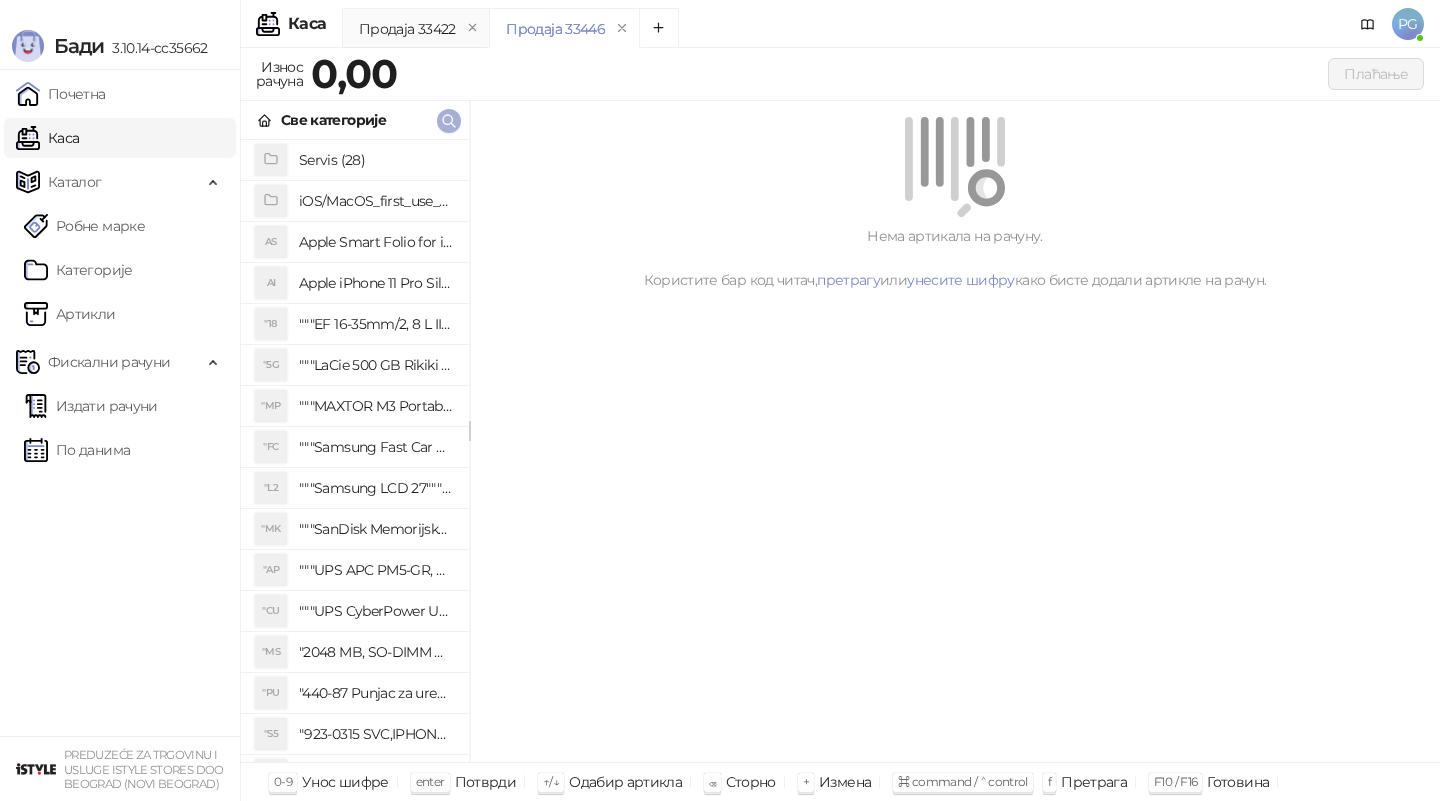 click 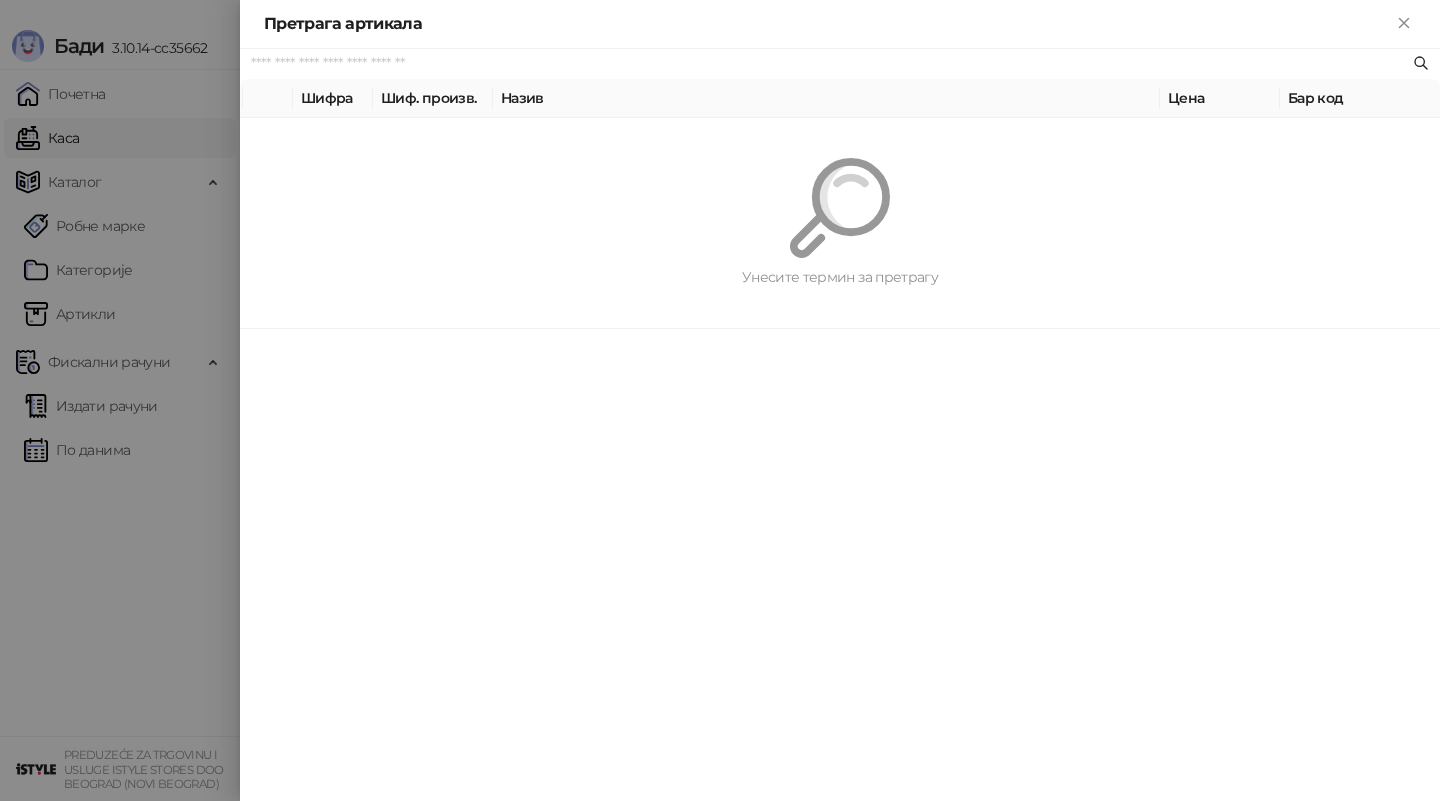 paste on "**********" 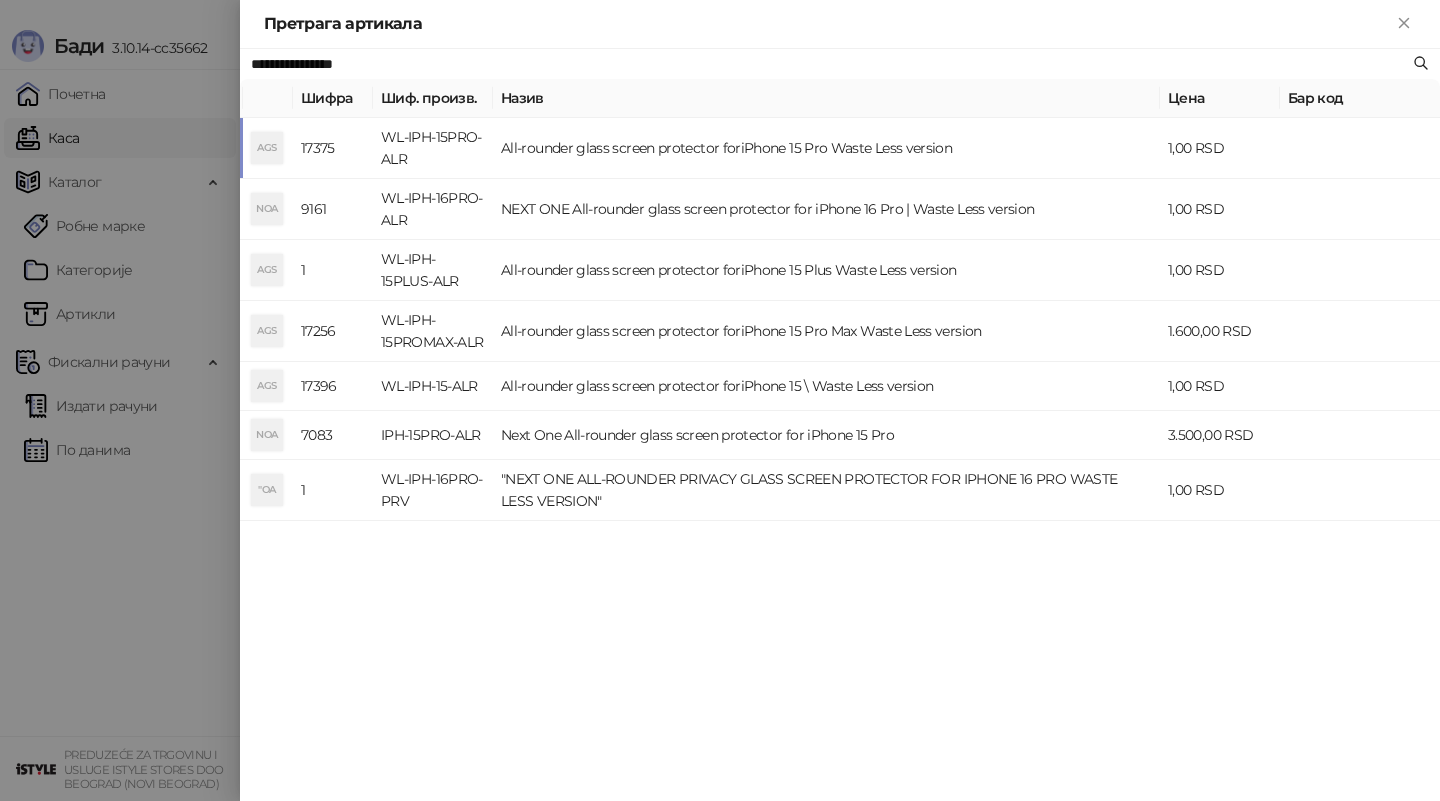 click on "WL-IPH-15PRO-ALR" at bounding box center [433, 148] 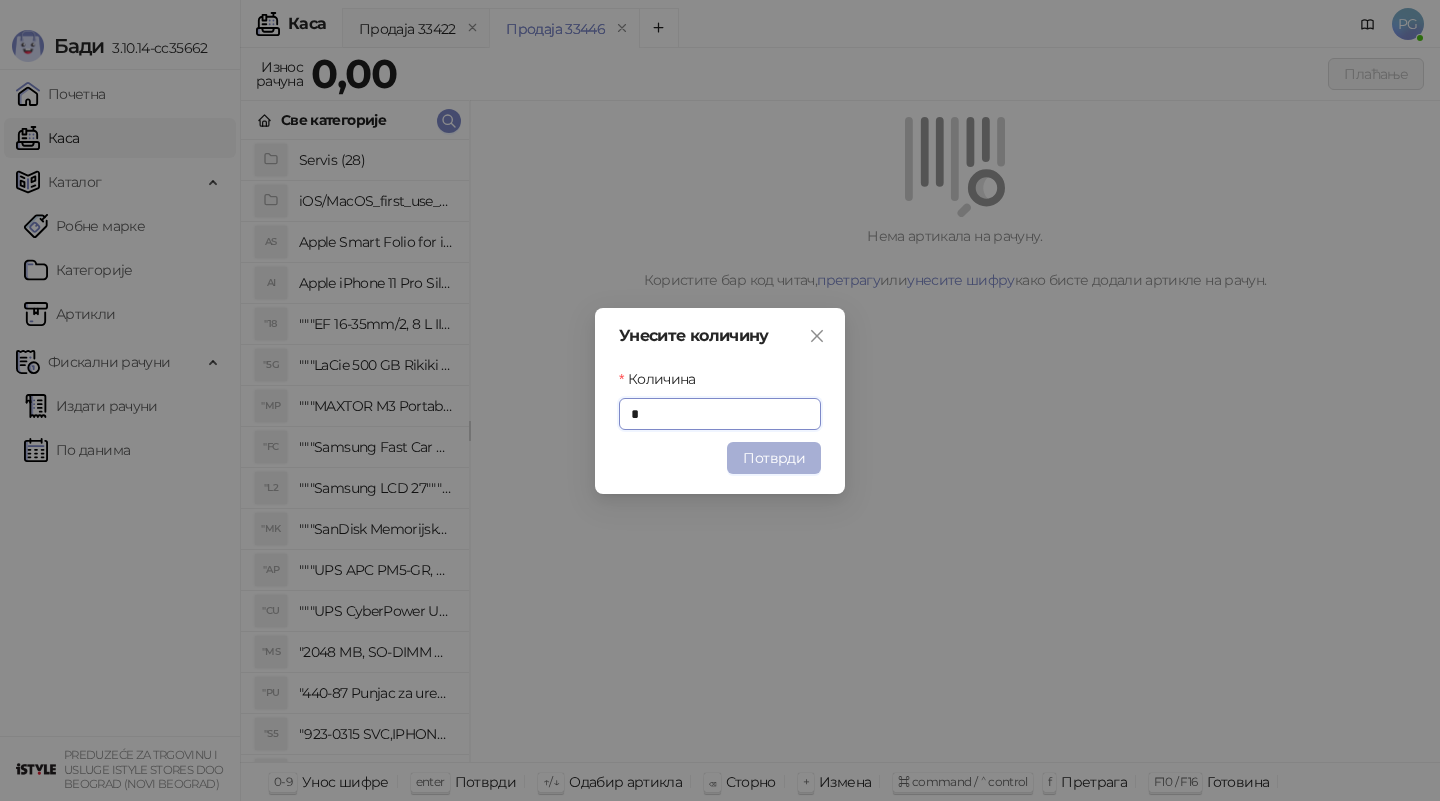 click on "Потврди" at bounding box center (774, 458) 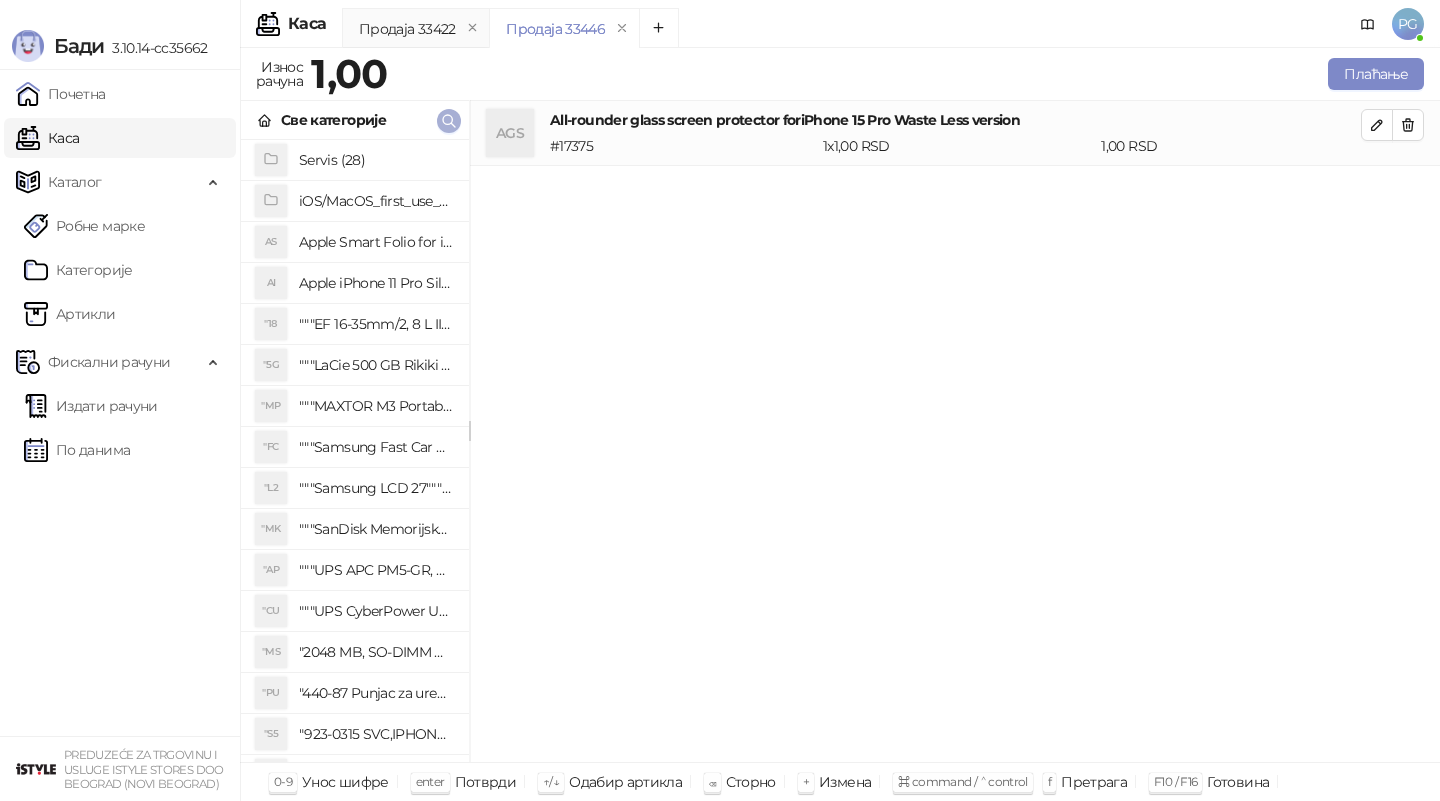 click 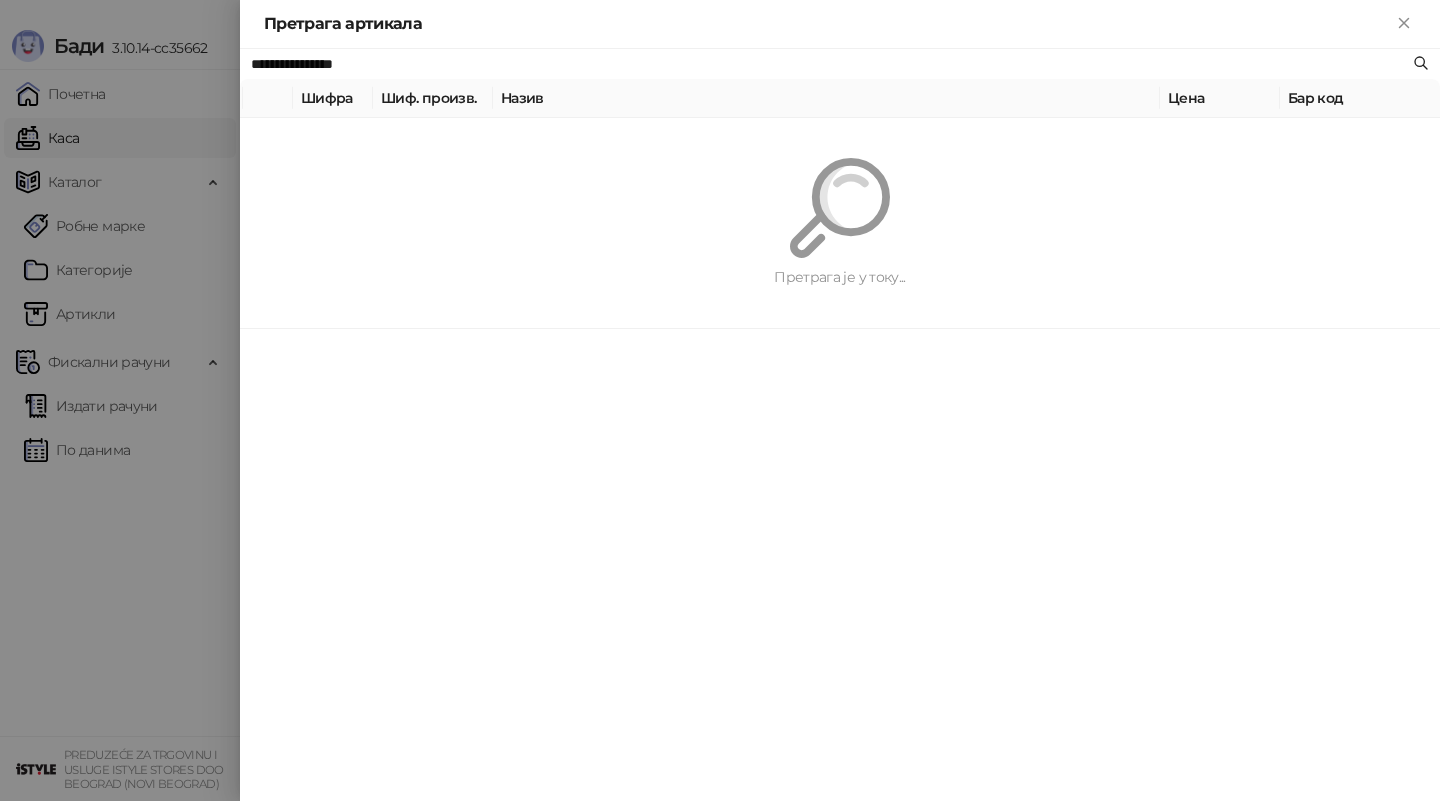 paste on "*********" 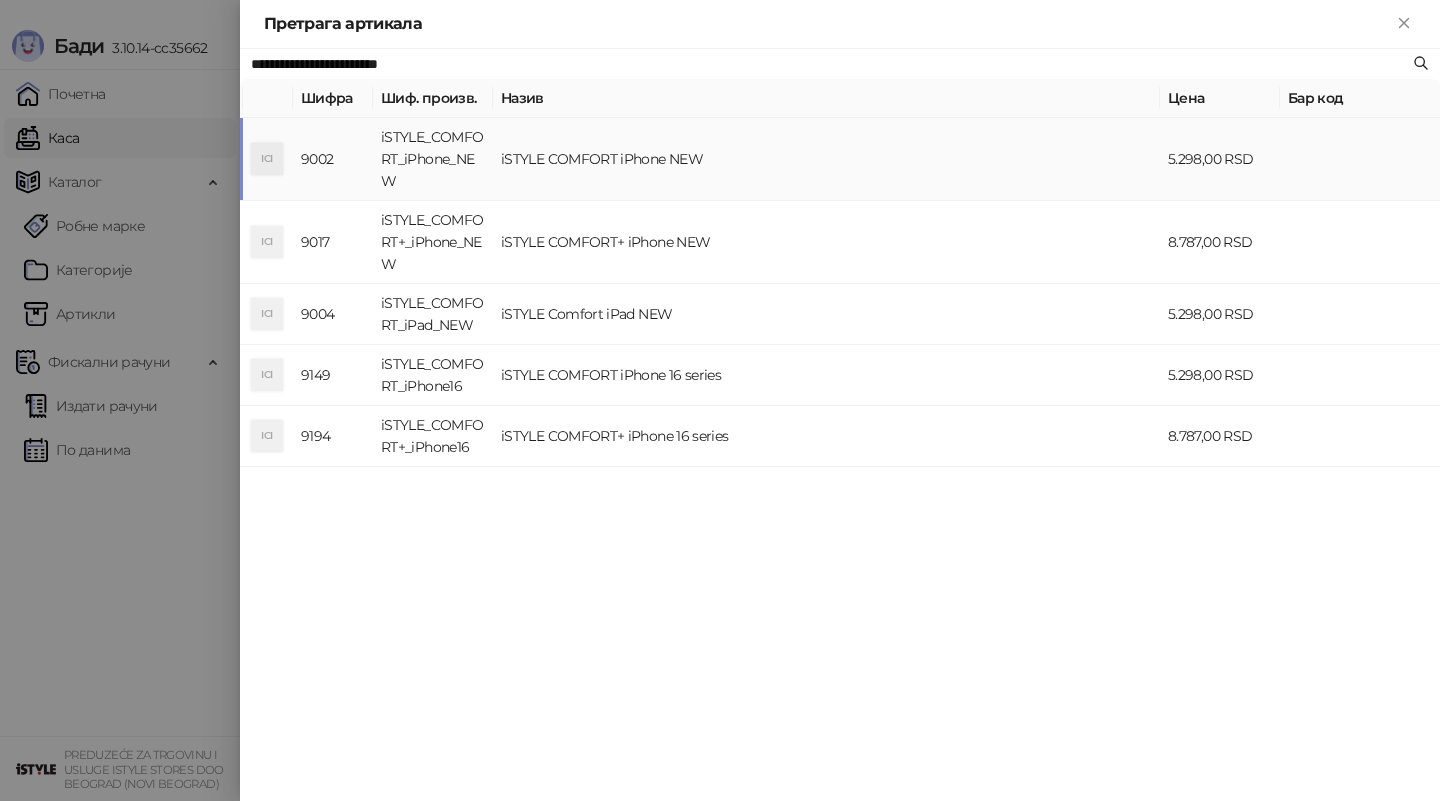 type on "**********" 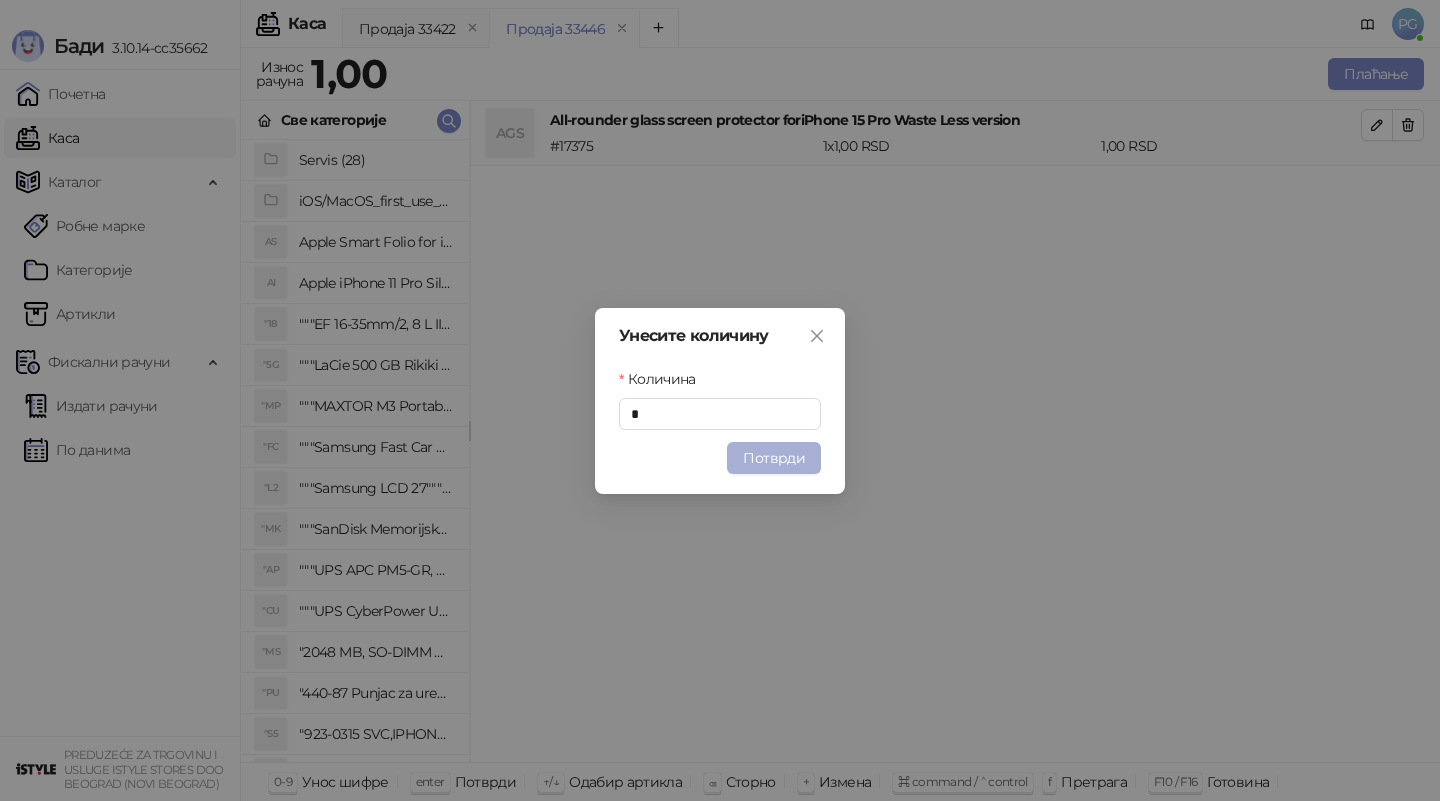 click on "Потврди" at bounding box center (774, 458) 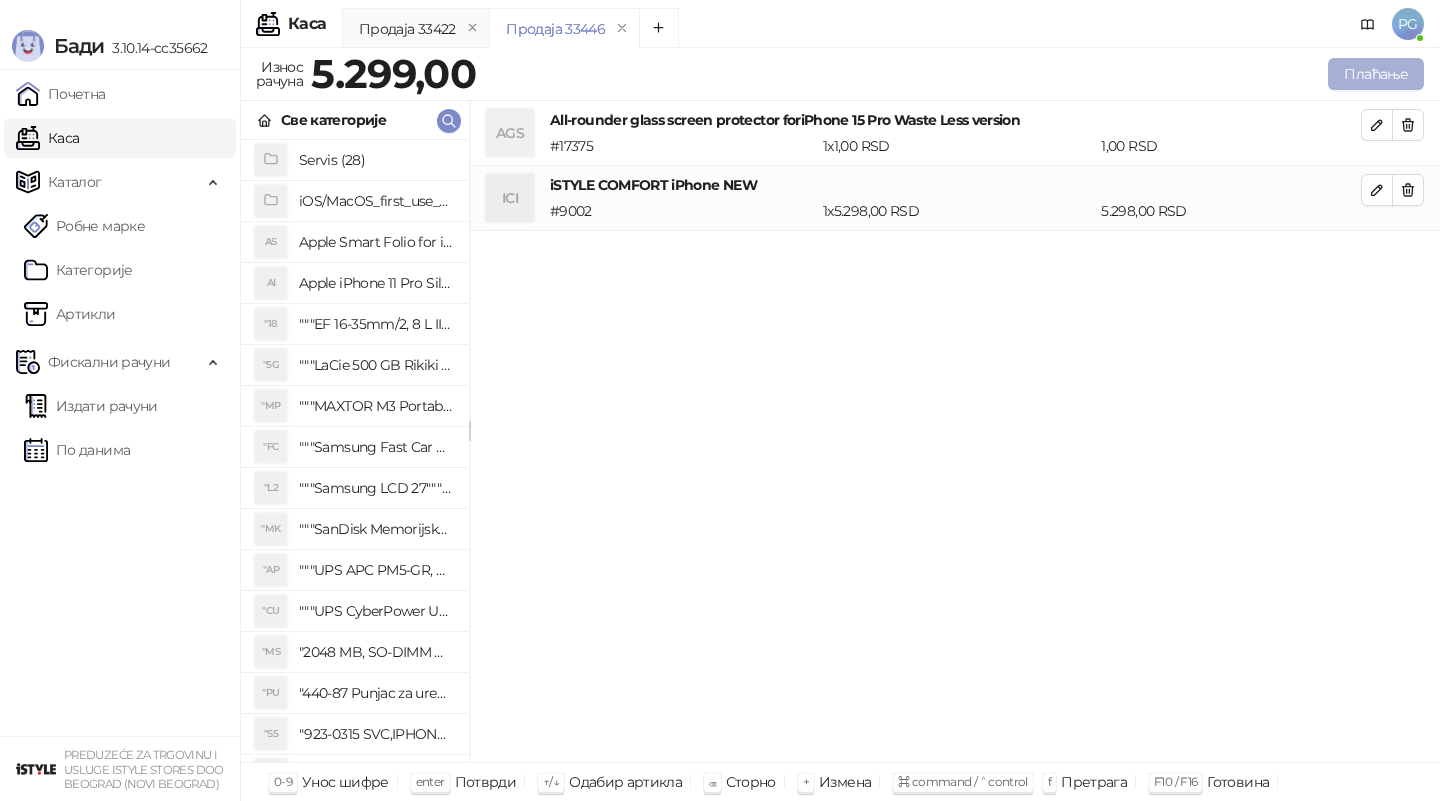 click on "Плаћање" at bounding box center (1376, 74) 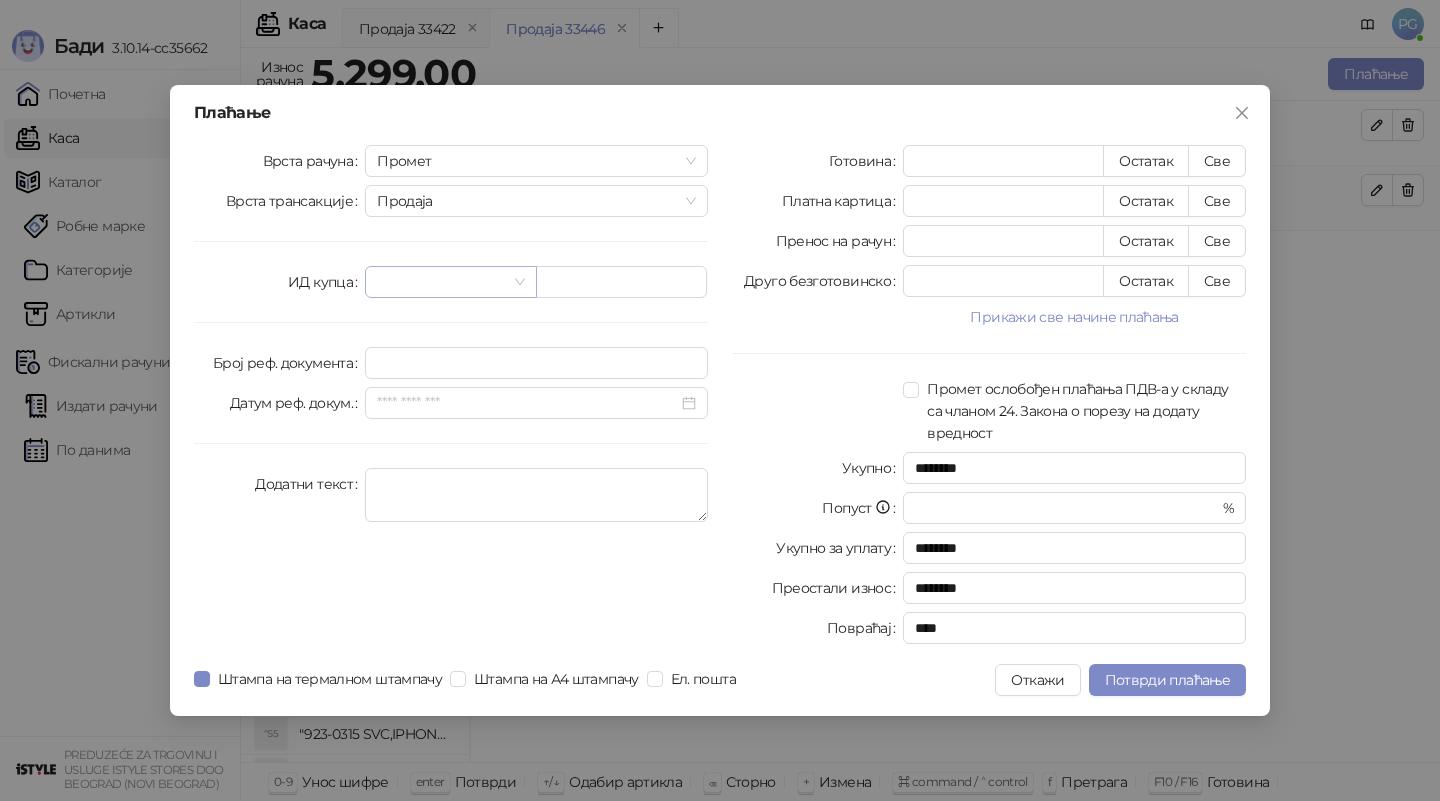 click at bounding box center (441, 282) 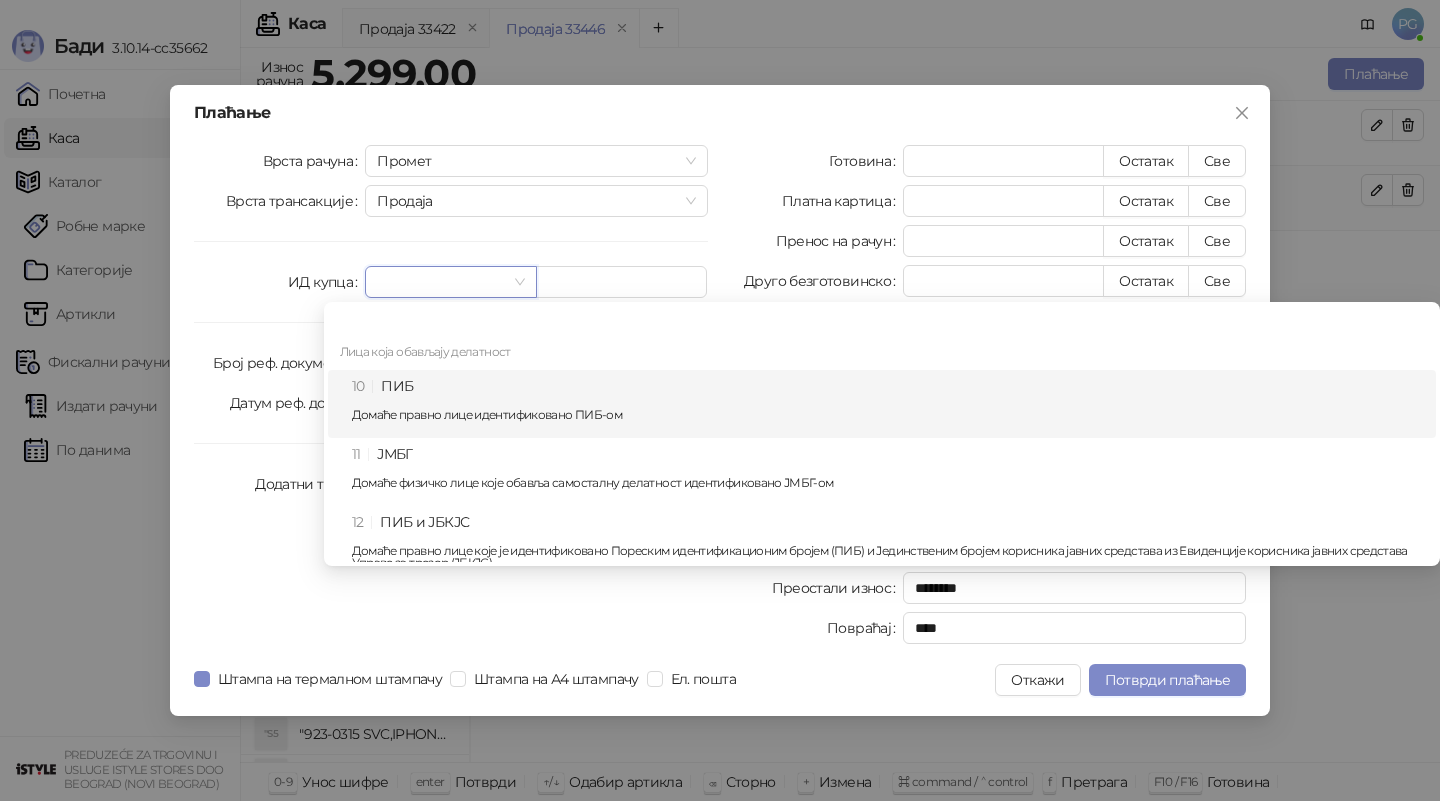 click on "10 ПИБ Домаће правно лице идентификовано ПИБ-ом" at bounding box center [888, 404] 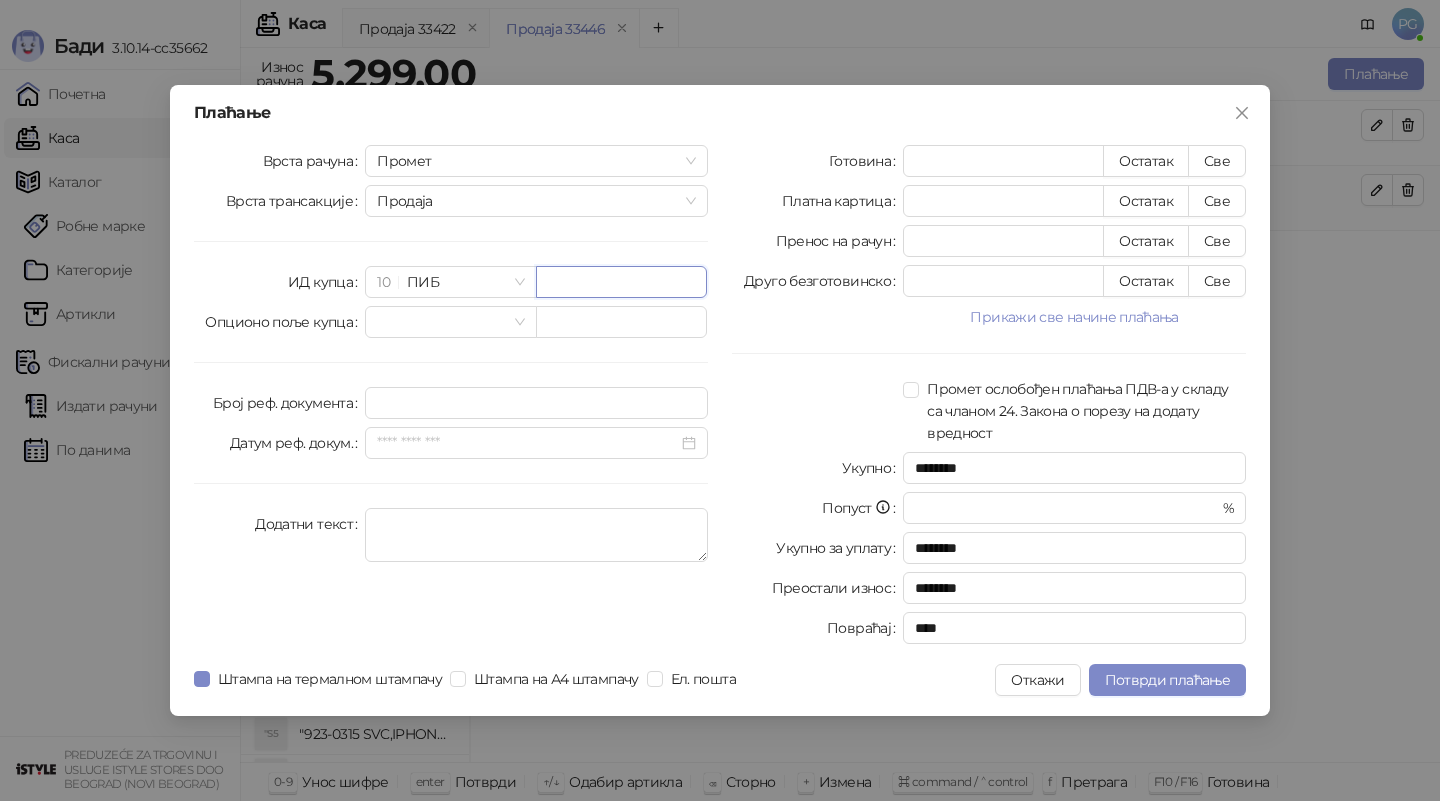 paste on "*********" 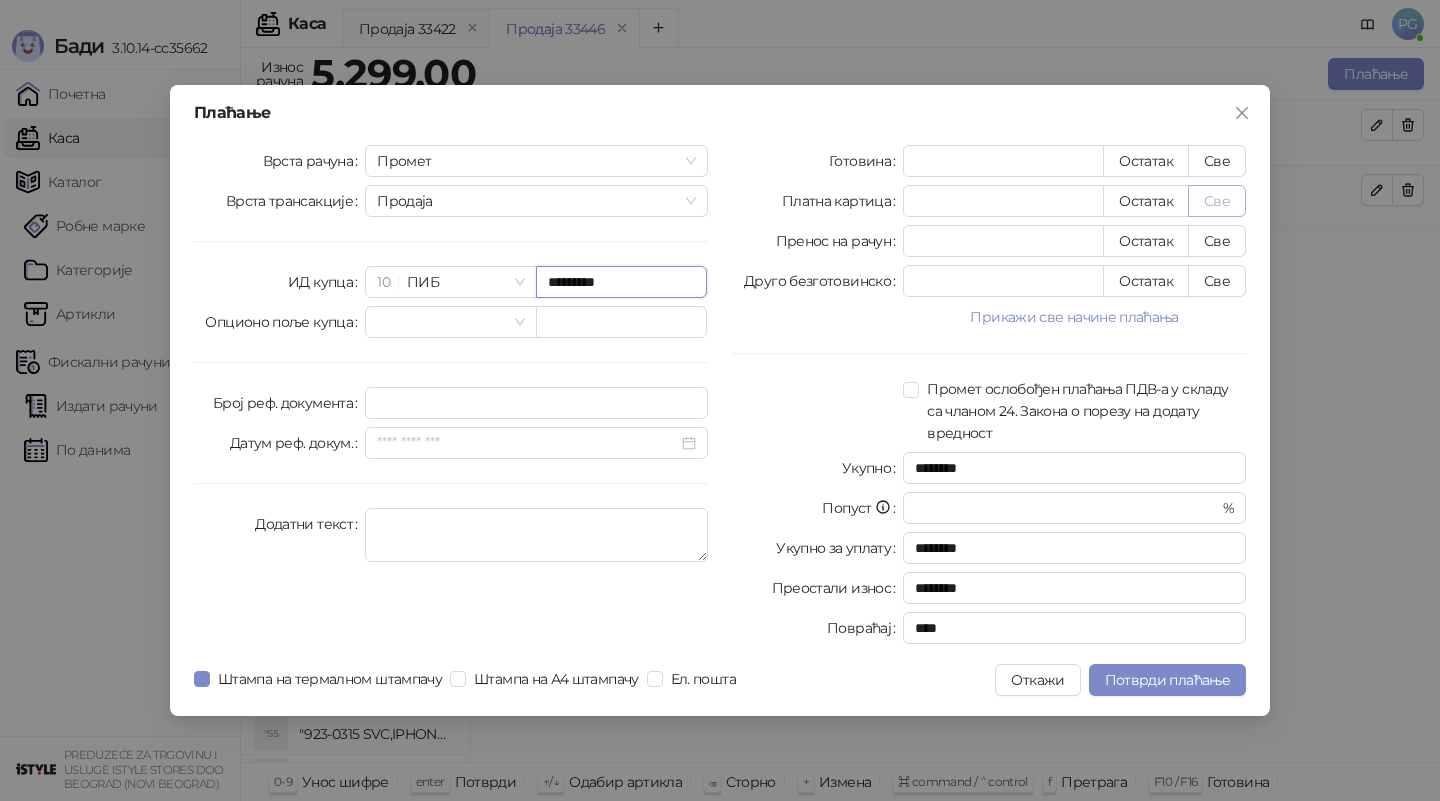 type on "*********" 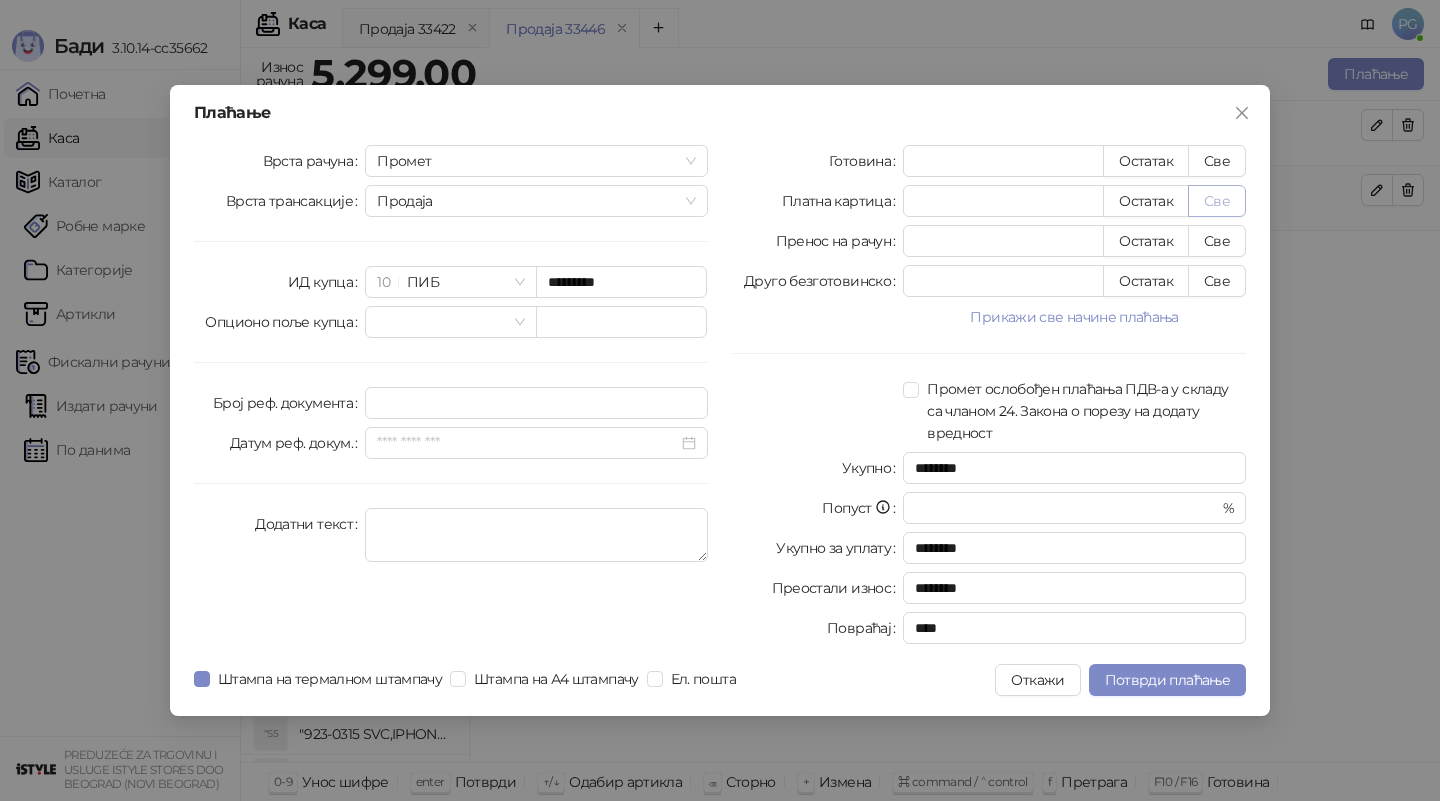 click on "Све" at bounding box center (1217, 201) 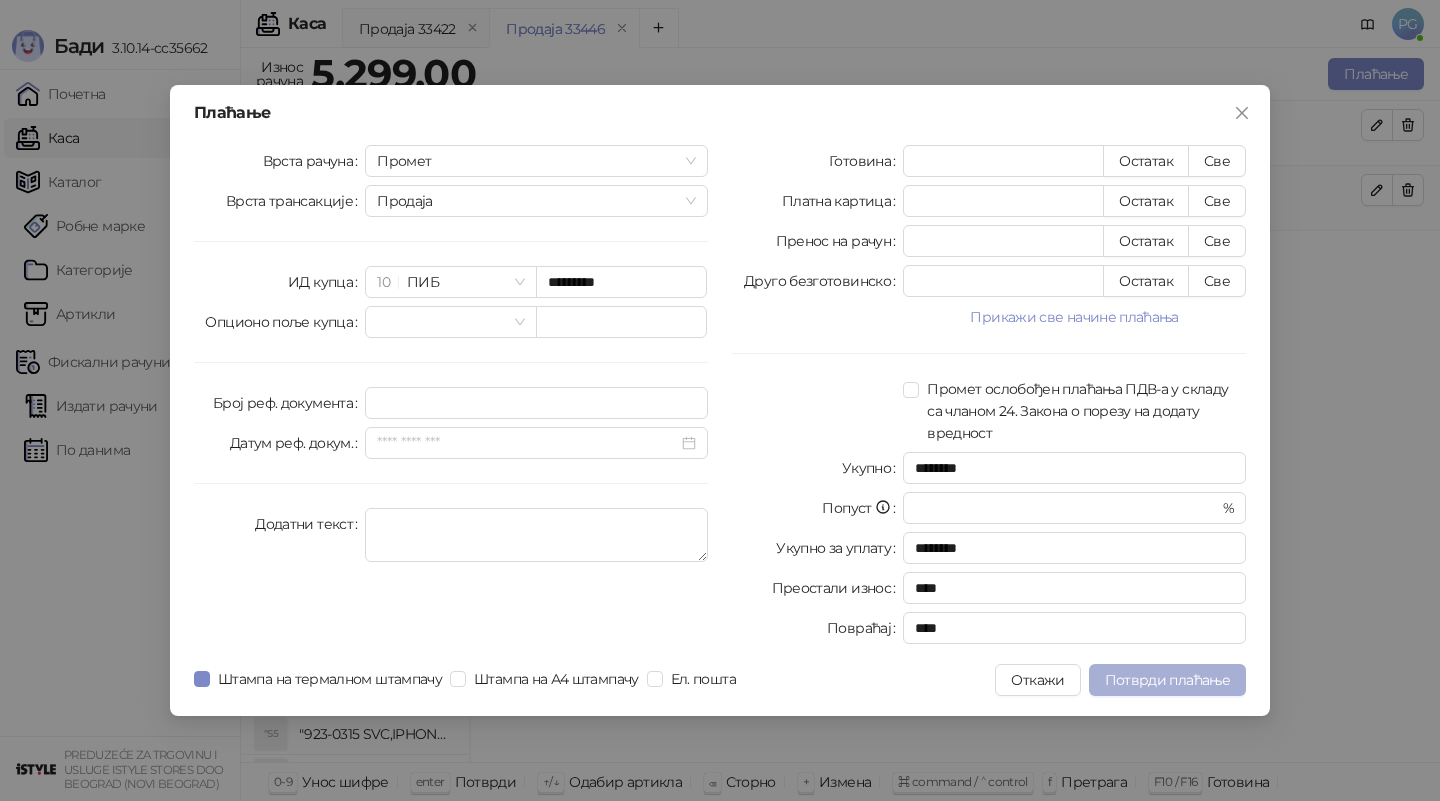 click on "Потврди плаћање" at bounding box center [1167, 680] 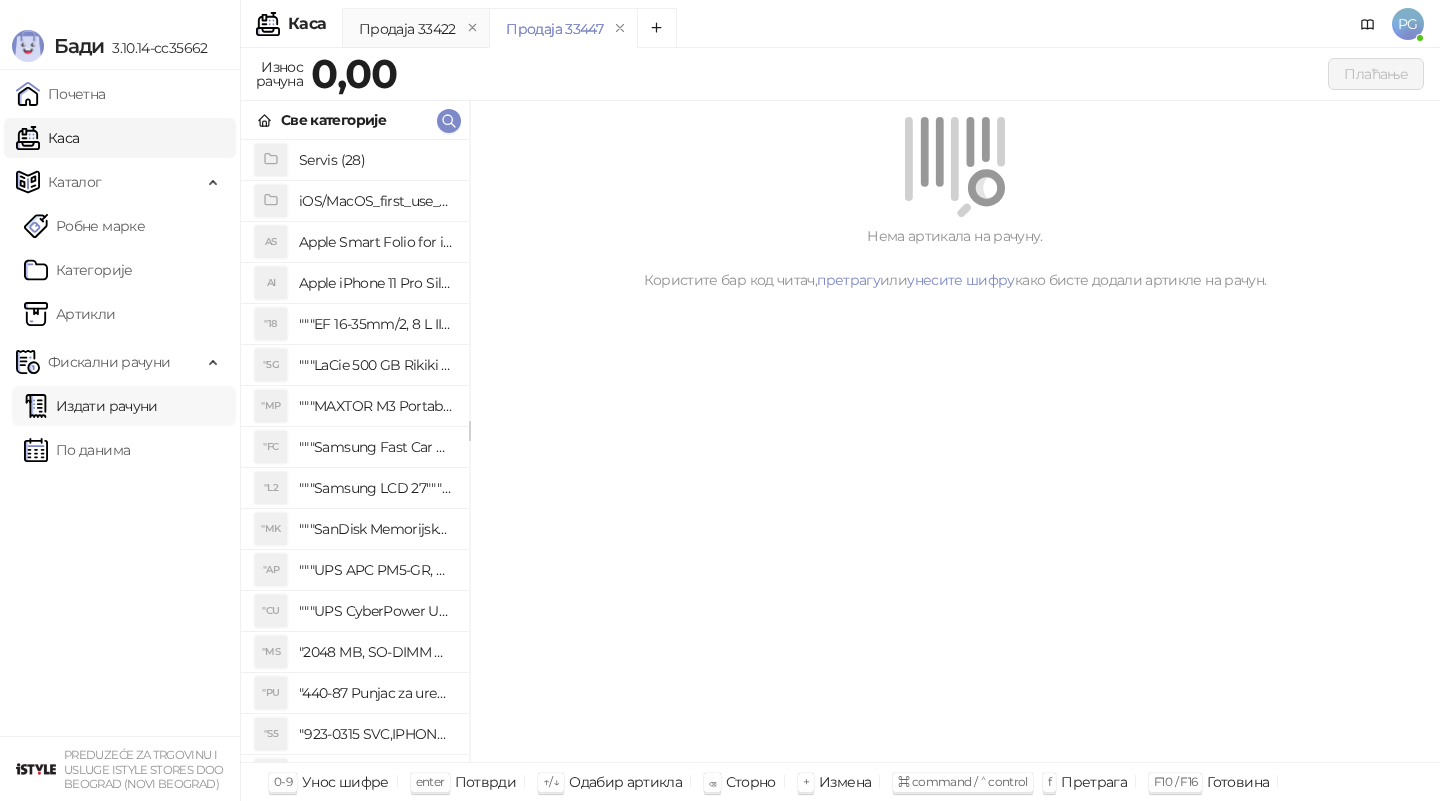 click on "Издати рачуни" at bounding box center [91, 406] 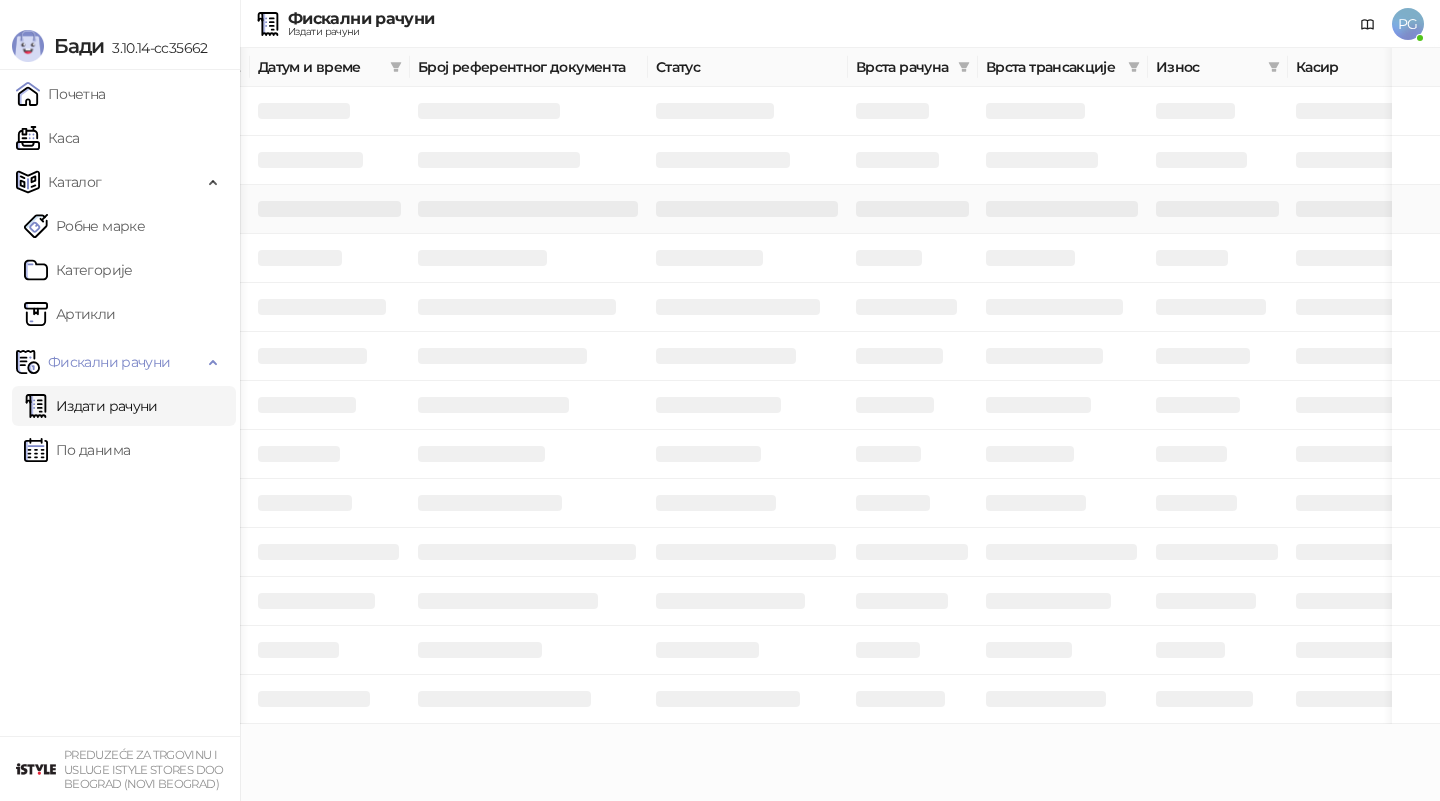 scroll, scrollTop: 0, scrollLeft: 245, axis: horizontal 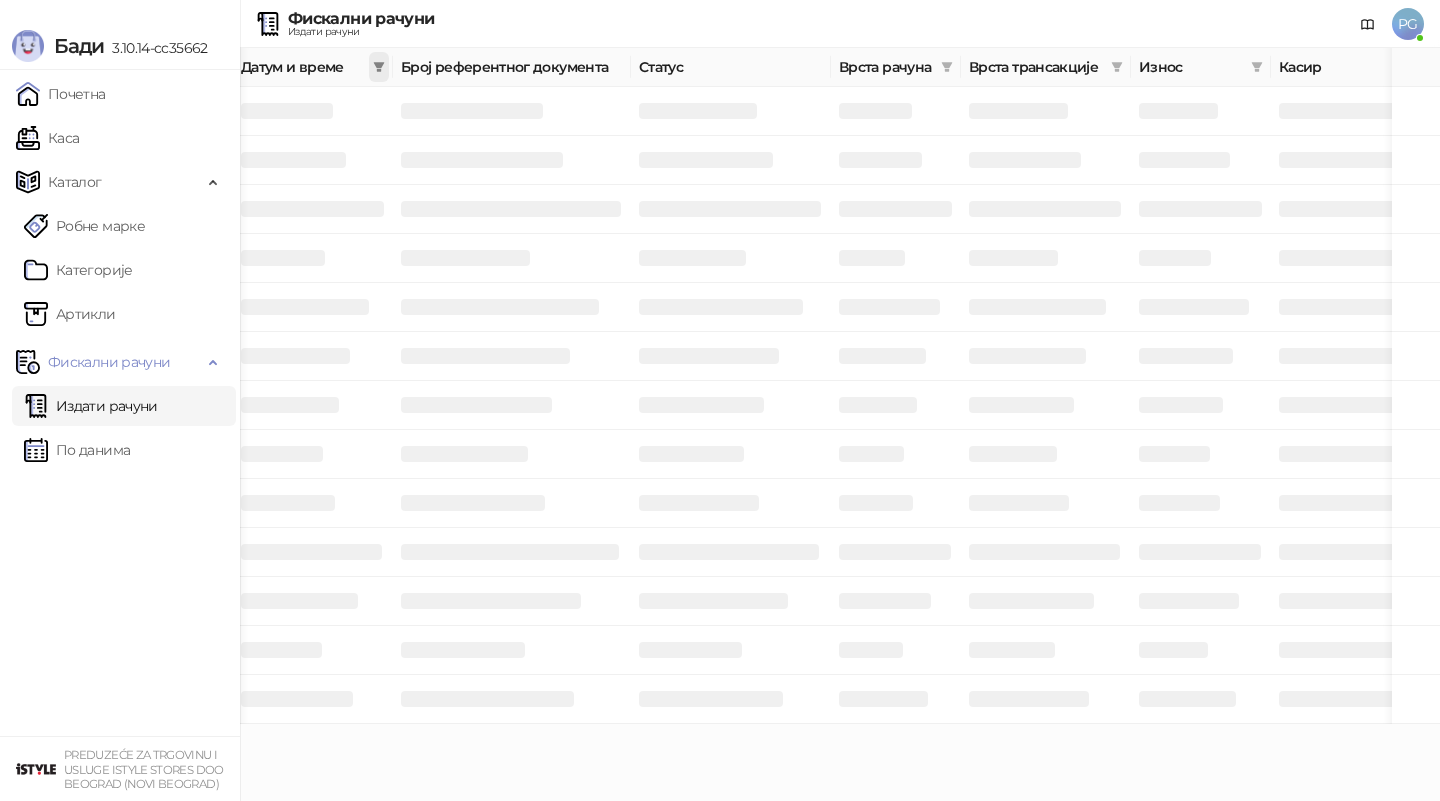 click at bounding box center [379, 67] 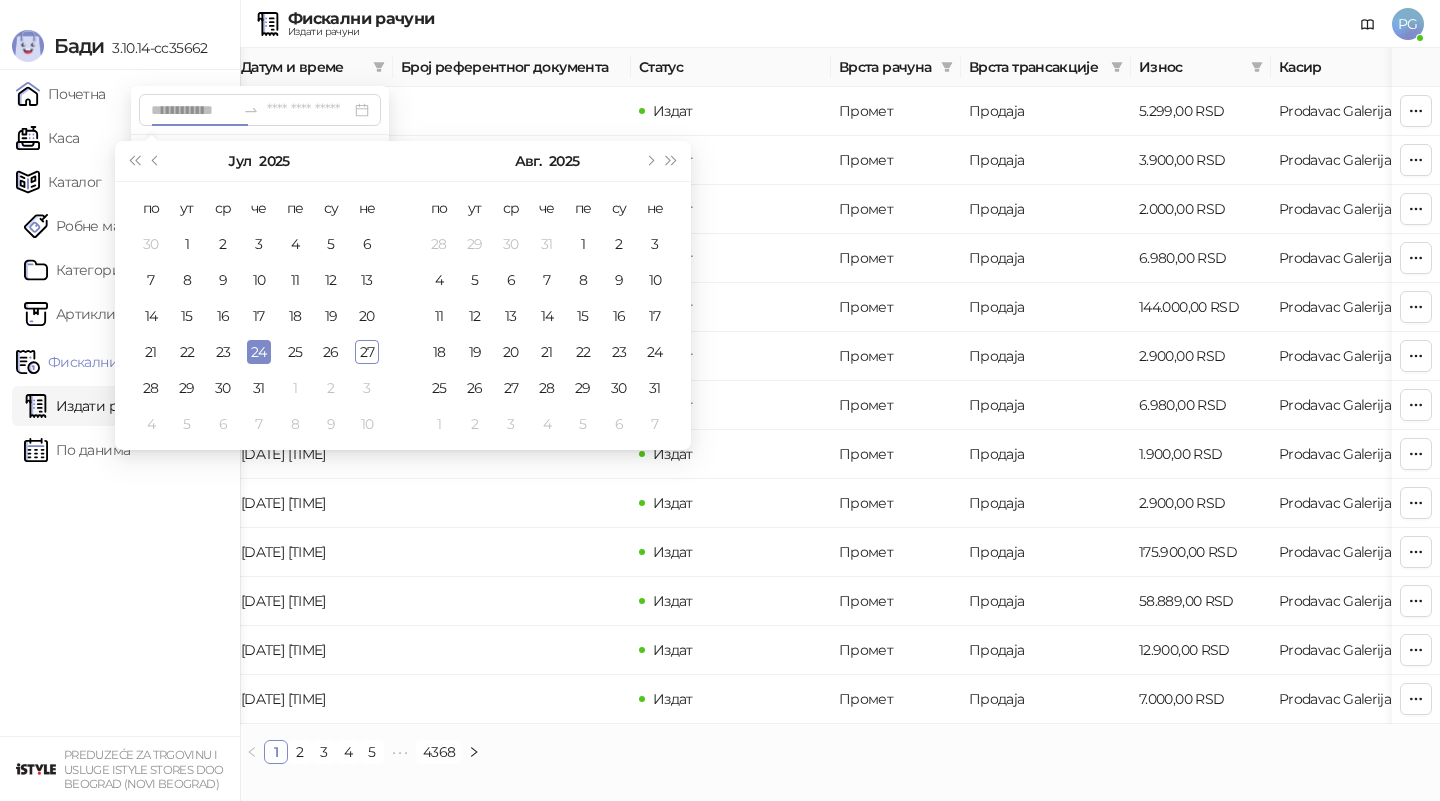 type on "**********" 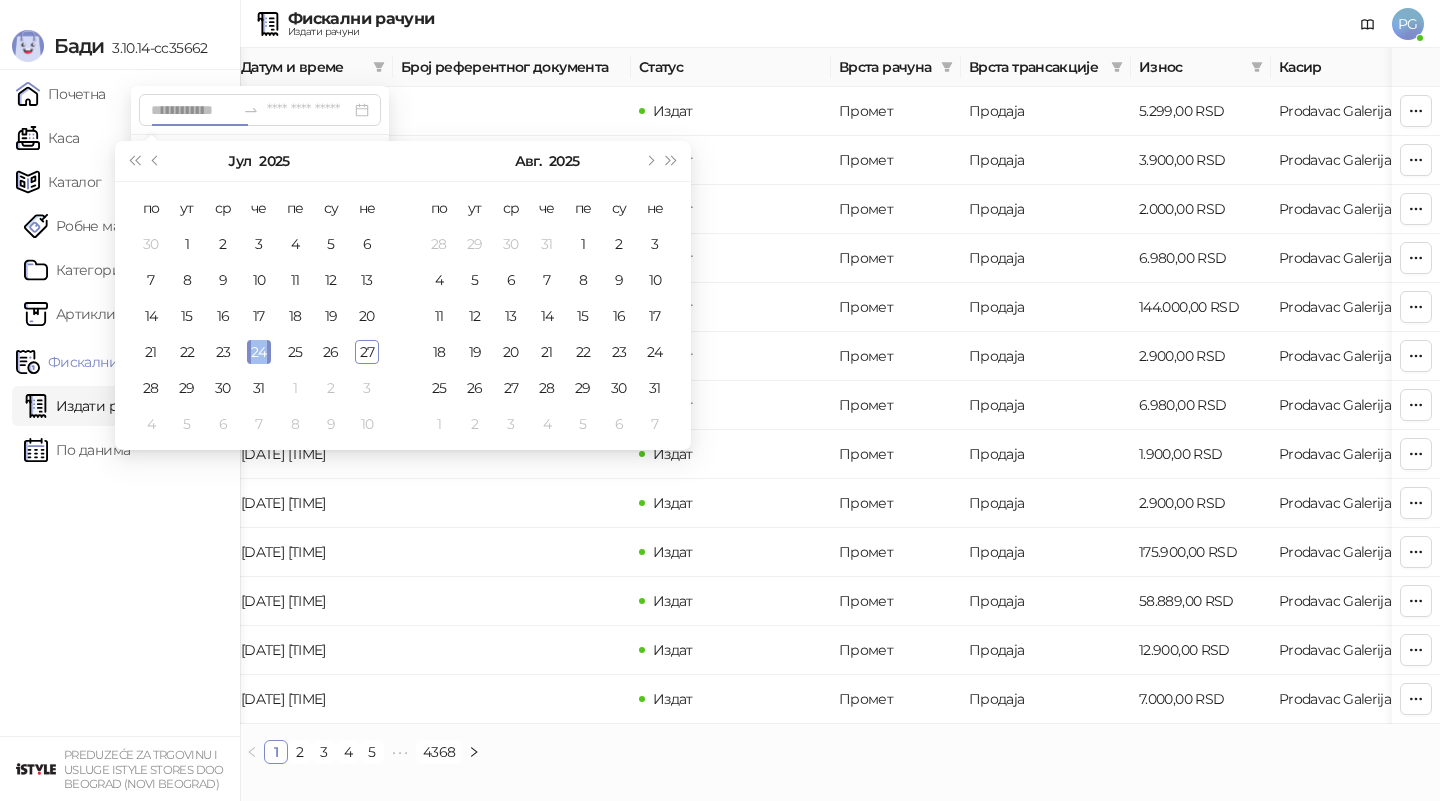 click on "24" at bounding box center (259, 352) 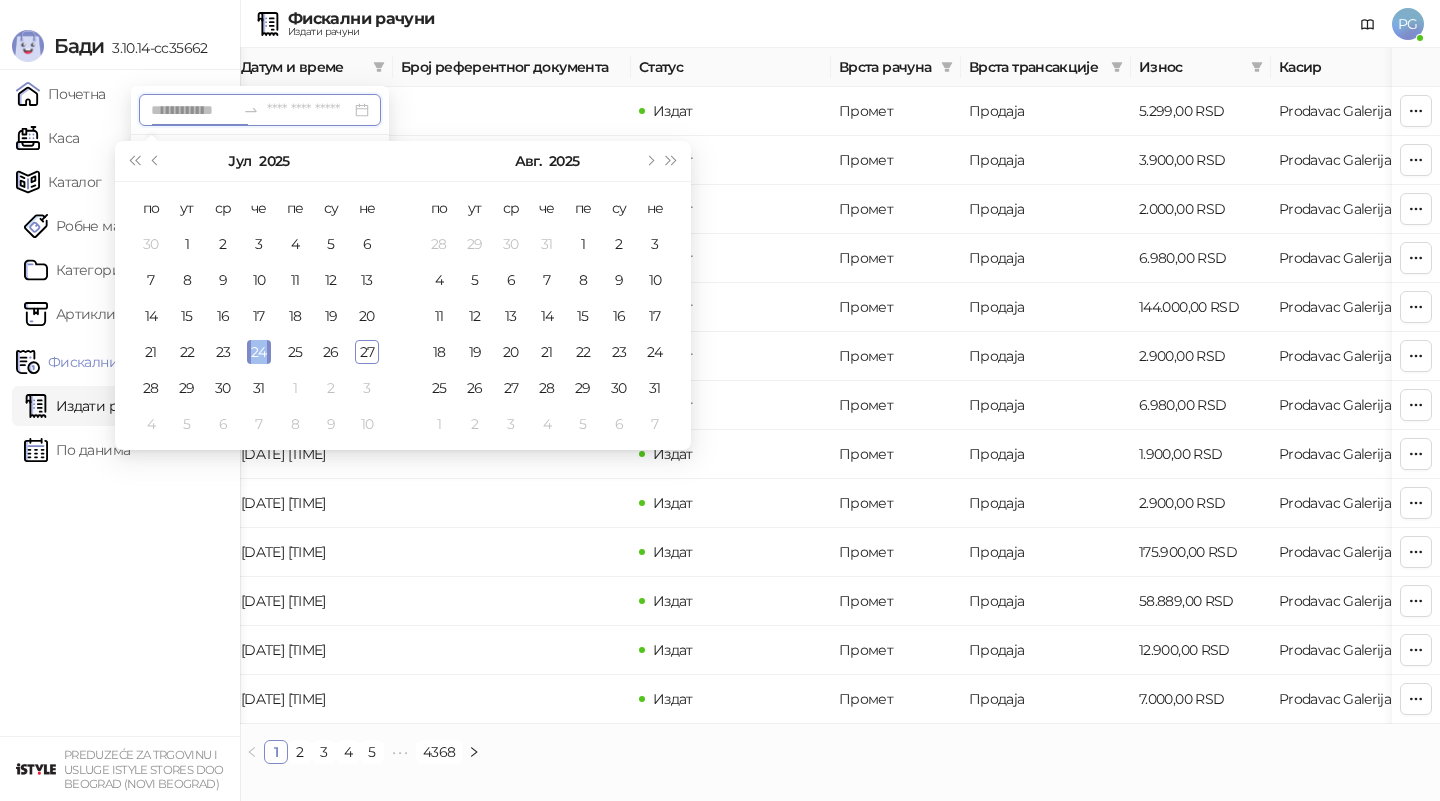 type on "**********" 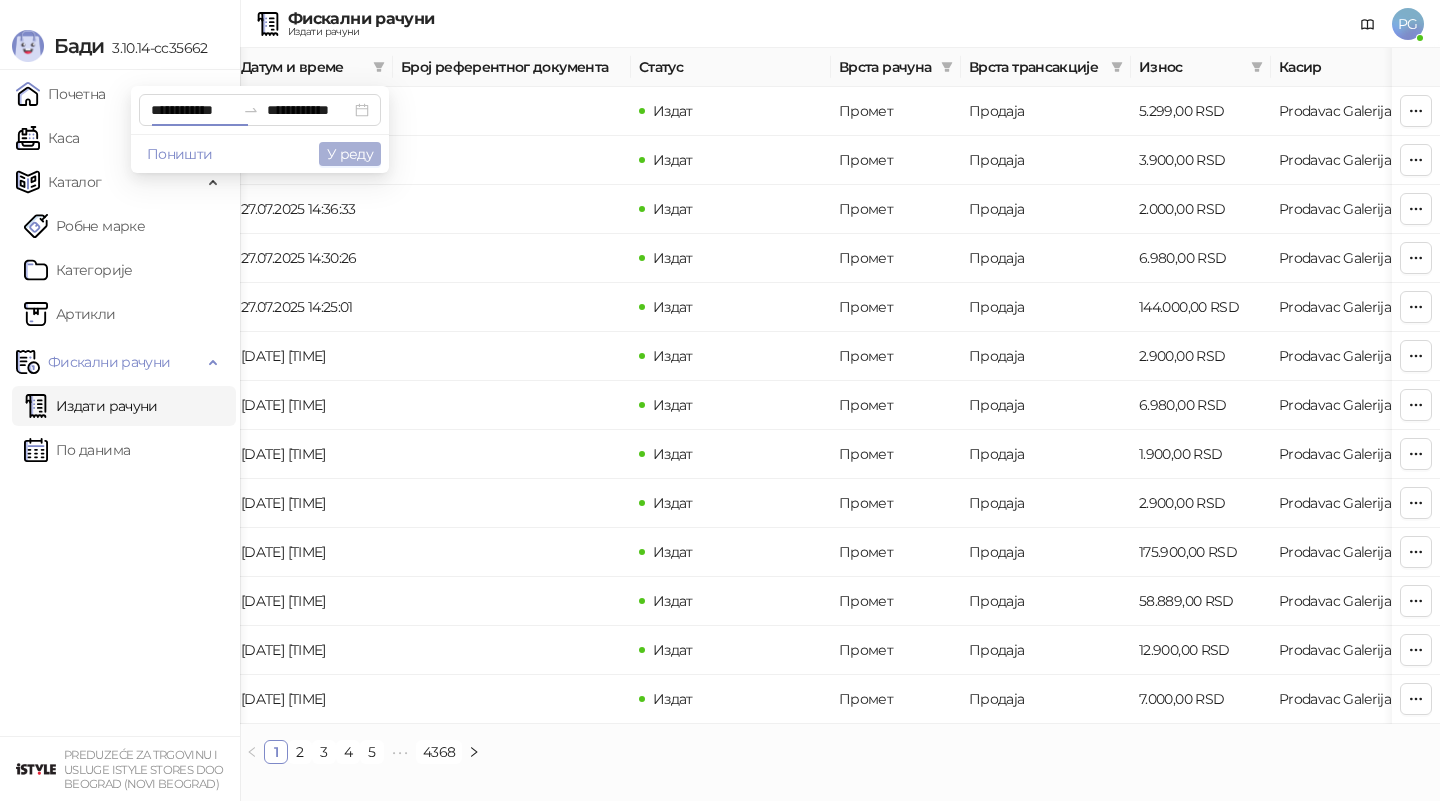 click on "У реду" at bounding box center (350, 154) 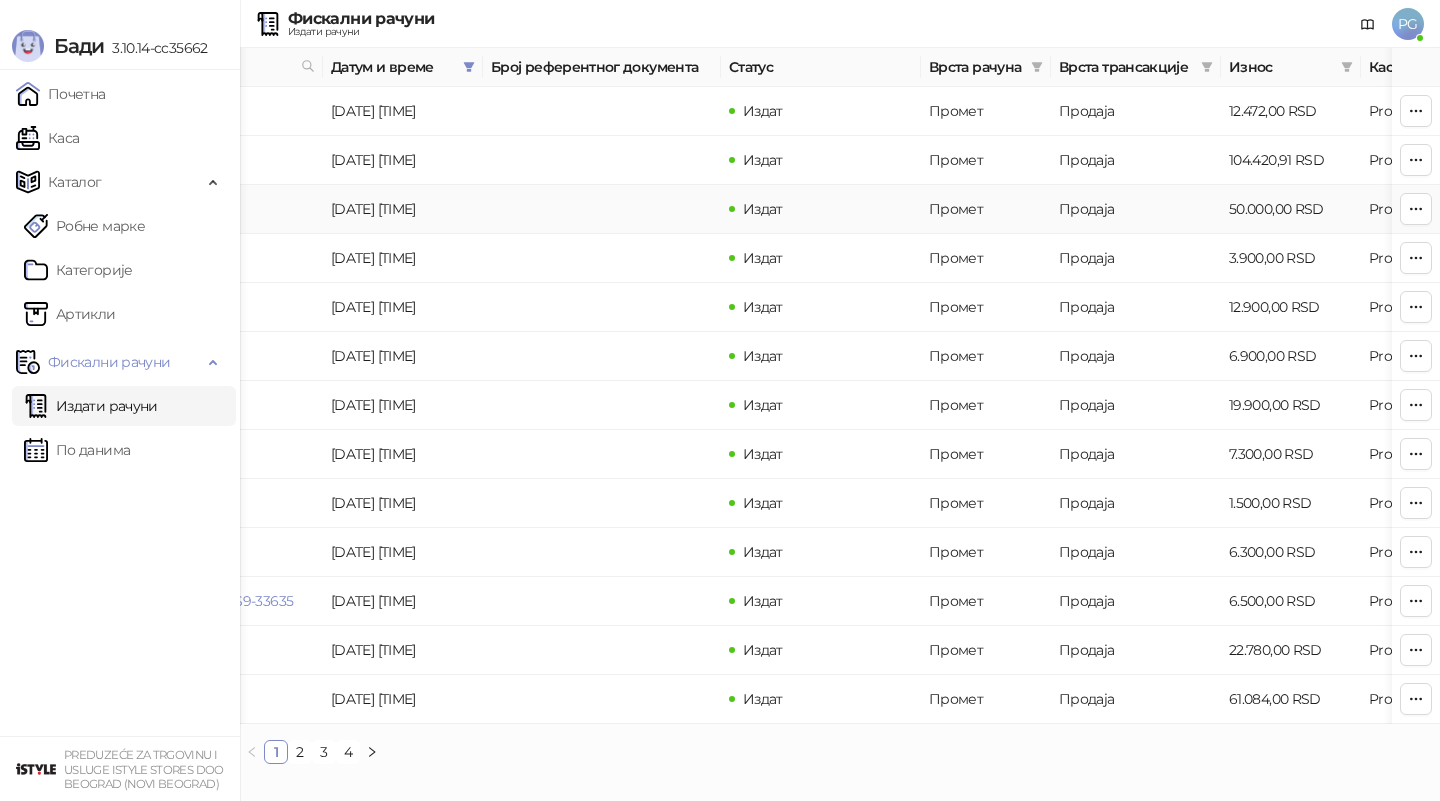 scroll, scrollTop: 0, scrollLeft: 159, axis: horizontal 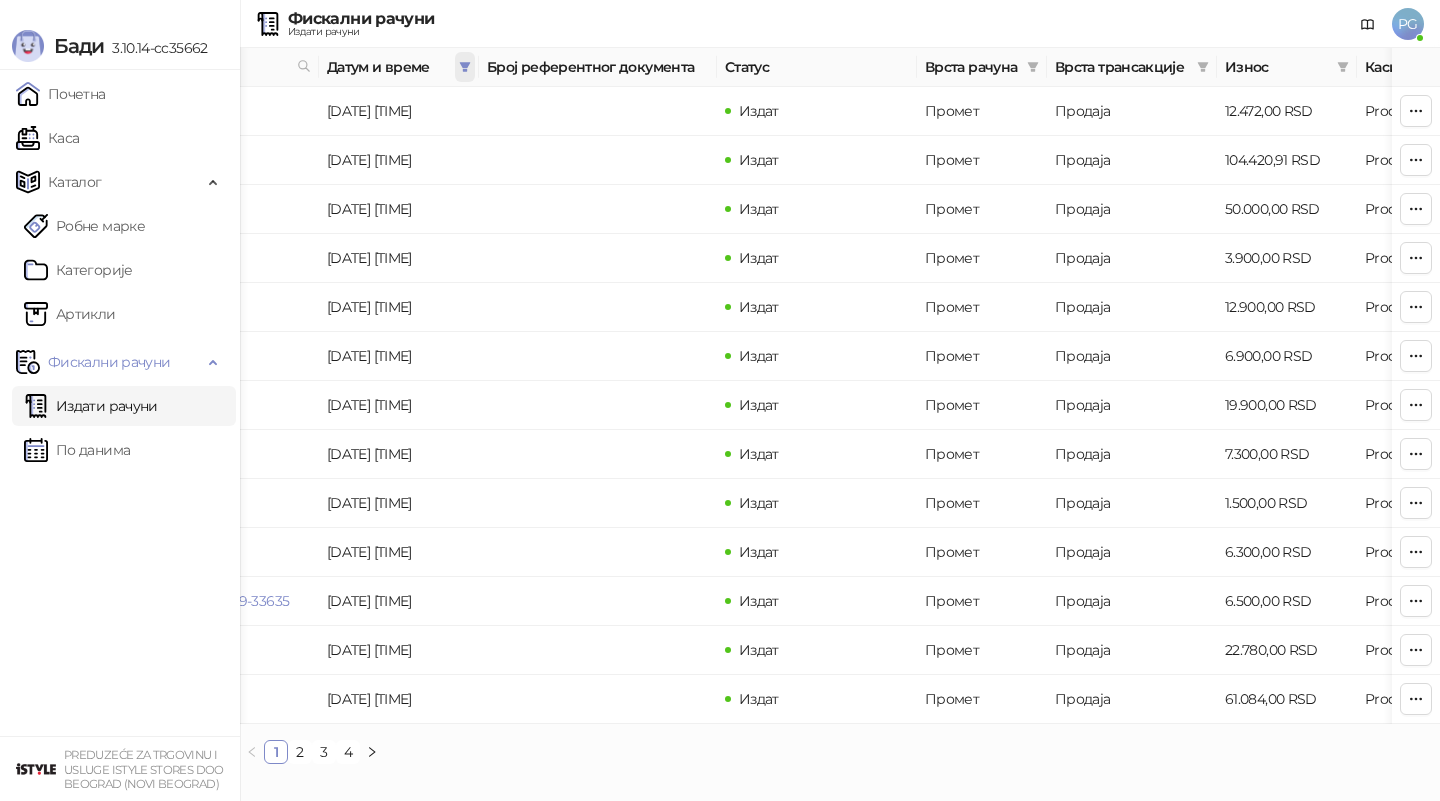 click 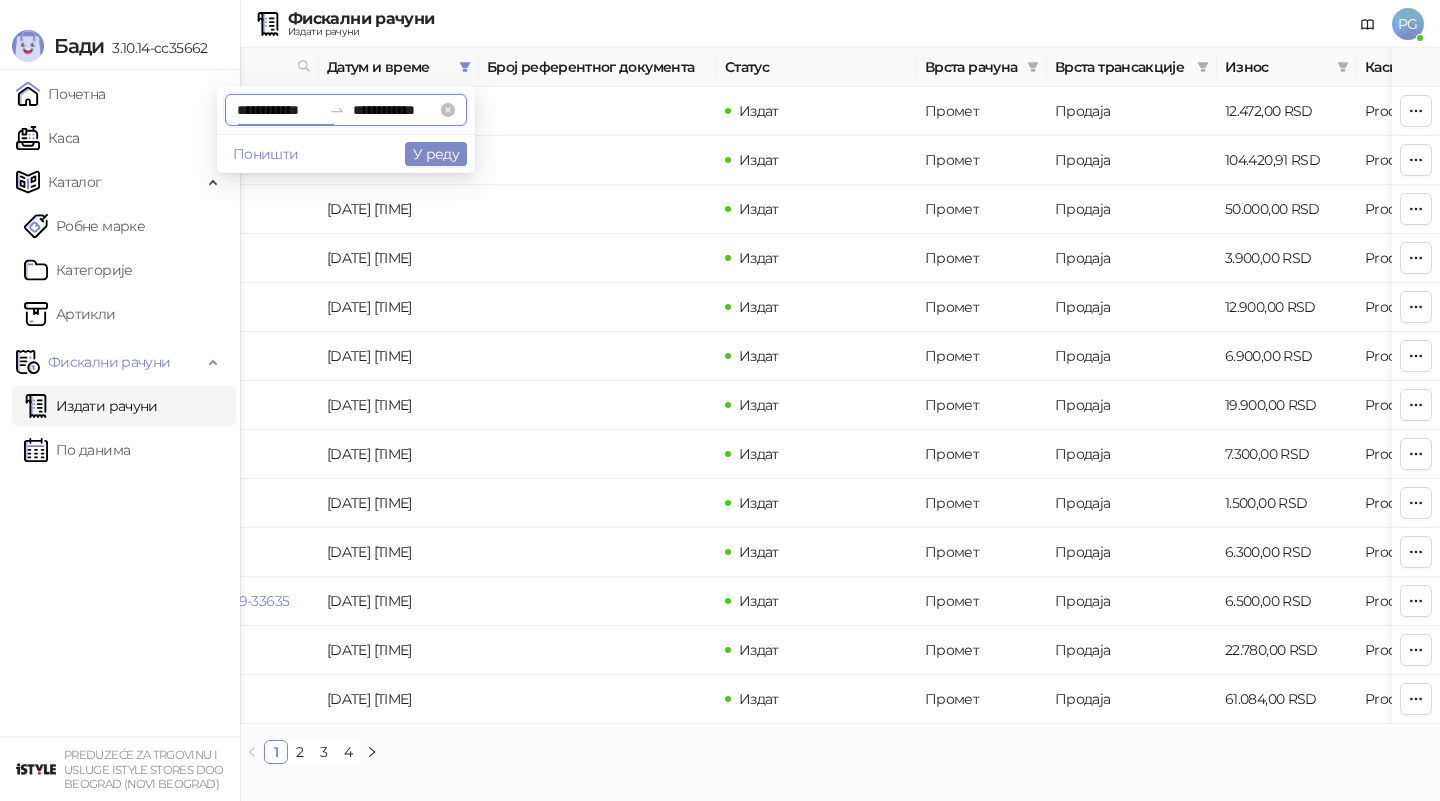click on "**********" at bounding box center [279, 110] 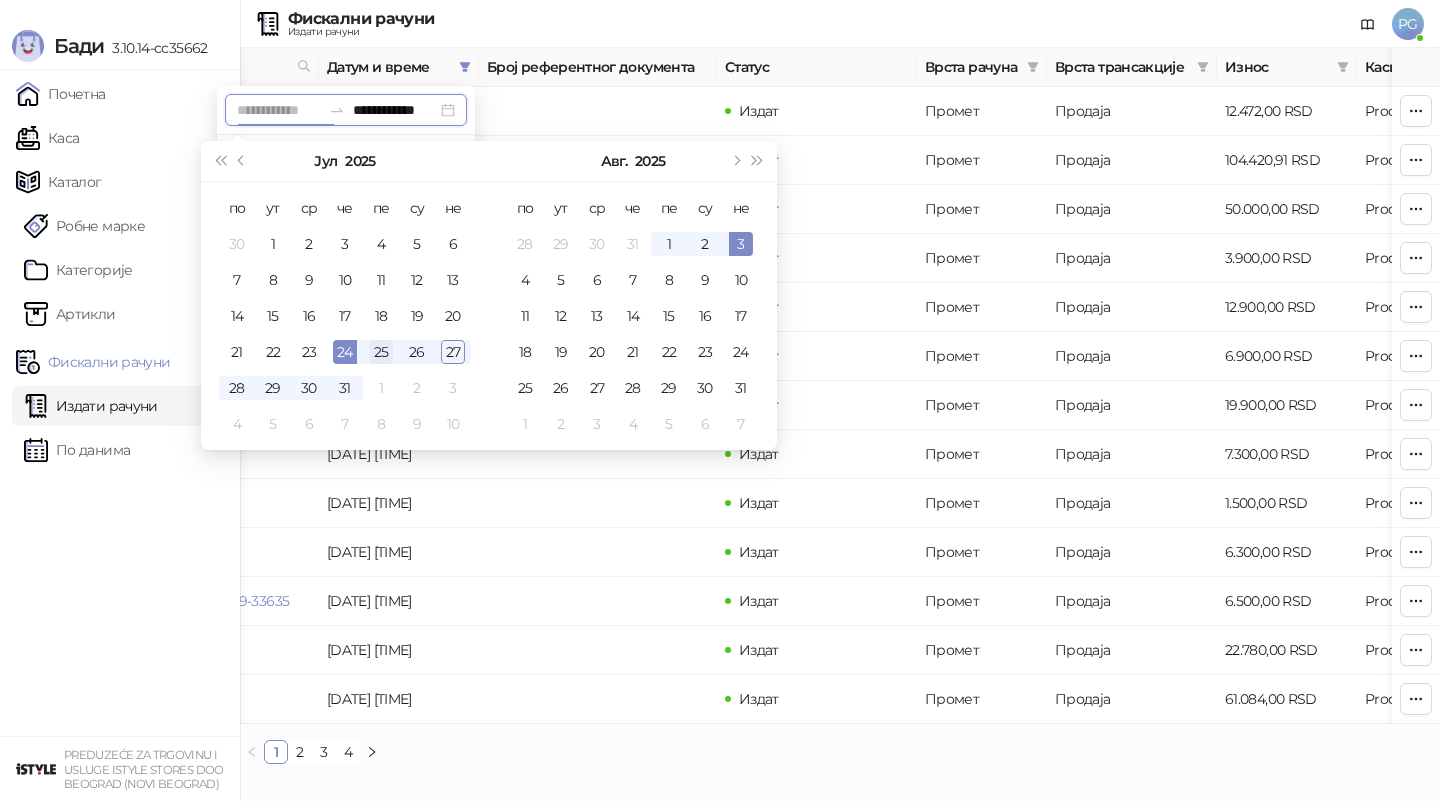 type on "**********" 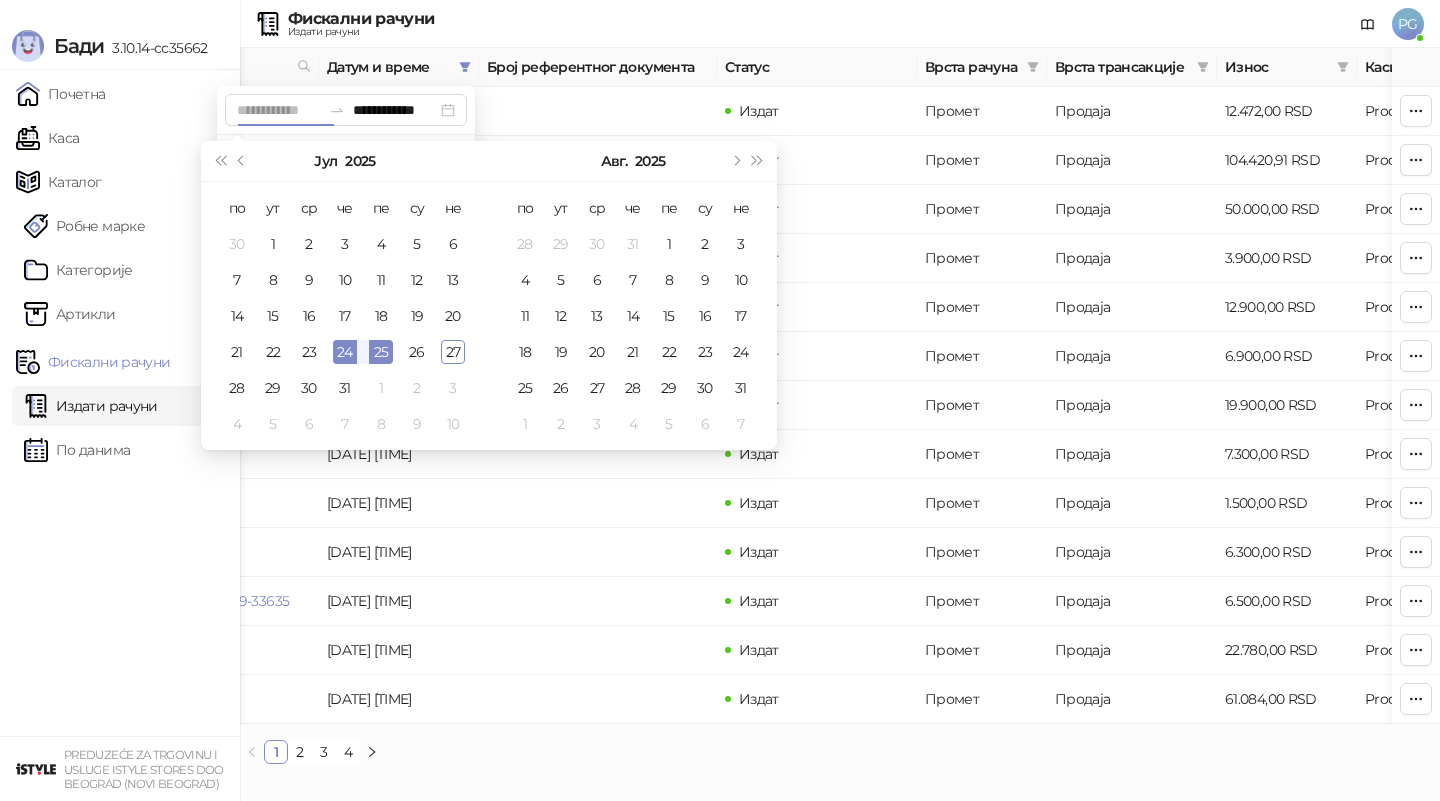 click on "25" at bounding box center (381, 352) 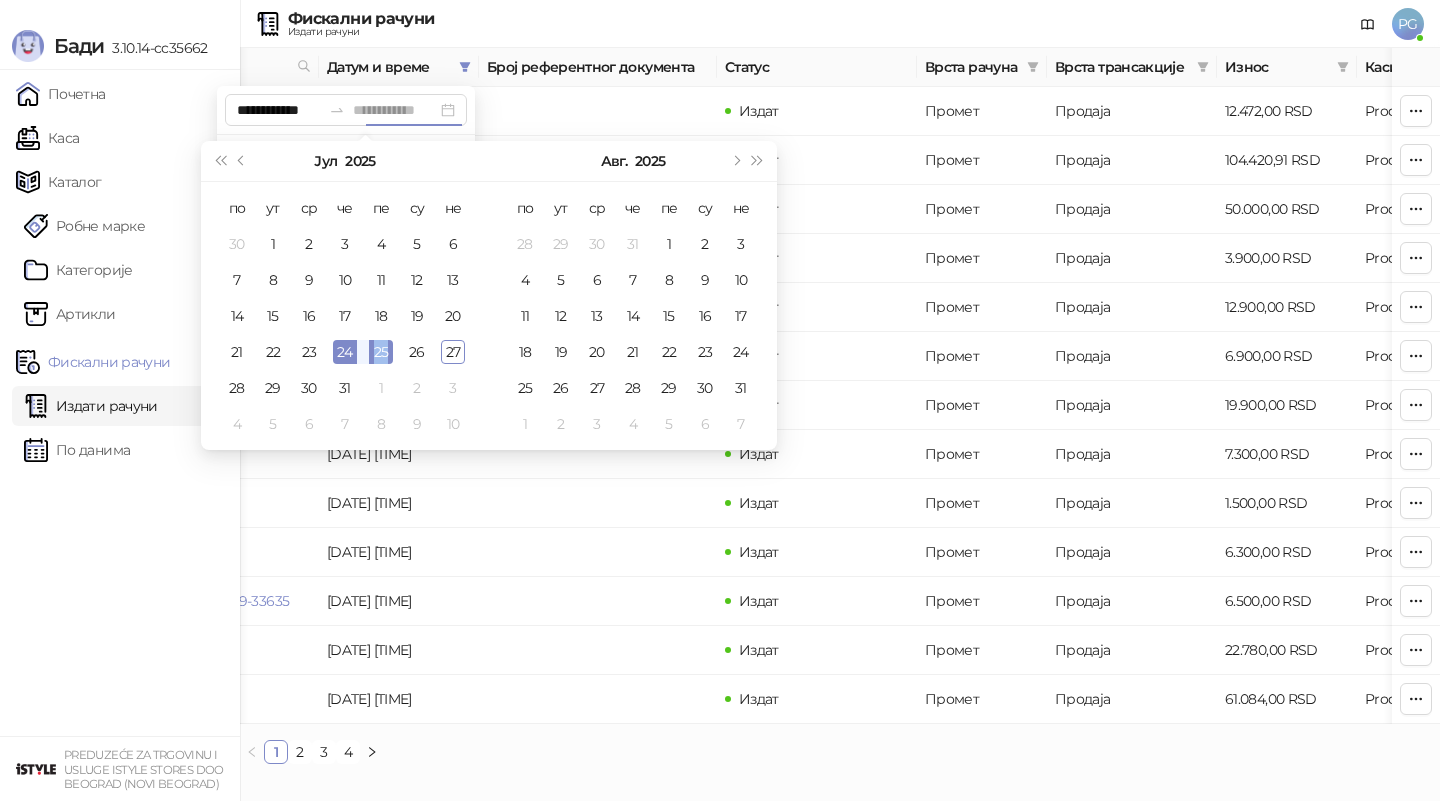 click on "25" at bounding box center (381, 352) 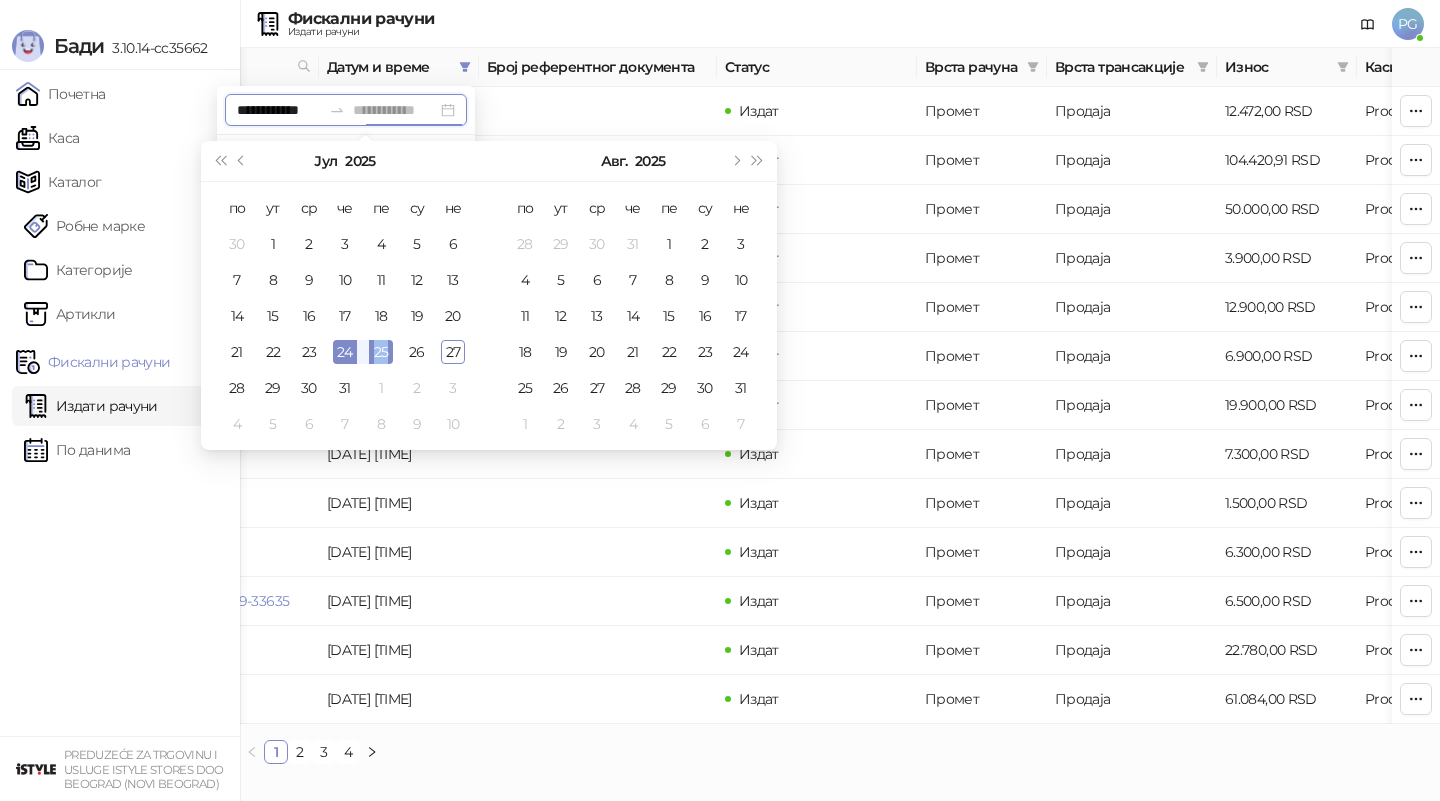 type on "**********" 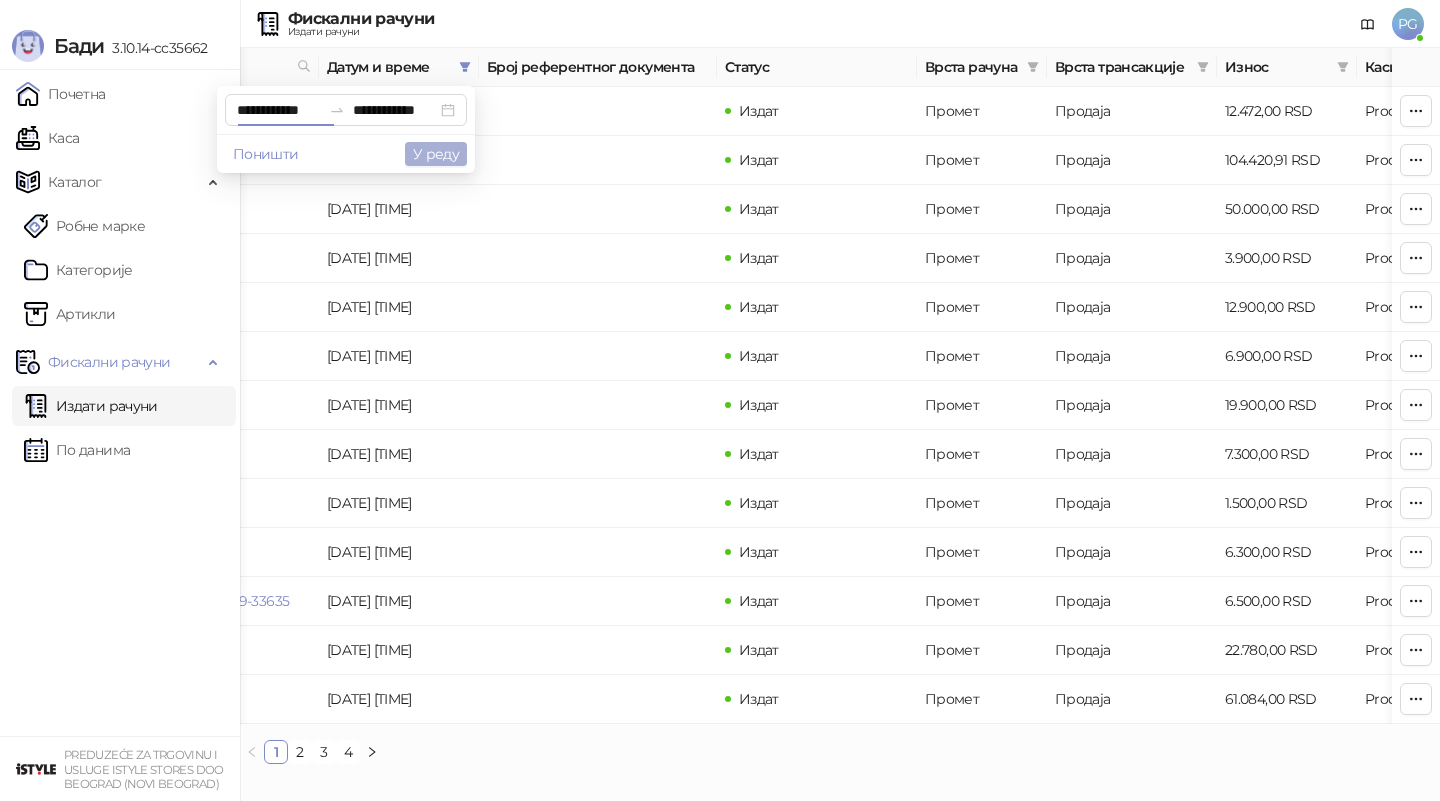 click on "У реду" at bounding box center [436, 154] 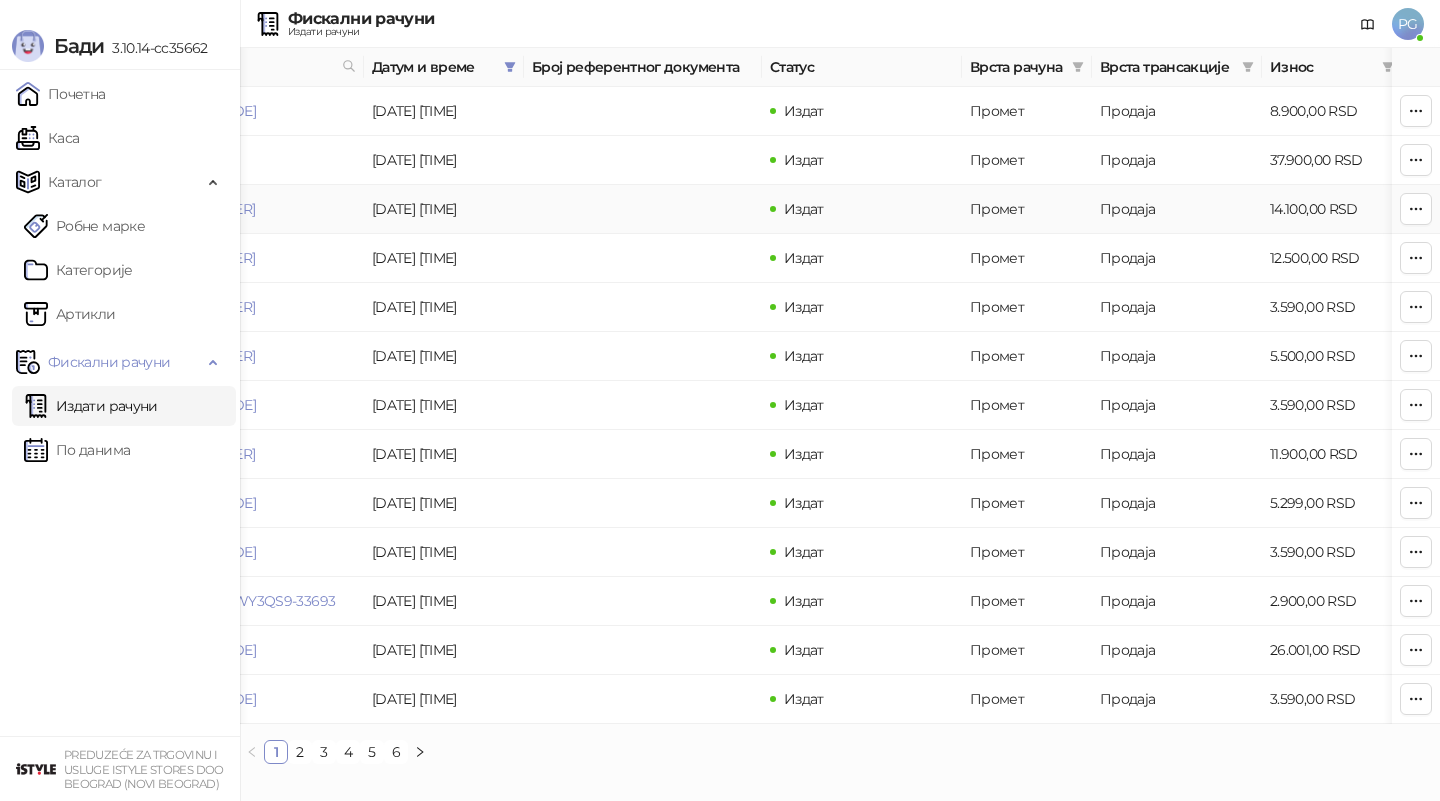 scroll, scrollTop: 0, scrollLeft: 83, axis: horizontal 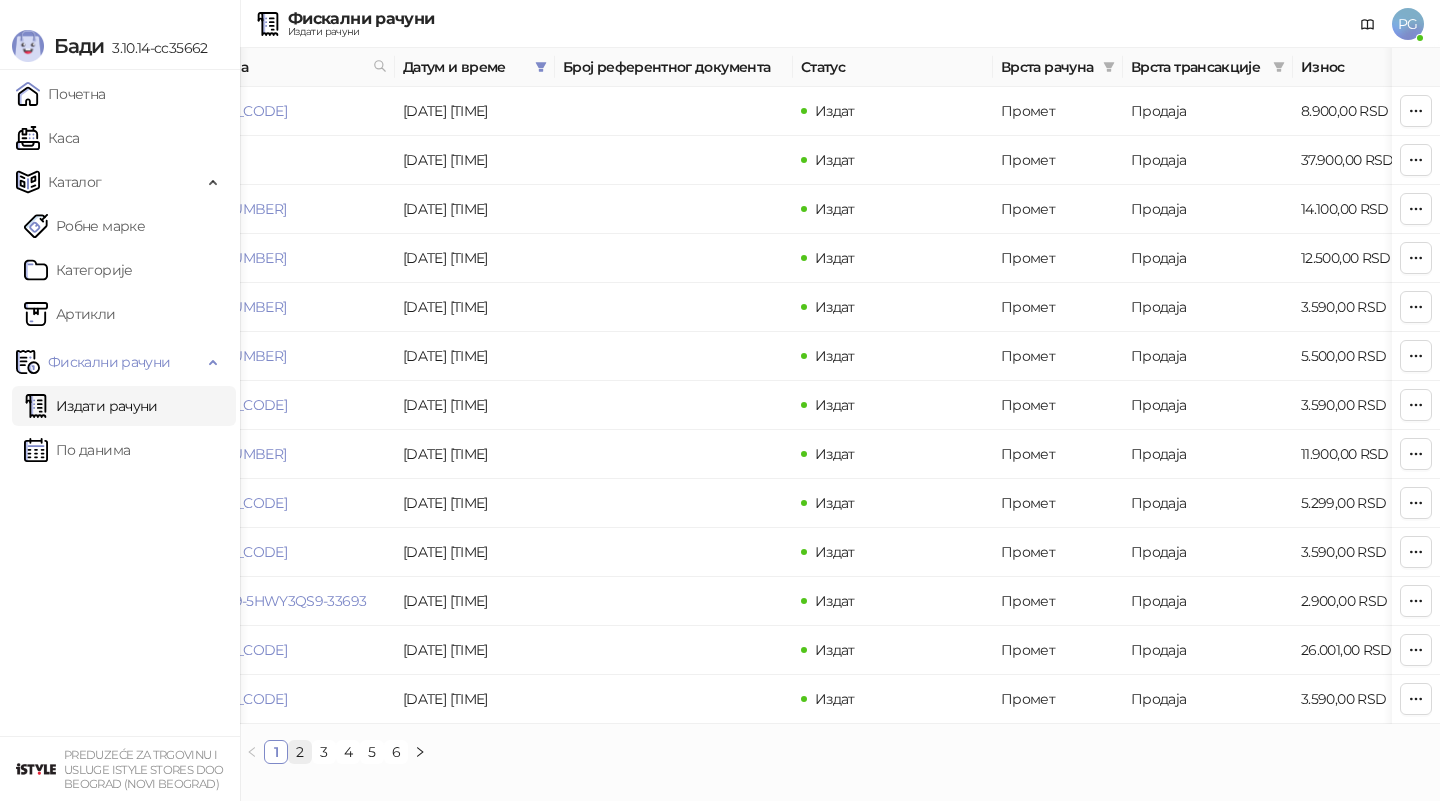 click on "2" at bounding box center (300, 752) 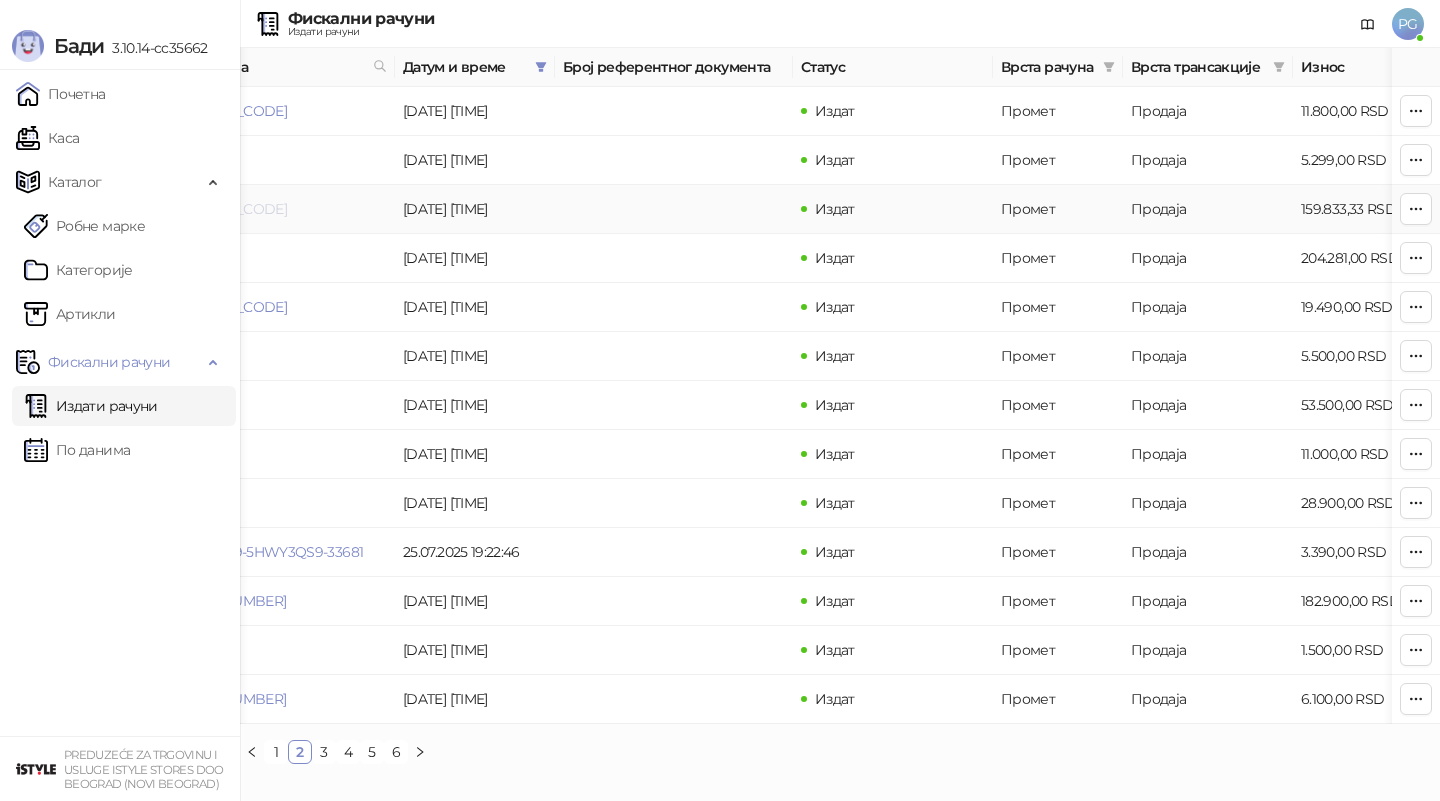 click on "[PRODUCT_CODE]" at bounding box center (226, 209) 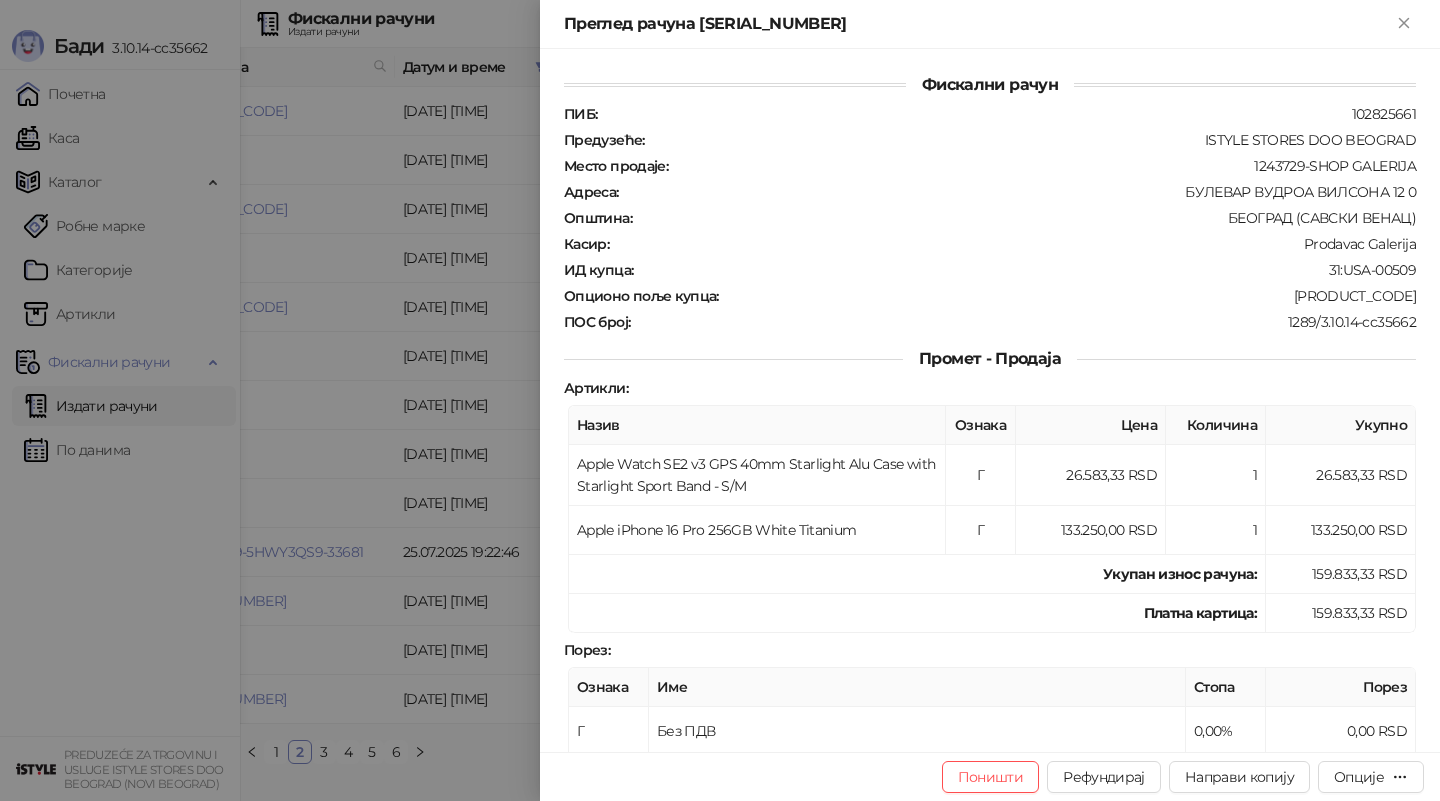 click at bounding box center (720, 400) 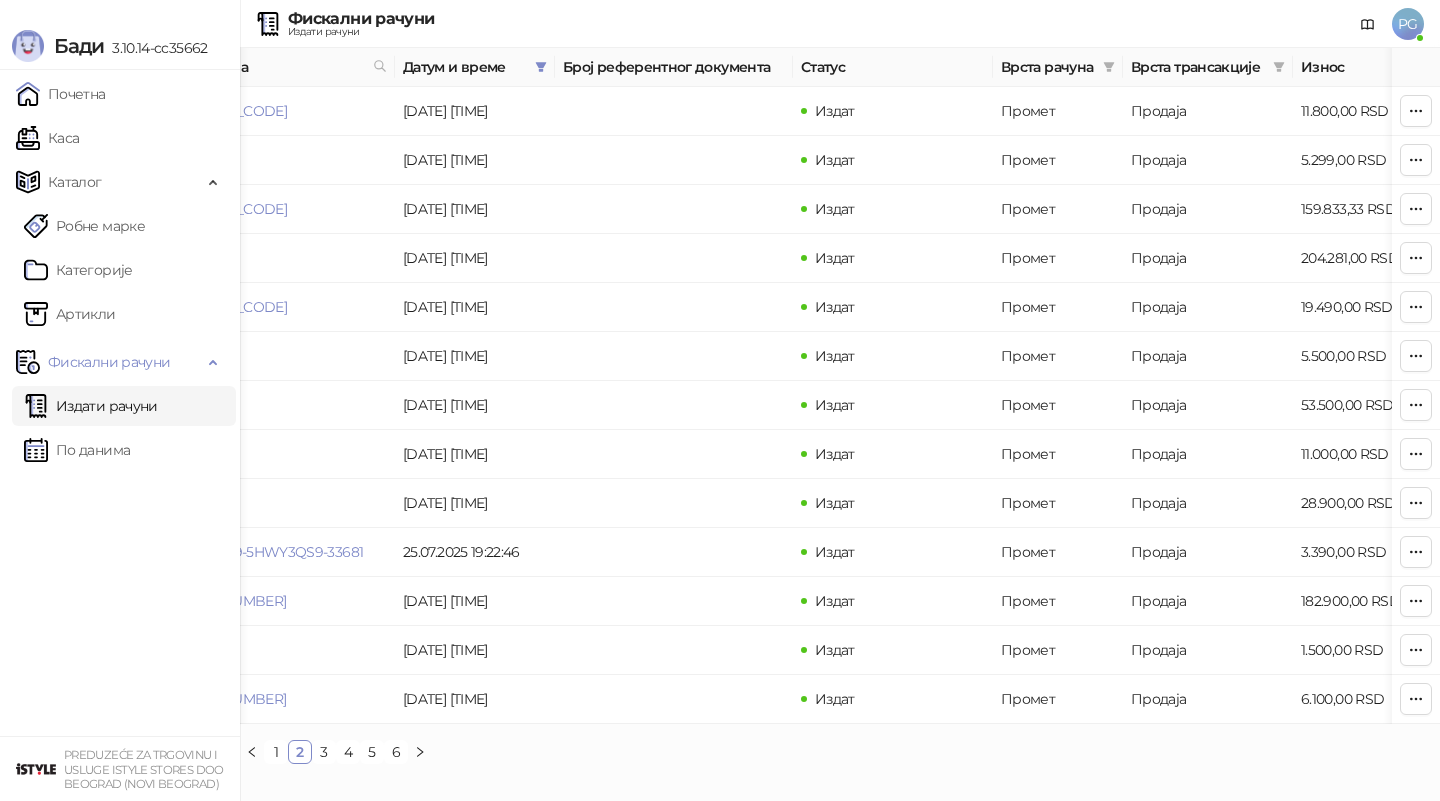 click on "Каса" at bounding box center [47, 138] 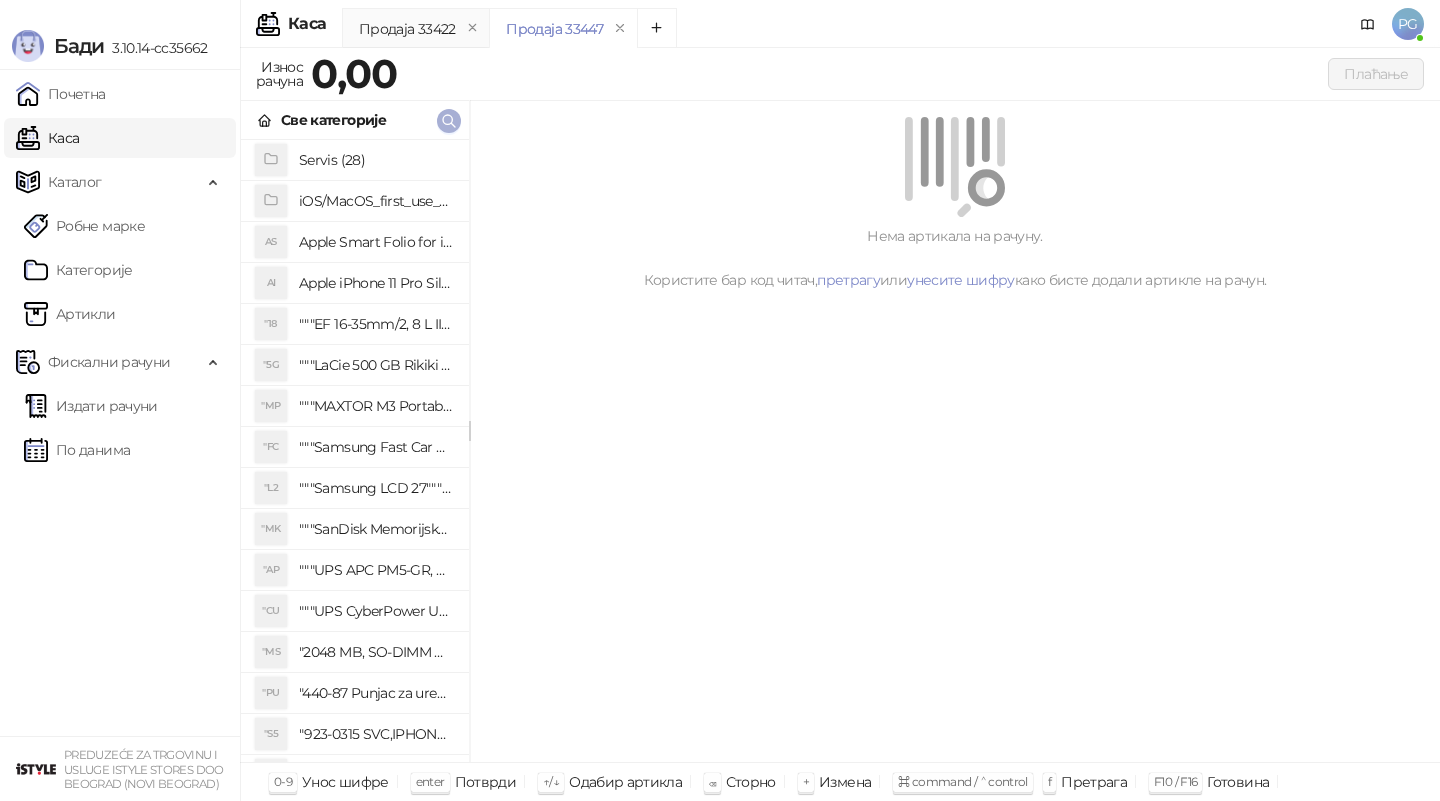 click at bounding box center [449, 121] 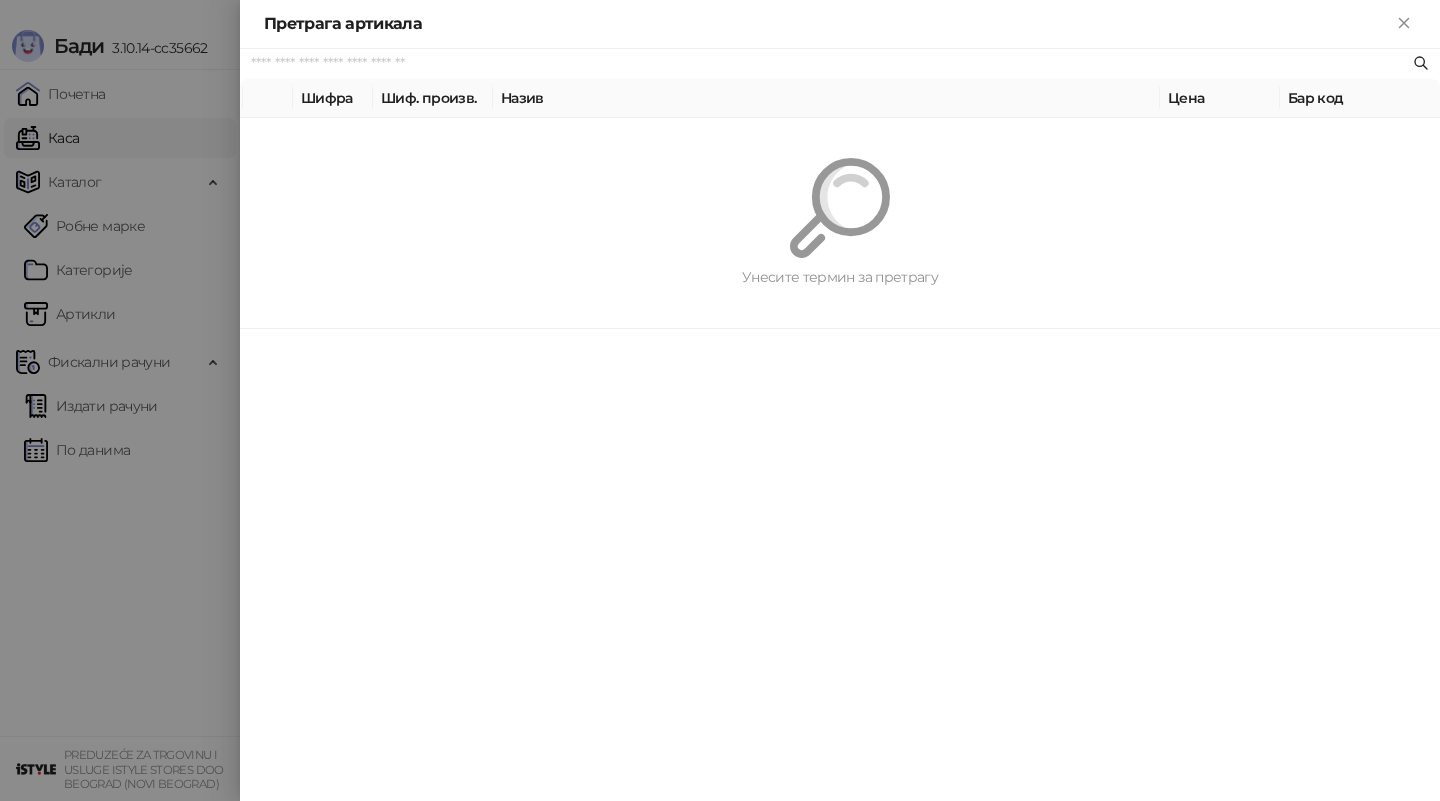 paste on "*********" 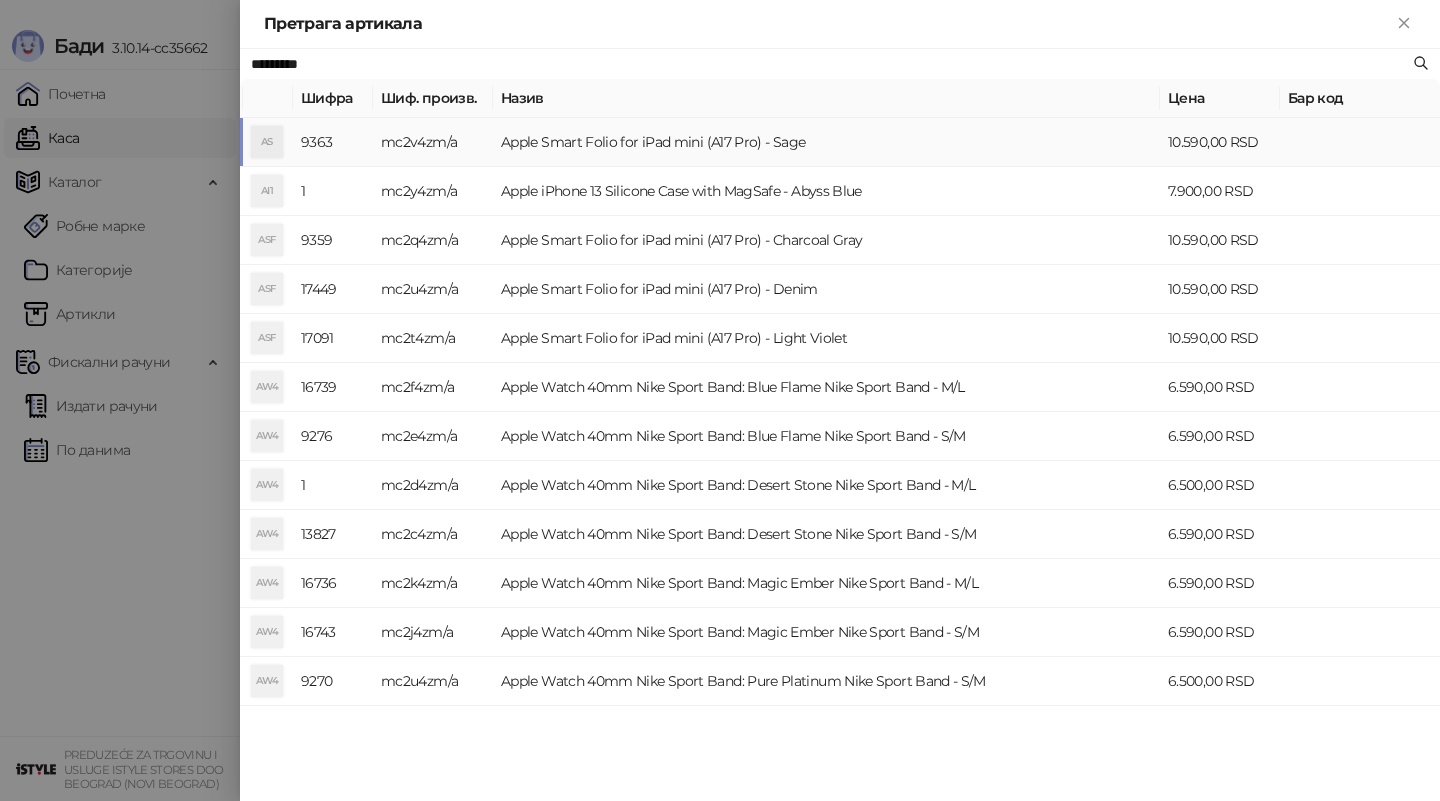 click on "mc2v4zm/a" at bounding box center [433, 142] 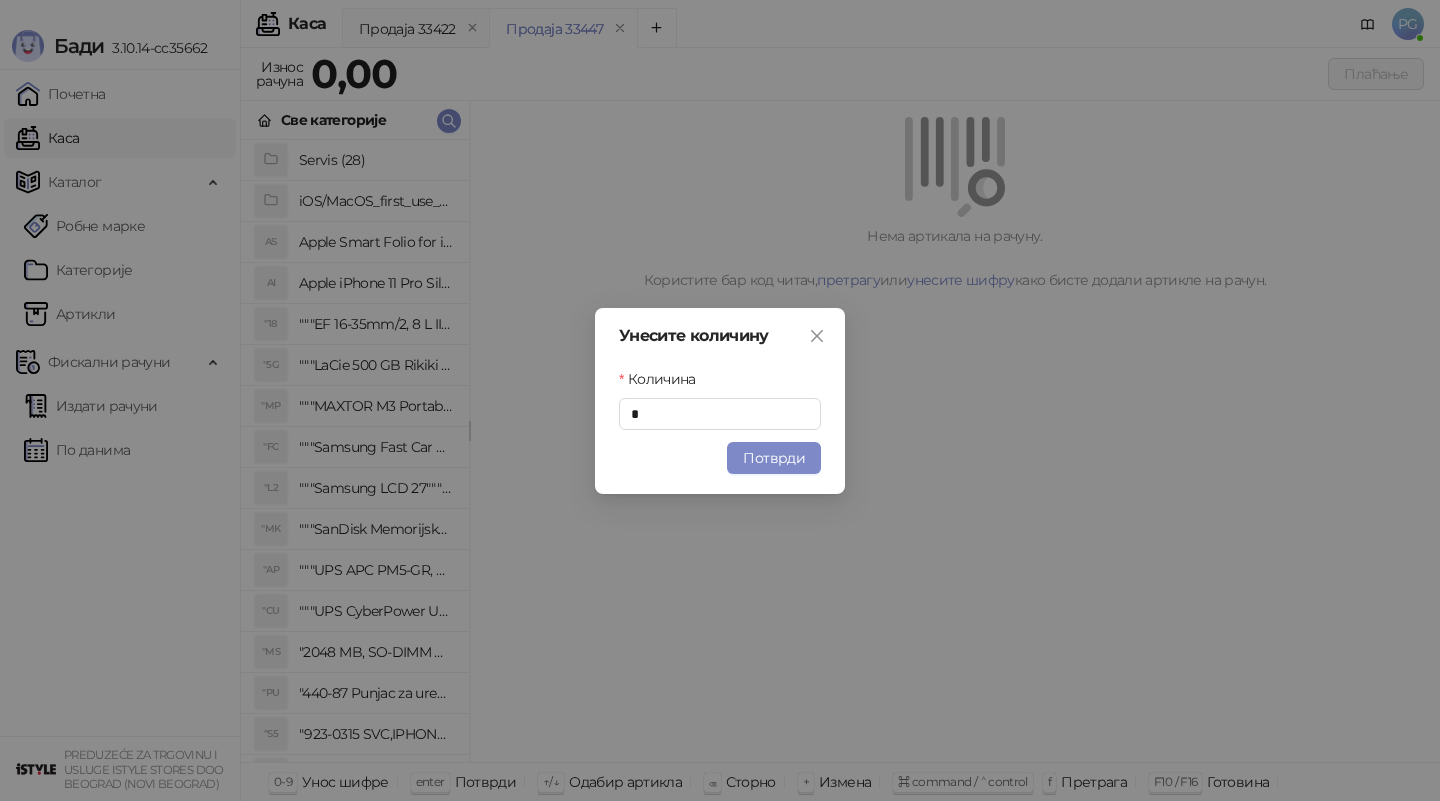 click on "Потврди" at bounding box center (774, 458) 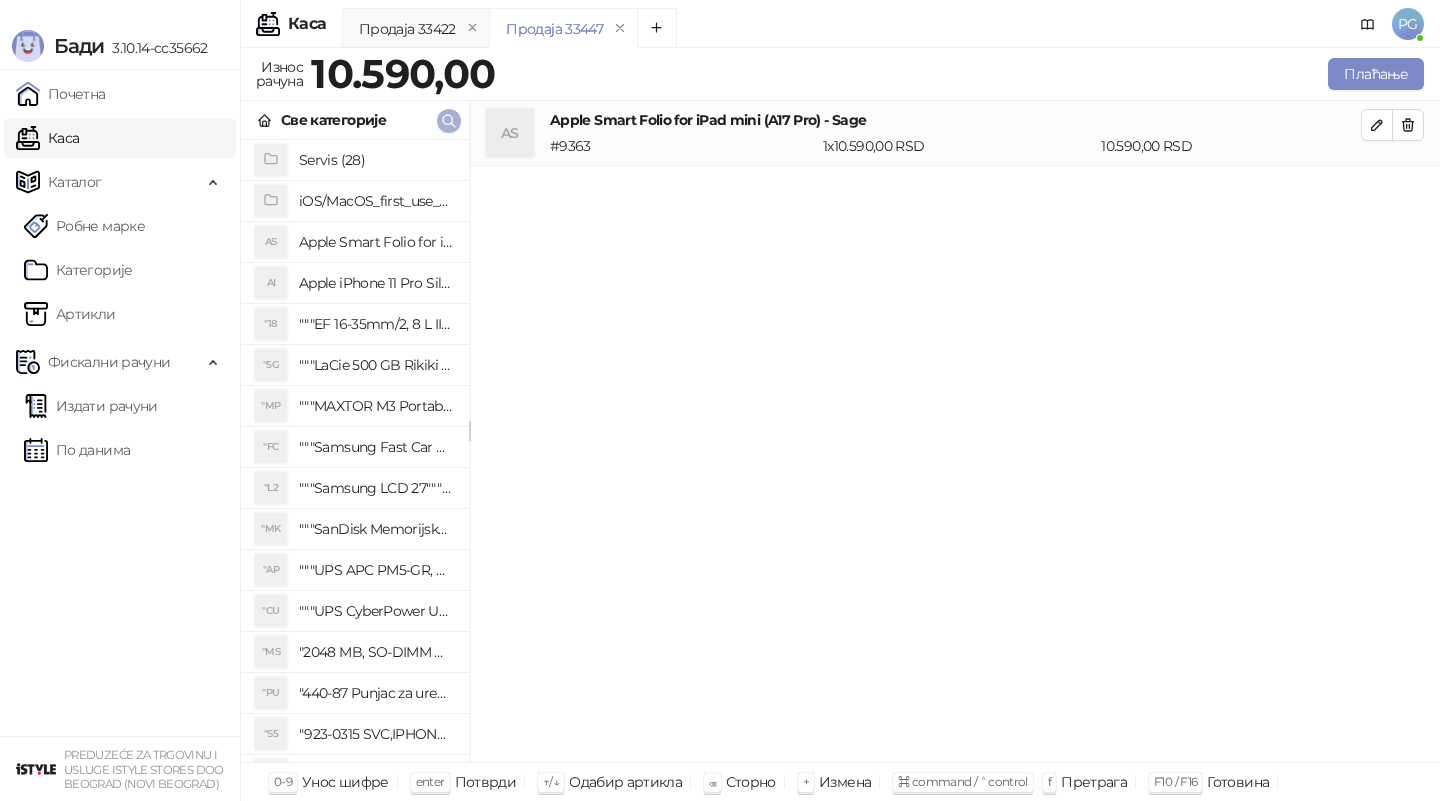 click 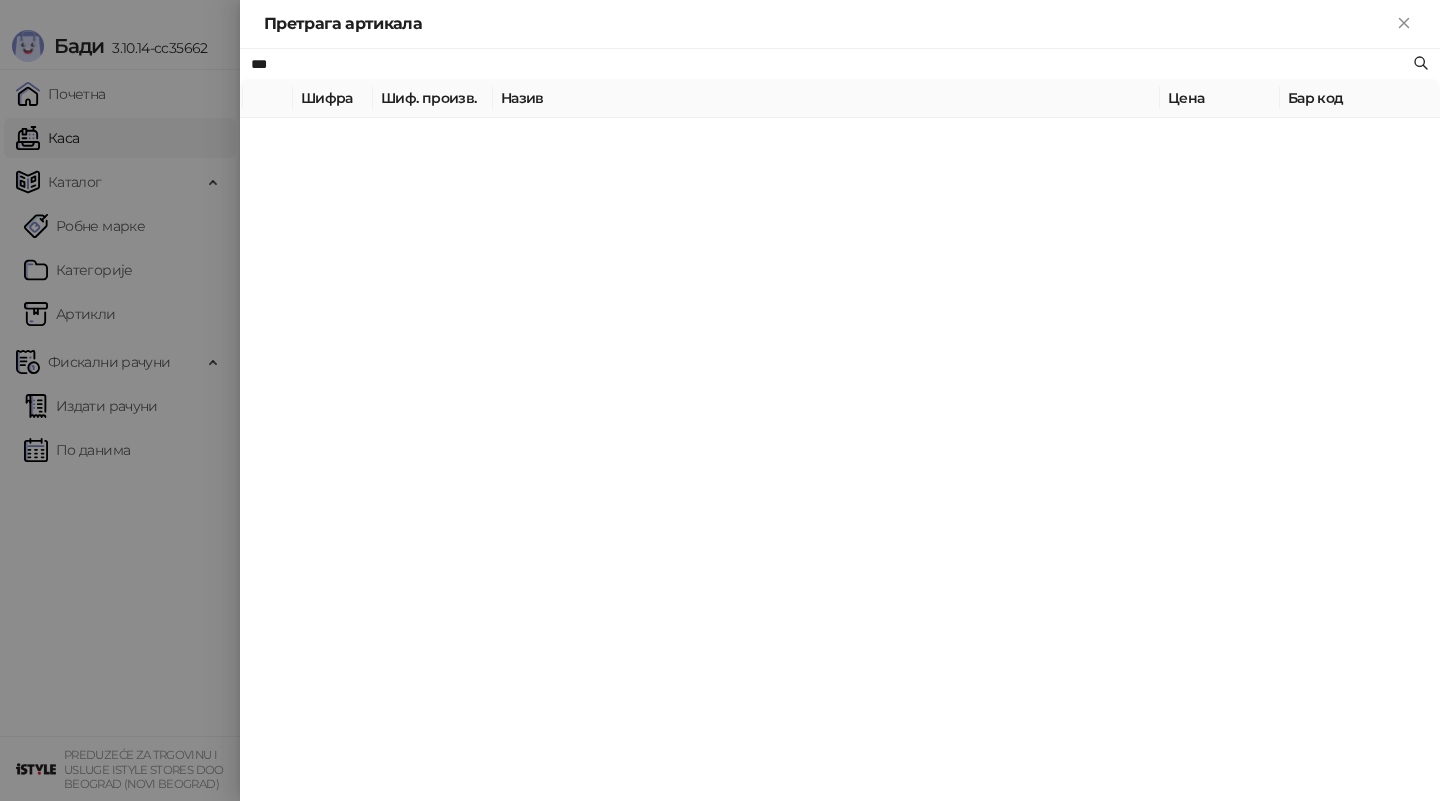 type on "***" 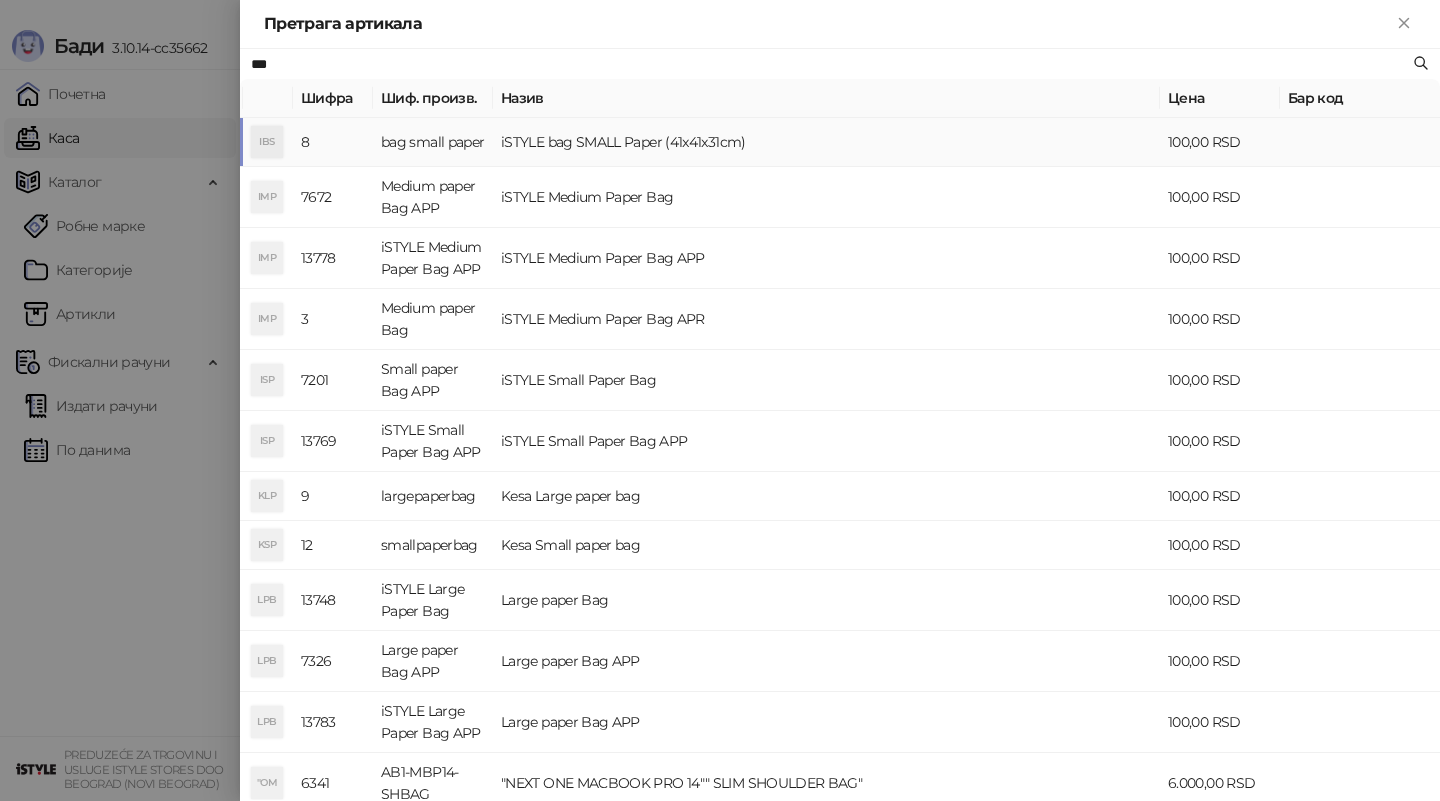 click on "bag small paper" at bounding box center [433, 142] 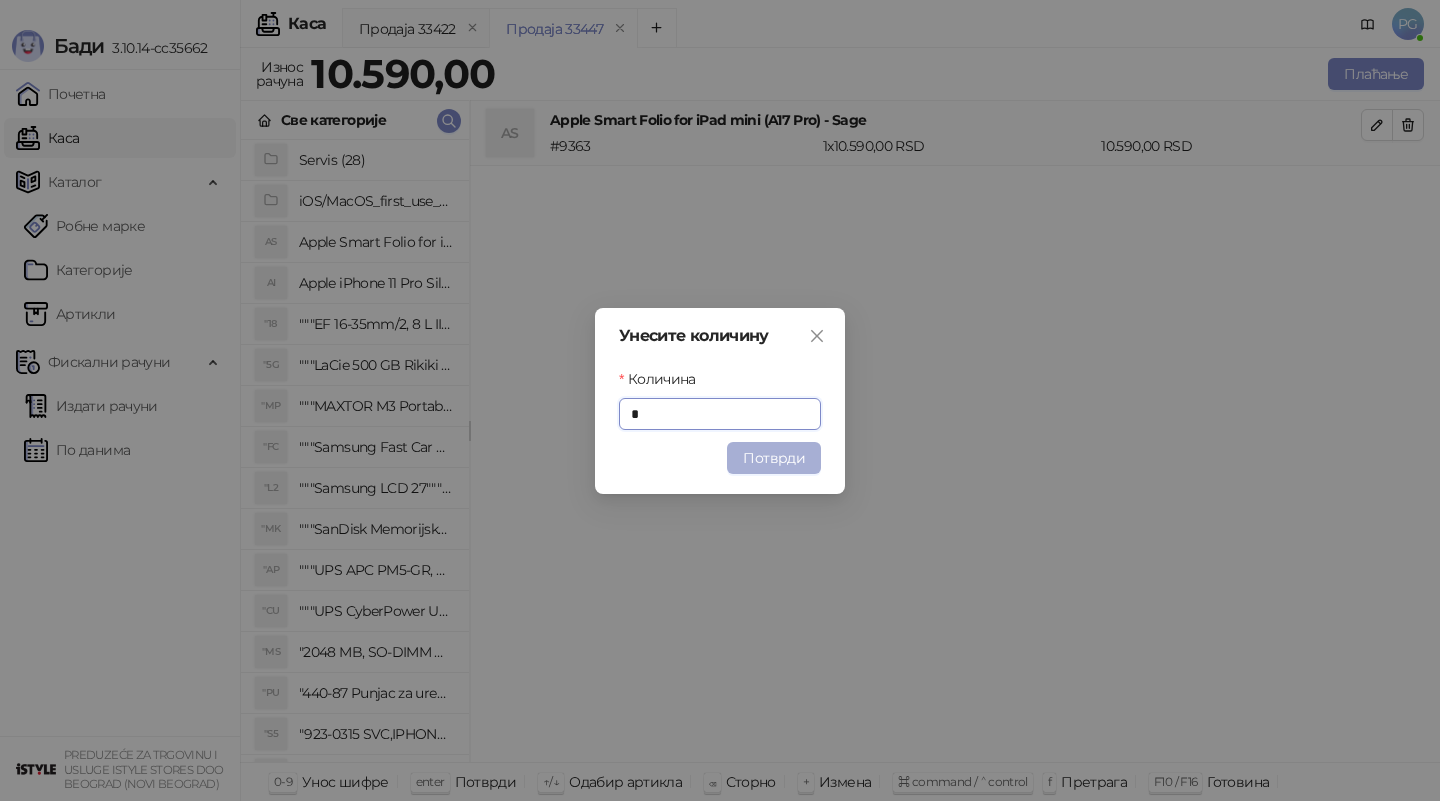 click on "Унесите количину Количина * Потврди" at bounding box center [720, 401] 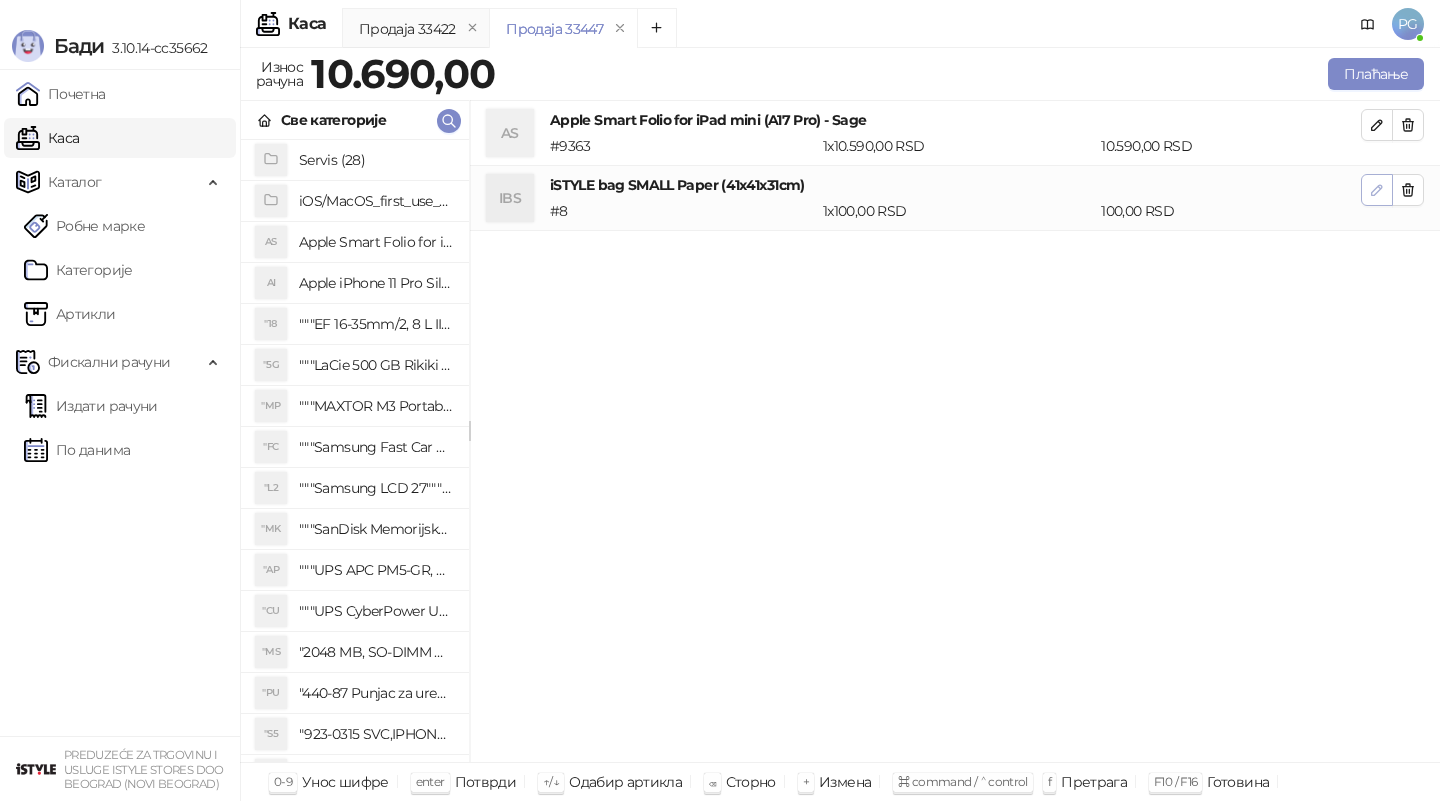 click 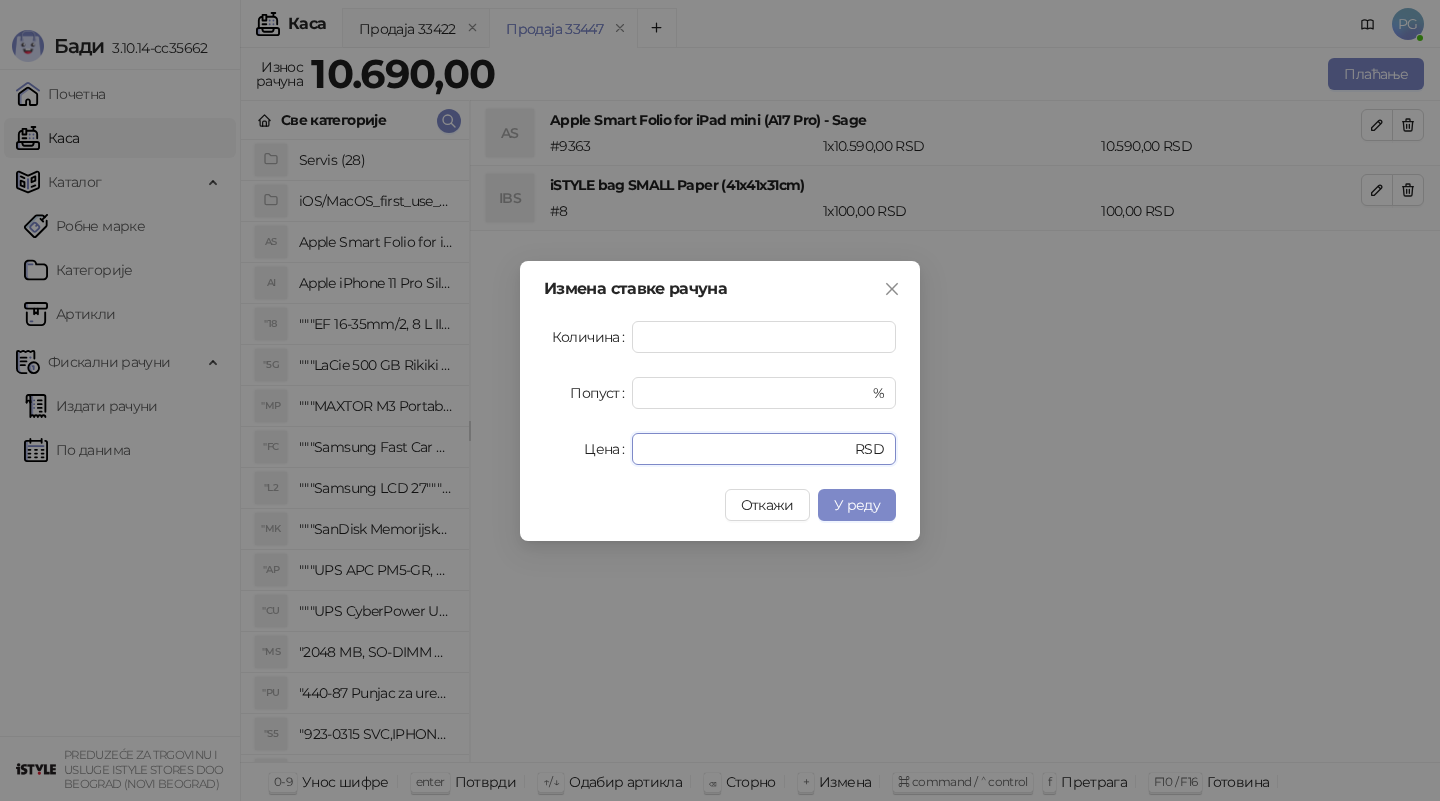drag, startPoint x: 590, startPoint y: 453, endPoint x: 523, endPoint y: 447, distance: 67.26812 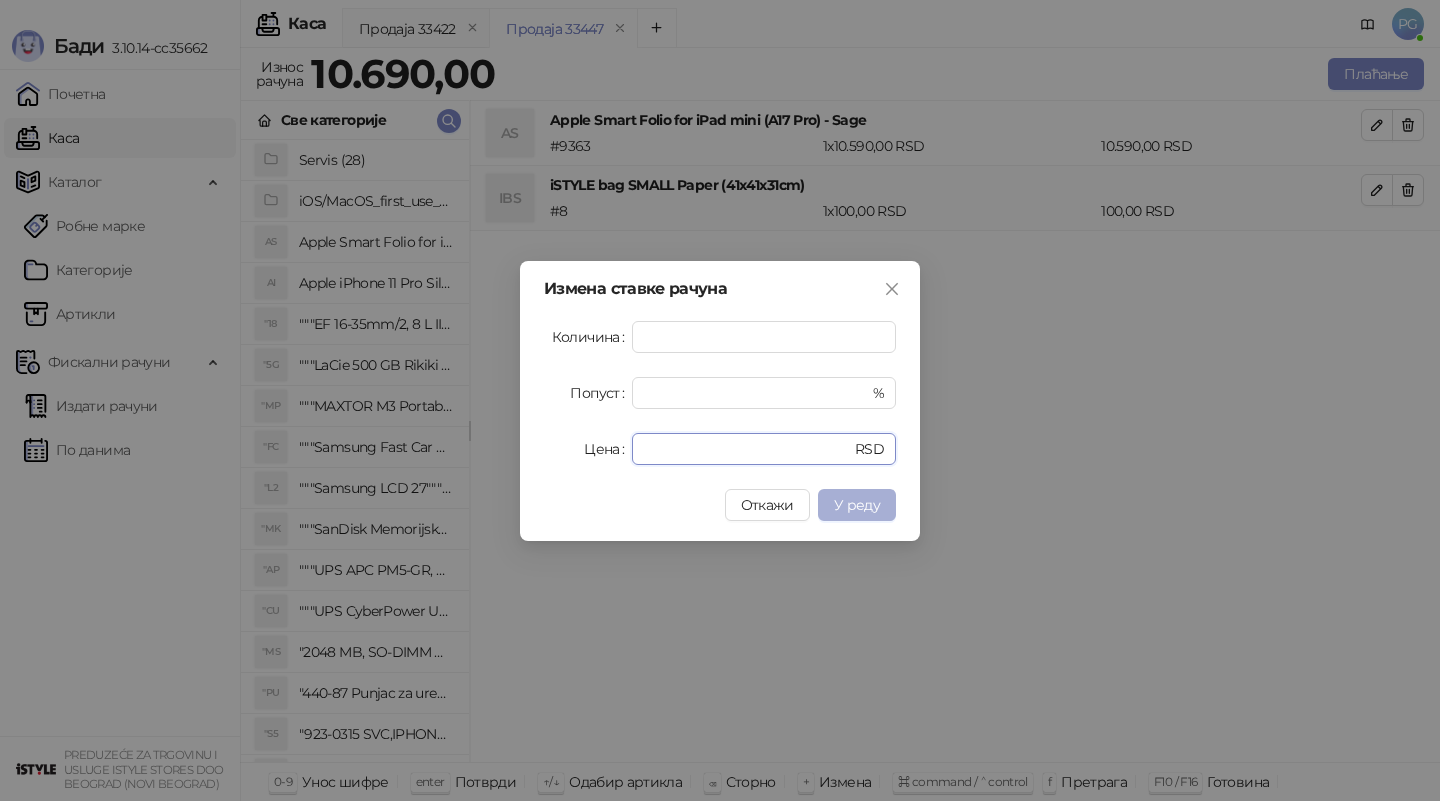 type on "**" 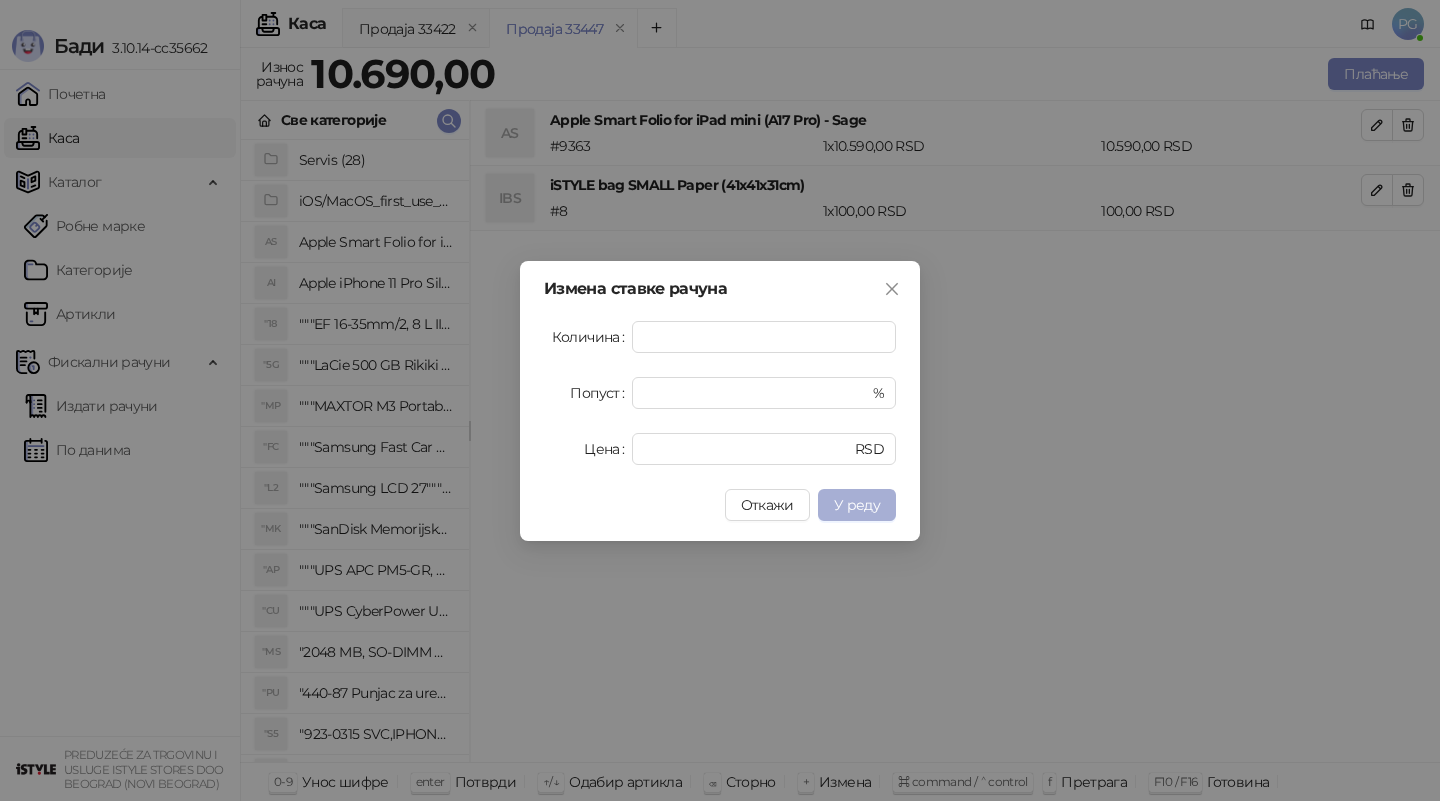 click on "У реду" at bounding box center [857, 505] 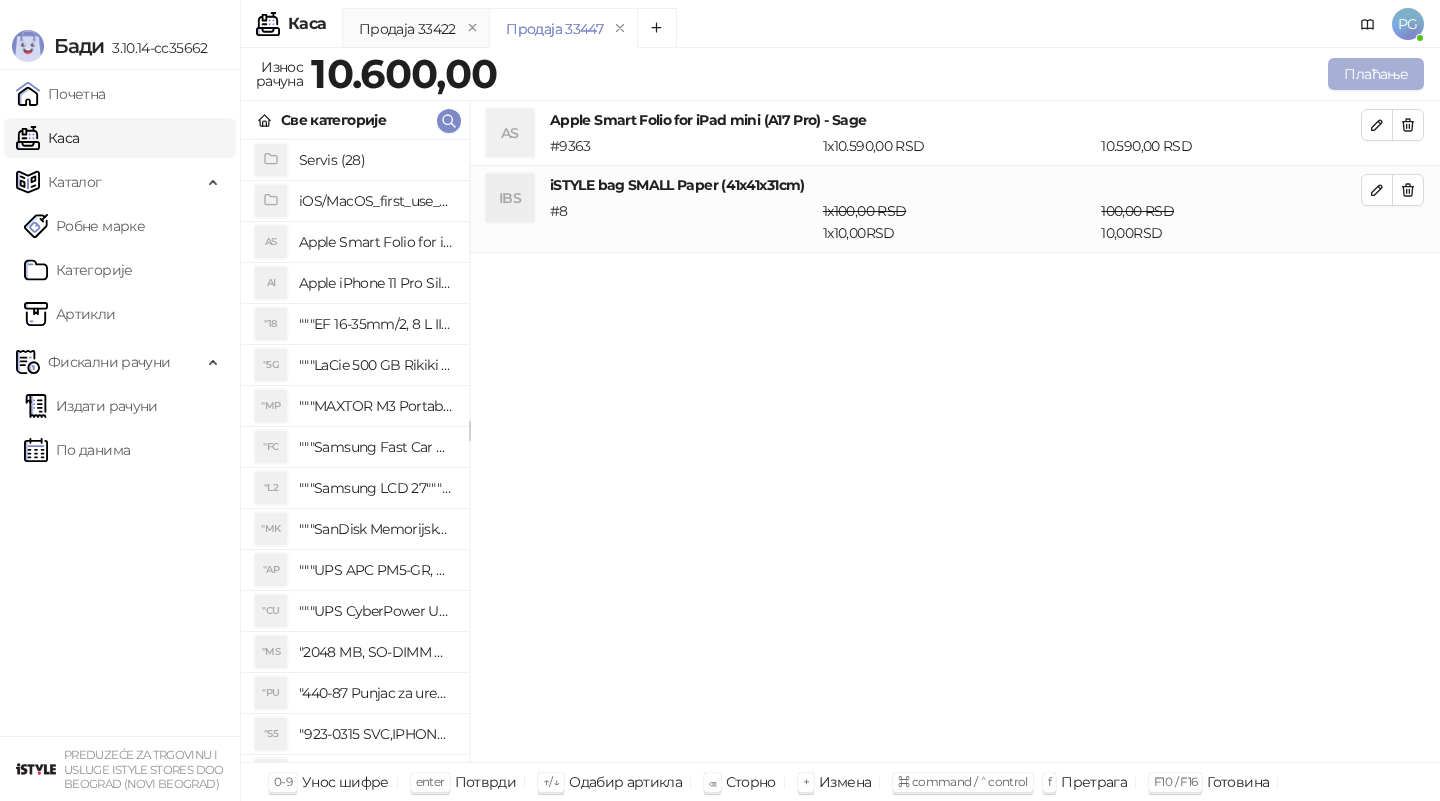 click on "Плаћање" at bounding box center [1376, 74] 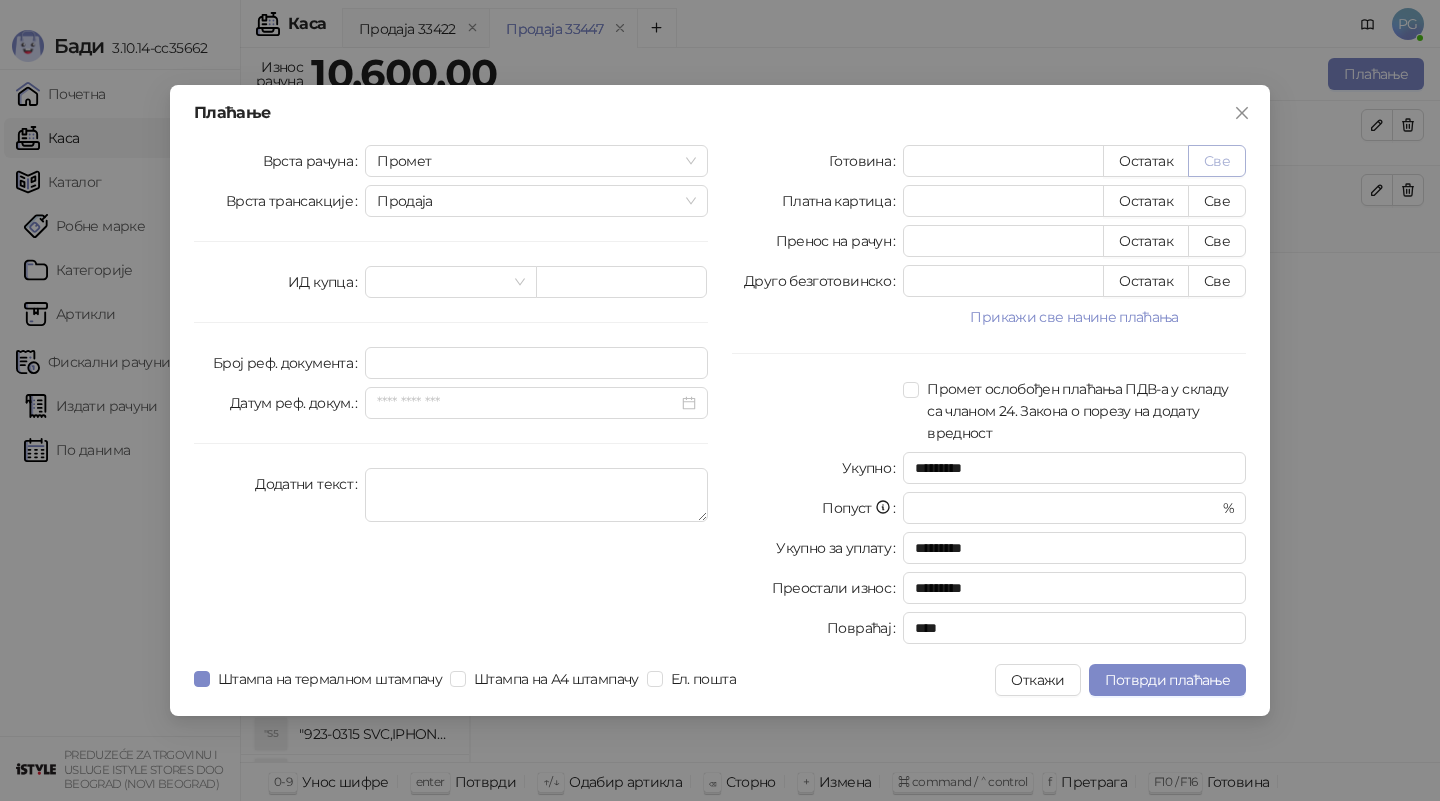 click on "Све" at bounding box center (1217, 161) 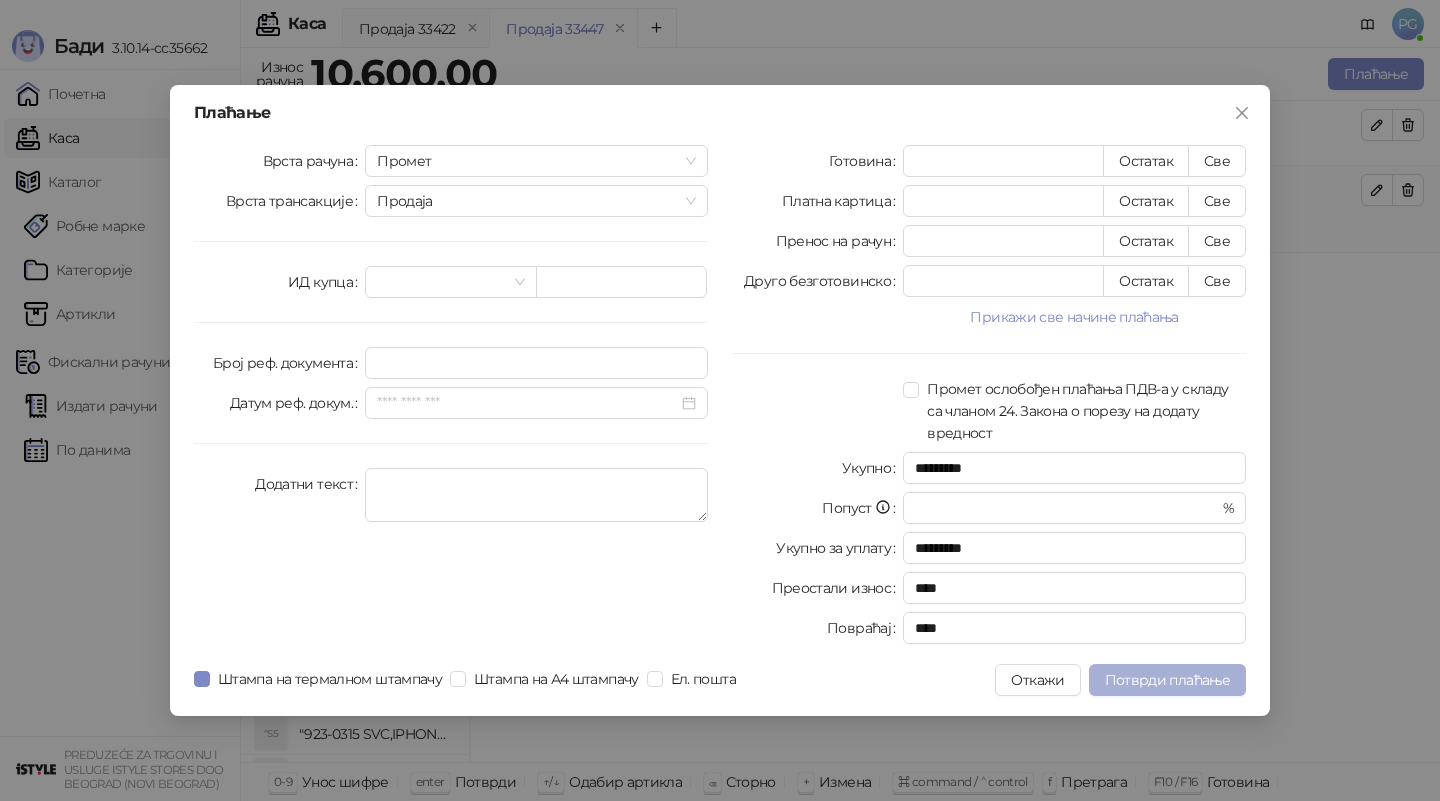 click on "Потврди плаћање" at bounding box center (1167, 680) 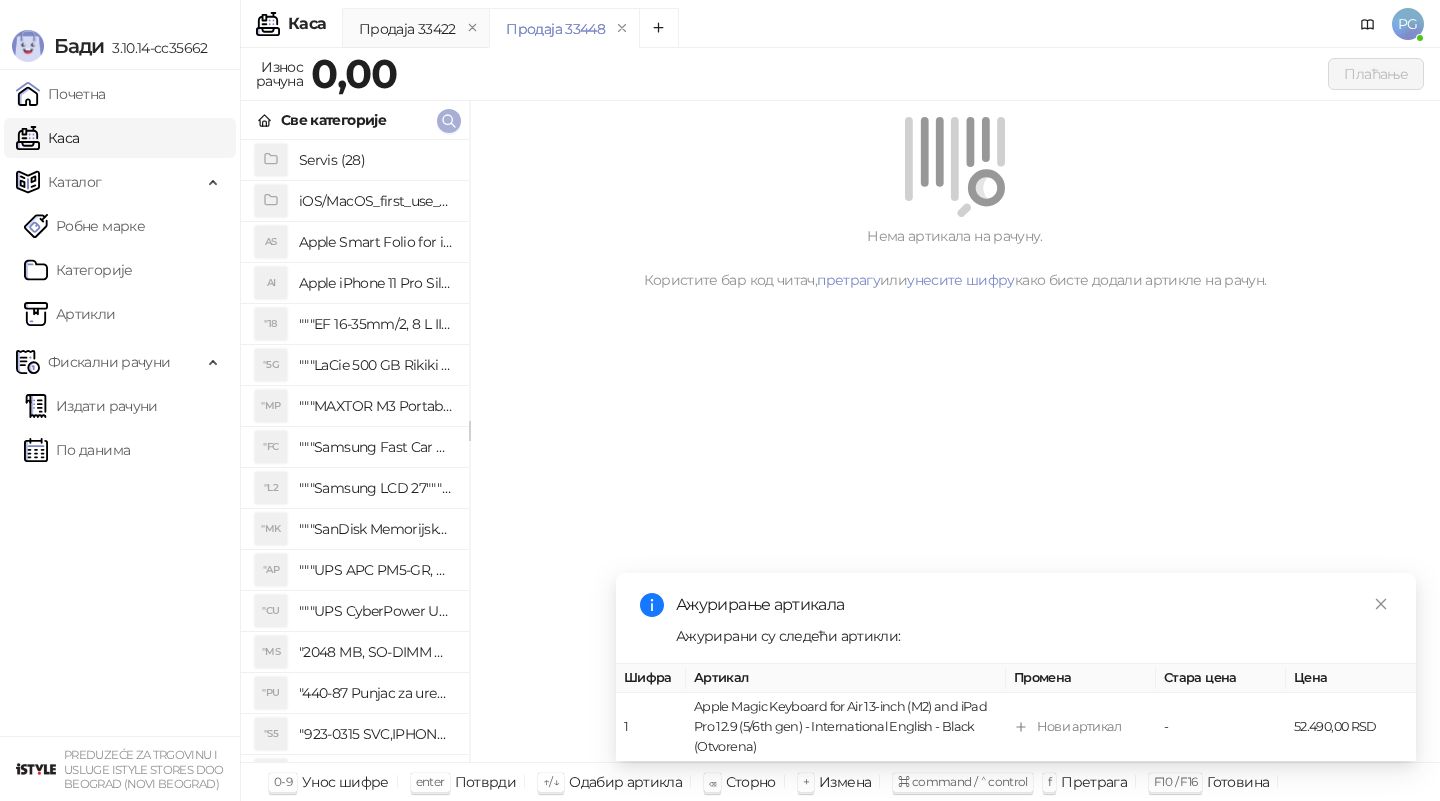 click 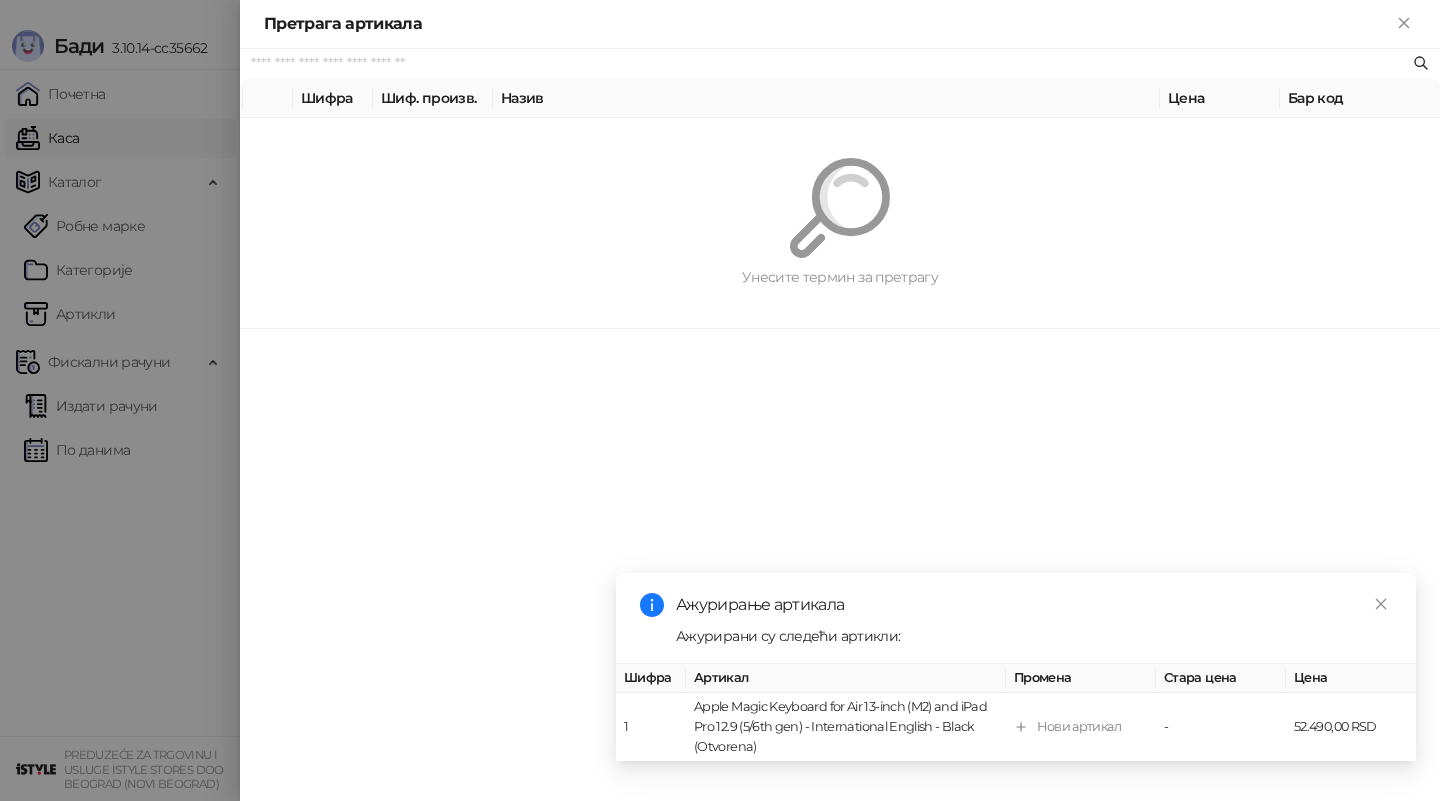 paste on "**********" 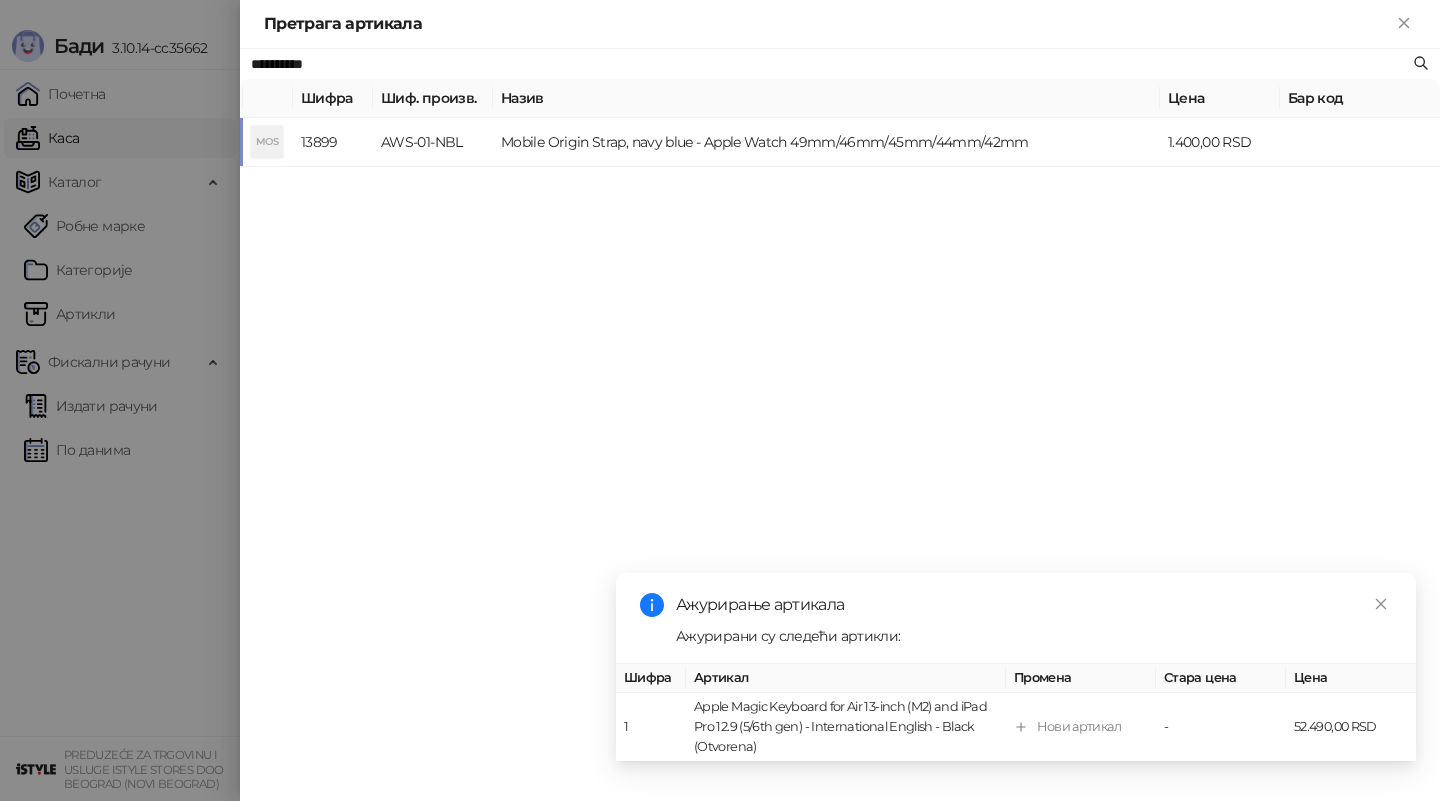 type on "**********" 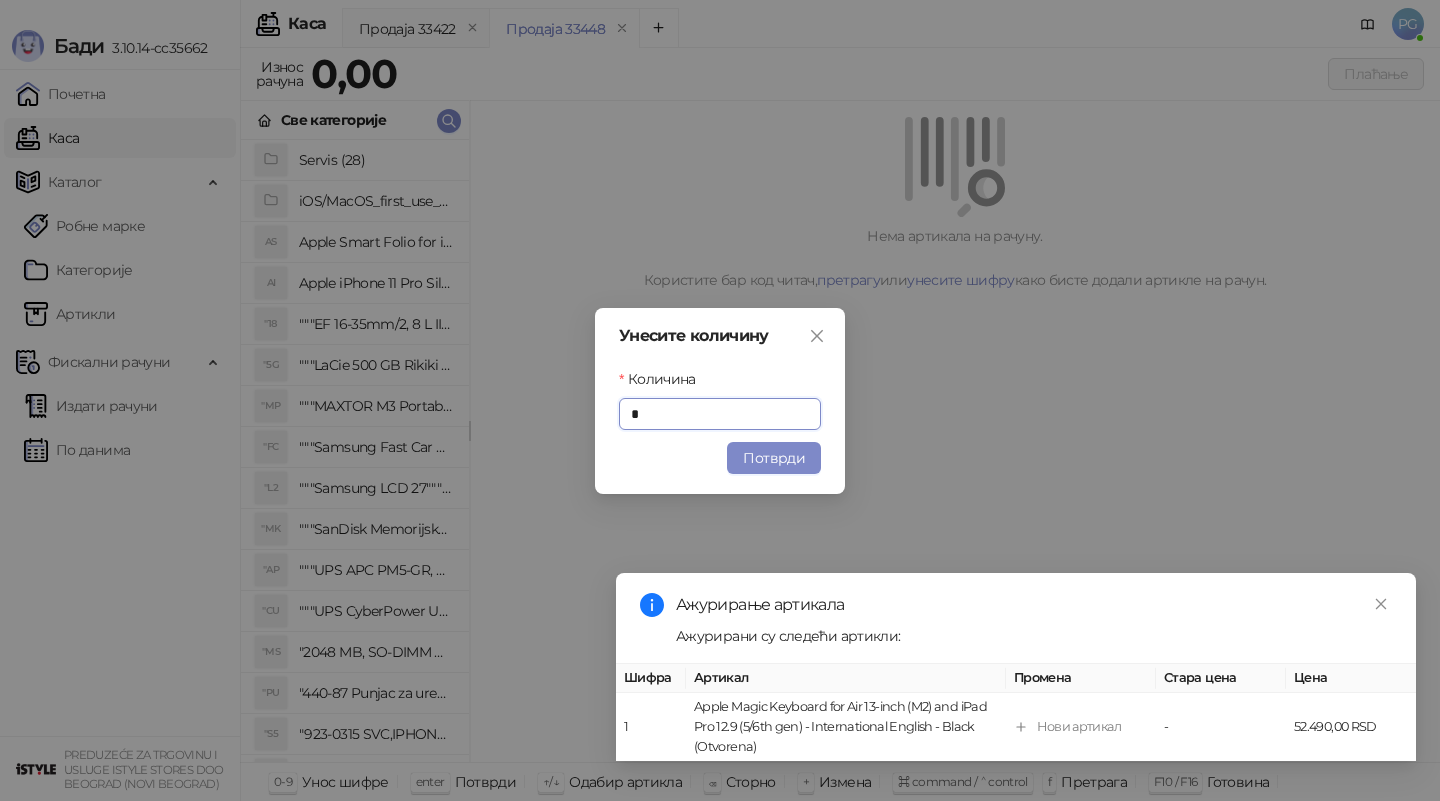 click on "Потврди" at bounding box center (774, 458) 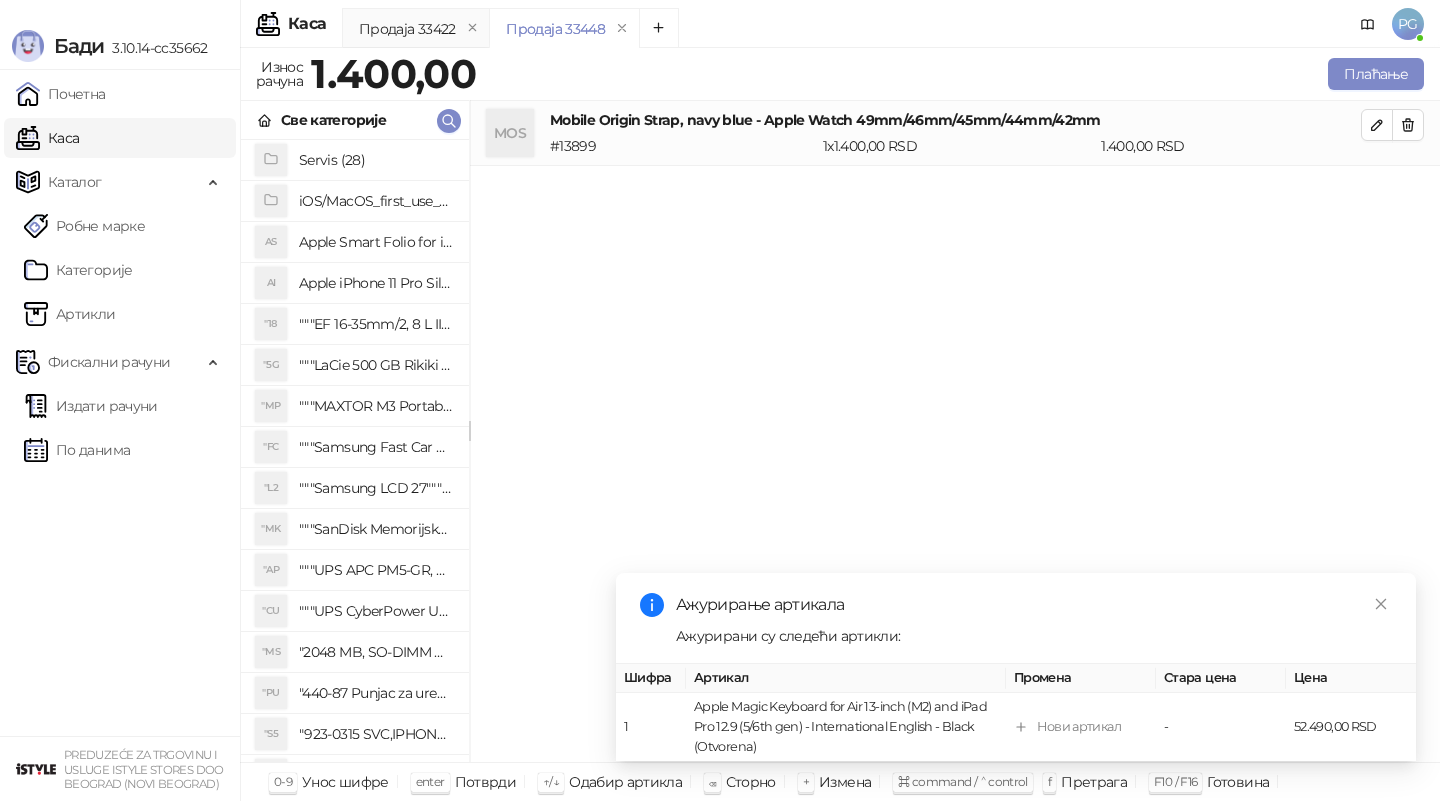 click on "Плаћање" at bounding box center [954, 74] 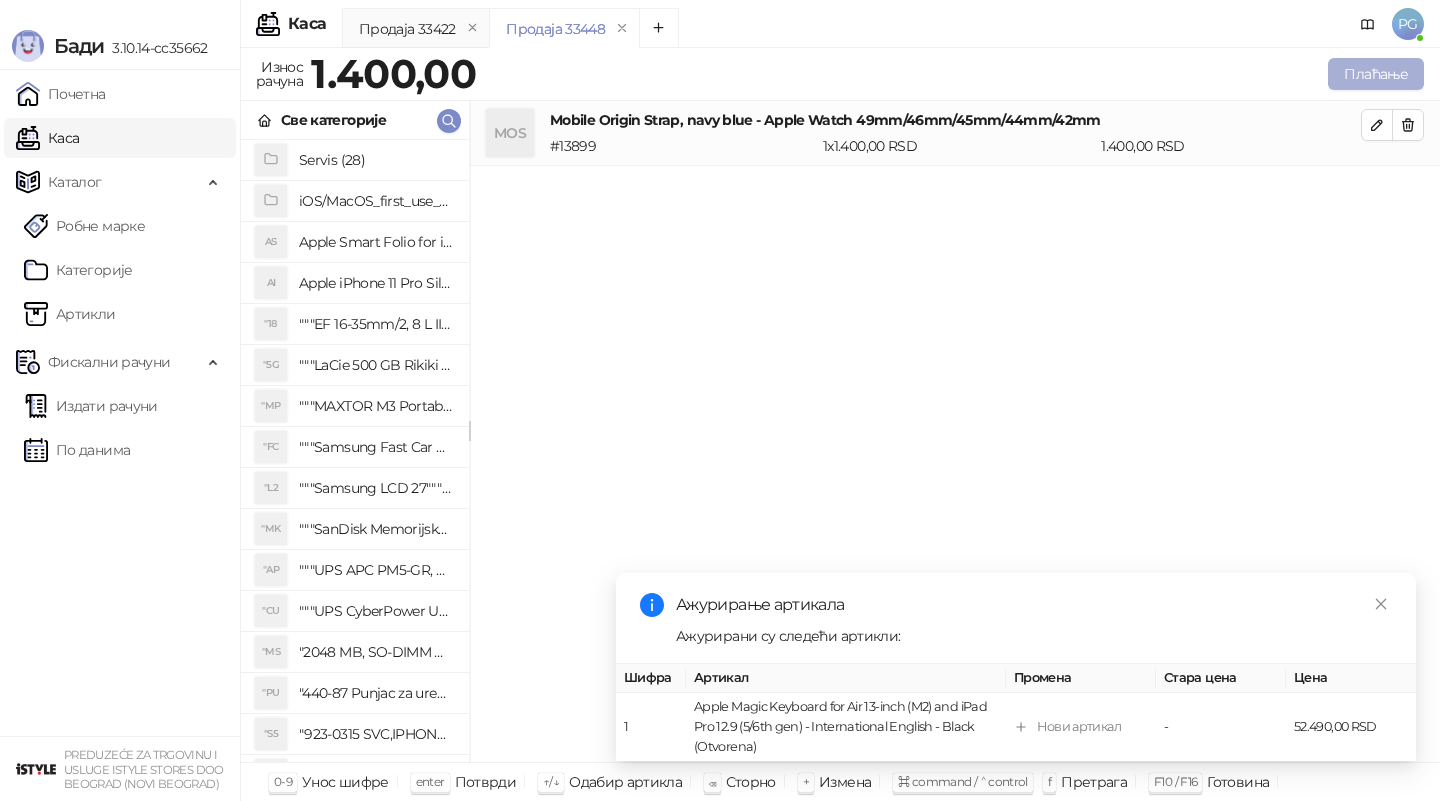 click on "Плаћање" at bounding box center (1376, 74) 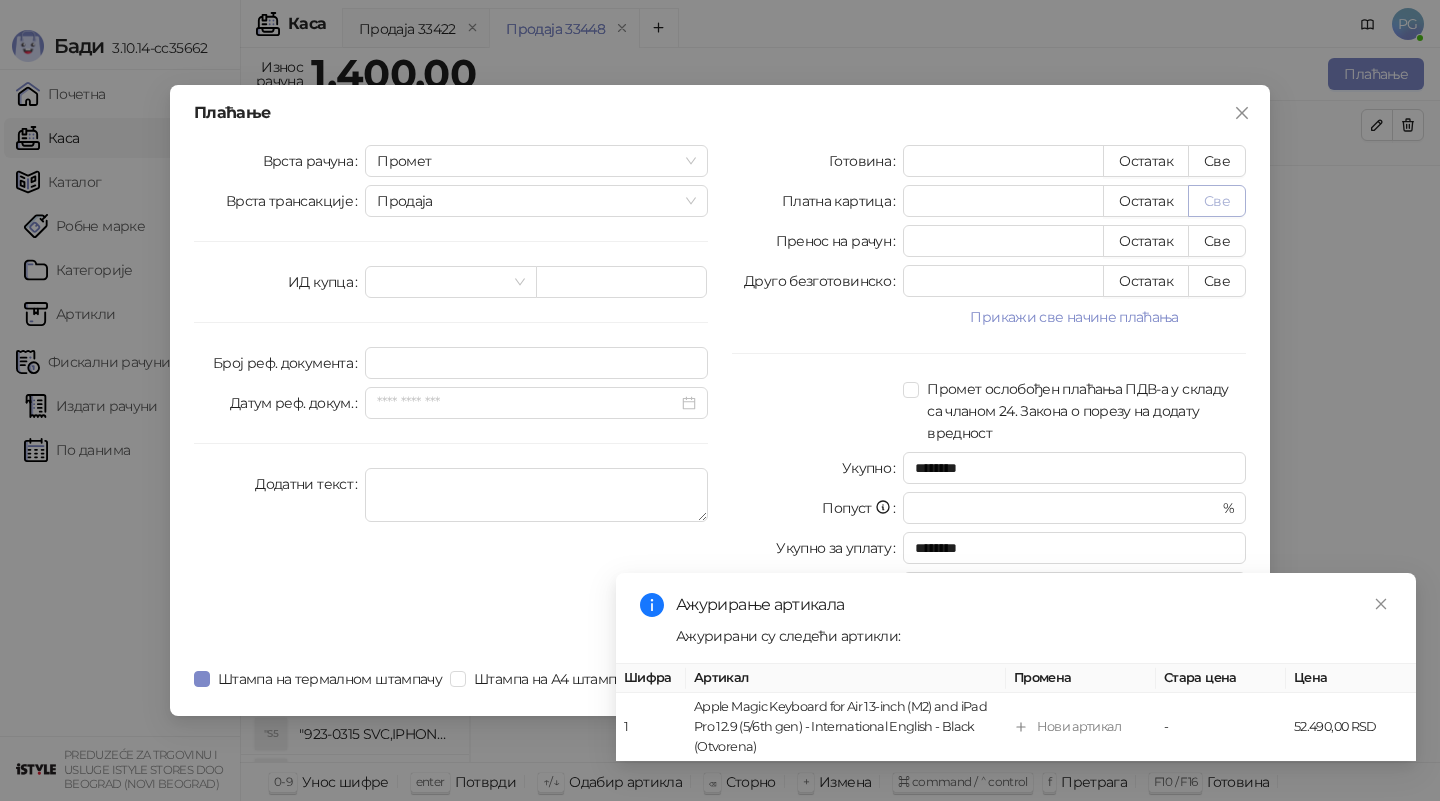click on "Све" at bounding box center [1217, 201] 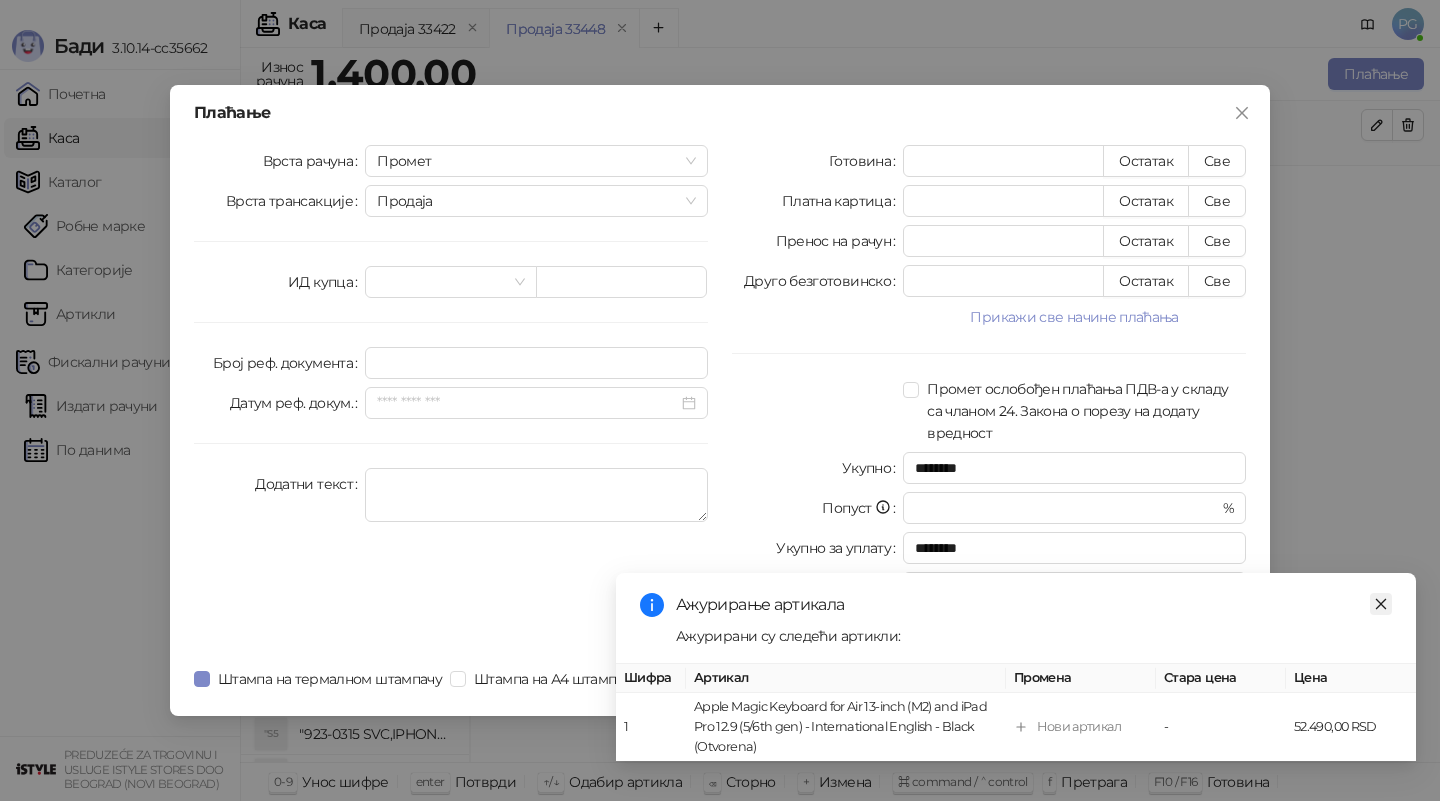 click 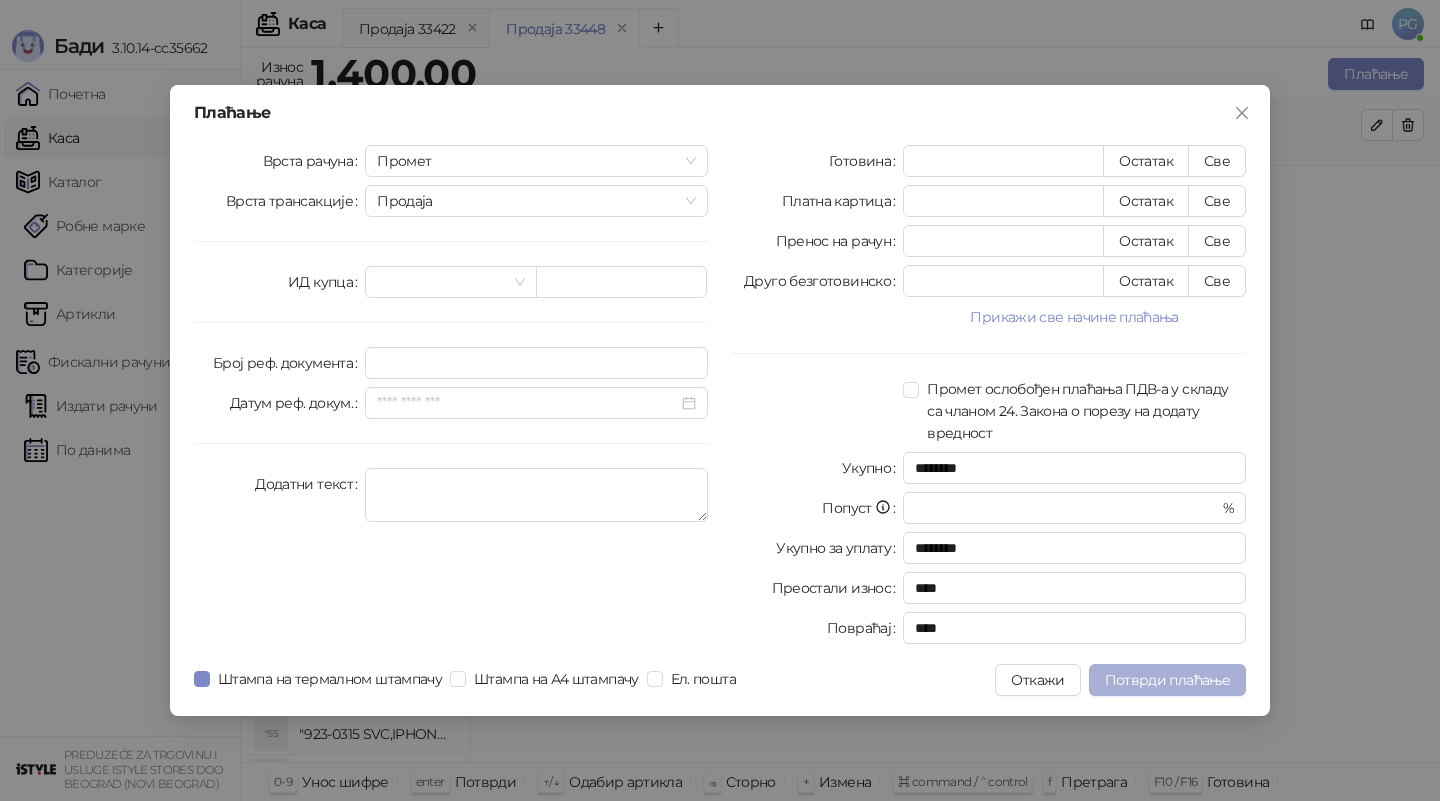 click on "Потврди плаћање" at bounding box center (1167, 680) 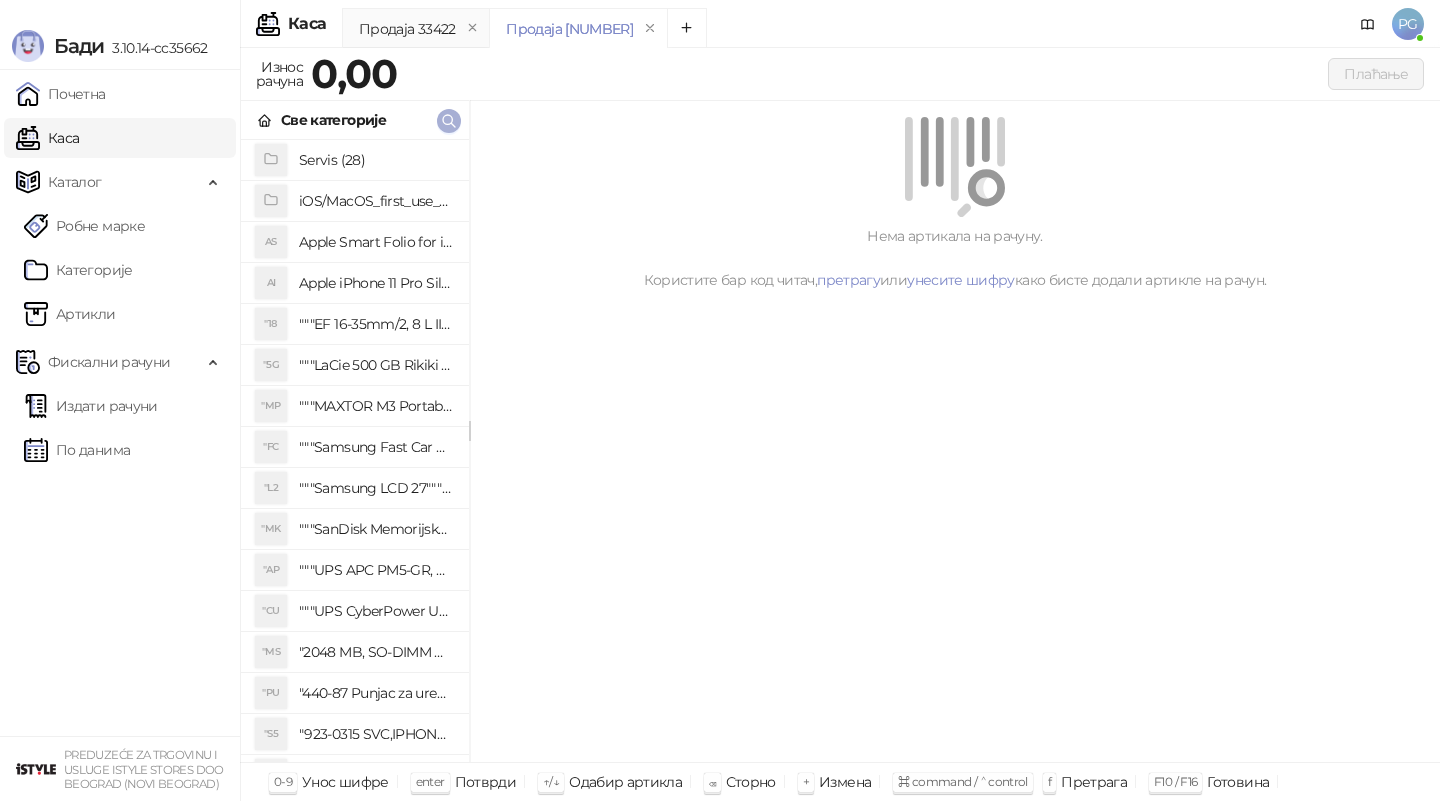 click 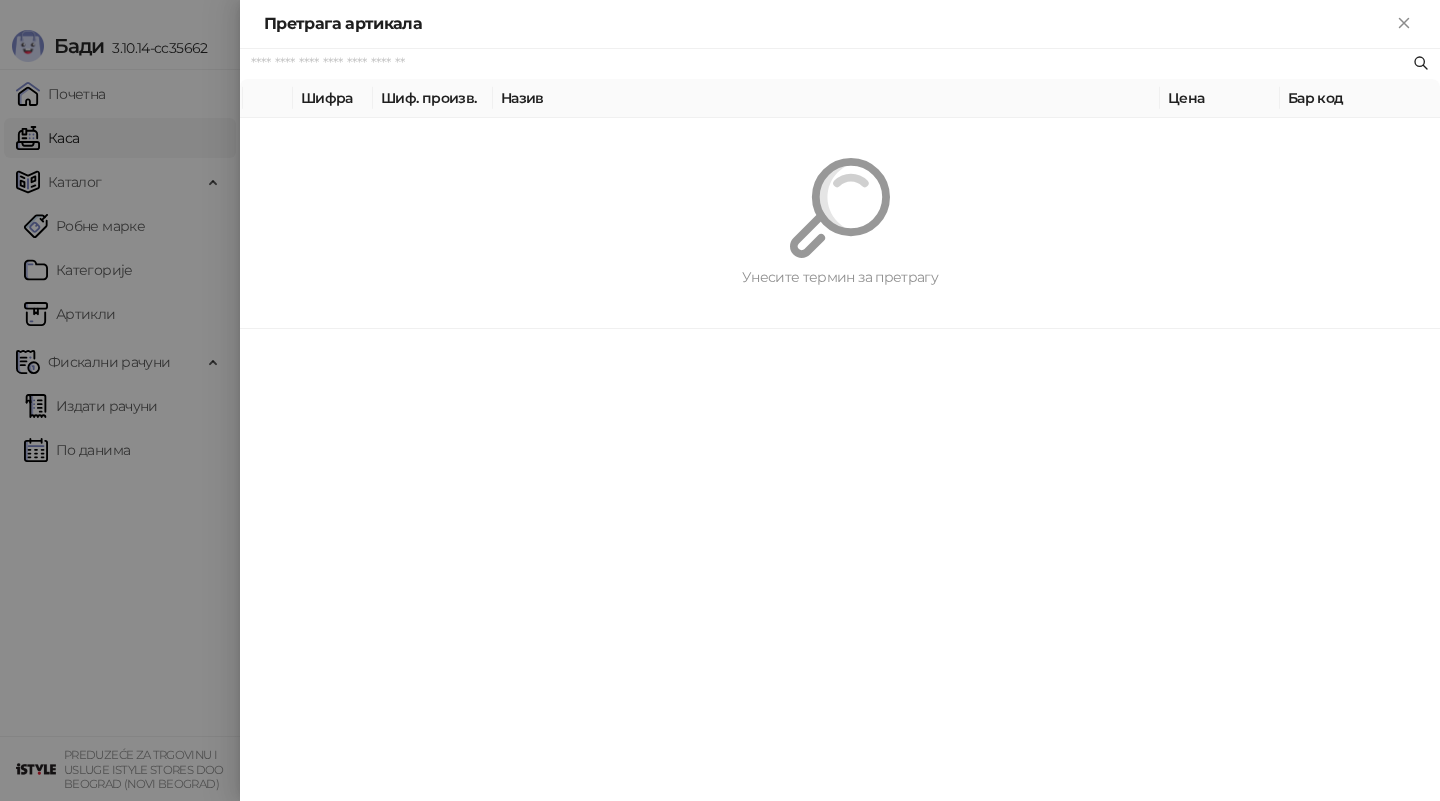 paste on "*********" 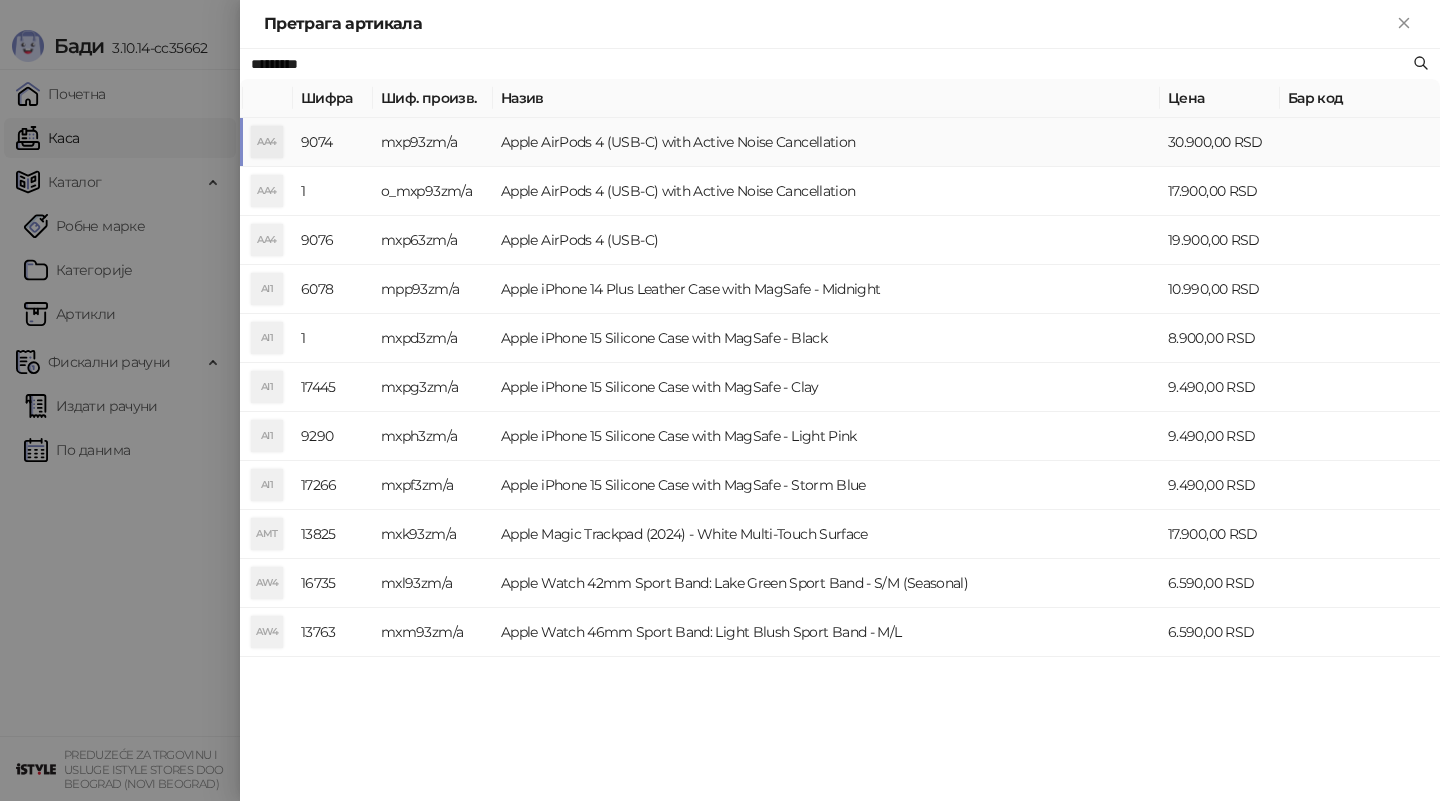 click on "Apple AirPods 4 (USB-C) with Active Noise Cancellation" at bounding box center (826, 142) 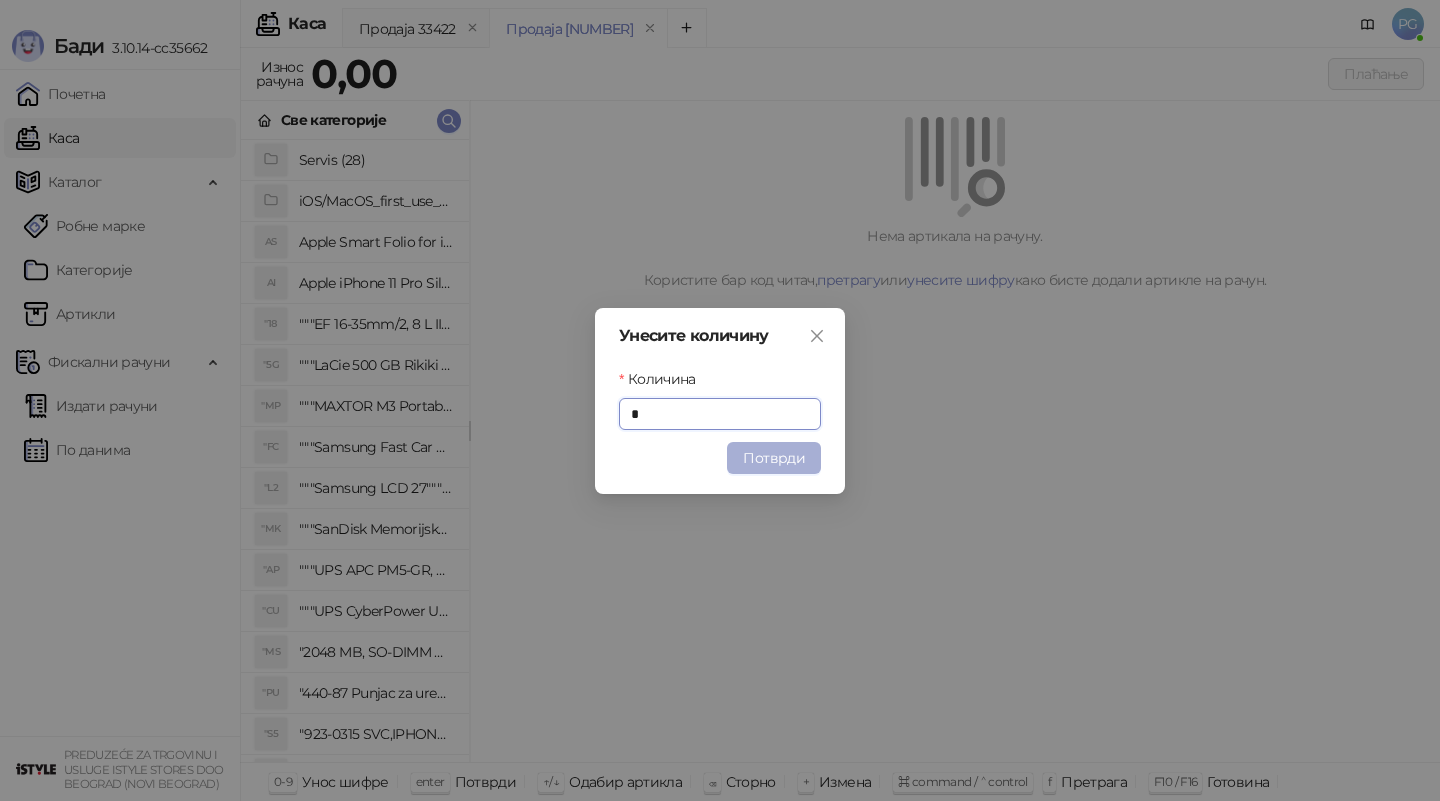 click on "Потврди" at bounding box center (774, 458) 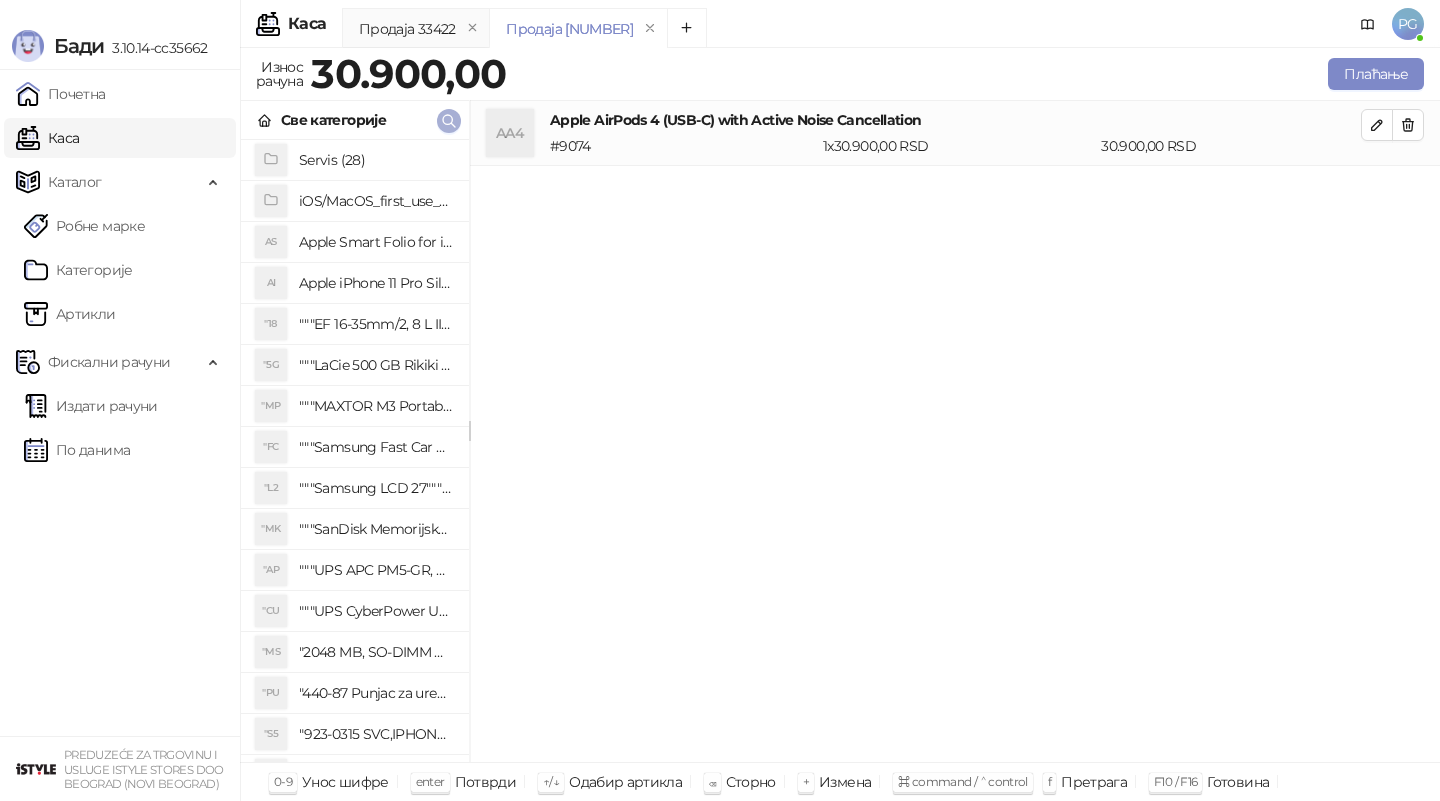 click at bounding box center [449, 120] 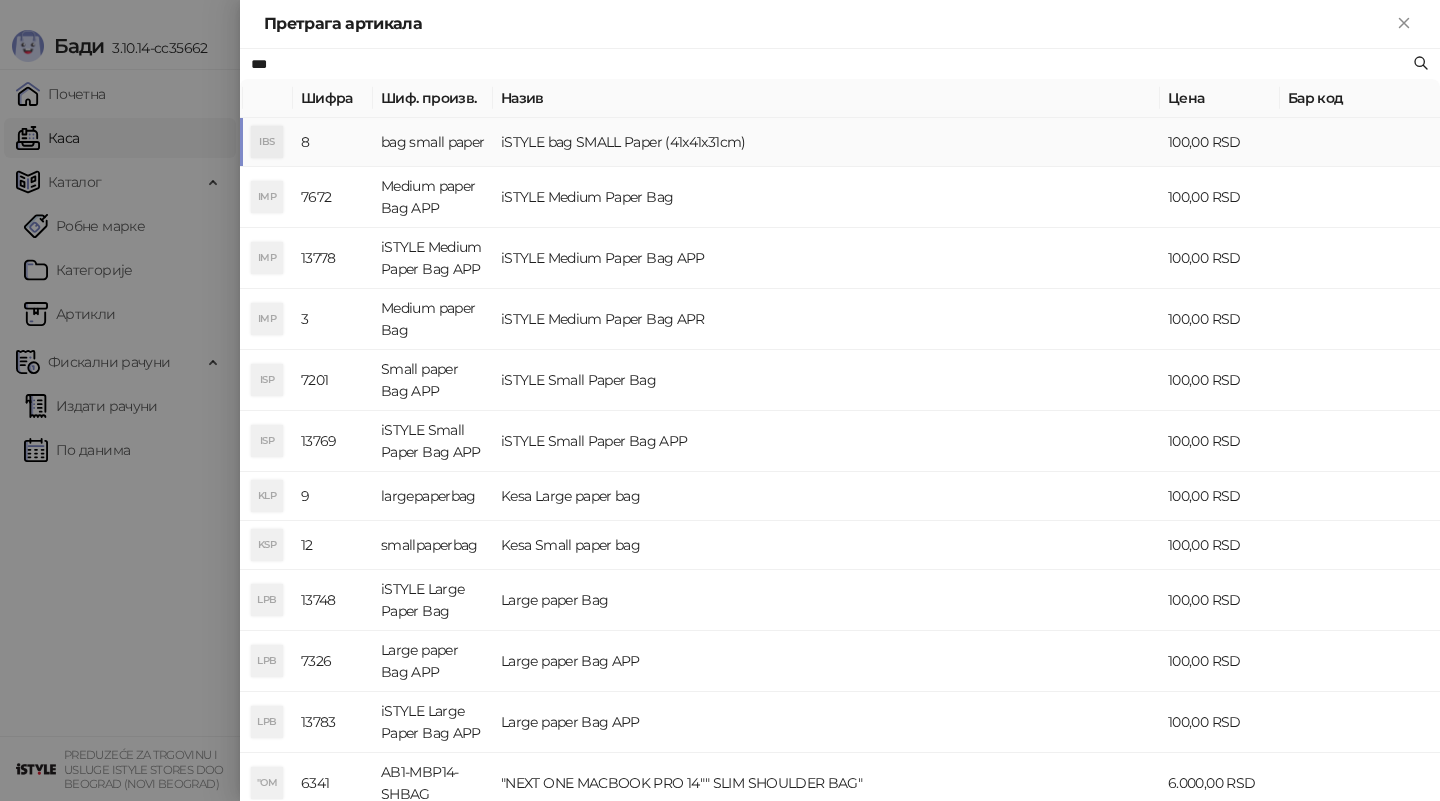 type on "***" 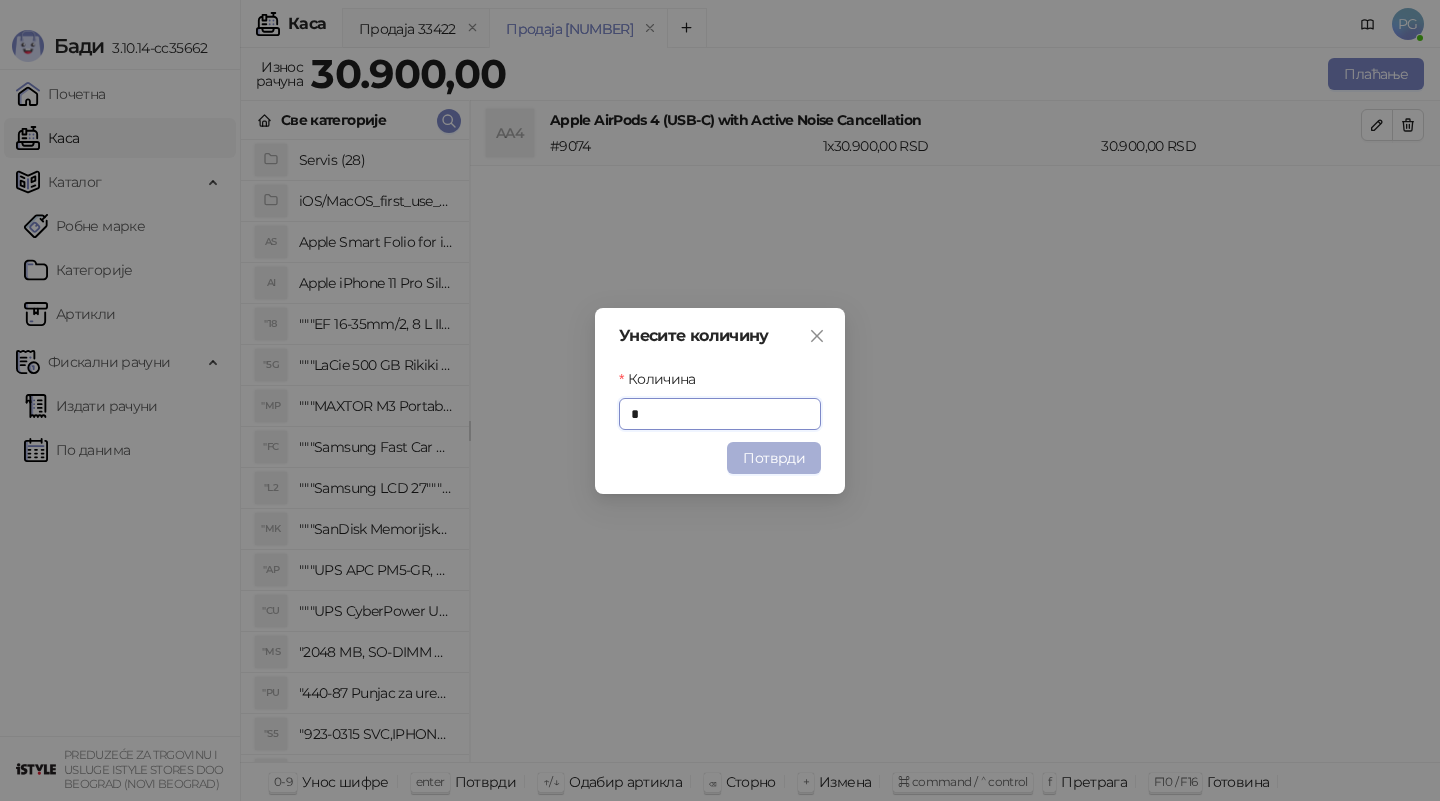 click on "Потврди" at bounding box center (774, 458) 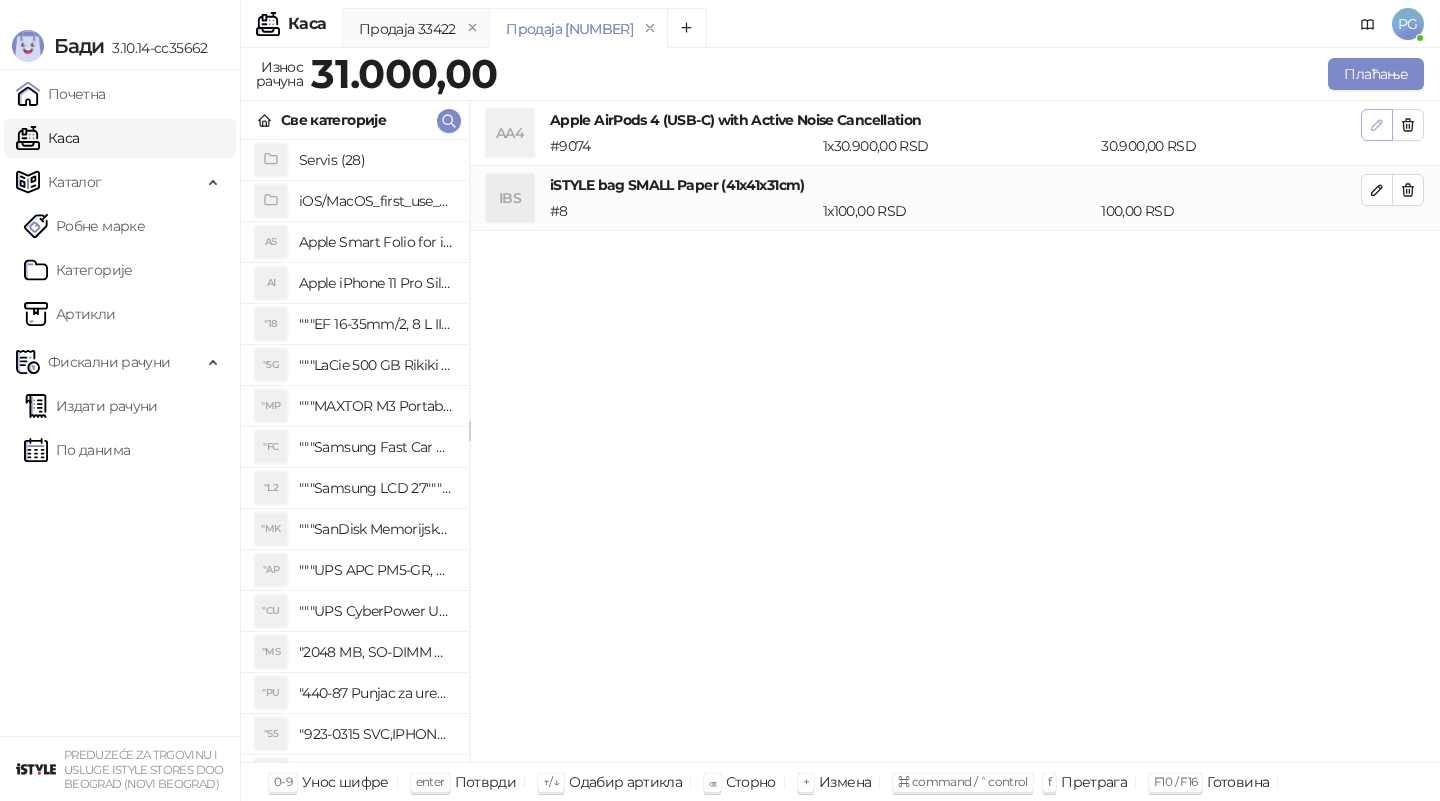 click at bounding box center [1377, 125] 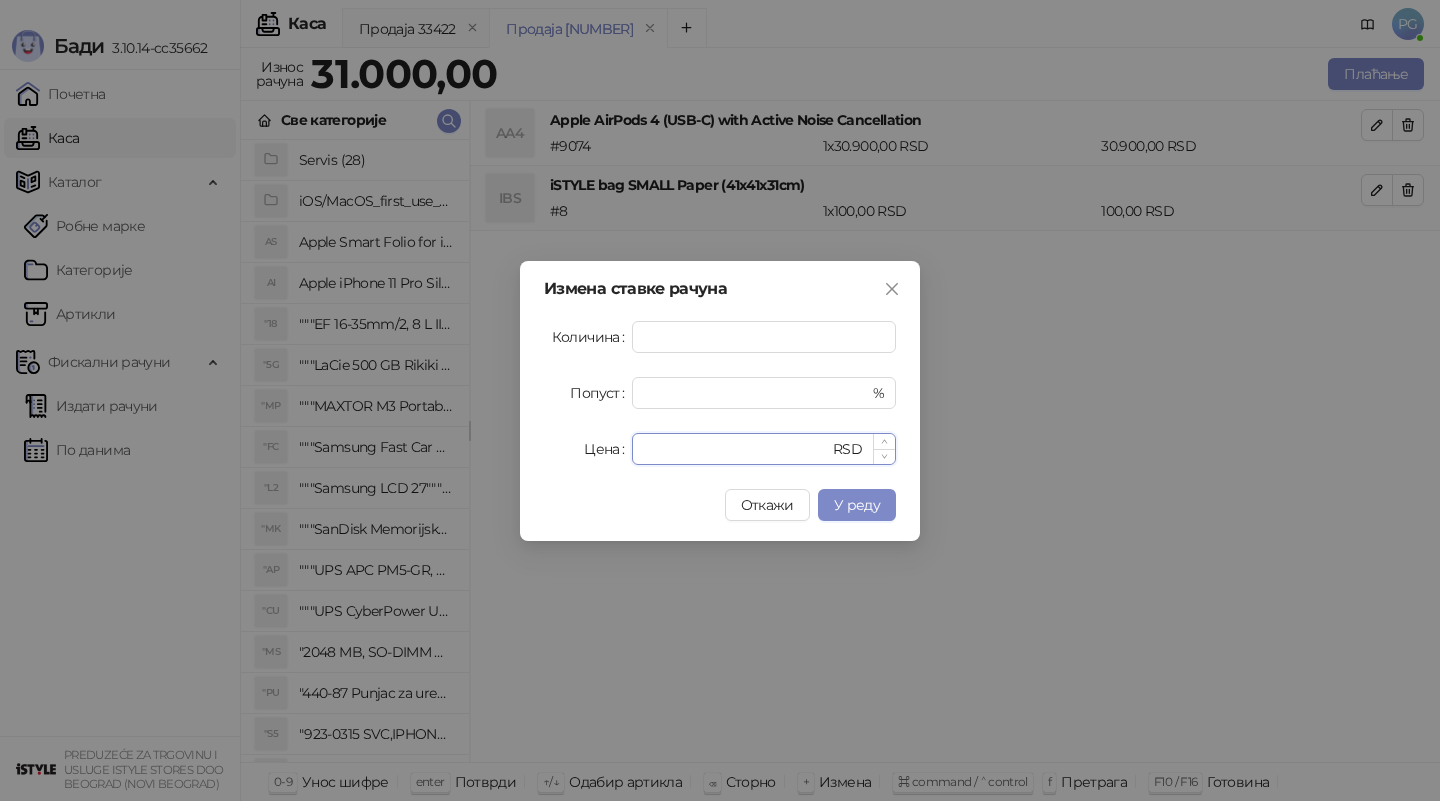 click on "*****" at bounding box center [736, 449] 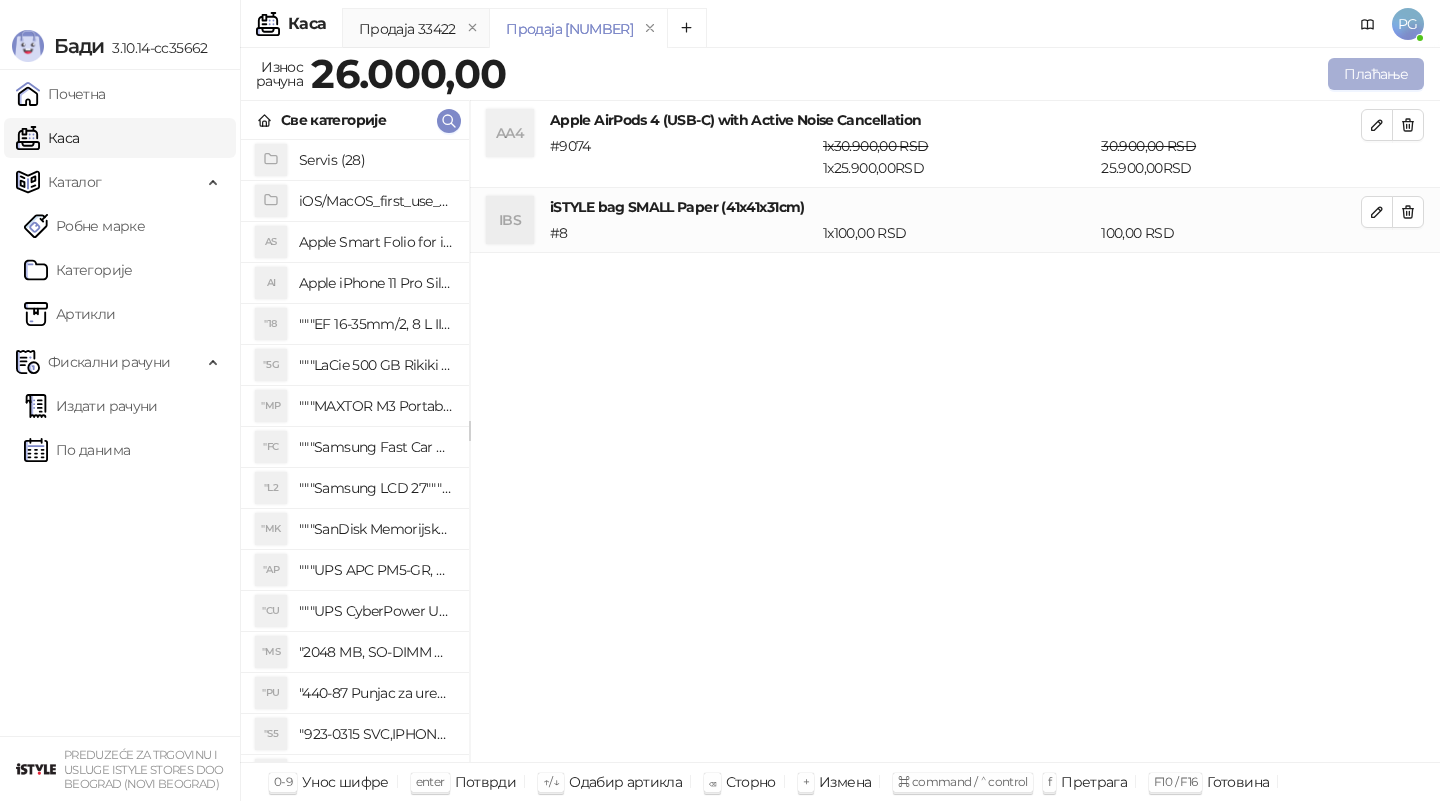 click on "Плаћање" at bounding box center (1376, 74) 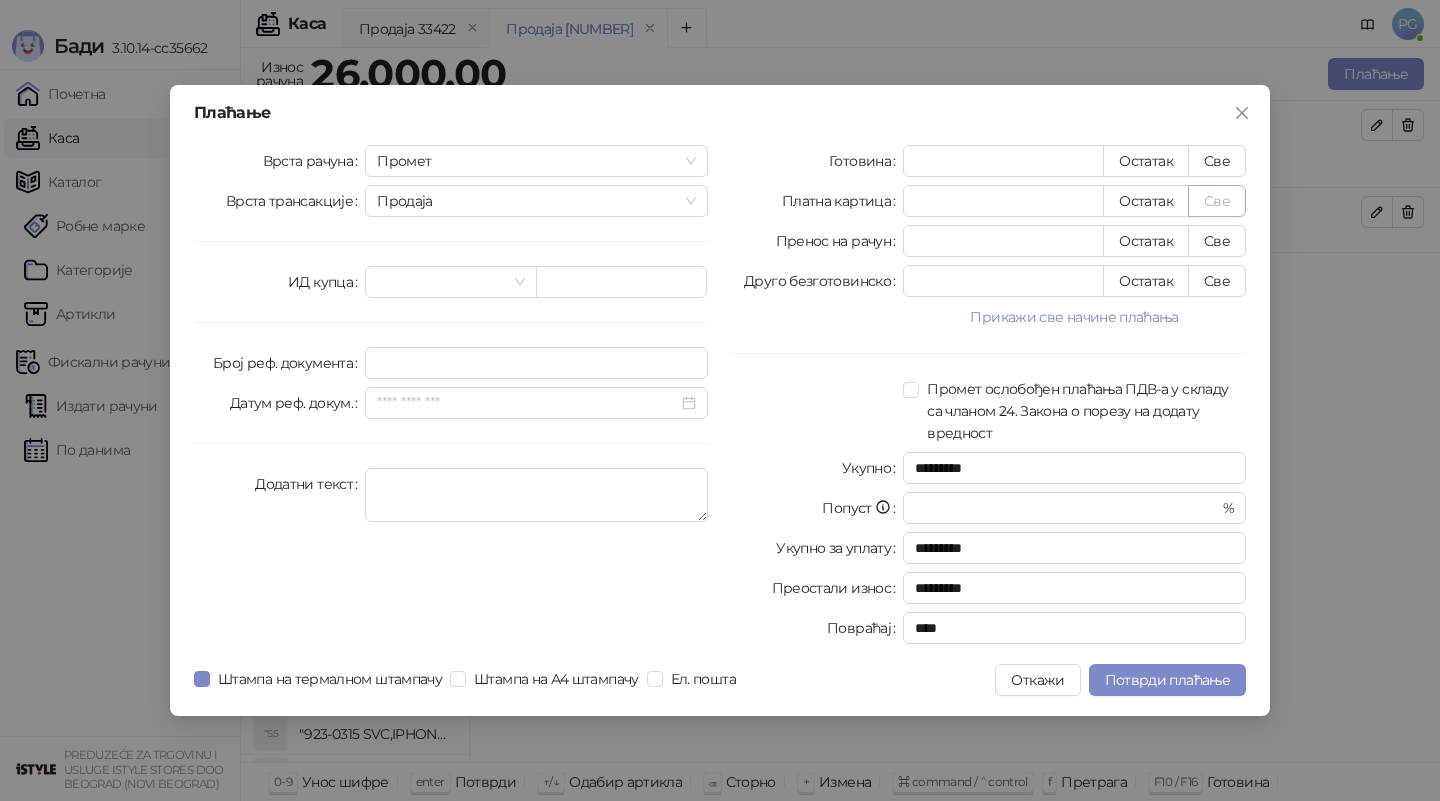 click on "Све" at bounding box center (1217, 201) 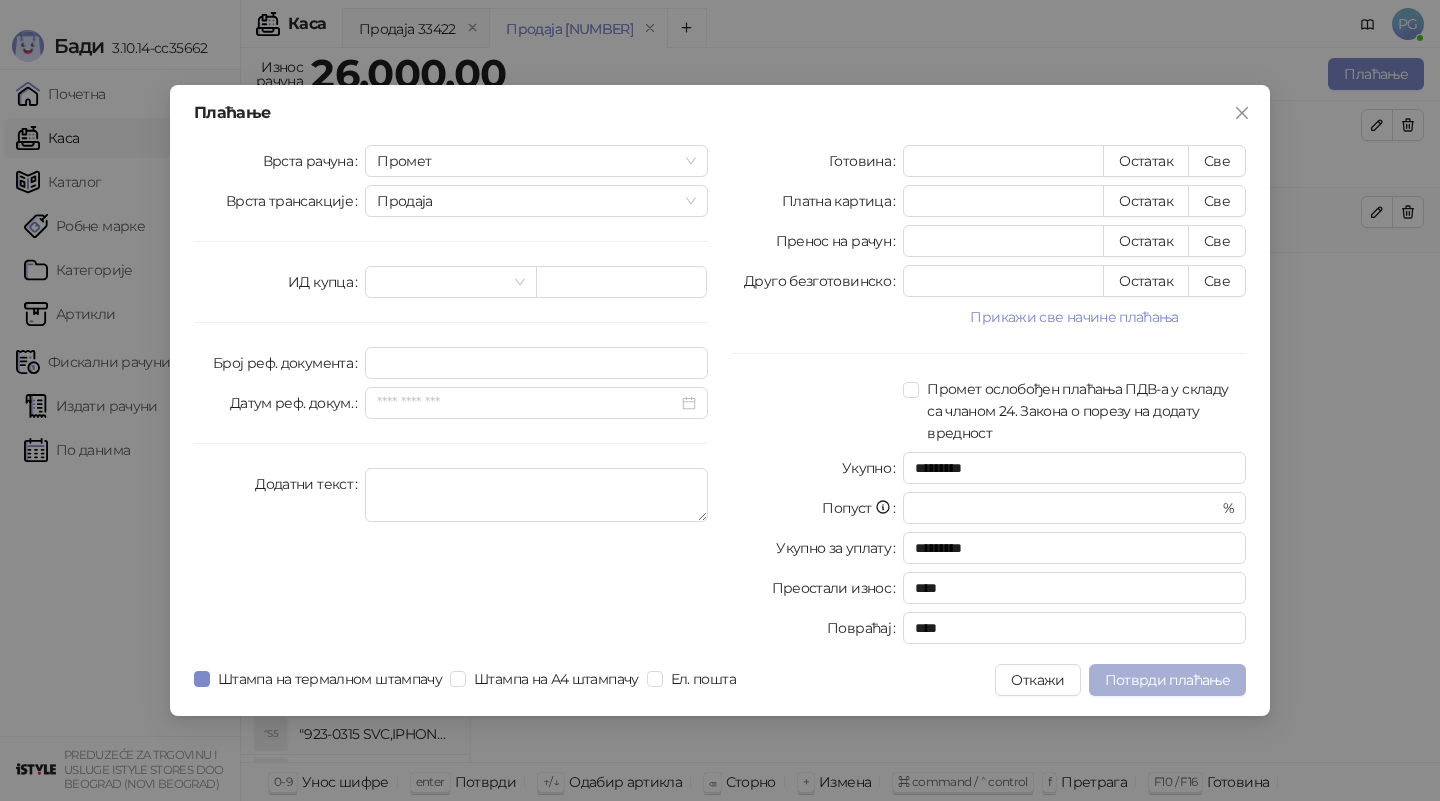 click on "Потврди плаћање" at bounding box center (1167, 680) 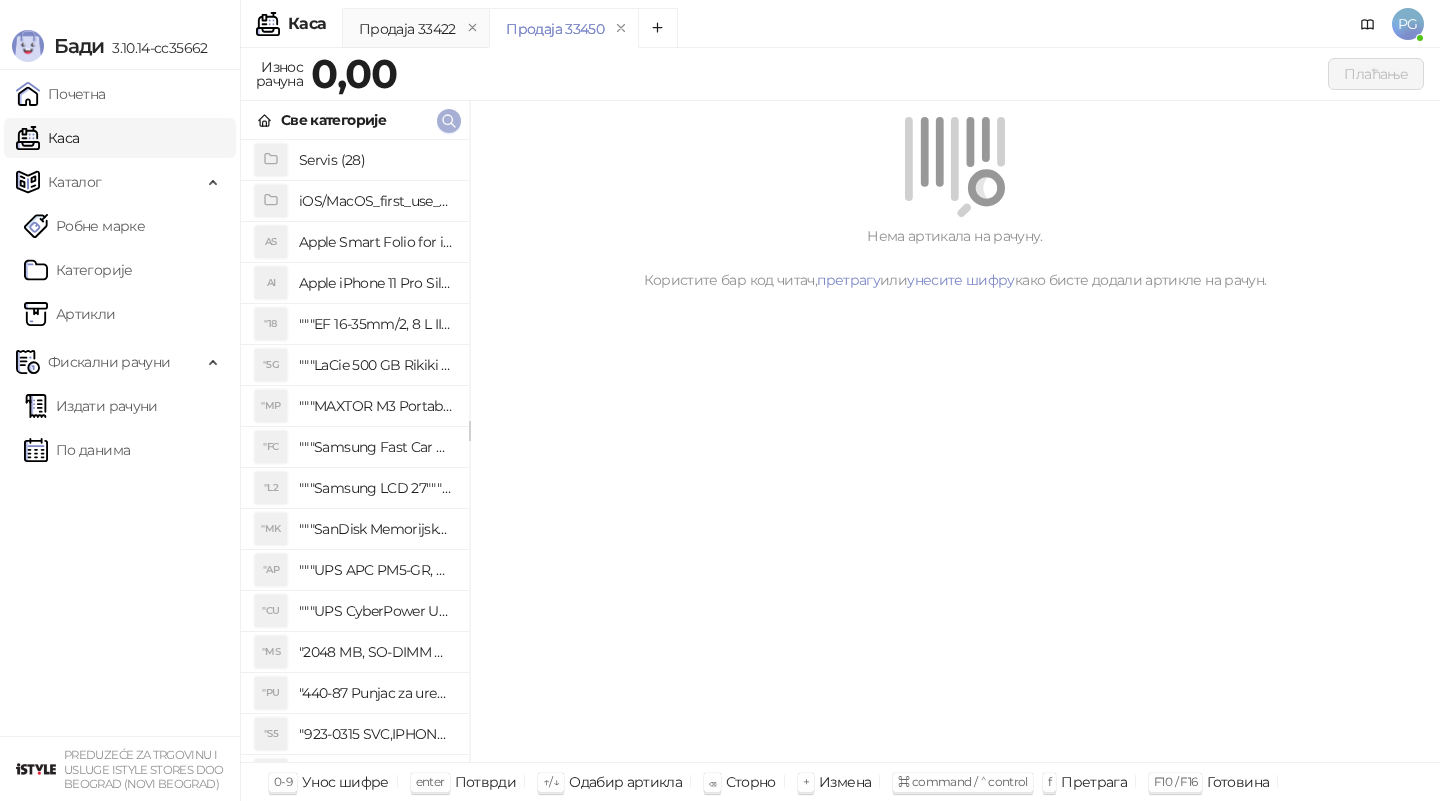 click at bounding box center (449, 120) 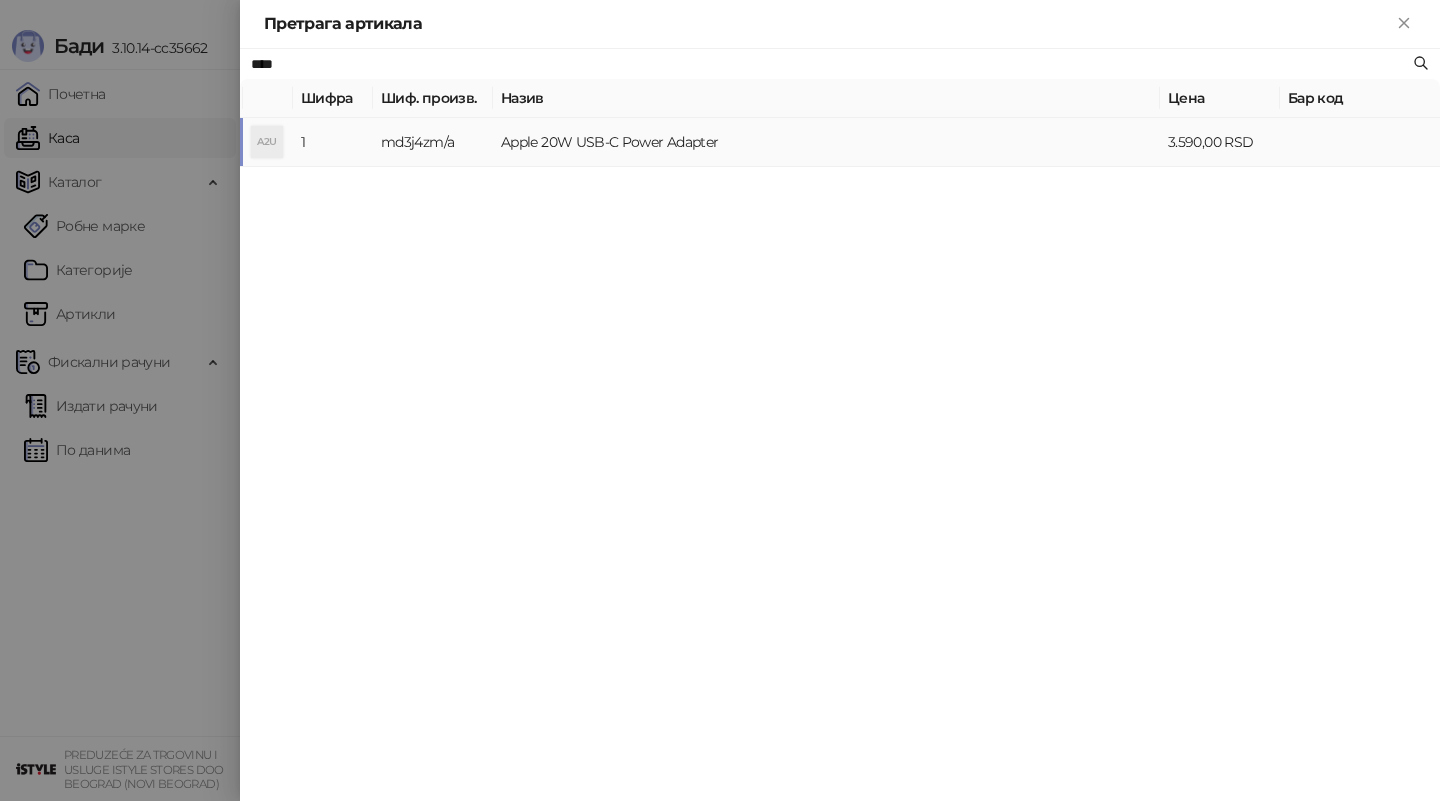 type on "****" 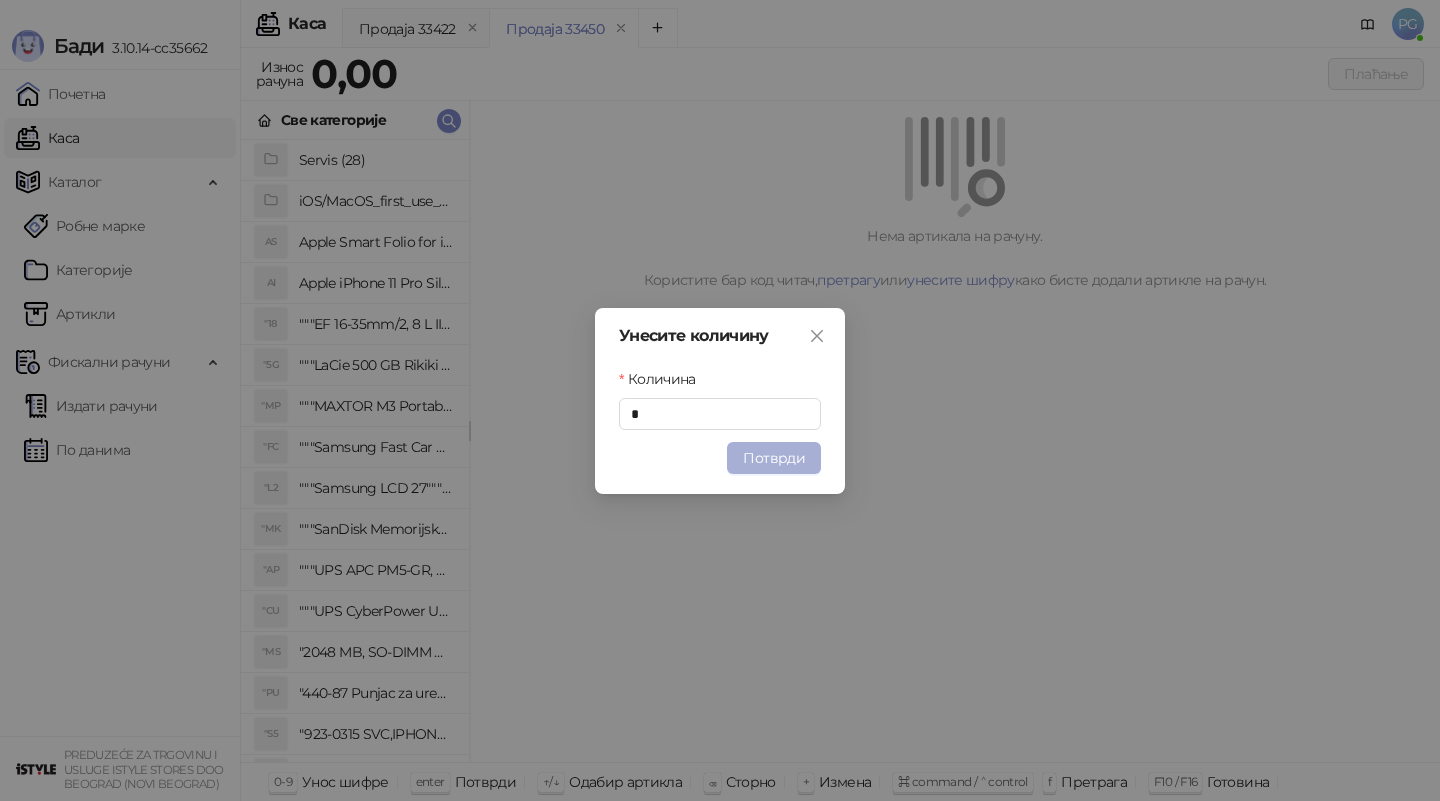 click on "Потврди" at bounding box center [774, 458] 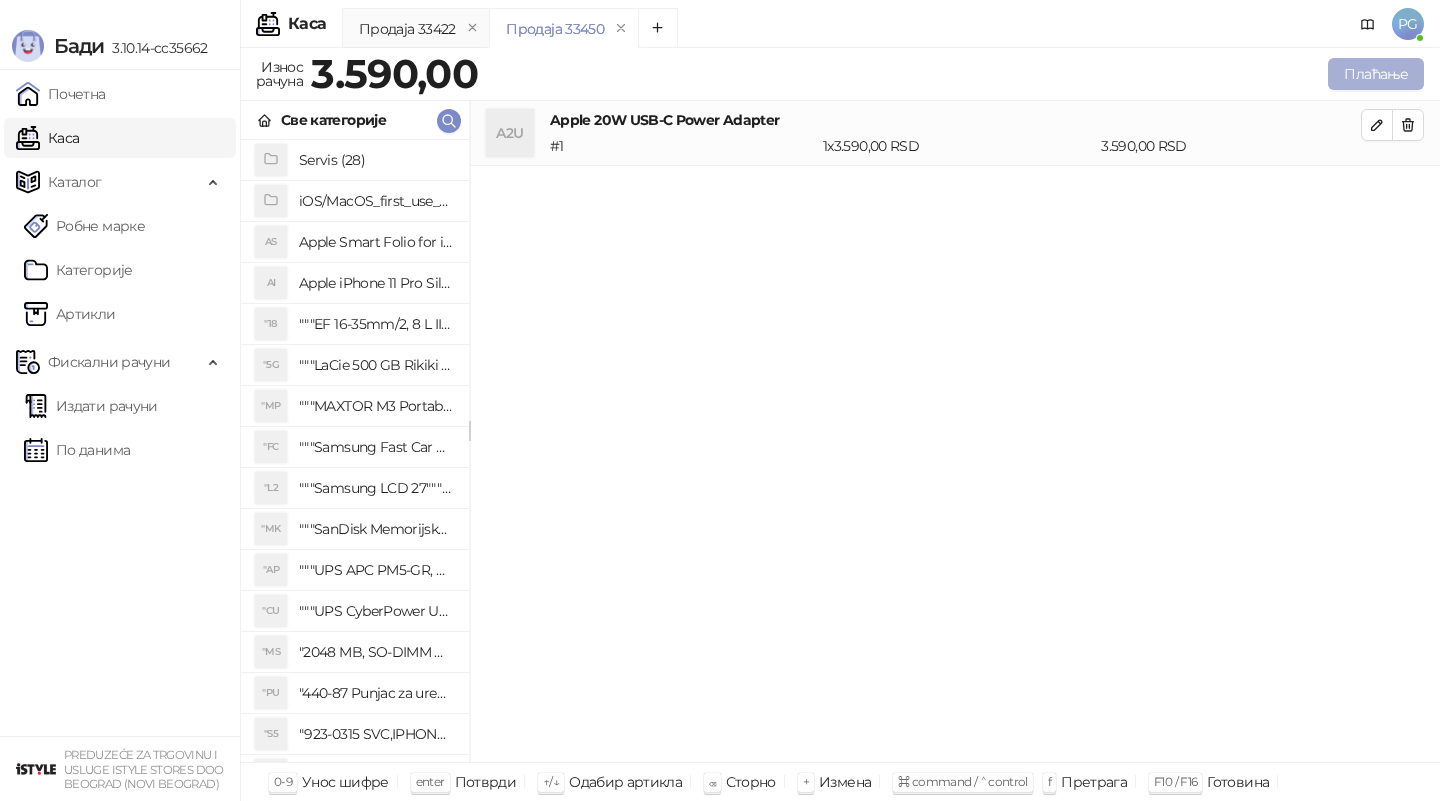 click on "Плаћање" at bounding box center (1376, 74) 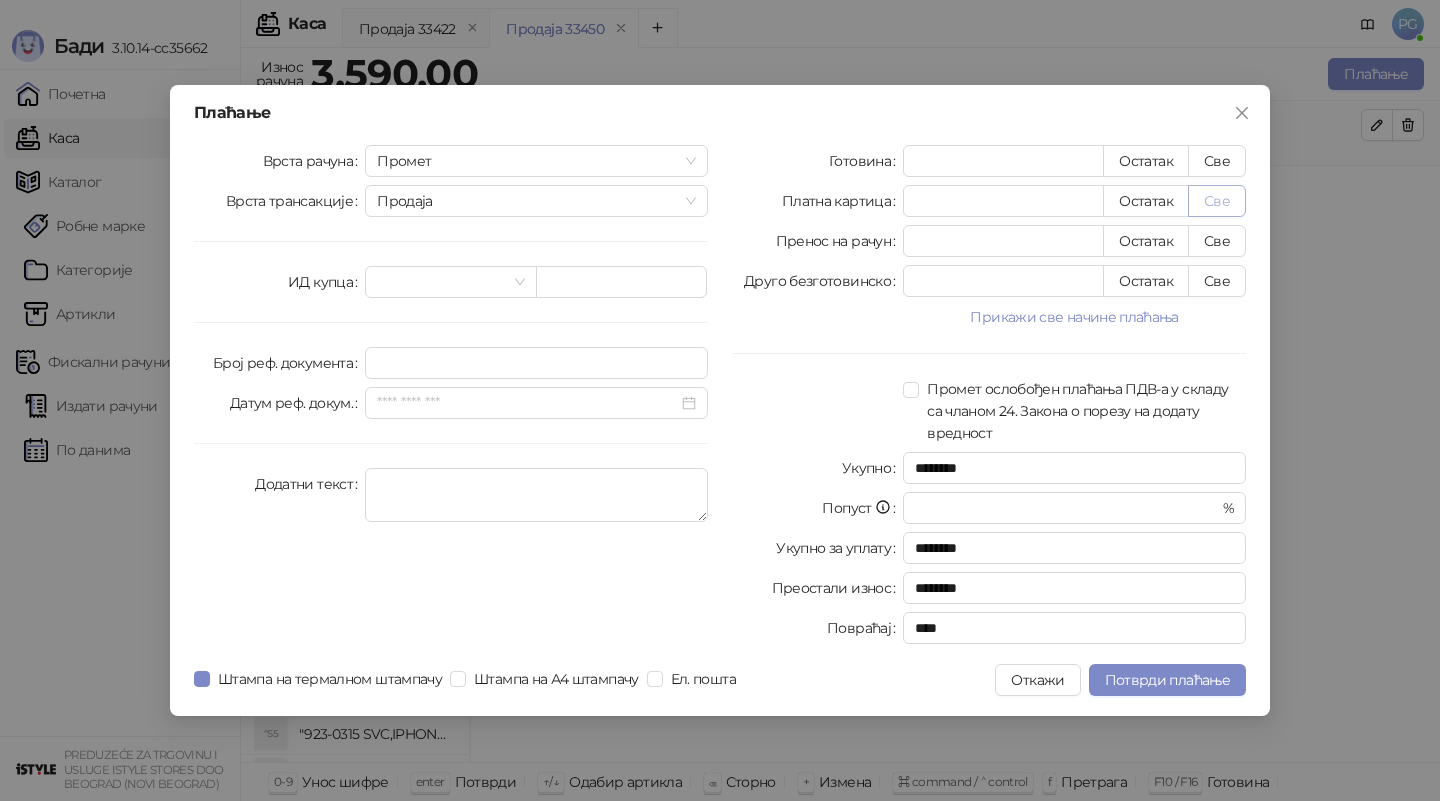 click on "Све" at bounding box center (1217, 201) 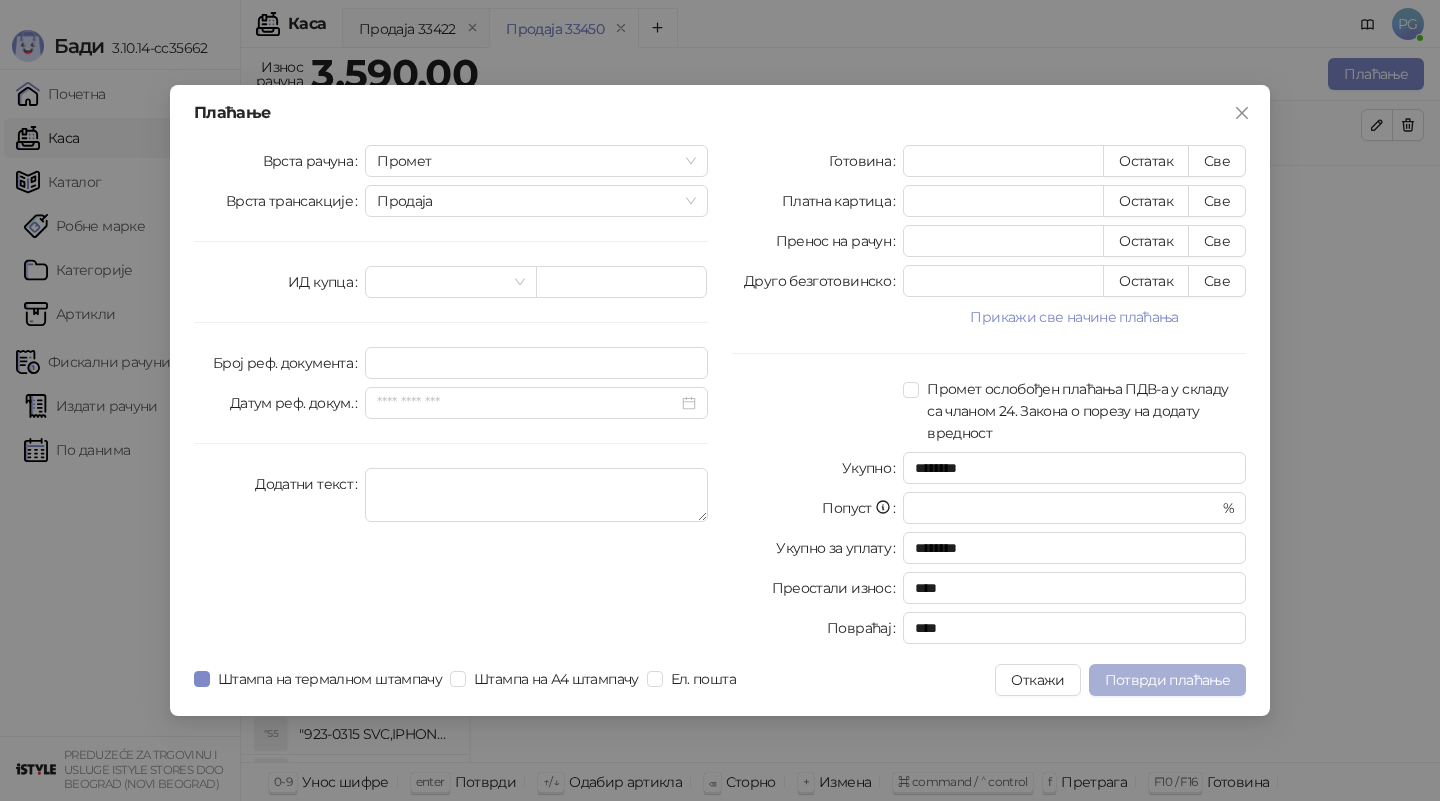 click on "Потврди плаћање" at bounding box center (1167, 680) 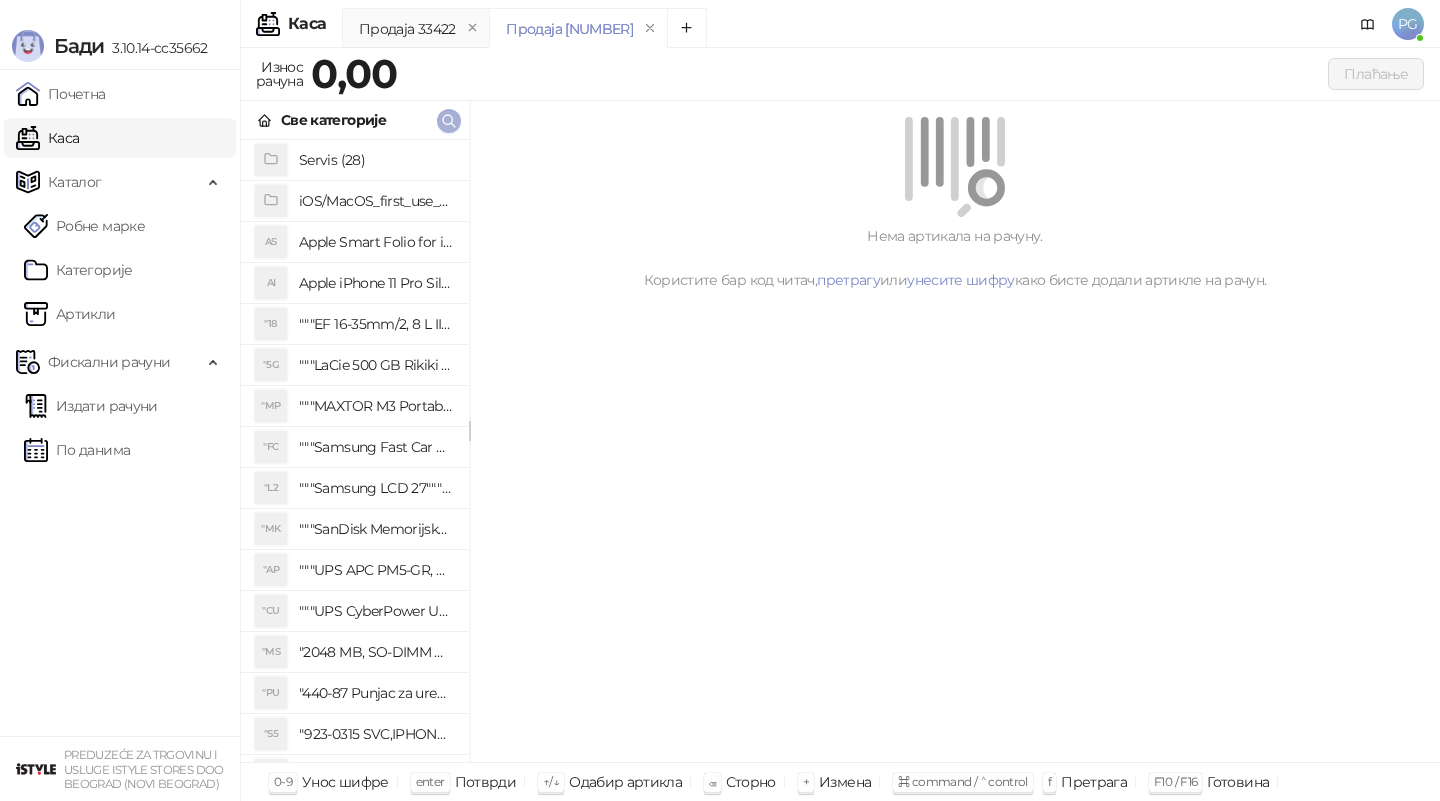 click 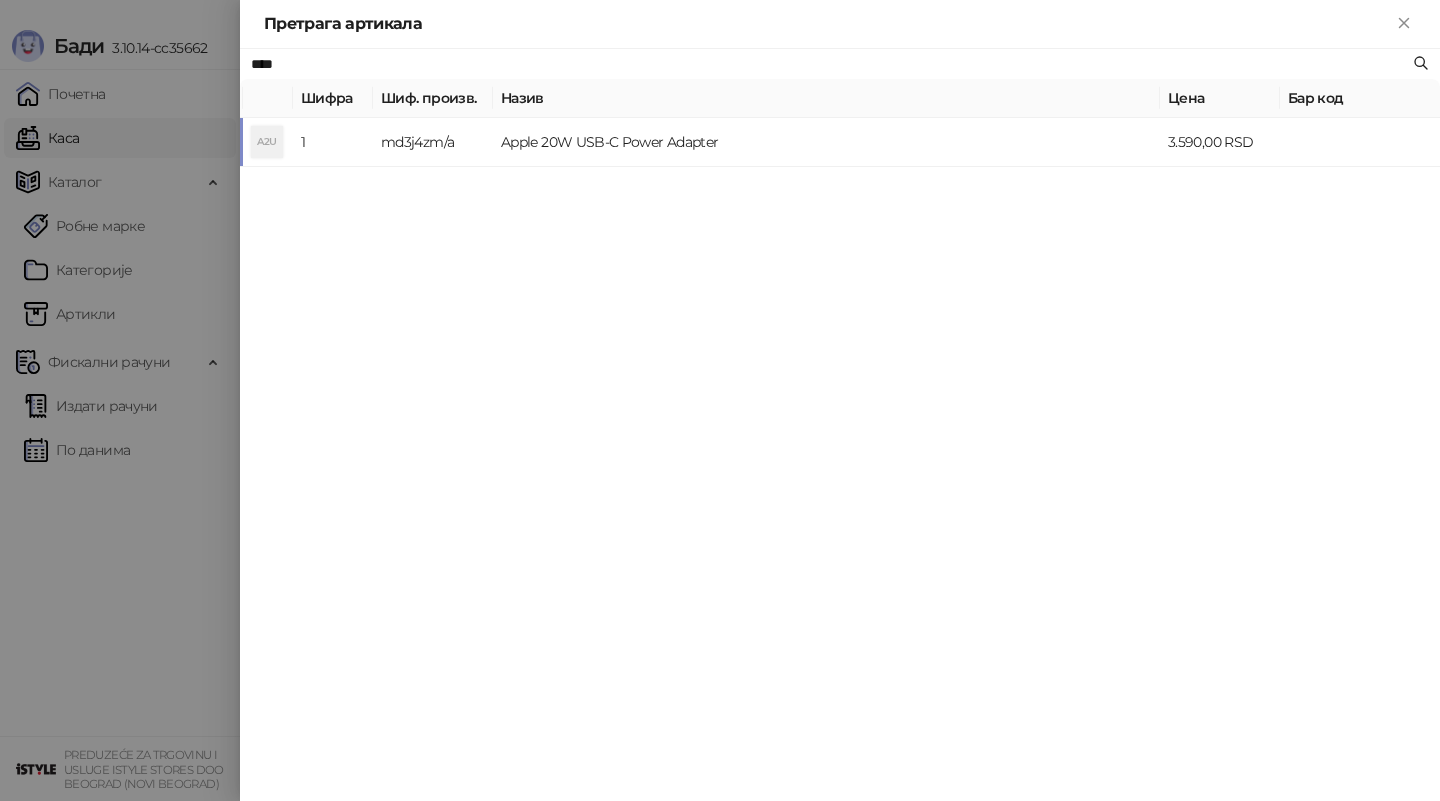 type on "****" 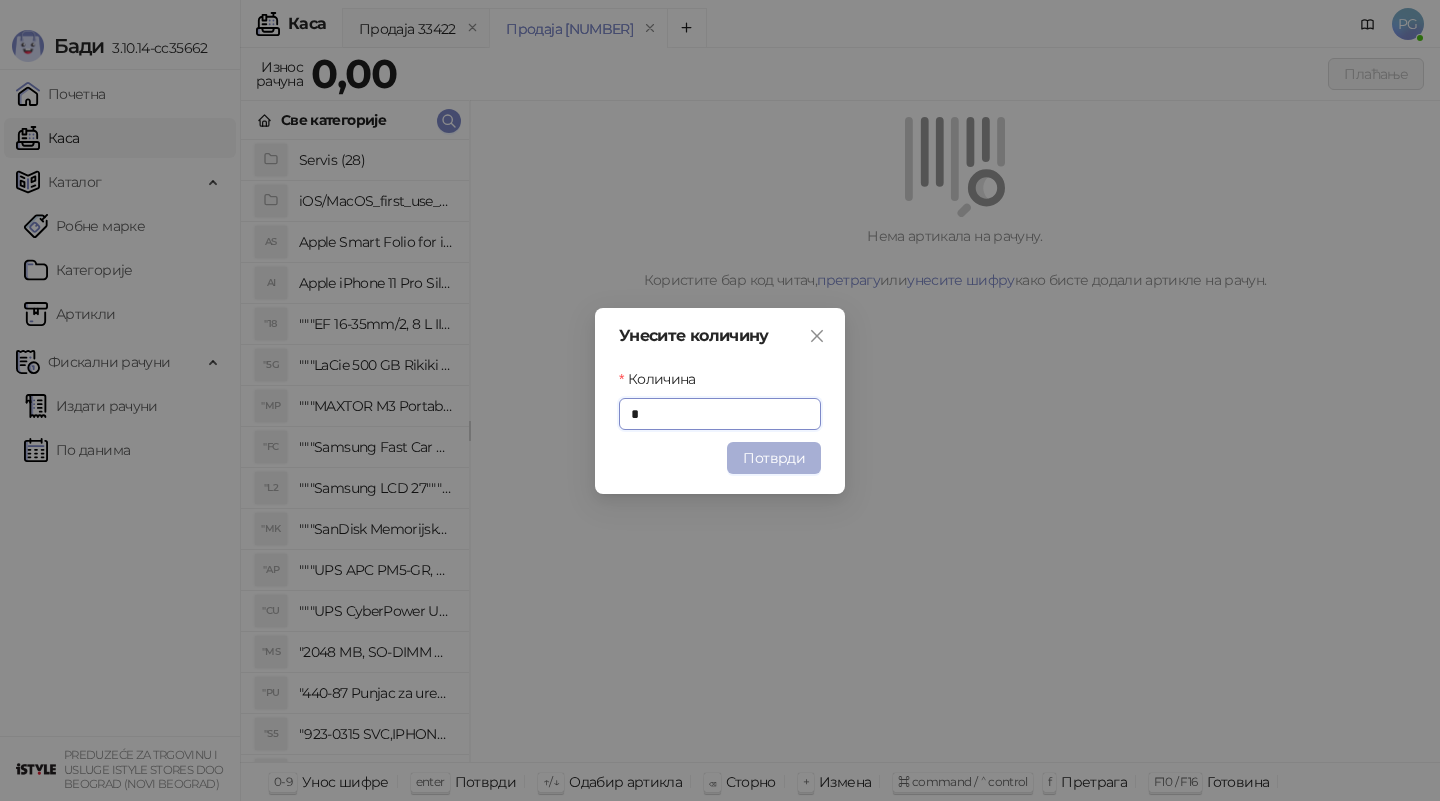 click on "Потврди" at bounding box center [774, 458] 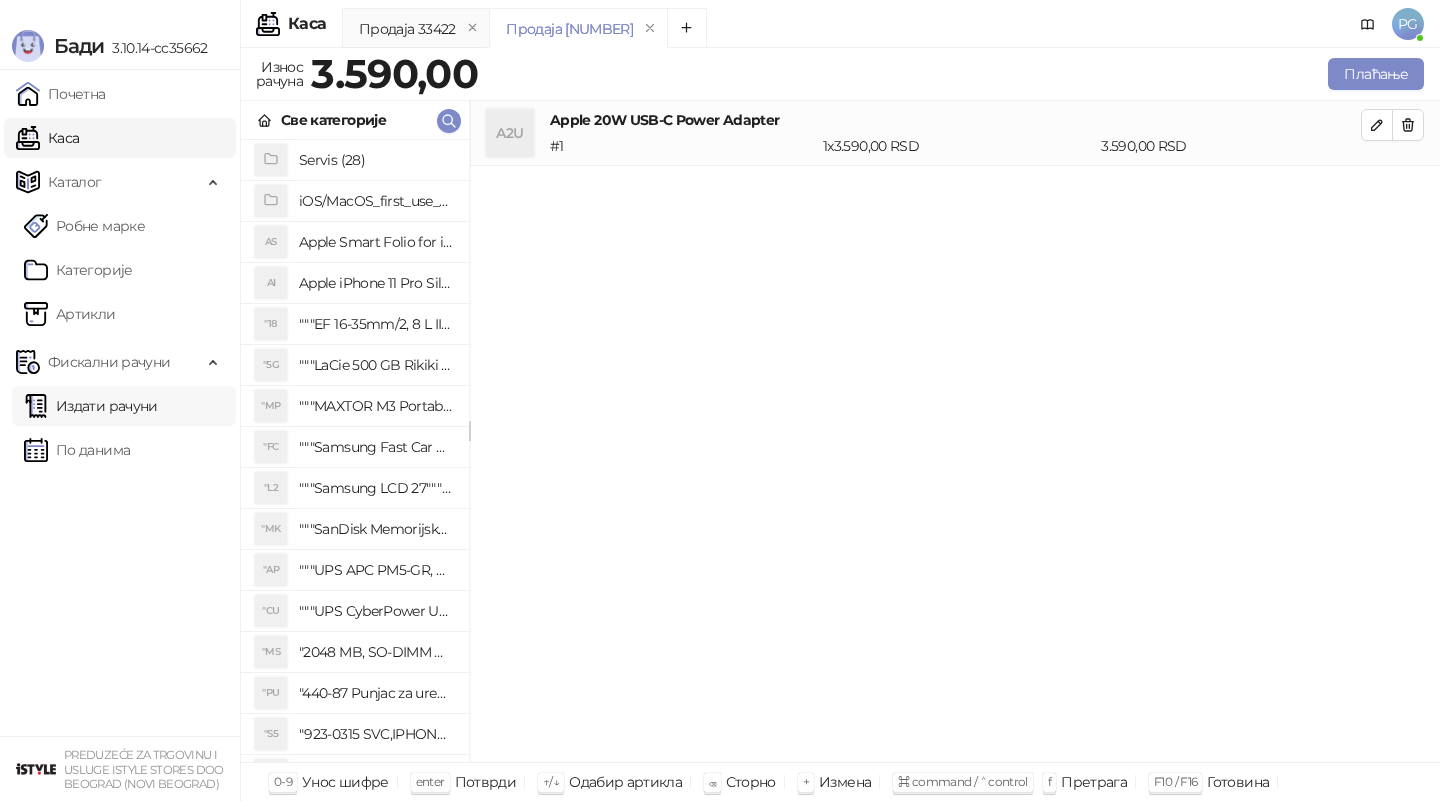 click on "Издати рачуни" at bounding box center (91, 406) 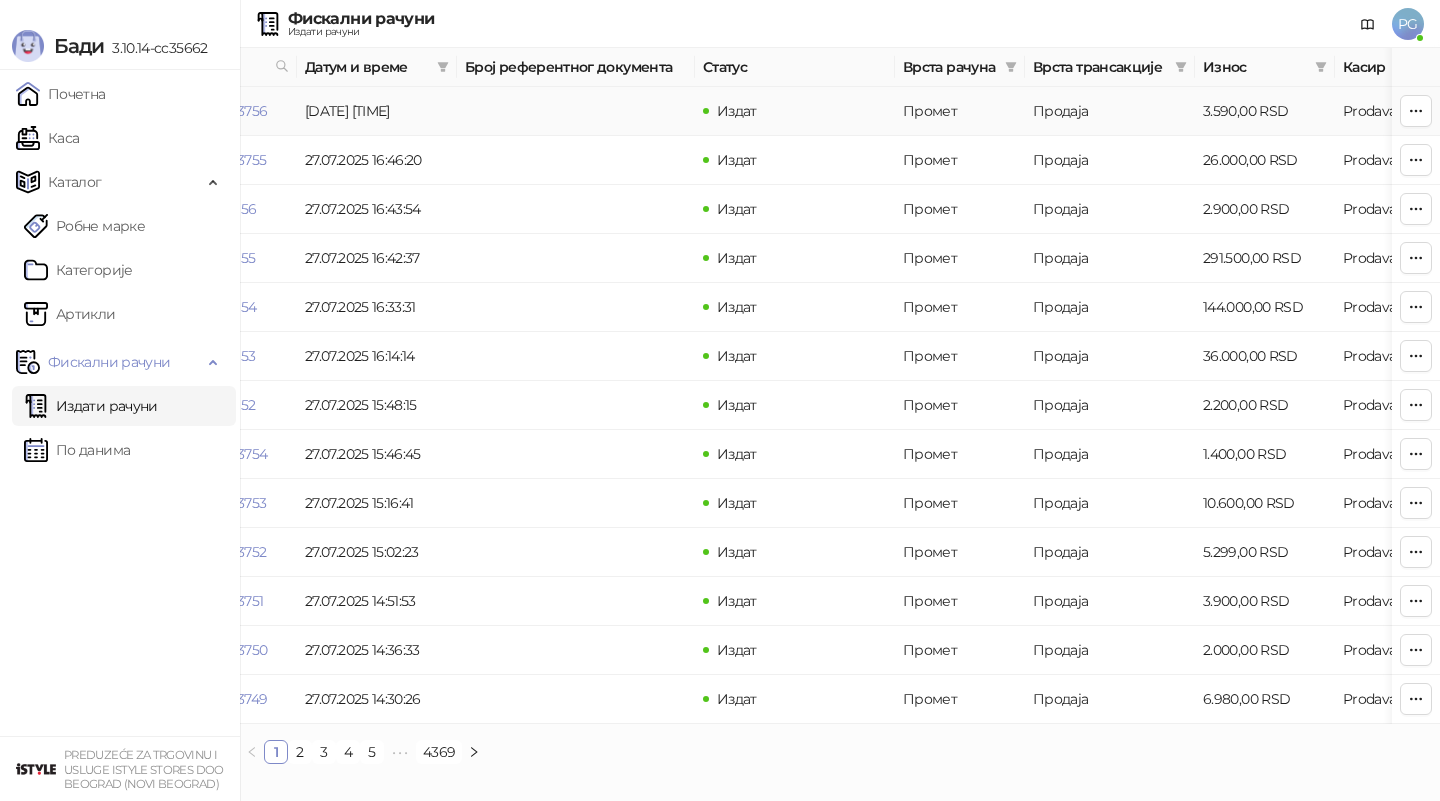 scroll, scrollTop: 0, scrollLeft: 0, axis: both 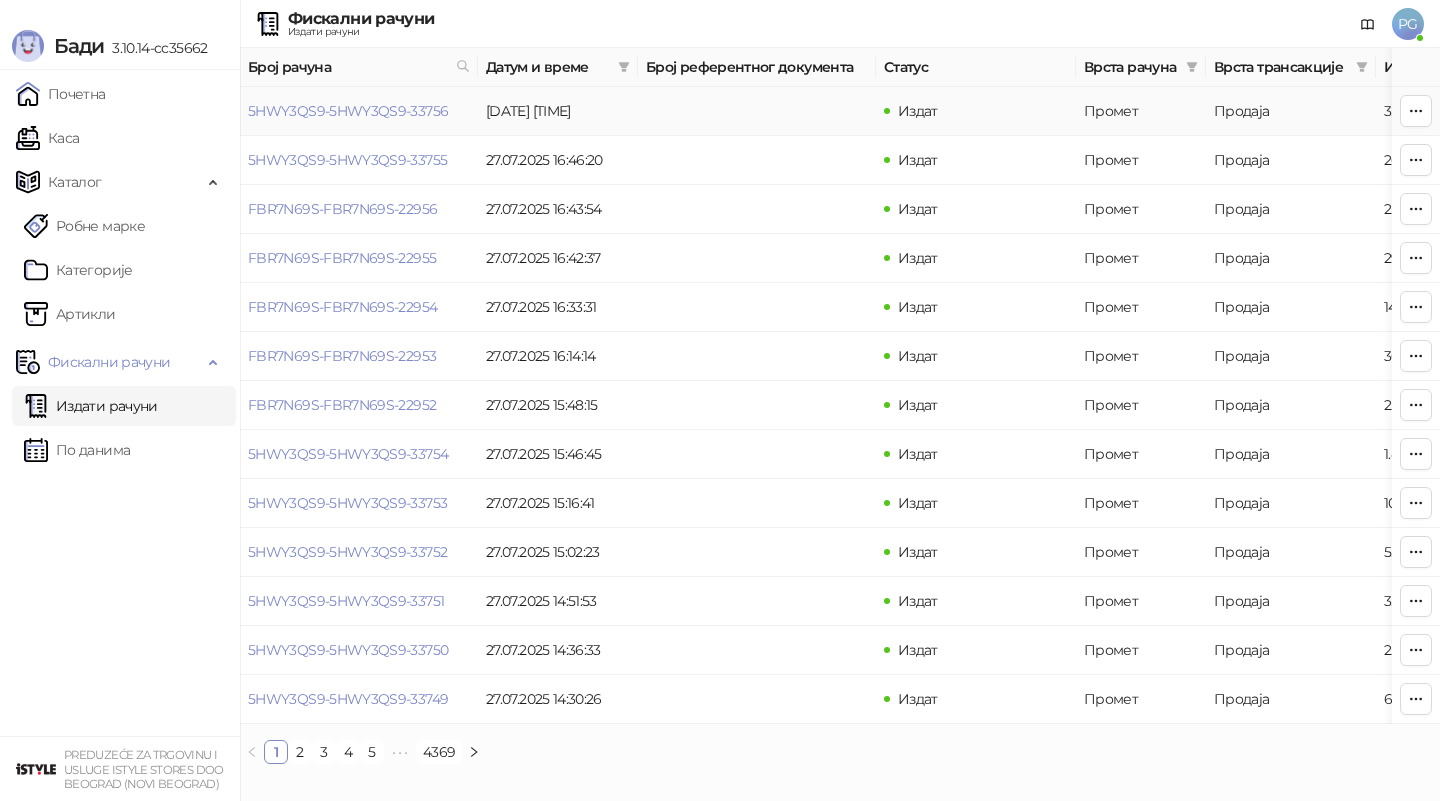 click on "5HWY3QS9-5HWY3QS9-33756" at bounding box center [359, 111] 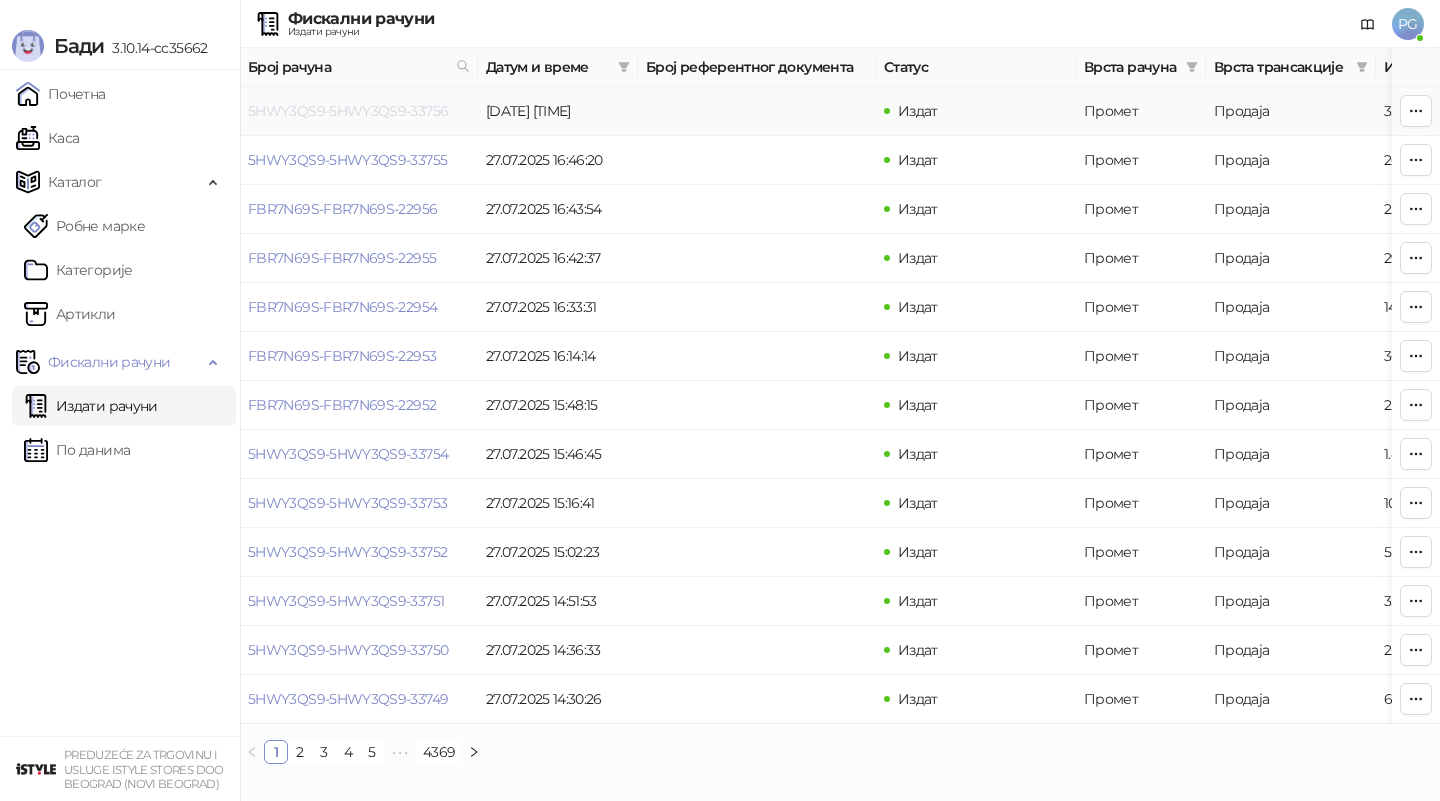 click on "5HWY3QS9-5HWY3QS9-33756" at bounding box center [348, 111] 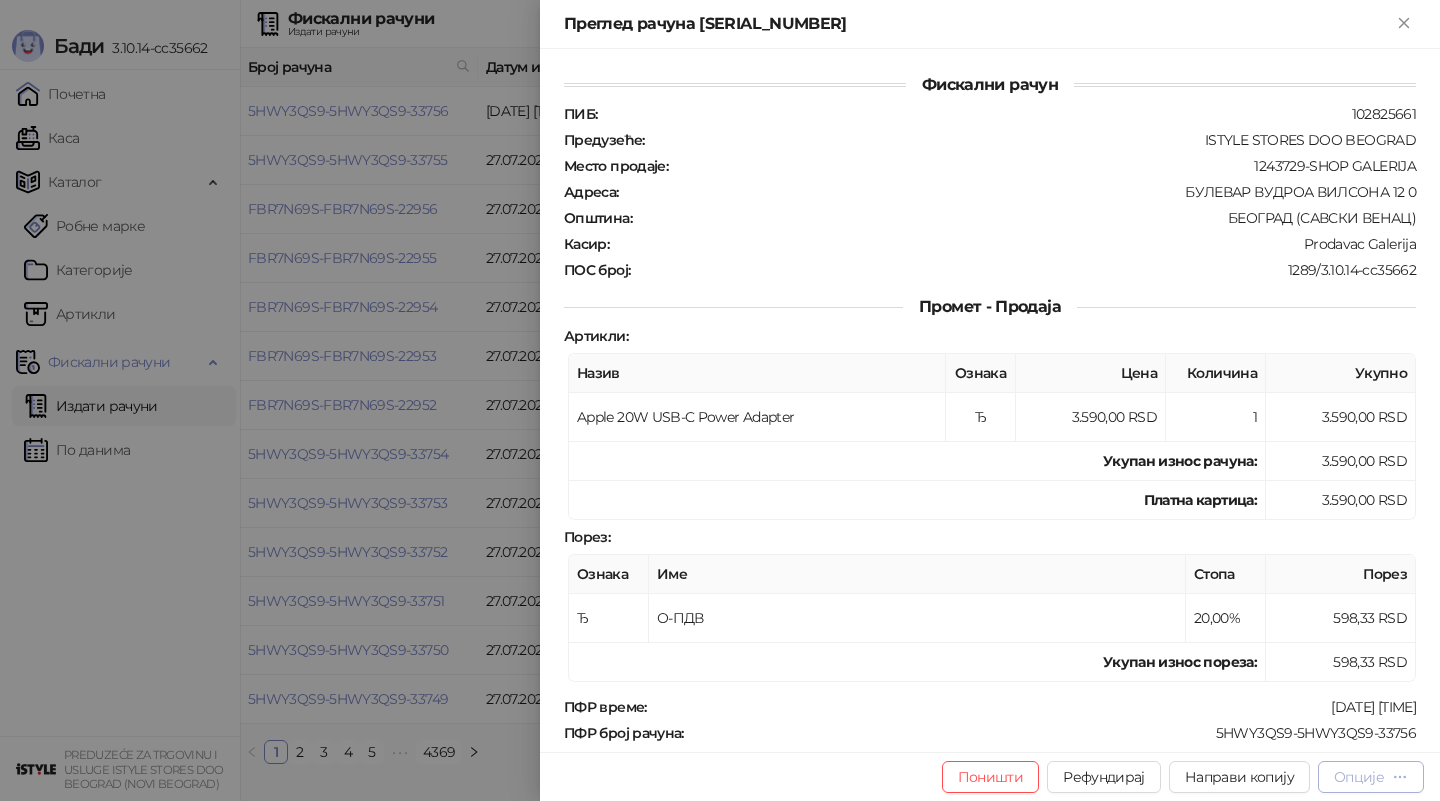 click on "Опције" at bounding box center (1359, 777) 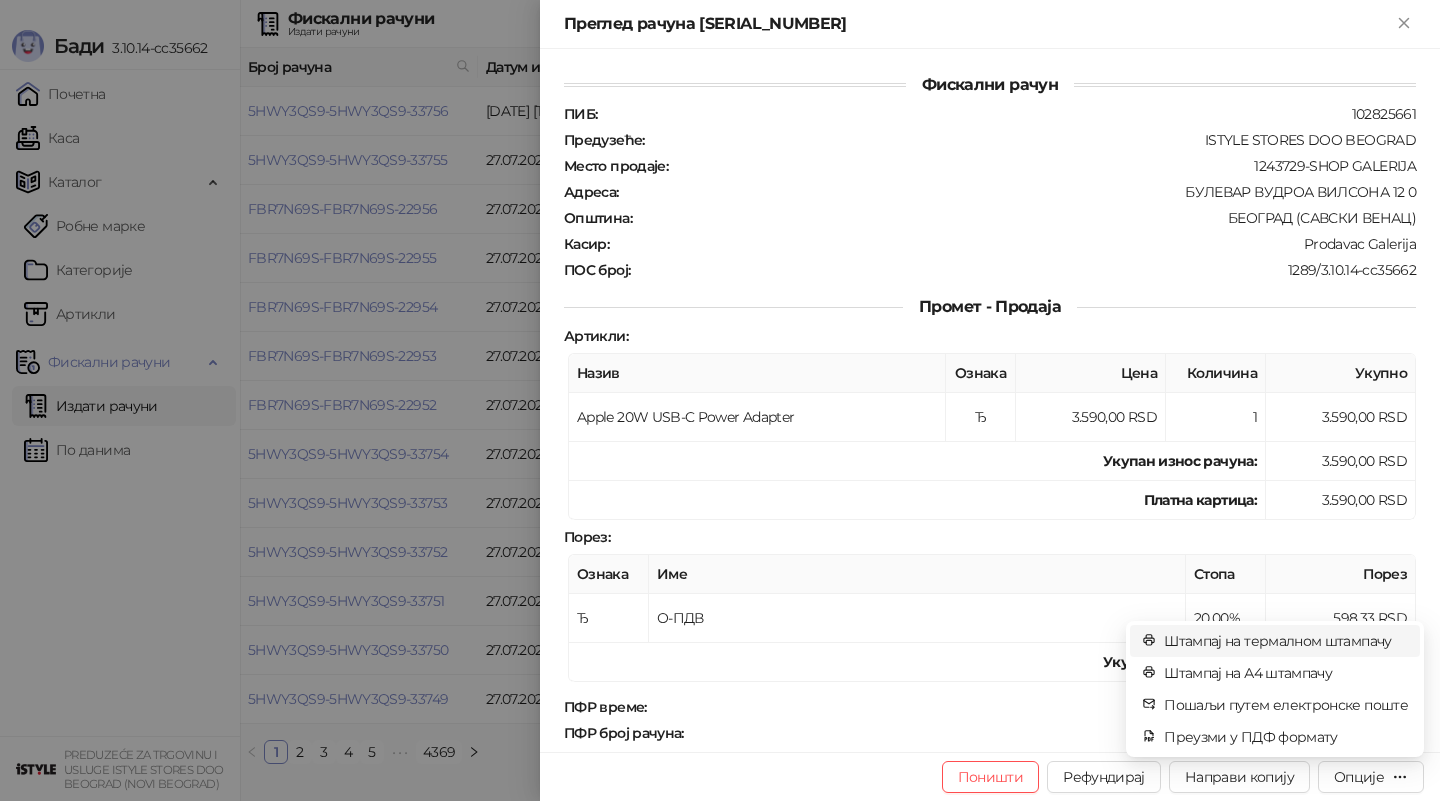 click on "Штампај на термалном штампачу" at bounding box center [1286, 641] 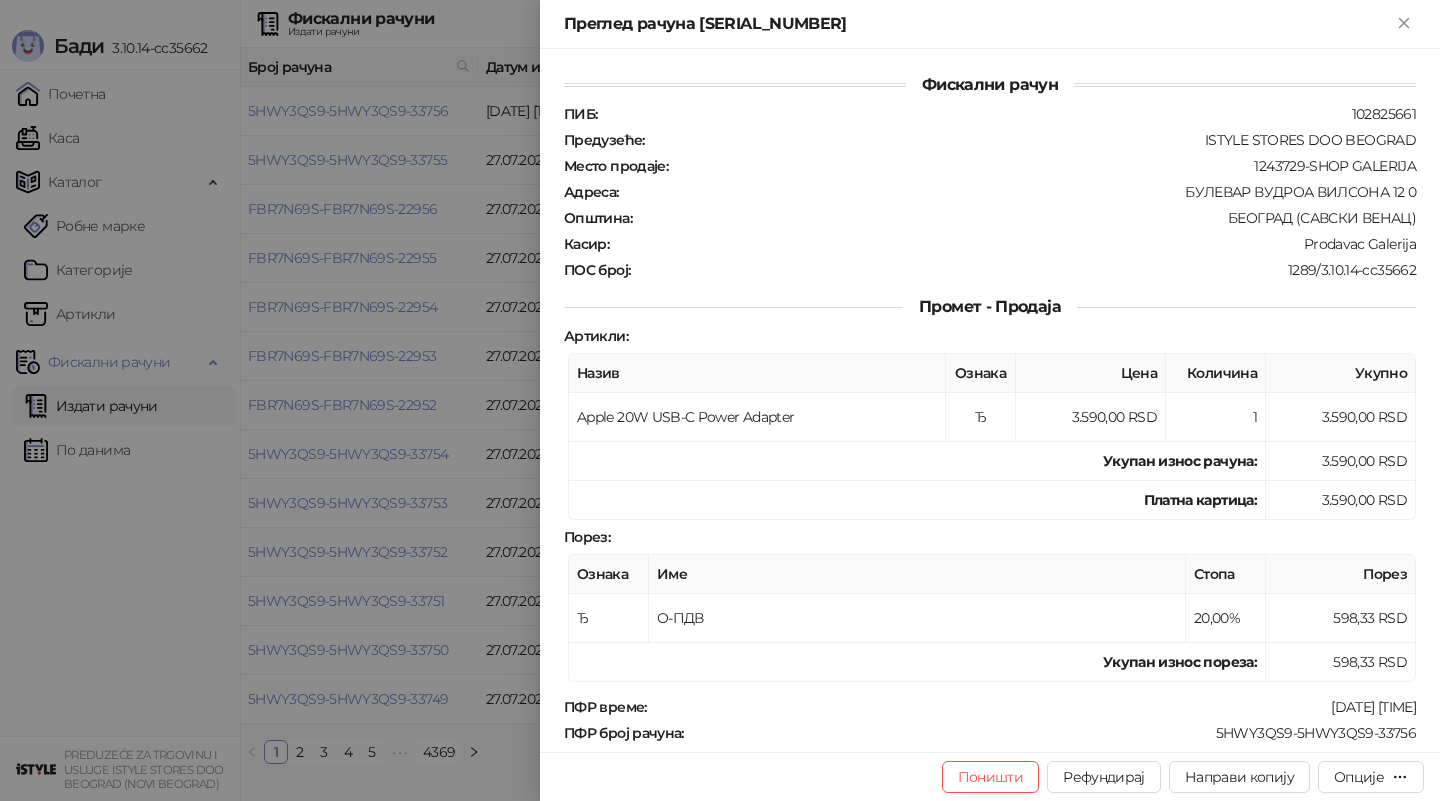 click at bounding box center (720, 400) 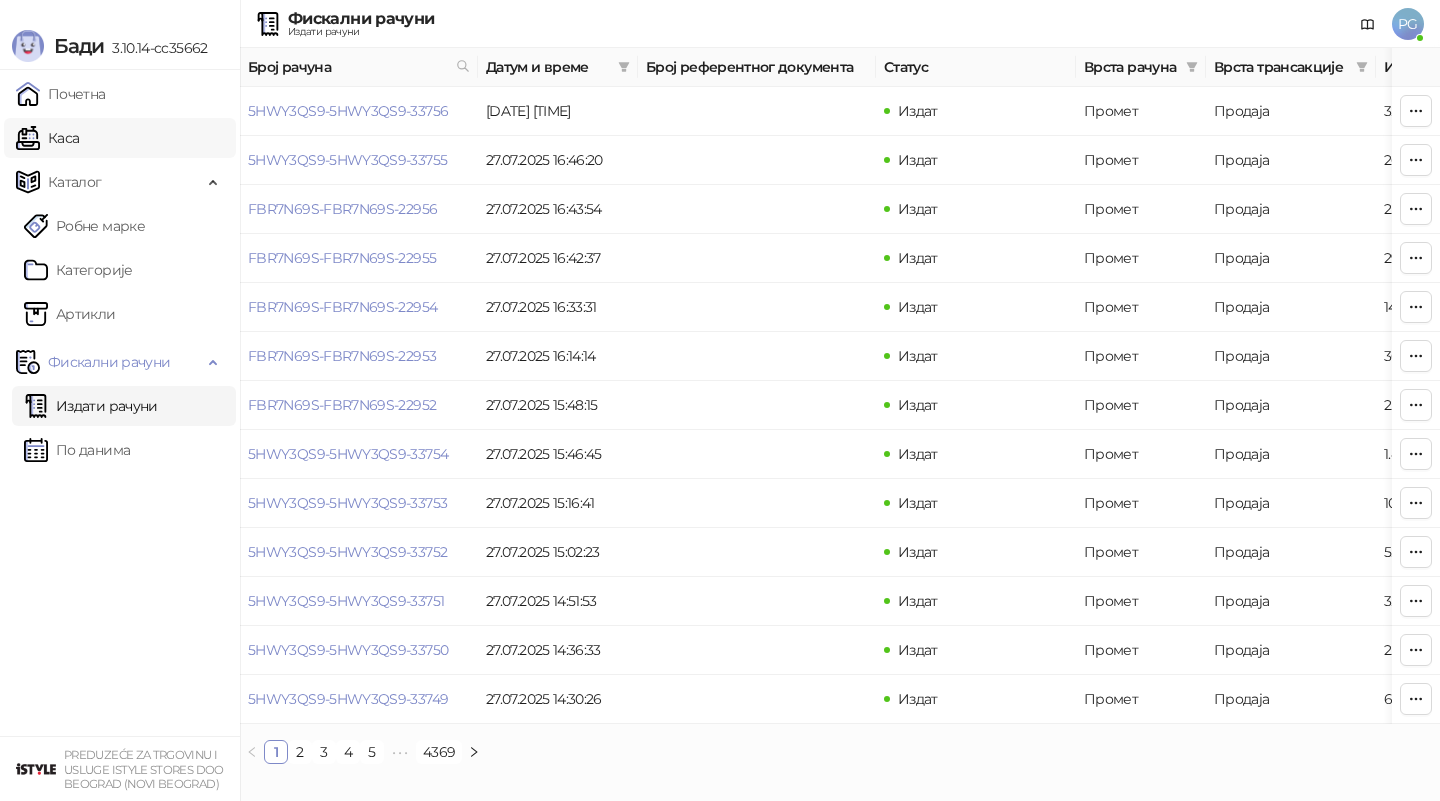 click on "Каса" at bounding box center (47, 138) 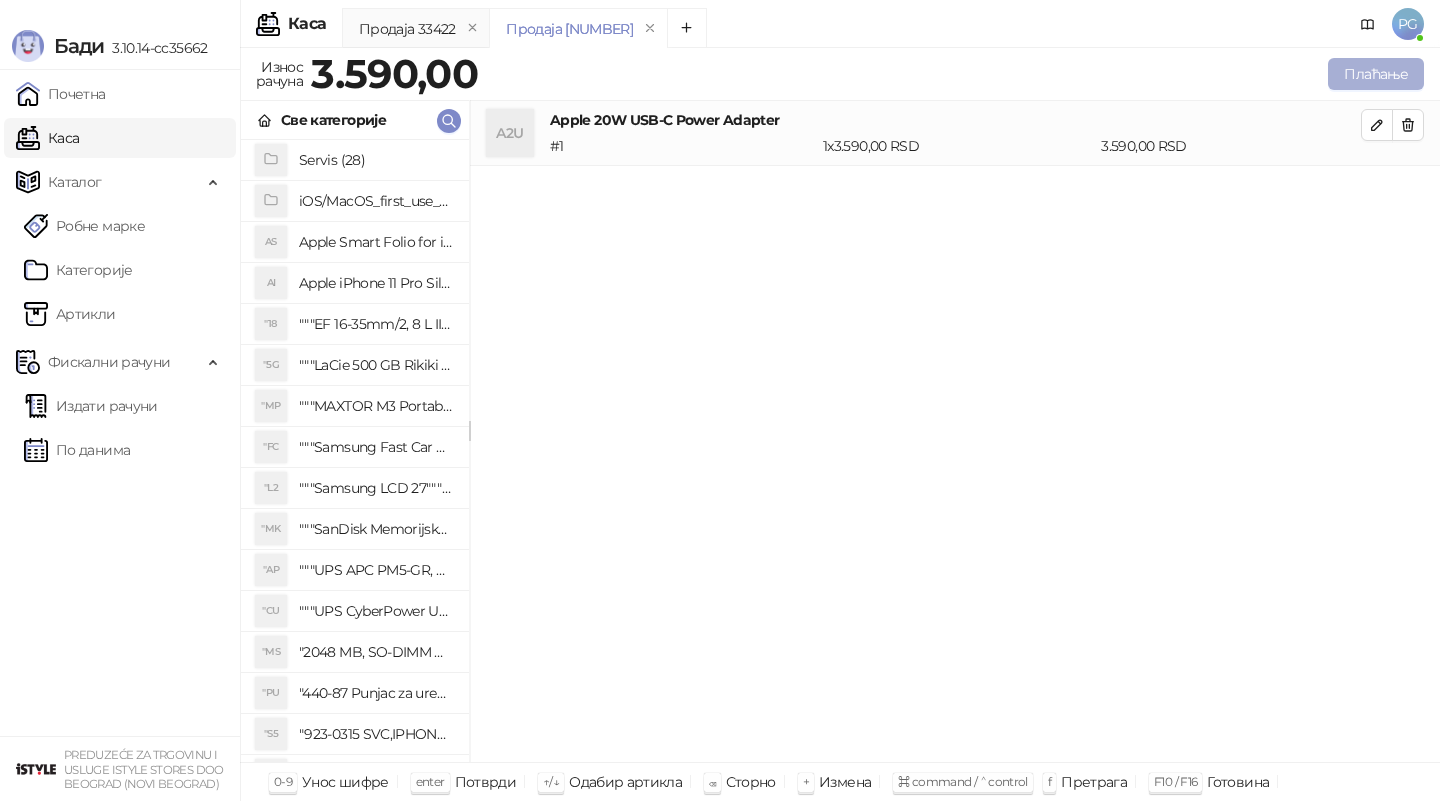 click on "Плаћање" at bounding box center (1376, 74) 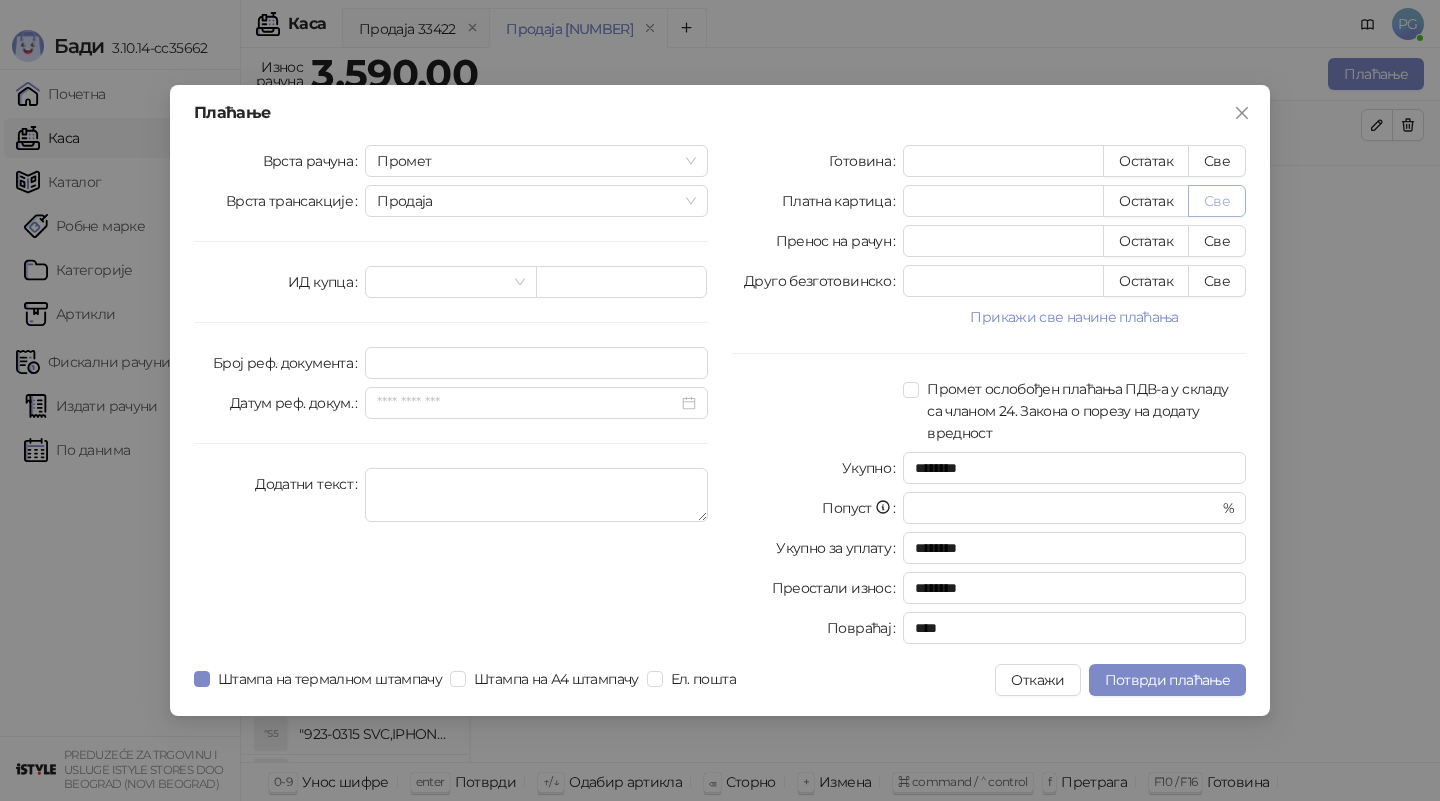 click on "Све" at bounding box center [1217, 201] 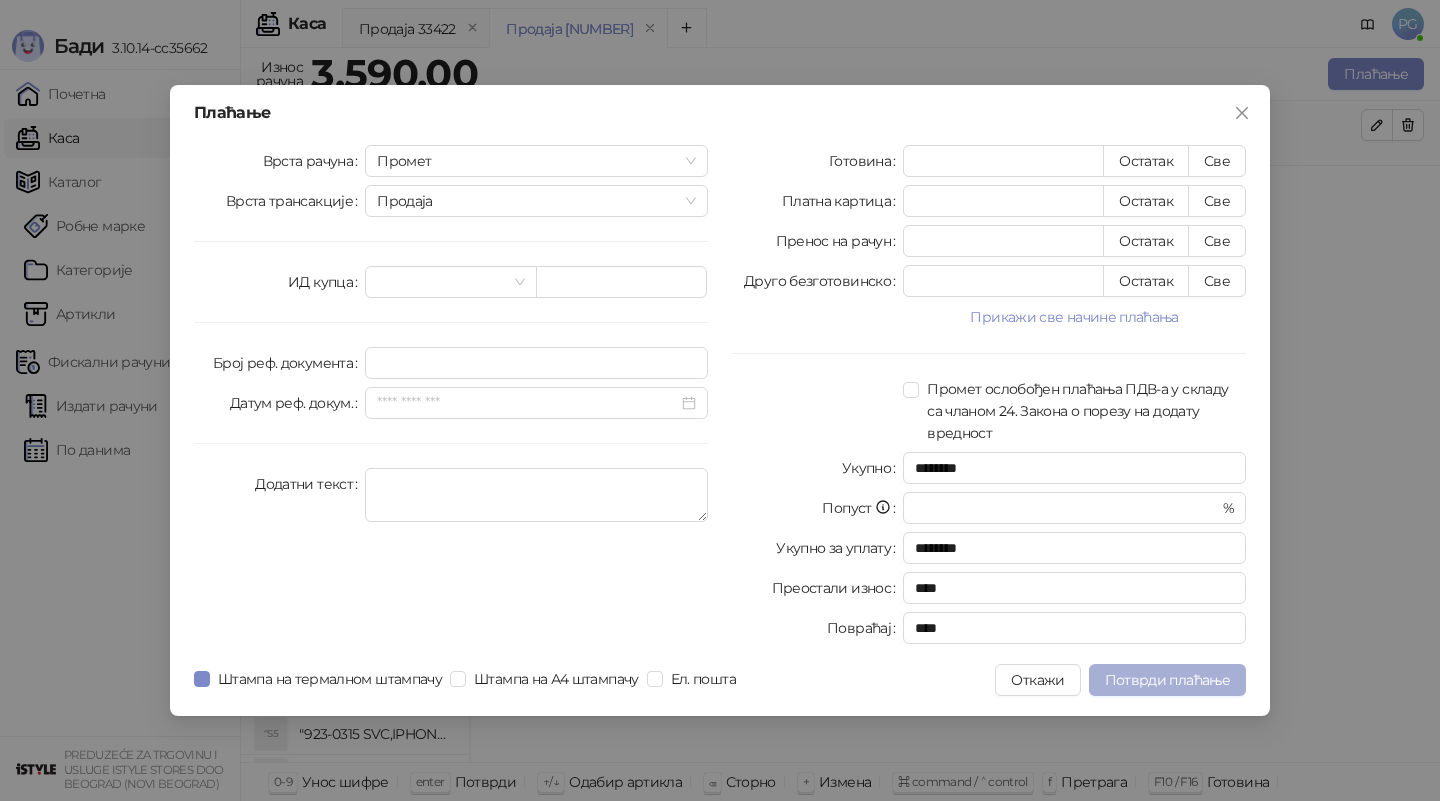 click on "Потврди плаћање" at bounding box center [1167, 680] 